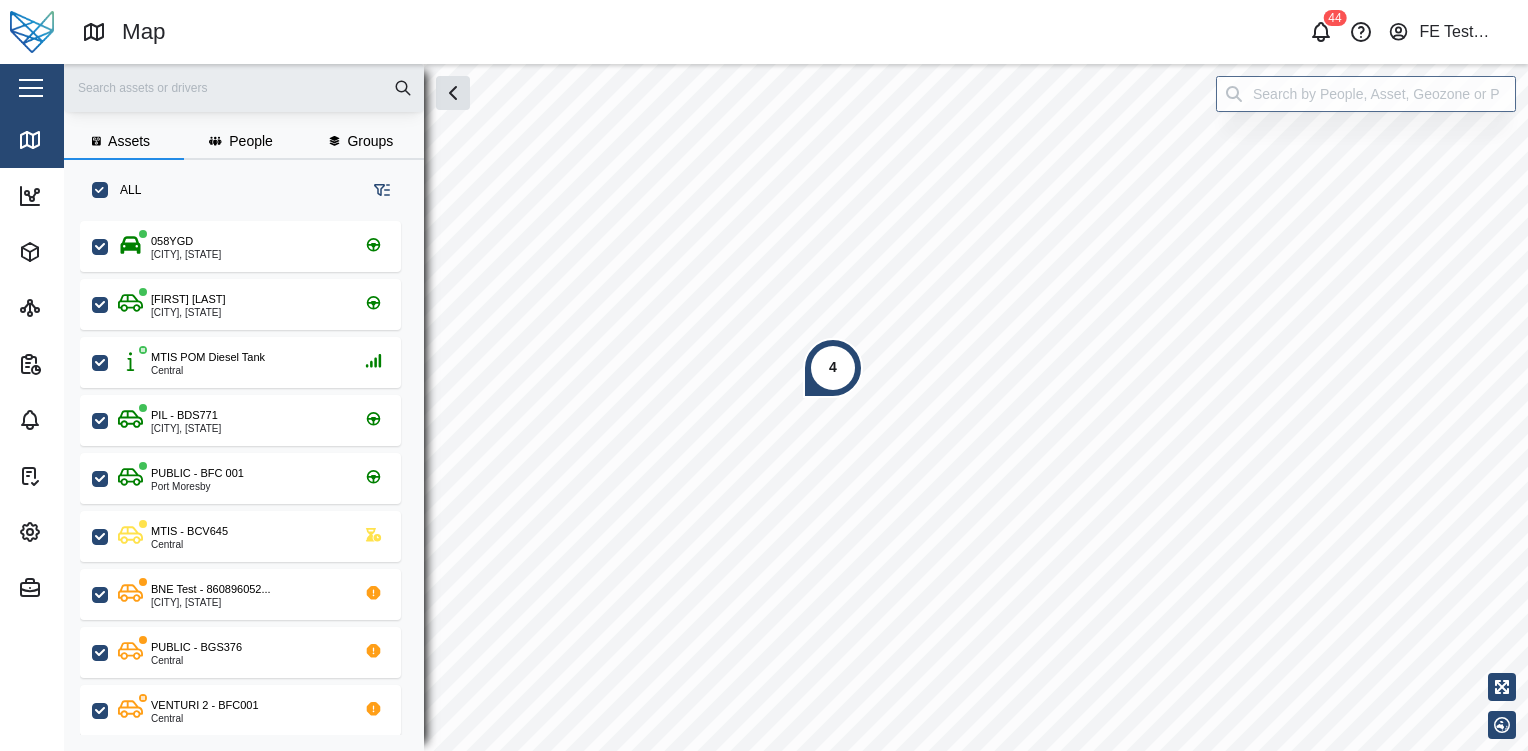 scroll, scrollTop: 0, scrollLeft: 0, axis: both 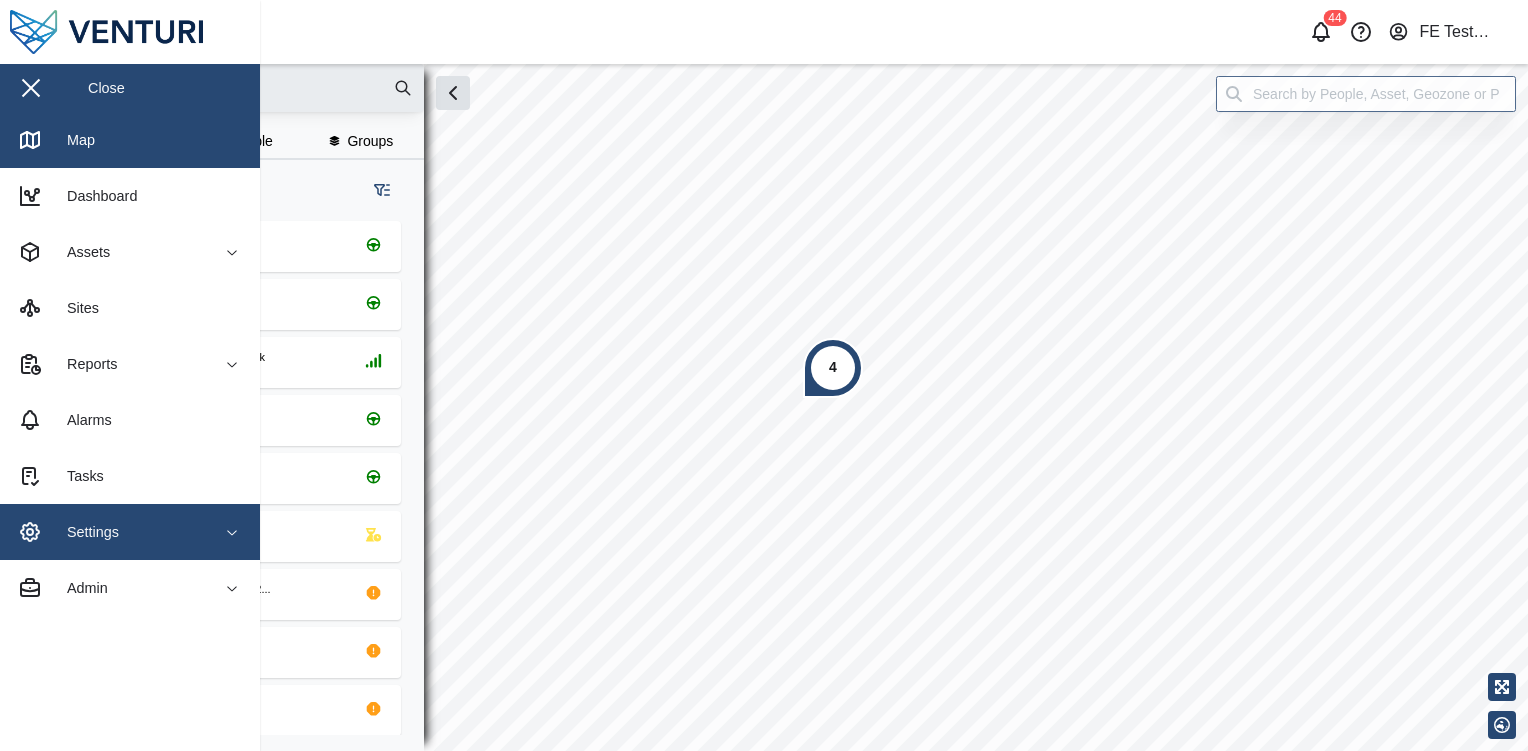 click on "Settings" at bounding box center [109, 532] 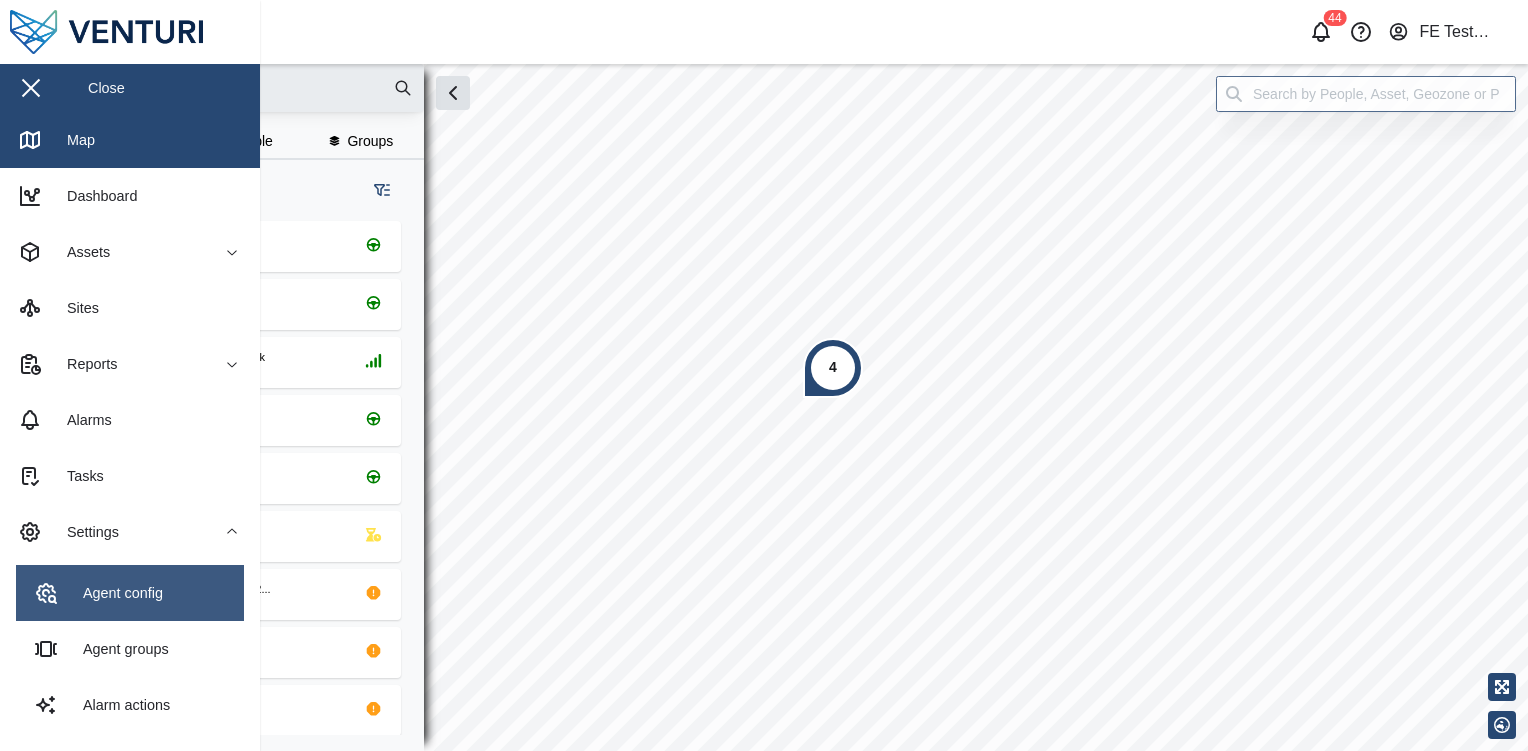 click on "Agent config" at bounding box center (115, 593) 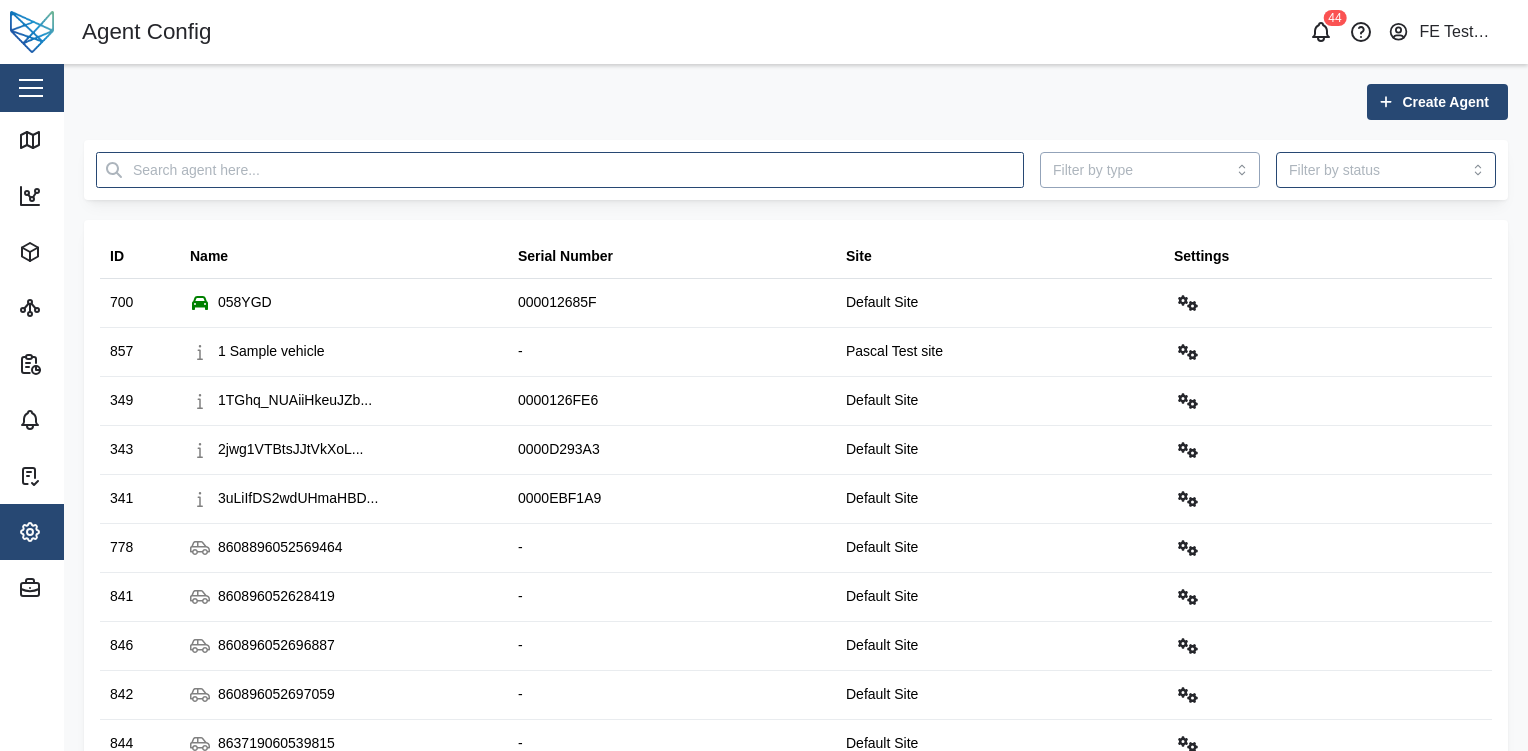 click at bounding box center [1150, 170] 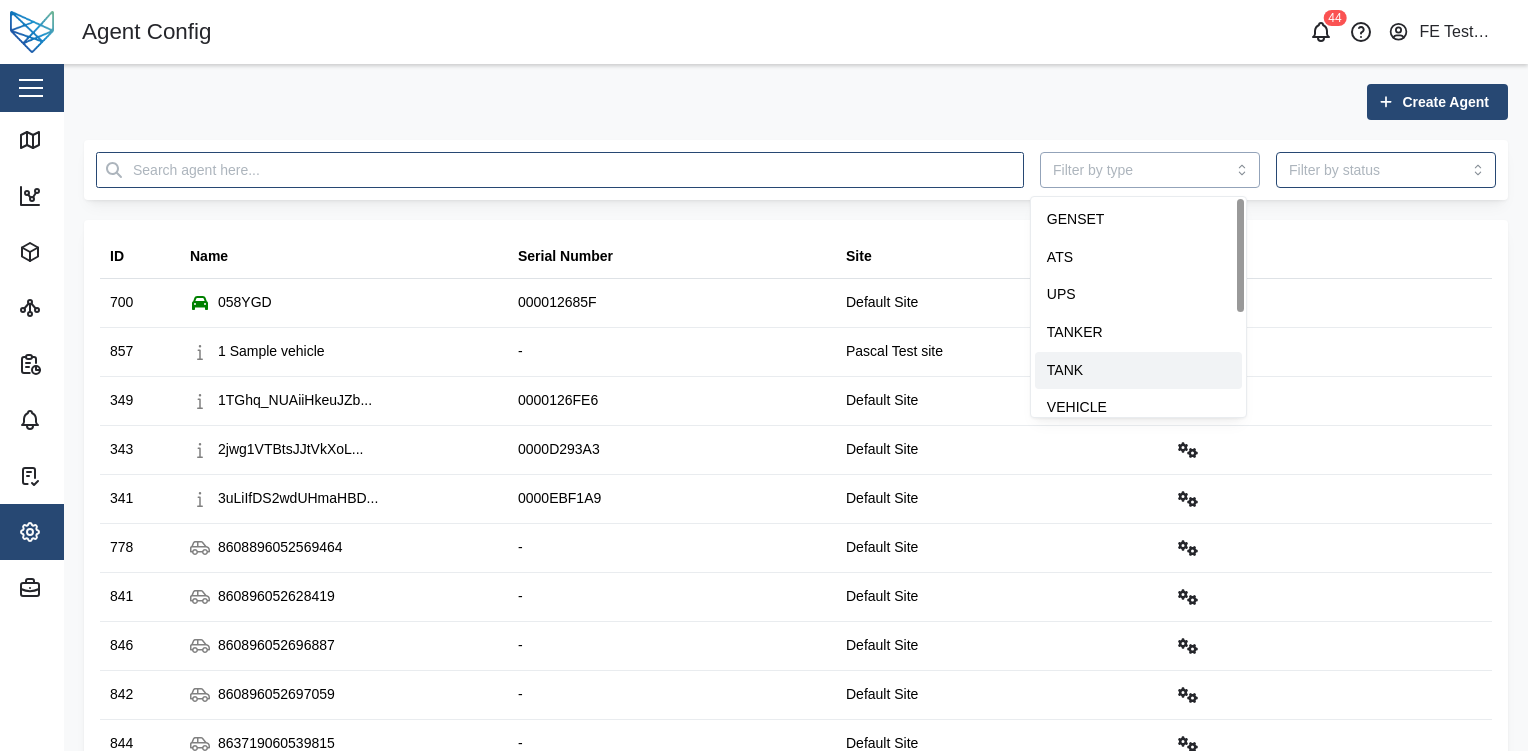 type on "TANK" 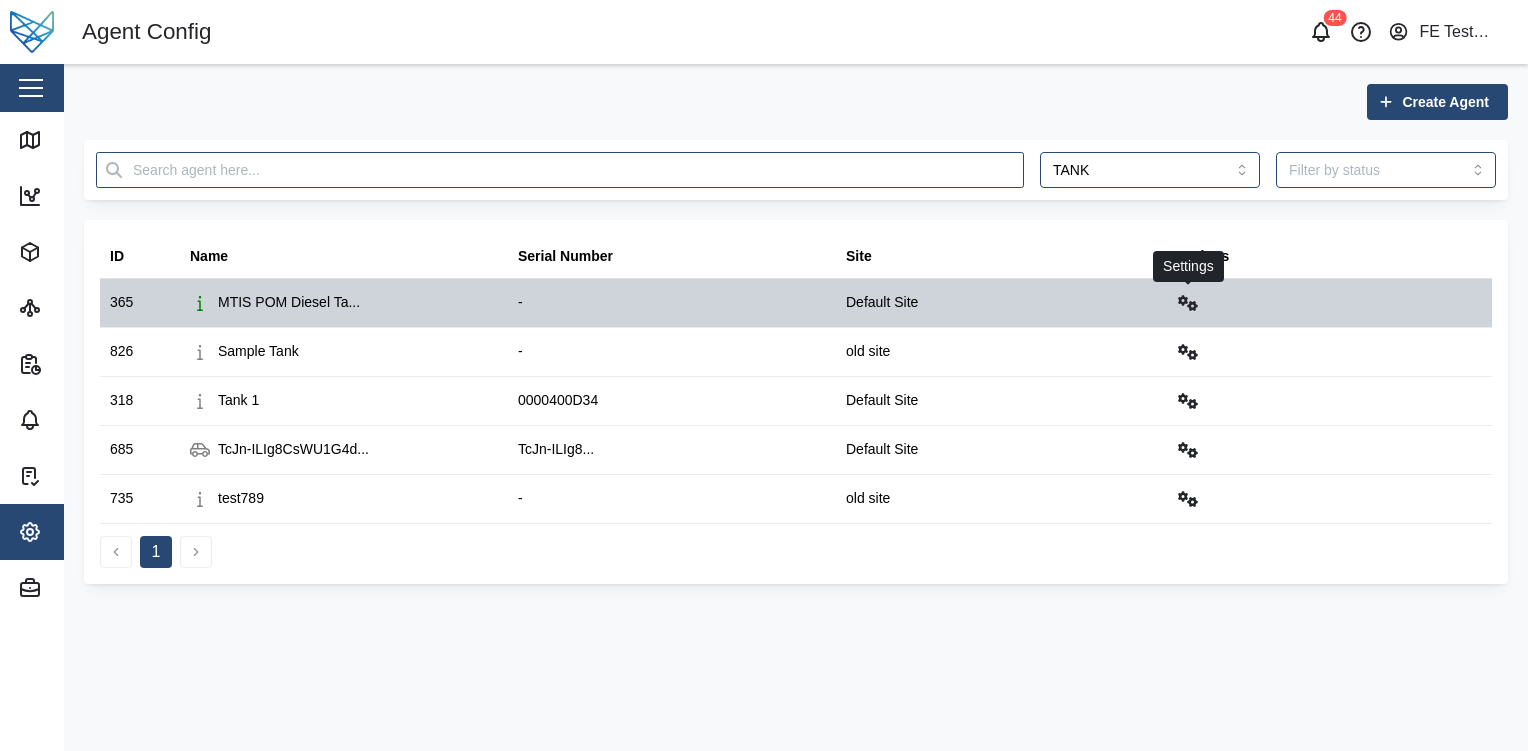 click at bounding box center (1188, 303) 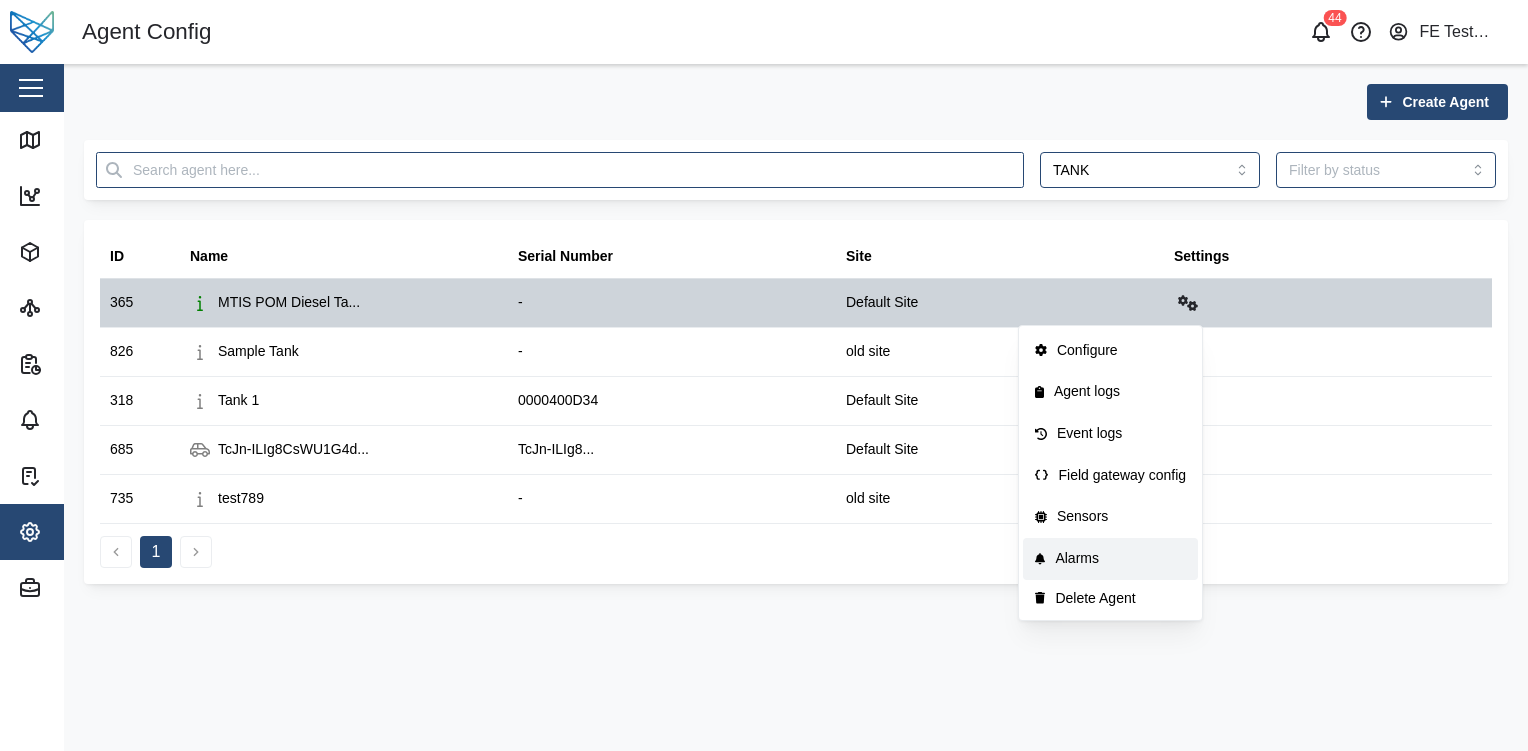 click on "Sensors" at bounding box center [1110, 517] 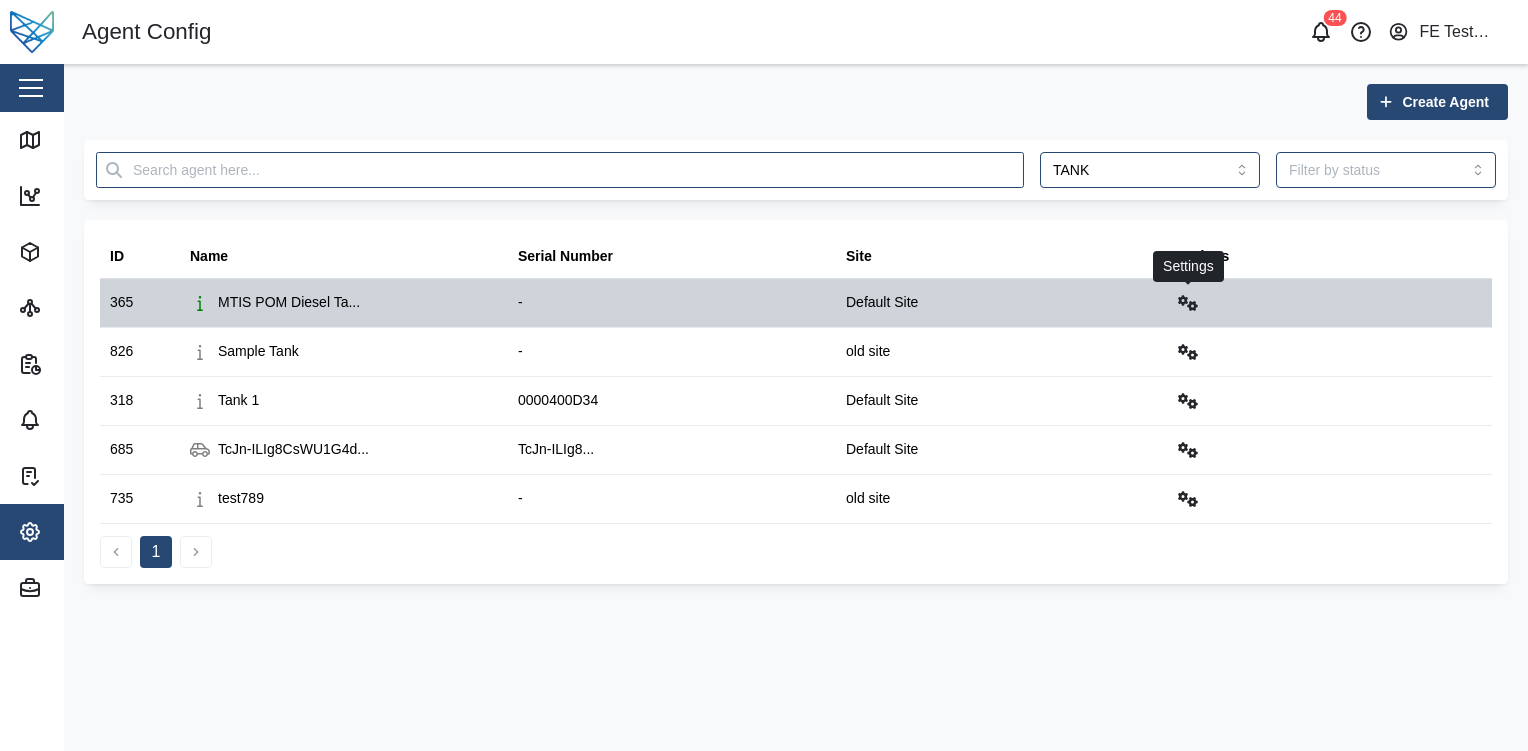 click at bounding box center (1188, 303) 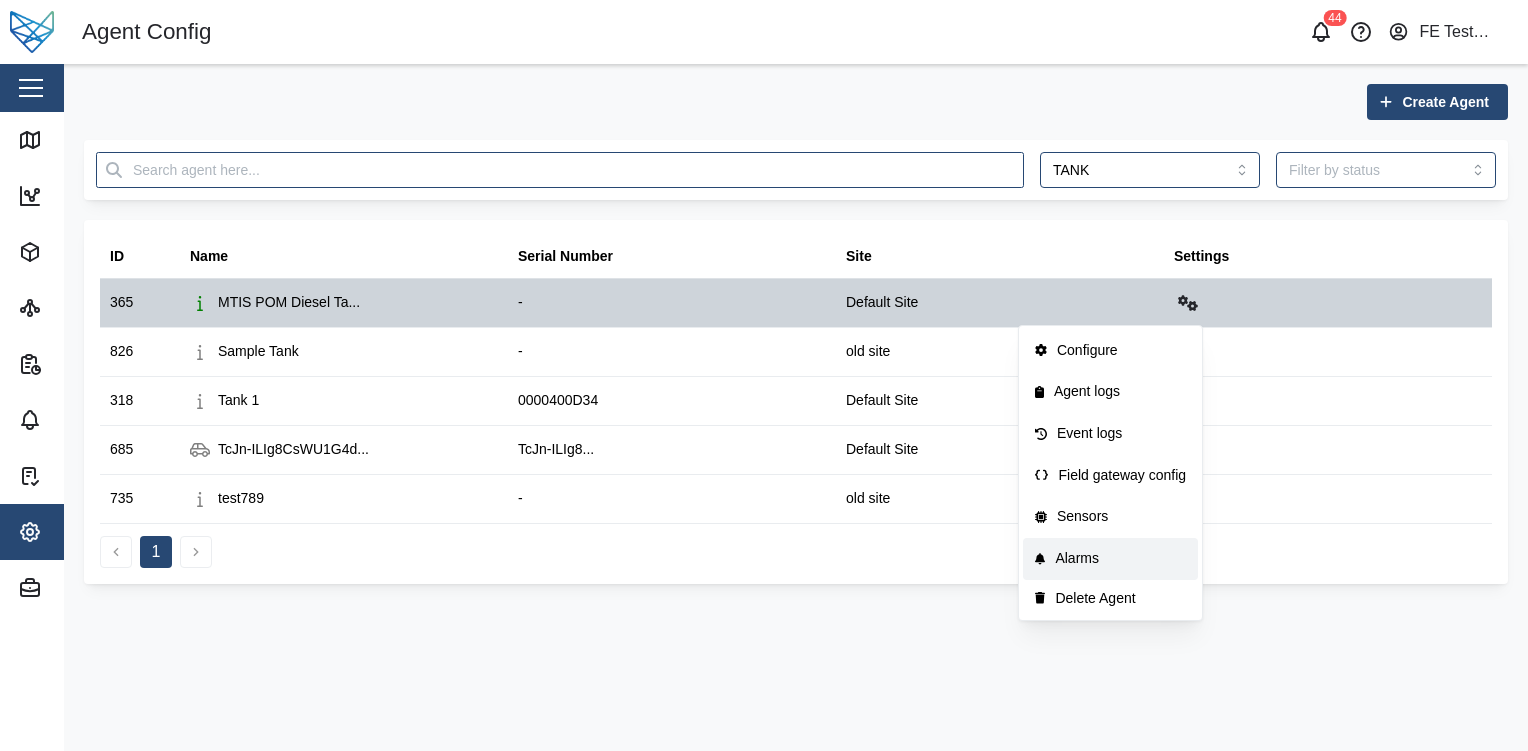 click on "Alarms" at bounding box center (1120, 559) 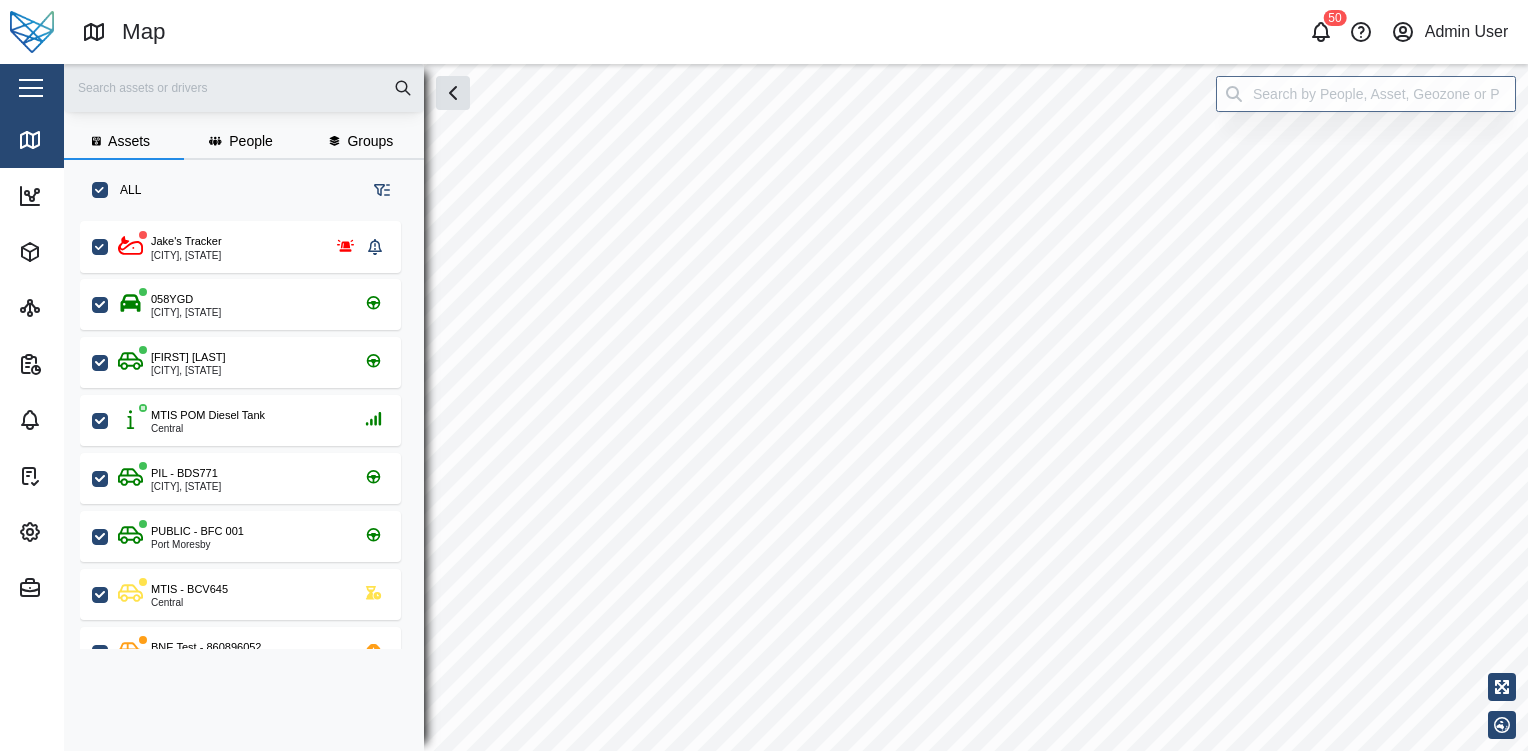 checkbox on "true" 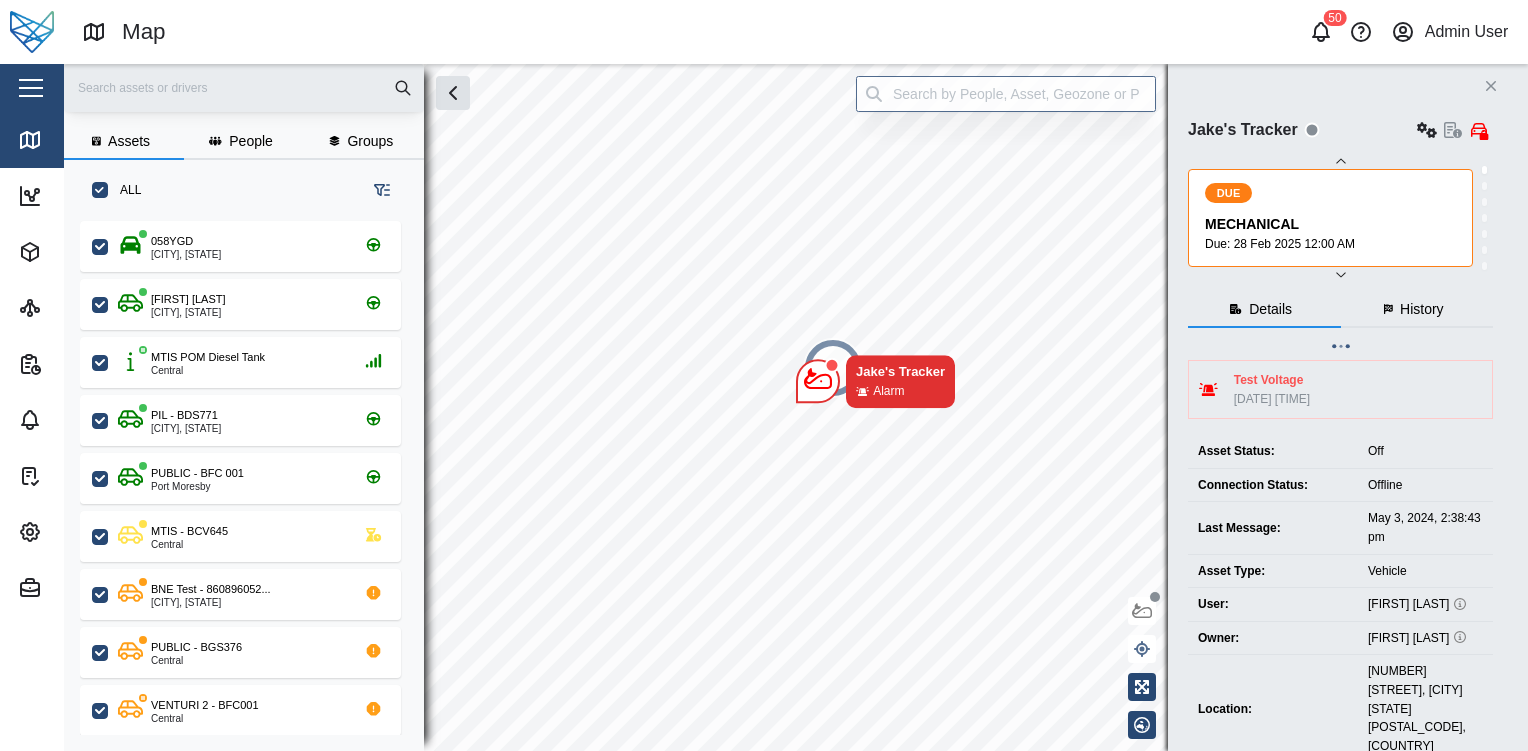 scroll, scrollTop: 505, scrollLeft: 312, axis: both 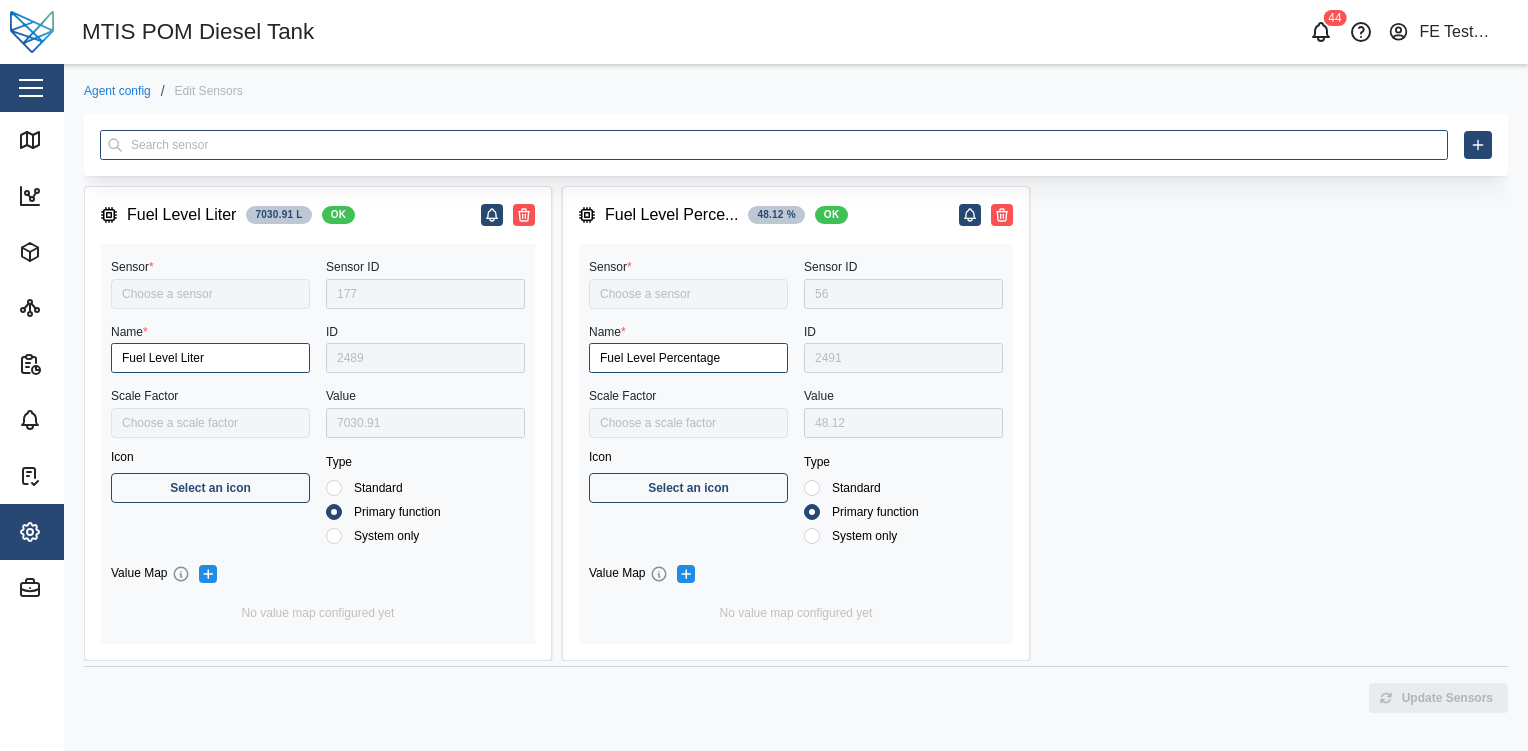 type on "Fuel Level Liter" 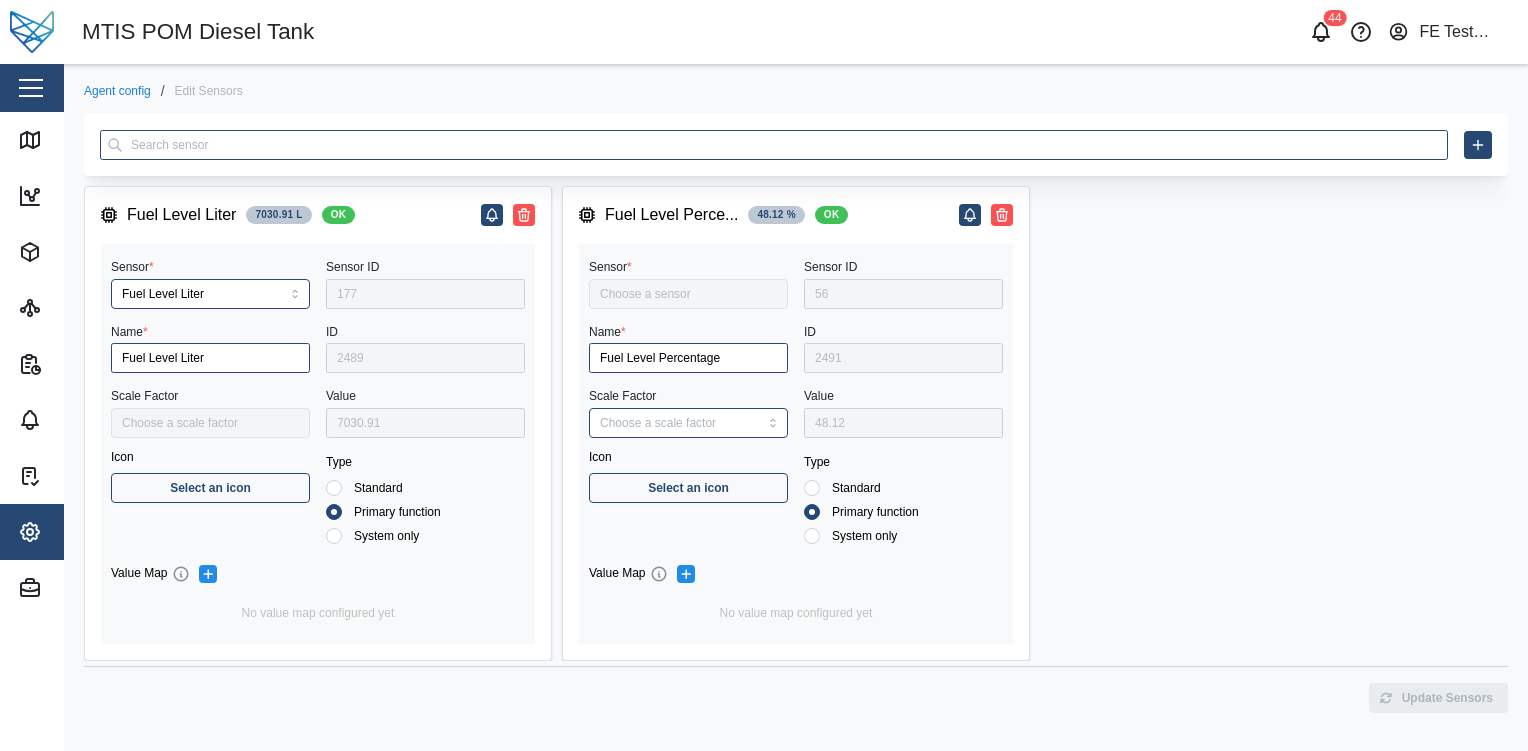 type on "Fuel level" 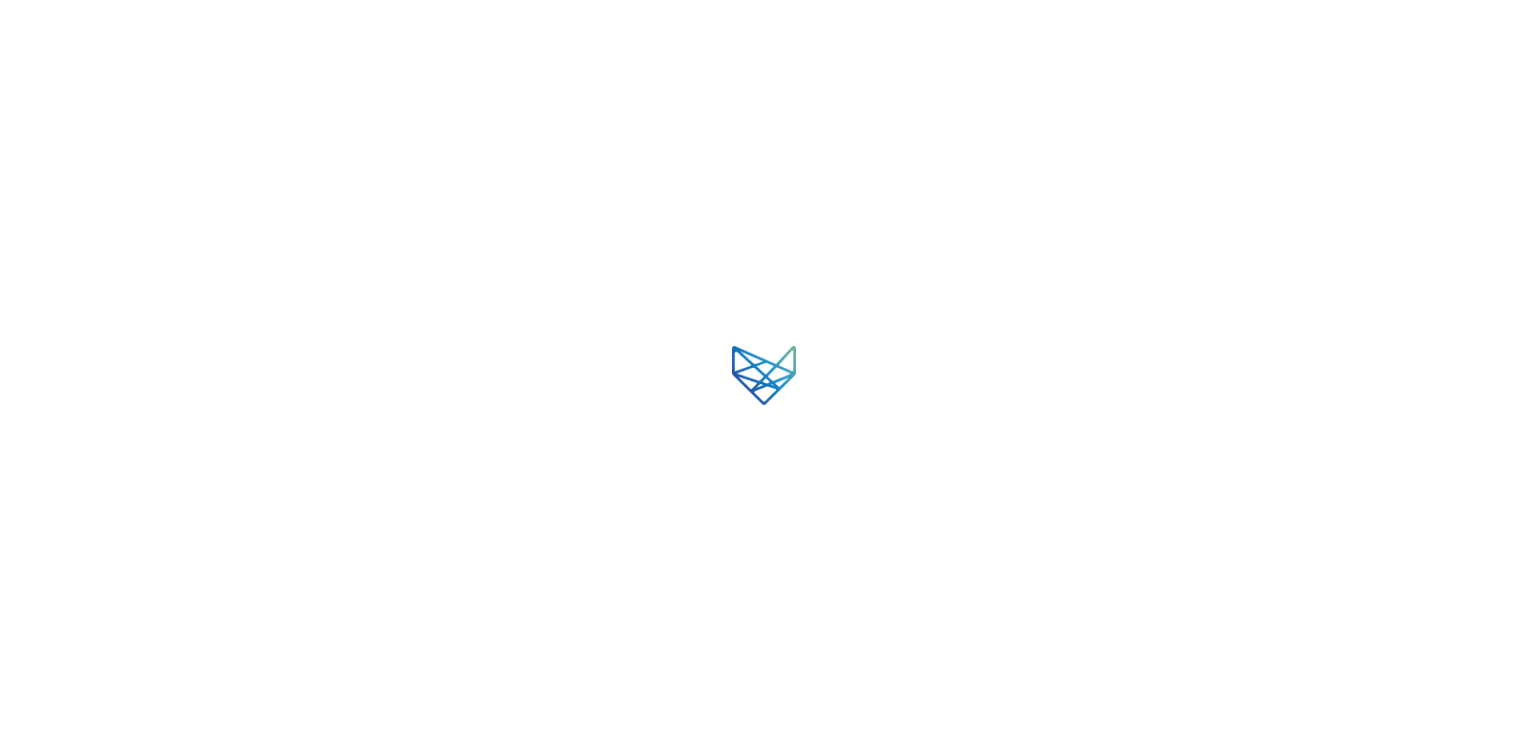 scroll, scrollTop: 0, scrollLeft: 0, axis: both 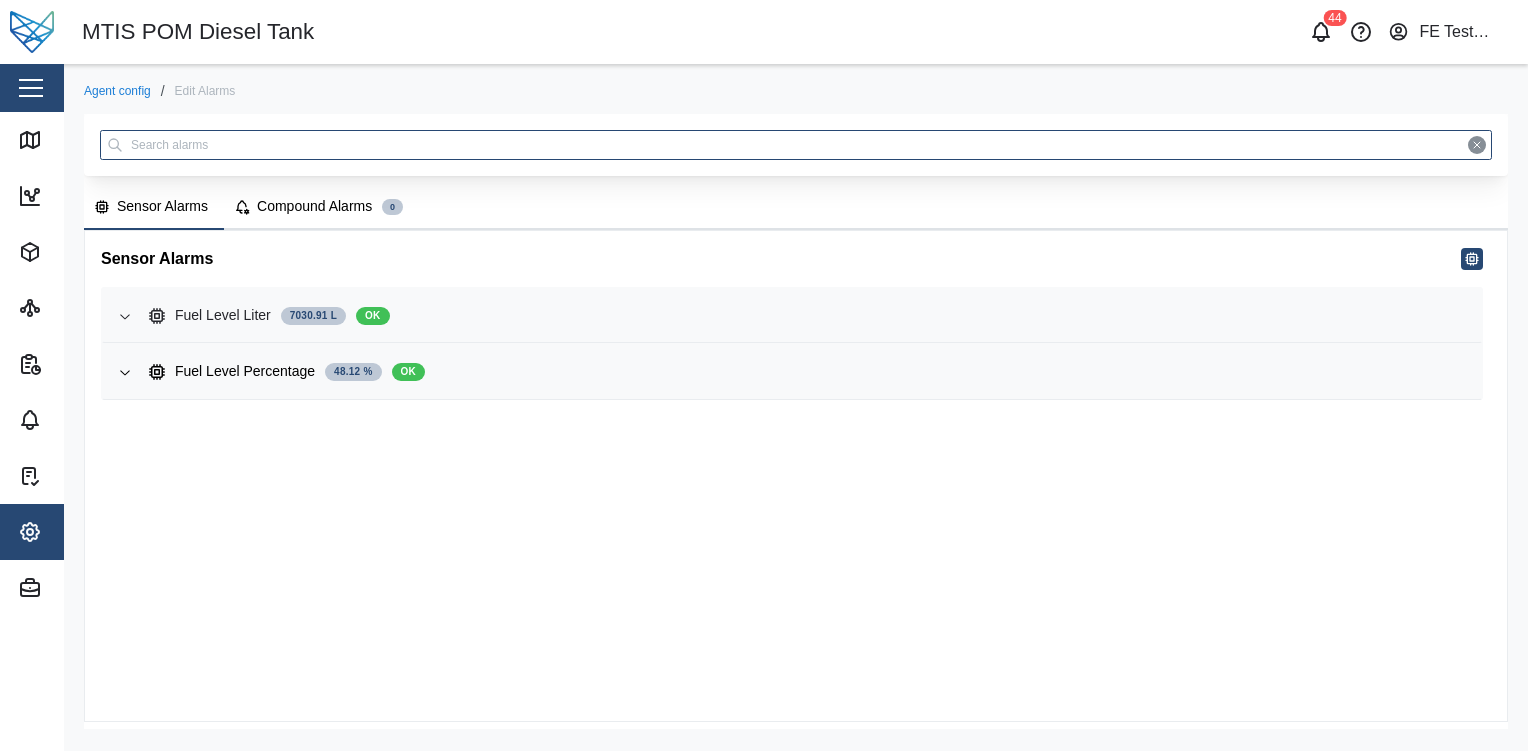 click on "Fuel Level Liter 7030.91 L  OK" at bounding box center [807, 316] 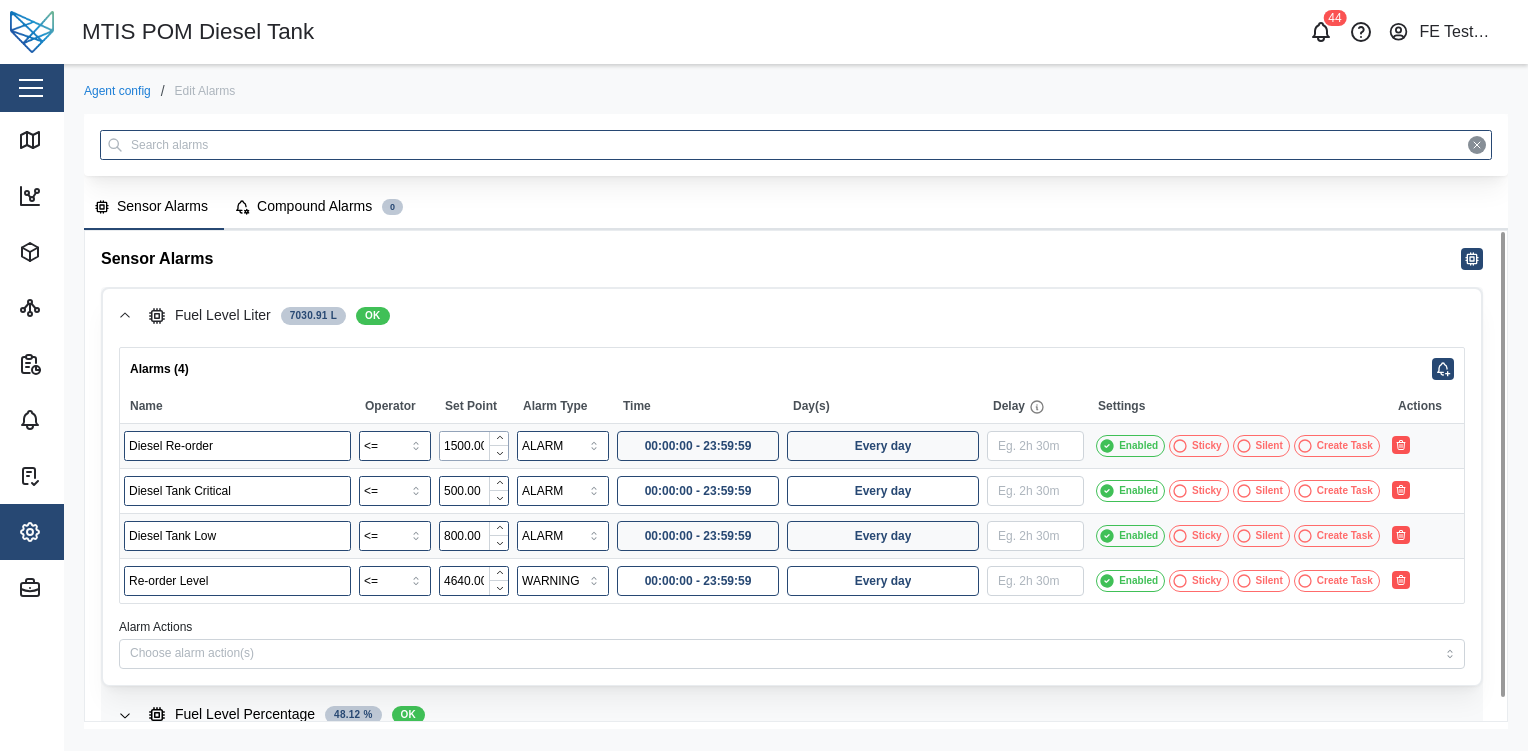 click on "1500.00" at bounding box center (474, 446) 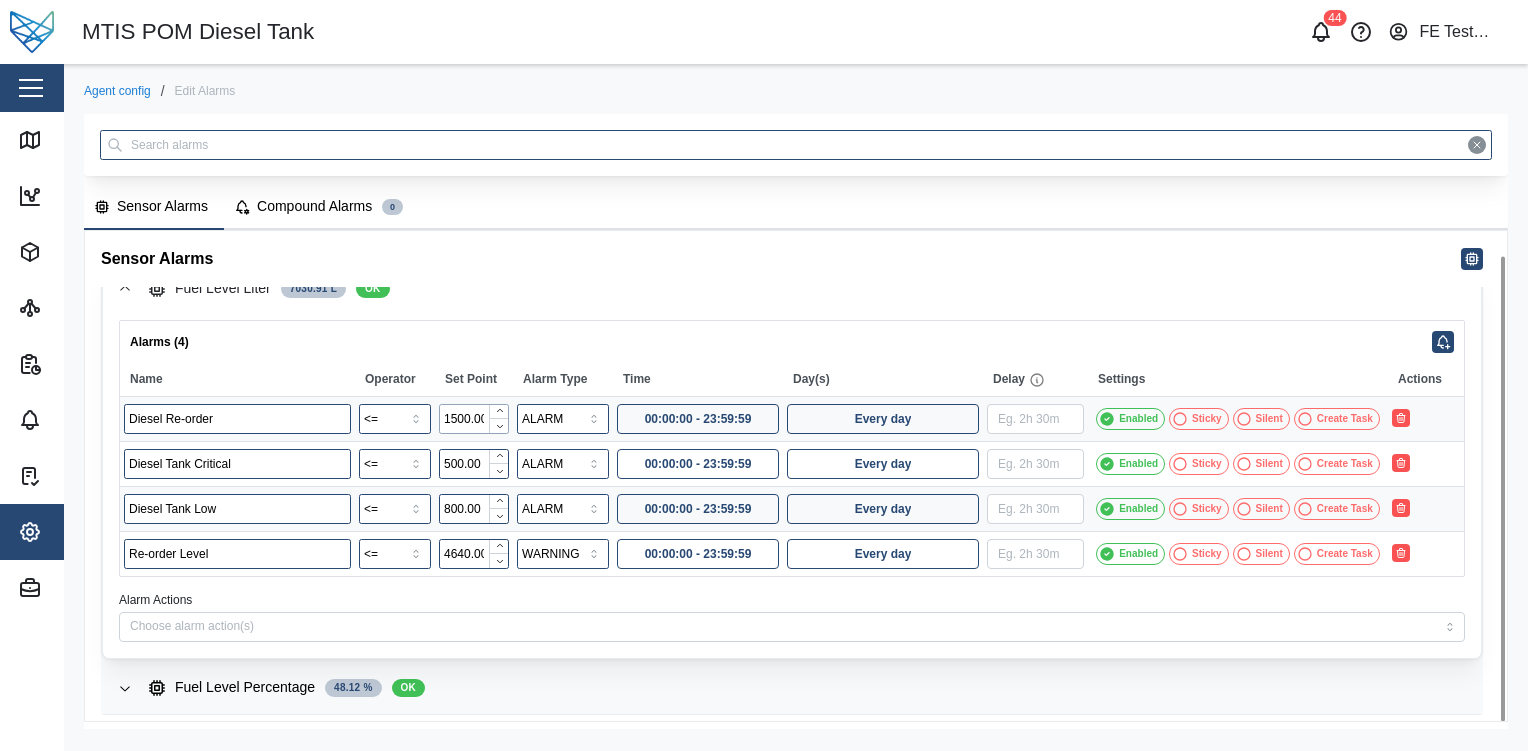 scroll, scrollTop: 26, scrollLeft: 0, axis: vertical 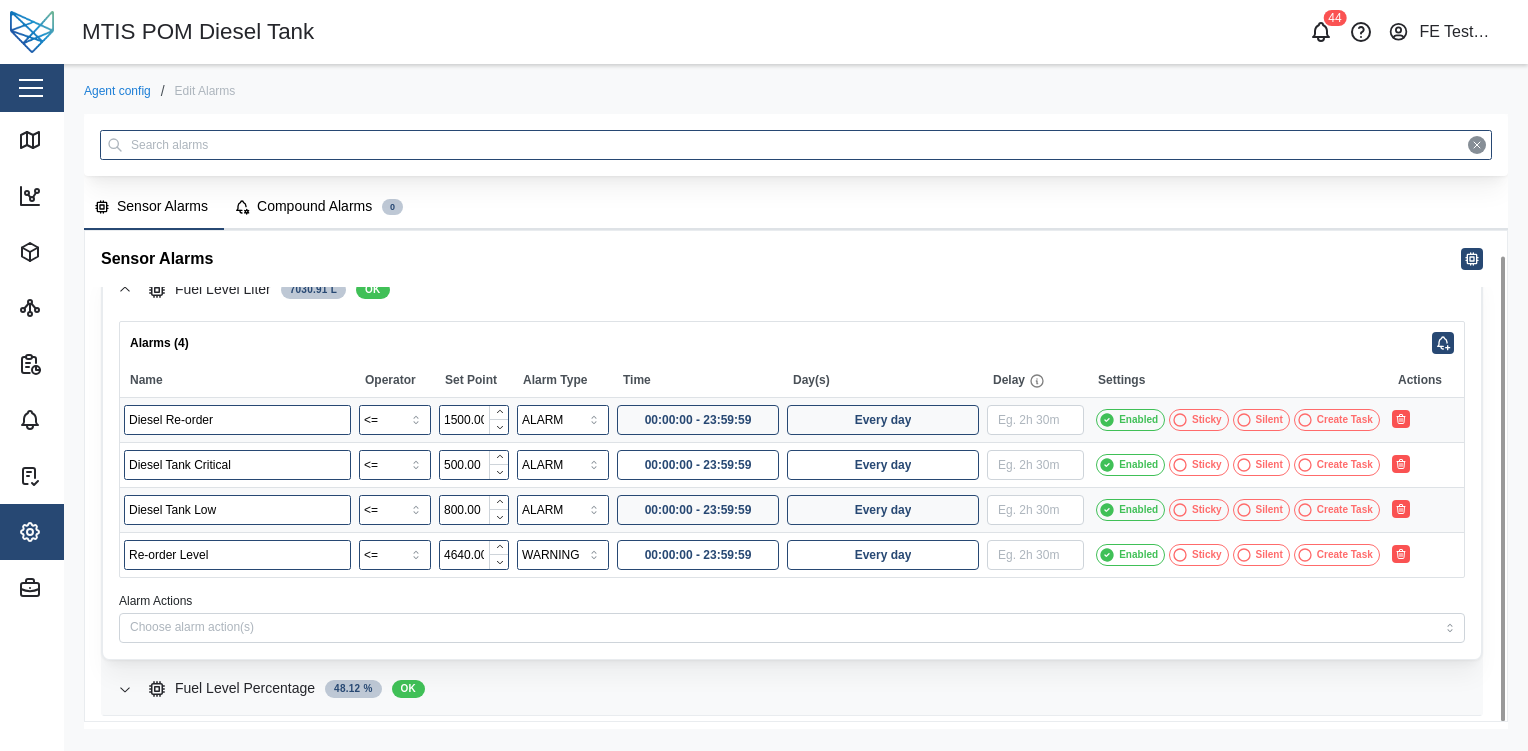 click on "Fuel Level Percentage 48.12 %  OK" at bounding box center (807, 689) 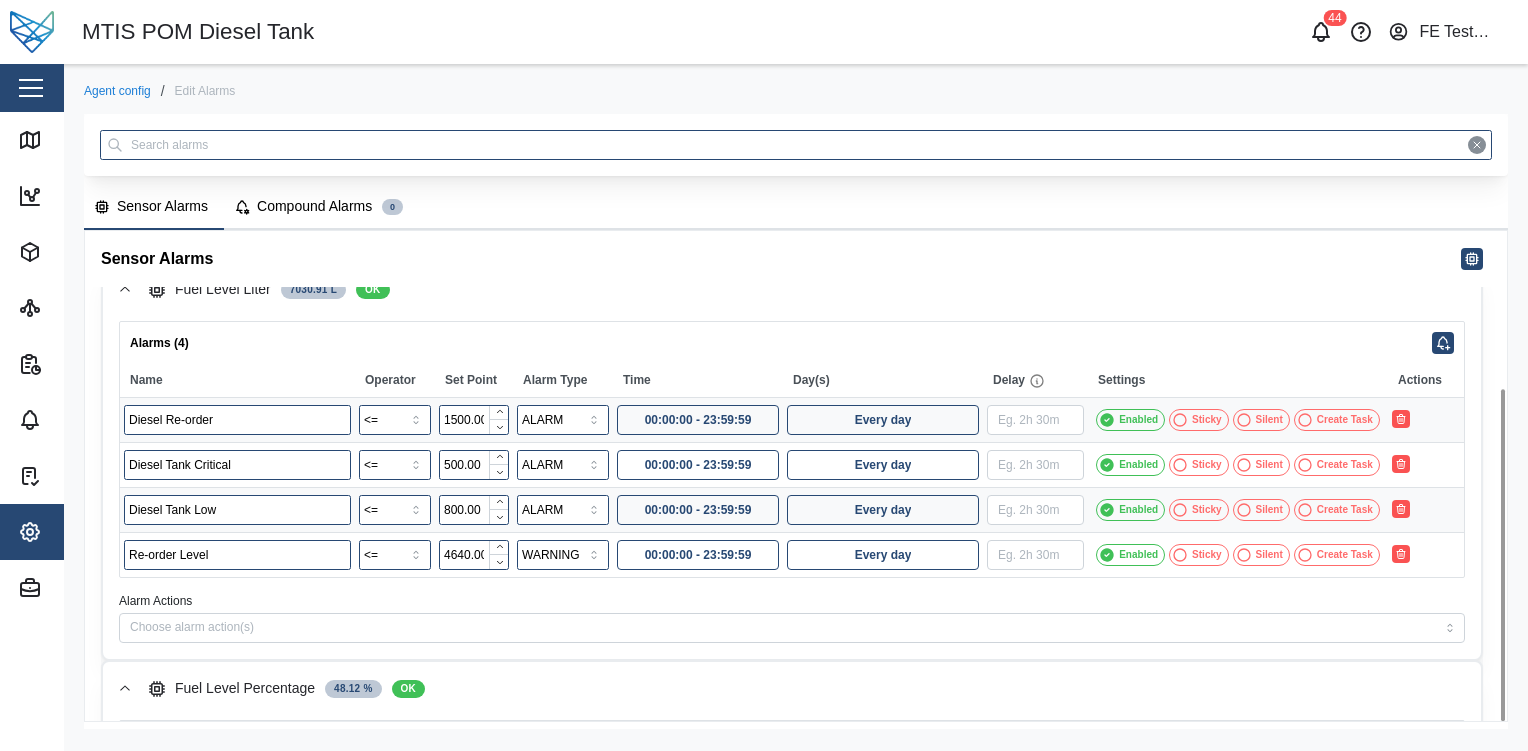 scroll, scrollTop: 233, scrollLeft: 0, axis: vertical 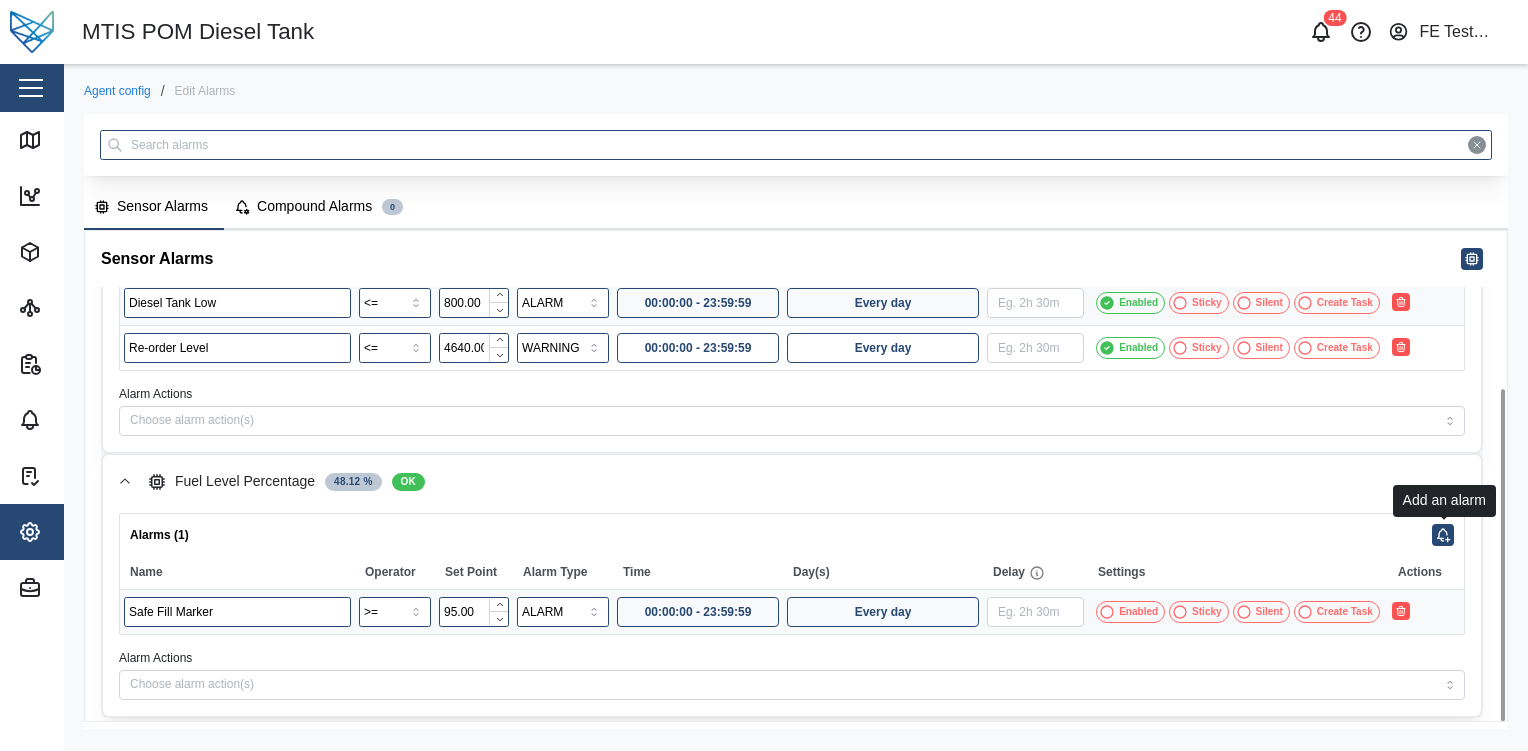 click 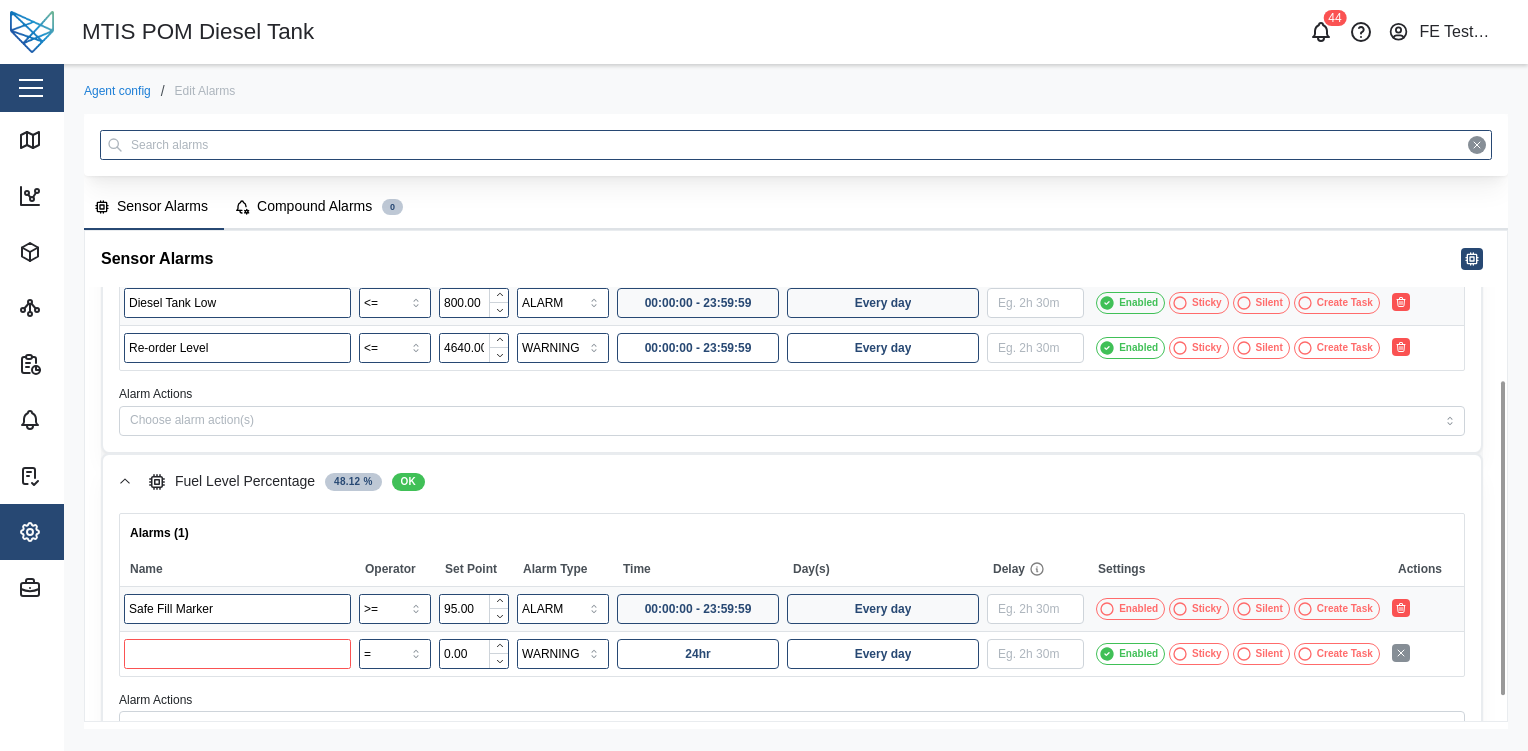 scroll, scrollTop: 275, scrollLeft: 0, axis: vertical 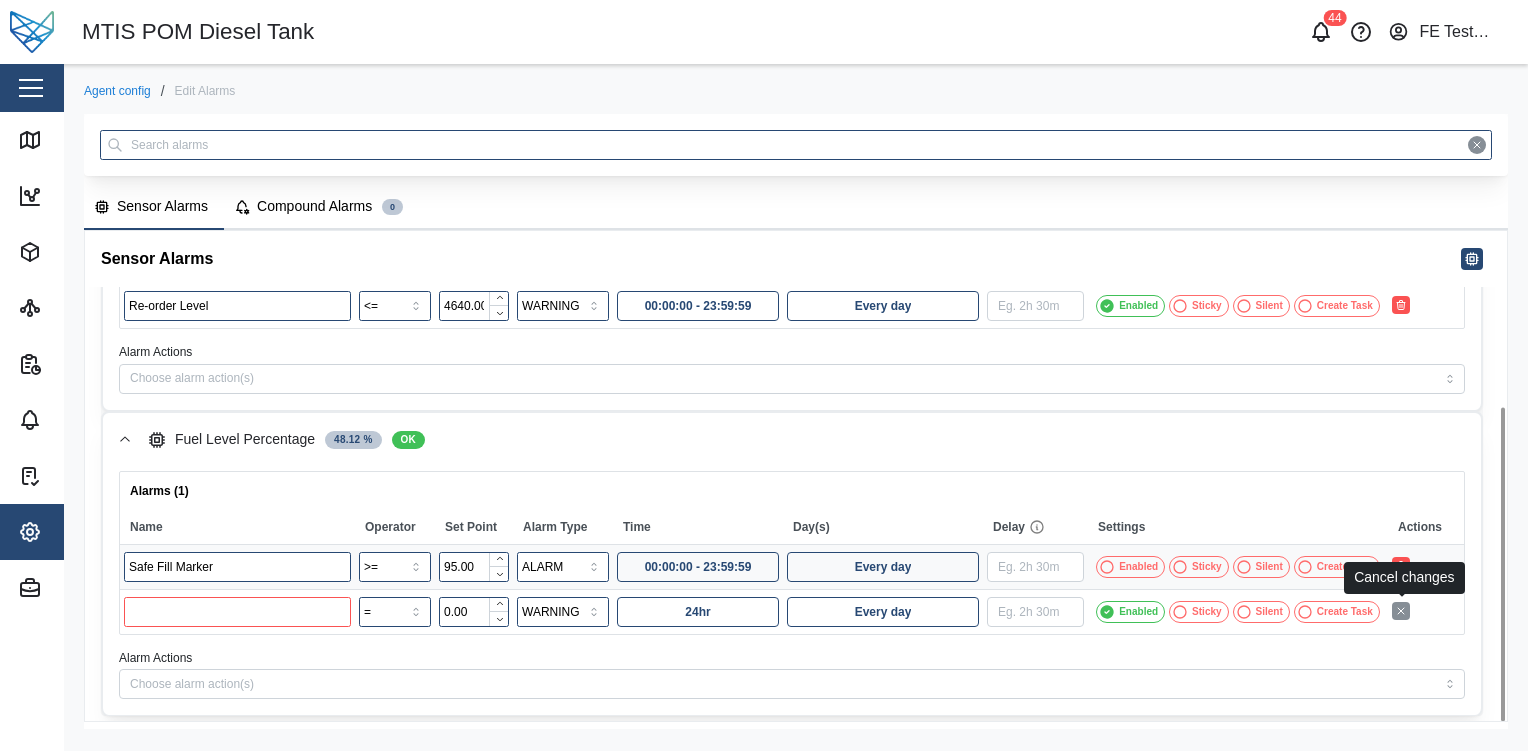 click 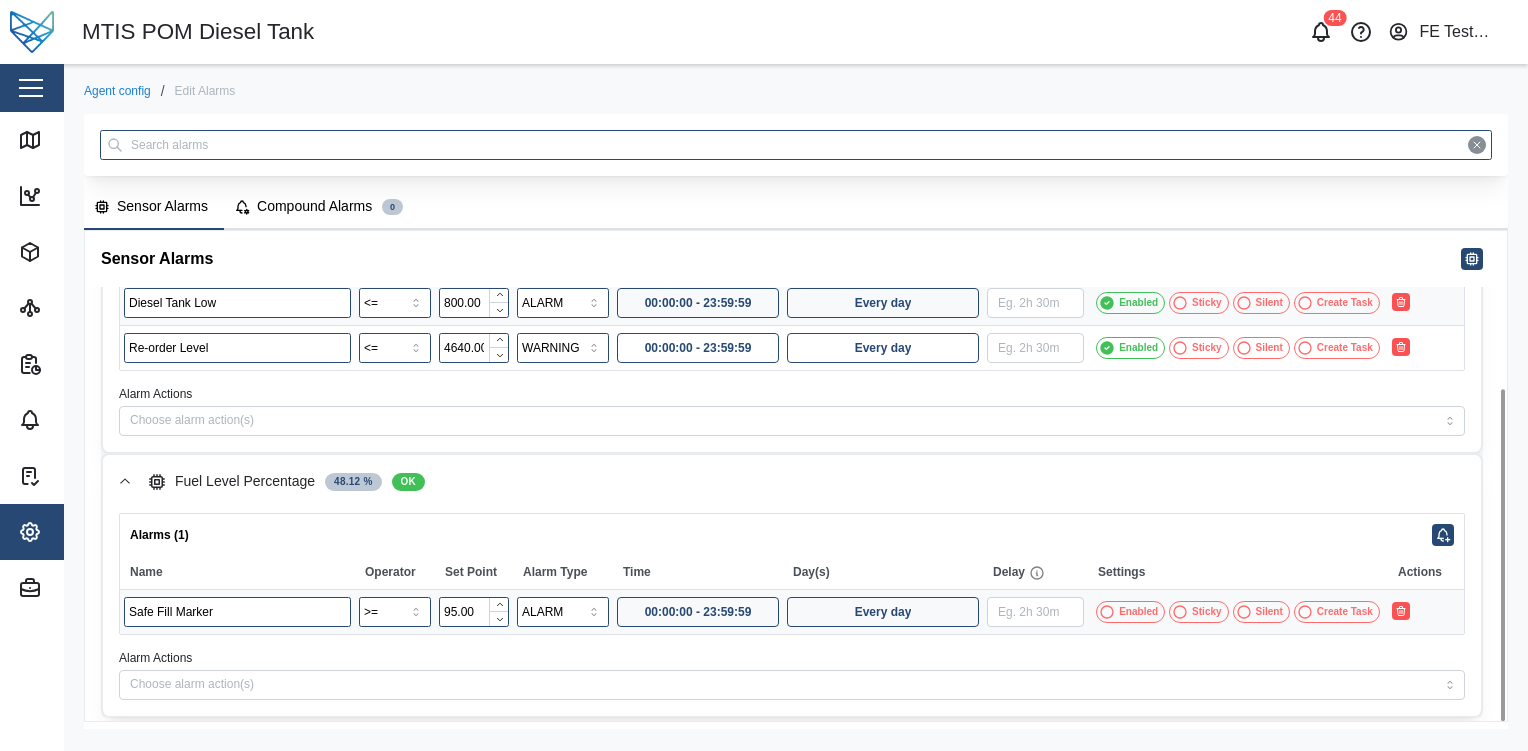 scroll, scrollTop: 0, scrollLeft: 0, axis: both 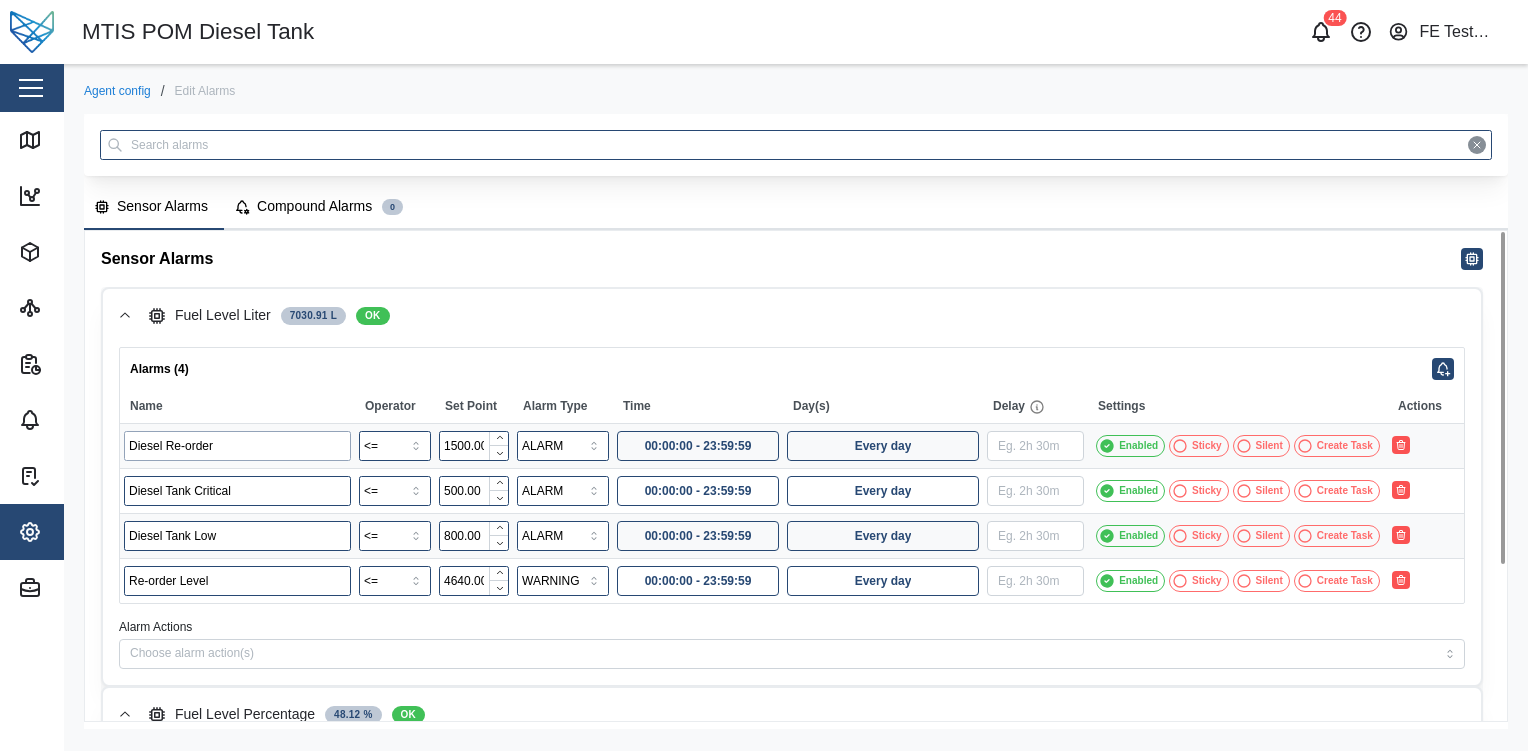 click on "Diesel Re-order" at bounding box center [237, 446] 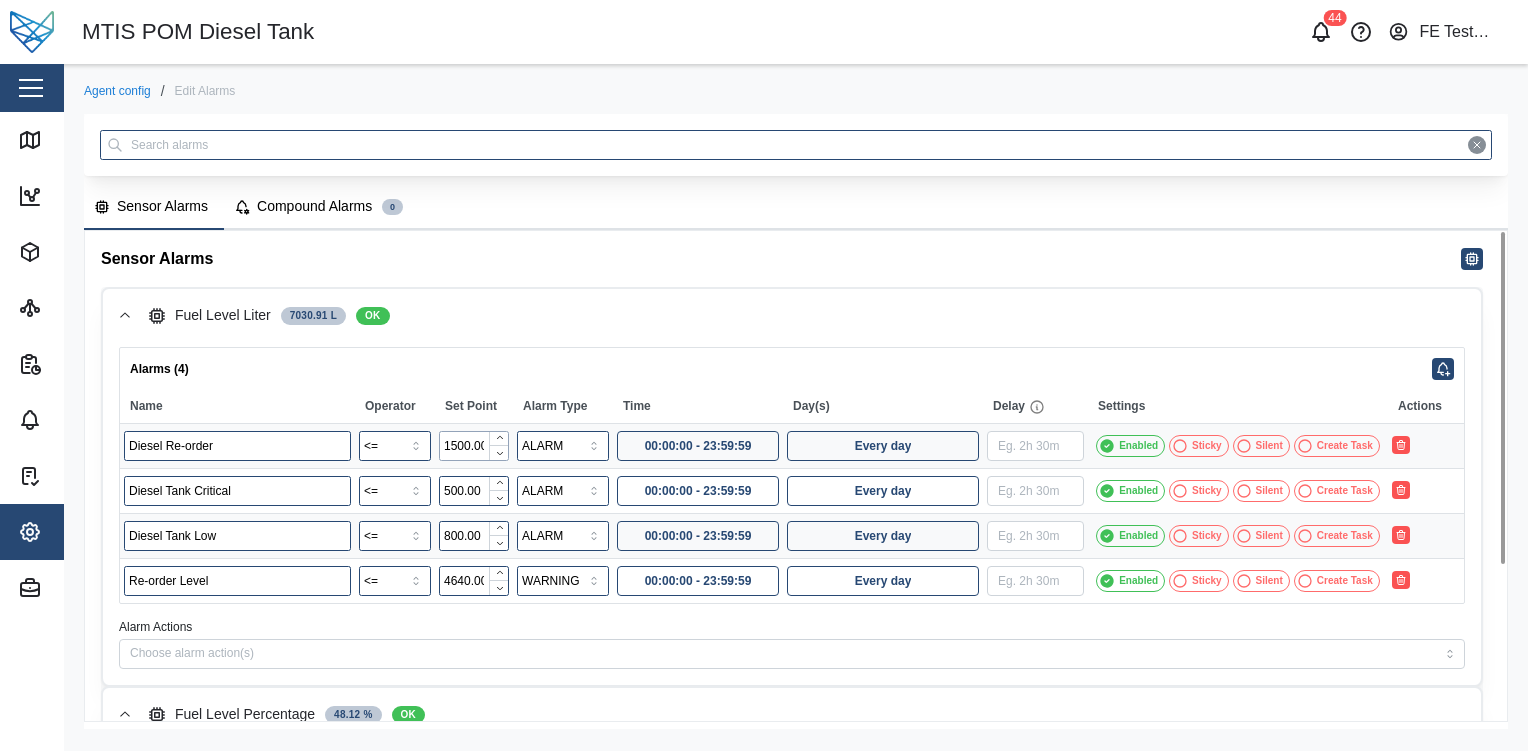 click on "1500.00" at bounding box center (474, 446) 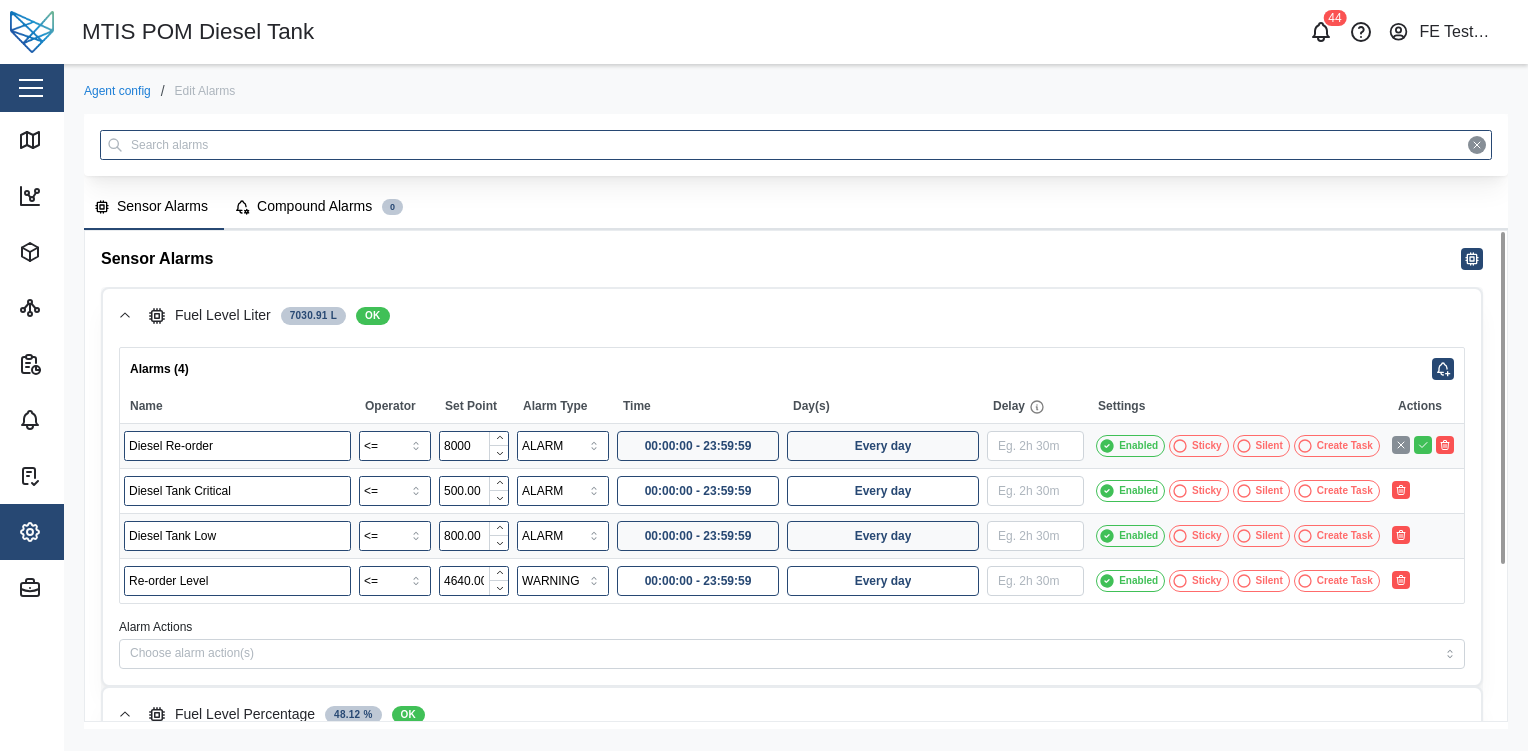 type on "8000.00" 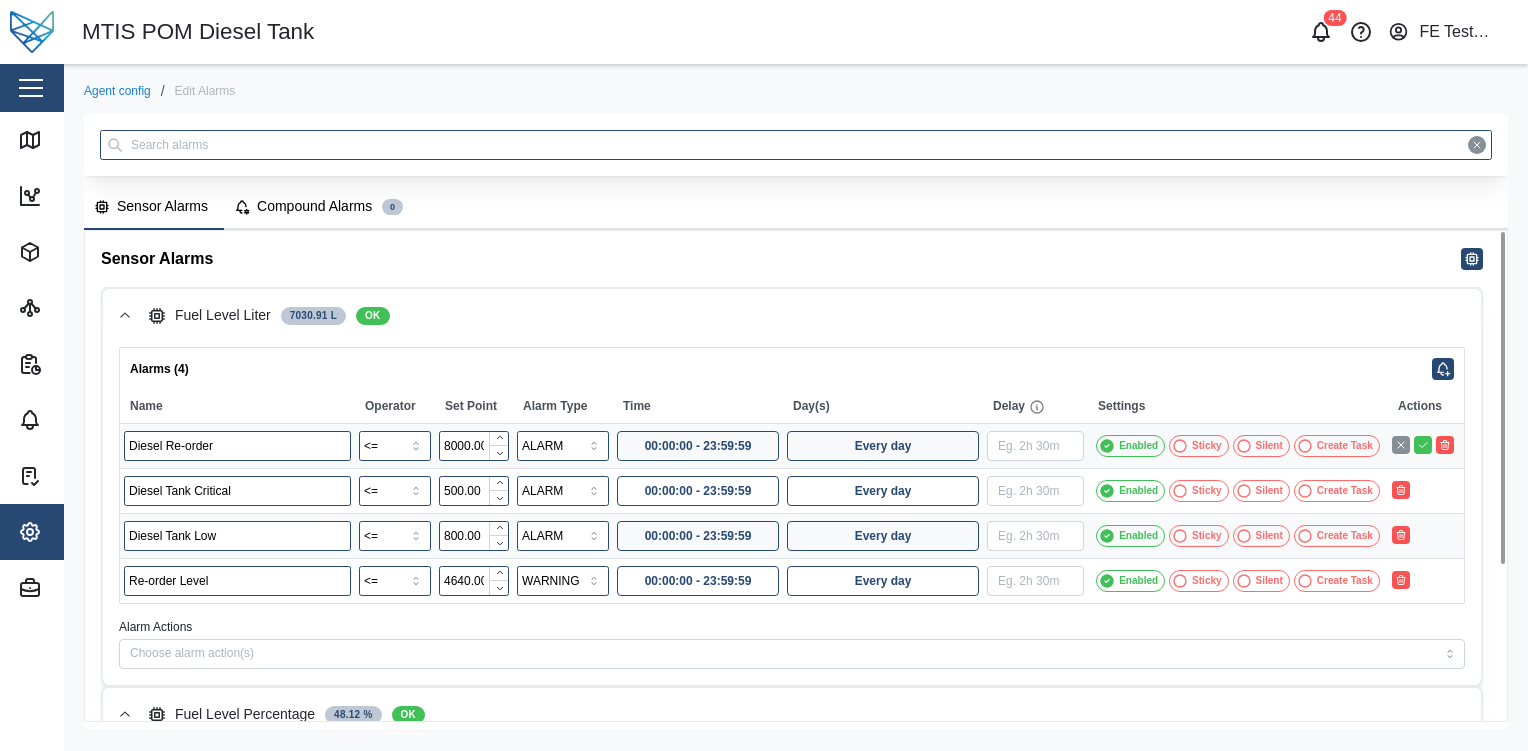 click 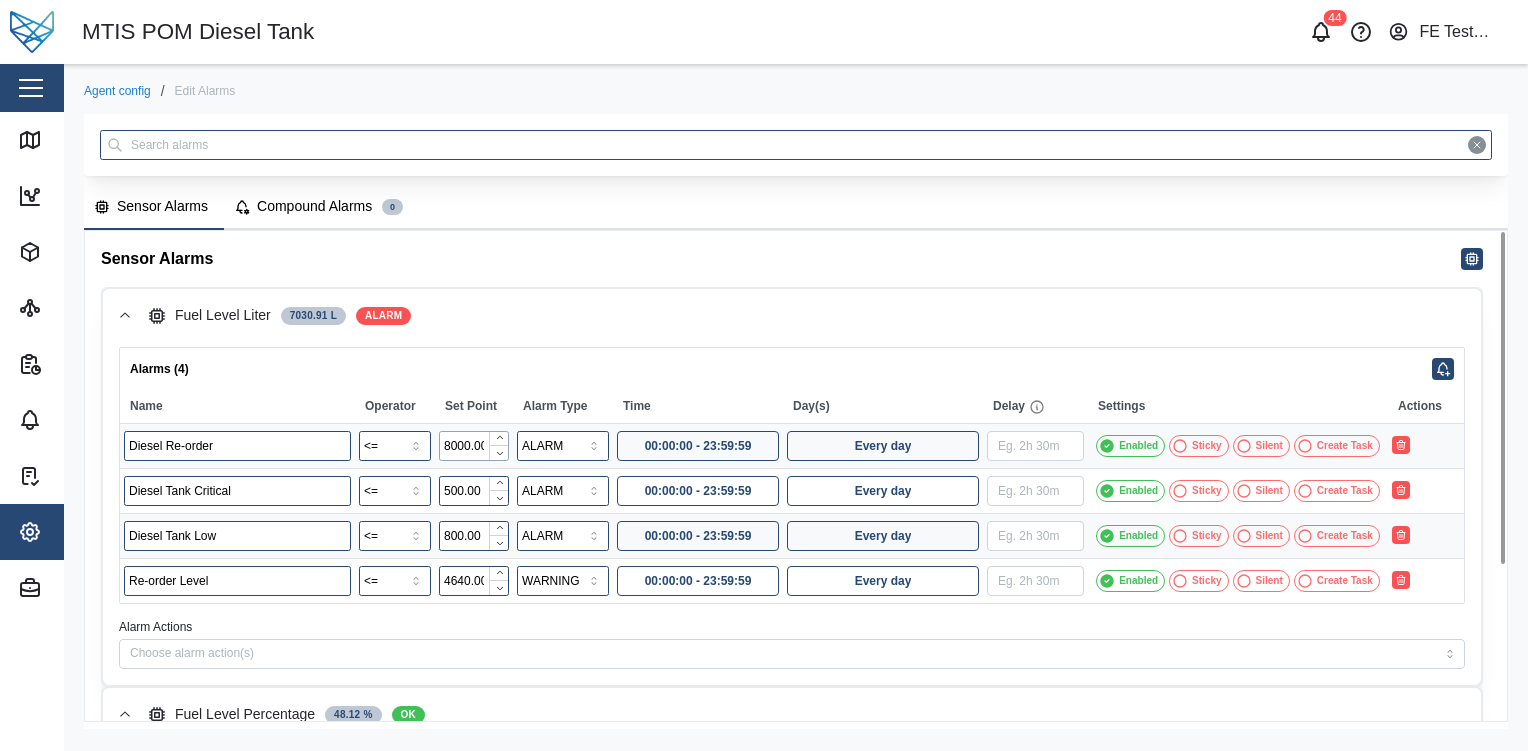 click on "8000.00" at bounding box center (474, 446) 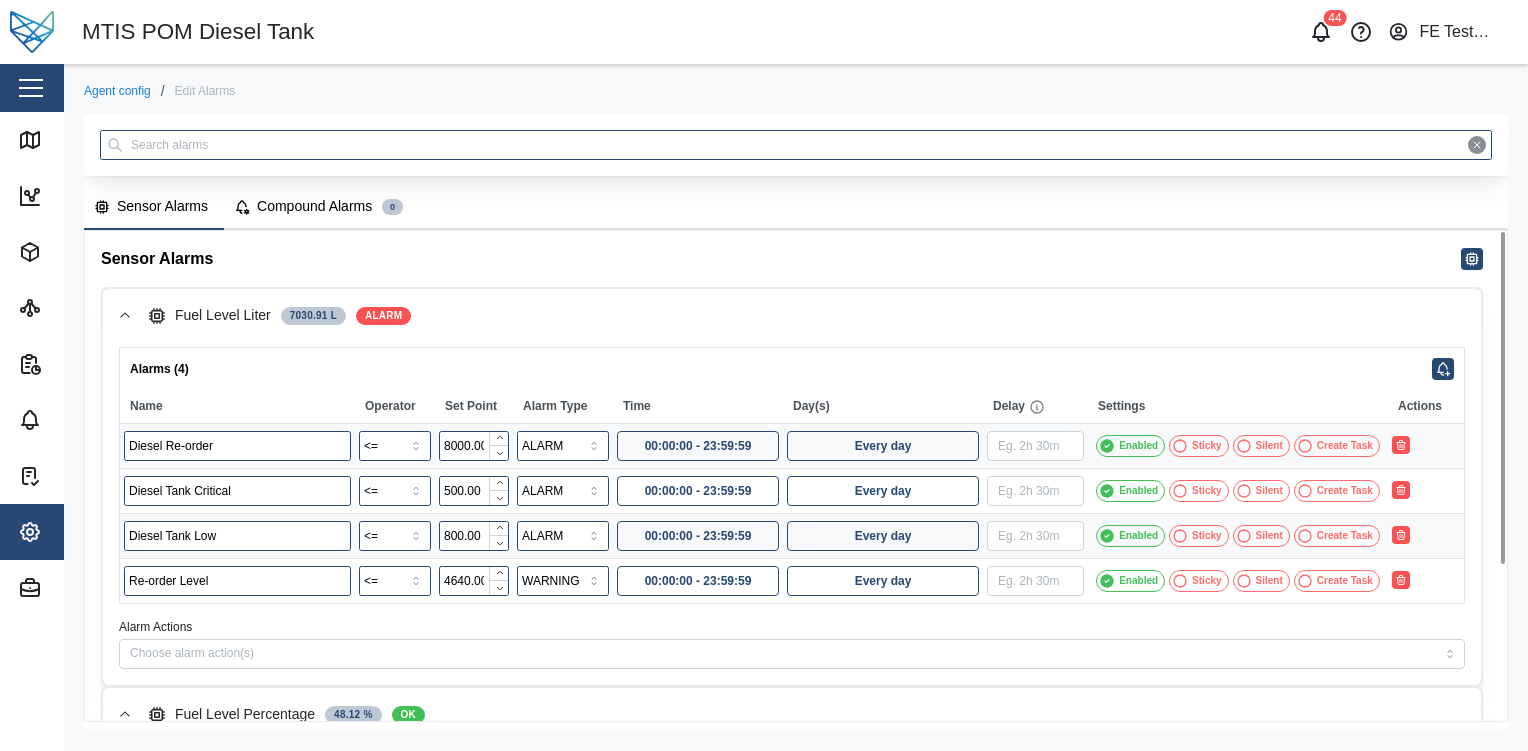 click on "Enabled" at bounding box center (1138, 446) 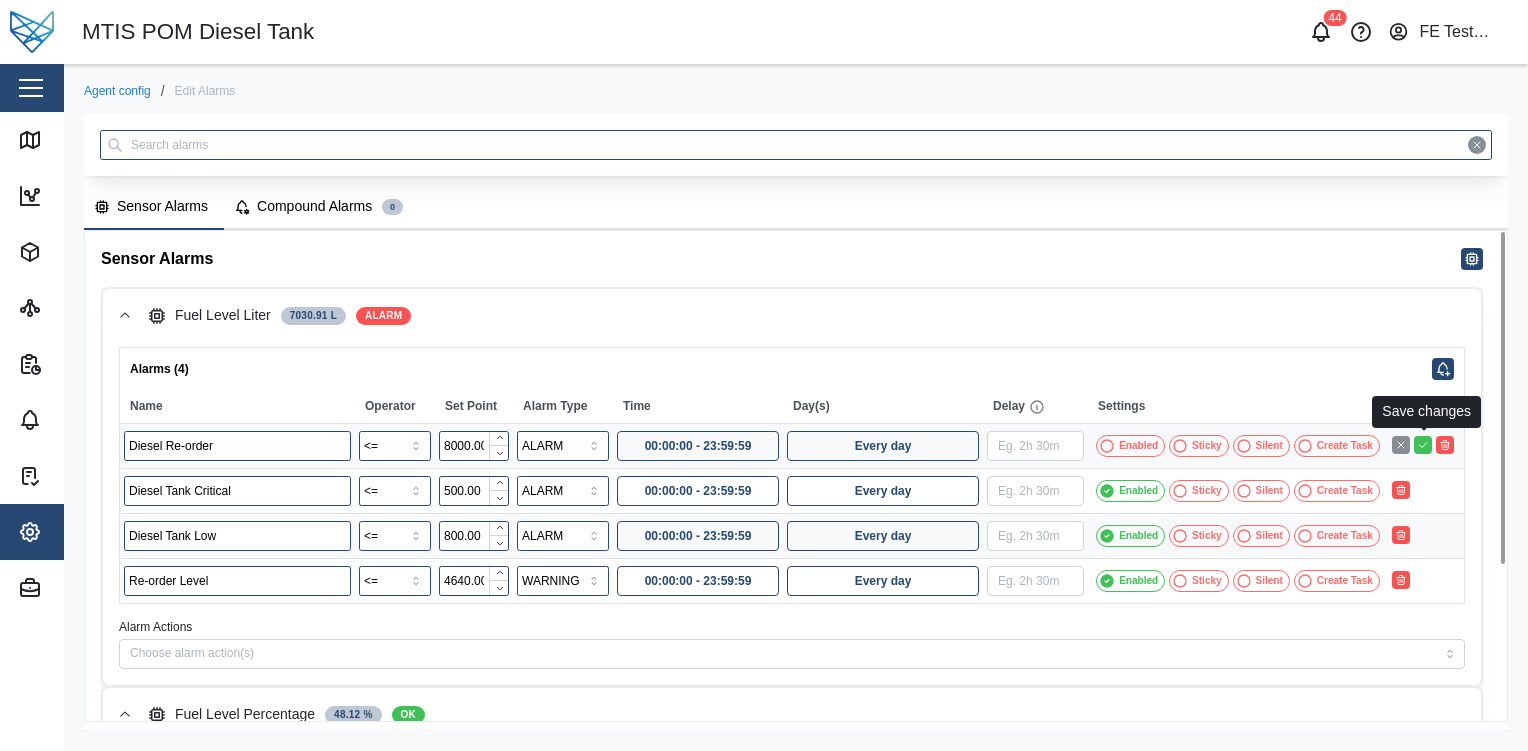 click at bounding box center [1423, 445] 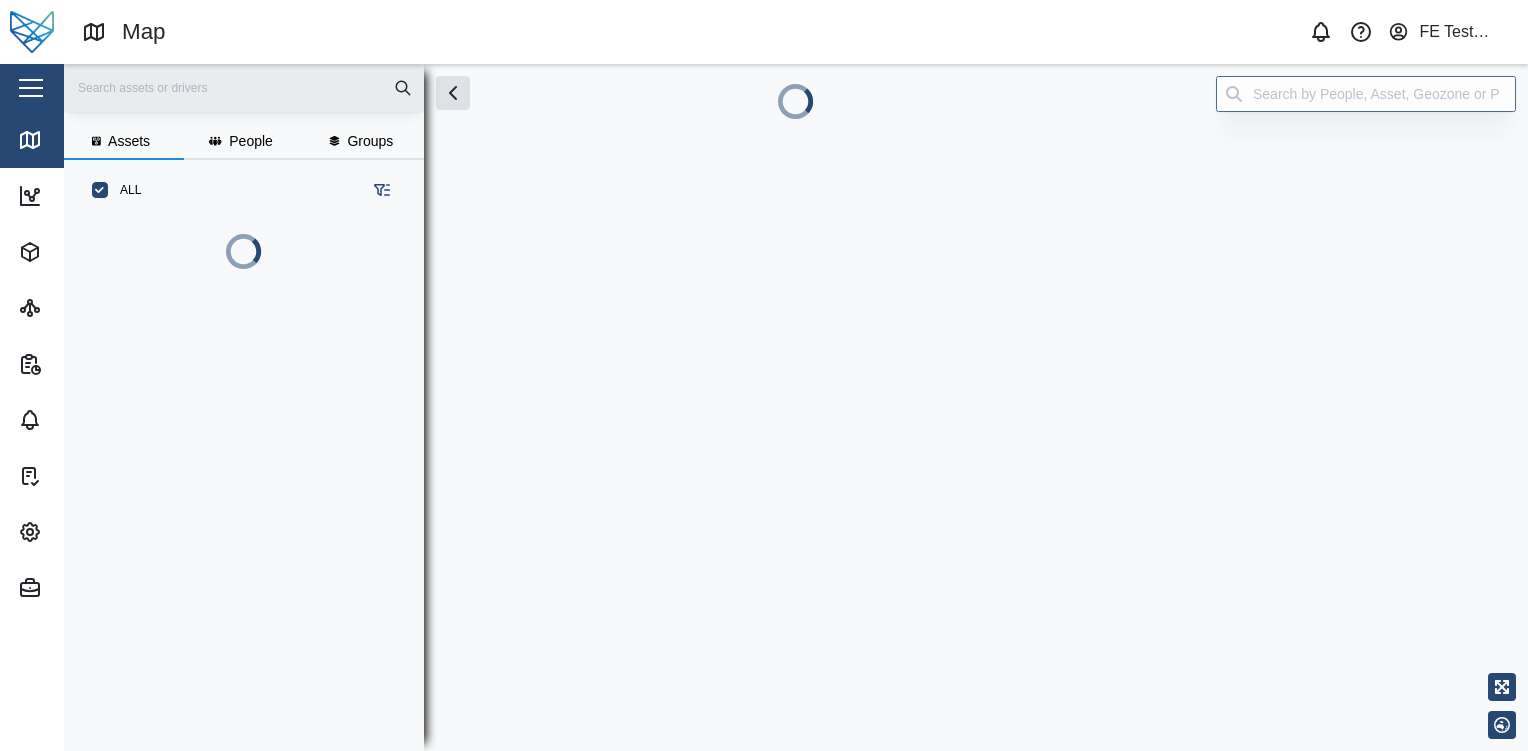 scroll, scrollTop: 0, scrollLeft: 0, axis: both 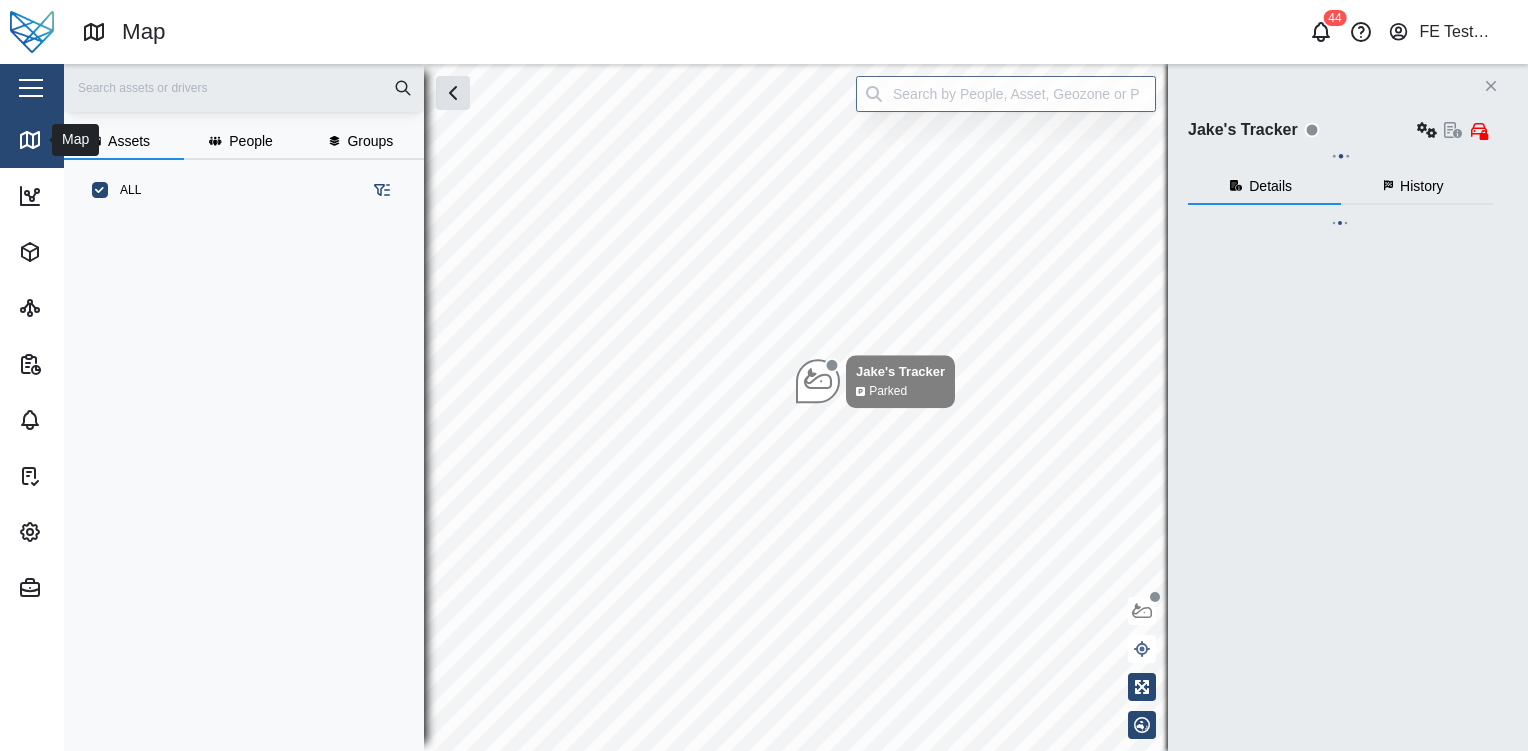 click at bounding box center [31, 88] 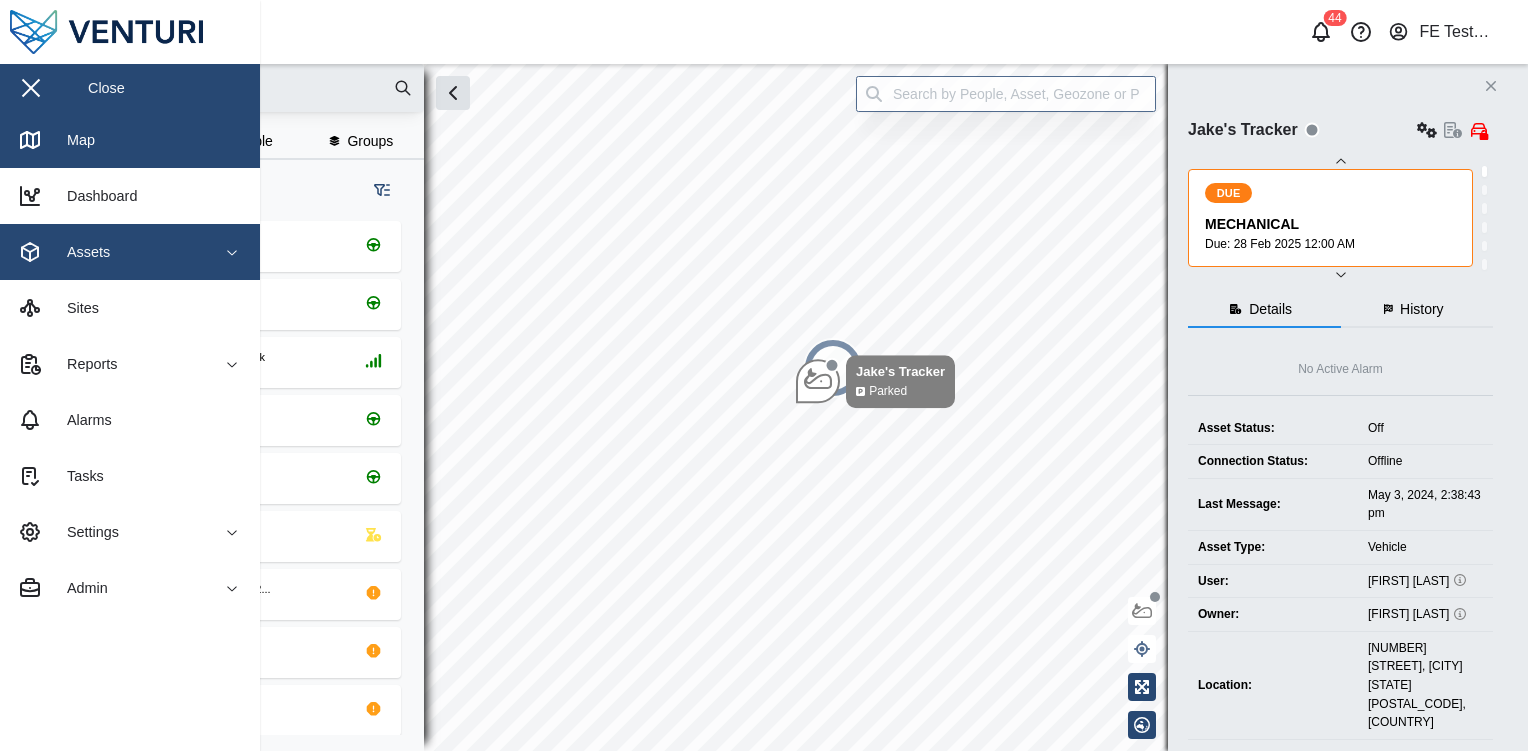 click on "Assets" at bounding box center (109, 252) 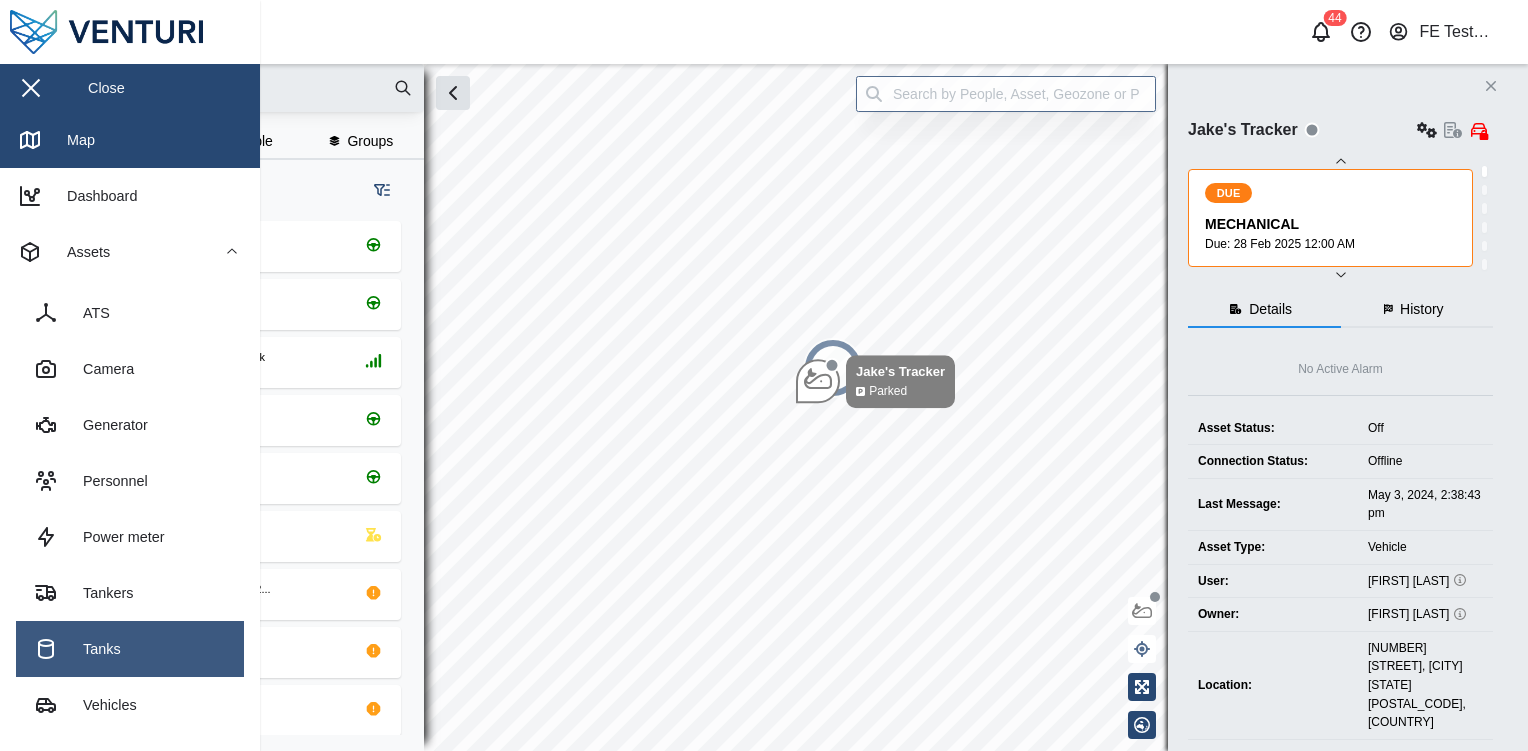 click on "Tanks" at bounding box center (130, 649) 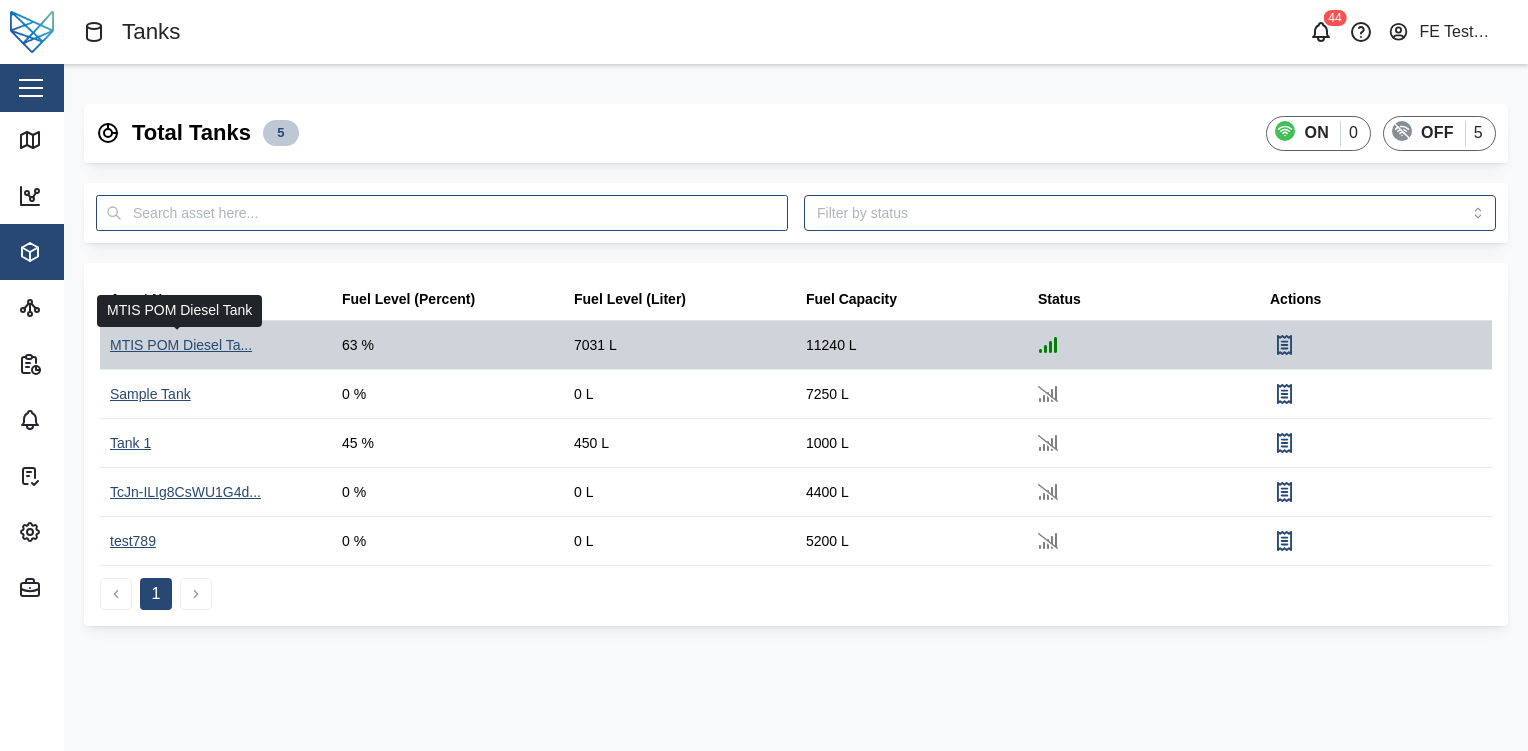 click on "MTIS POM Diesel Ta..." at bounding box center [181, 346] 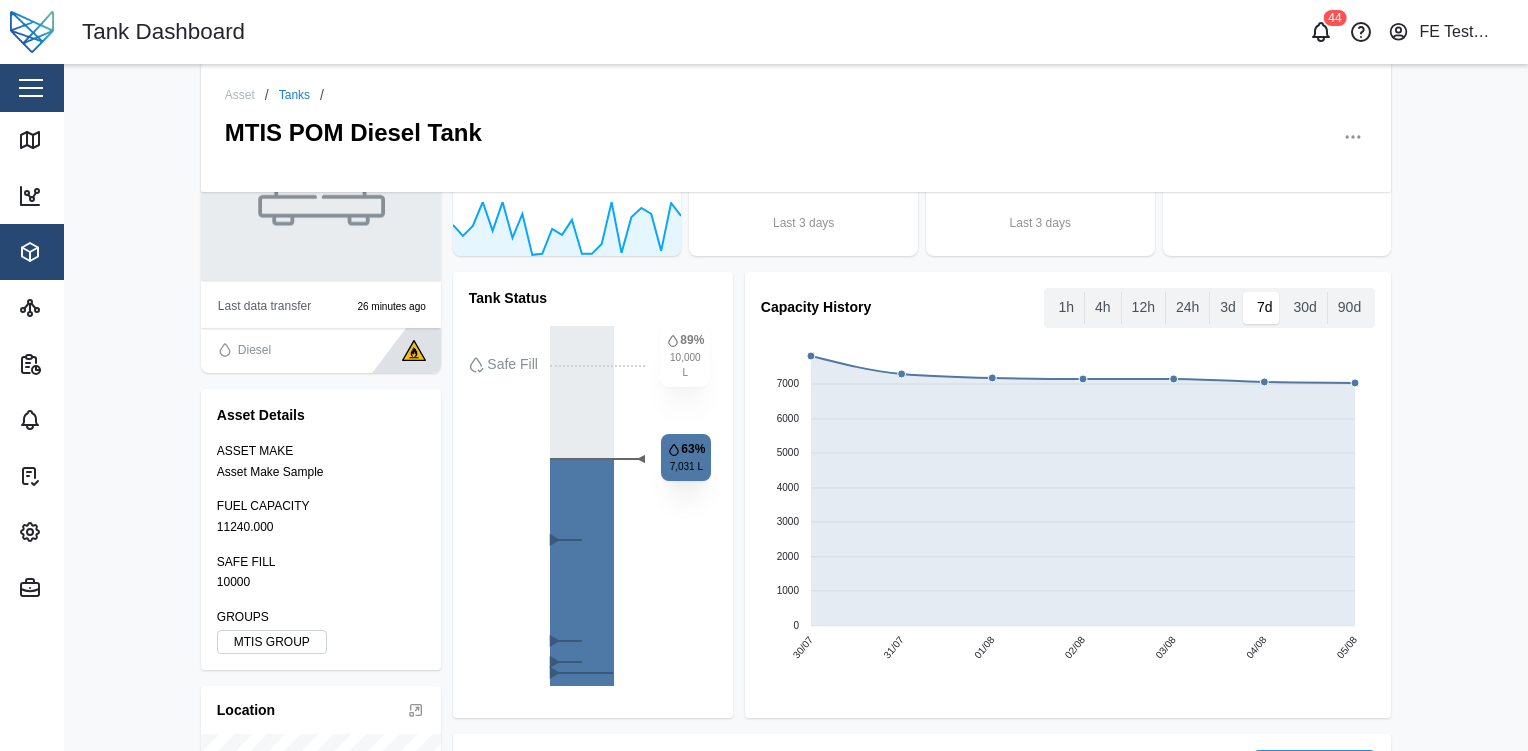 scroll, scrollTop: 152, scrollLeft: 0, axis: vertical 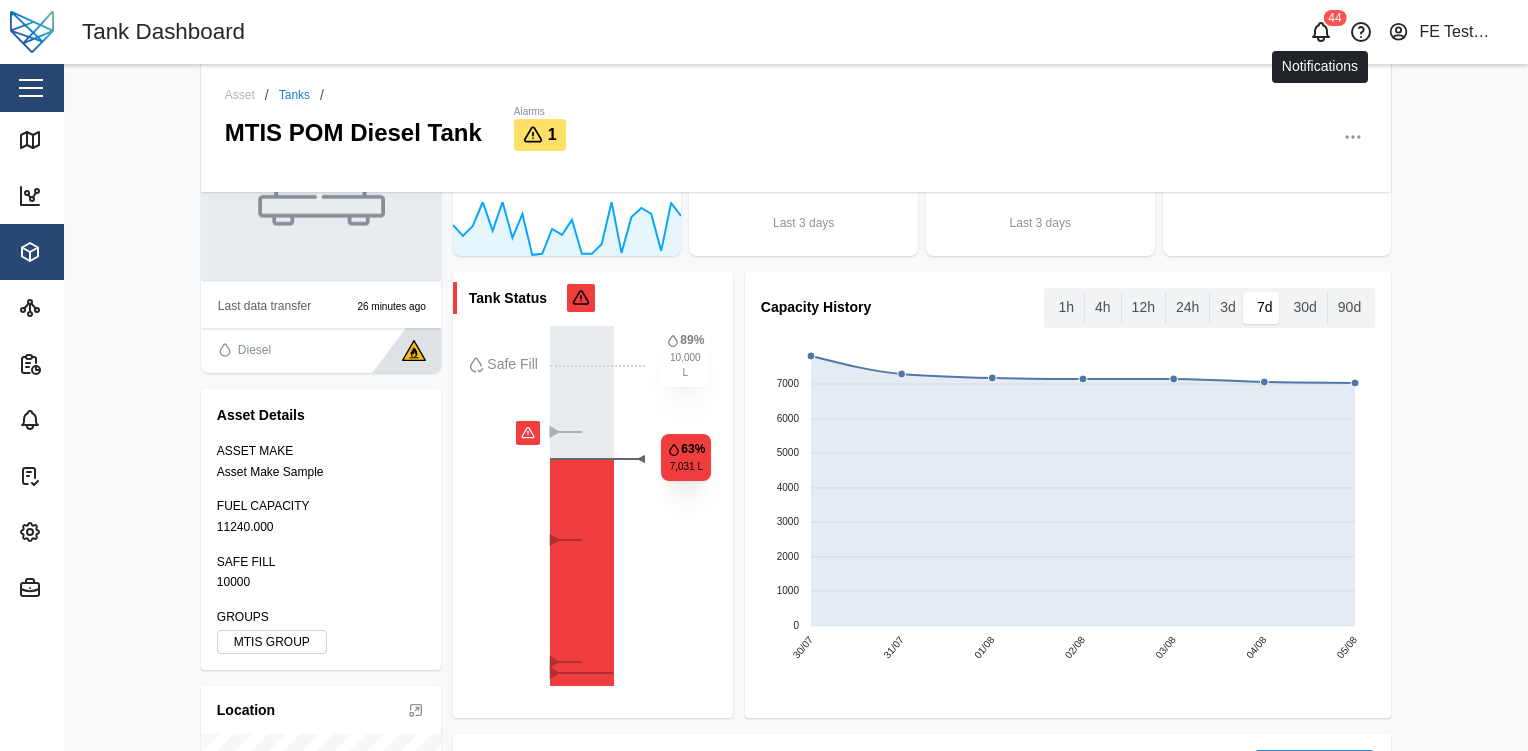 click 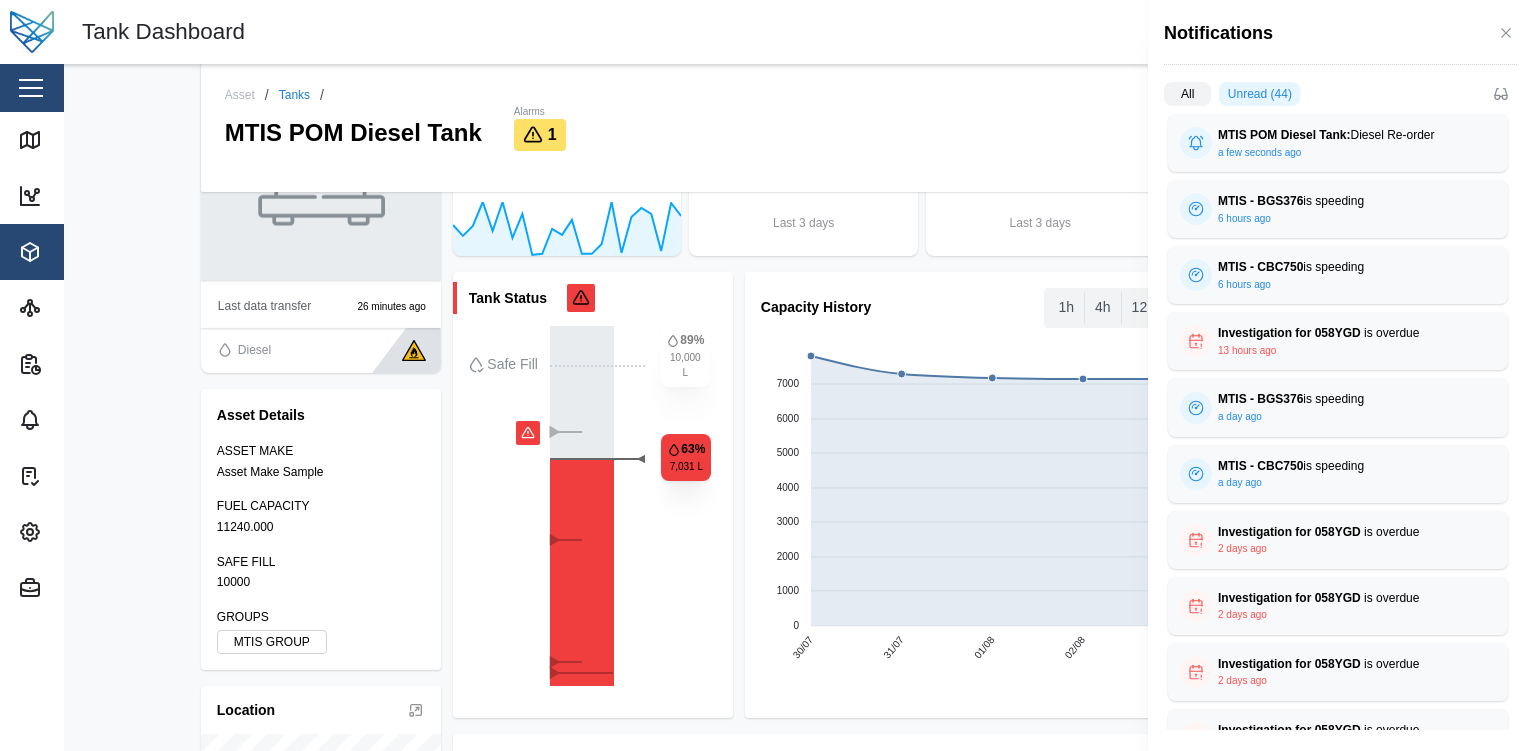 type 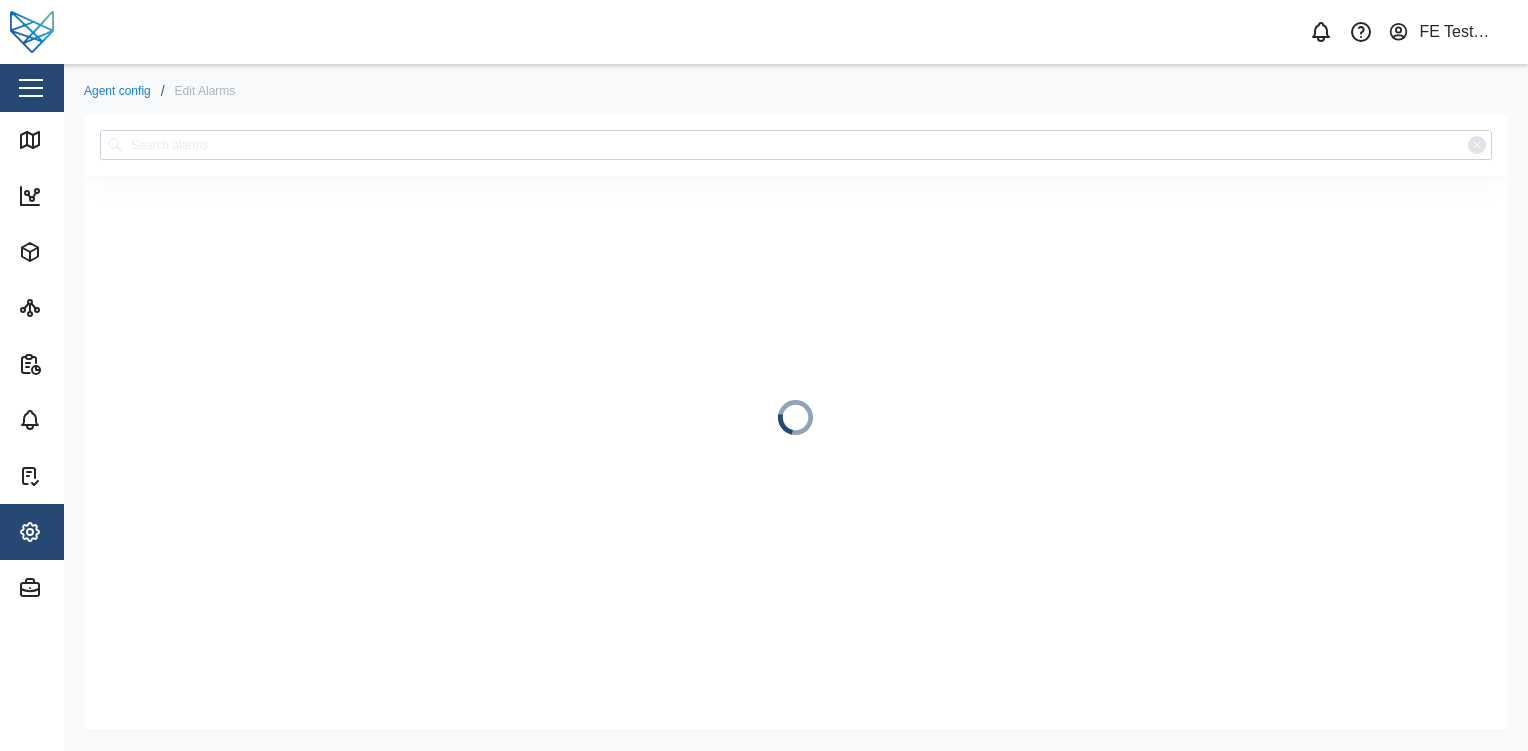 scroll, scrollTop: 0, scrollLeft: 0, axis: both 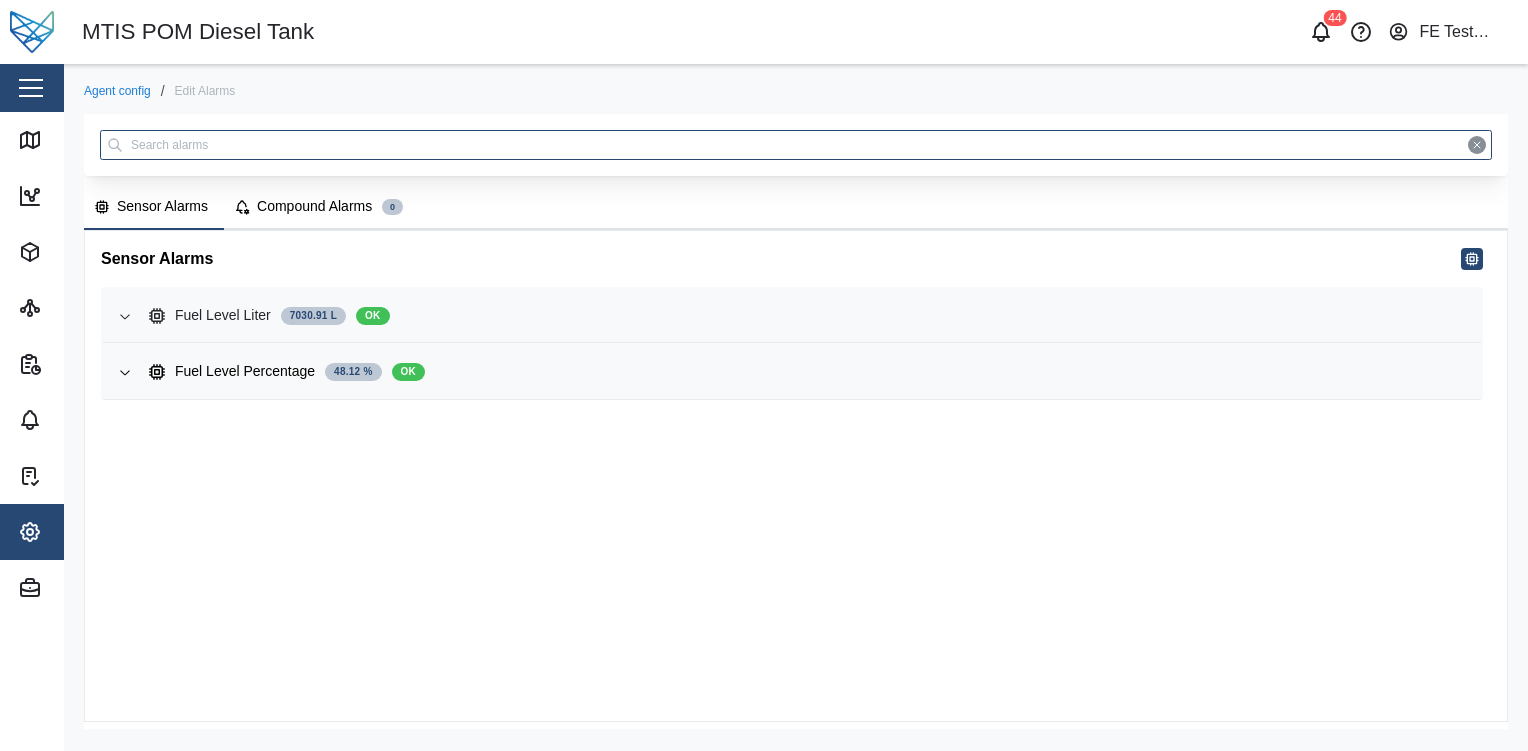 click on "Fuel Level Liter 7030.91 L  OK" at bounding box center [807, 316] 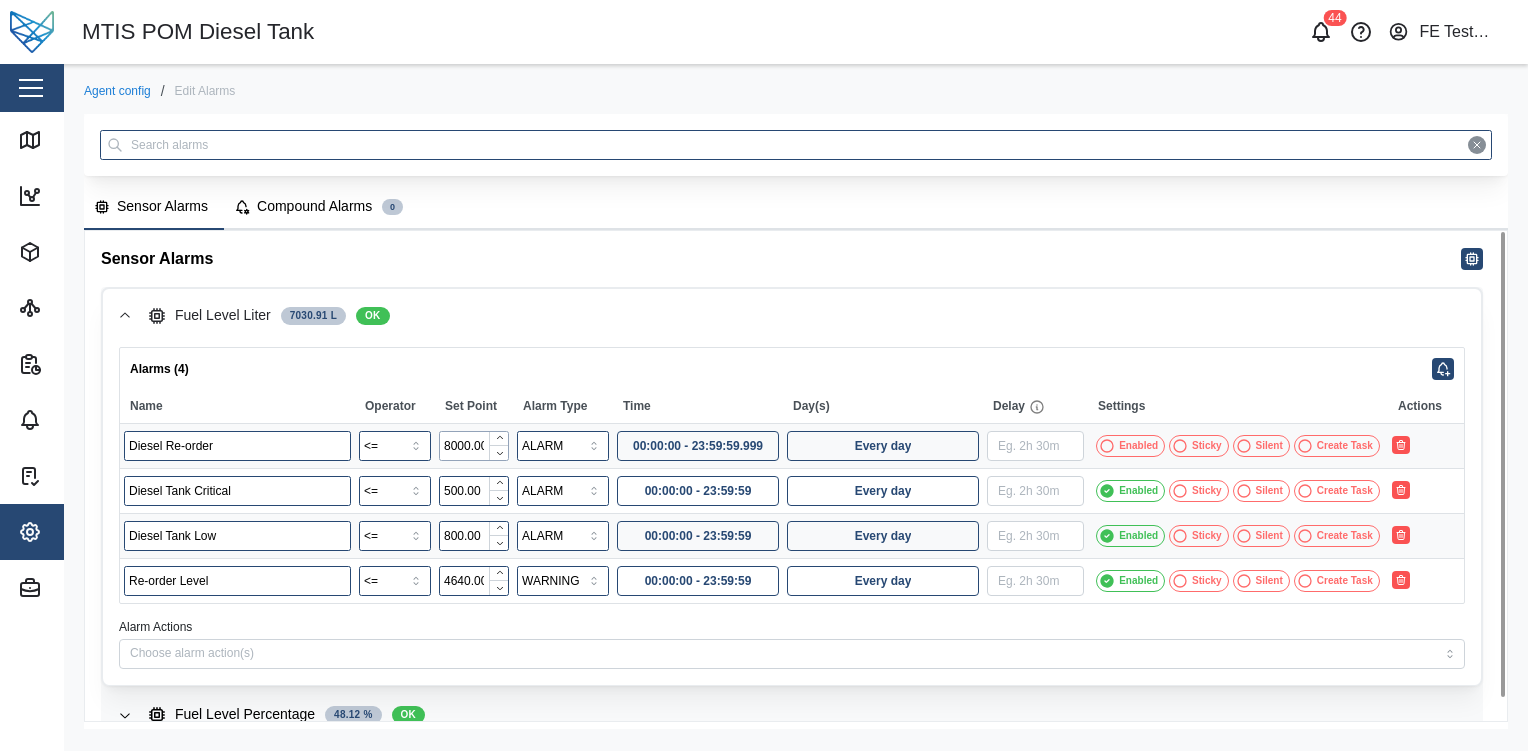 click on "8000.00" at bounding box center [474, 446] 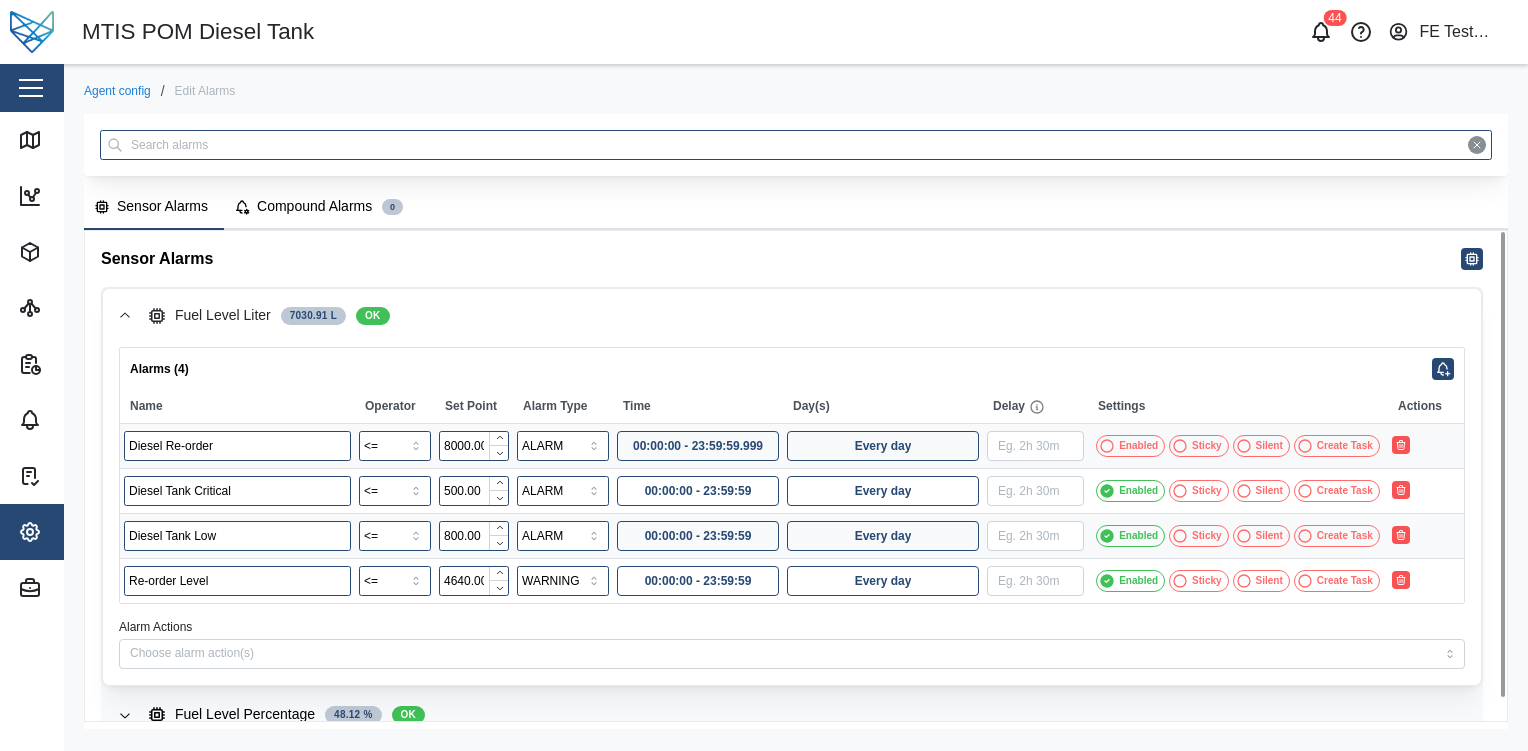 click on "Enabled" at bounding box center [1138, 446] 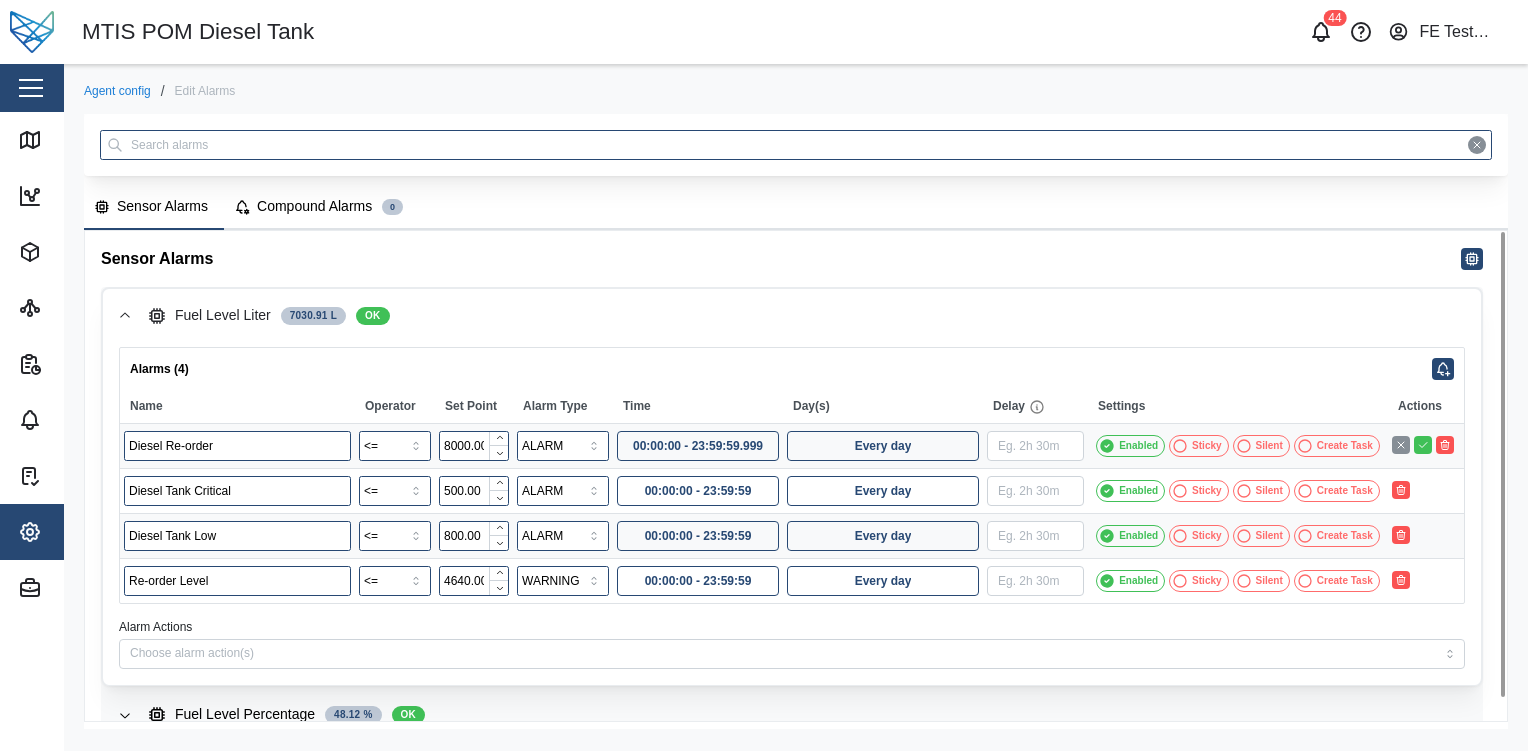 click on "Create Task" at bounding box center (1345, 446) 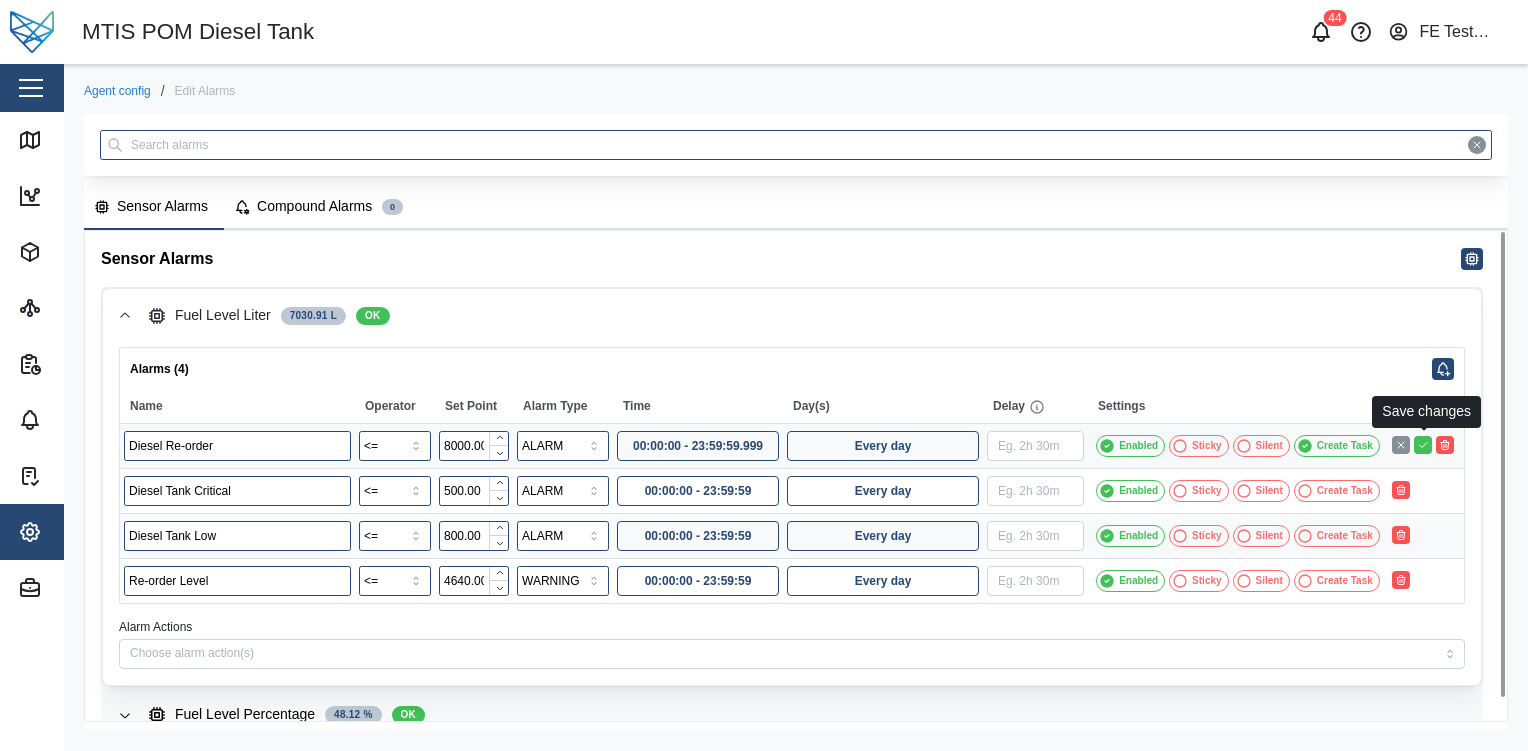 click 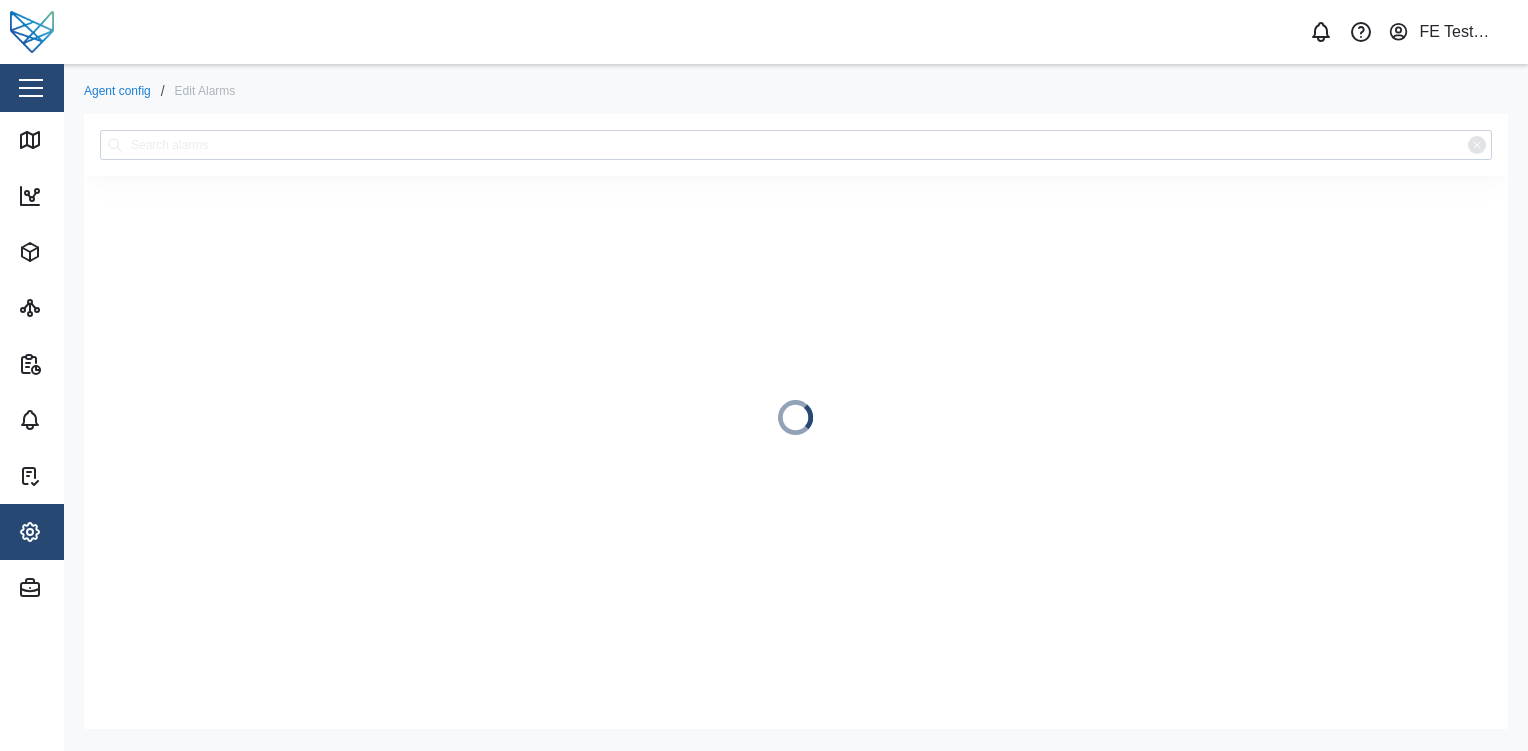 scroll, scrollTop: 0, scrollLeft: 0, axis: both 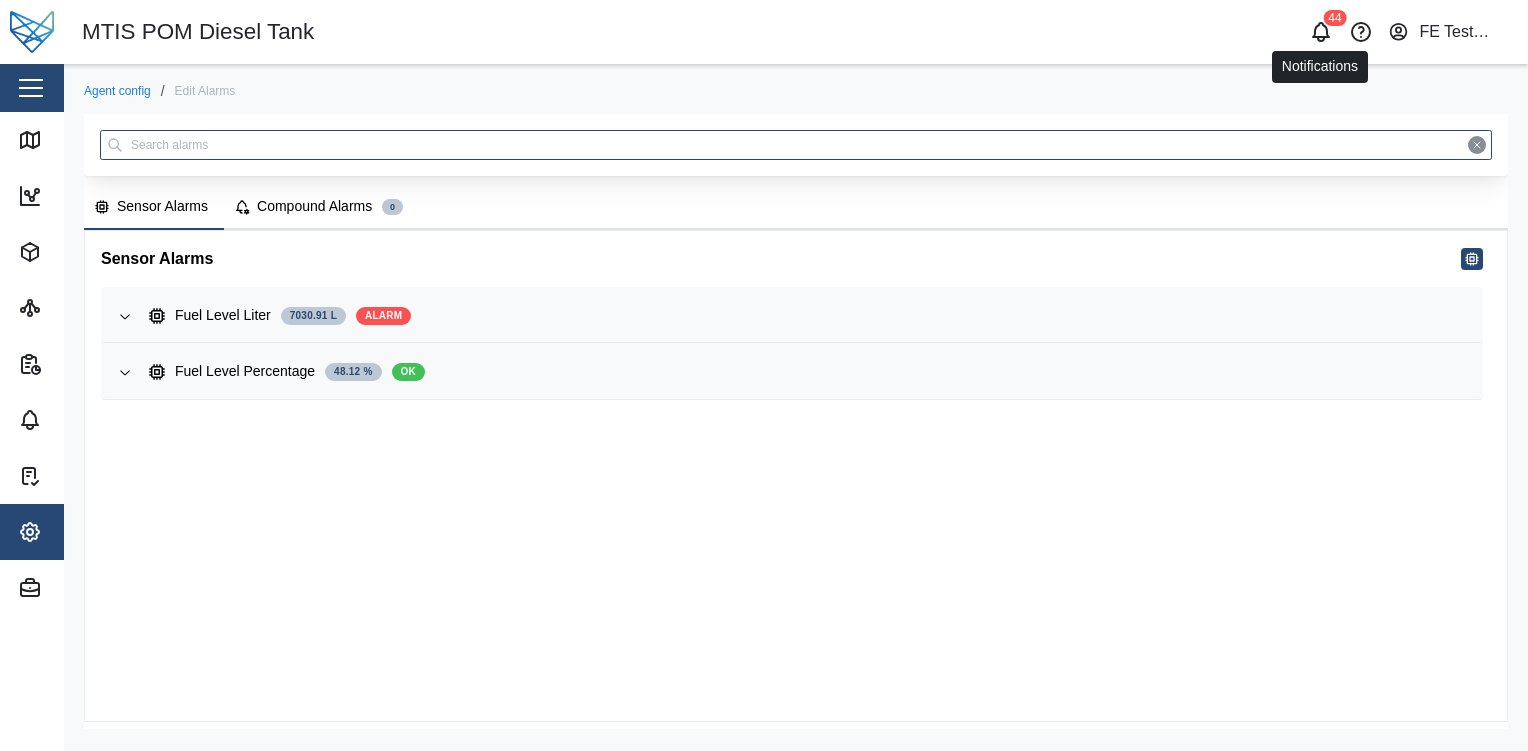 click 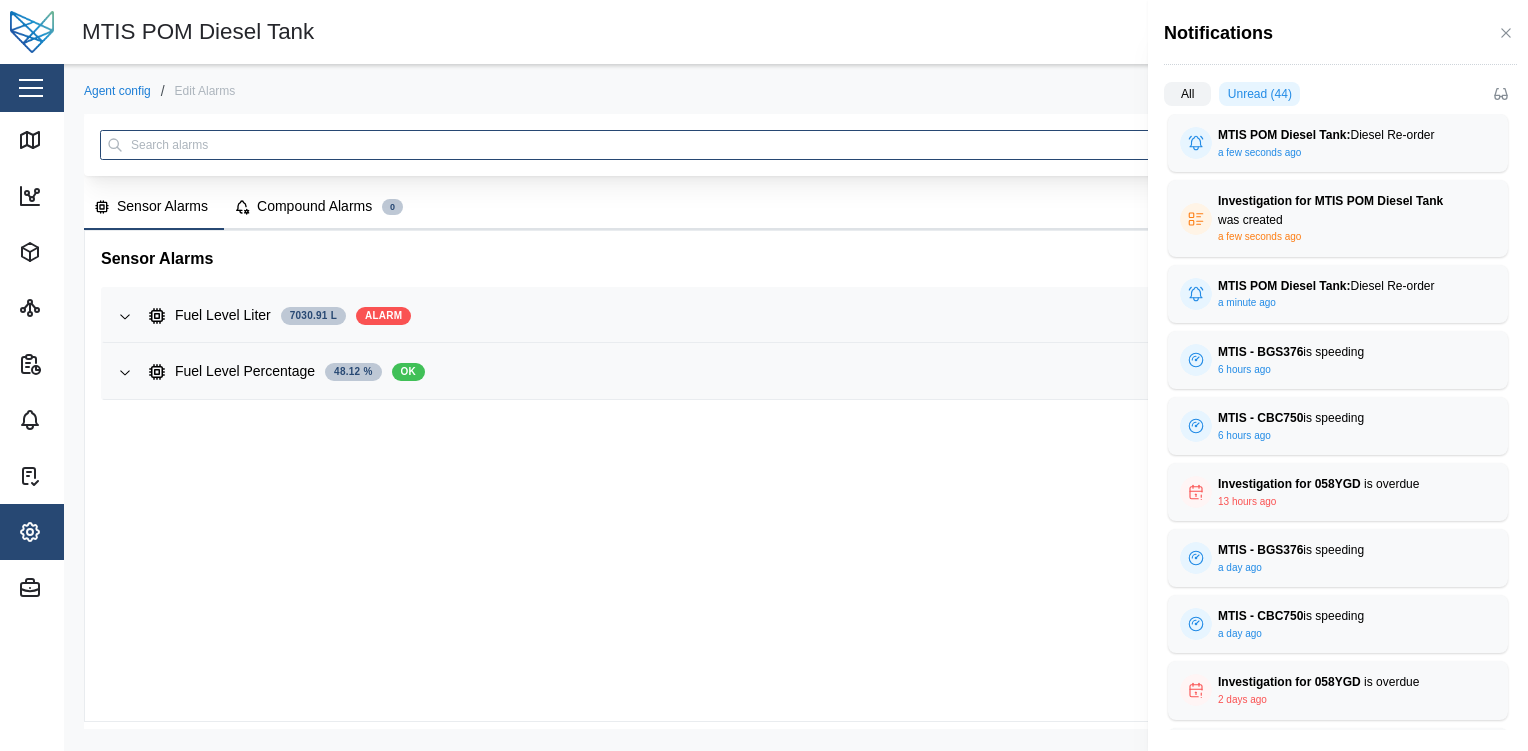 click on "All" at bounding box center (1187, 94) 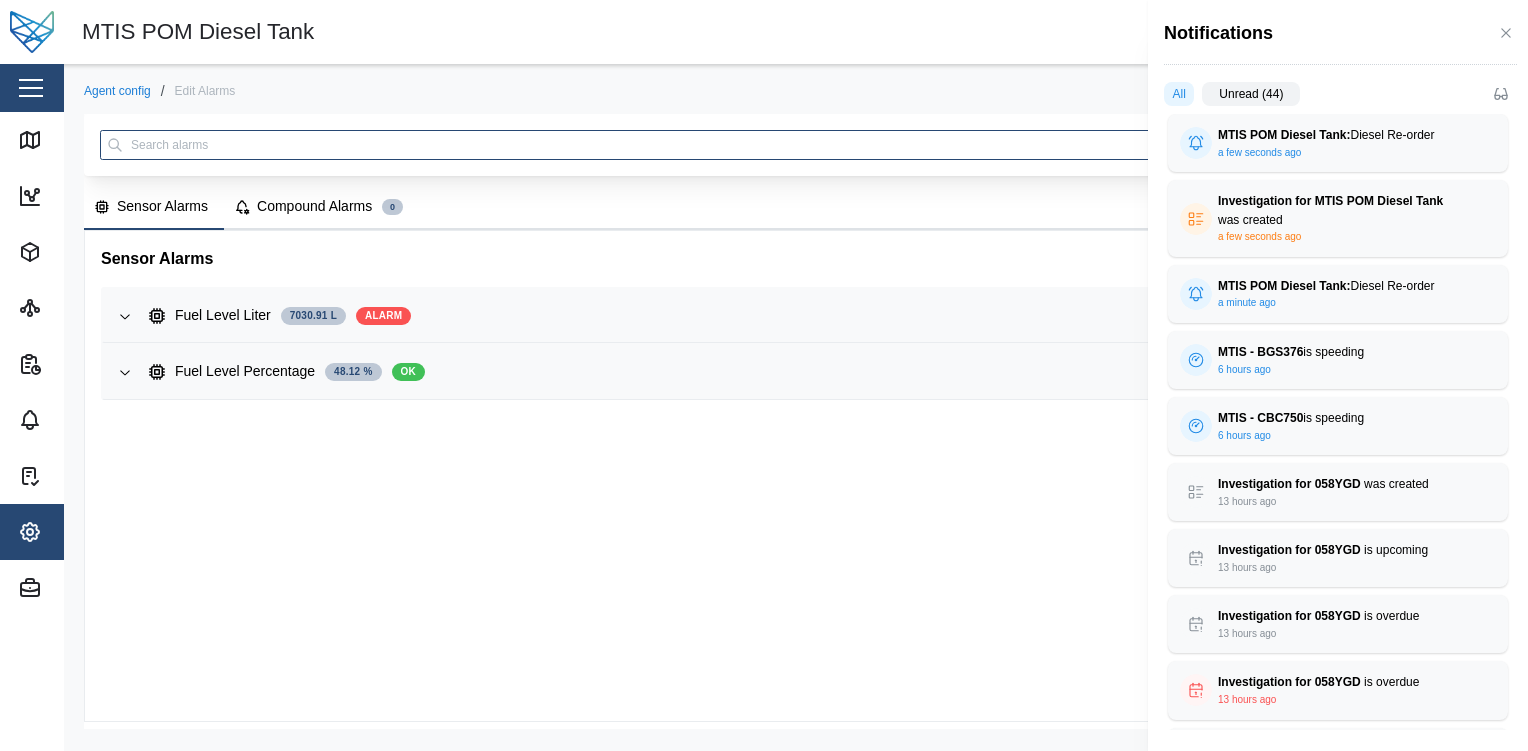 click on "Unread (44)" at bounding box center [1251, 94] 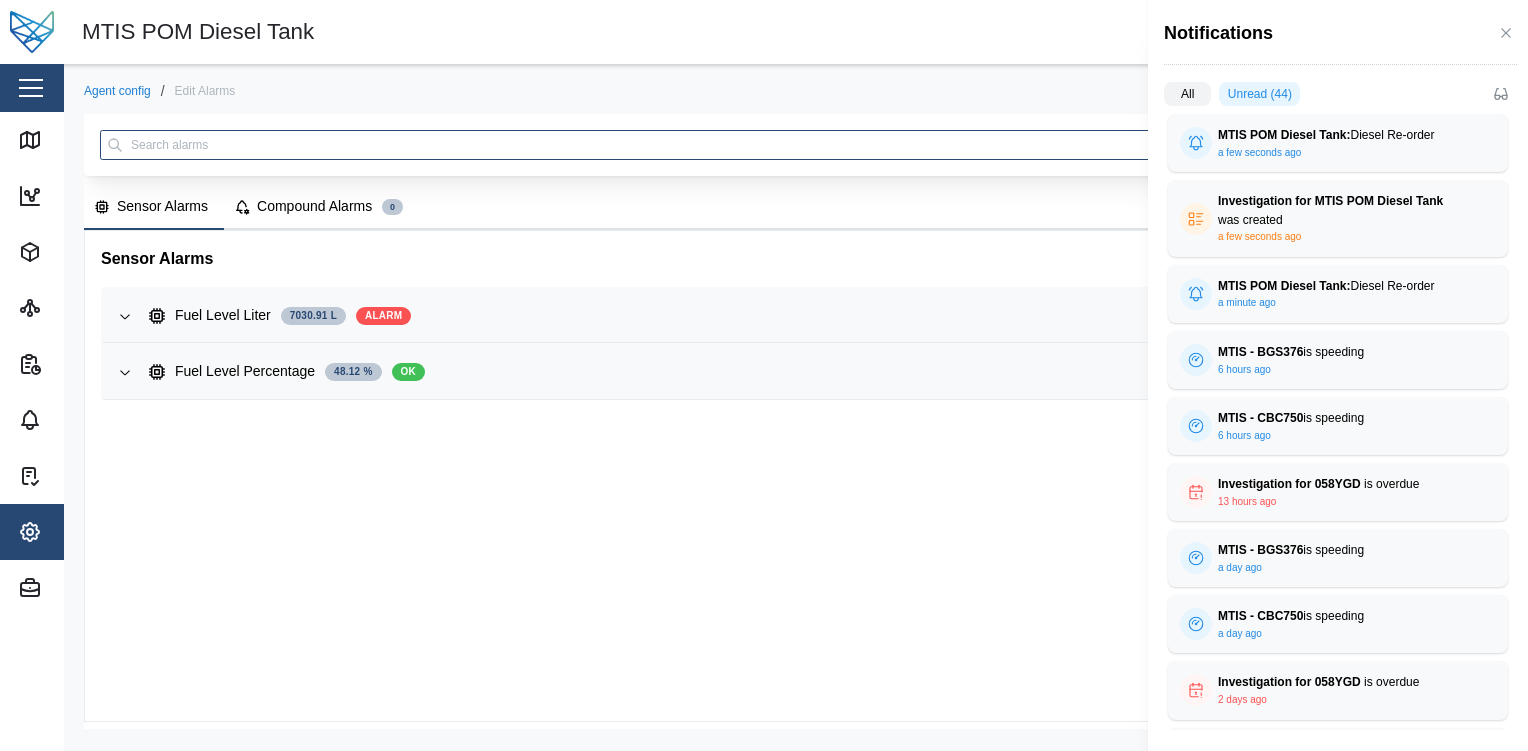 click on "All" at bounding box center (1187, 94) 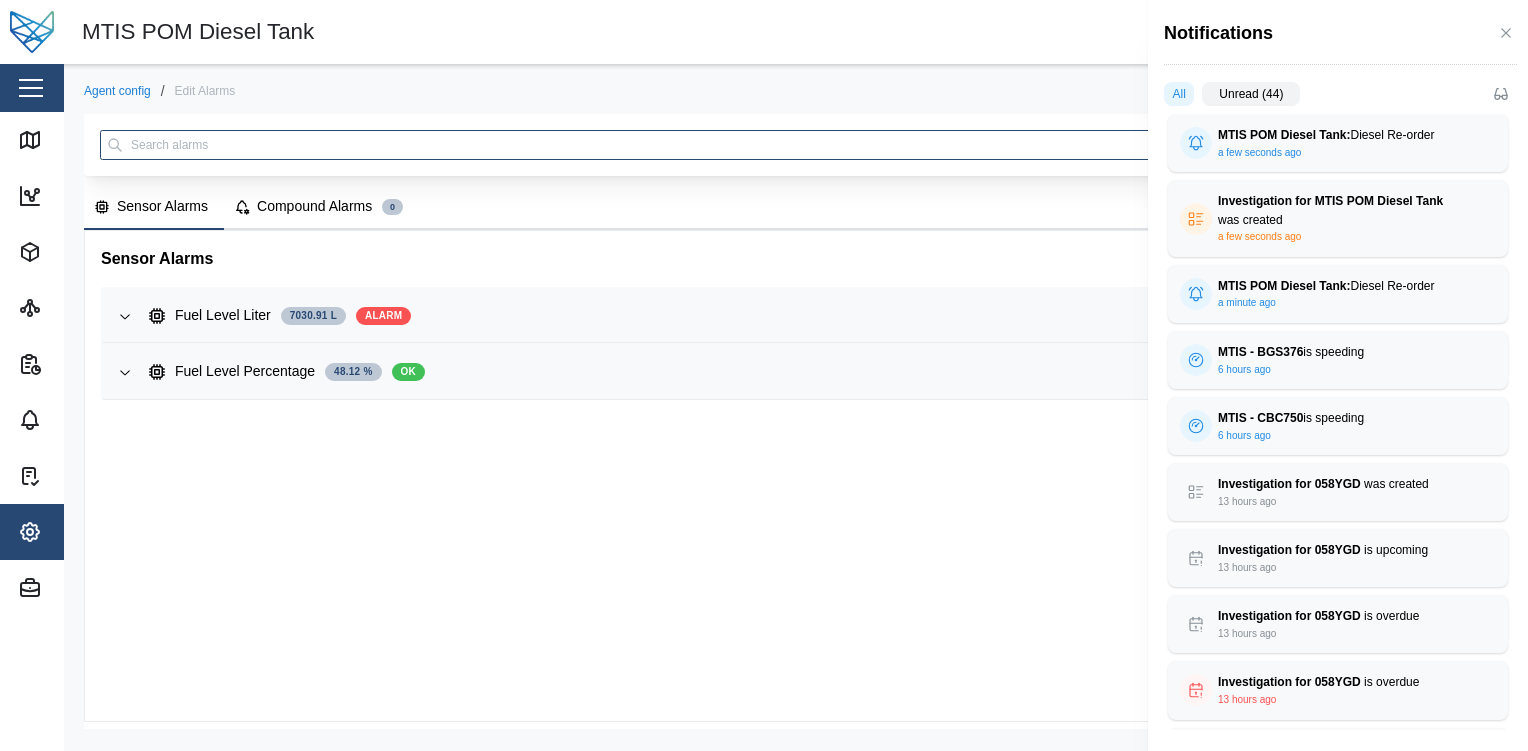click at bounding box center (764, 375) 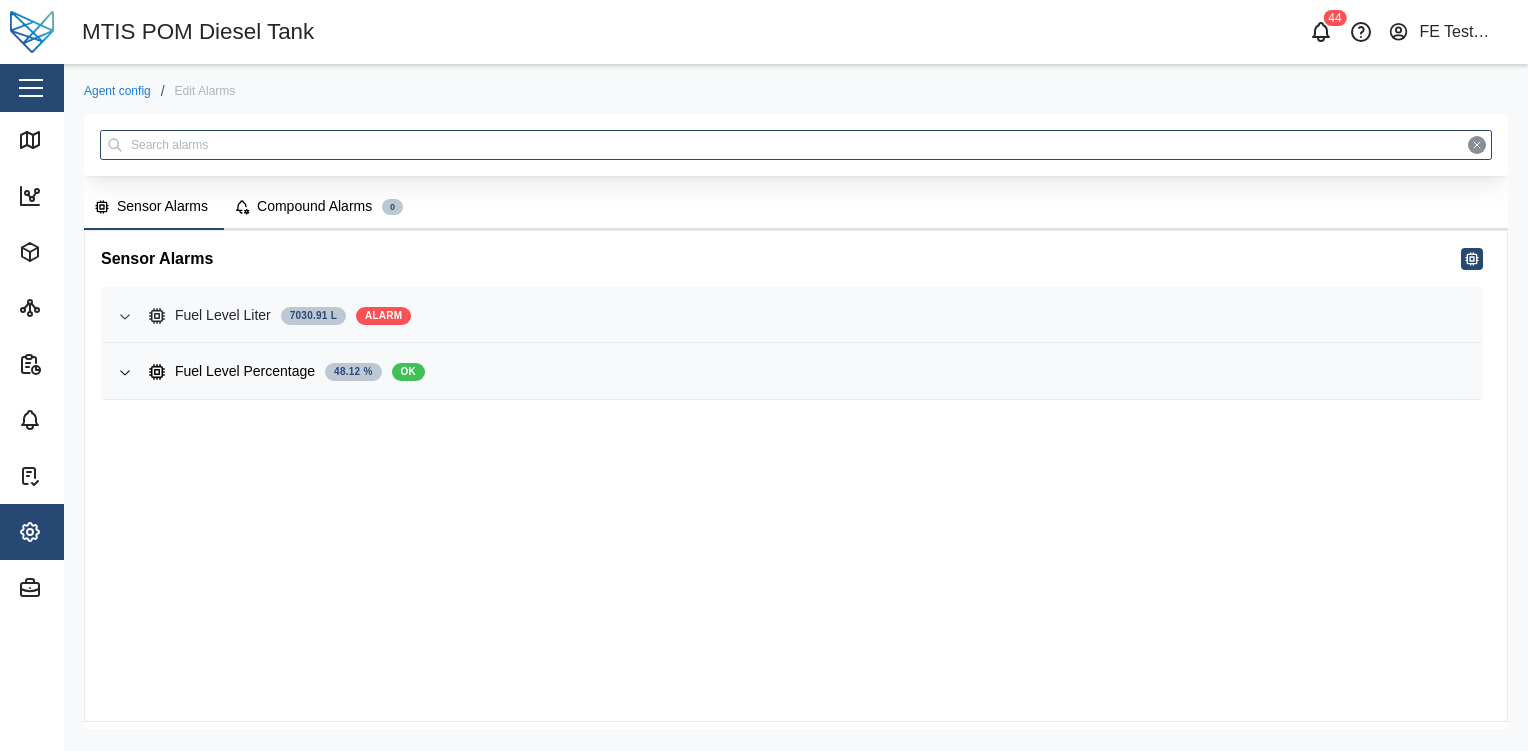 click on "Fuel Level Liter 7030.91 L  ALARM" at bounding box center [807, 316] 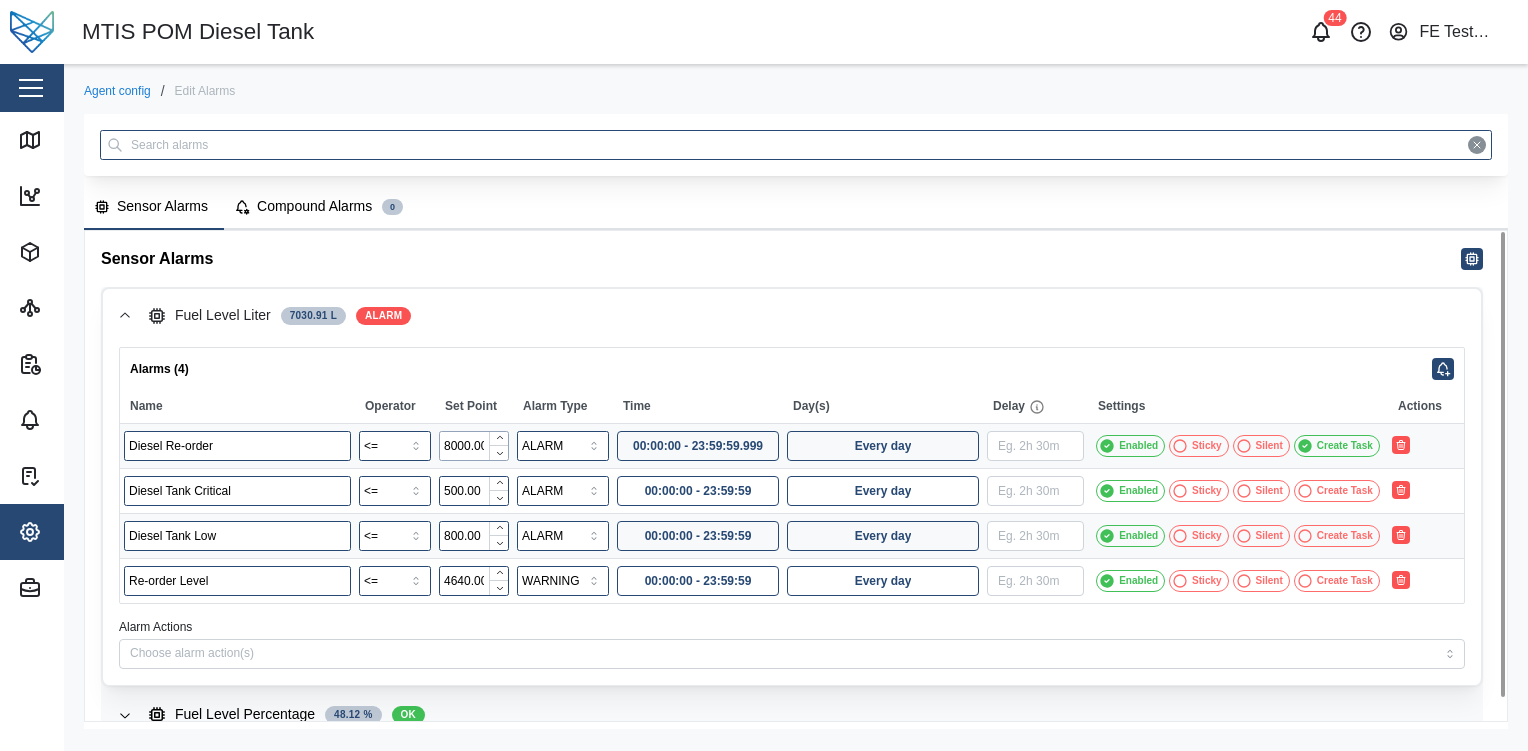 click on "8000.00" at bounding box center [474, 446] 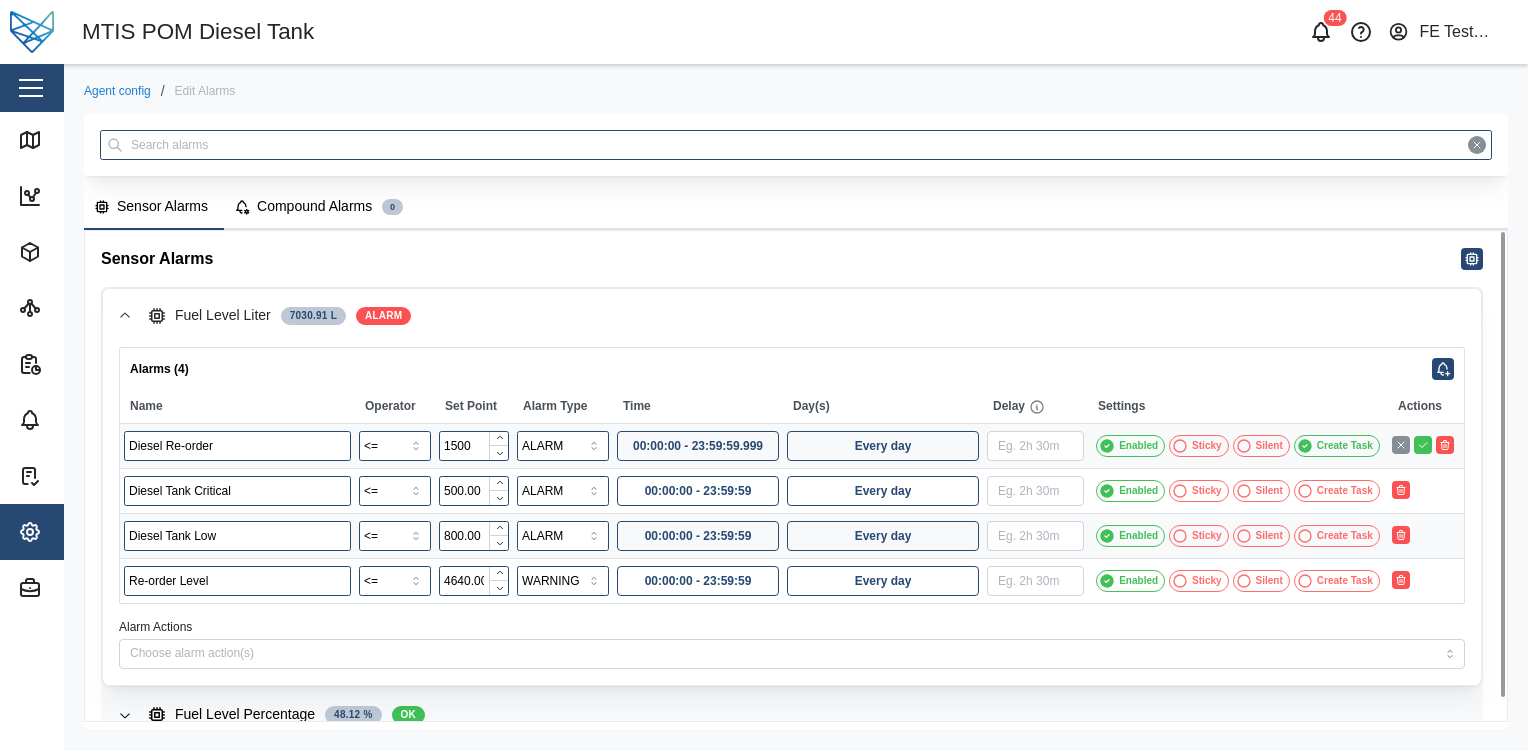 type on "1500.00" 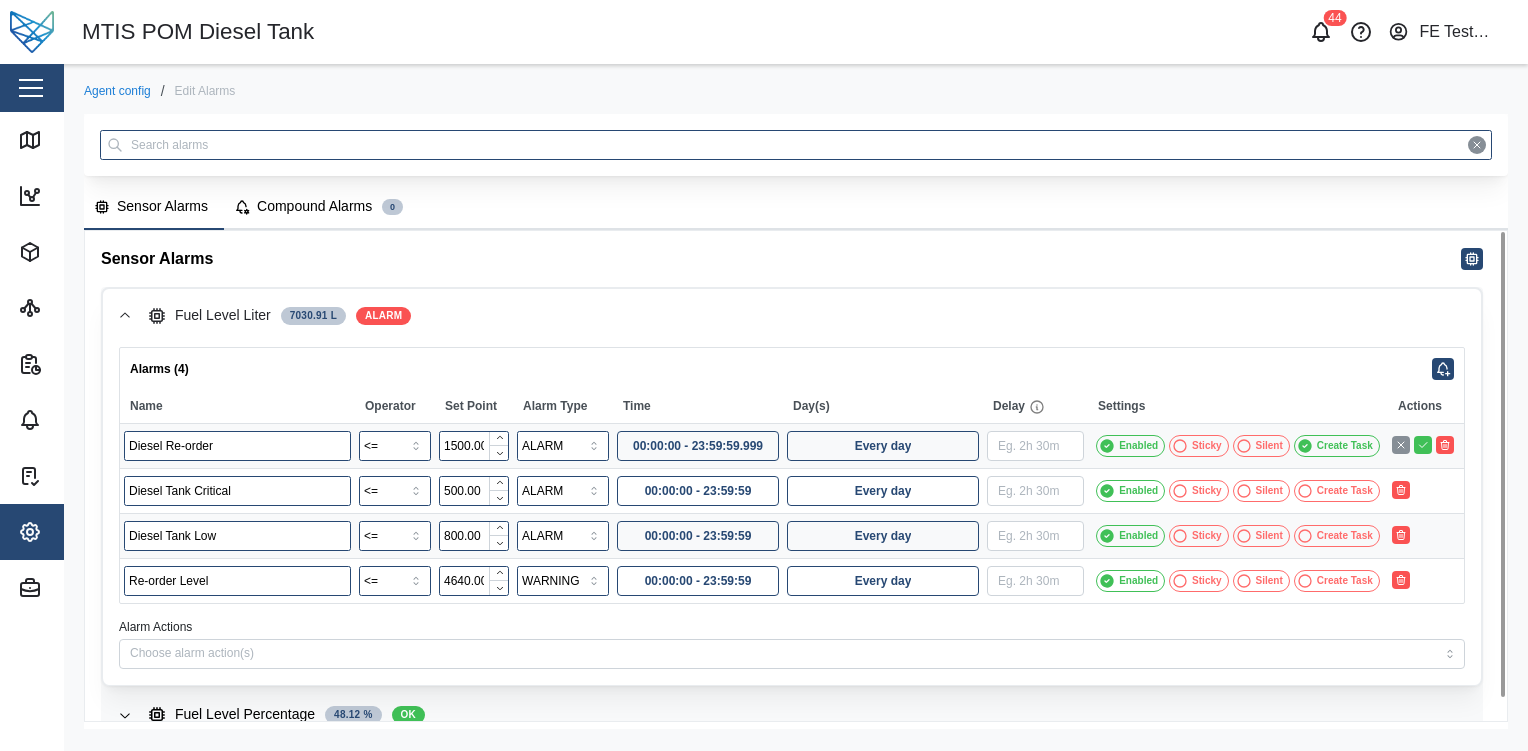 click on "Create Task" at bounding box center [1345, 446] 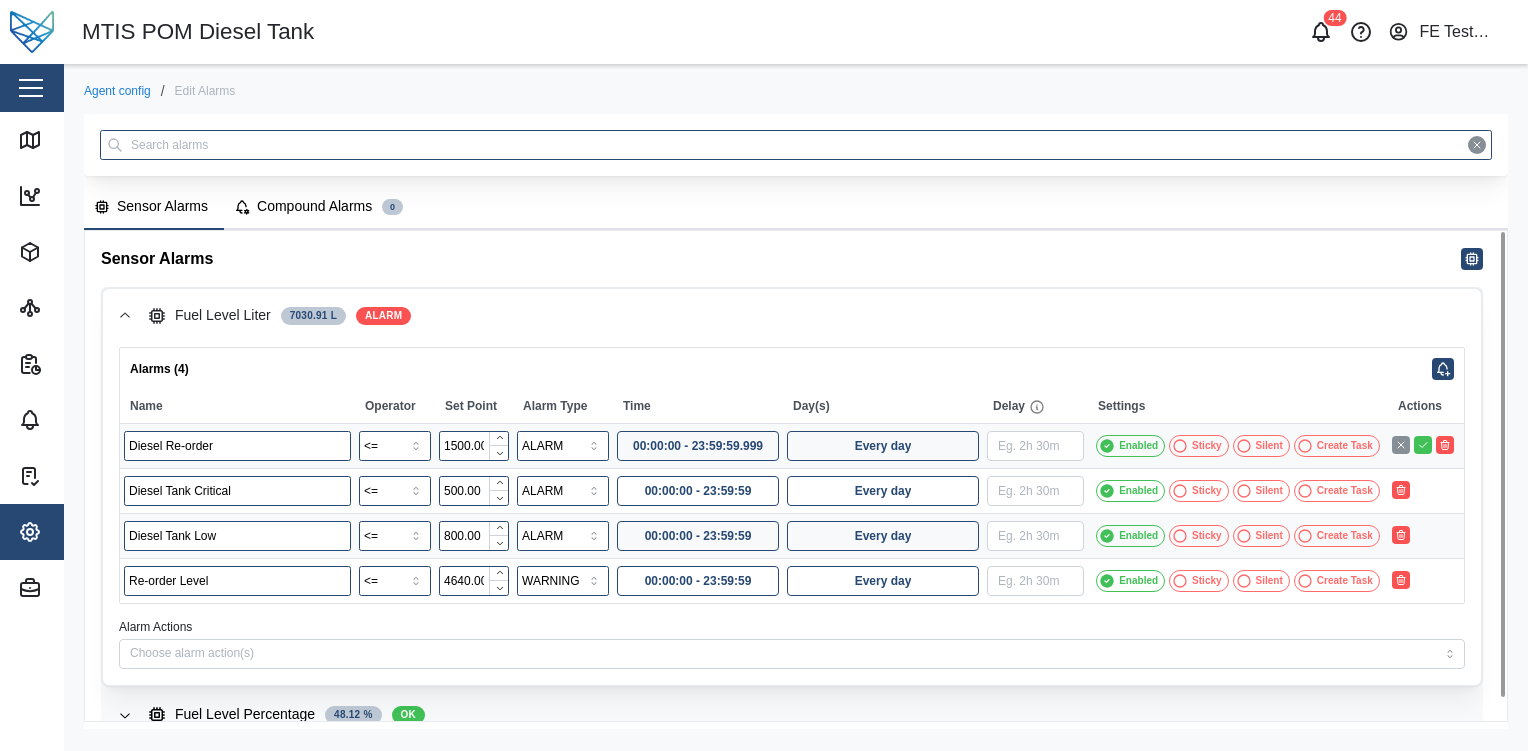 click on "Create Task" at bounding box center (1345, 446) 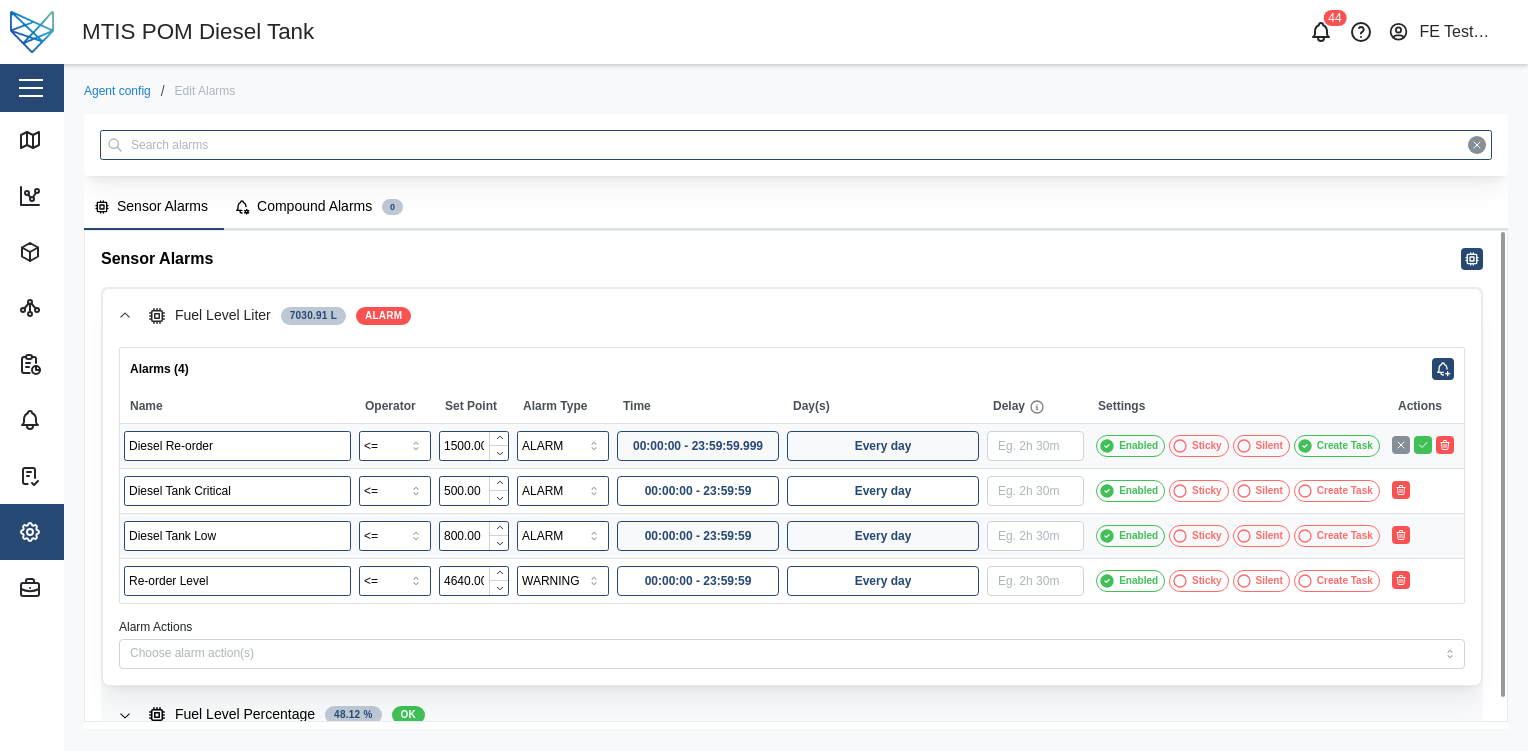 click on "Create Task" at bounding box center (1345, 446) 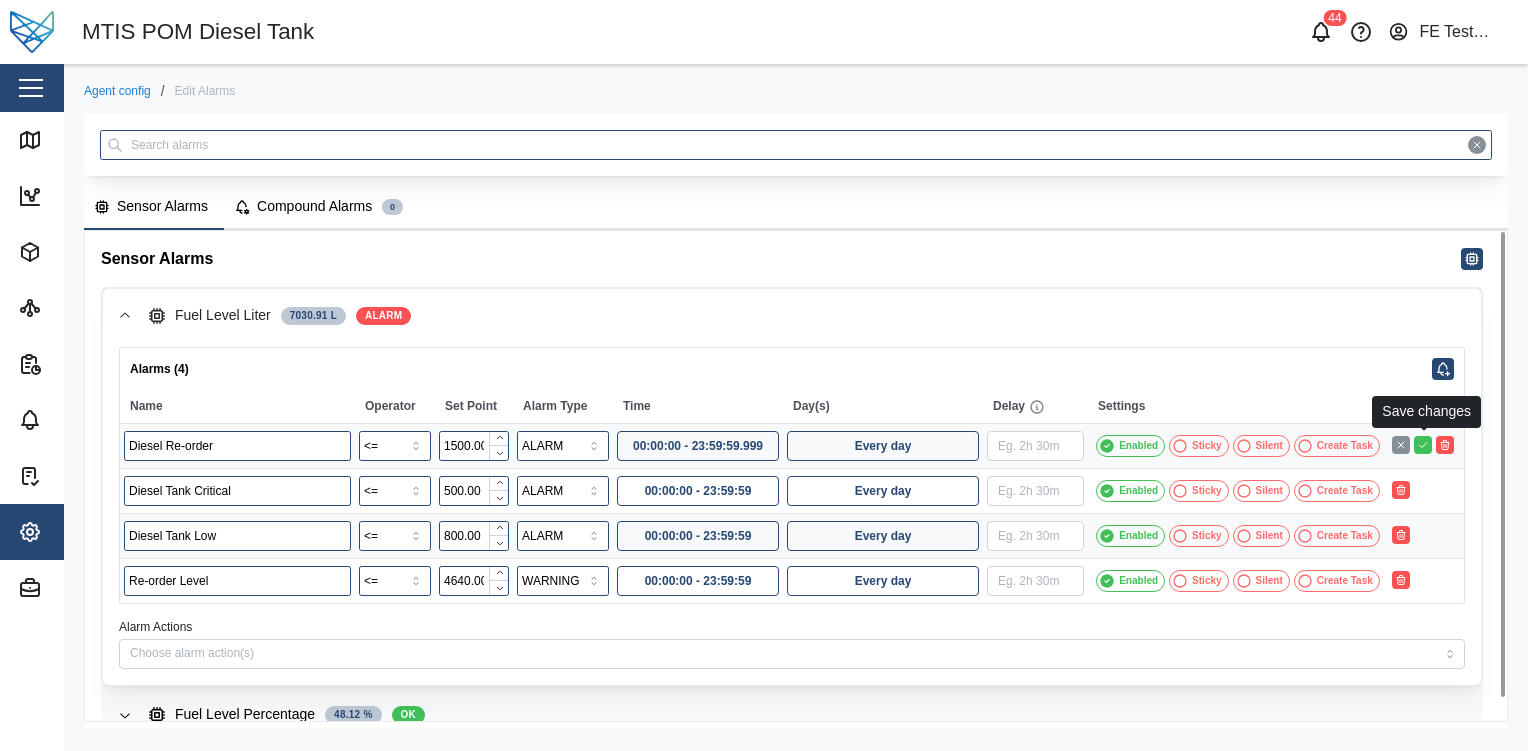click 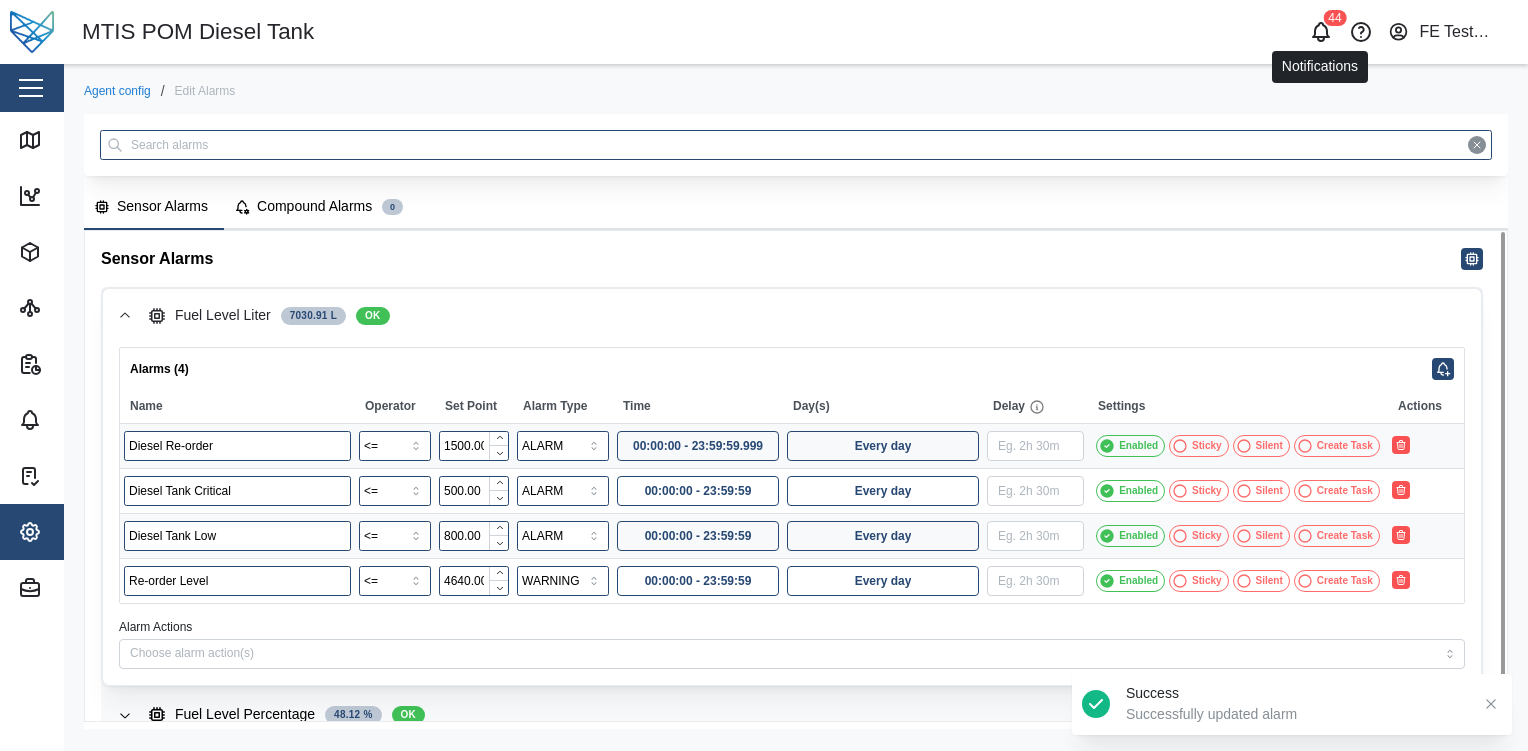 click 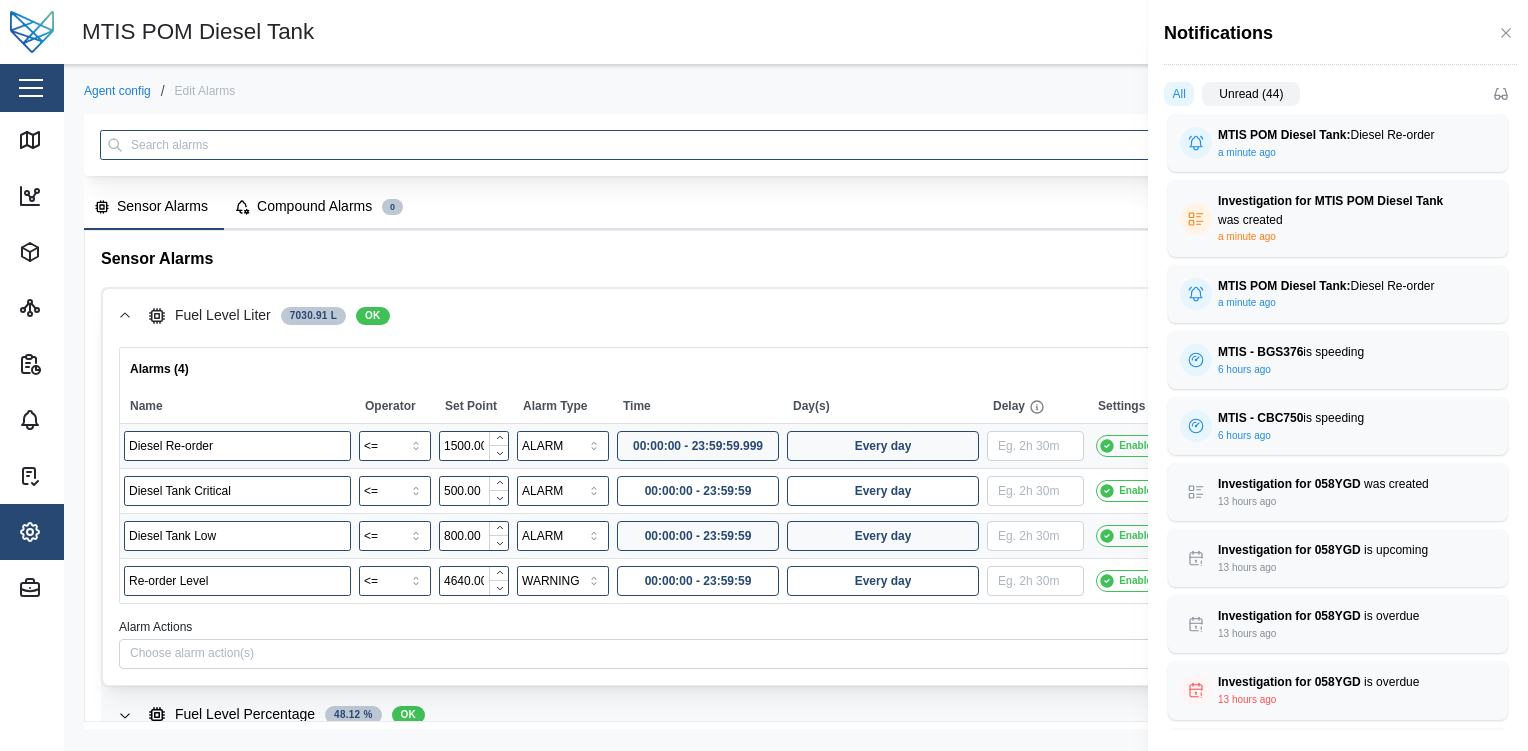 click on "All" at bounding box center (1179, 94) 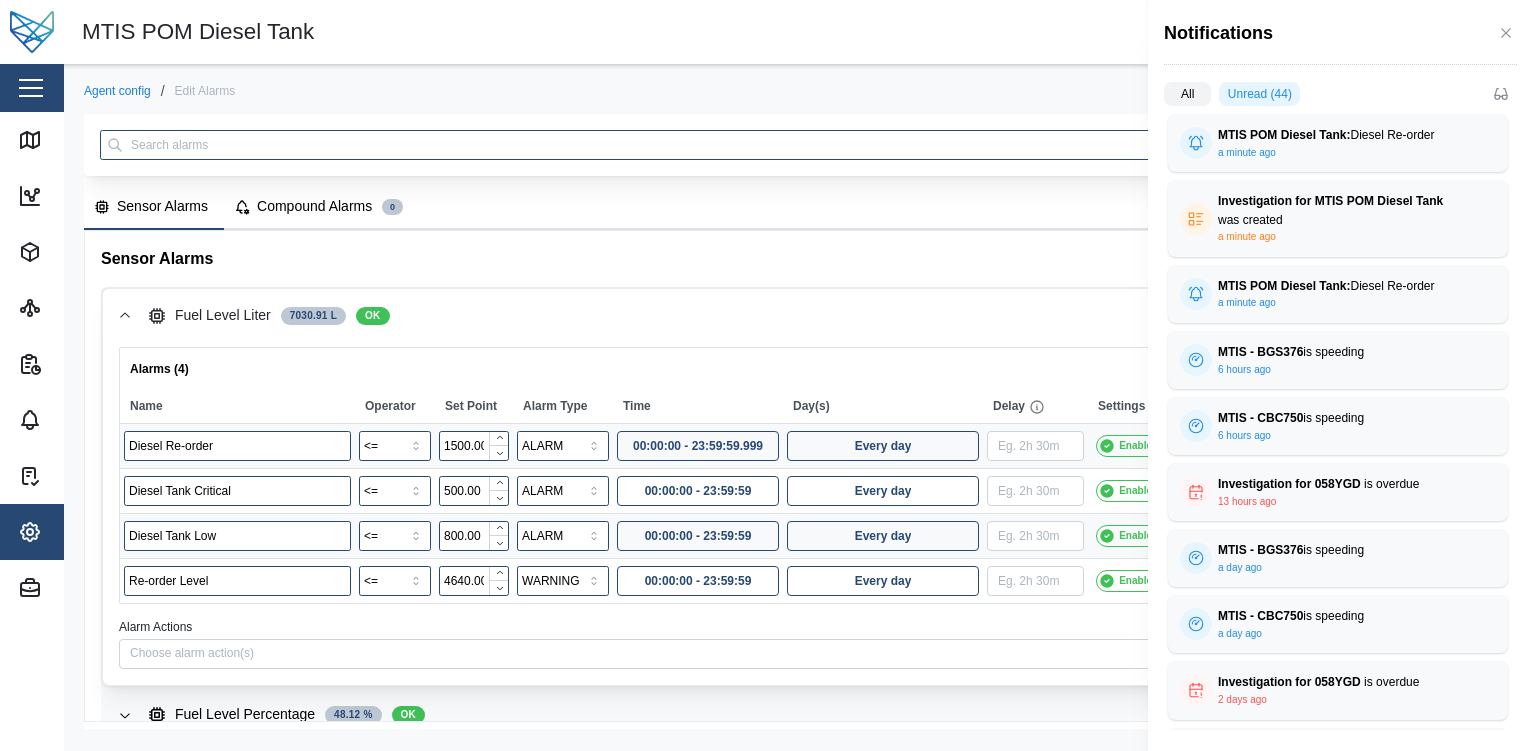 click on "All" at bounding box center [1187, 94] 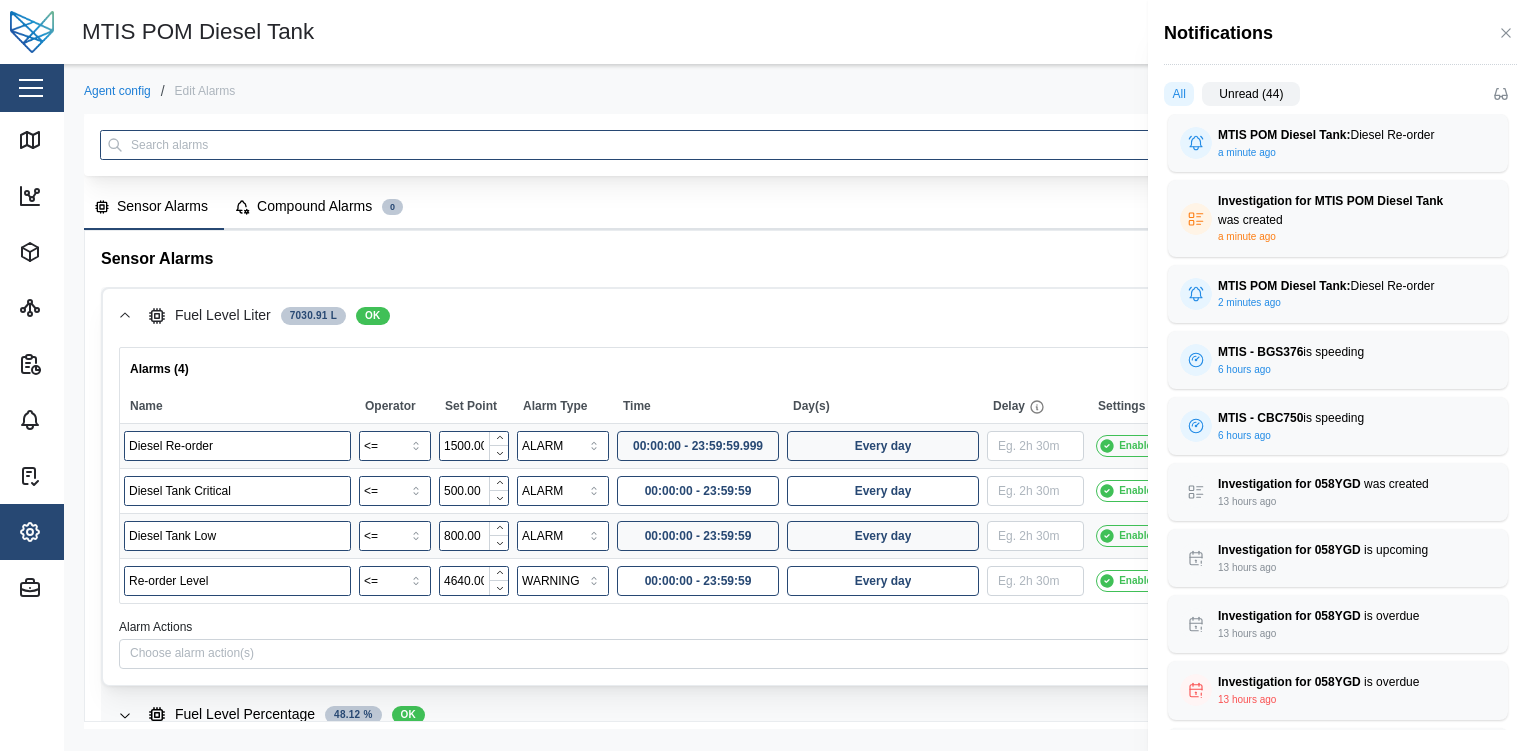 click on "Unread (44)" at bounding box center (1251, 94) 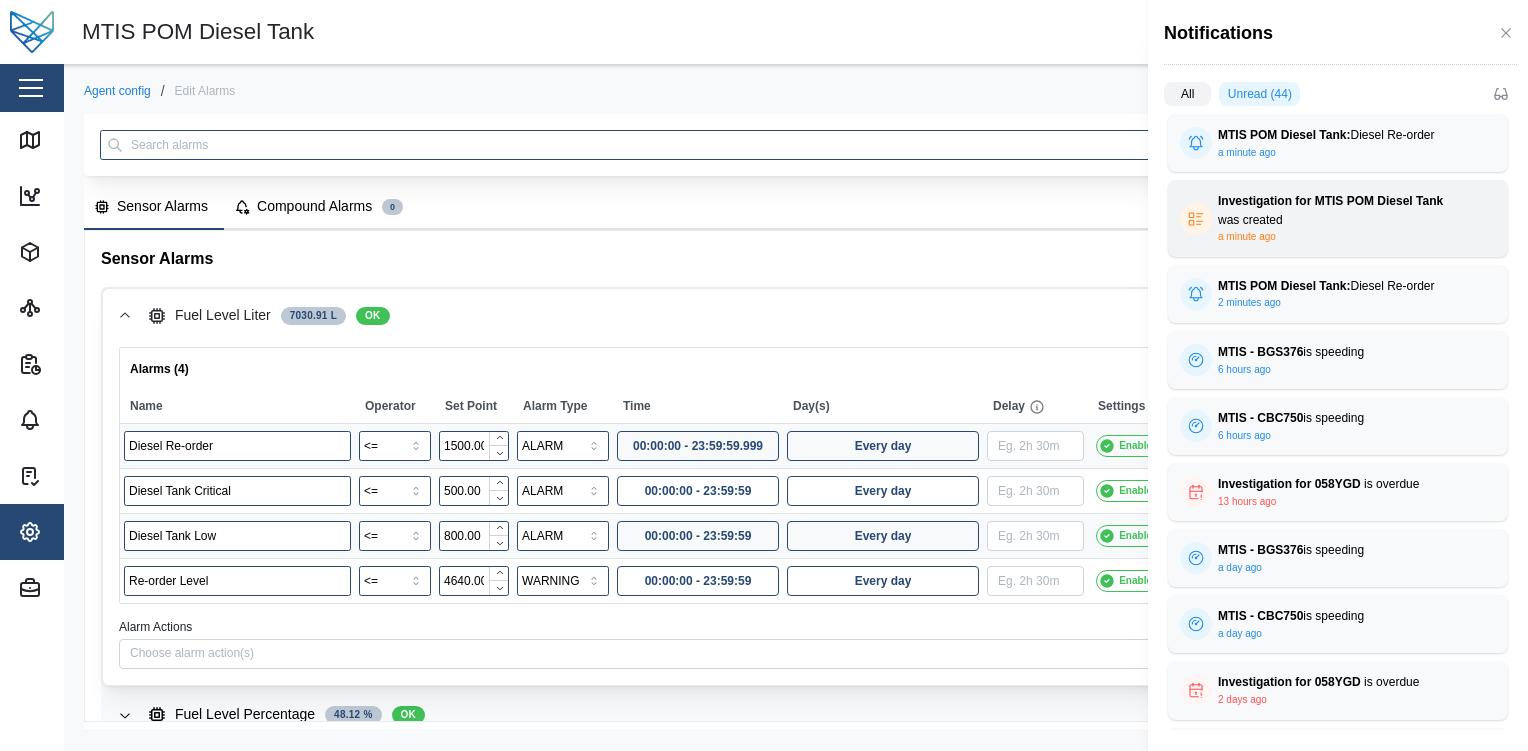 click on "Investigation for MTIS POM Diesel Tank" at bounding box center [1330, 201] 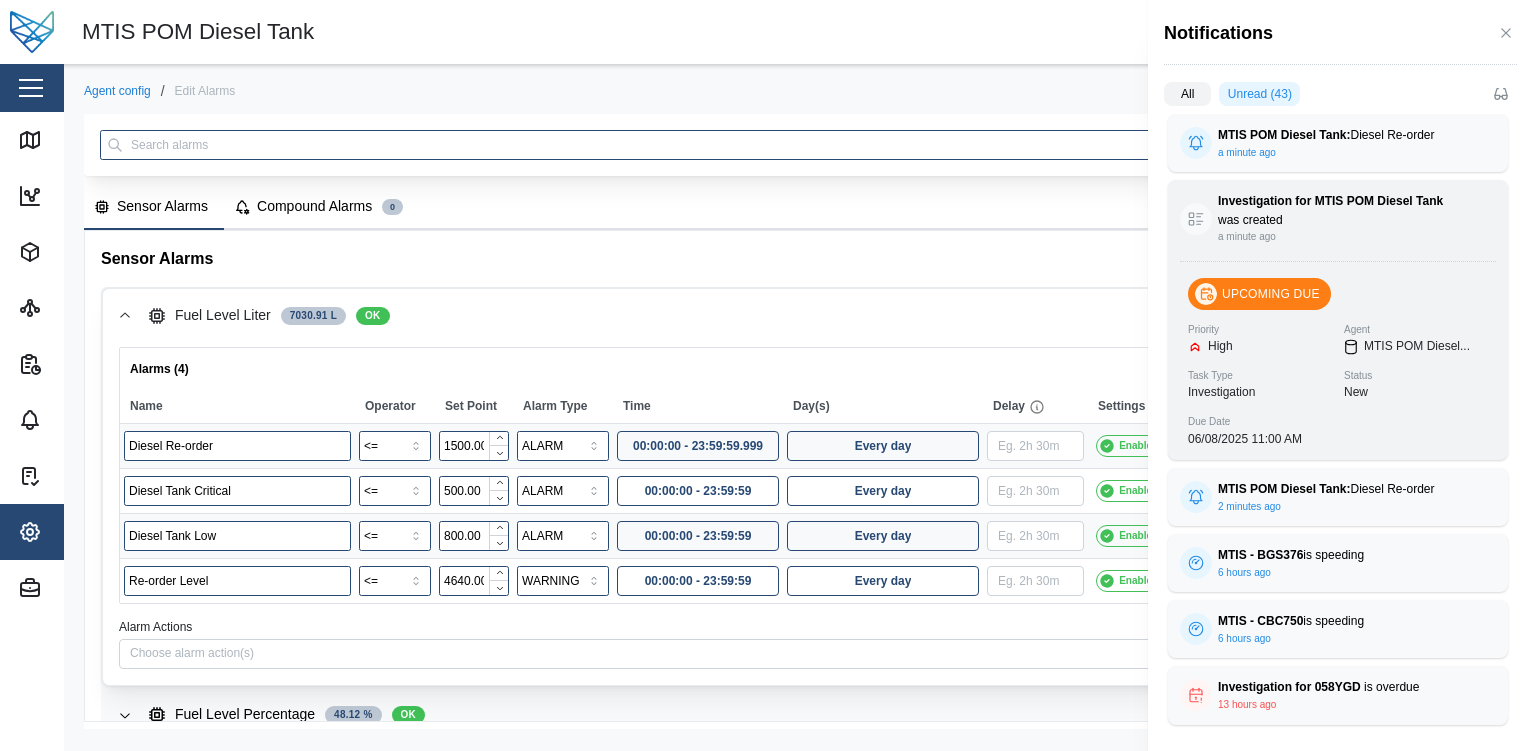 click on "Investigation for MTIS POM Diesel Tank" at bounding box center [1330, 201] 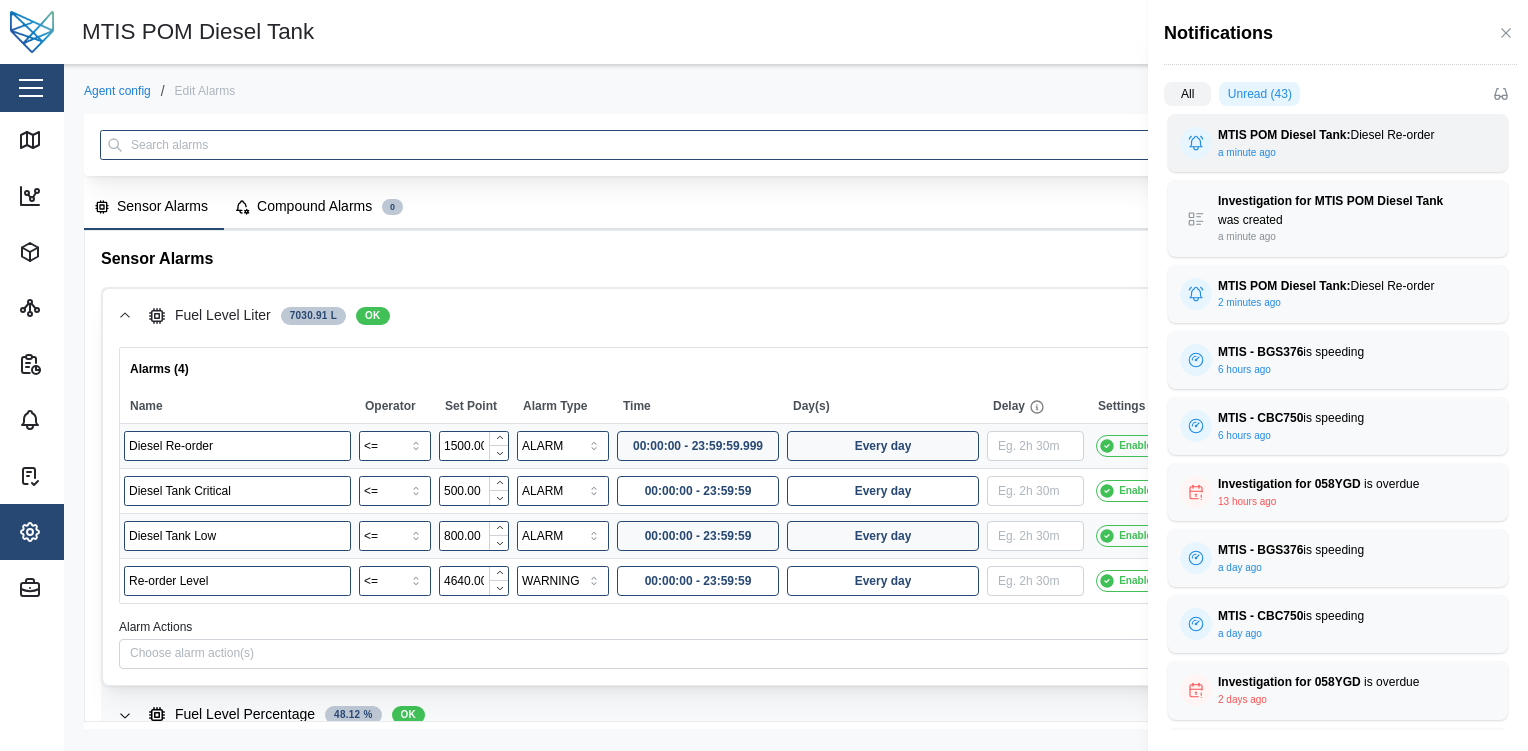 click on "MTIS POM Diesel Tank:  Diesel Re-order a minute ago" at bounding box center [1338, 143] 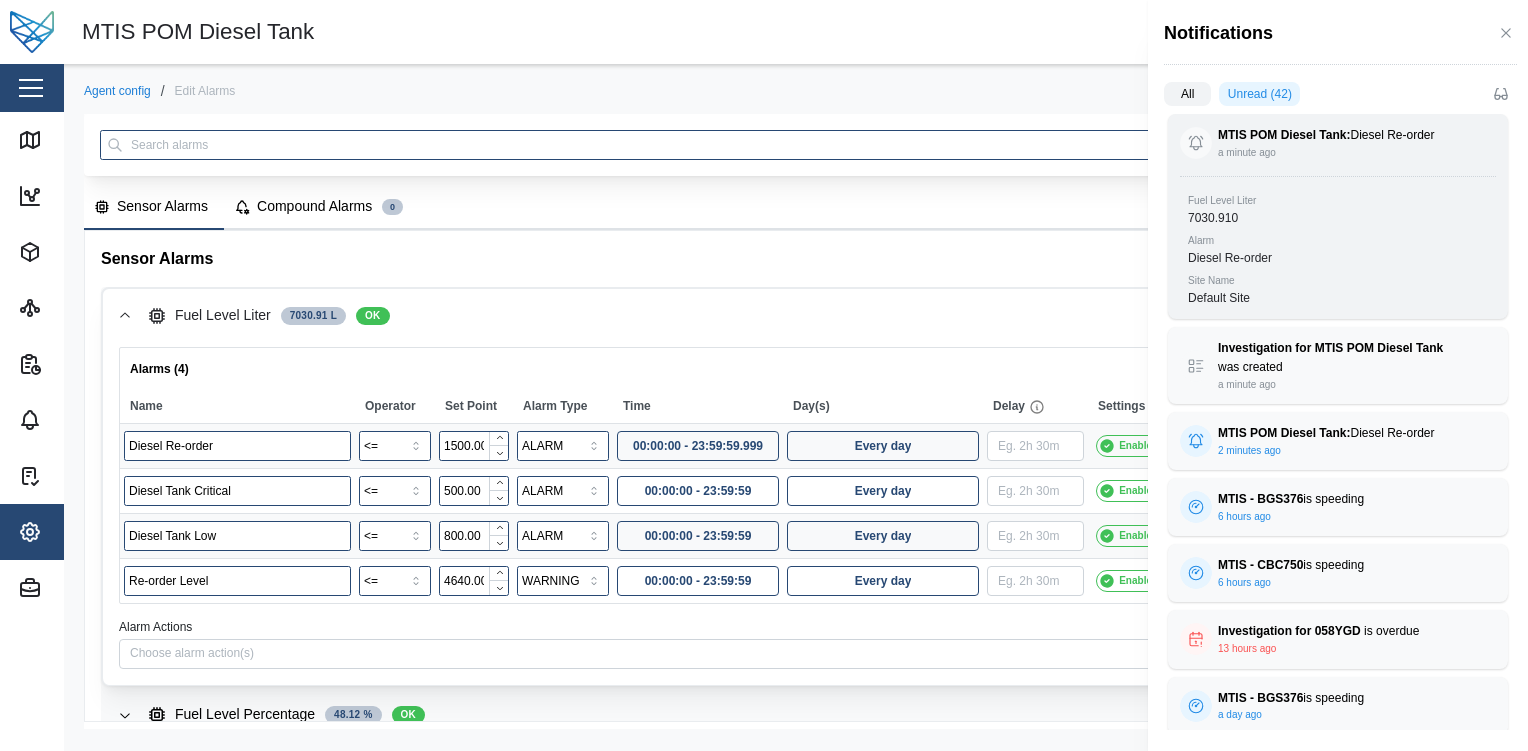 click on "MTIS POM Diesel Tank:  Diesel Re-order a minute ago" at bounding box center [1338, 143] 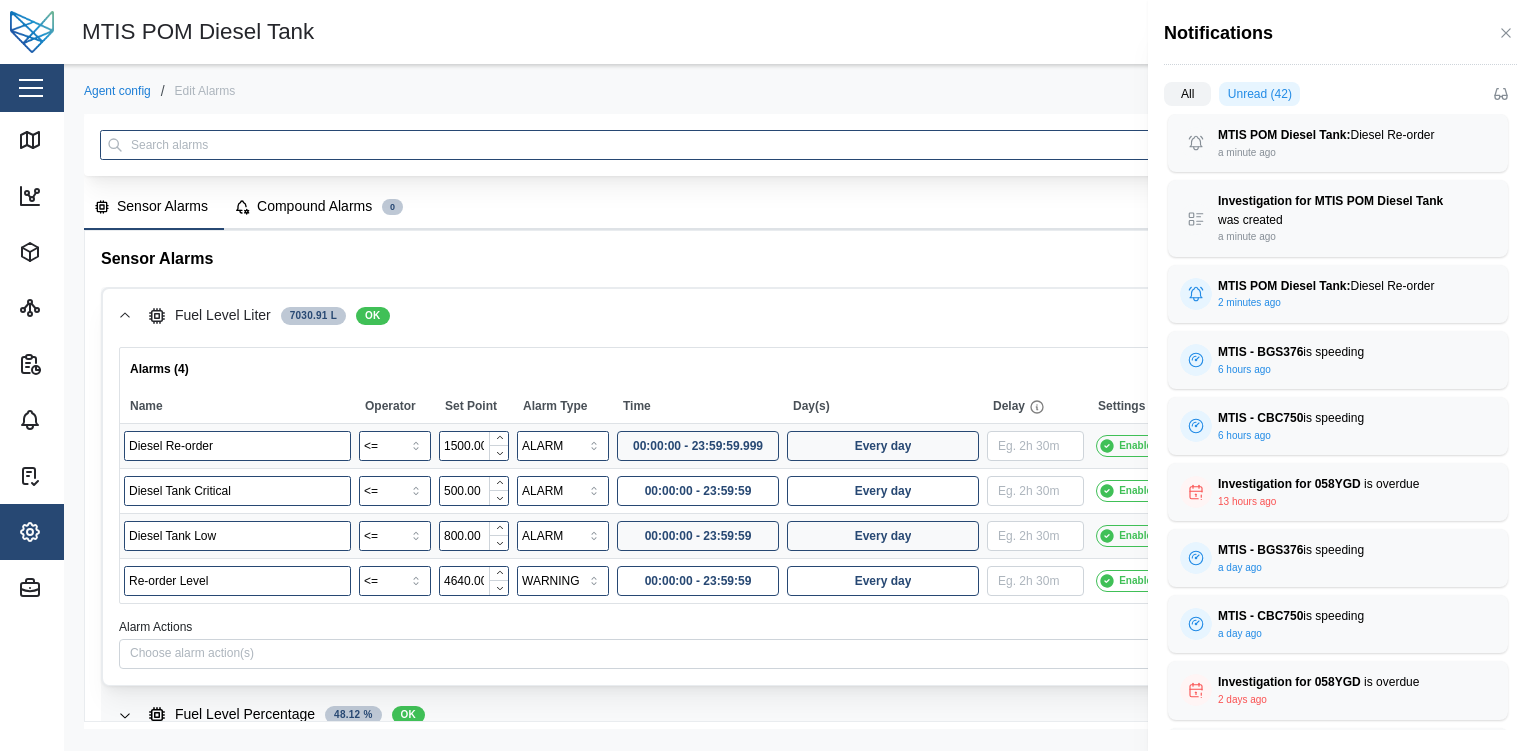 click on "All" at bounding box center (1187, 94) 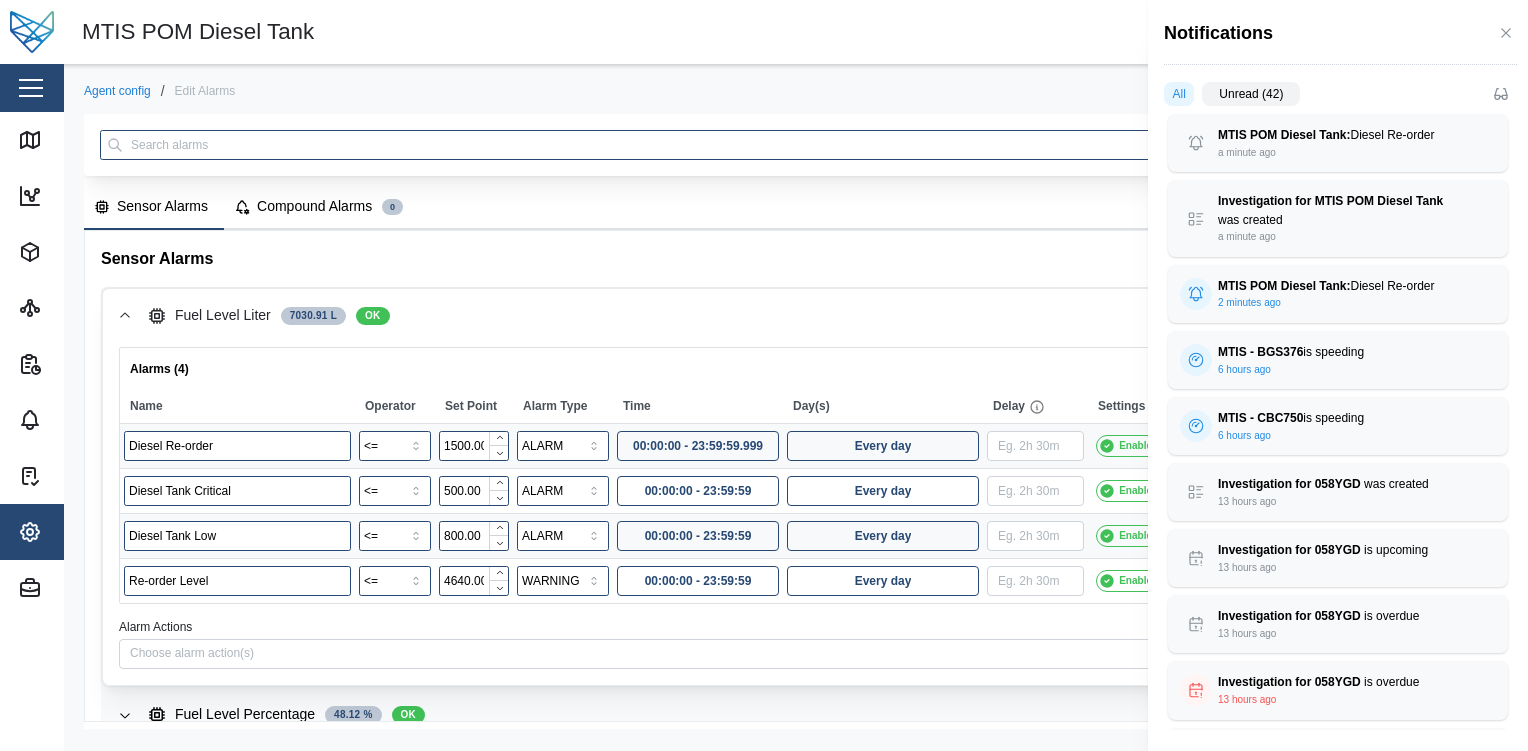 click on "Unread (42)" at bounding box center (1251, 94) 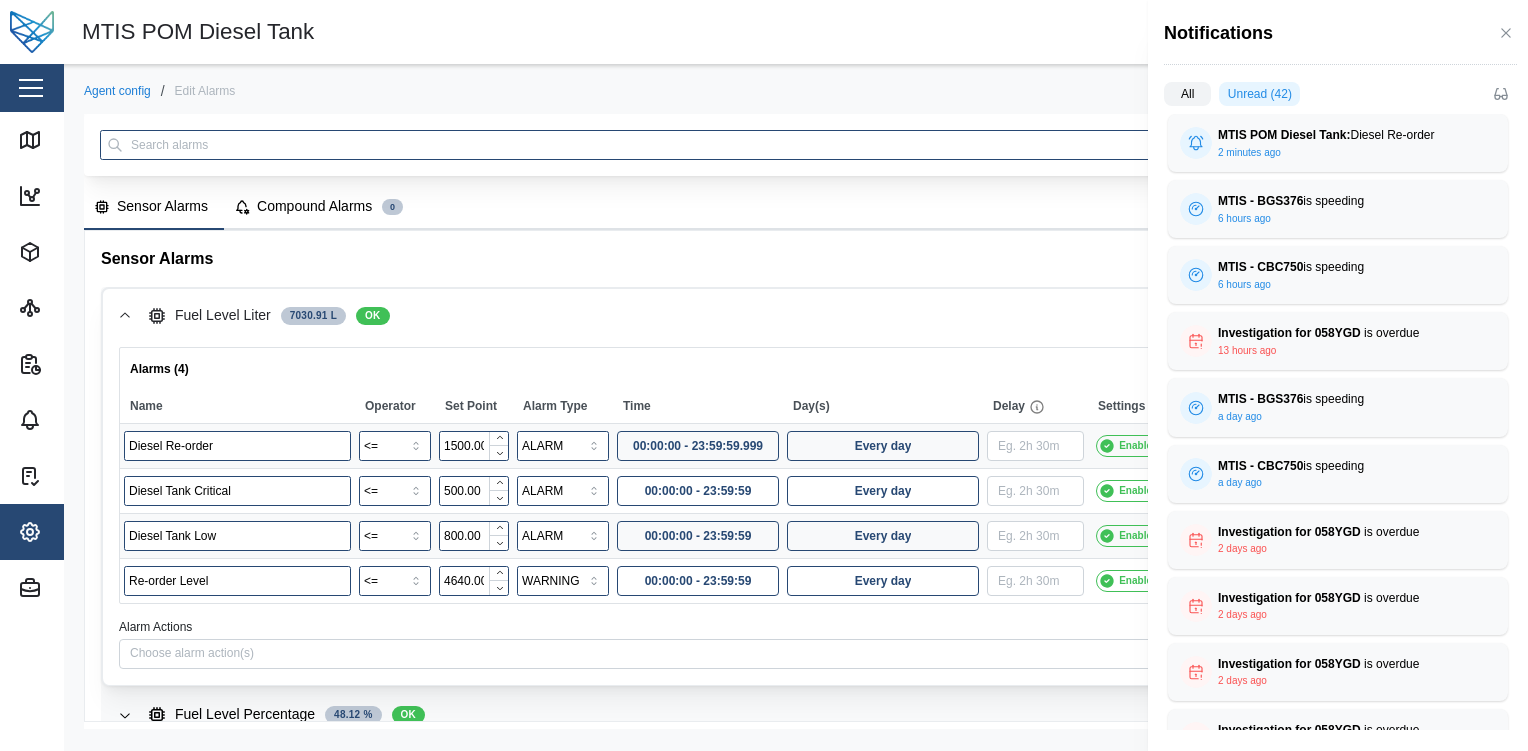 click on "All" at bounding box center (1187, 94) 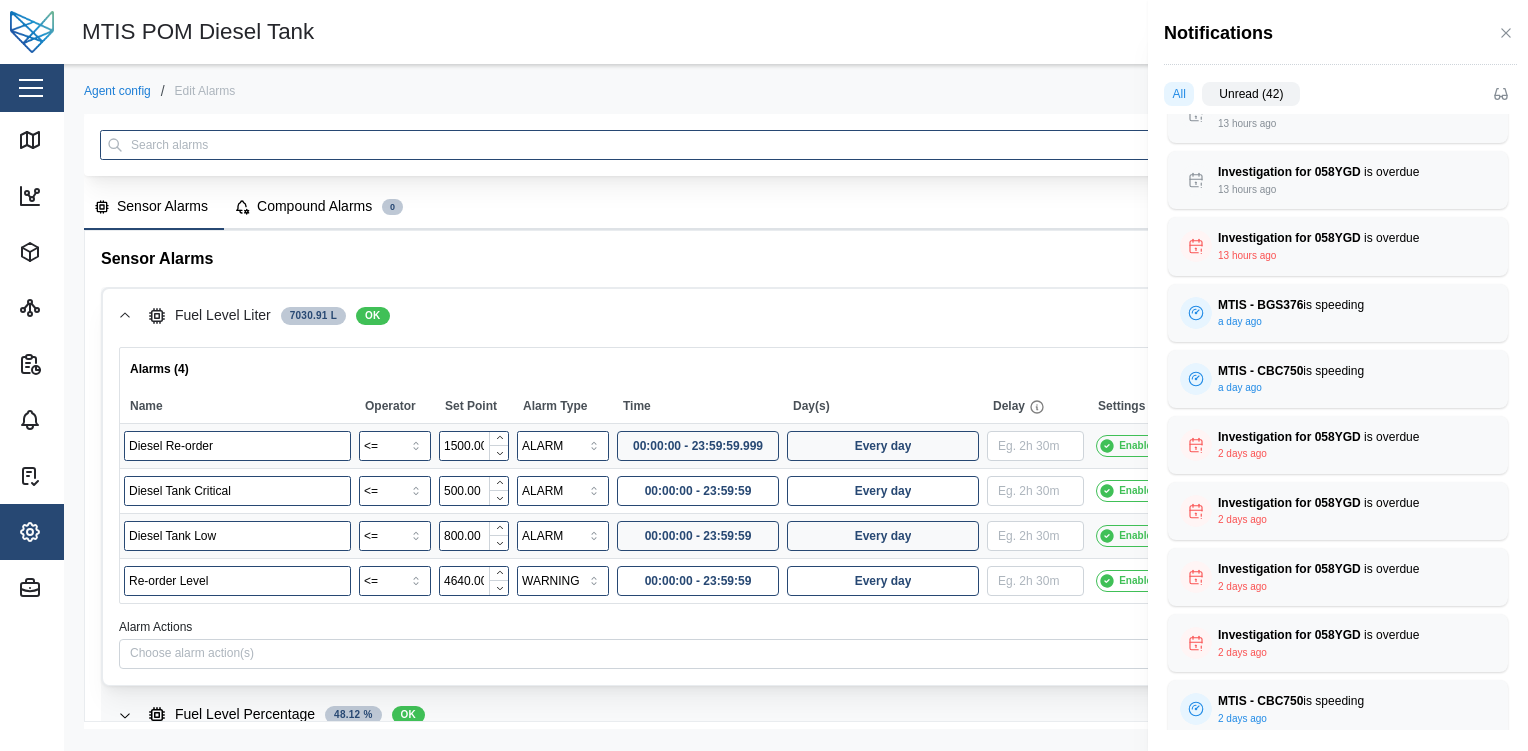 scroll, scrollTop: 0, scrollLeft: 0, axis: both 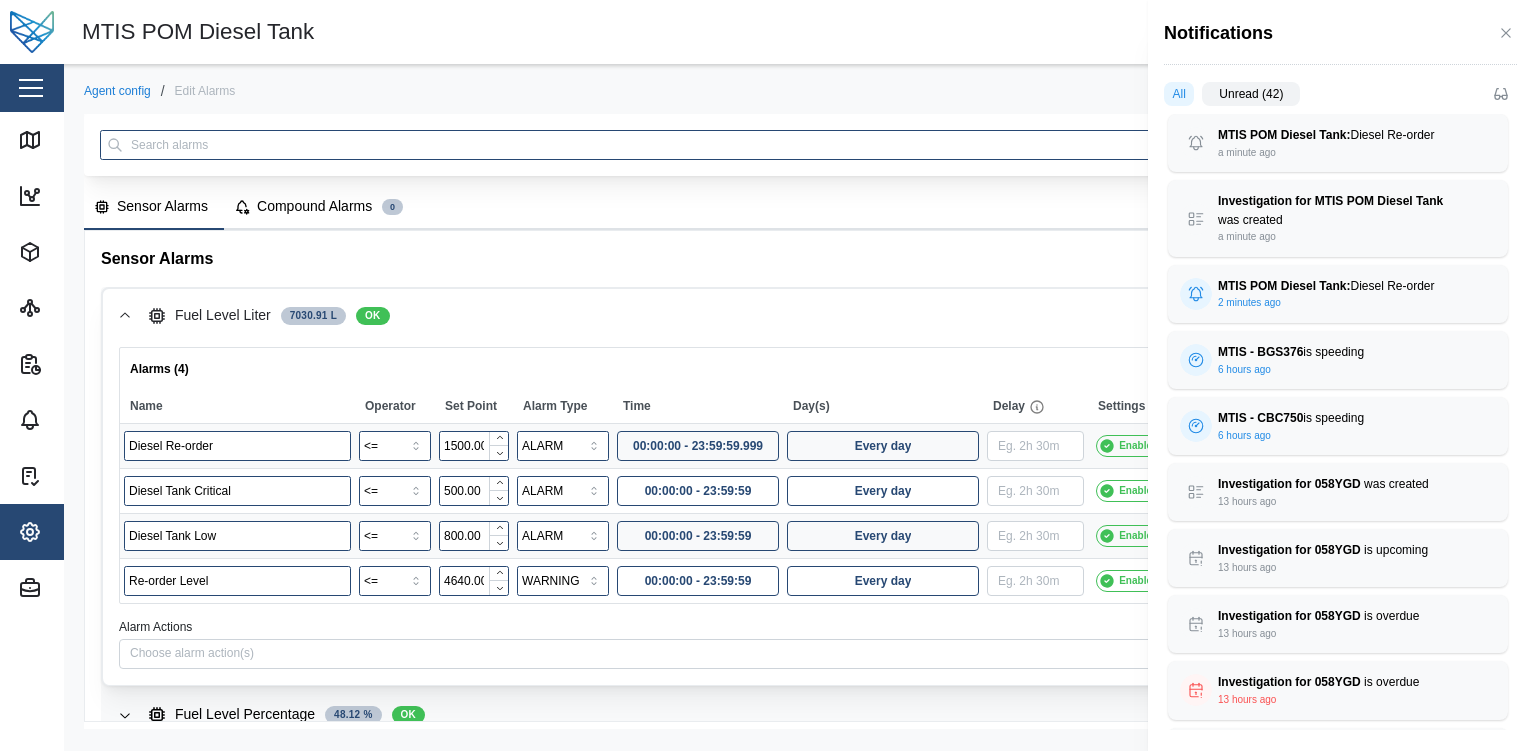 click on "Unread (42)" at bounding box center [1251, 94] 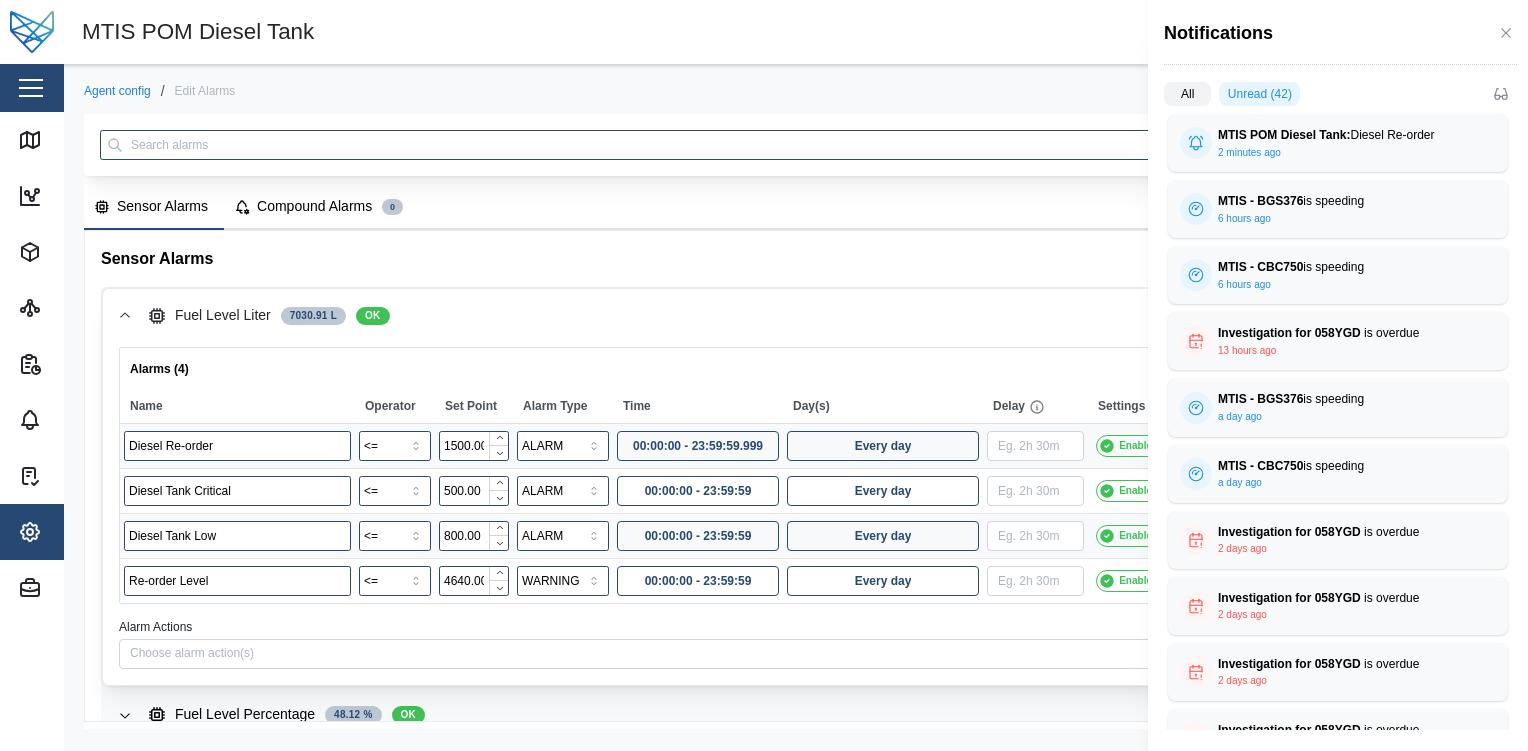 click on "All" at bounding box center [1187, 94] 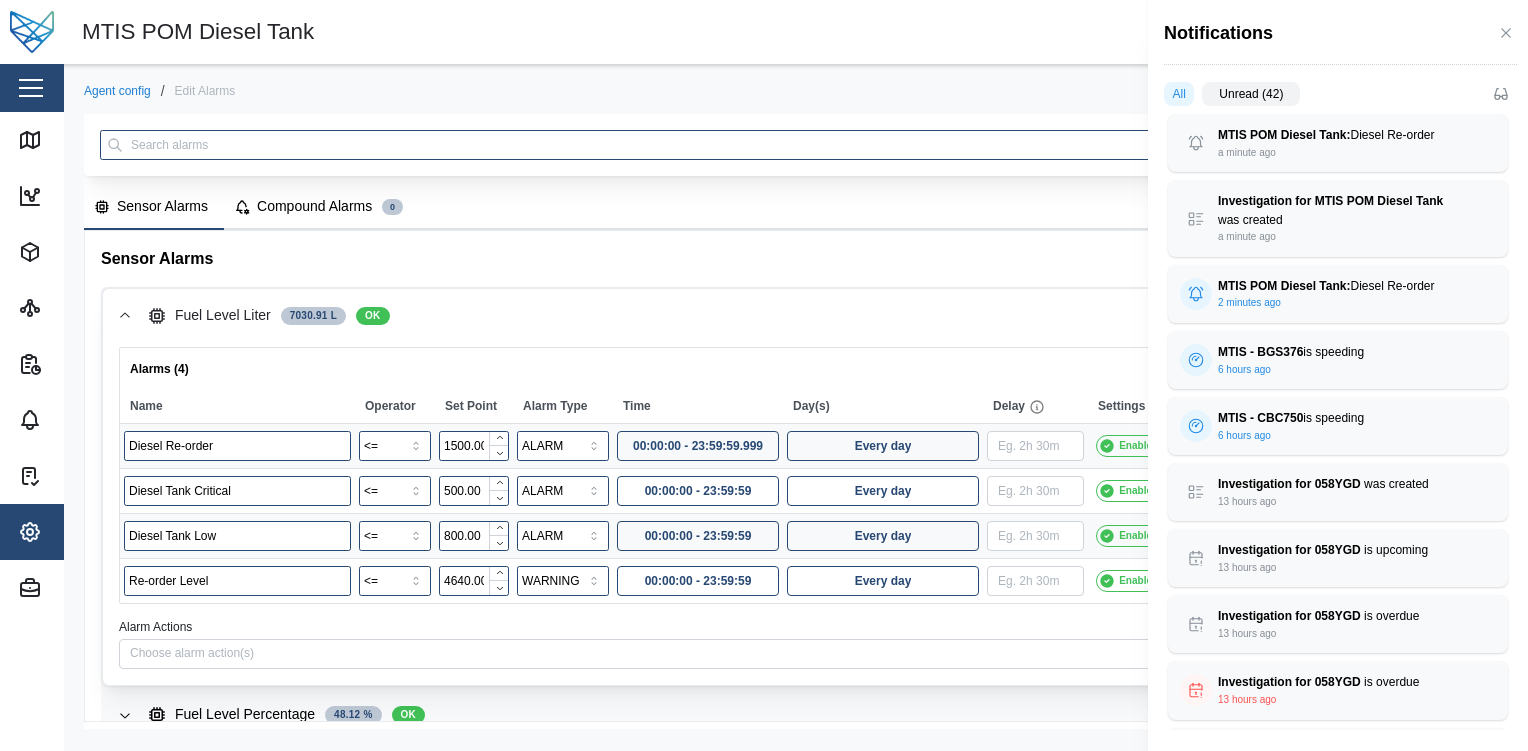 click at bounding box center [764, 375] 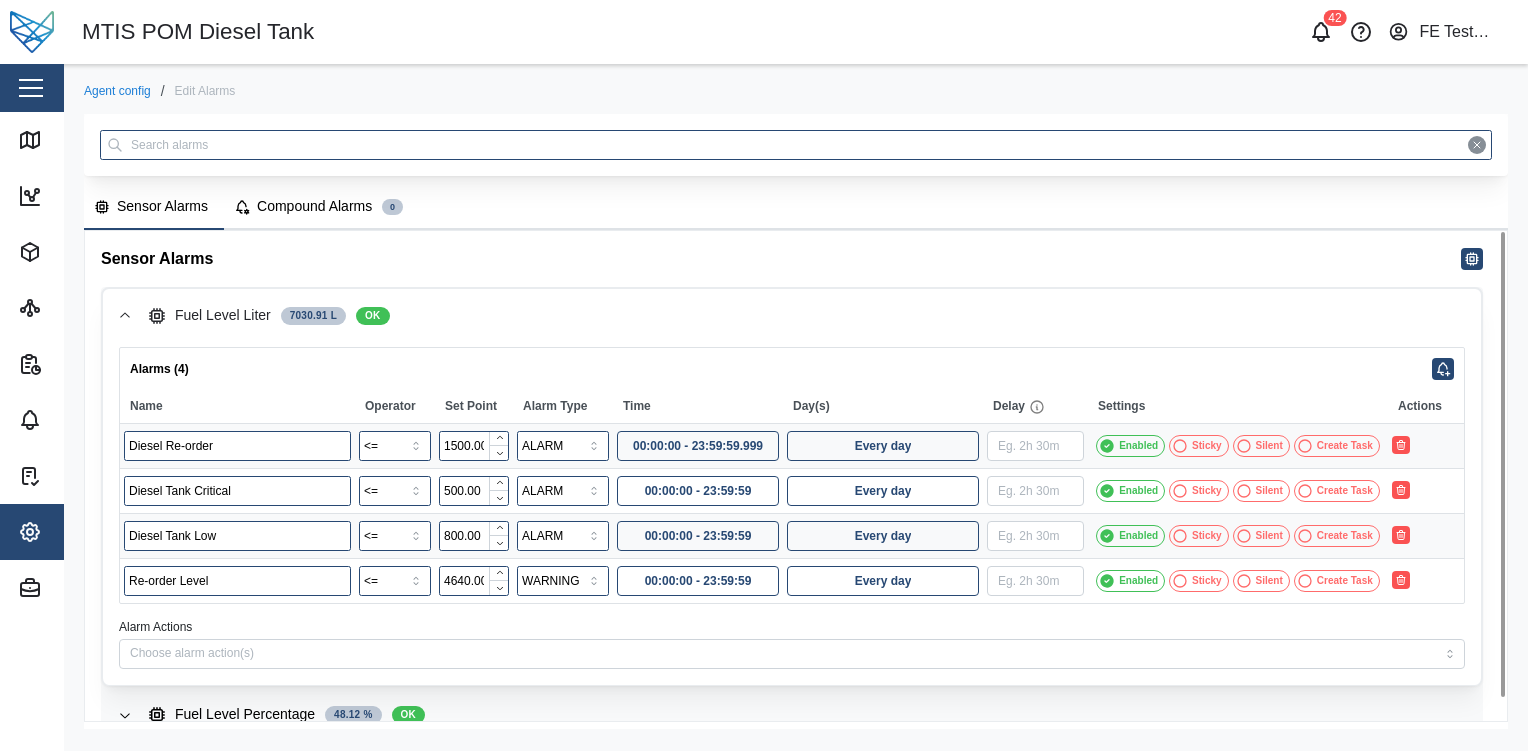 click on "Agent config" at bounding box center [117, 91] 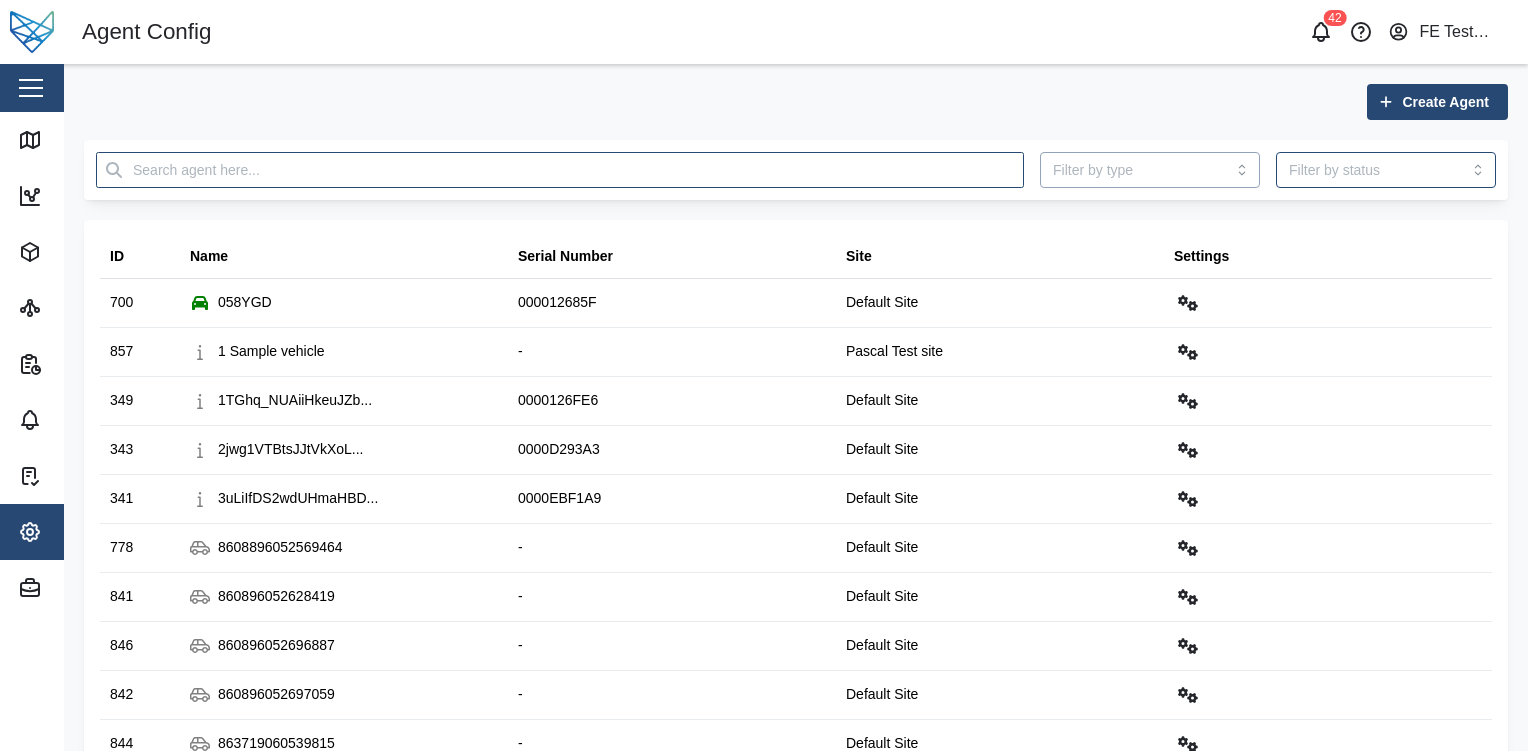 click at bounding box center (1150, 170) 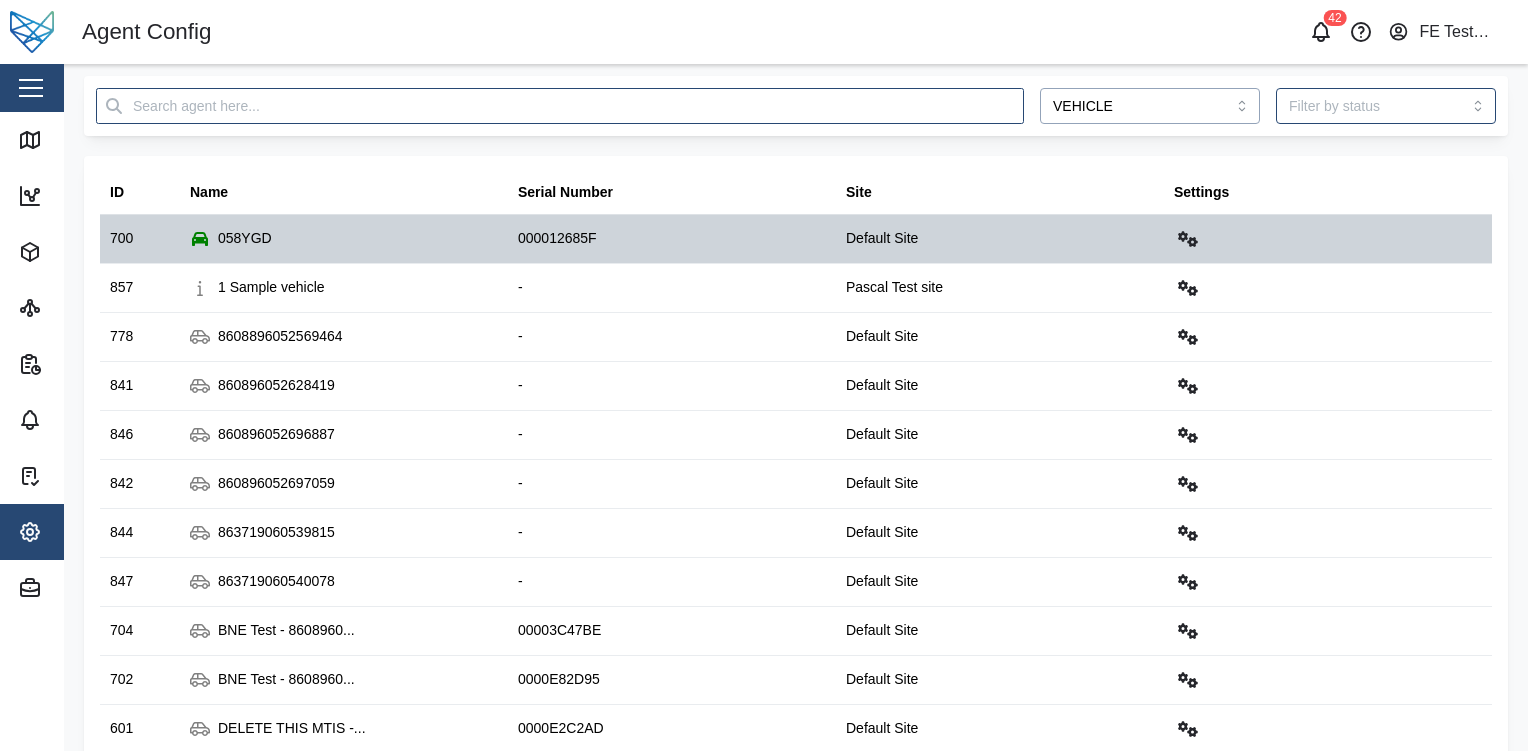 scroll, scrollTop: 0, scrollLeft: 0, axis: both 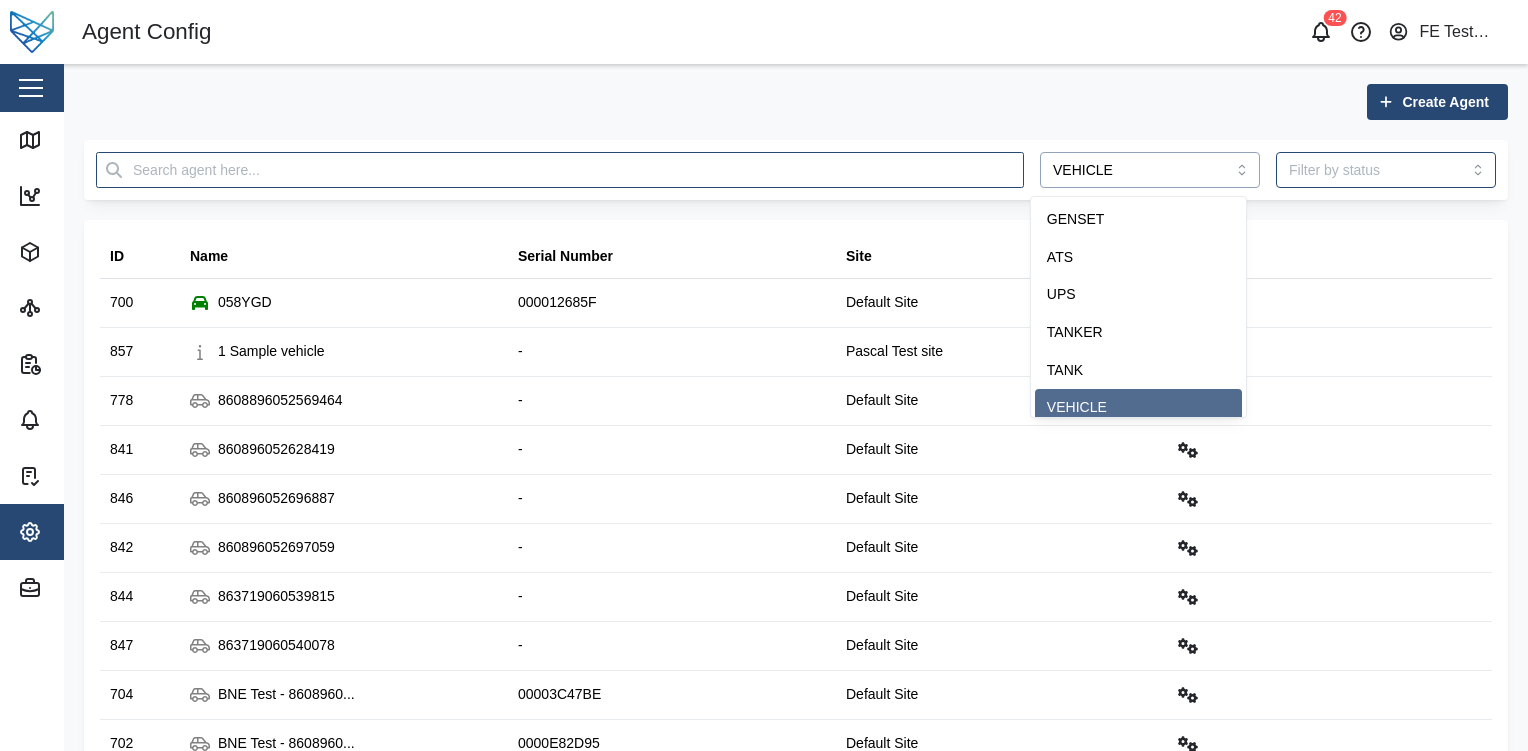 click on "VEHICLE" at bounding box center (1150, 170) 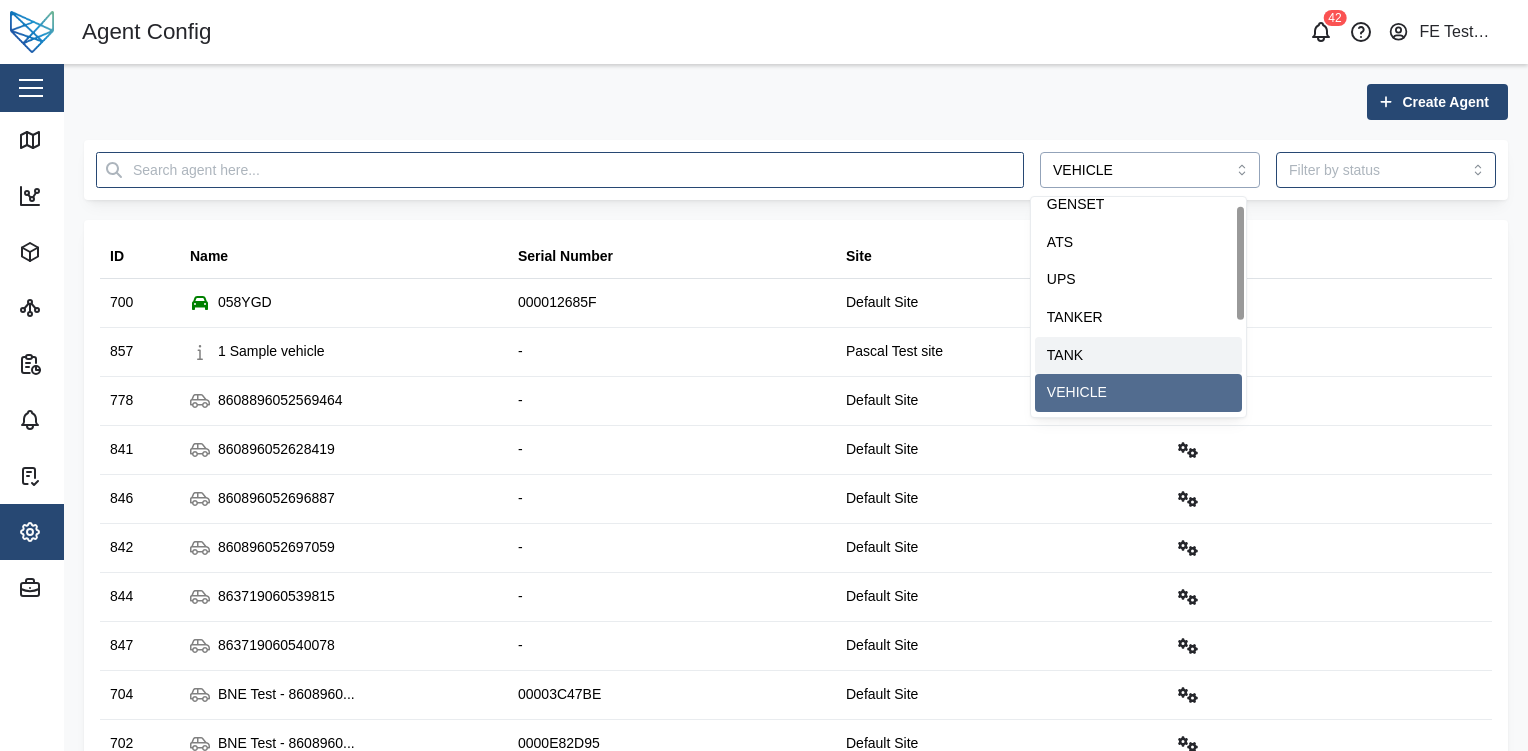 type on "TANK" 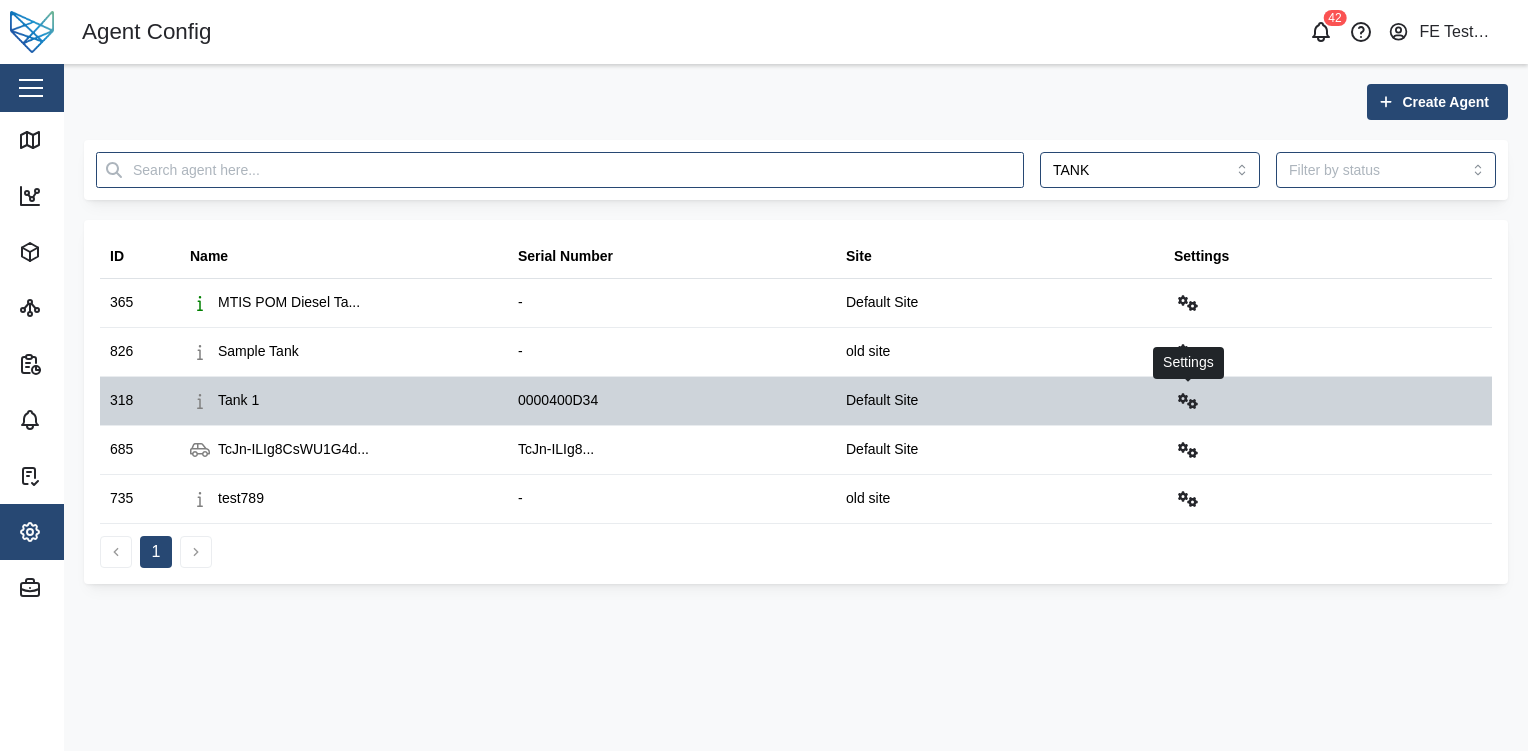 click 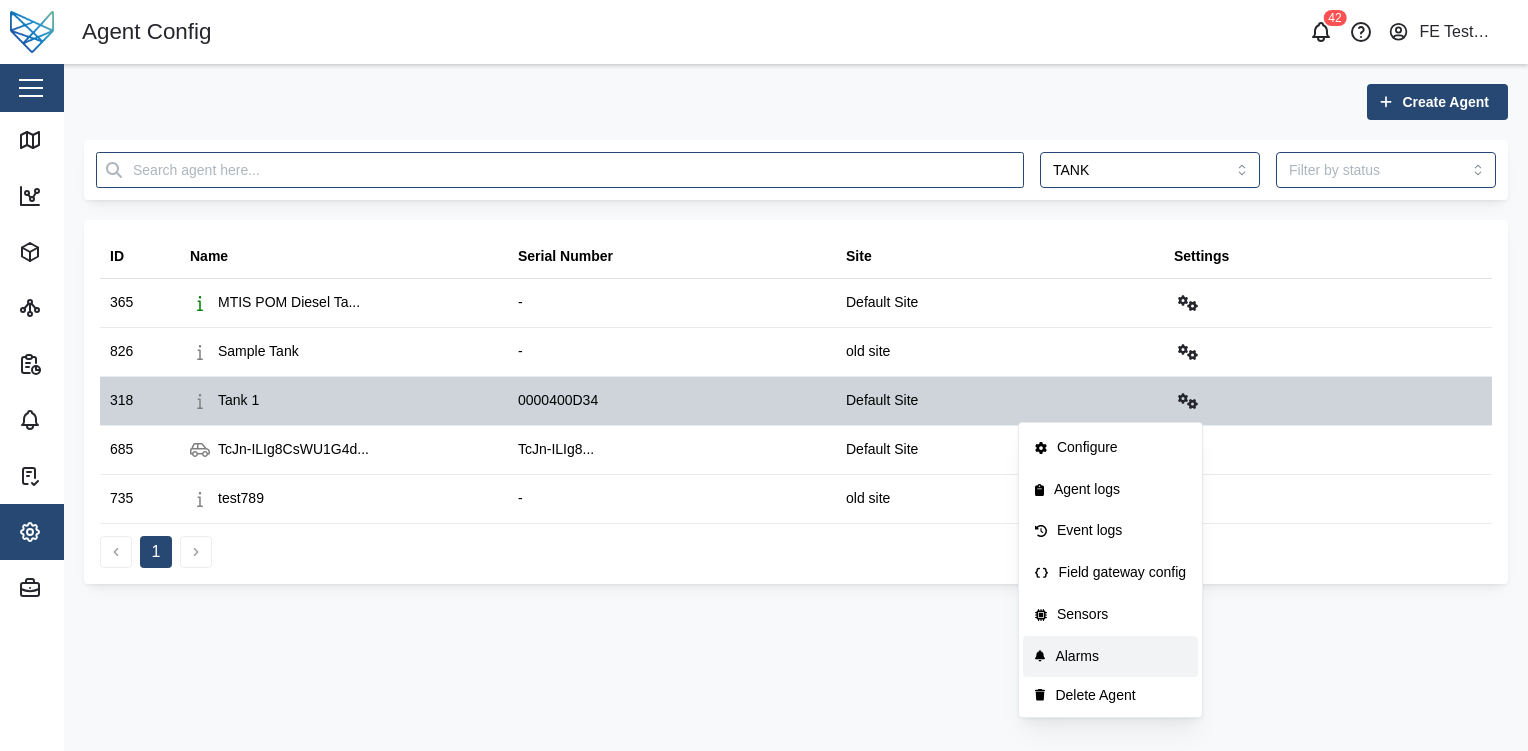 click on "Alarms" at bounding box center (1120, 657) 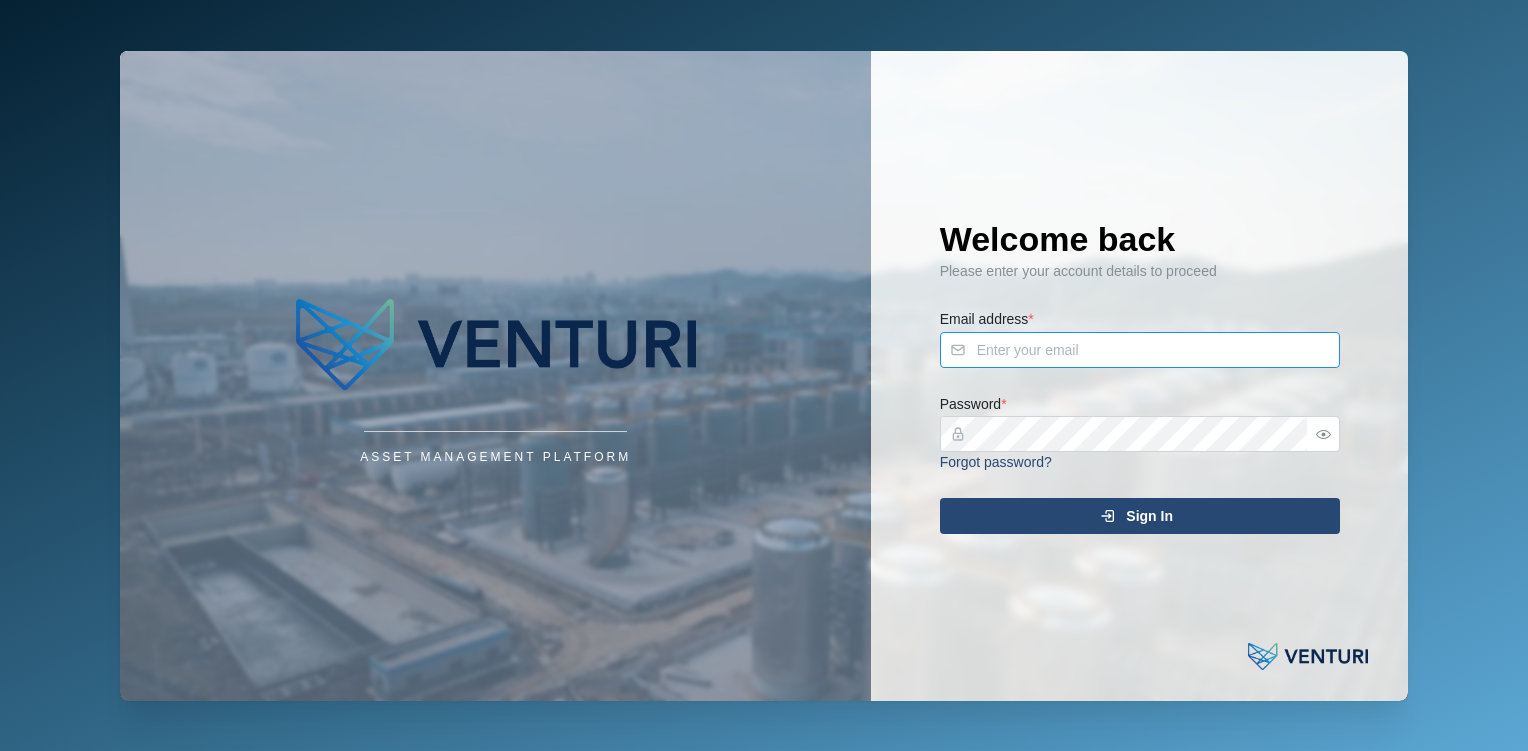 type on "fe-test-admin@venturi.io" 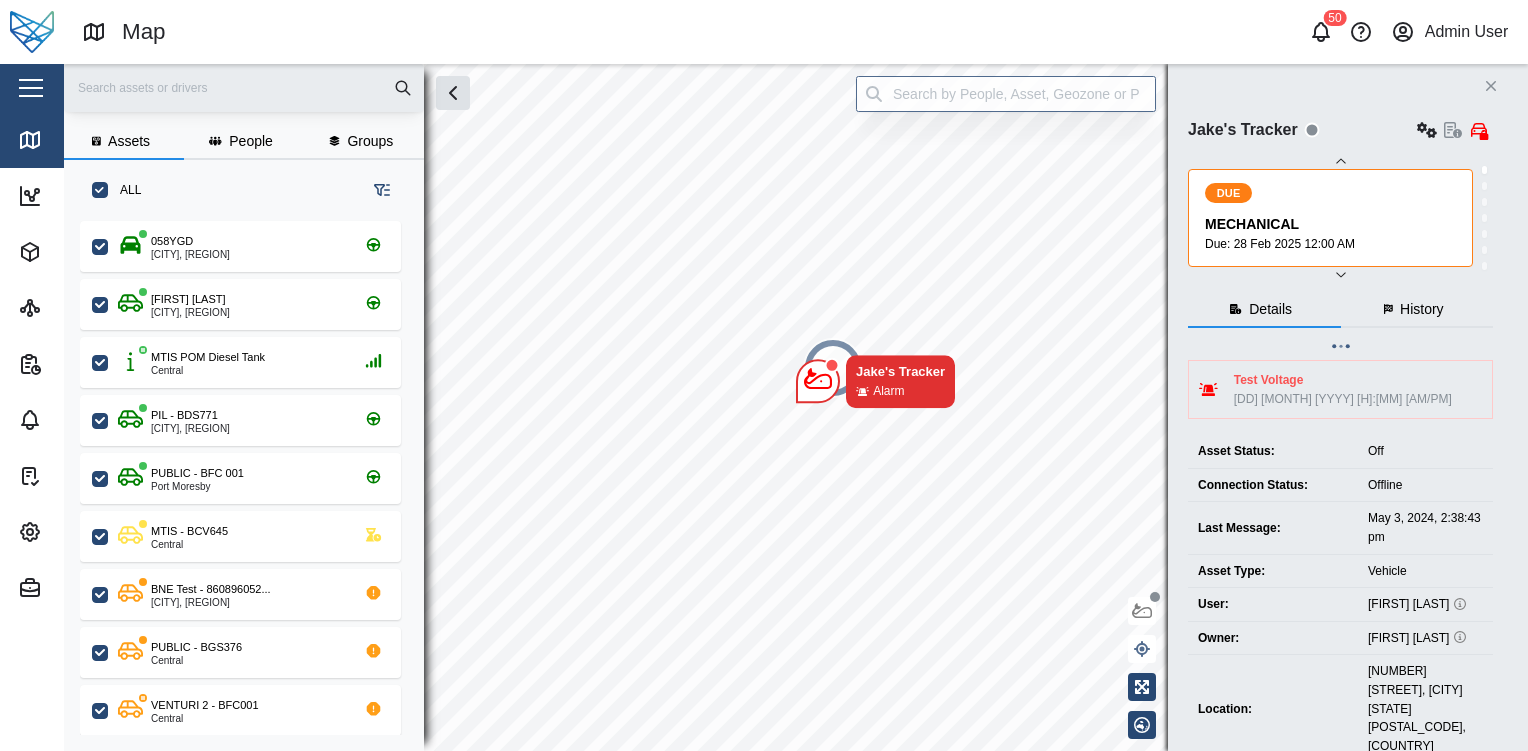 scroll, scrollTop: 505, scrollLeft: 312, axis: both 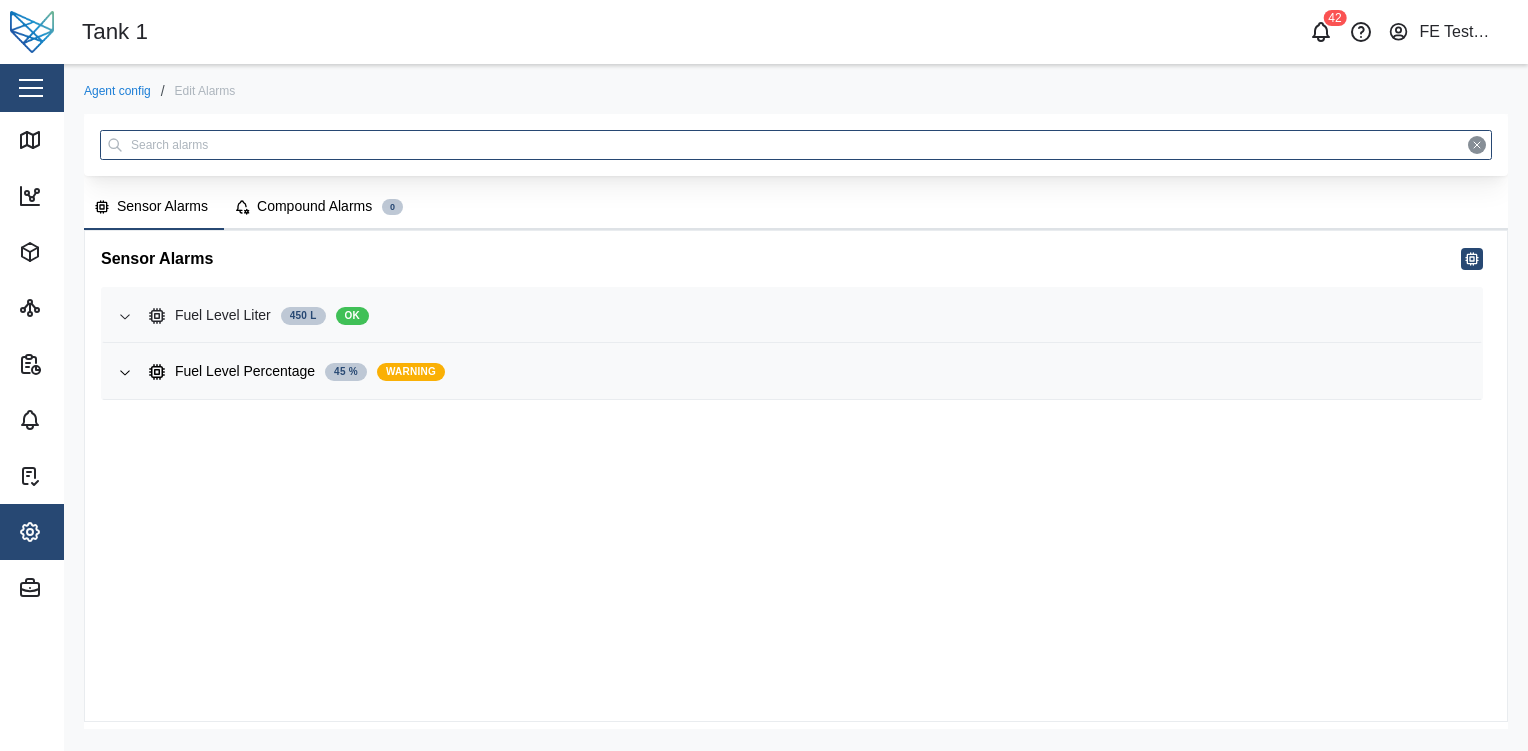click on "Fuel Level Liter 450 L  OK" at bounding box center (807, 316) 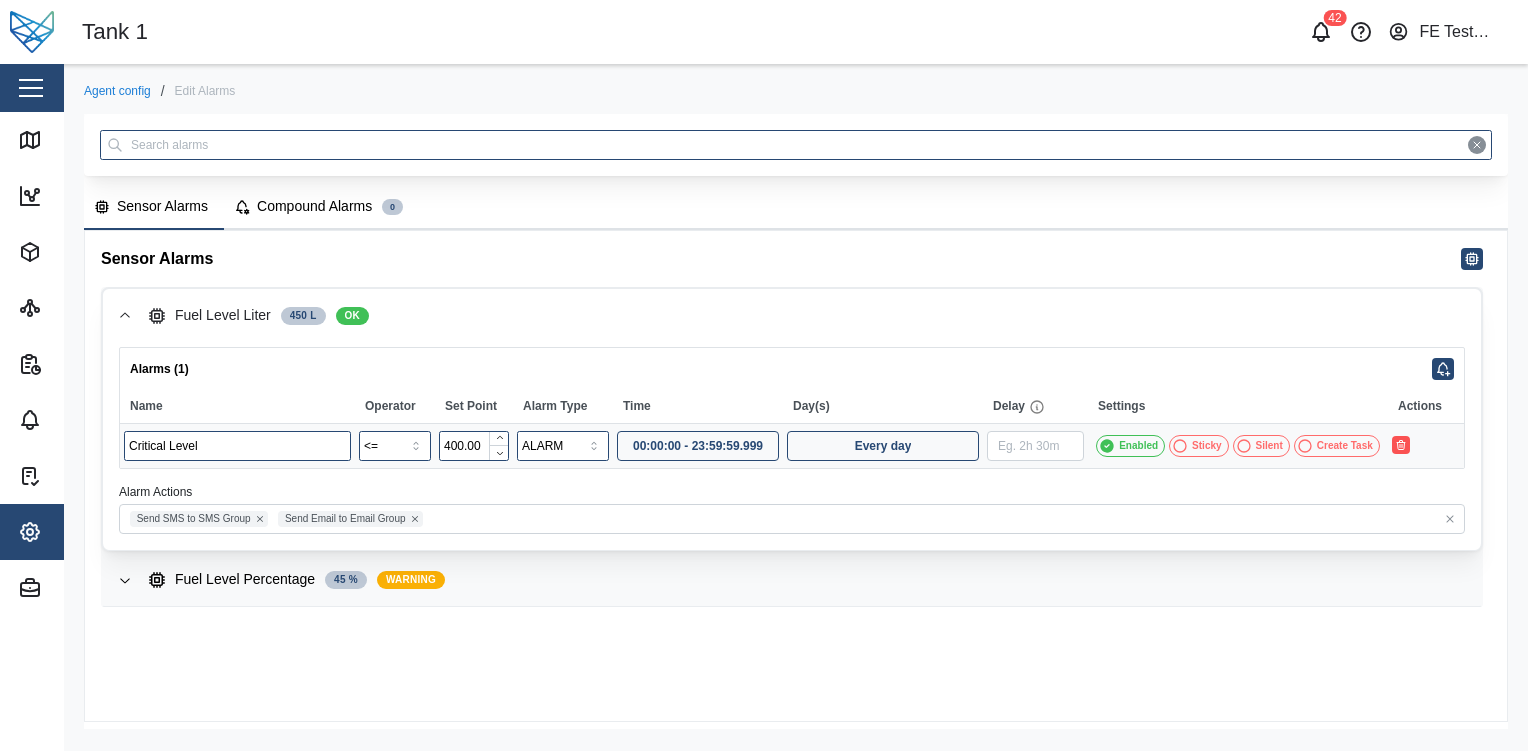 click on "Fuel Level Liter 450 L  OK" at bounding box center (807, 316) 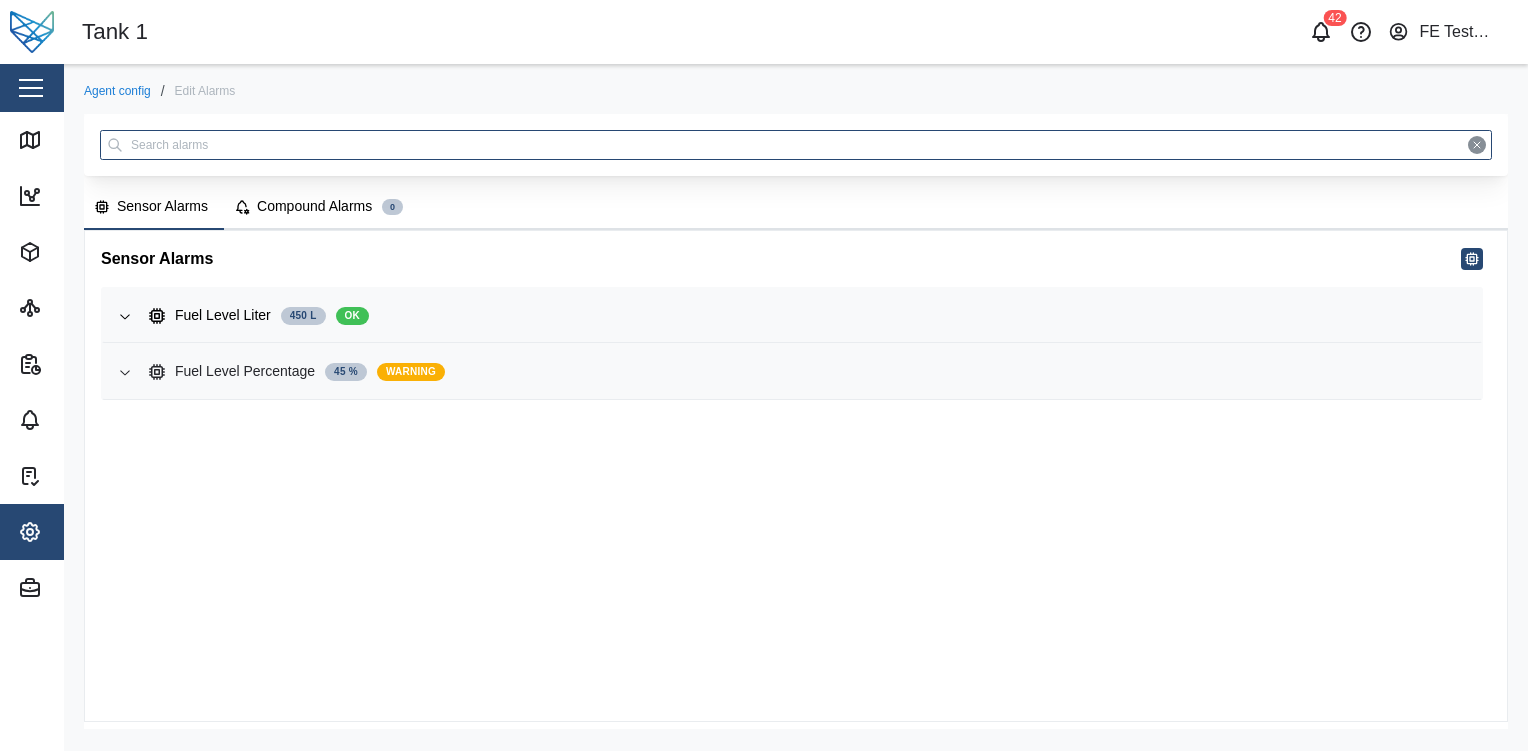click on "Fuel Level Percentage 45 %  WARNING" at bounding box center (807, 372) 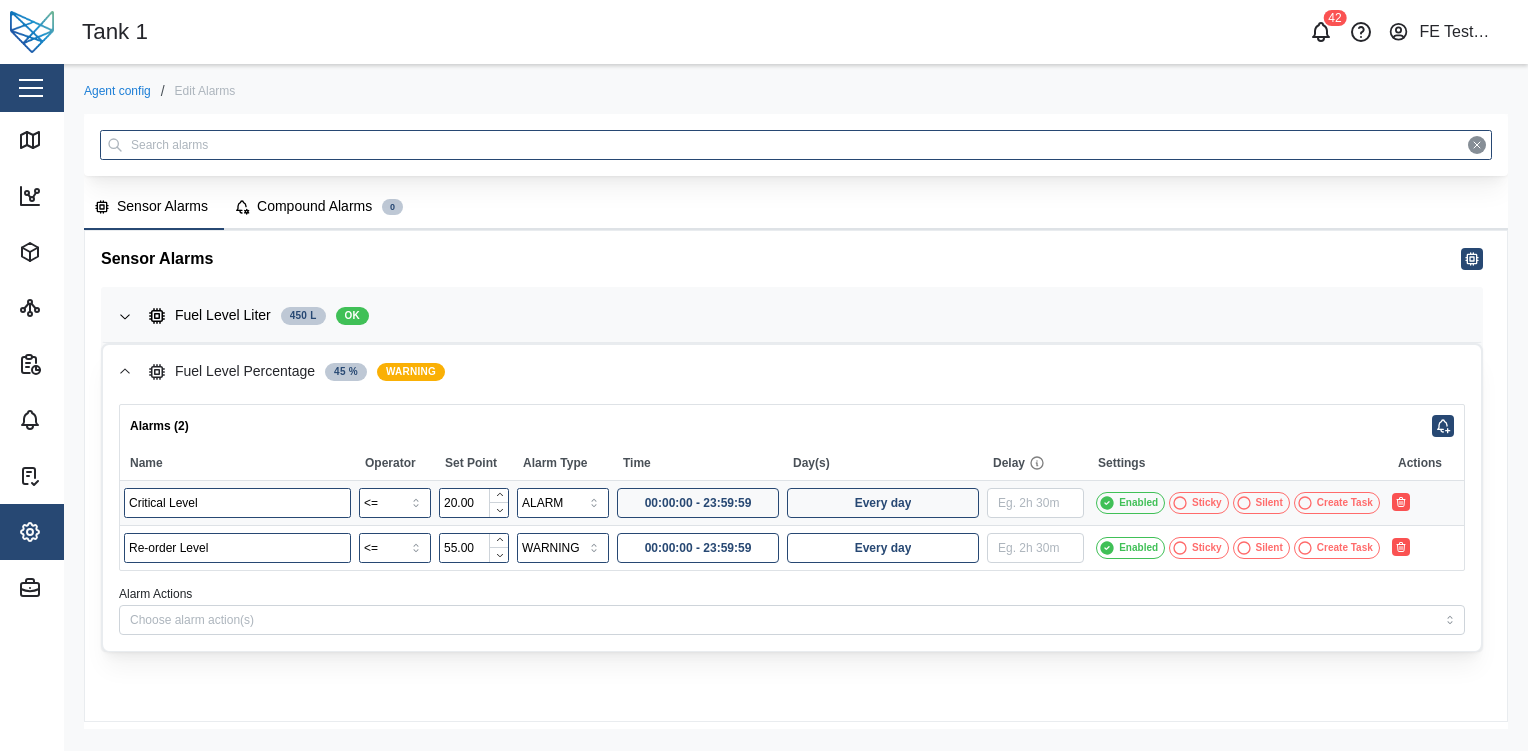click on "Fuel Level Percentage 45 %  WARNING" at bounding box center (807, 372) 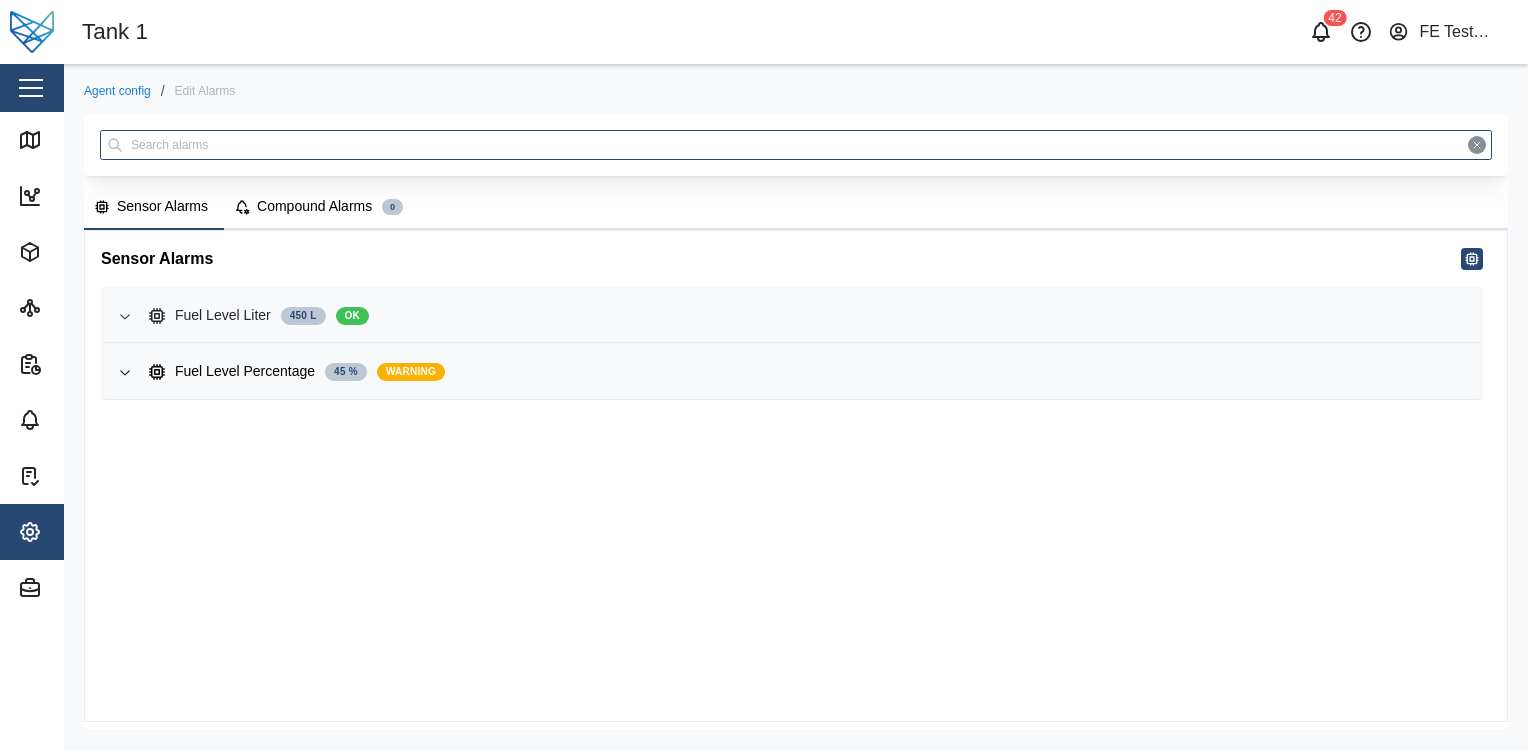 click on "Fuel Level Liter 450 L  OK" at bounding box center (807, 316) 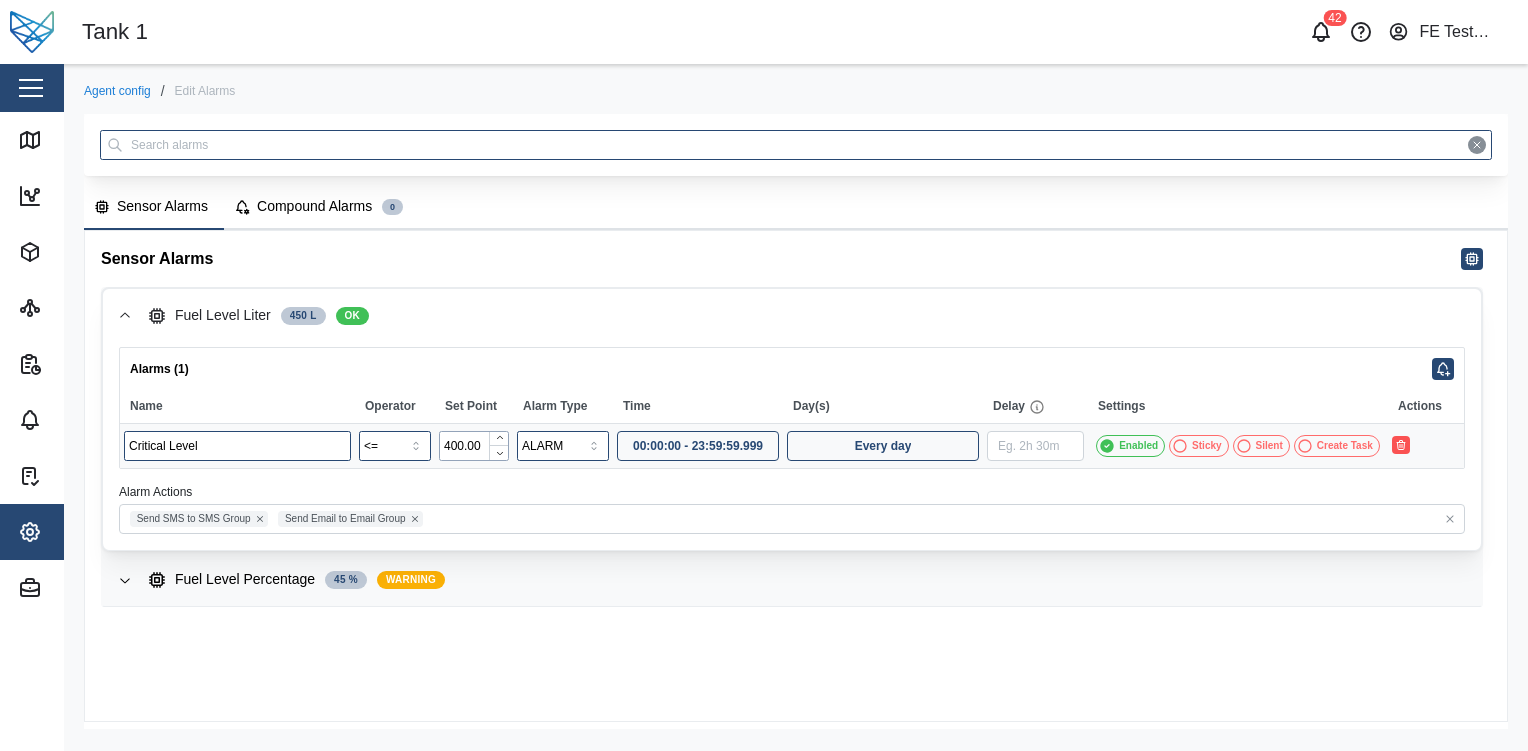 click on "400.00" at bounding box center (474, 446) 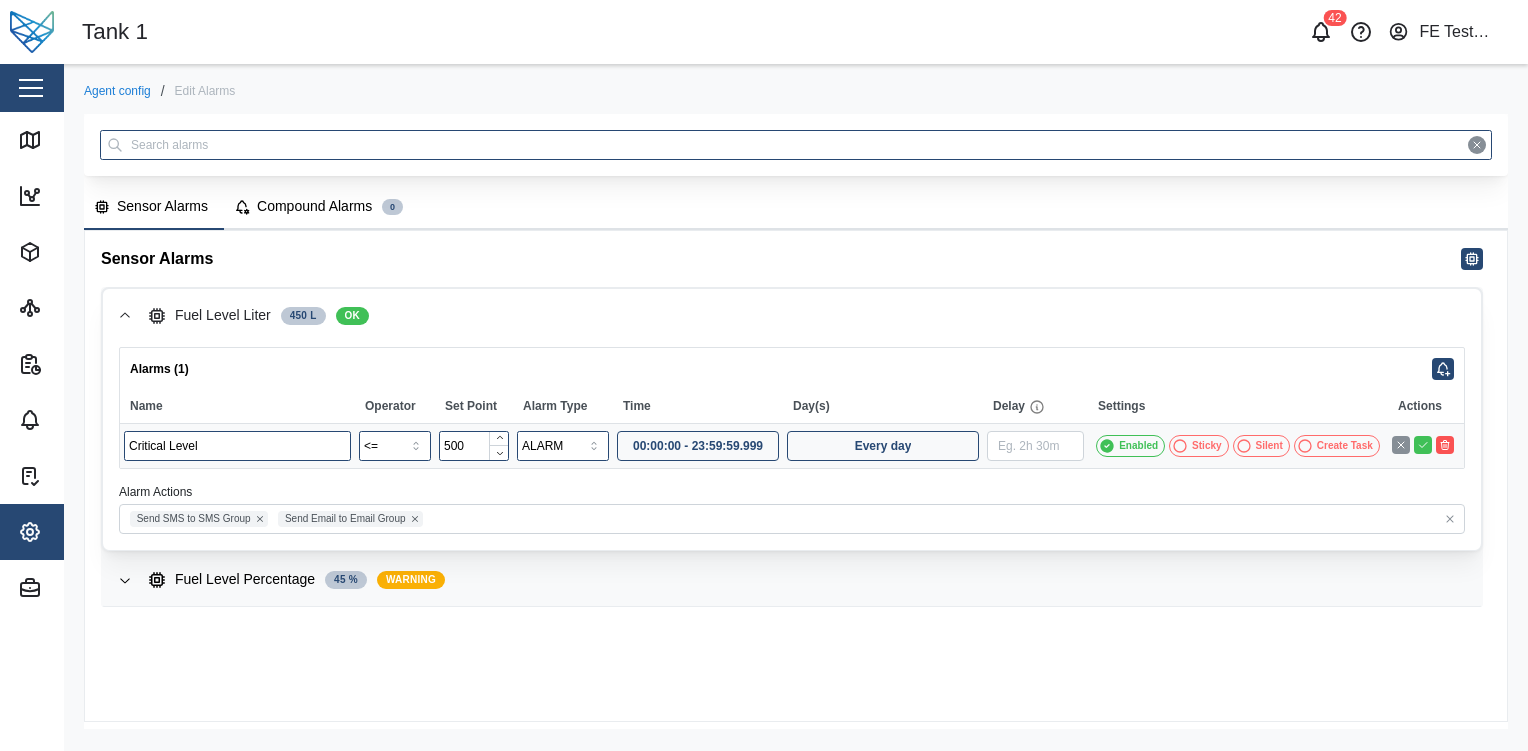 type on "500.00" 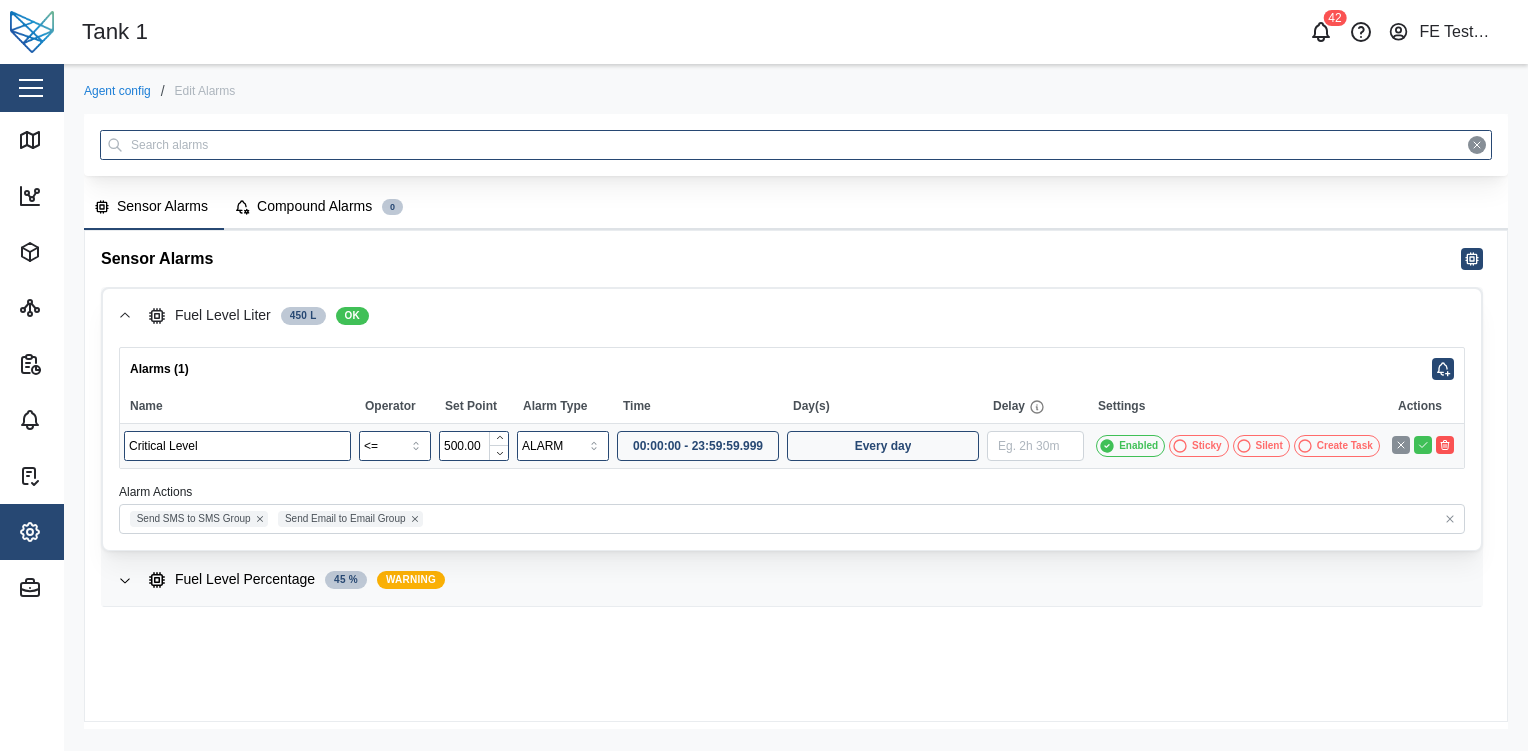 click on "Create Task" at bounding box center [1345, 446] 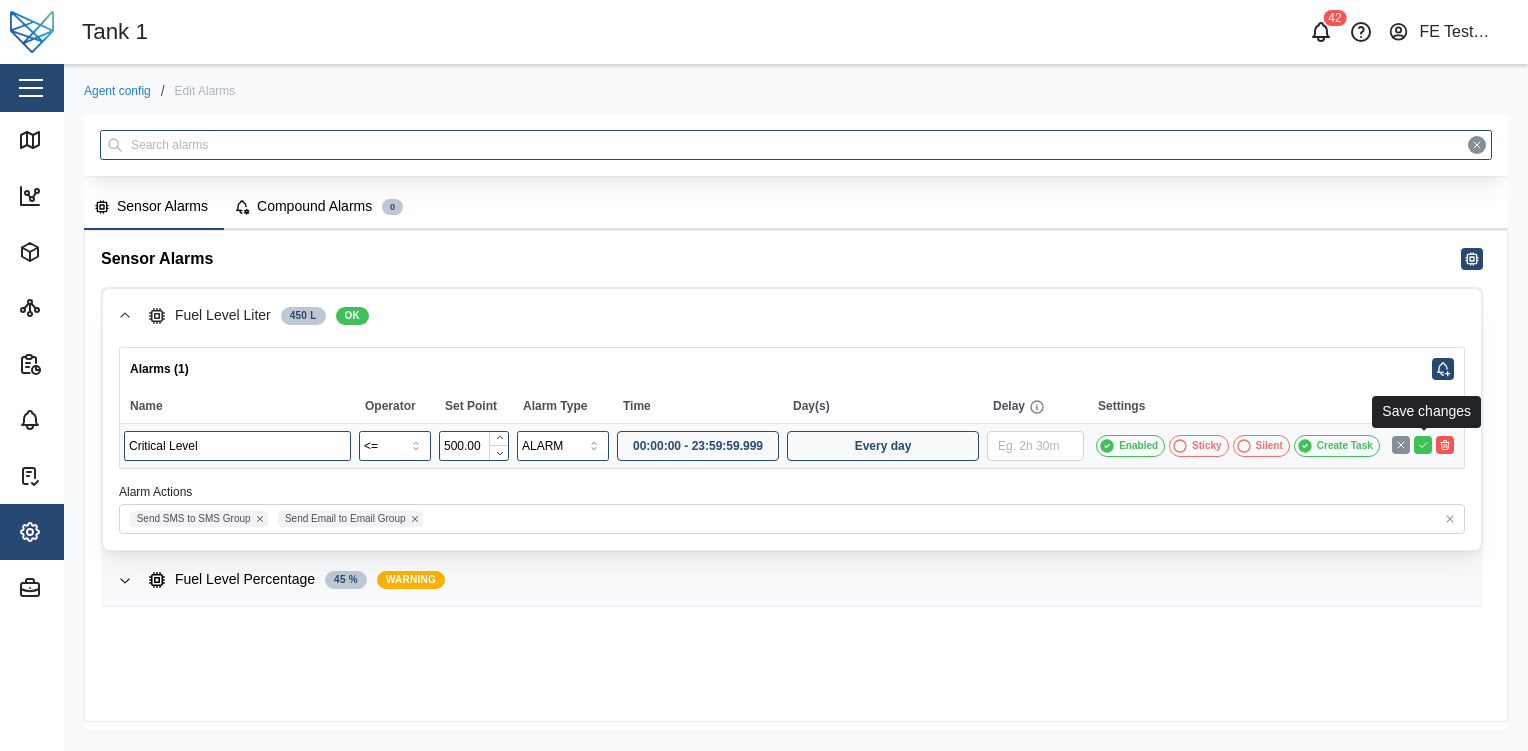 click 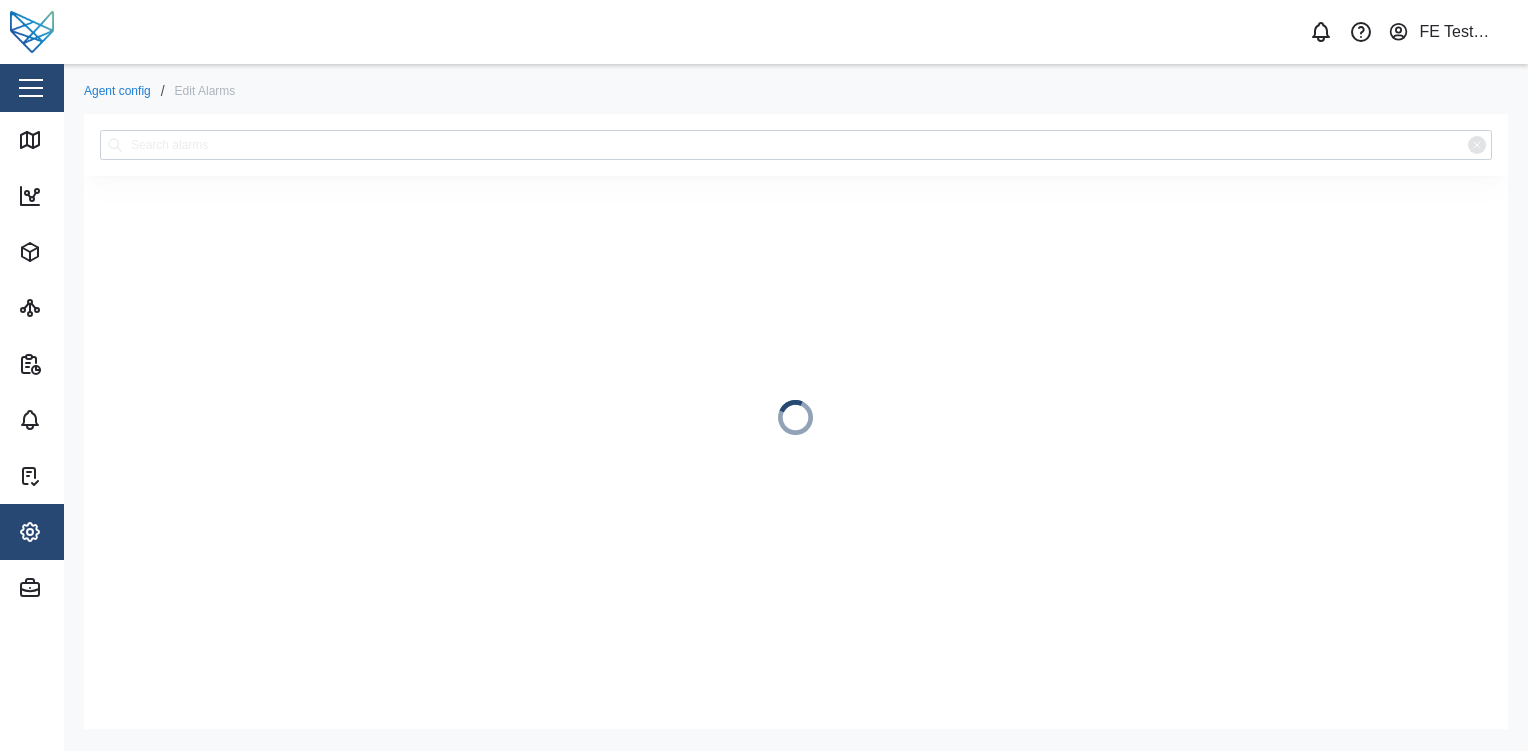 scroll, scrollTop: 0, scrollLeft: 0, axis: both 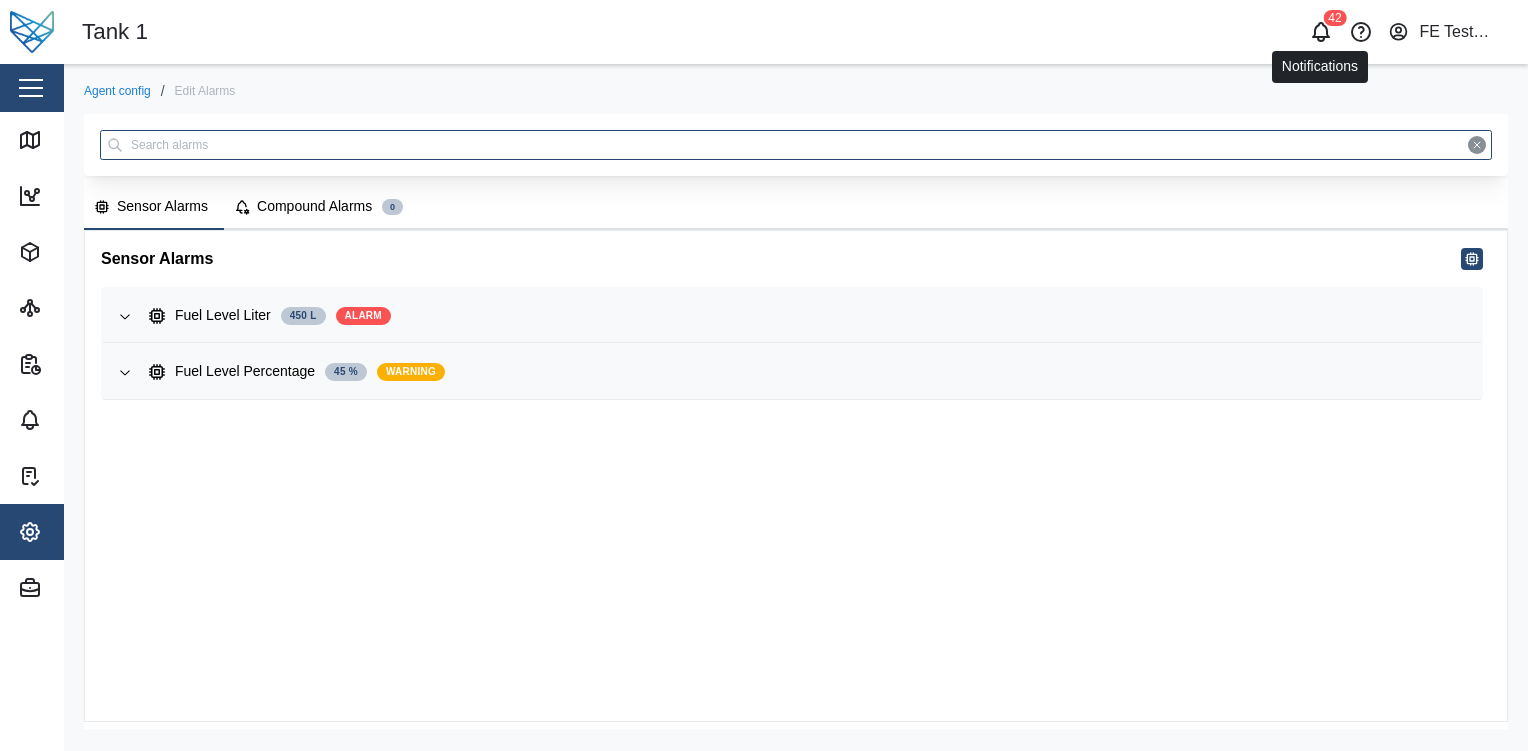 click 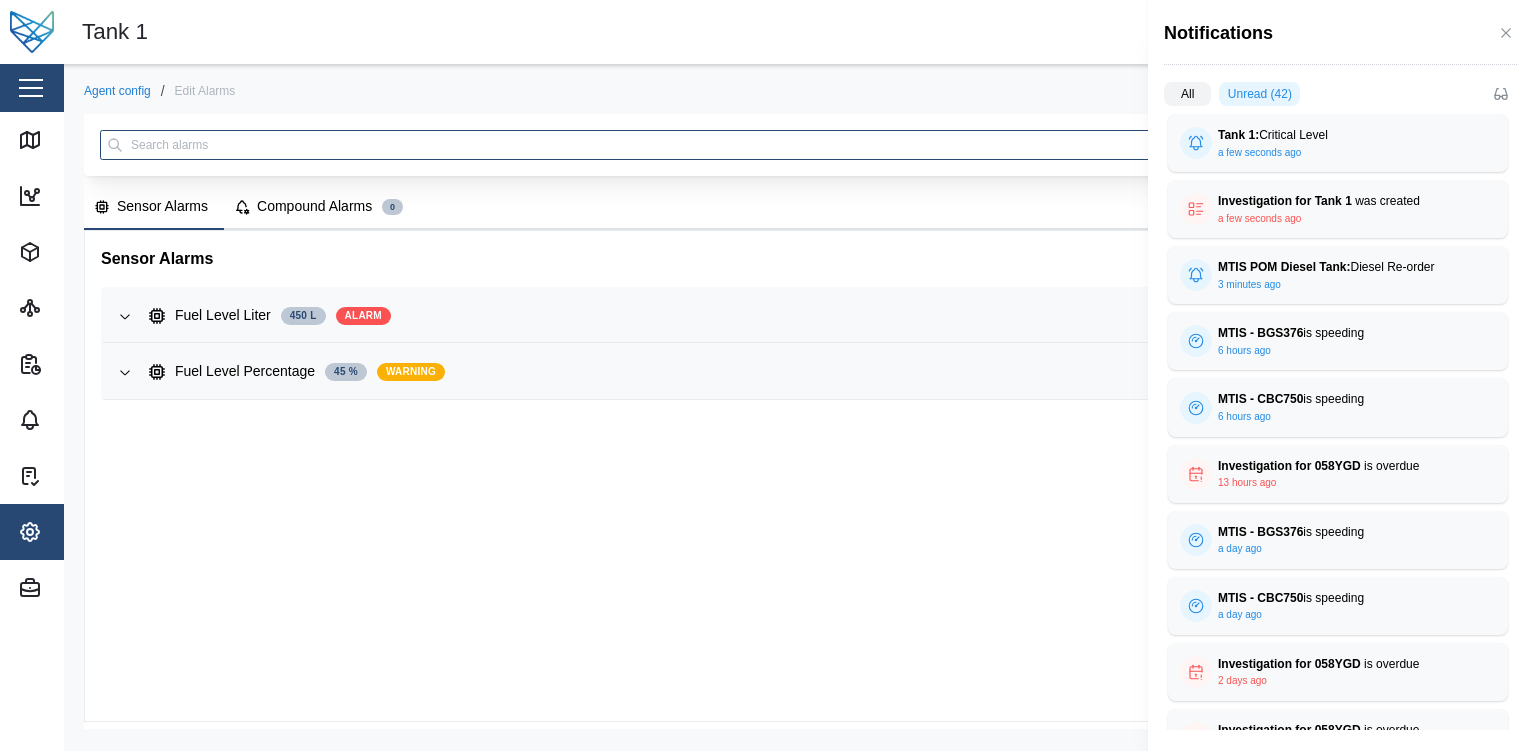 click on "All" at bounding box center (1187, 94) 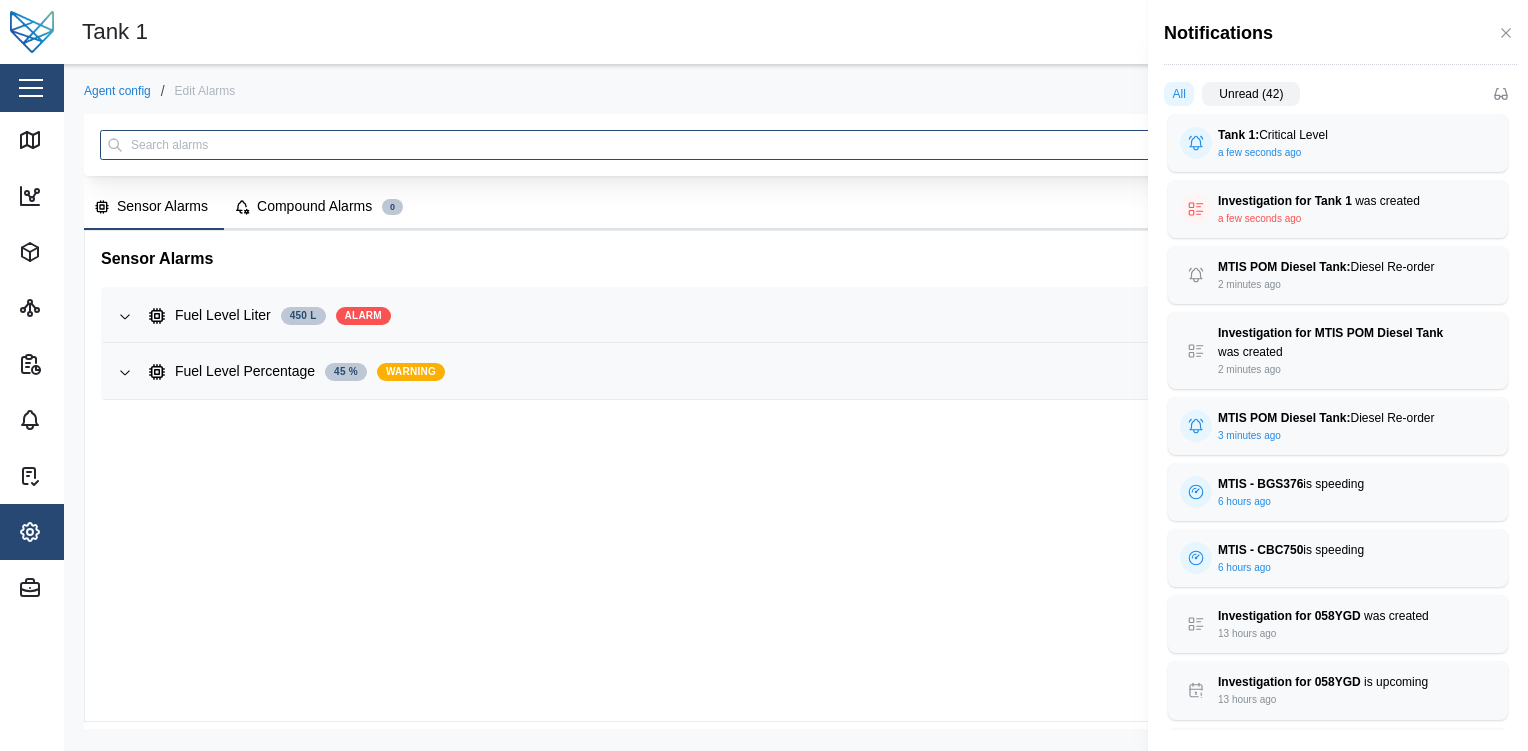 click on "Unread (42)" at bounding box center [1251, 94] 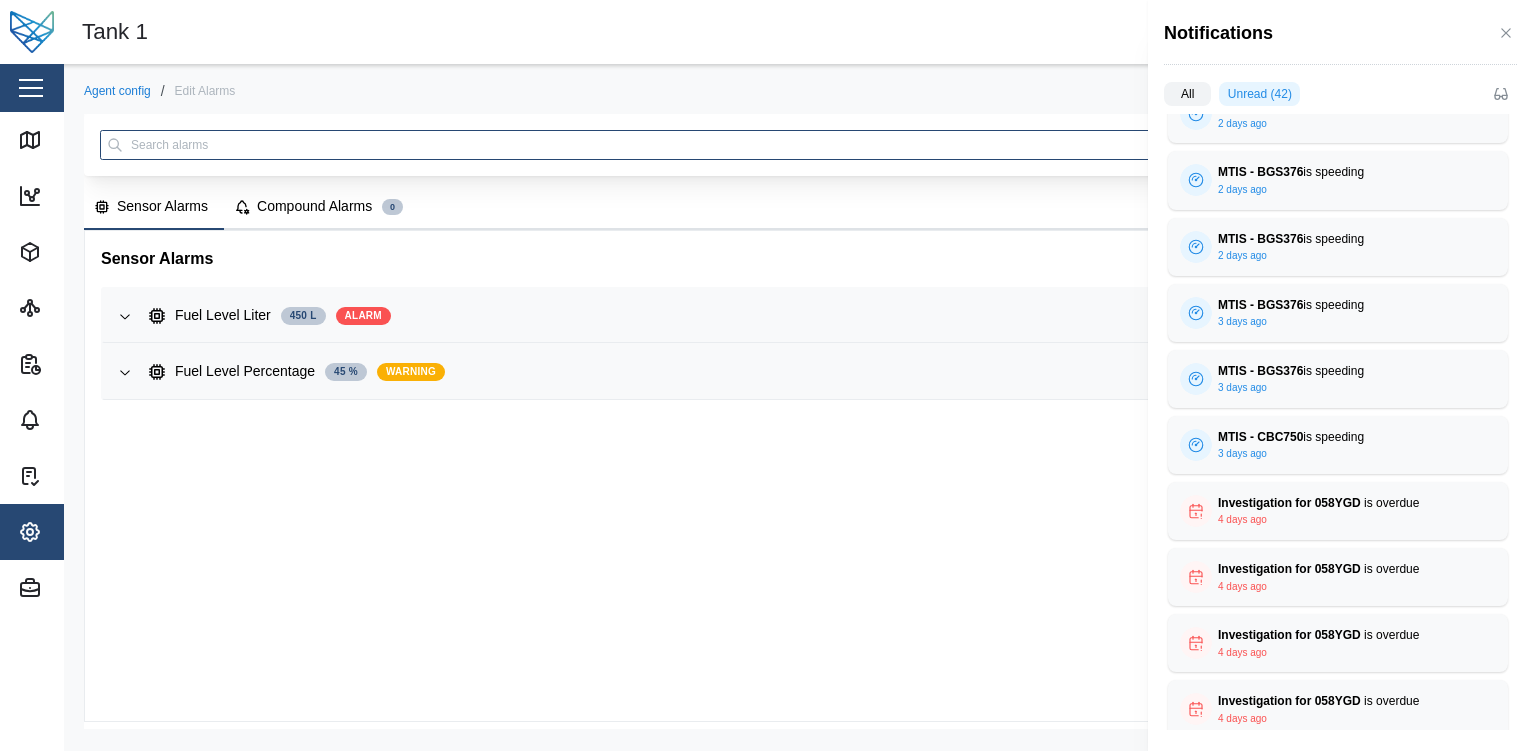 scroll, scrollTop: 890, scrollLeft: 0, axis: vertical 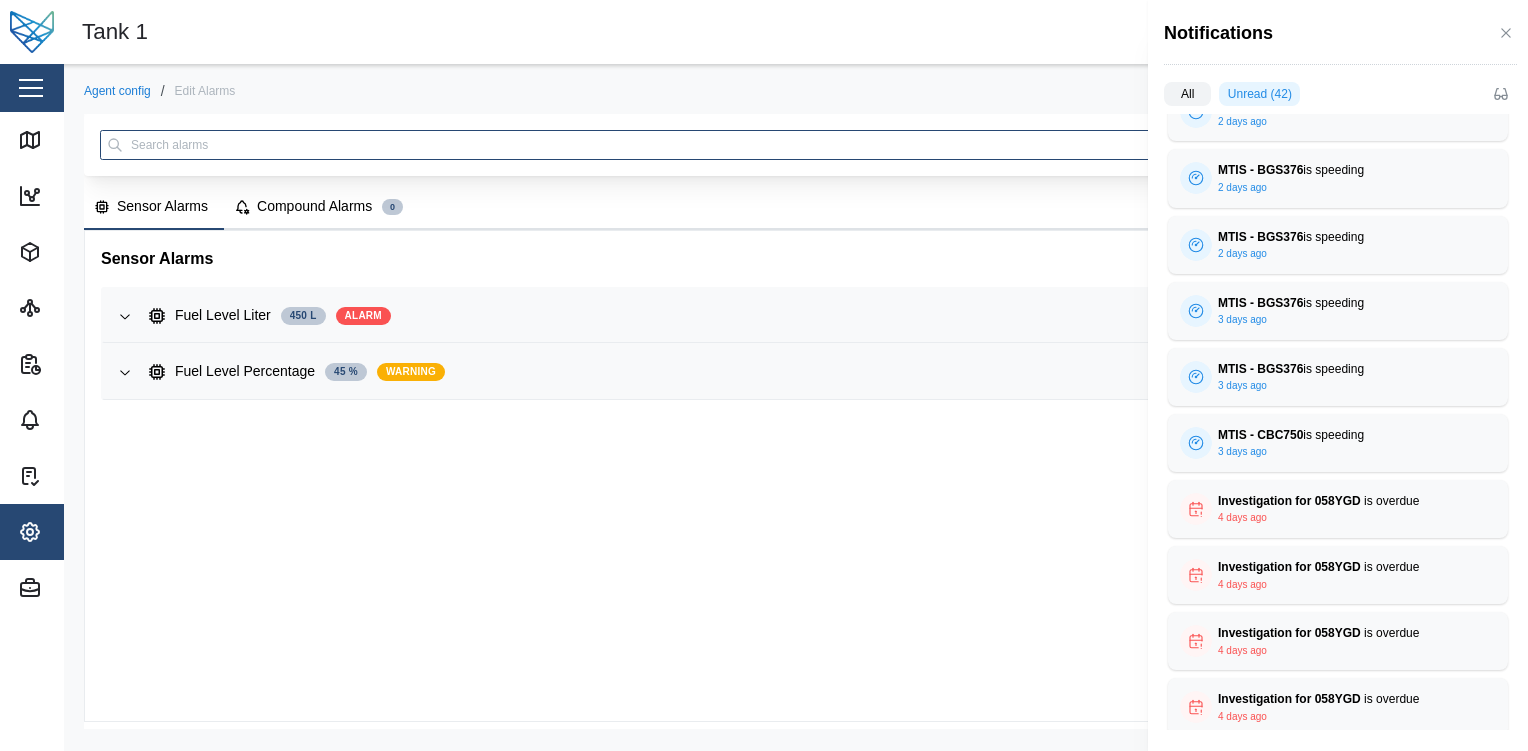 click at bounding box center [764, 375] 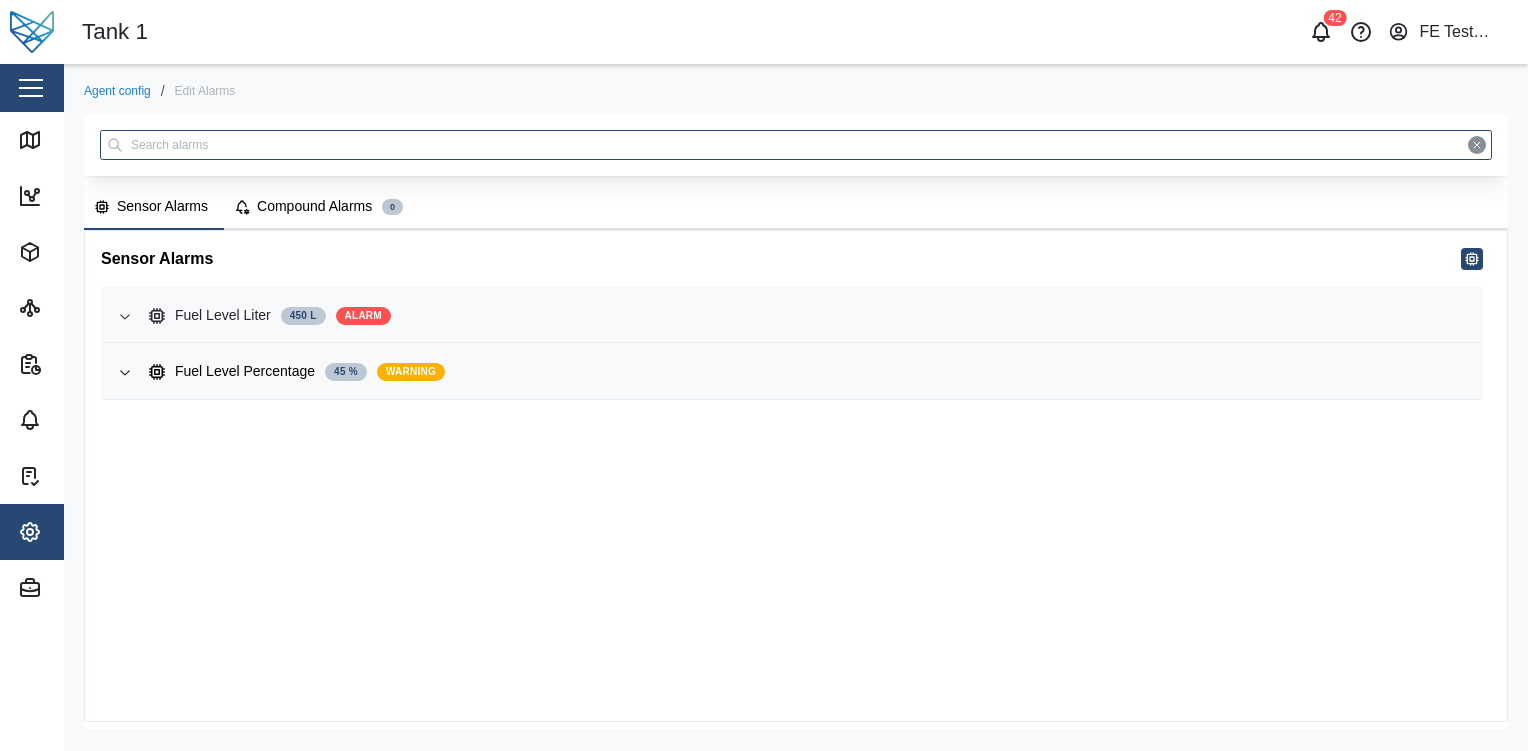 click on "Fuel Level Liter 450 L  ALARM" at bounding box center (807, 316) 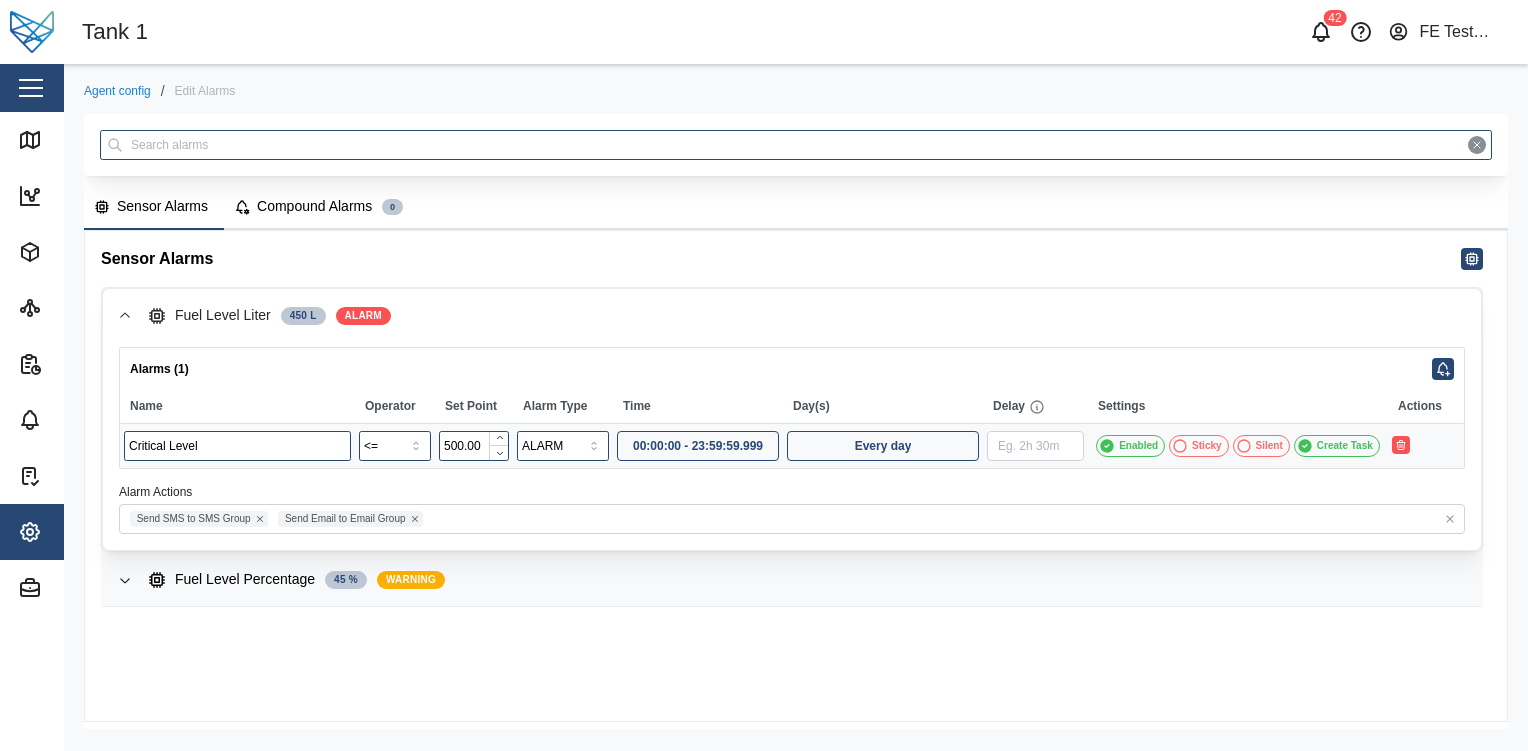 click on "Create Task" at bounding box center [1345, 446] 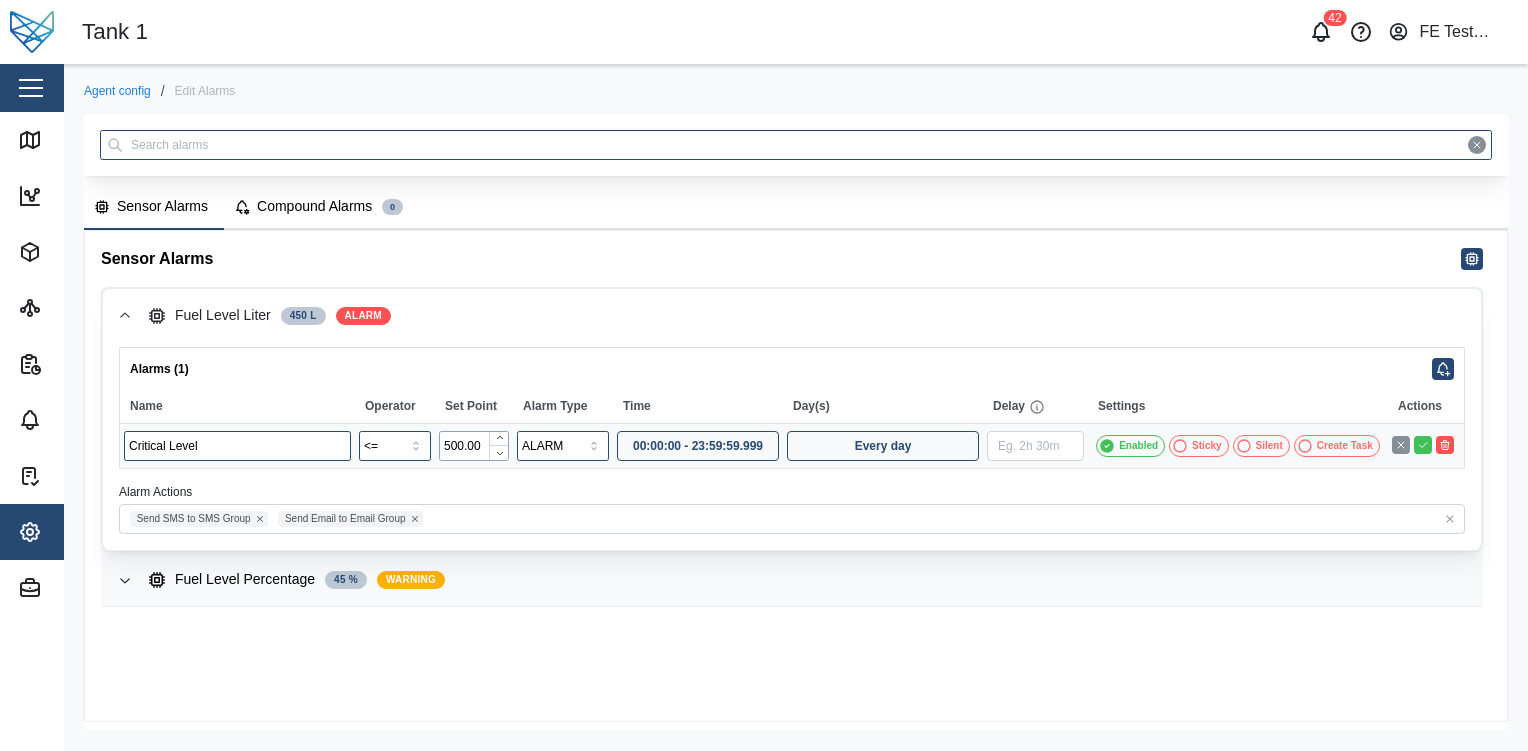 click on "500.00" at bounding box center [474, 446] 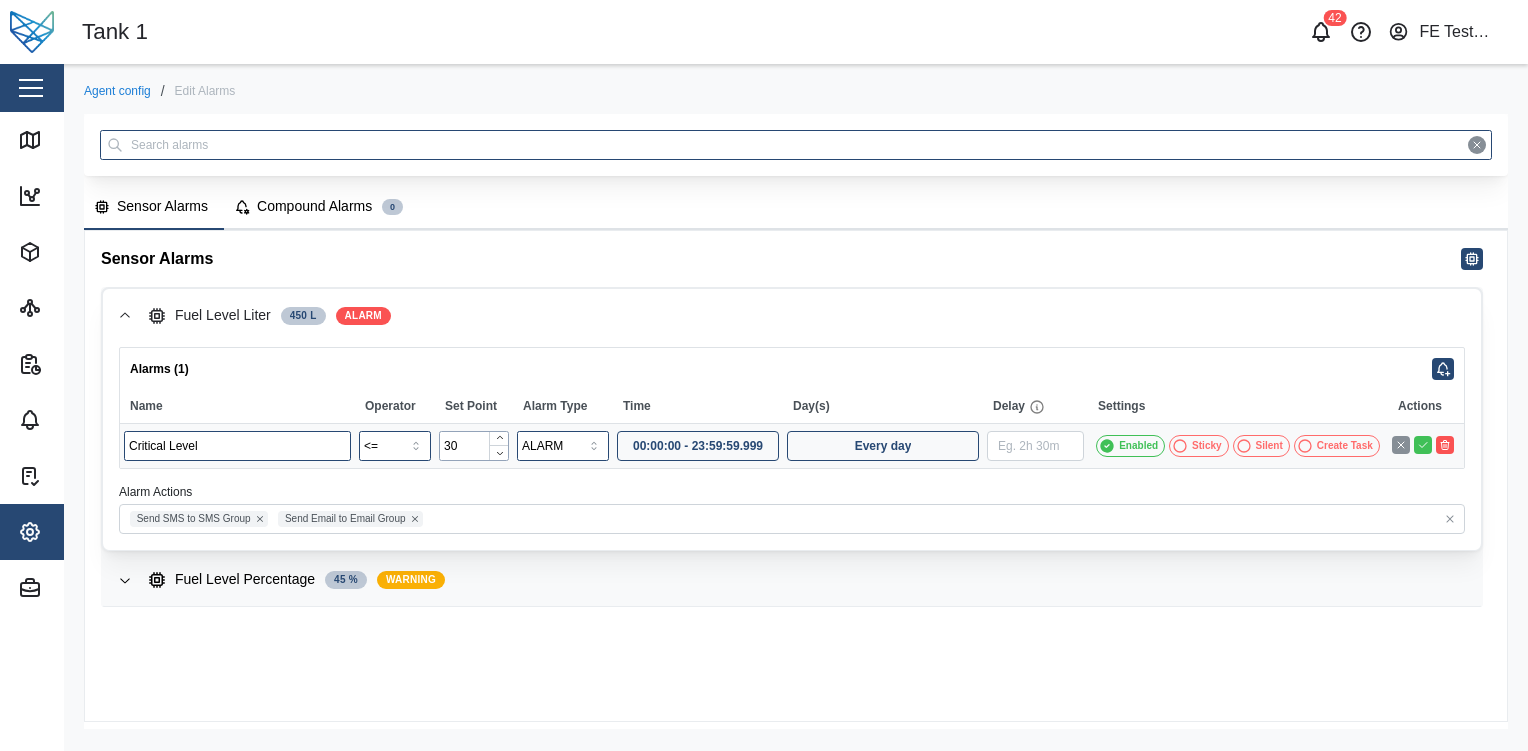type on "3" 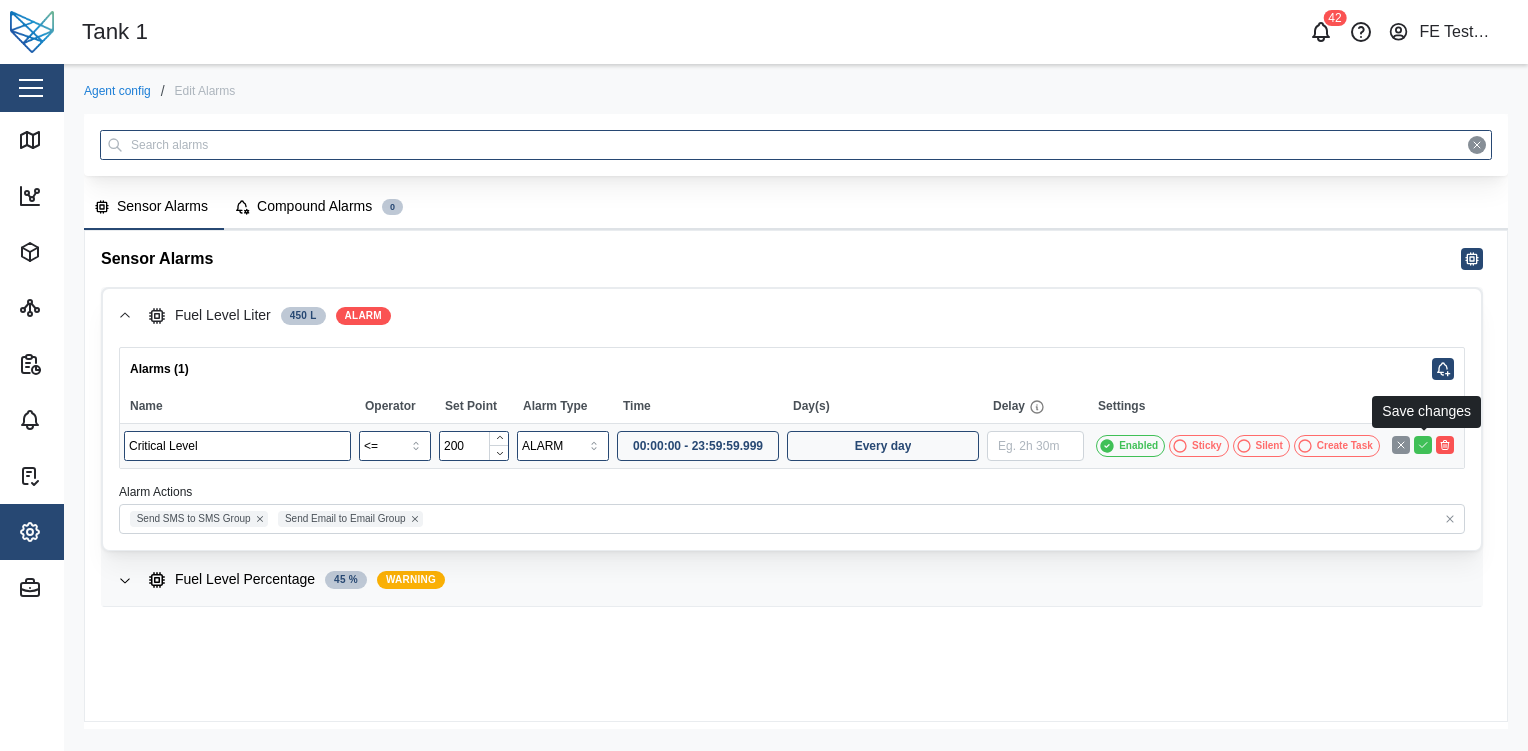 type on "200.00" 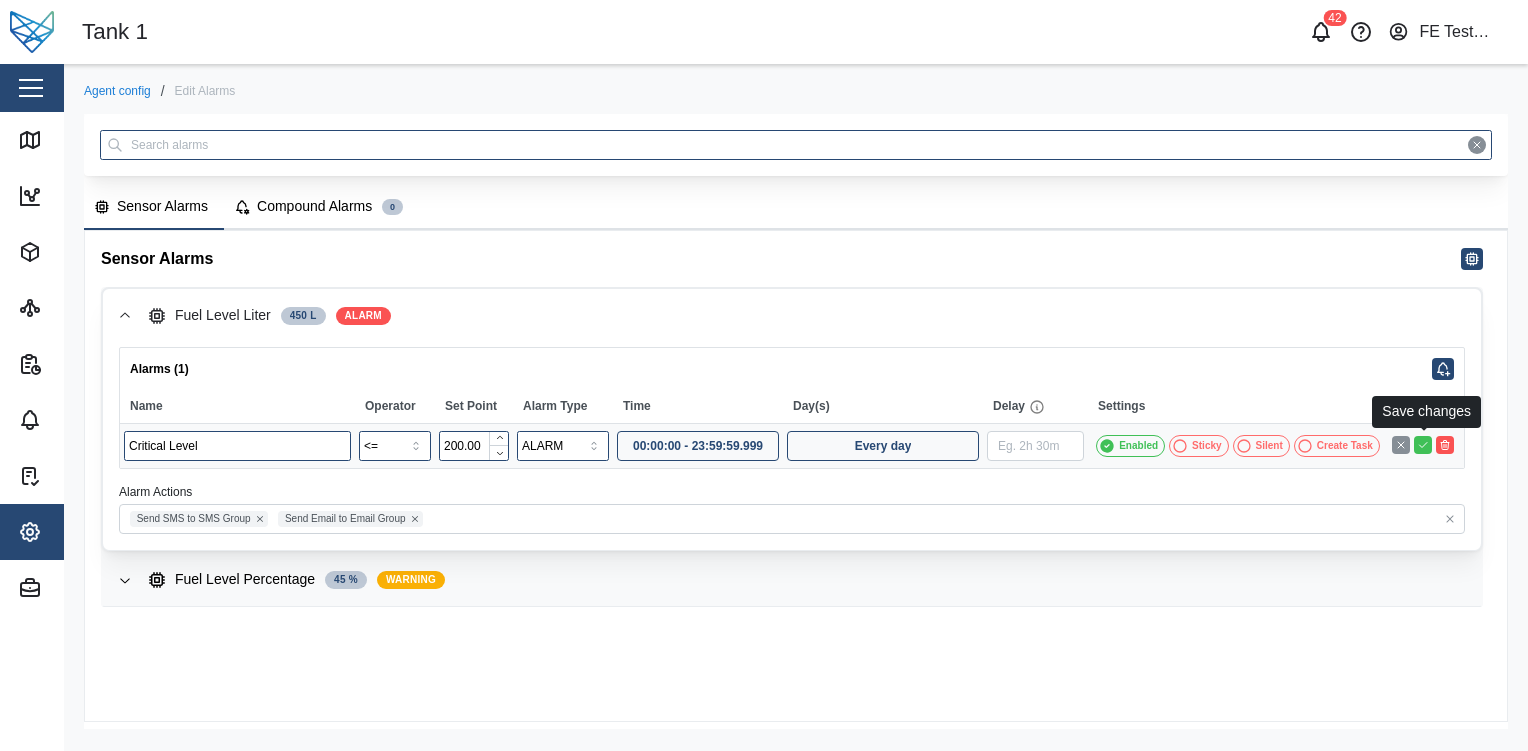 click 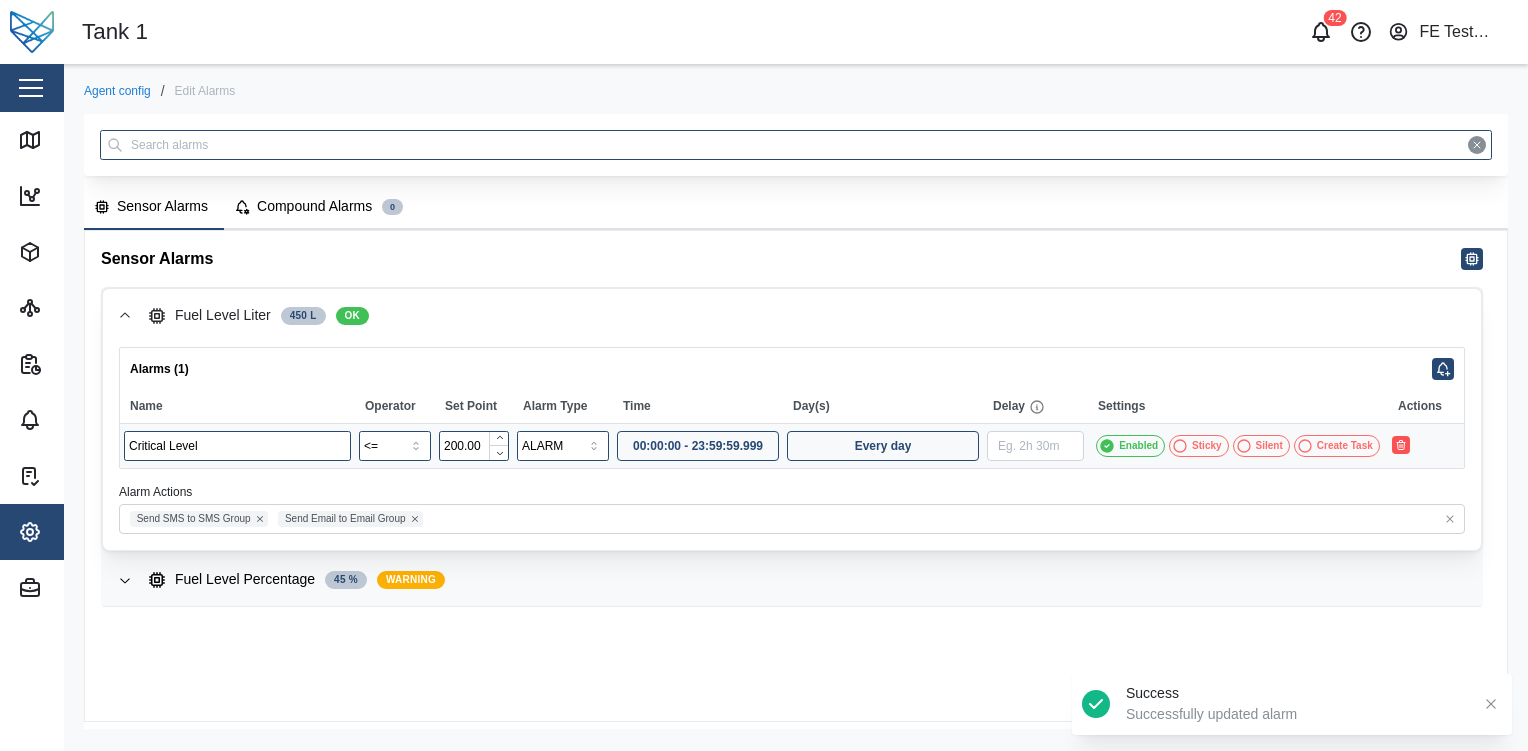 click on "Agent config" at bounding box center (117, 91) 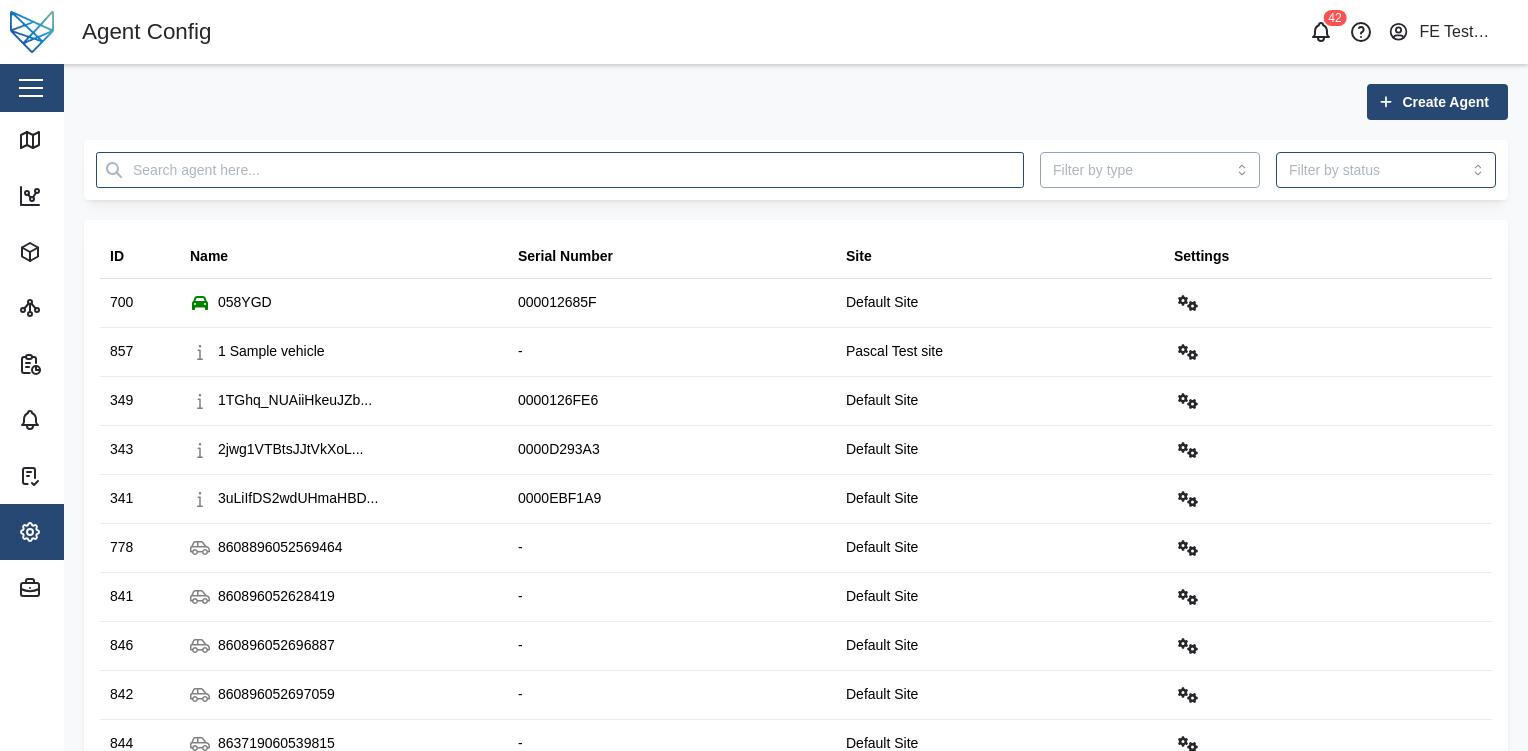 click at bounding box center (1150, 170) 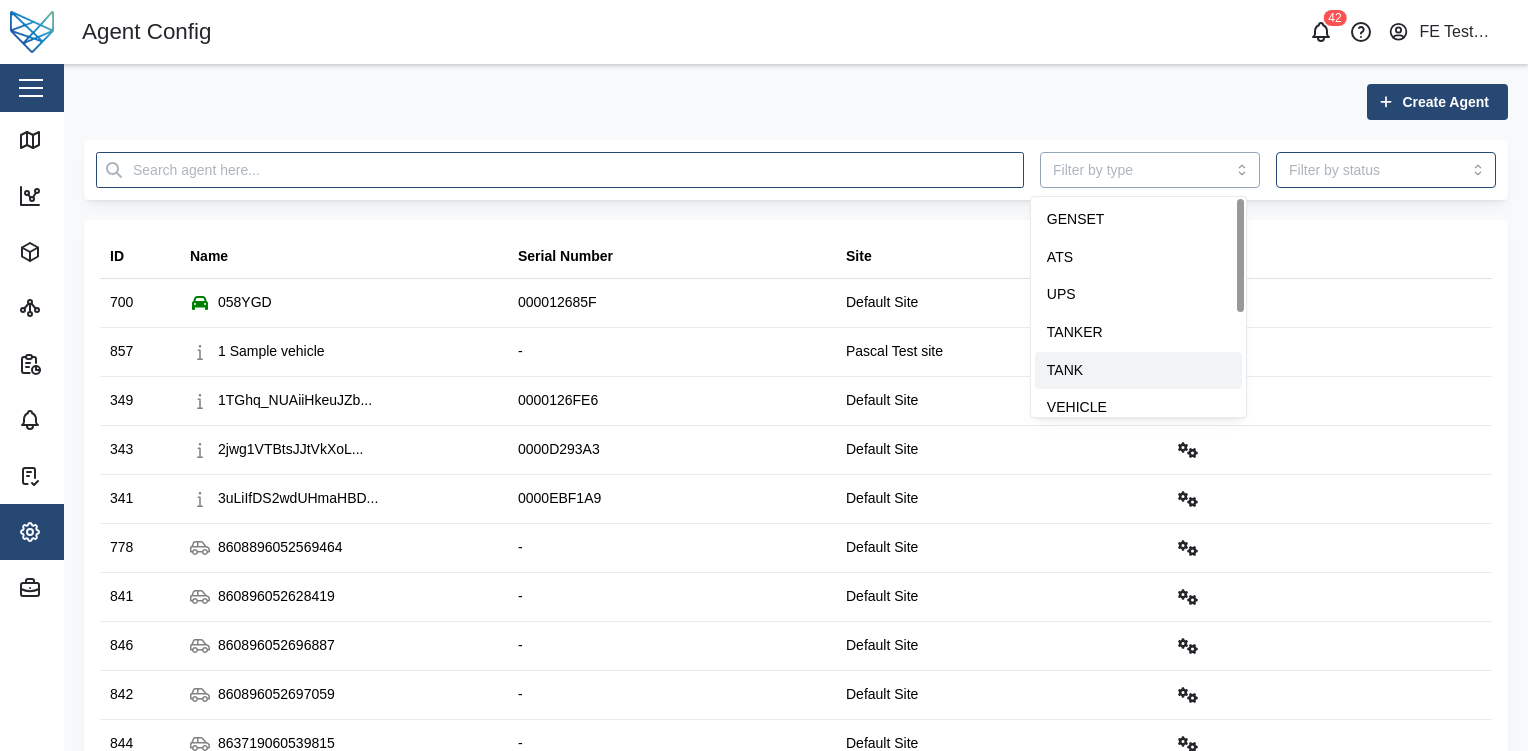 type on "TANK" 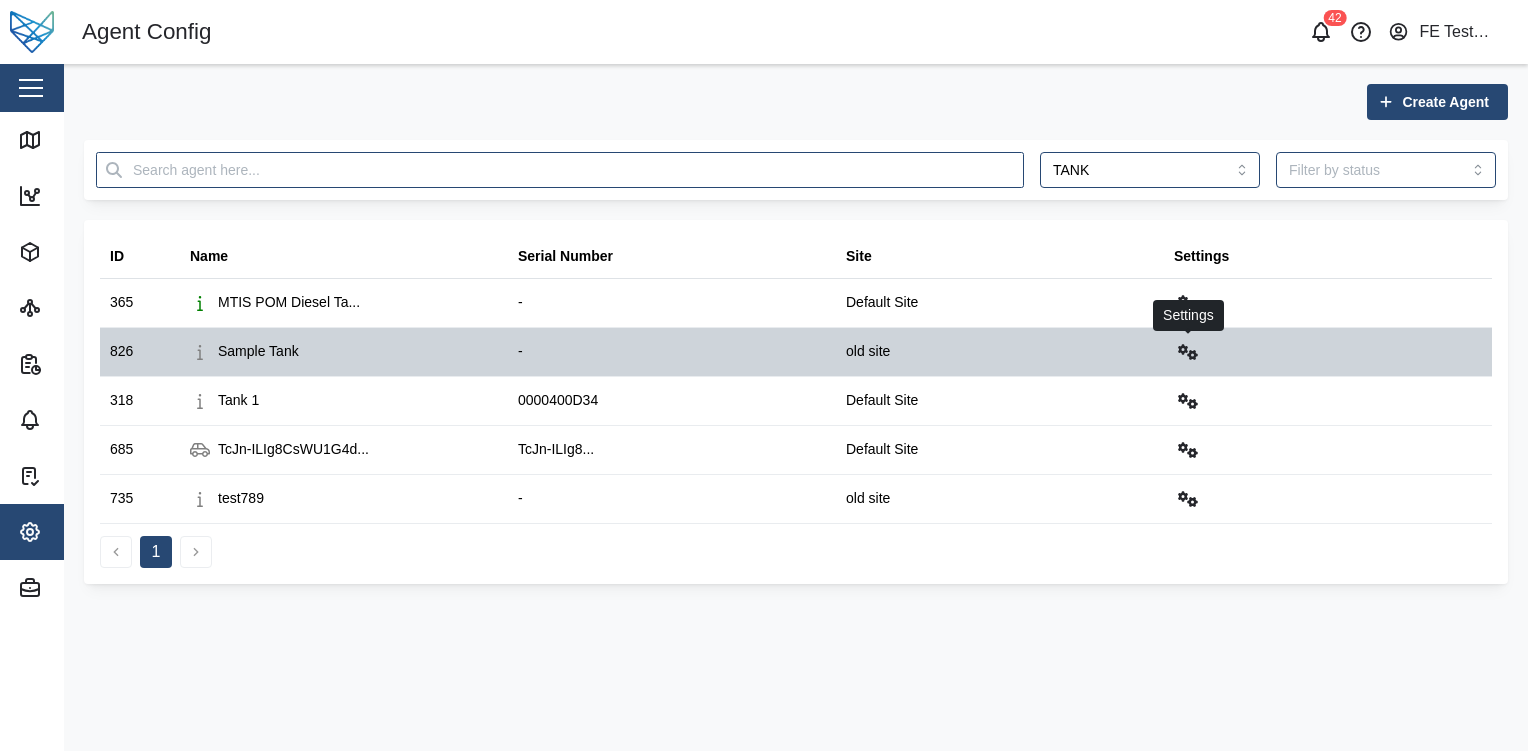 click 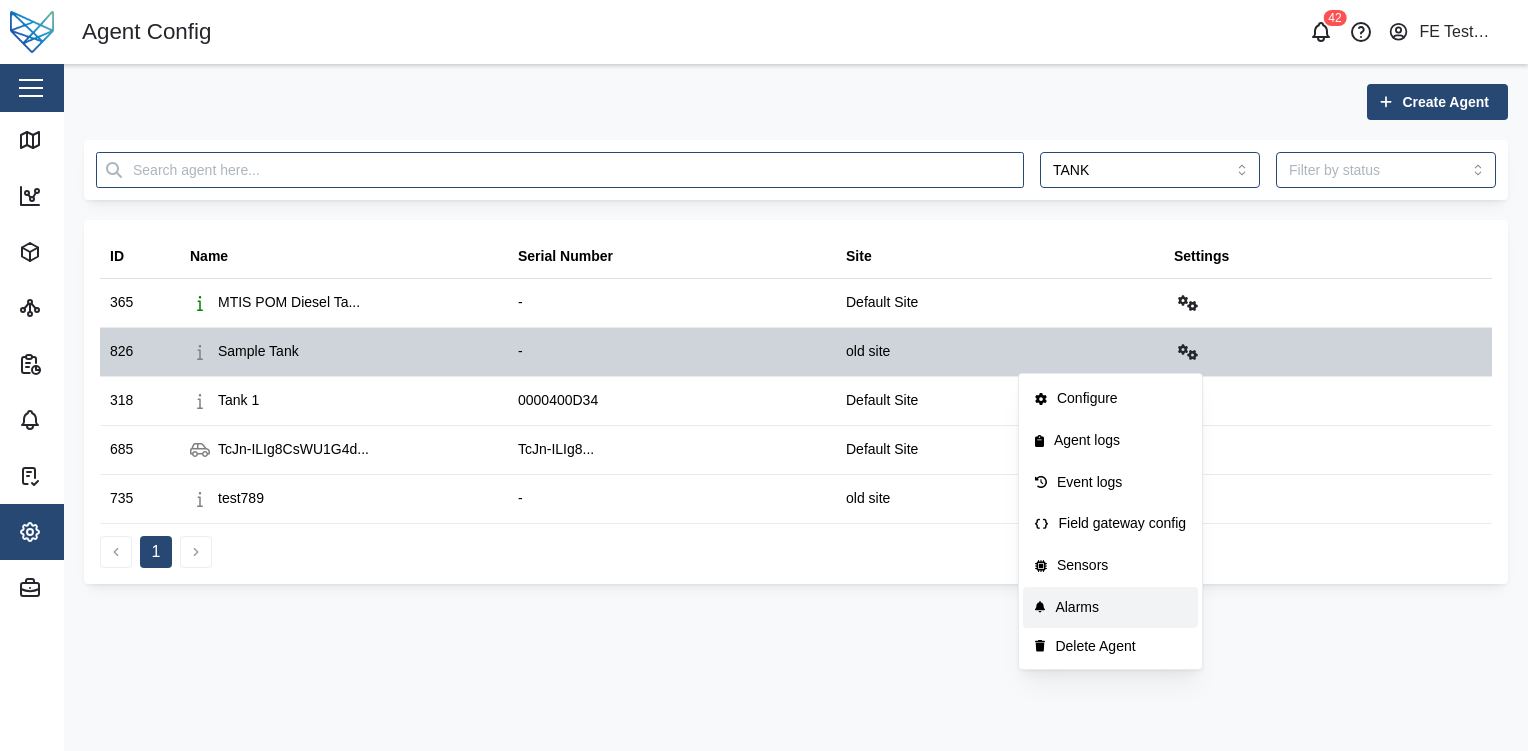 click on "Alarms" at bounding box center (1120, 608) 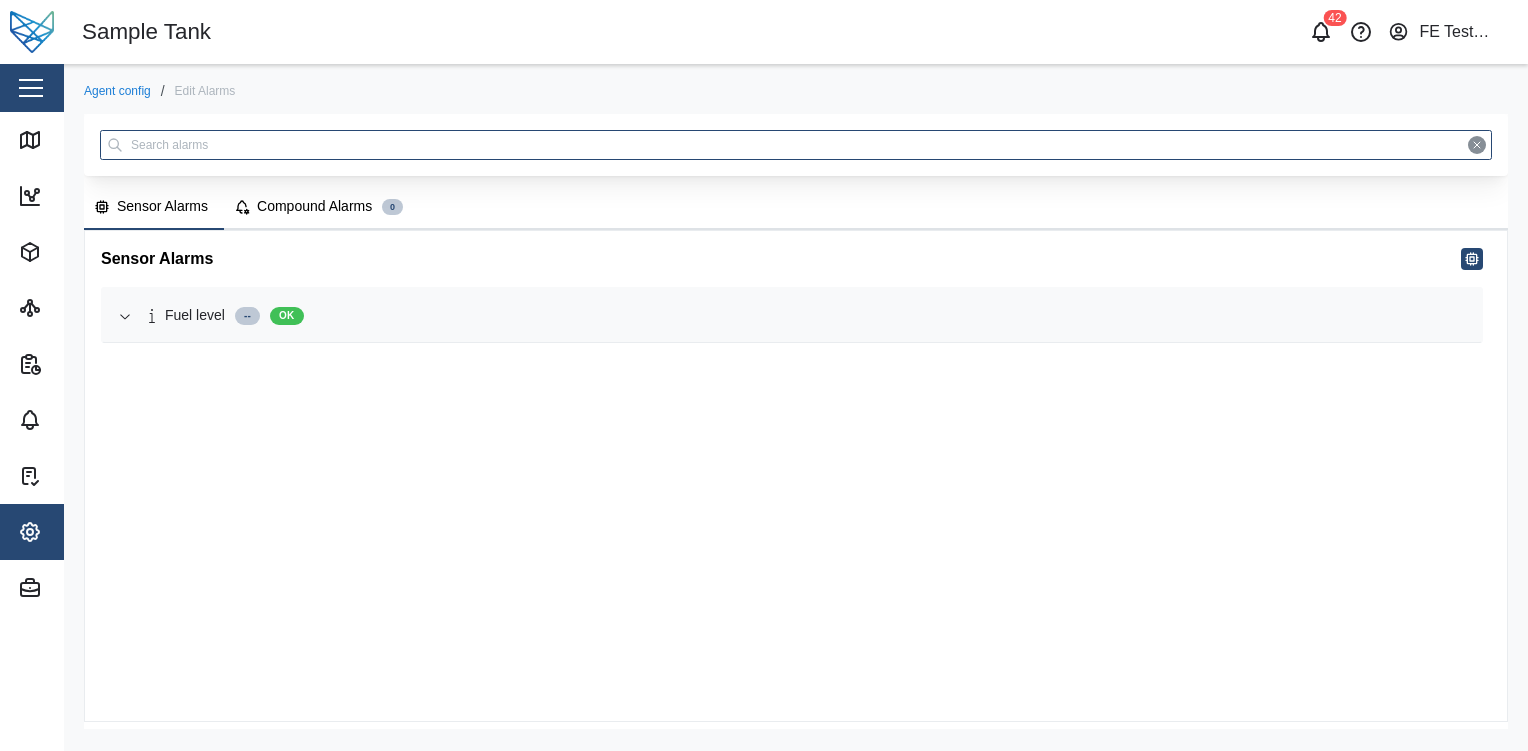 click on "Fuel level -- OK" at bounding box center (807, 316) 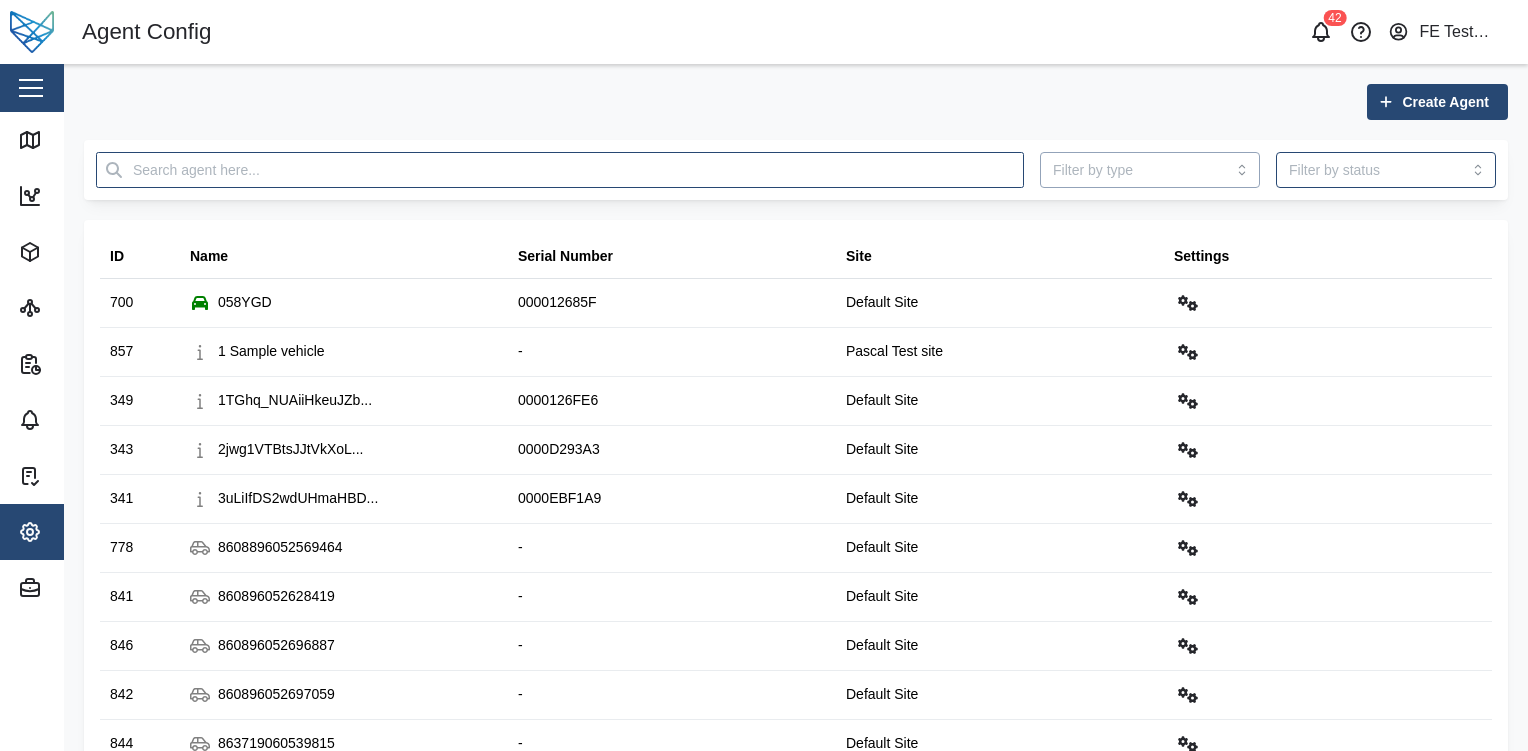 click at bounding box center [1150, 170] 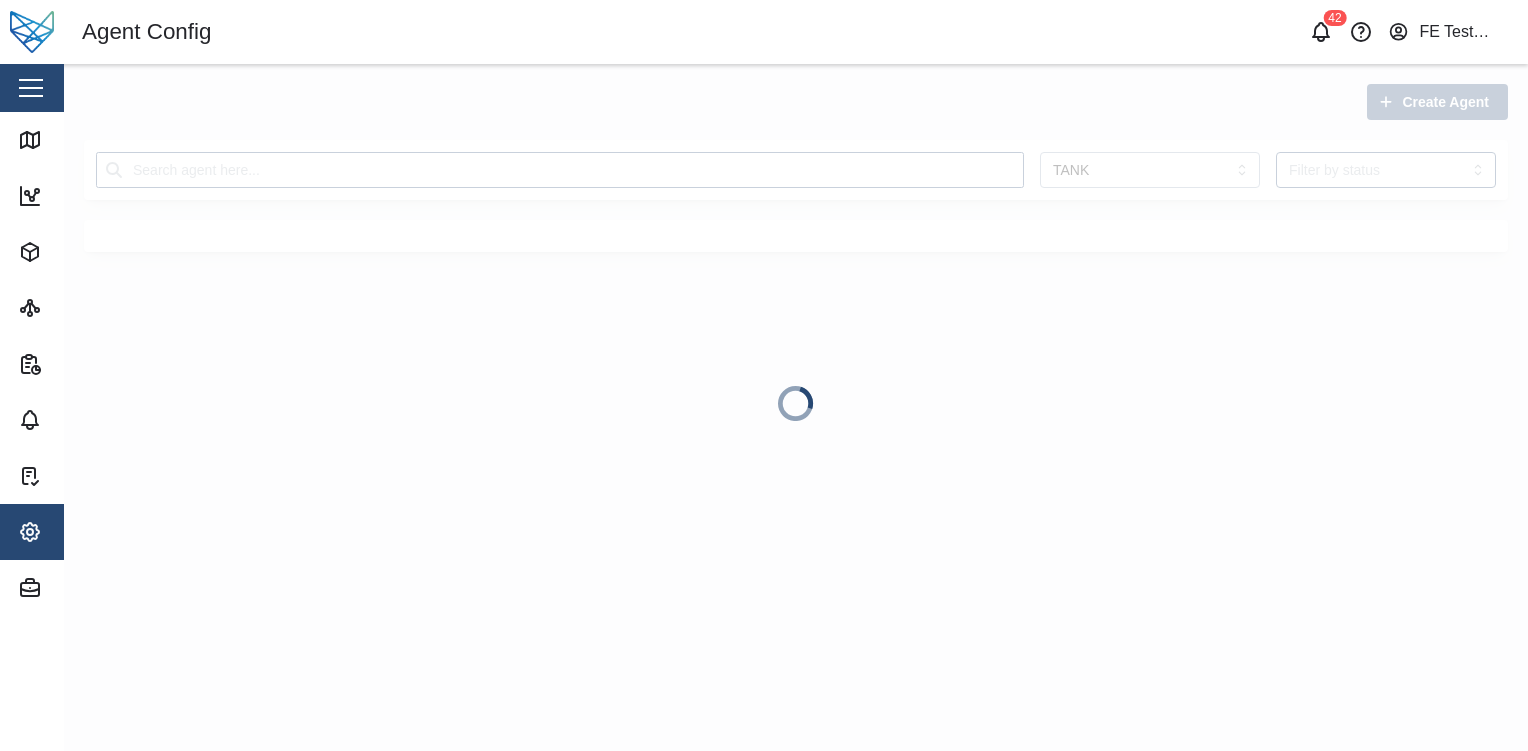 type on "TANK" 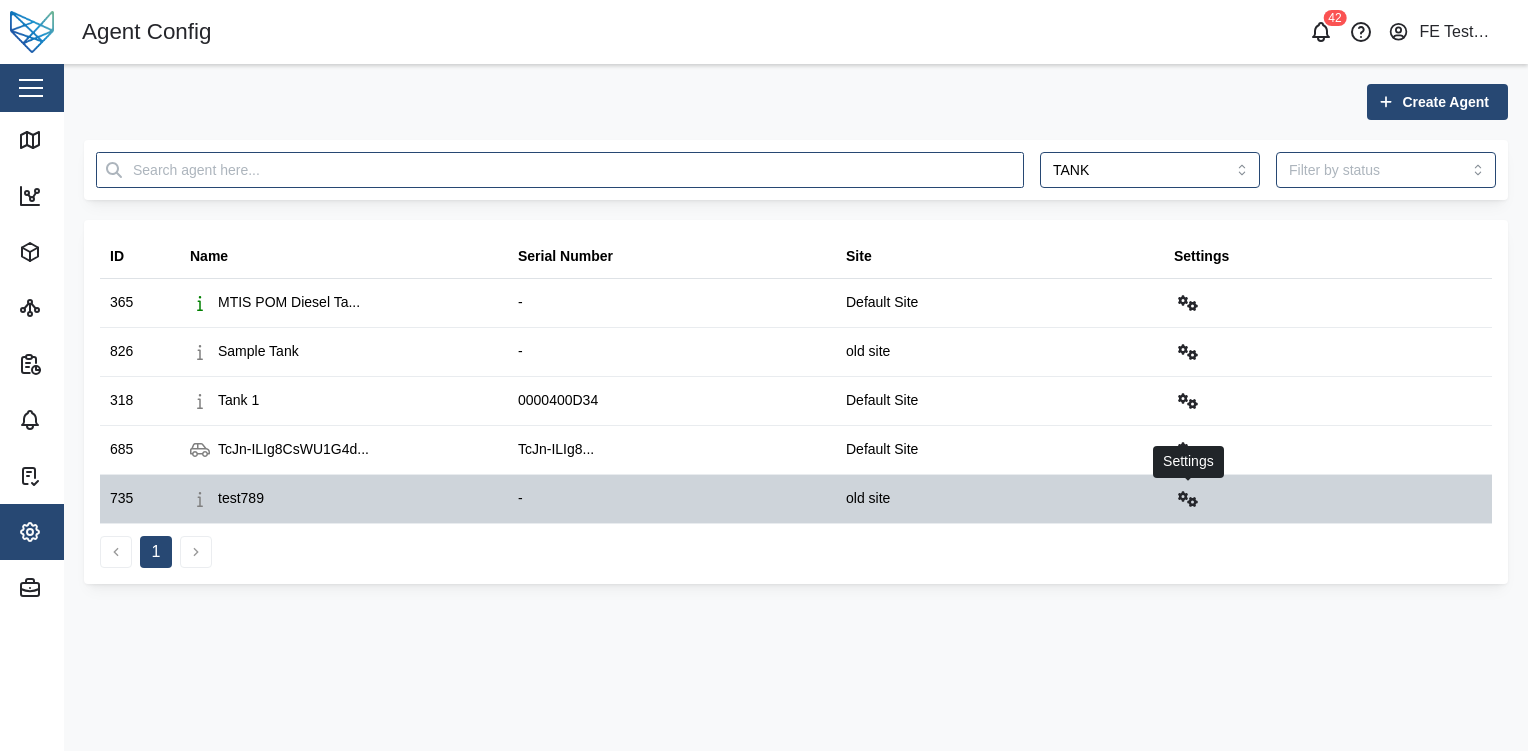 click 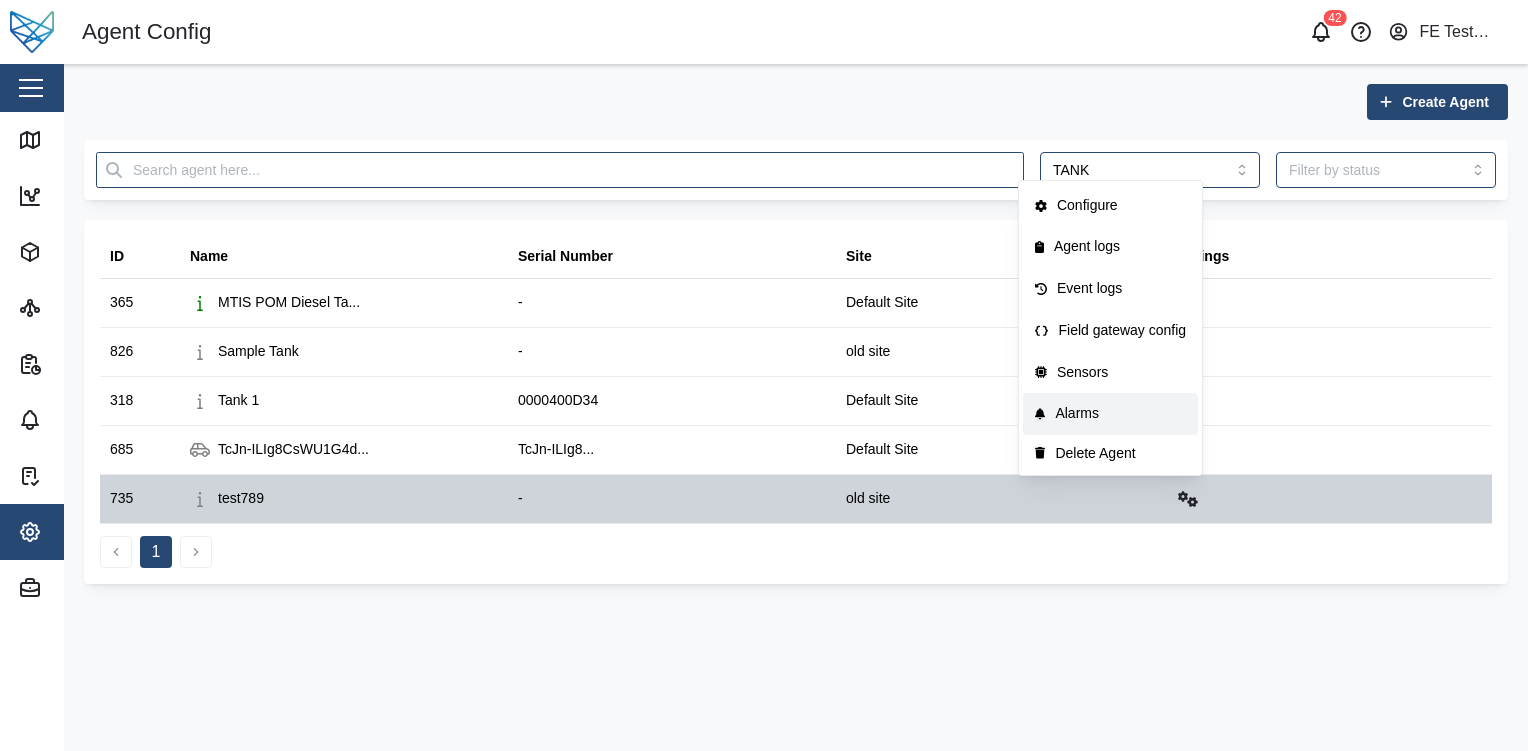 click on "Alarms" at bounding box center (1120, 414) 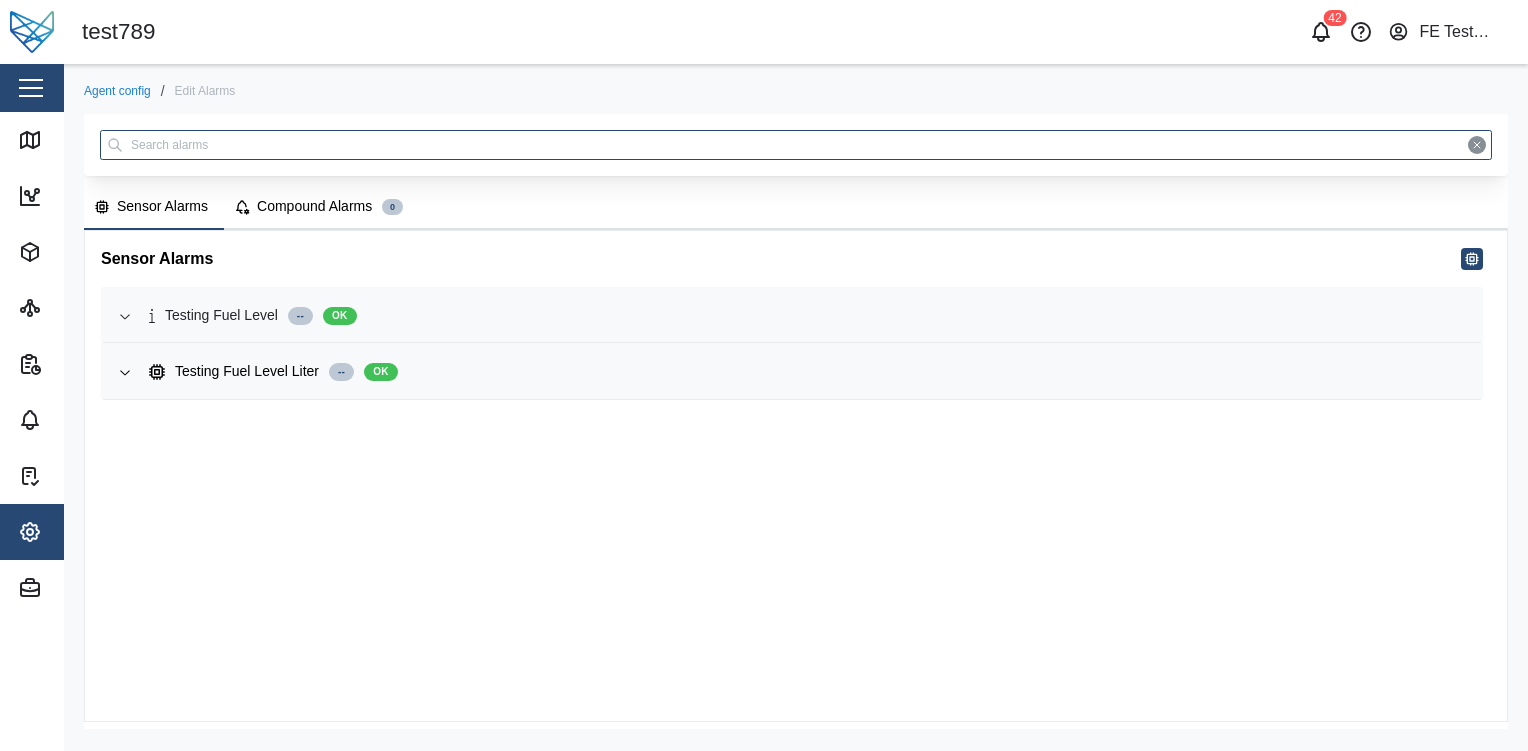 click on "Testing Fuel Level -- OK" at bounding box center [807, 316] 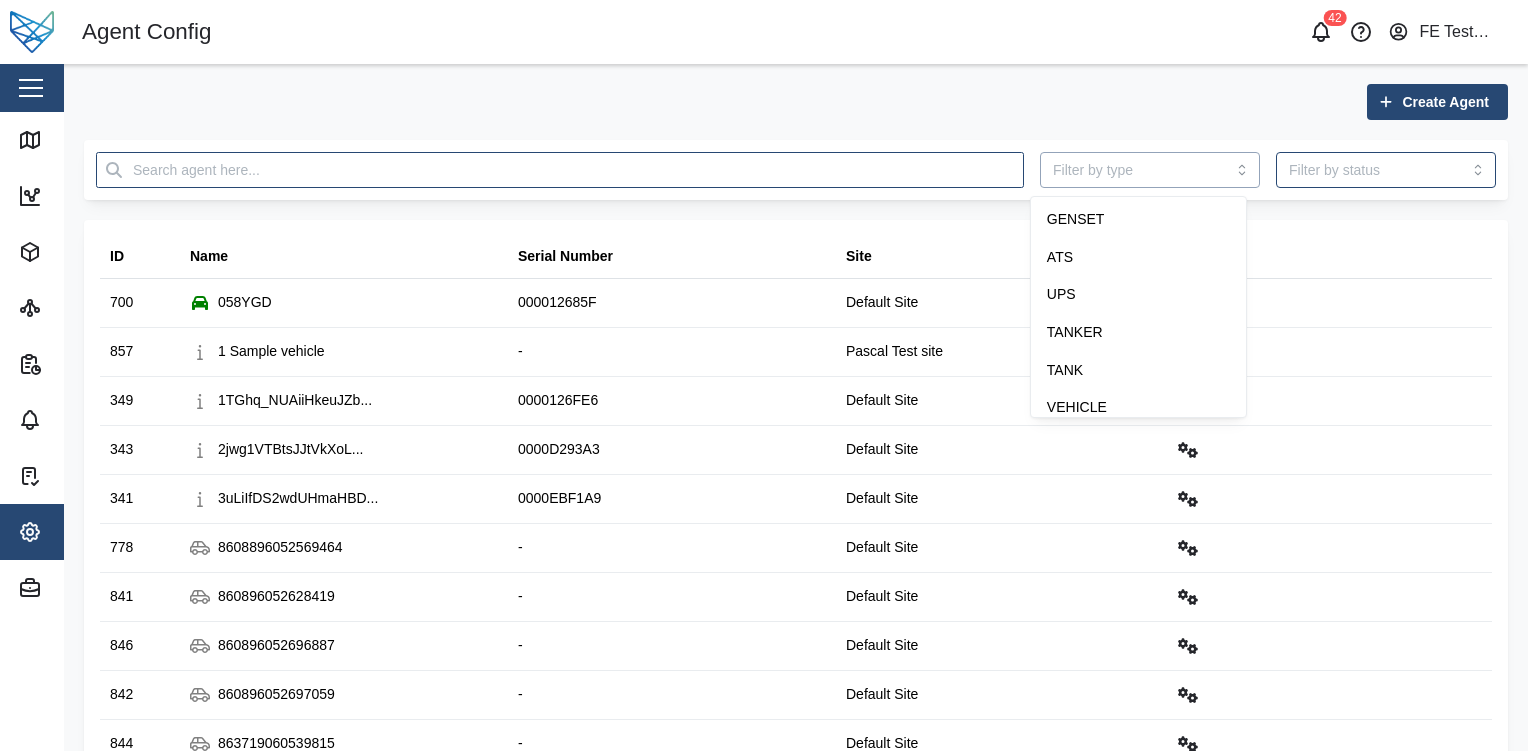 click at bounding box center [1150, 170] 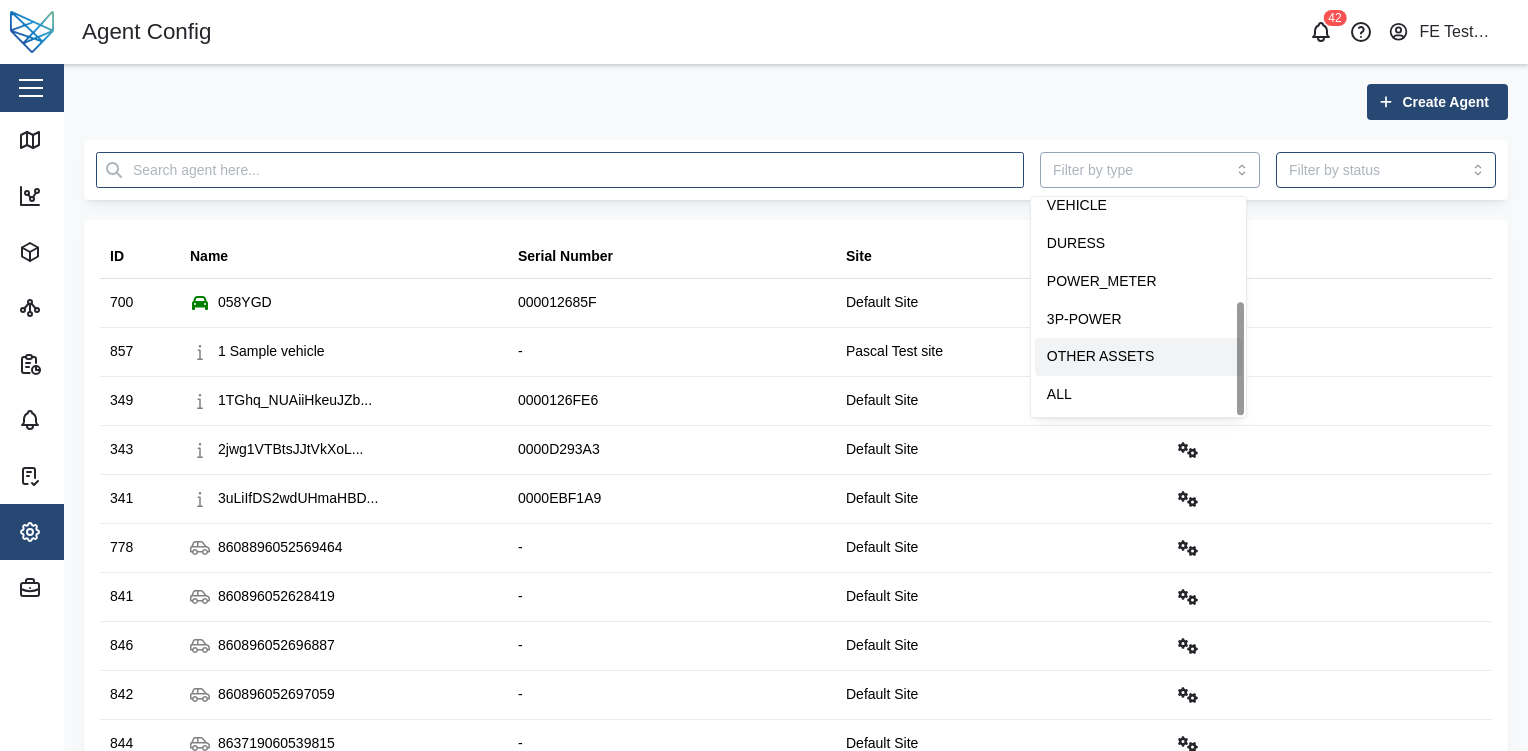 scroll, scrollTop: 0, scrollLeft: 0, axis: both 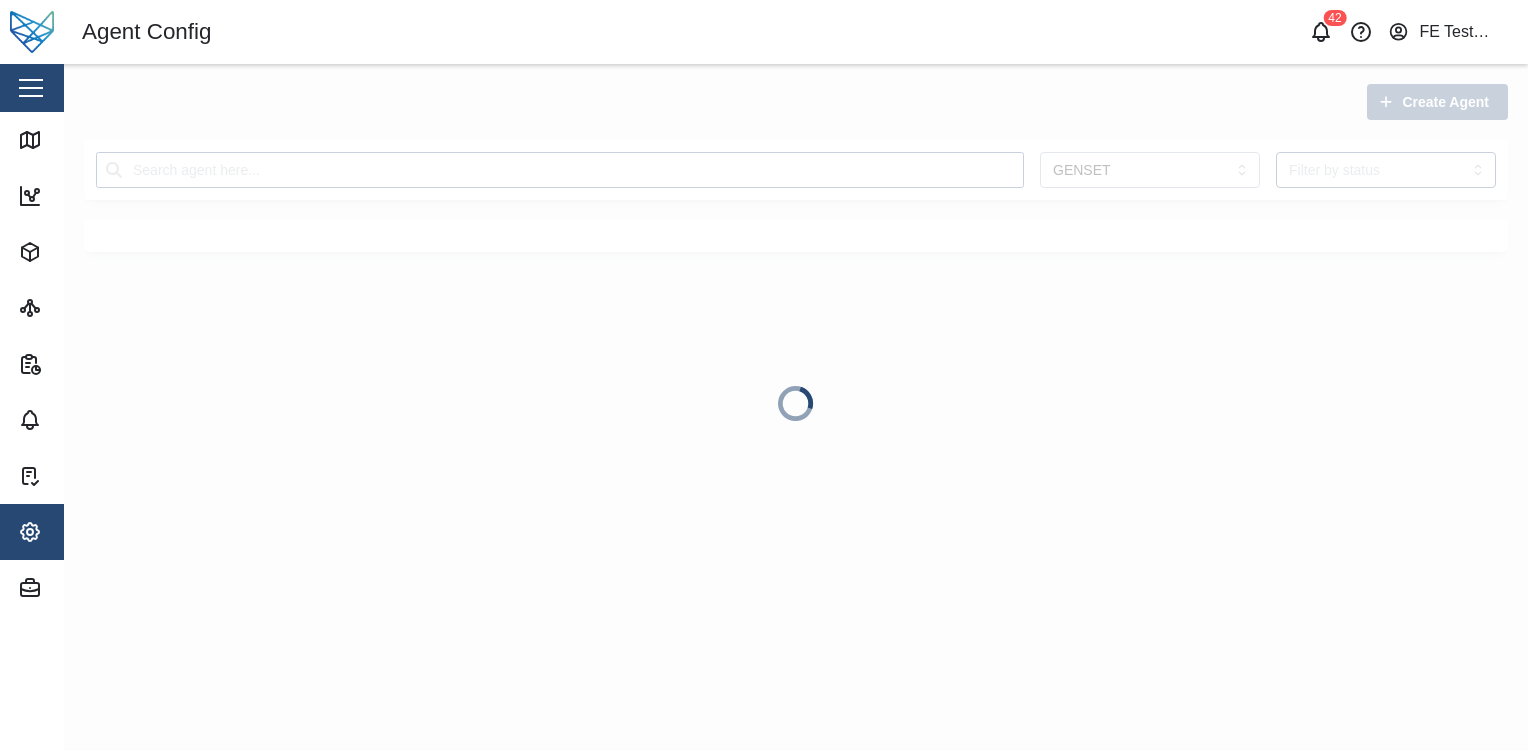 type on "GENSET" 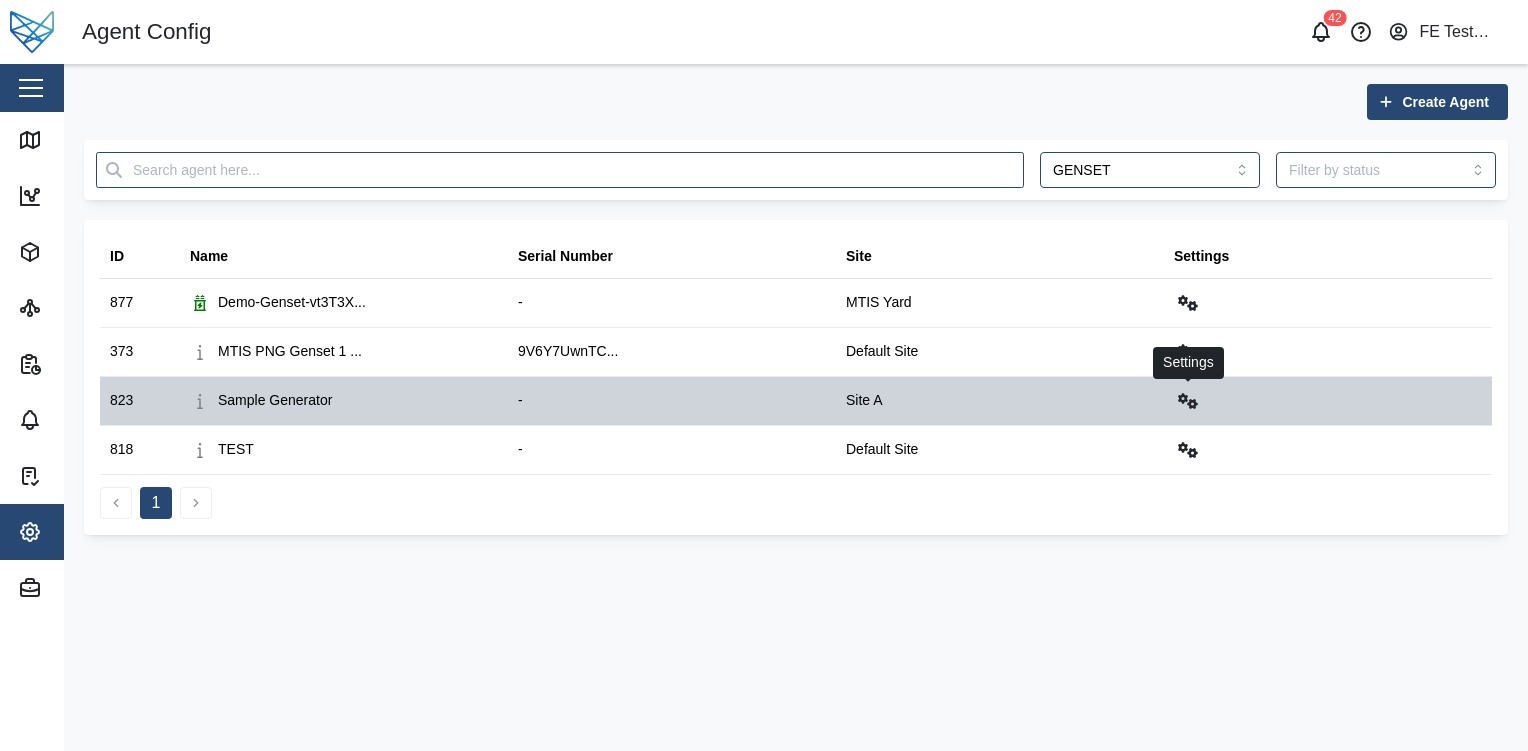 click 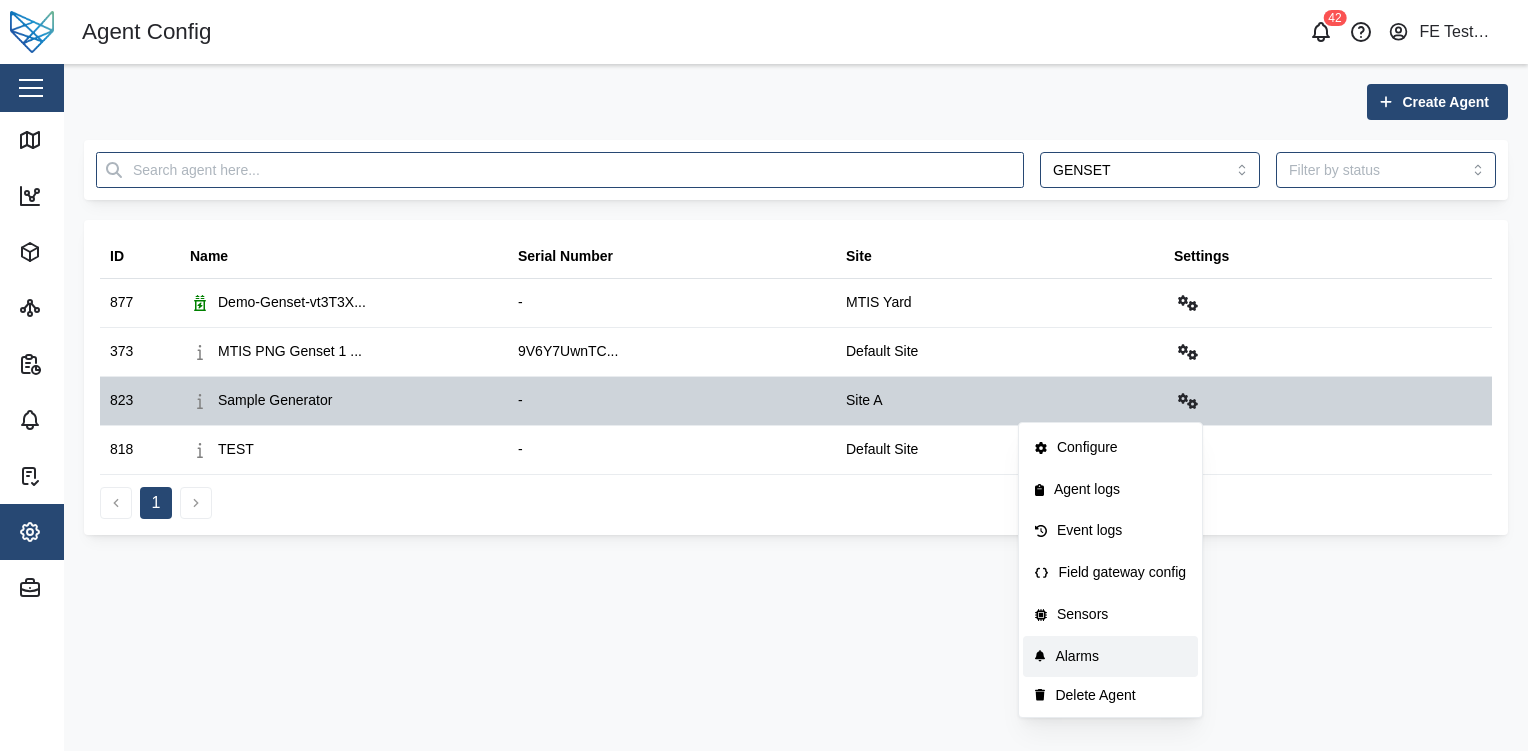 click on "Alarms" at bounding box center (1120, 657) 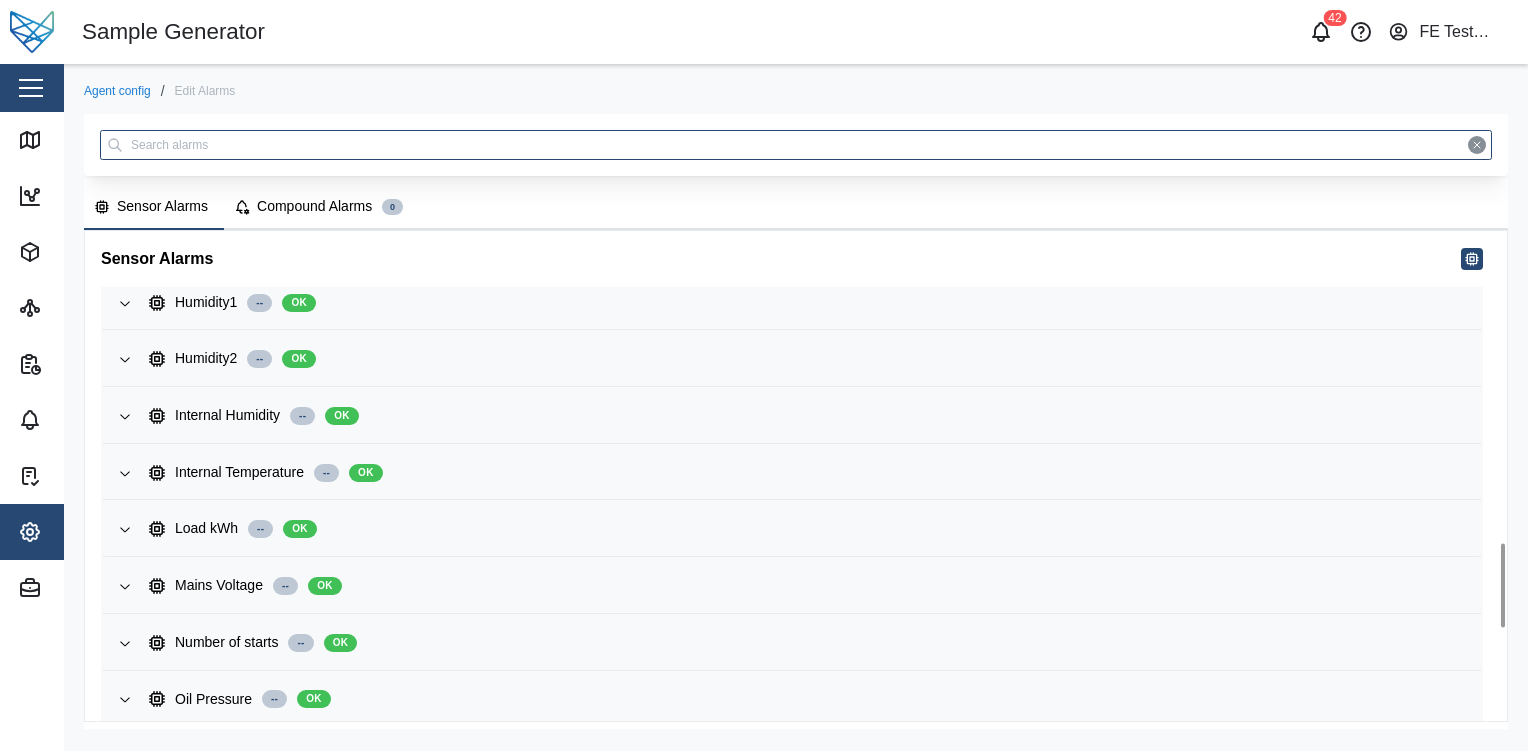 scroll, scrollTop: 1828, scrollLeft: 0, axis: vertical 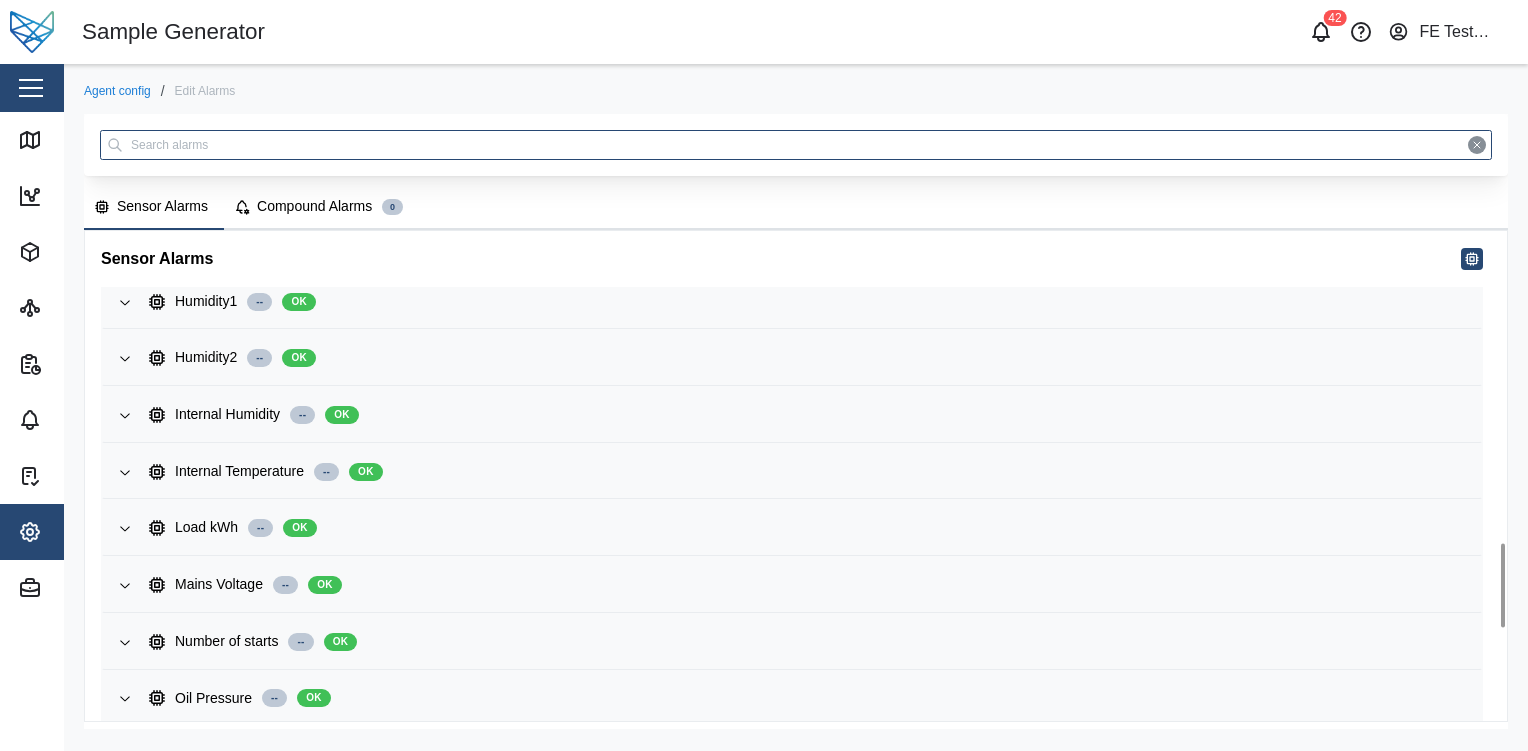 click on "Agent config" at bounding box center [117, 91] 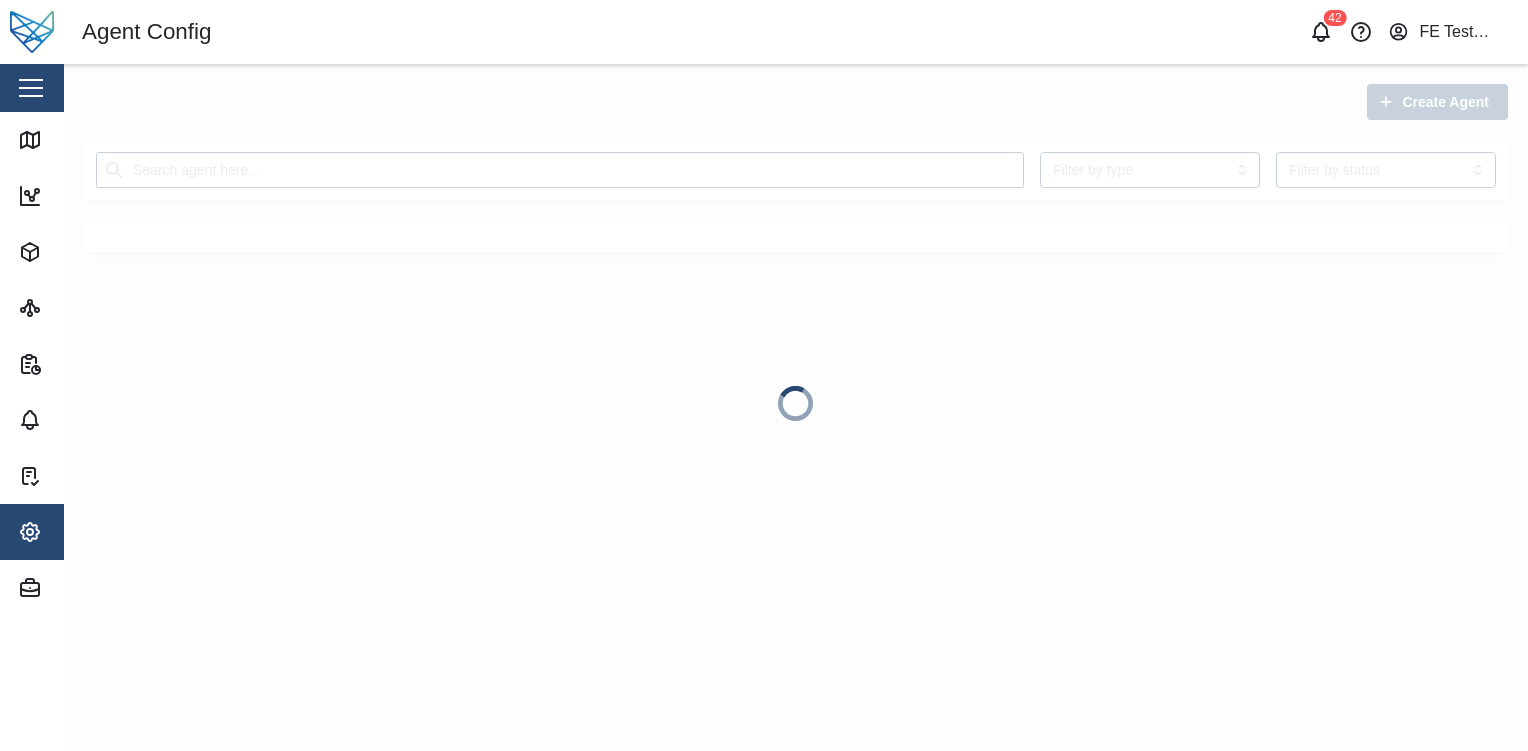 click at bounding box center (31, 88) 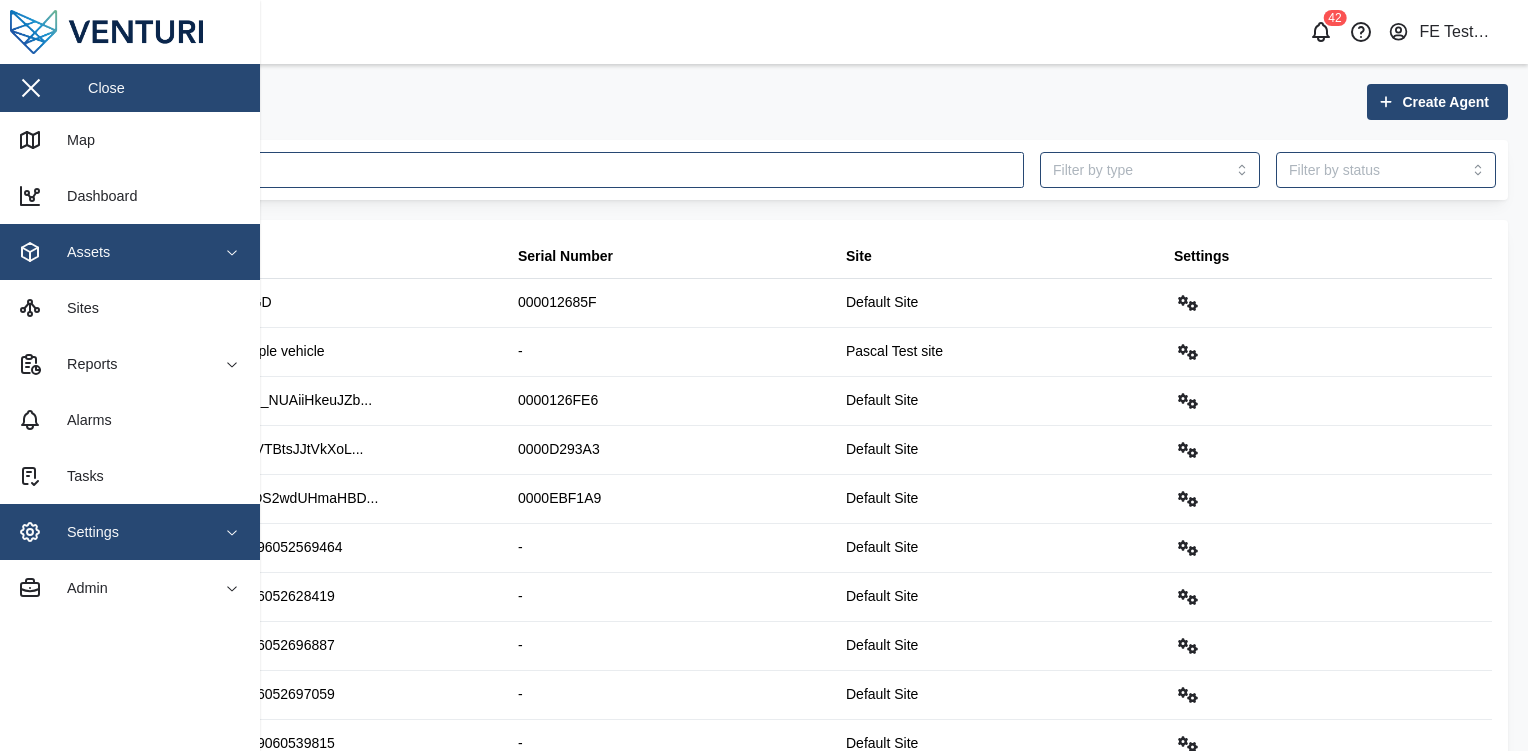 click on "Assets" at bounding box center (109, 252) 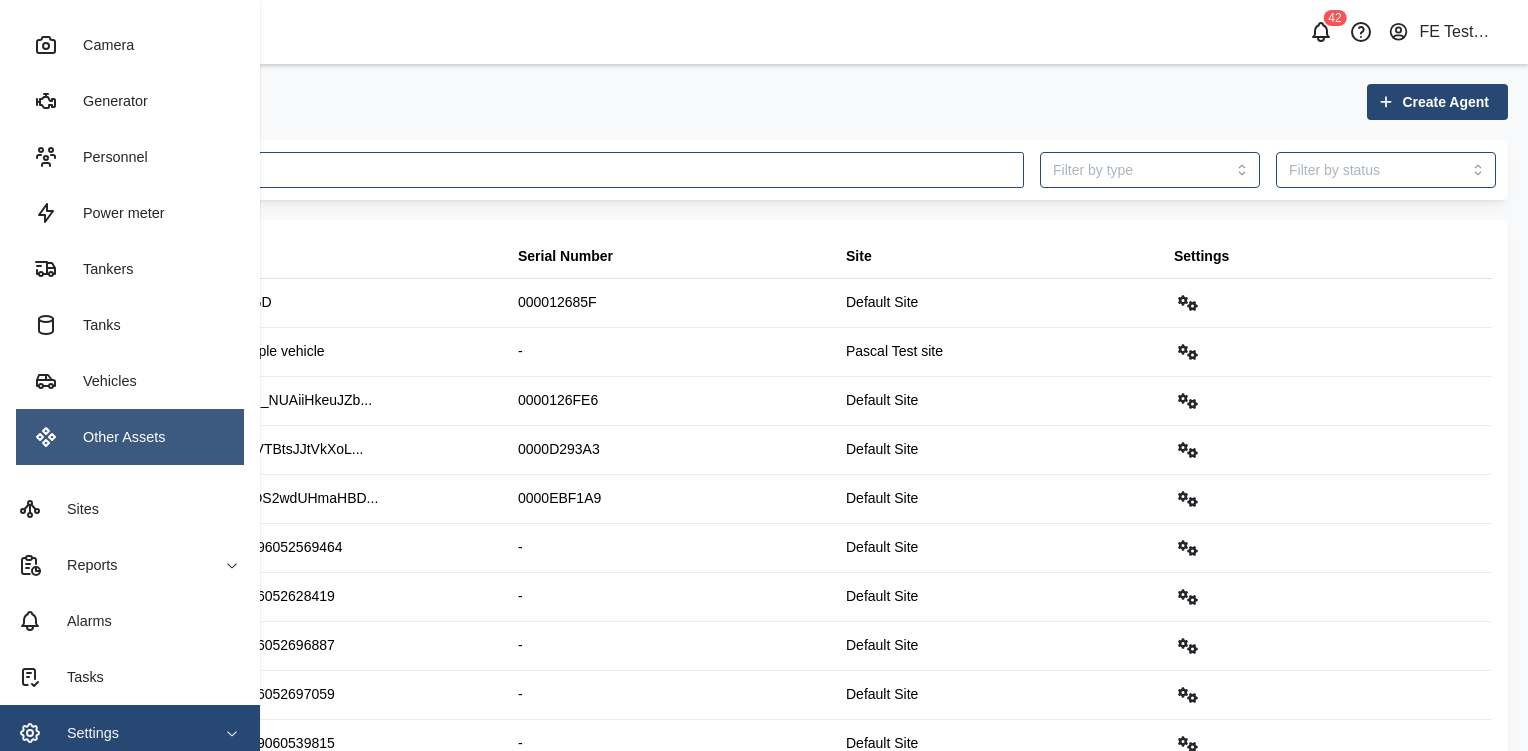 scroll, scrollTop: 124, scrollLeft: 0, axis: vertical 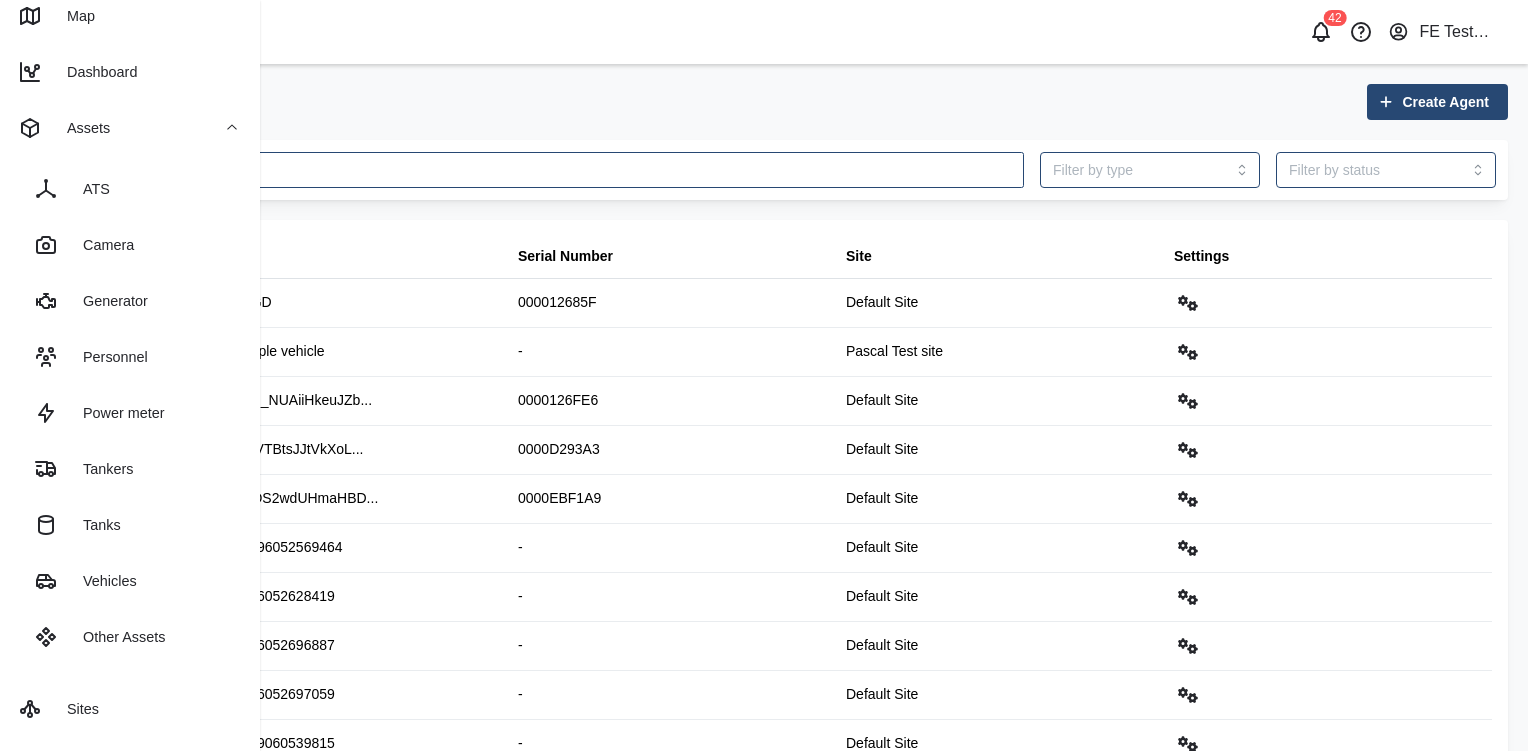 click on "Notifications 42 FE Test Admin" at bounding box center (1170, 32) 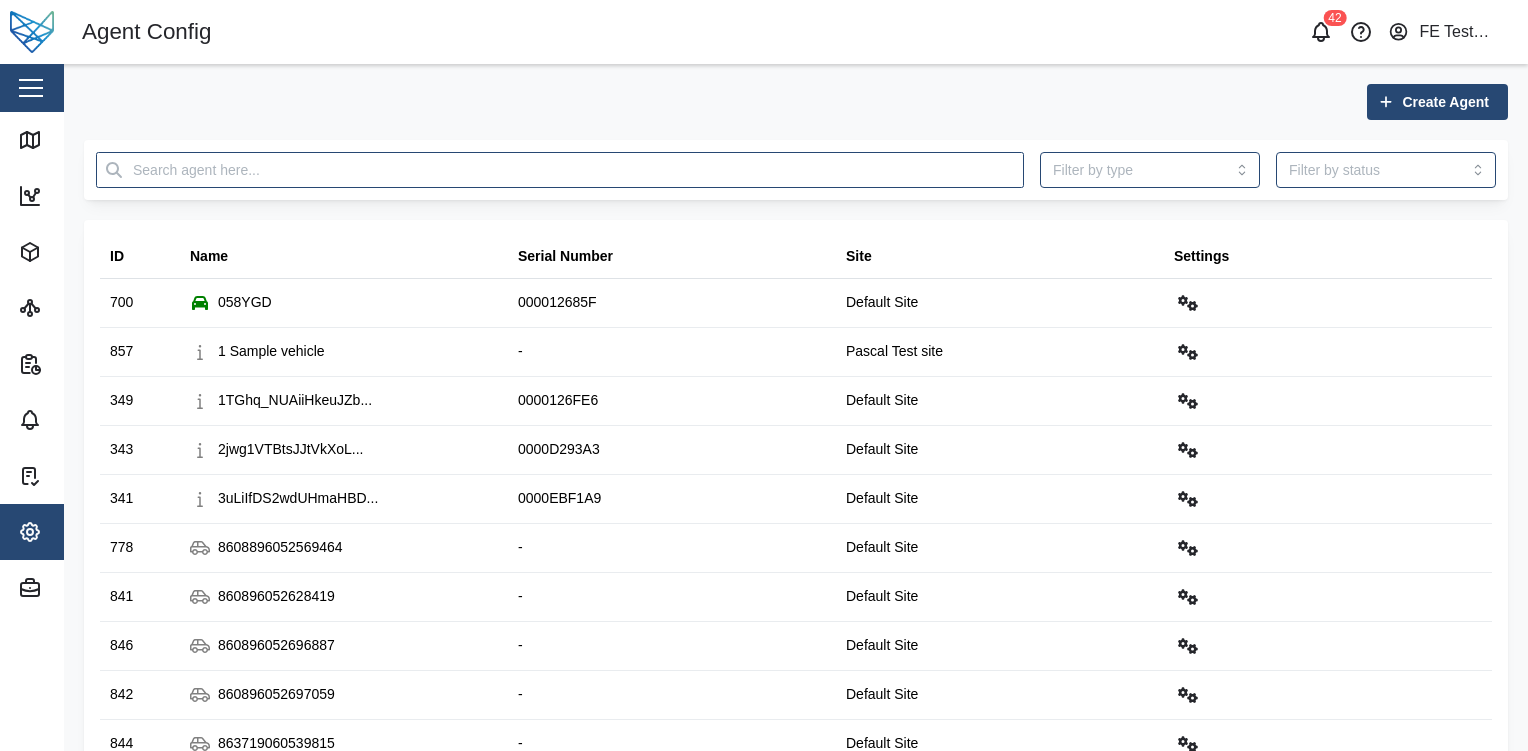 scroll, scrollTop: 0, scrollLeft: 0, axis: both 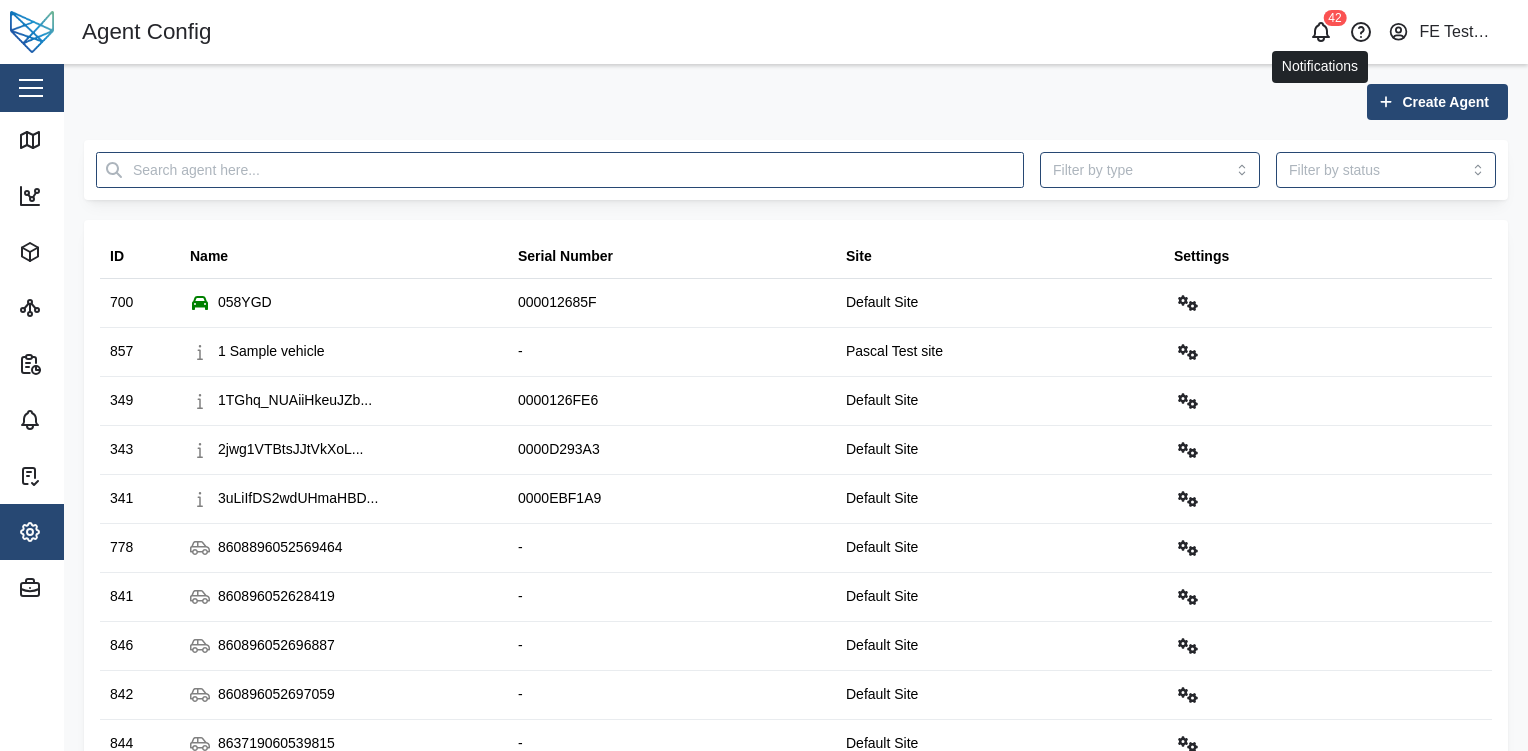 click on "Notifications 42 FE Test Admin" at bounding box center [1170, 32] 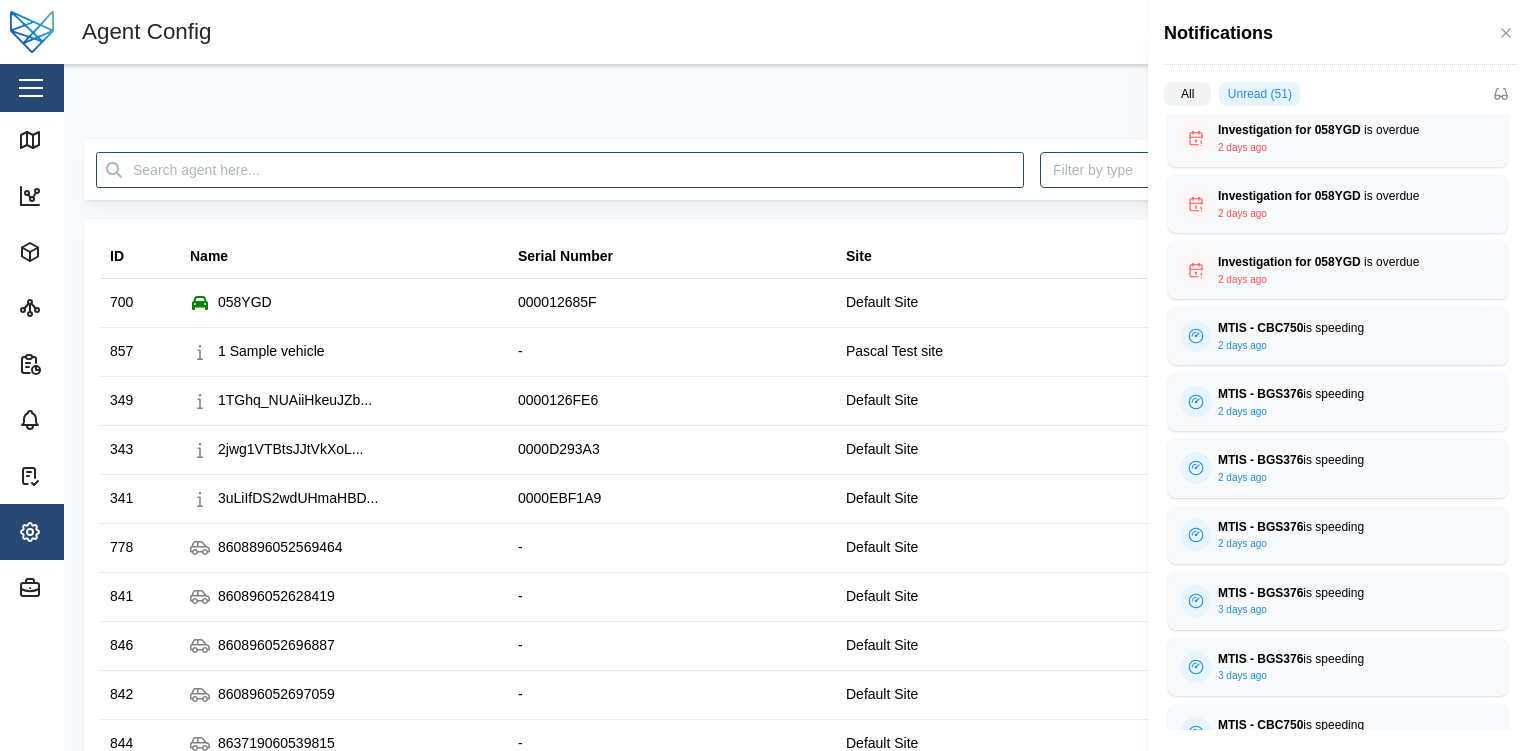 scroll, scrollTop: 592, scrollLeft: 0, axis: vertical 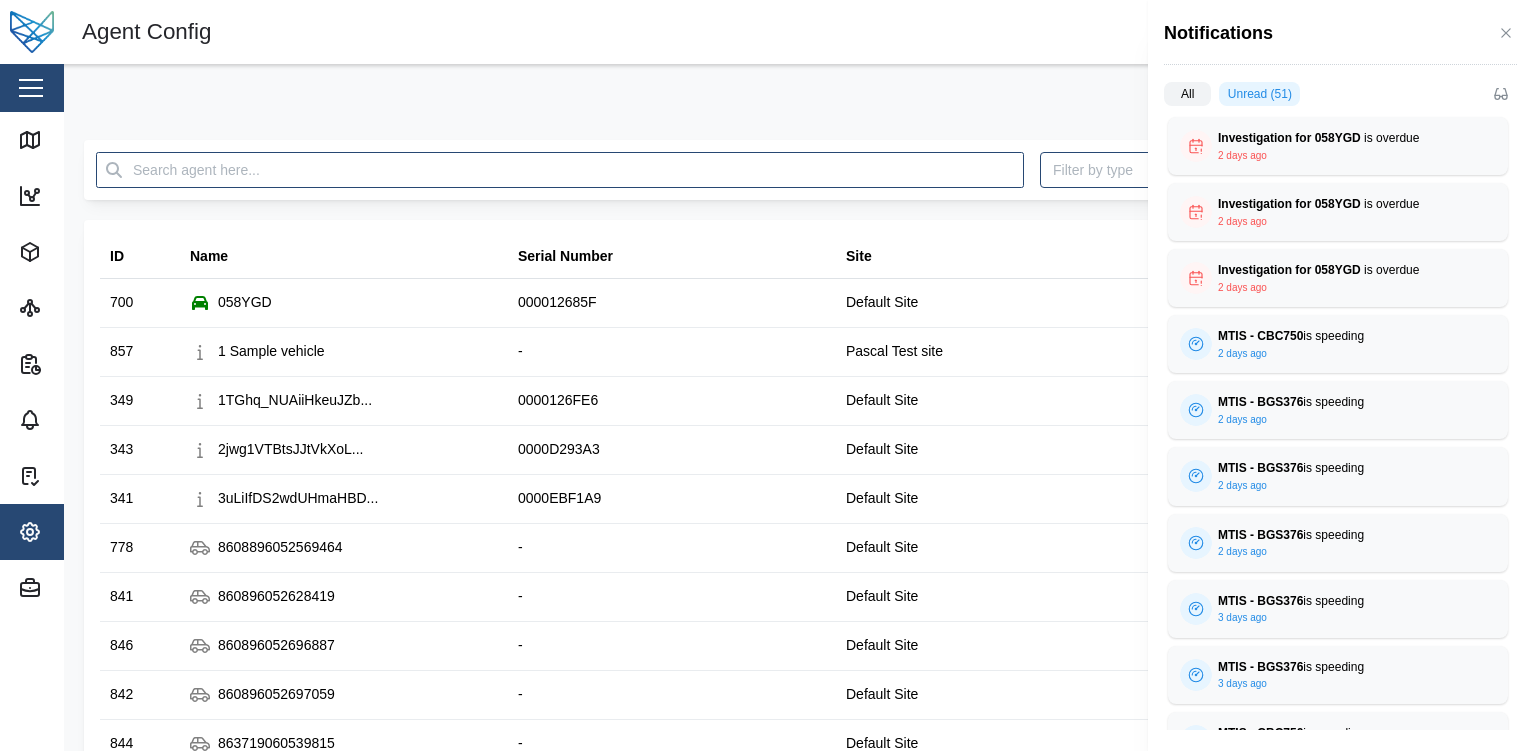 click at bounding box center (764, 375) 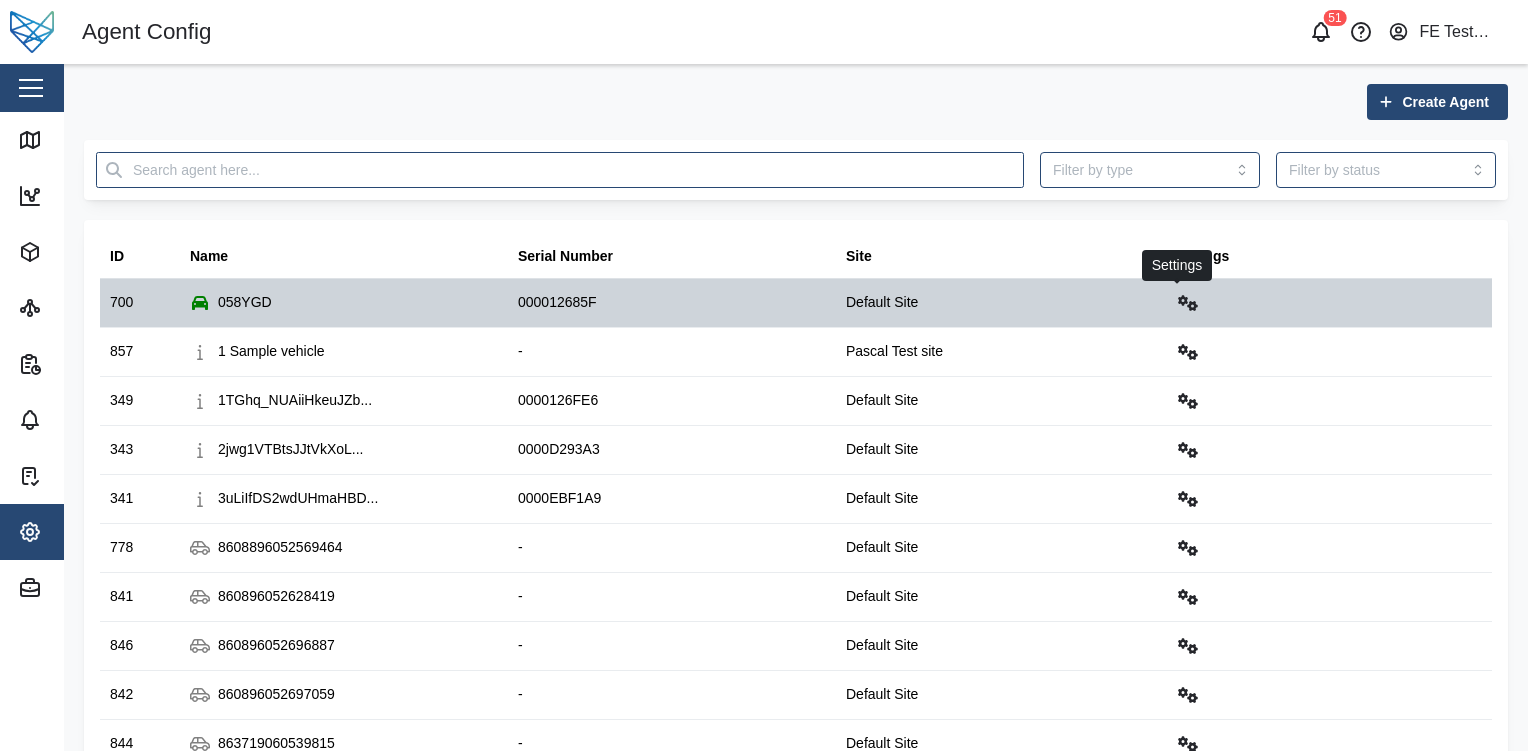 click 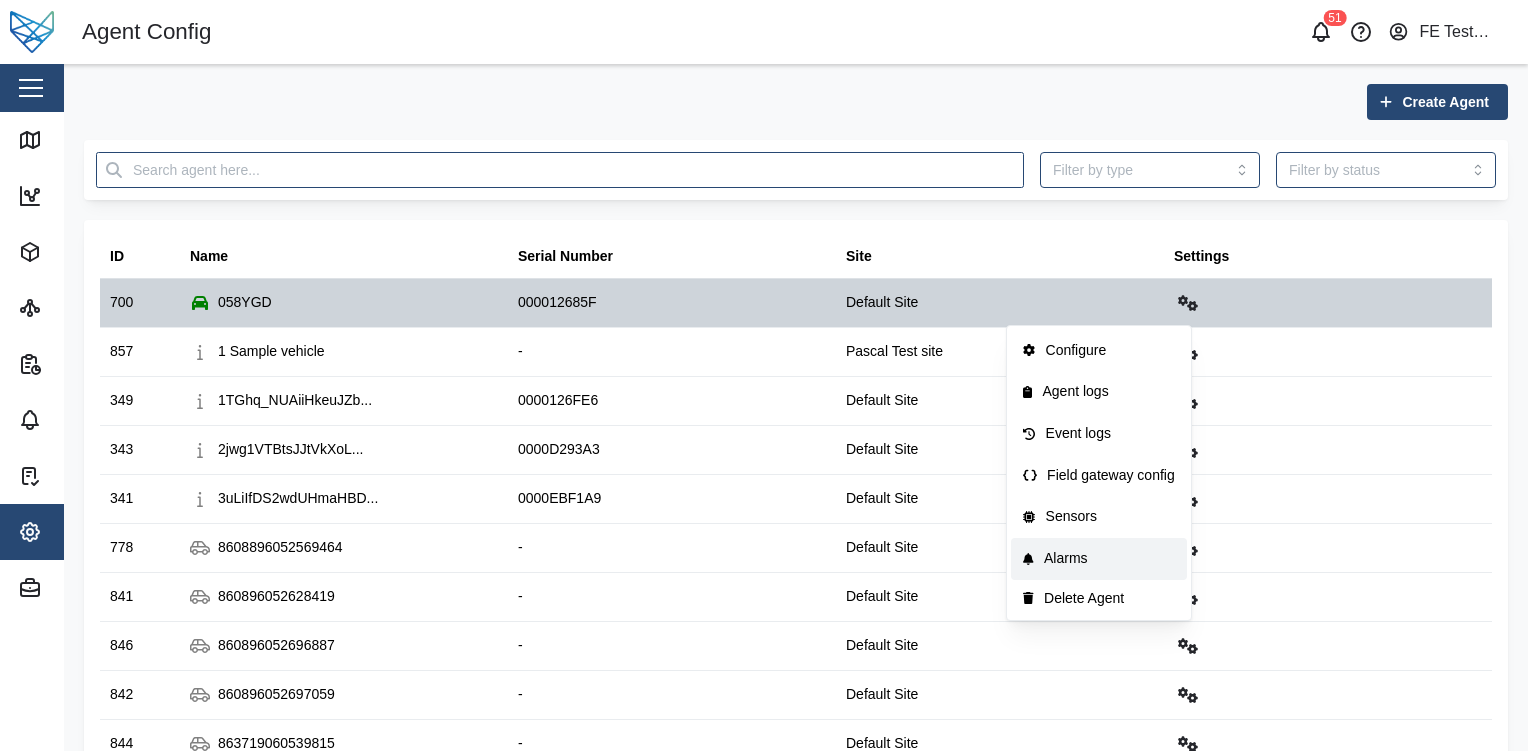 click on "Alarms" at bounding box center [1109, 559] 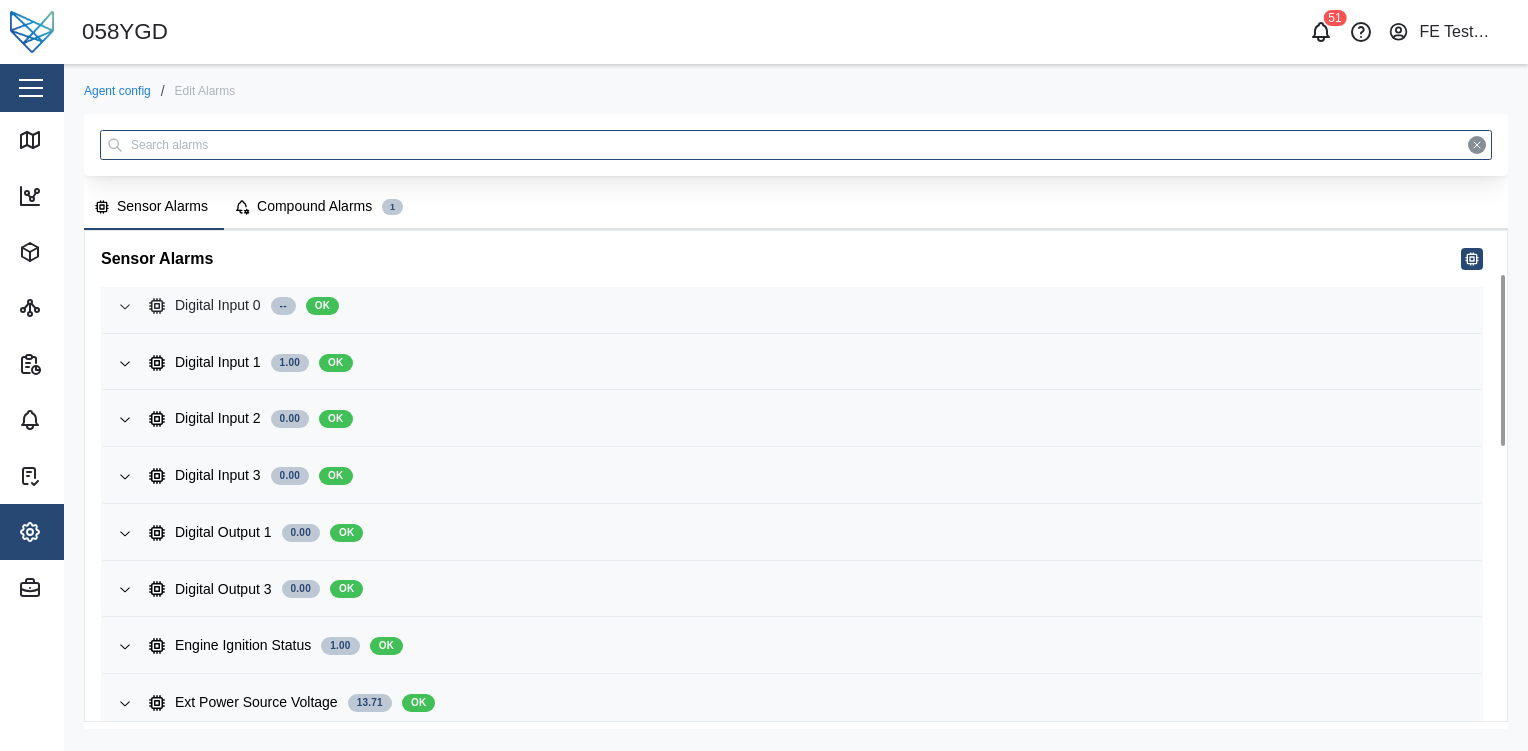 scroll, scrollTop: 124, scrollLeft: 0, axis: vertical 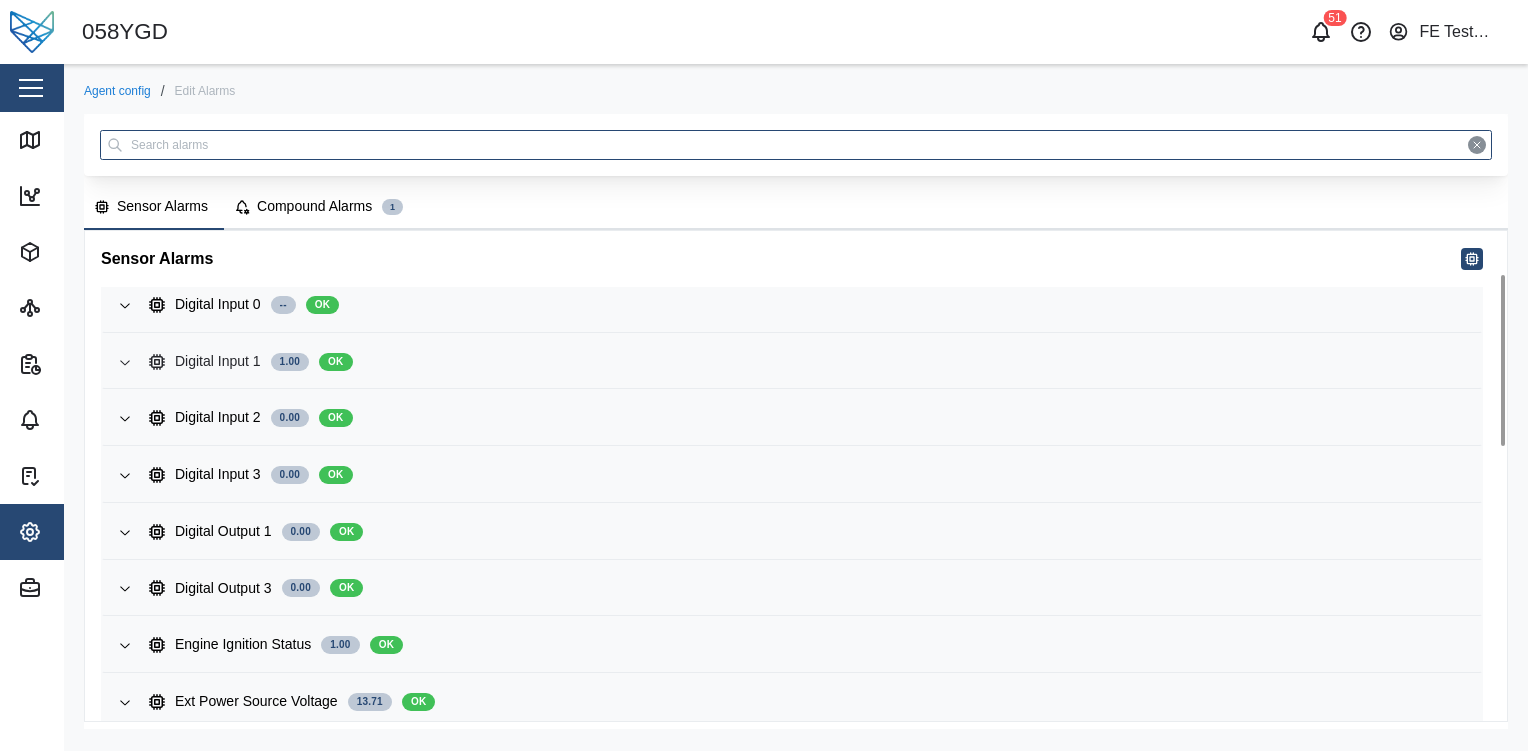 click on "Digital Input 1 1.00  OK" at bounding box center (807, 362) 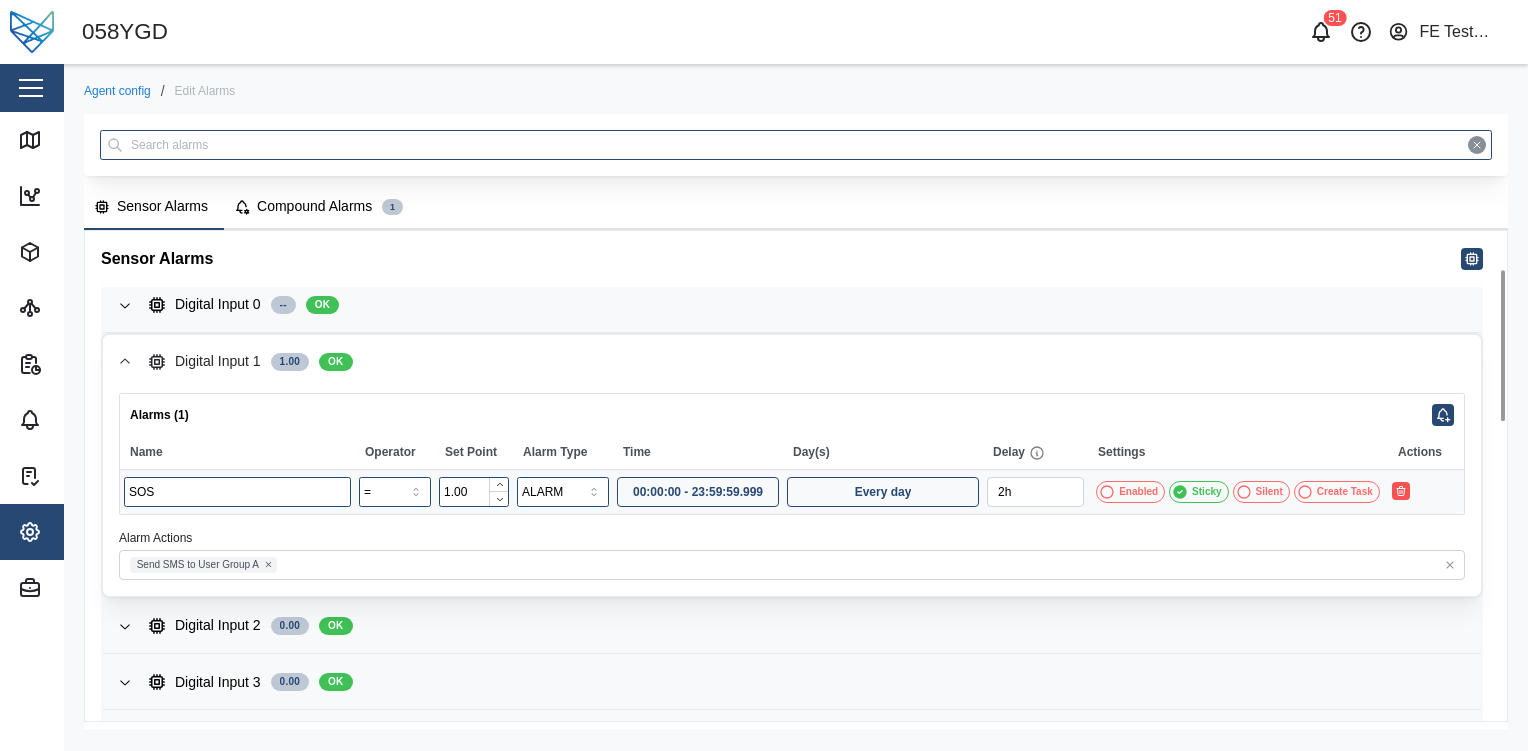 click on "Digital Input 1 1.00  OK" at bounding box center (807, 362) 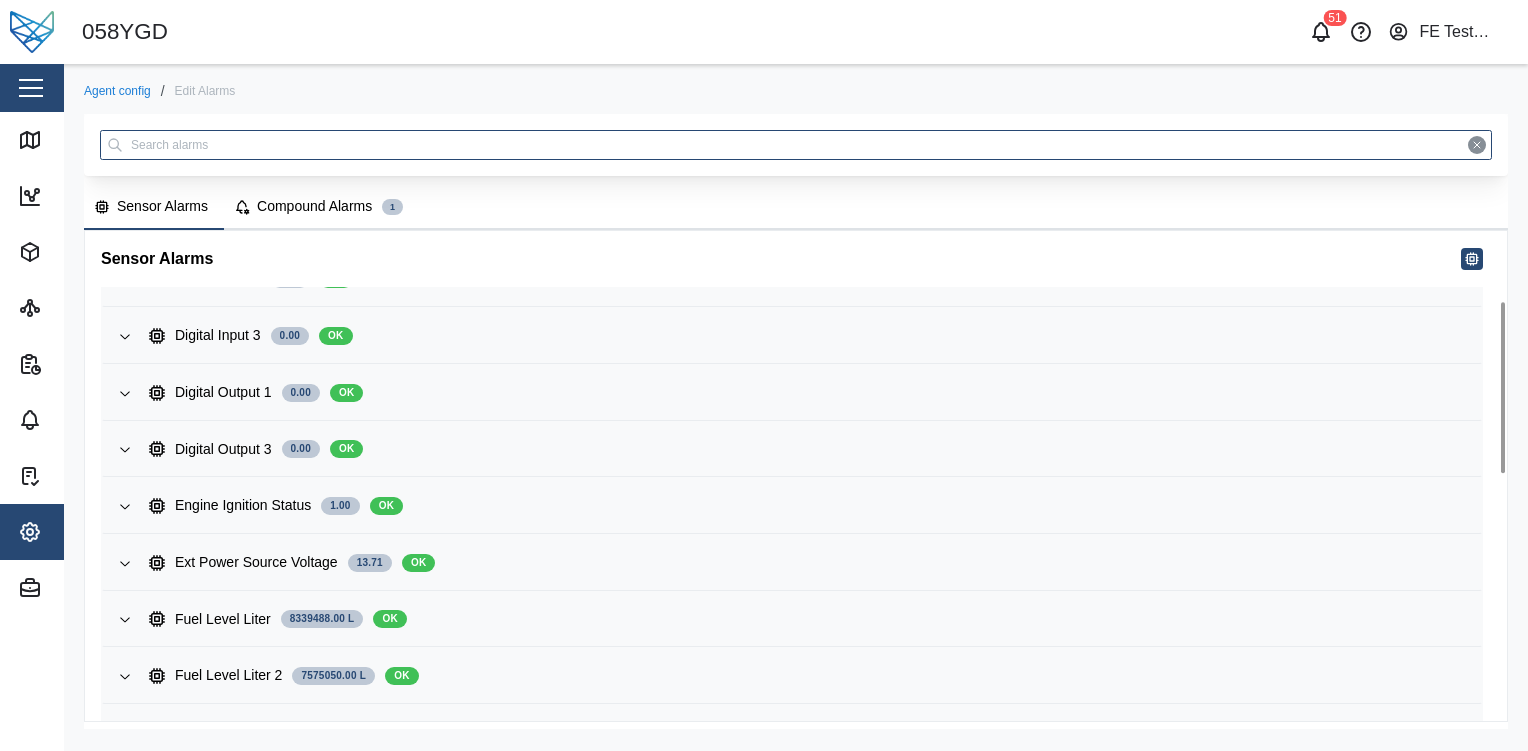 scroll, scrollTop: 144, scrollLeft: 0, axis: vertical 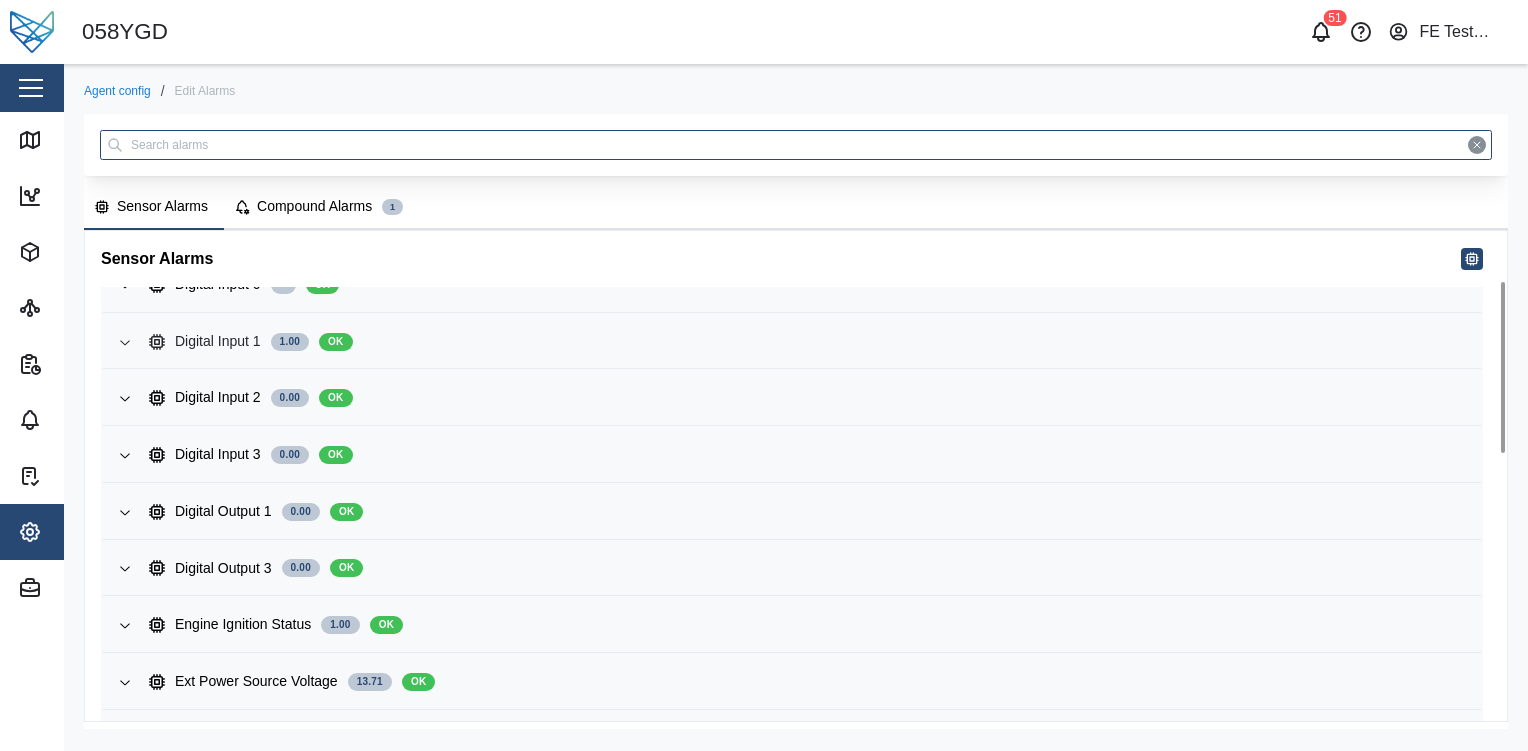 click on "Digital Input 1 1.00  OK" at bounding box center (807, 342) 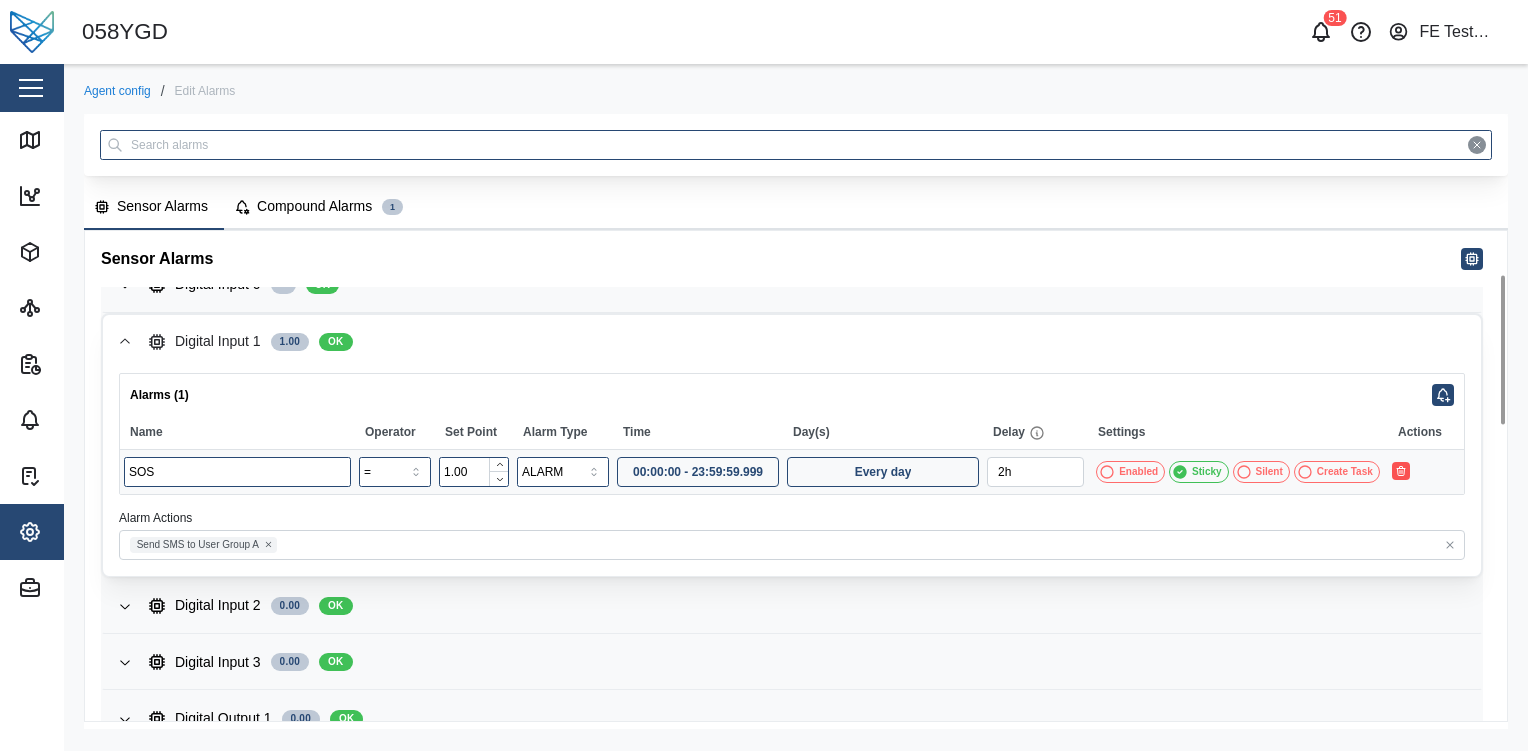 click on "Digital Input 1 1.00  OK" at bounding box center (807, 342) 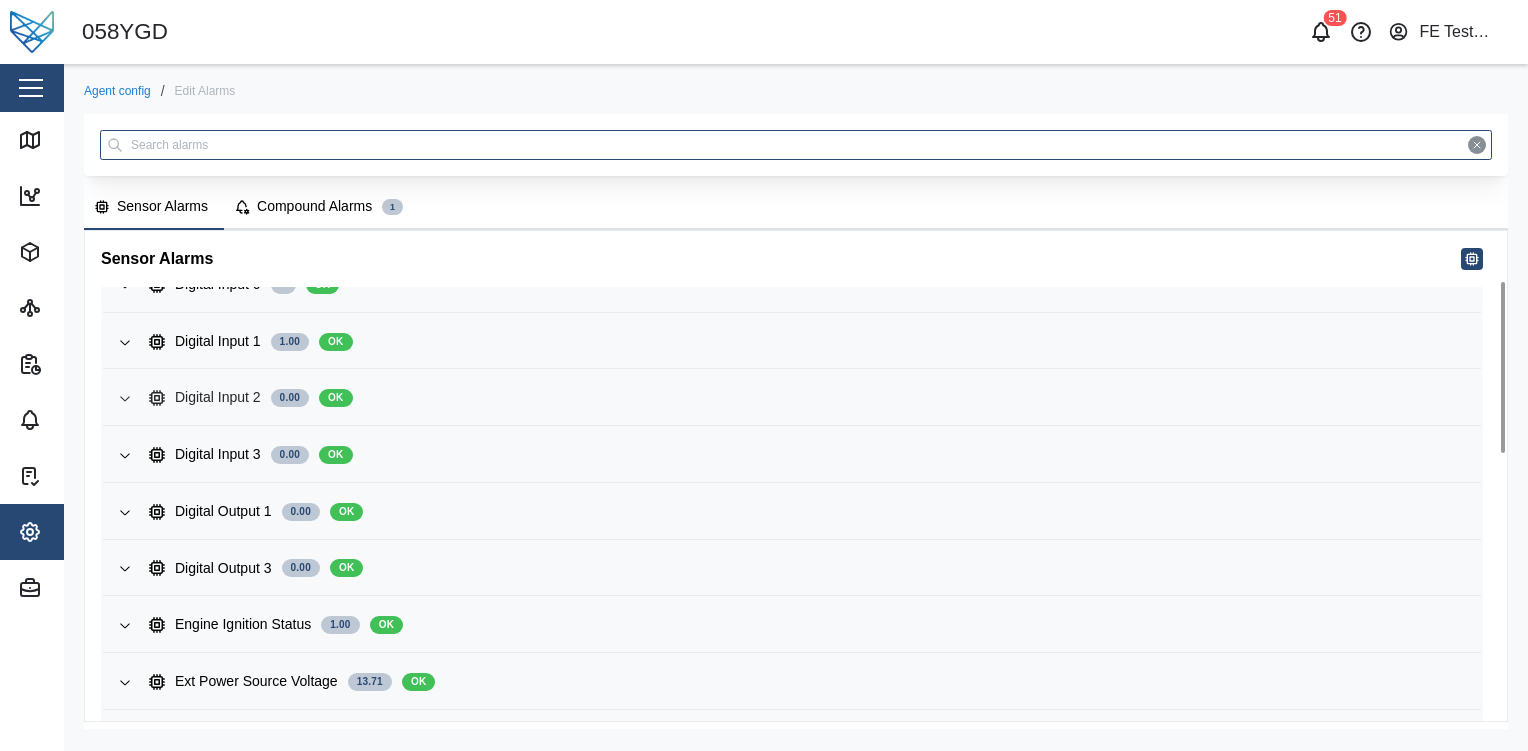click on "Digital Input 2 0.00  OK" at bounding box center (807, 398) 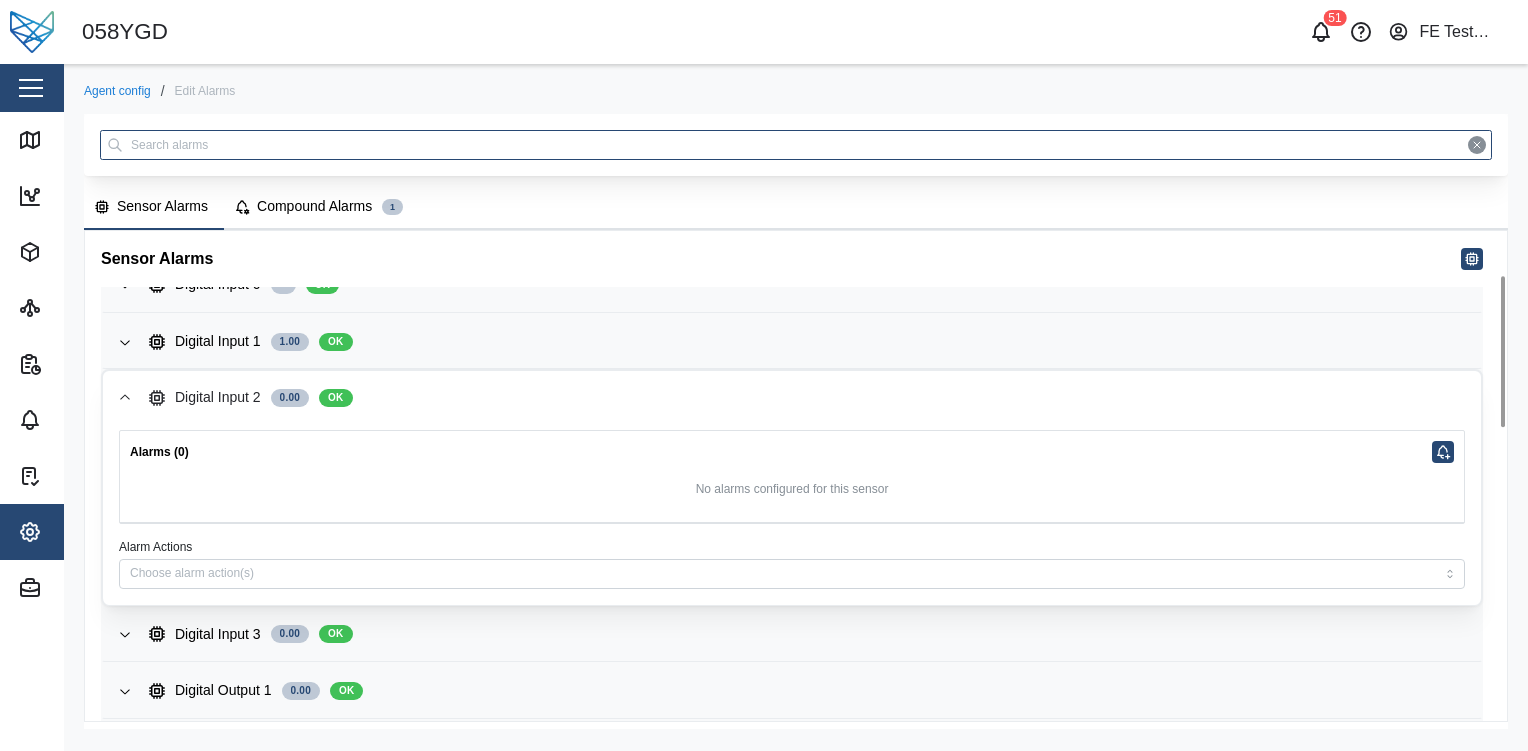 click on "Digital Input 2 0.00  OK" at bounding box center [807, 398] 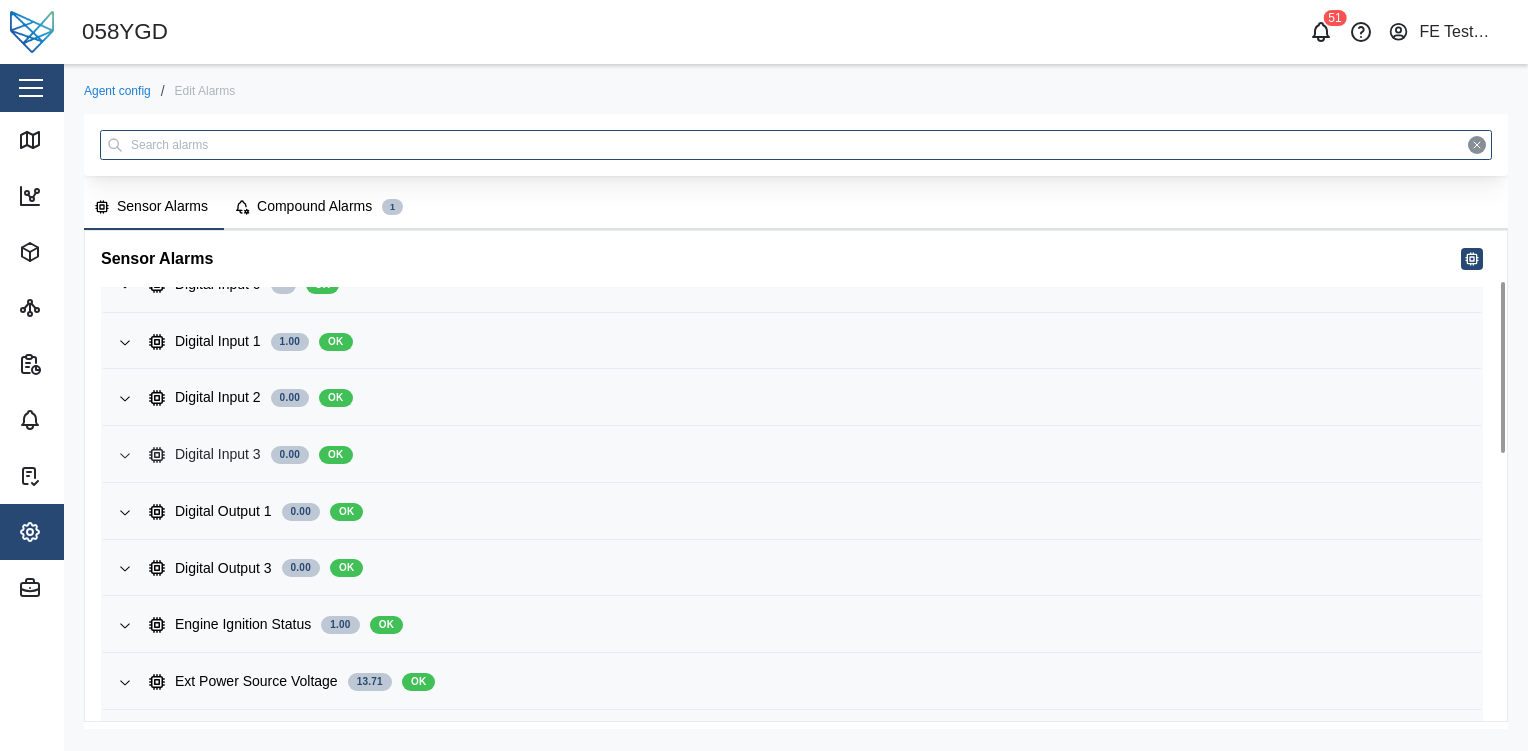 click on "Digital Input 3 0.00  OK" at bounding box center [807, 455] 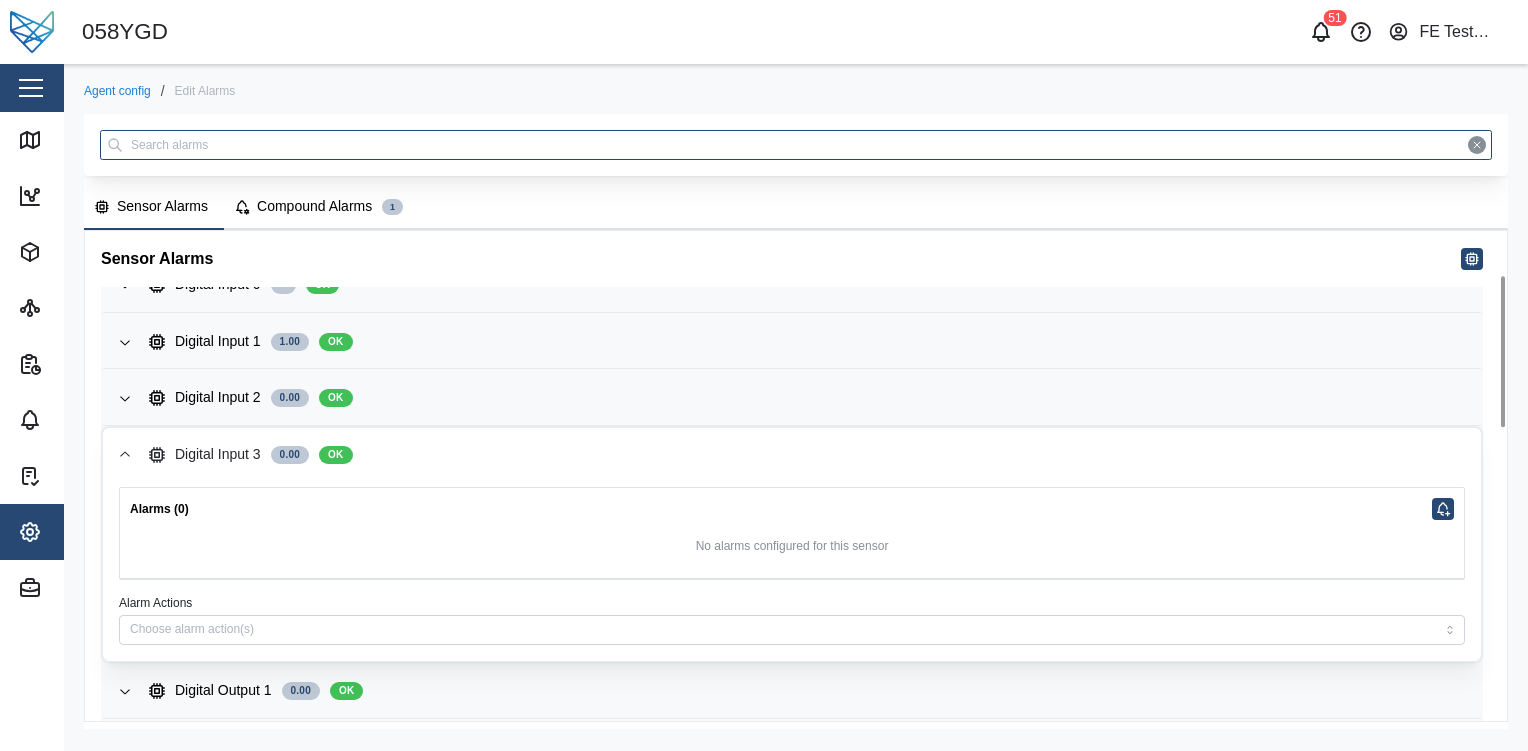 click on "Digital Input 3 0.00  OK" at bounding box center (807, 455) 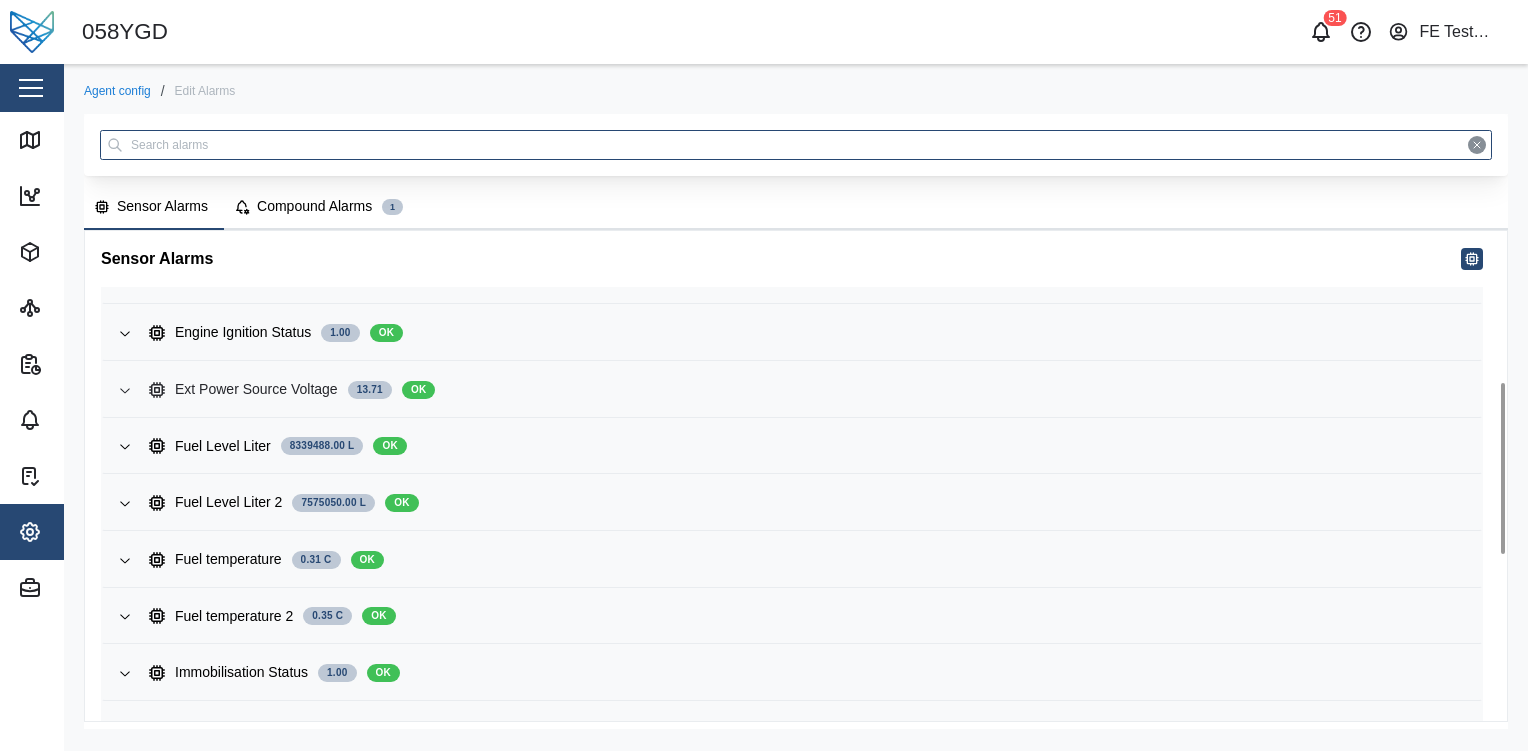 scroll, scrollTop: 435, scrollLeft: 0, axis: vertical 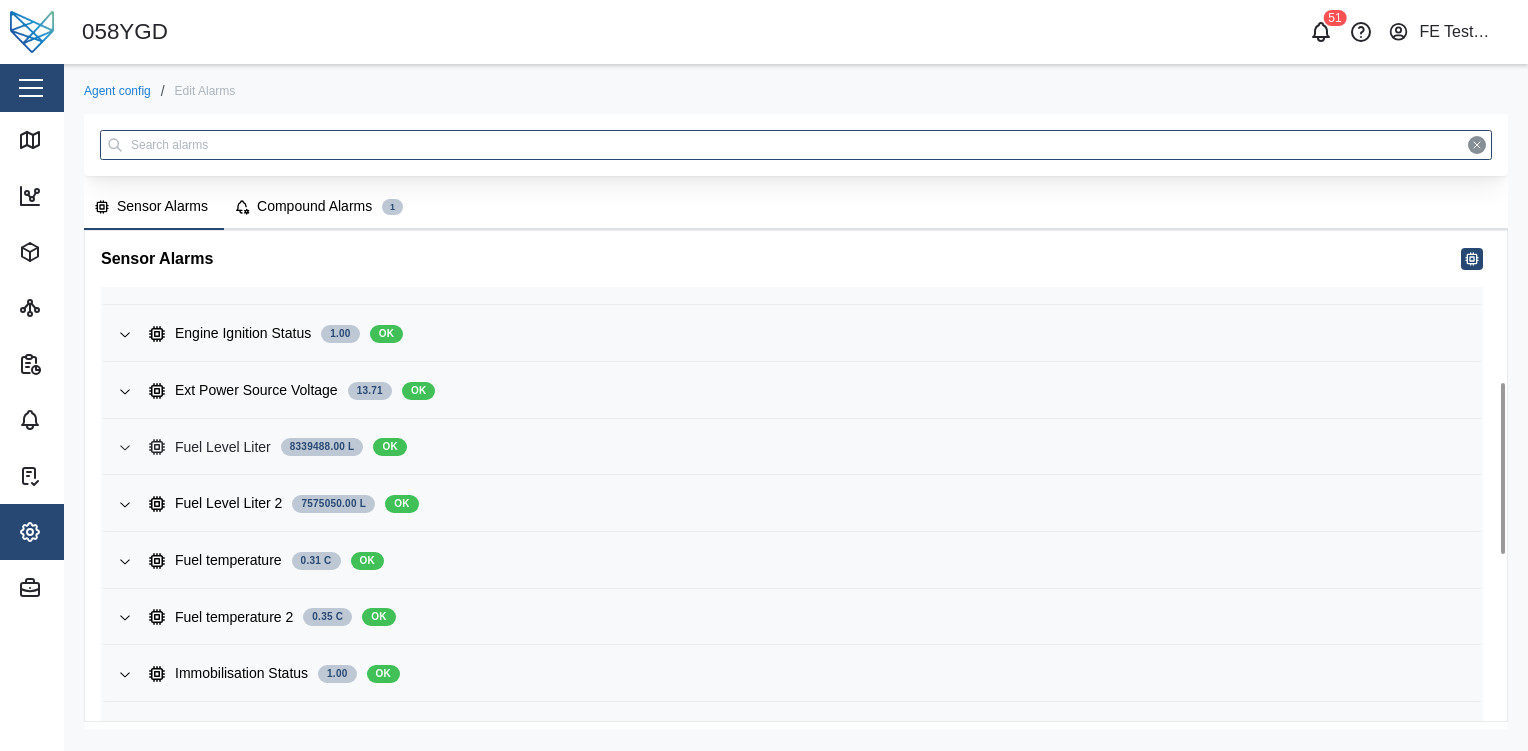 click on "Fuel Level Liter 8339488.00 L  OK" at bounding box center (807, 448) 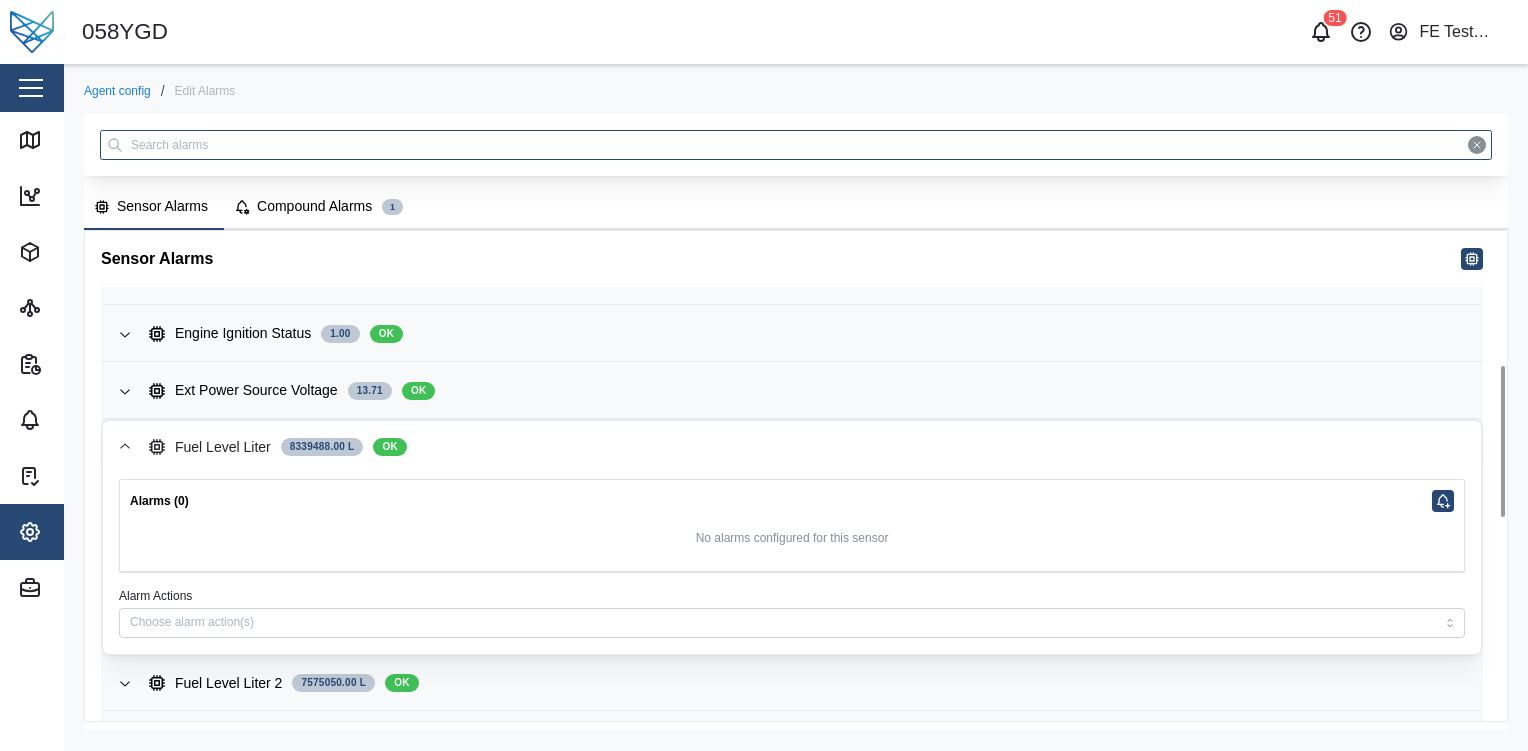 click on "Fuel Level Liter 8339488.00 L  OK" at bounding box center [807, 448] 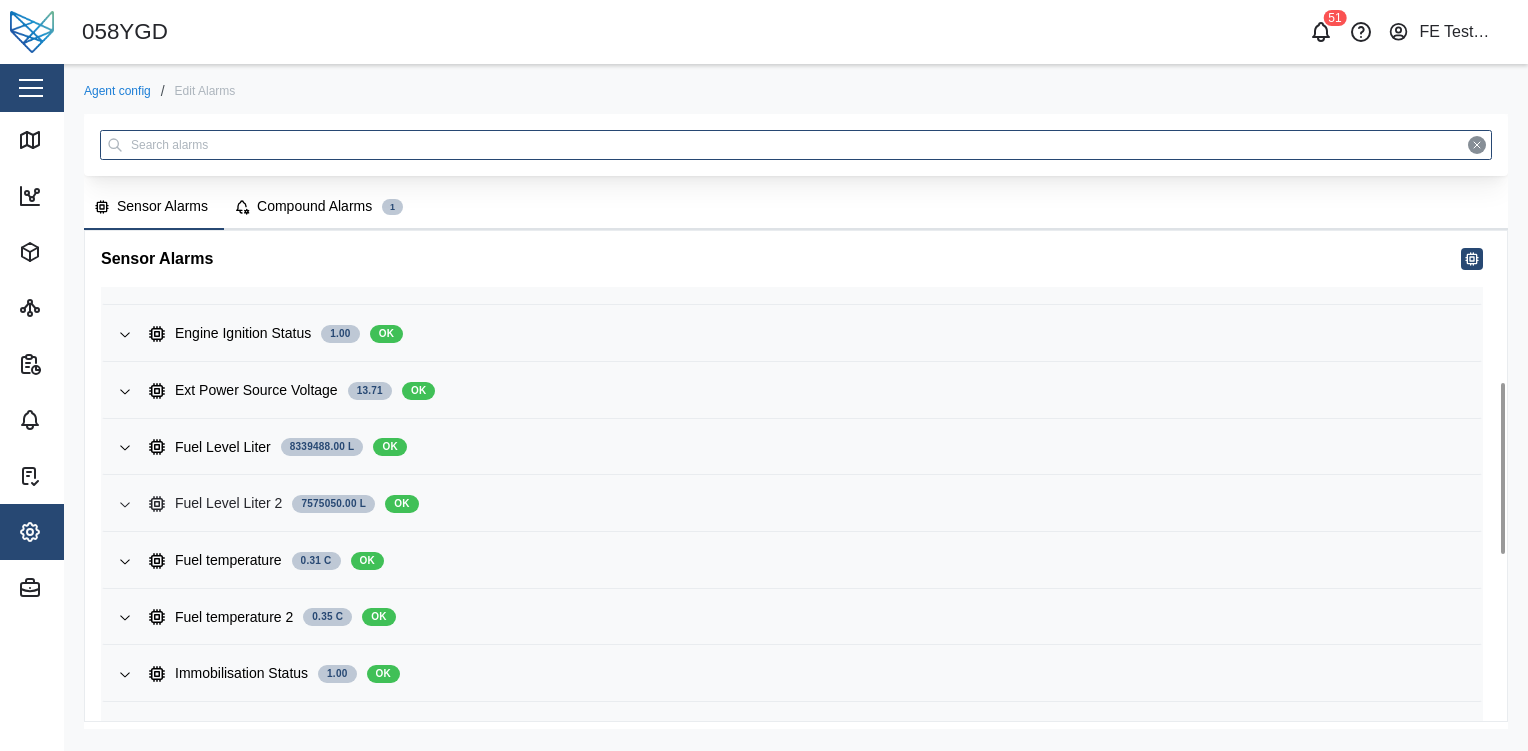 click on "Fuel Level Liter 2 7575050.00 L  OK" at bounding box center (807, 504) 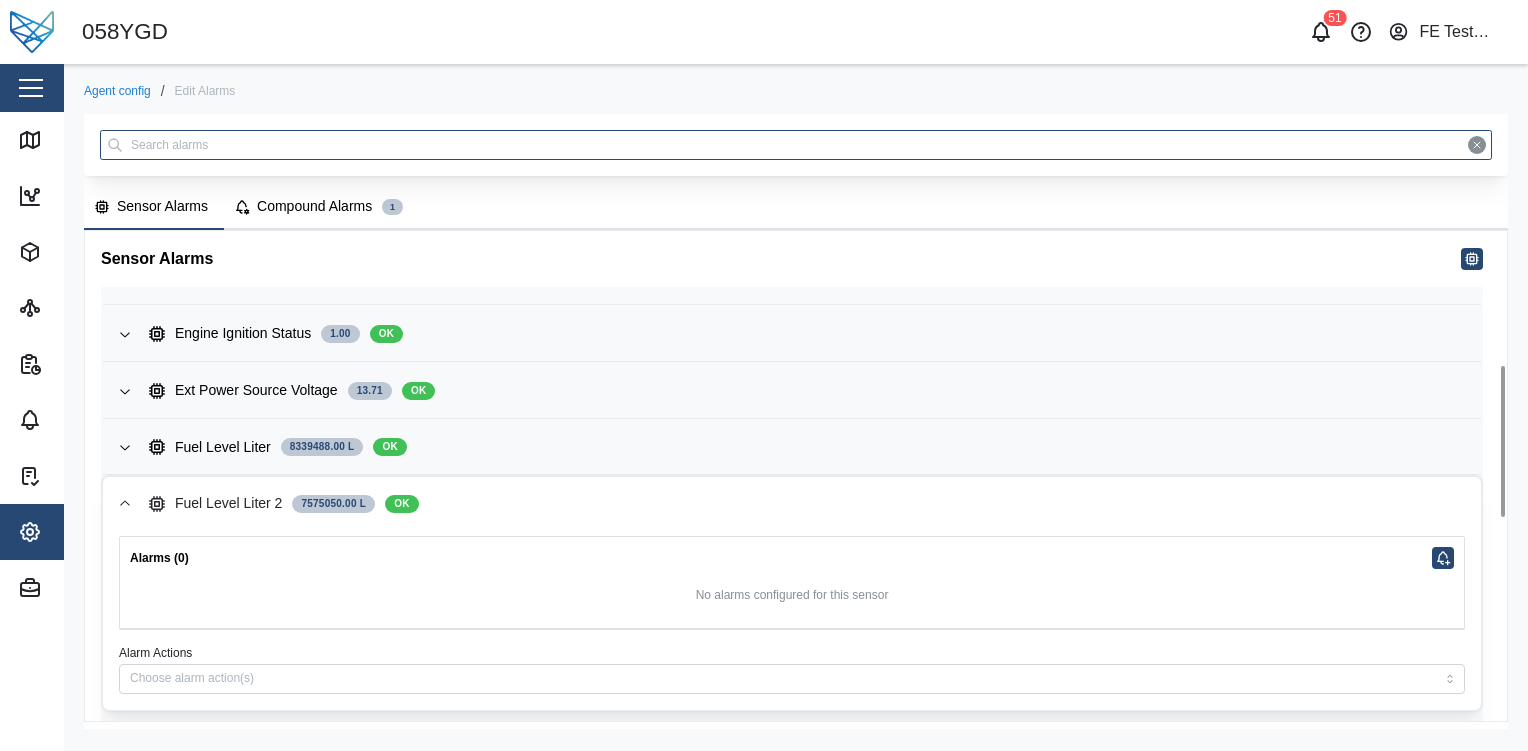 click on "Fuel Level Liter 2 7575050.00 L  OK" at bounding box center (807, 504) 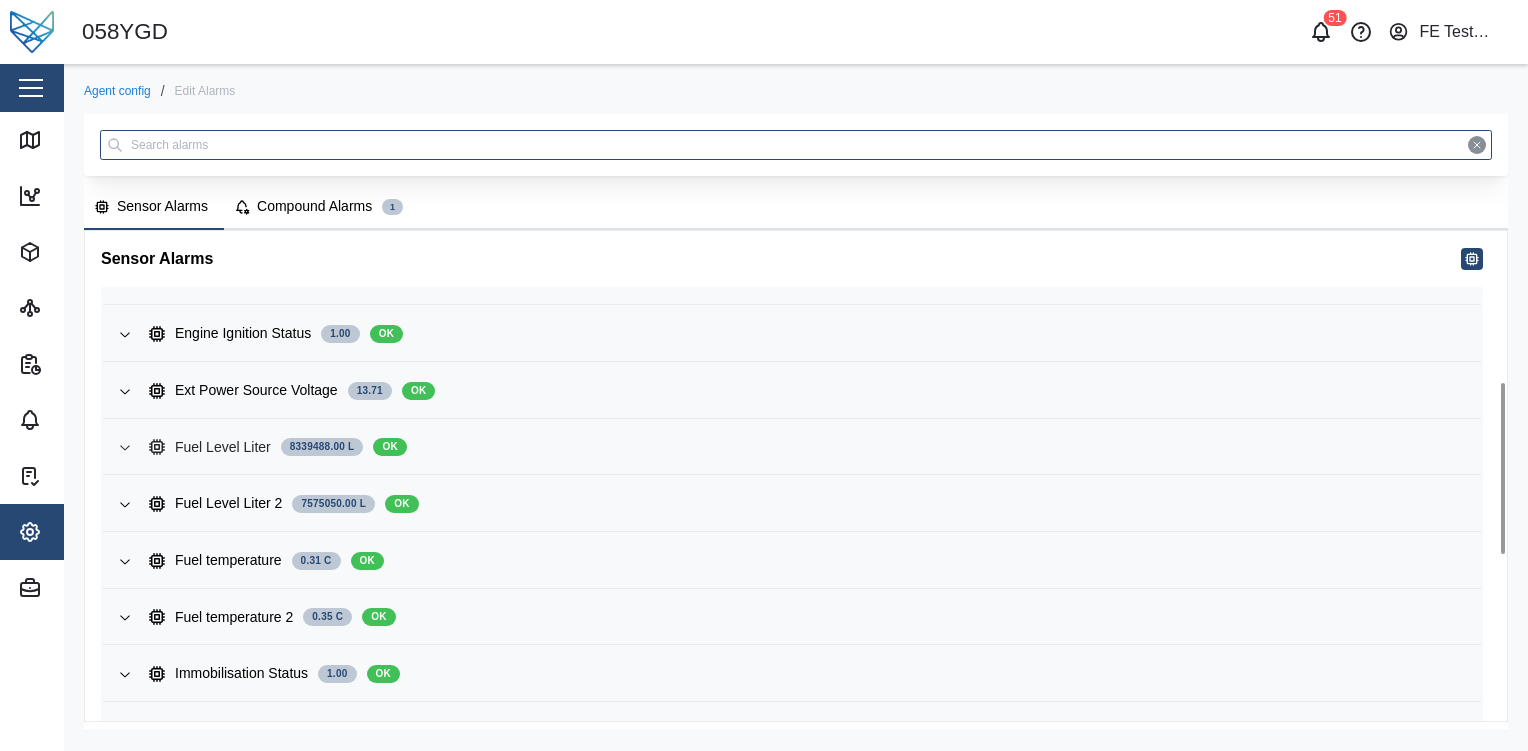 click on "Fuel Level Liter 8339488.00 L  OK" at bounding box center [807, 448] 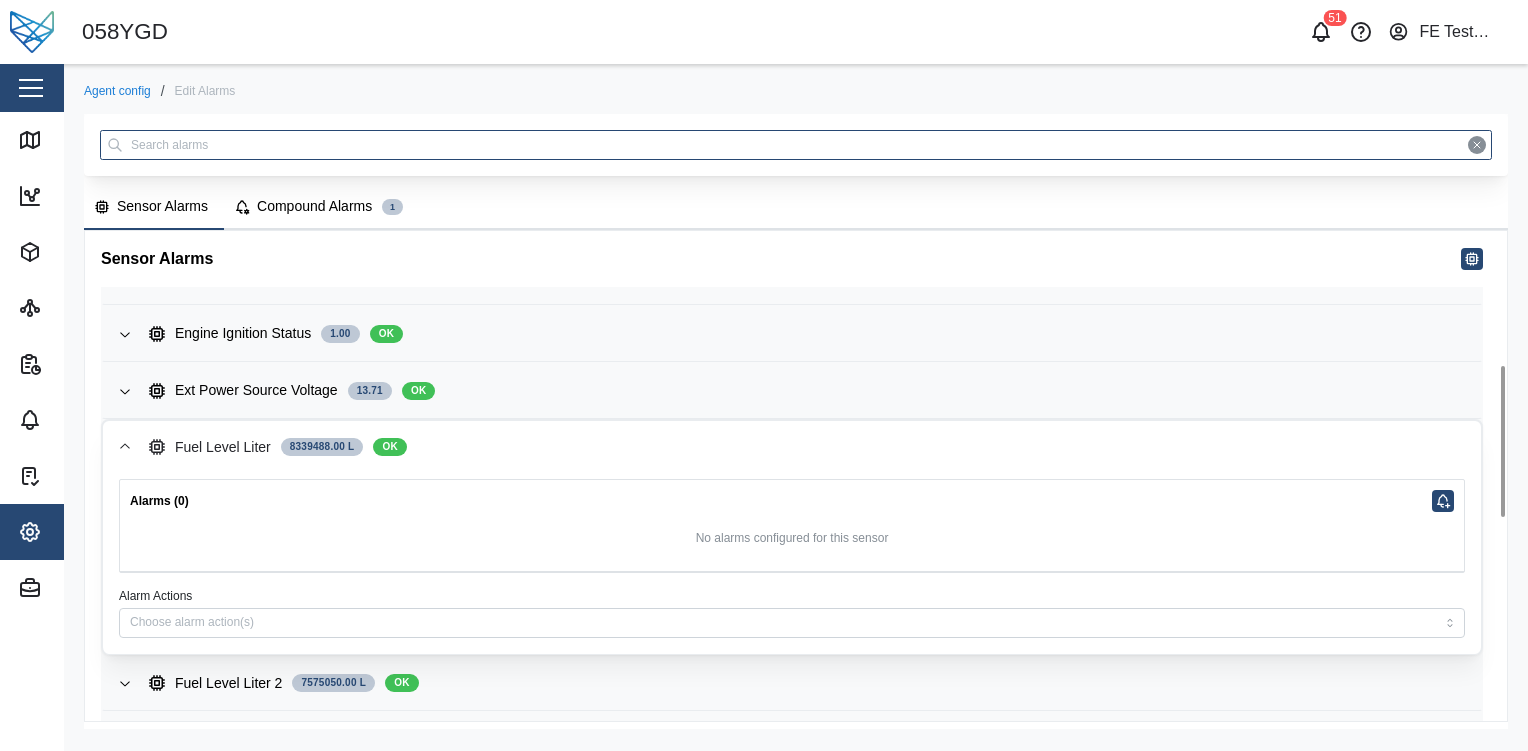 click on "Fuel Level Liter 8339488.00 L  OK" at bounding box center [807, 448] 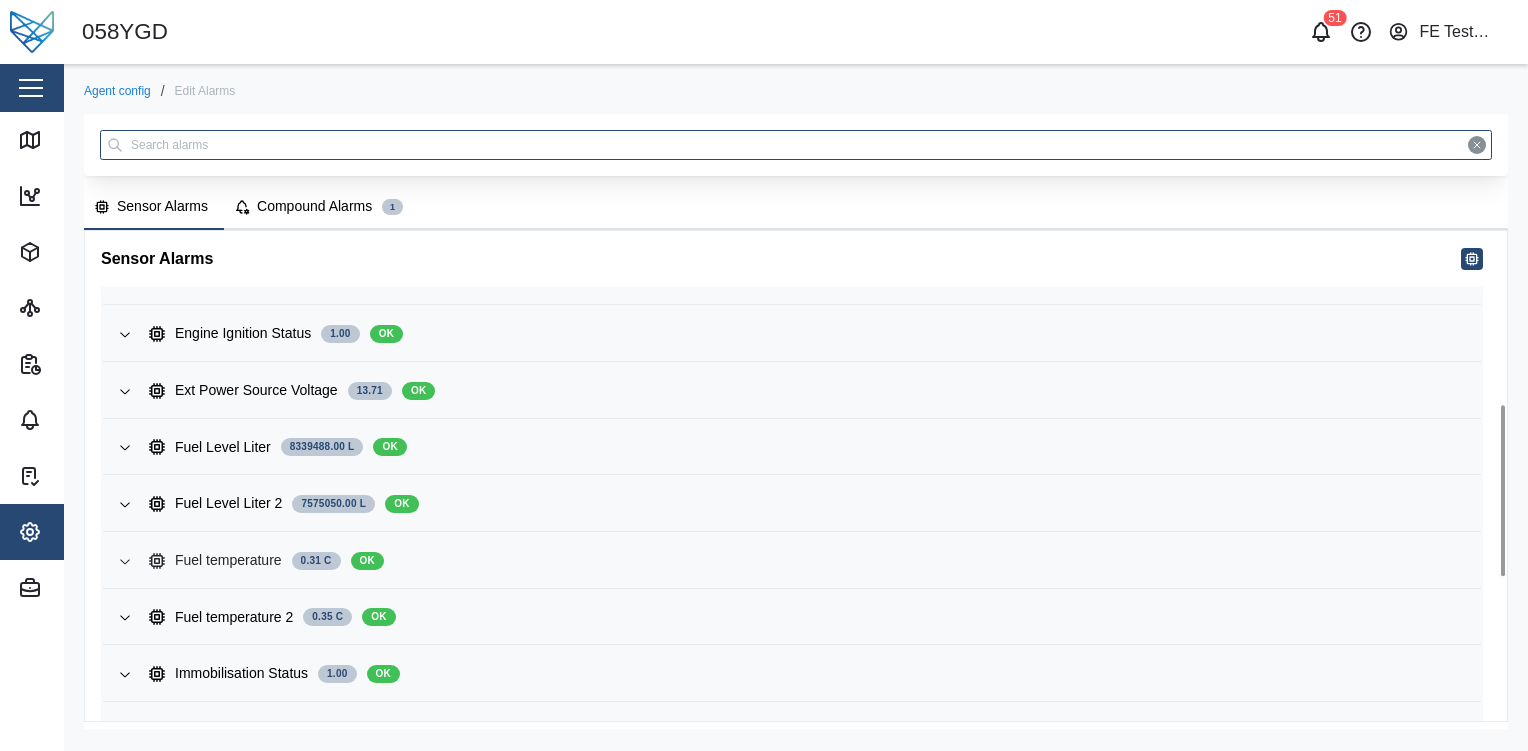scroll, scrollTop: 612, scrollLeft: 0, axis: vertical 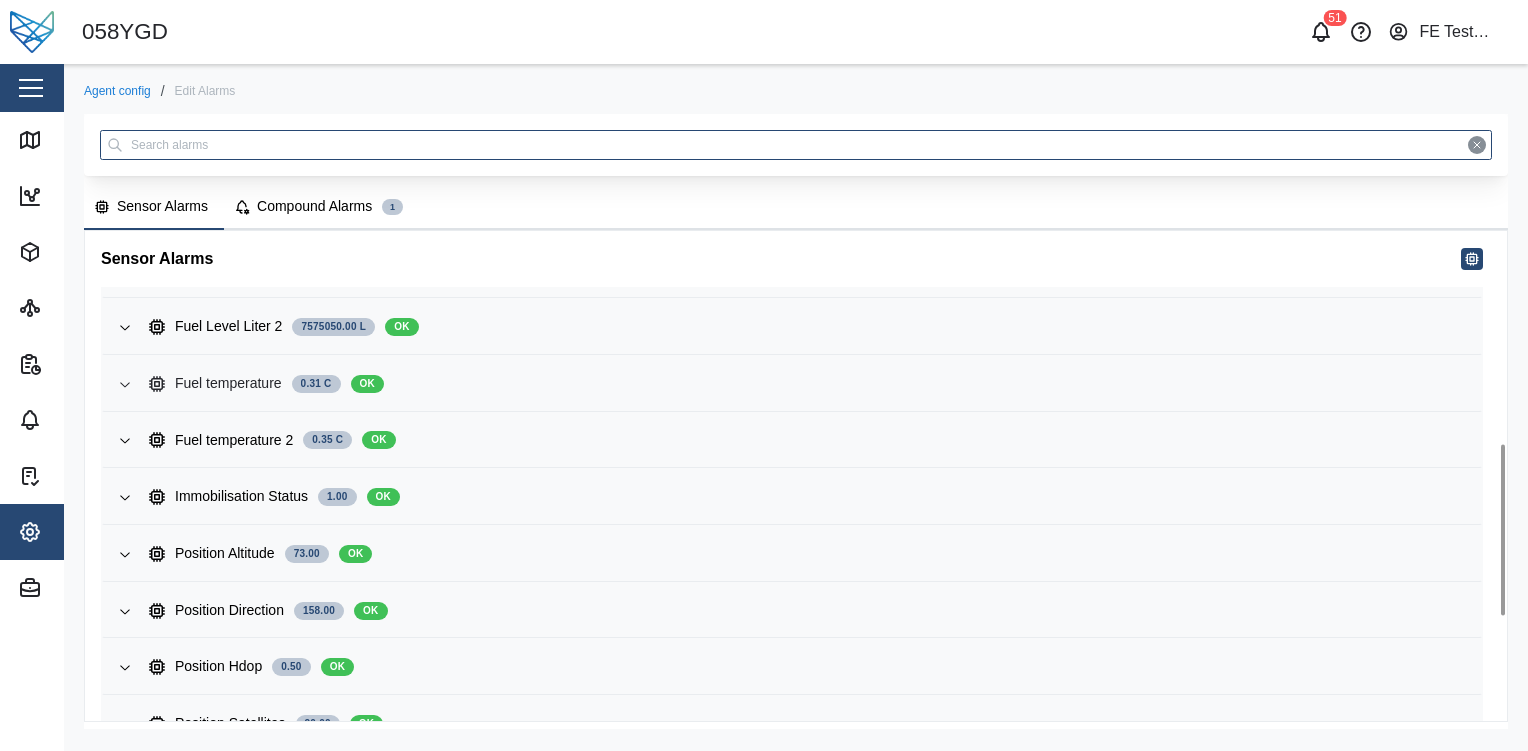 click on "Fuel temperature 0.31 C  OK" at bounding box center [807, 384] 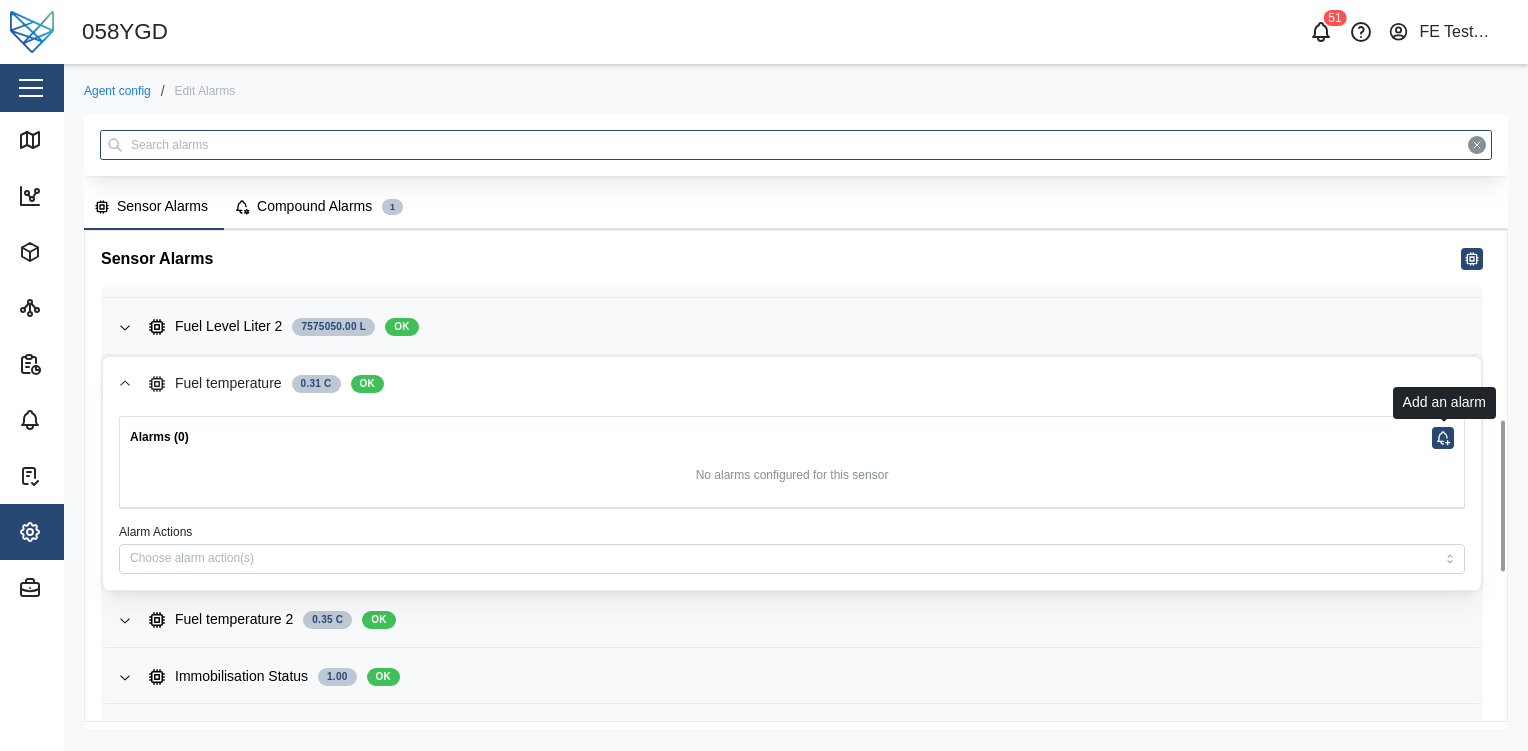 click 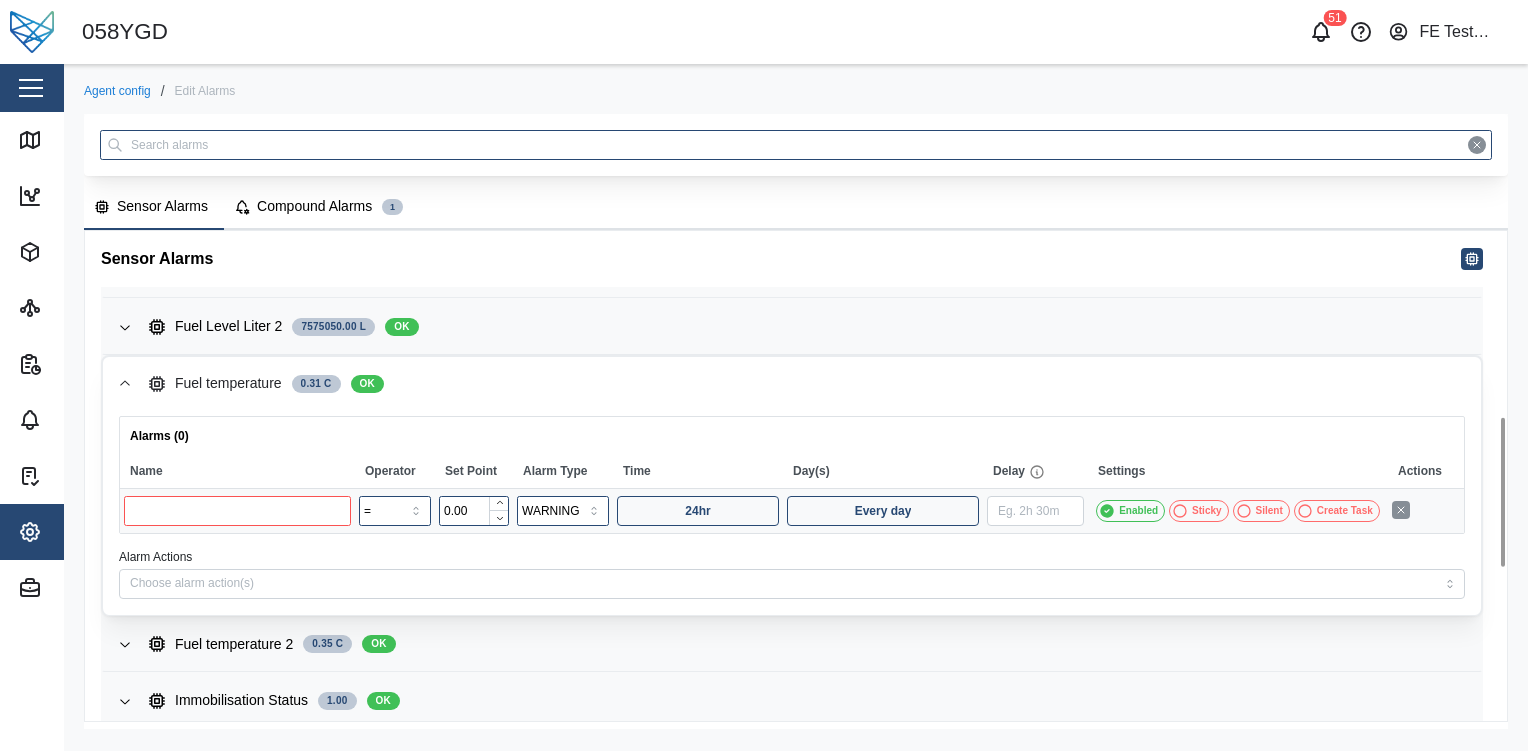 click at bounding box center (237, 511) 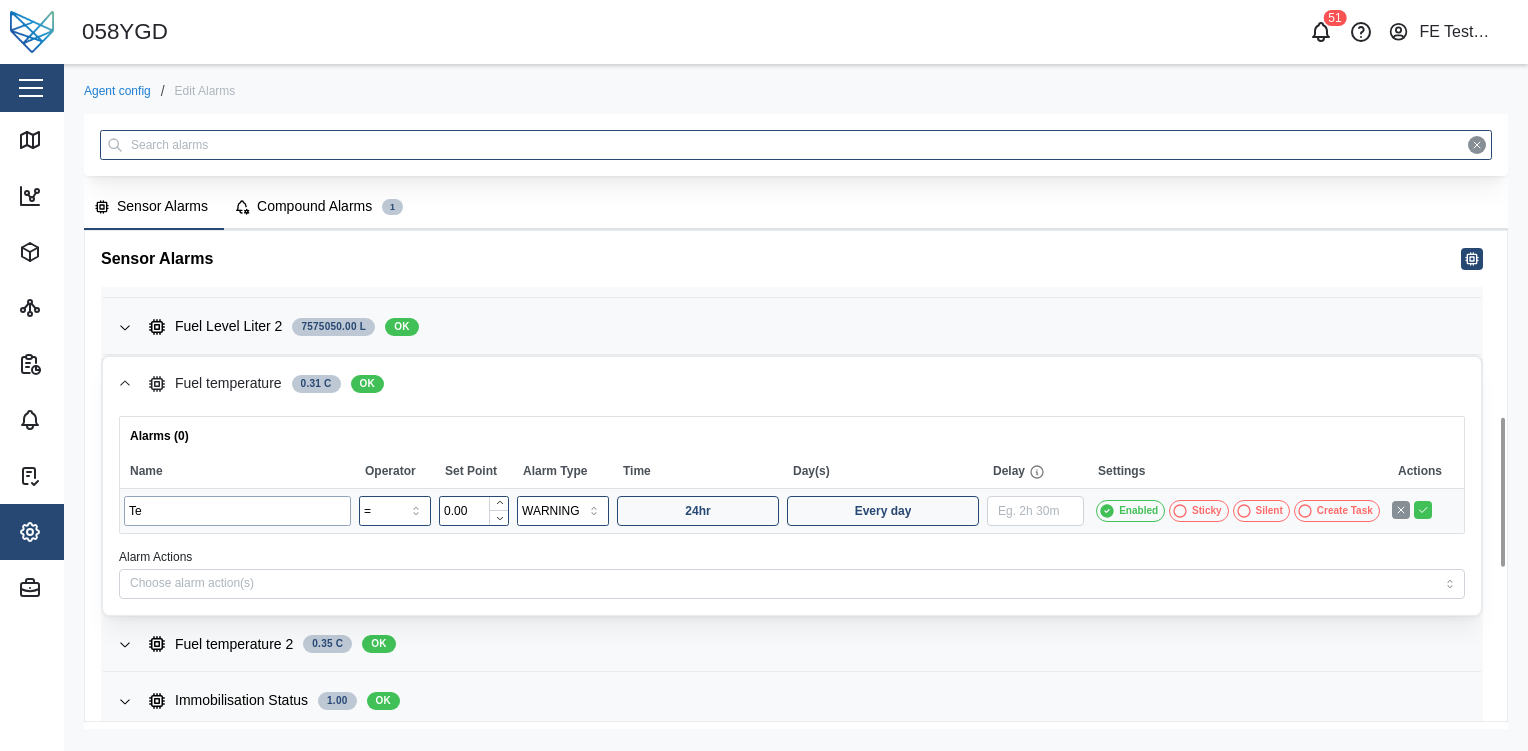 type on "T" 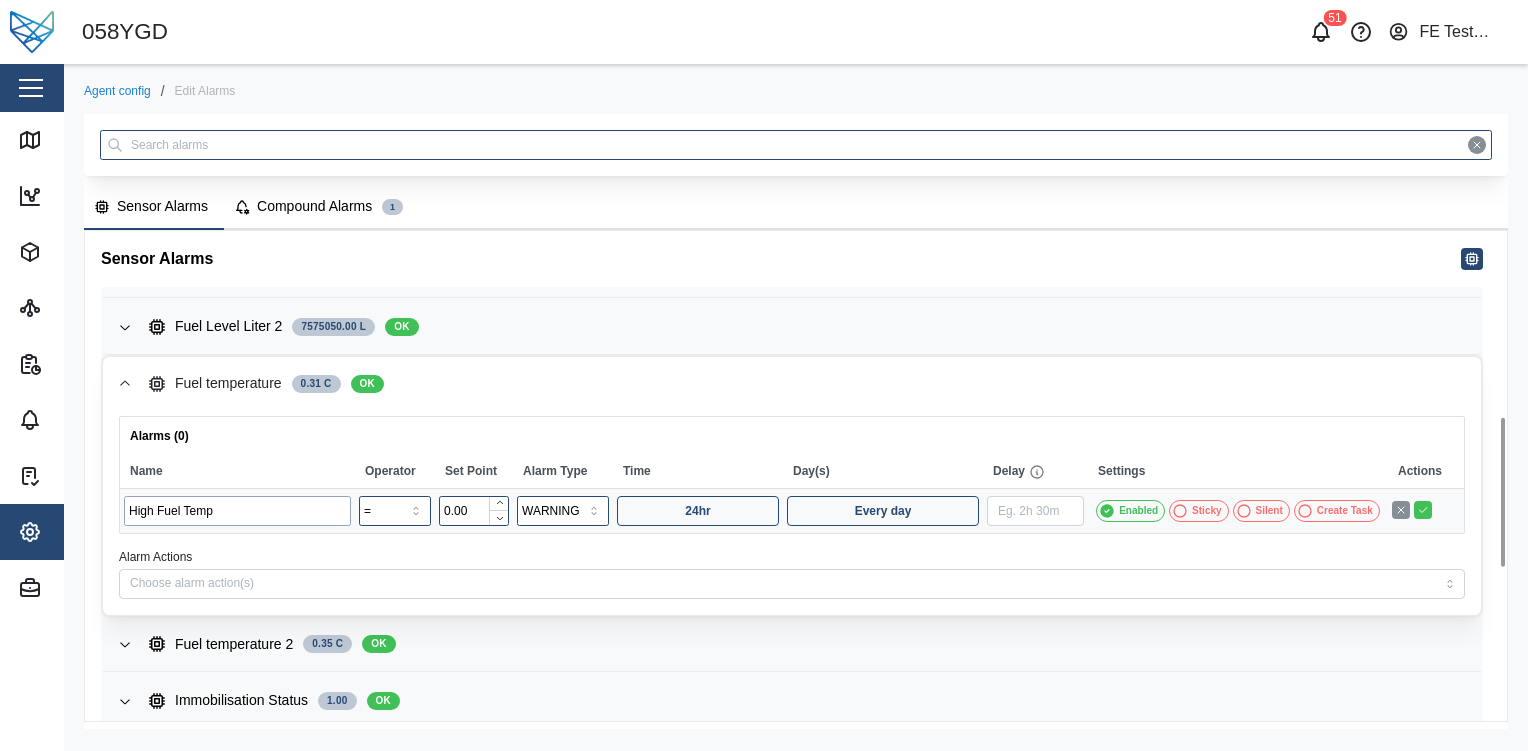 type on "High Fuel Temp" 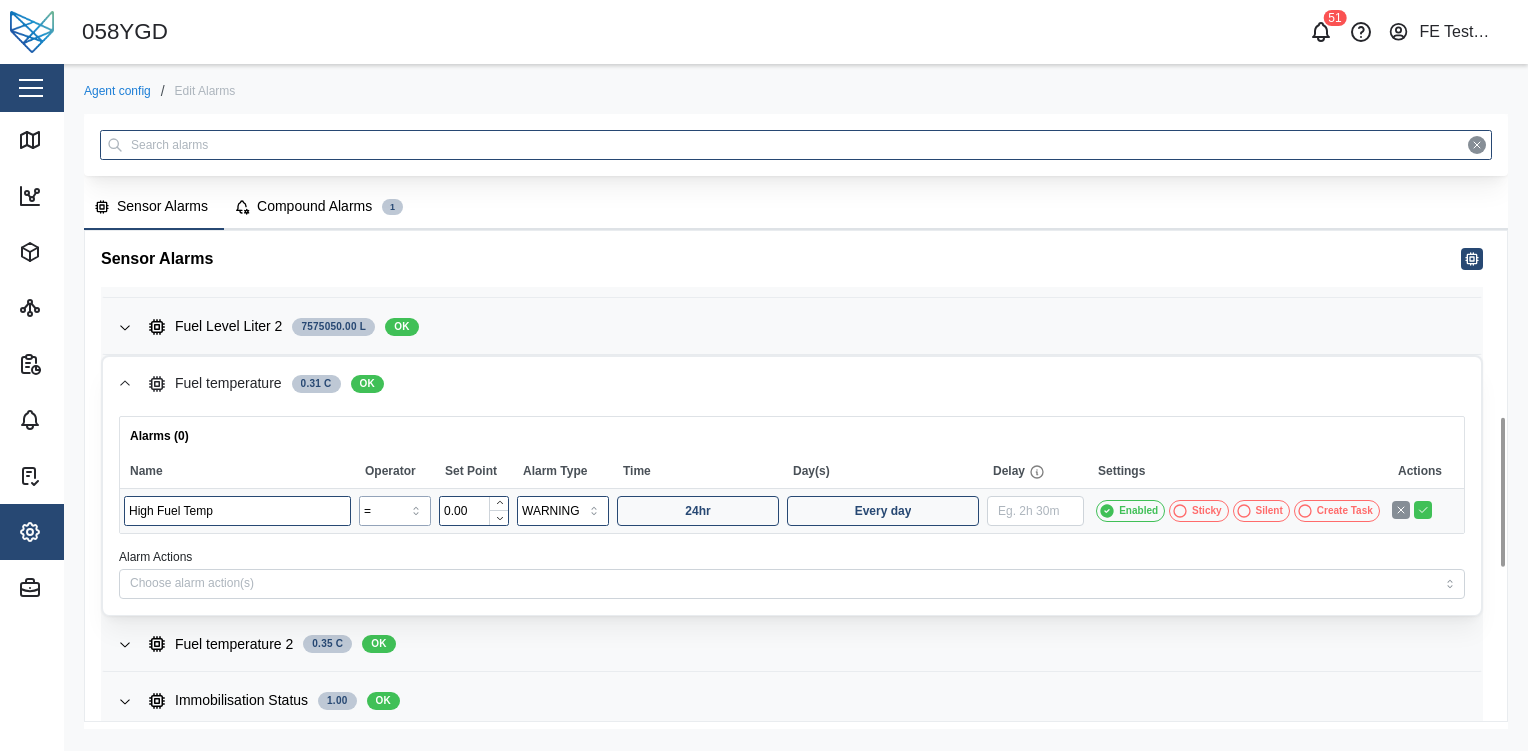 click on "=" at bounding box center (395, 511) 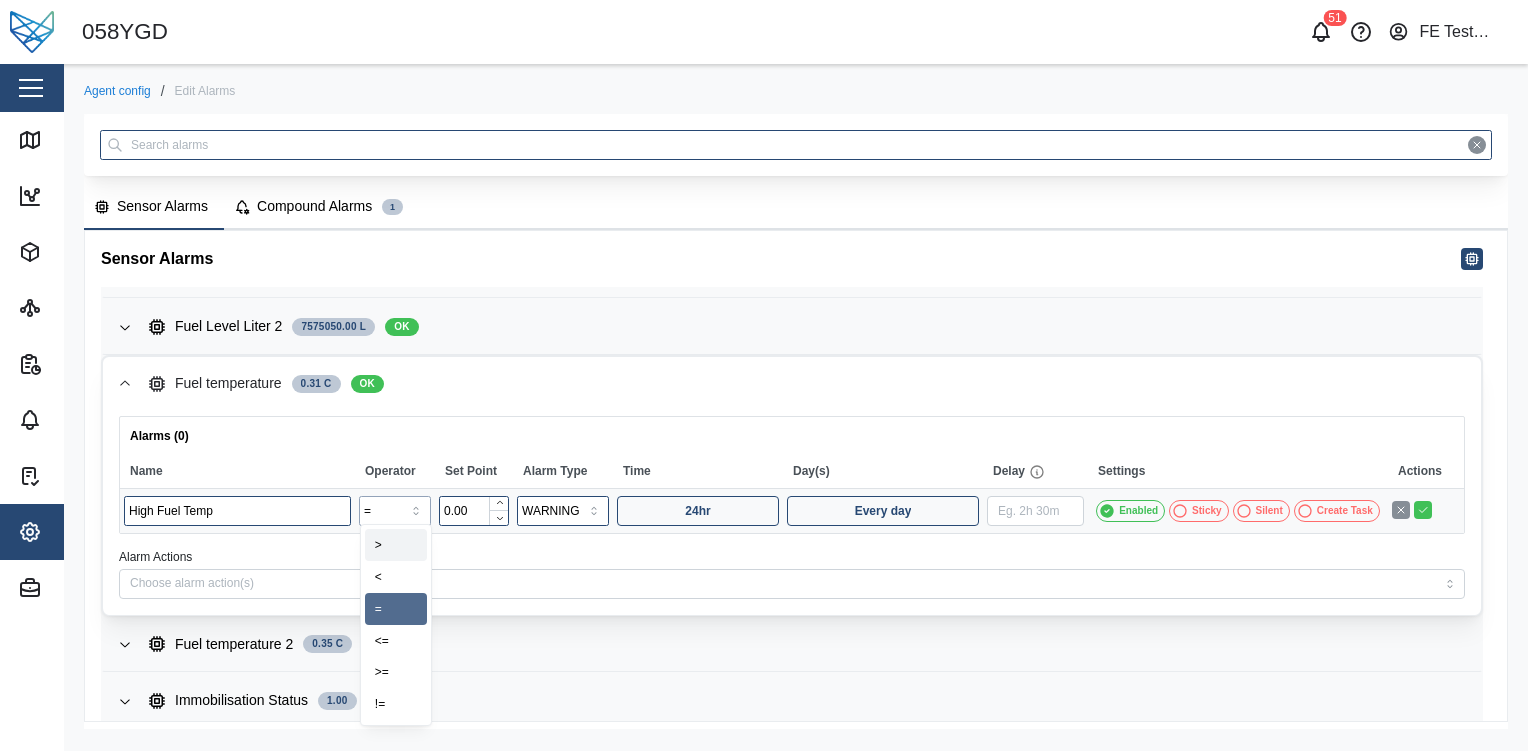 type on ">" 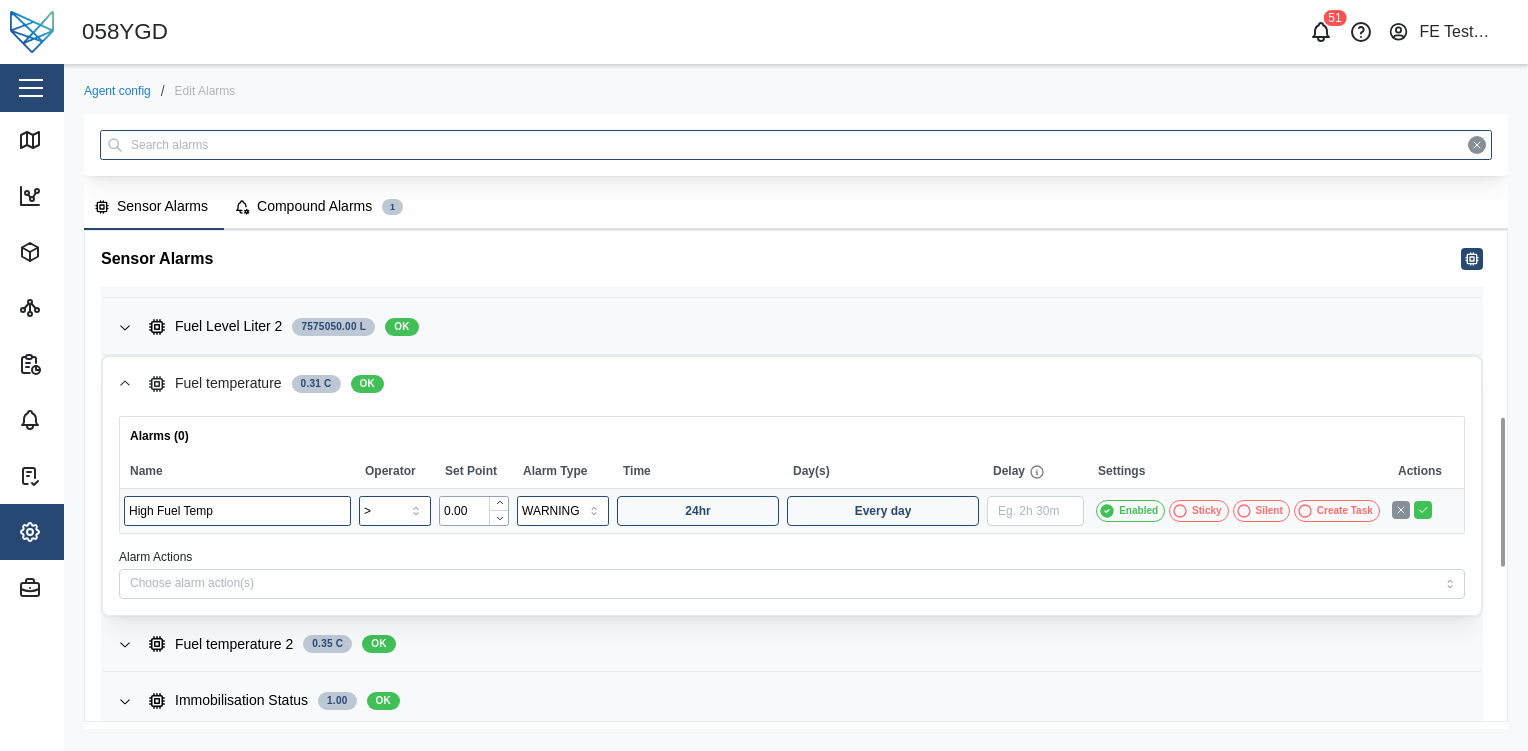 click on "0.00" at bounding box center (474, 511) 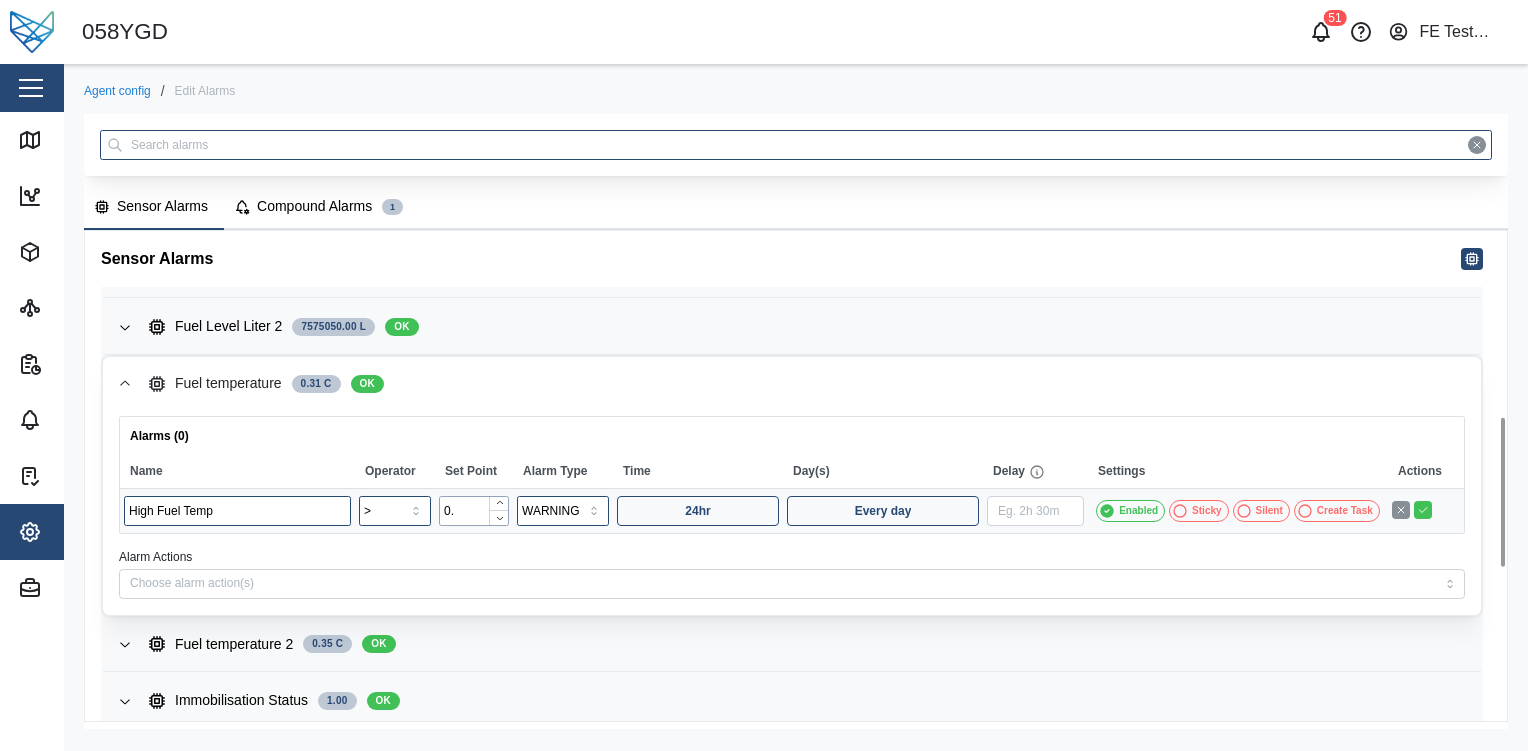 type on "0" 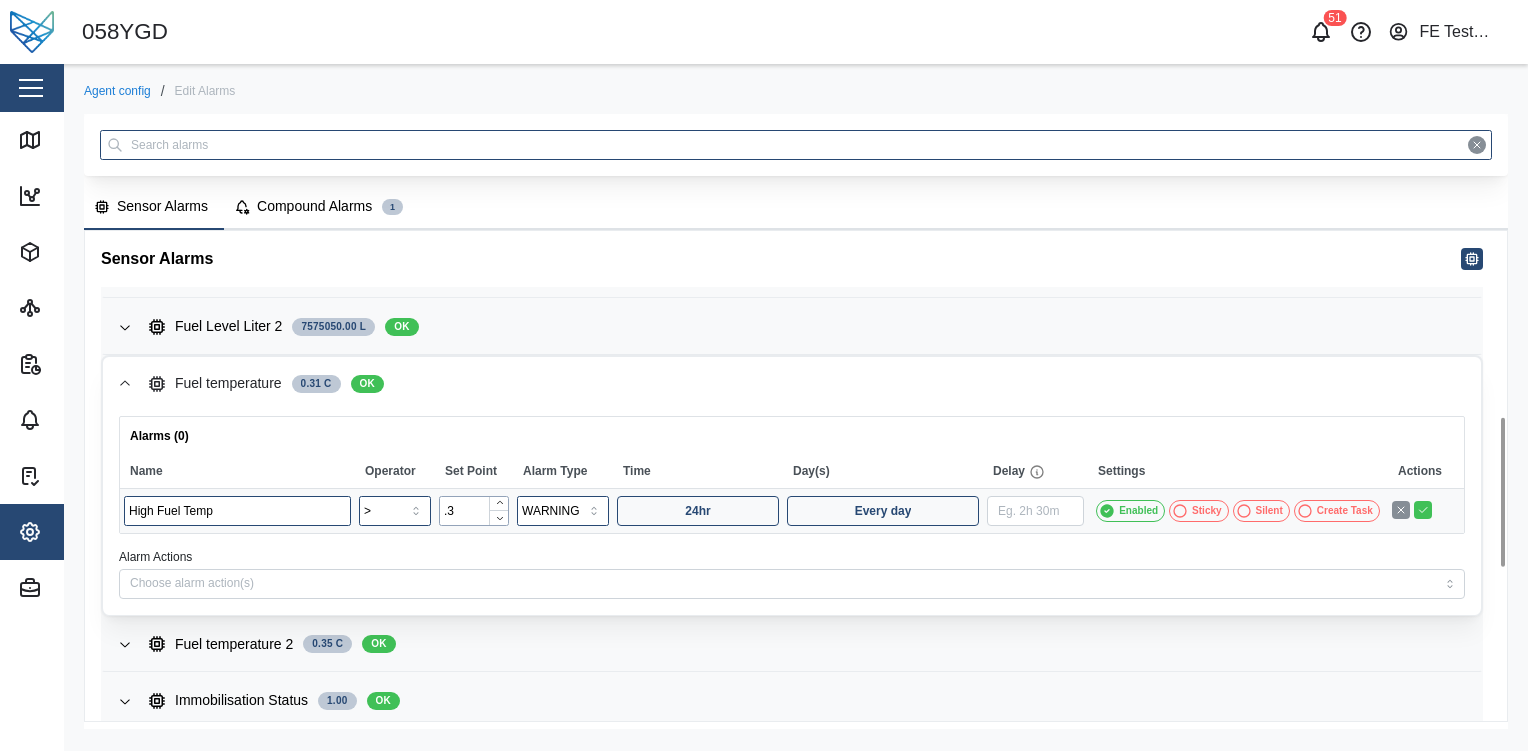 type on "." 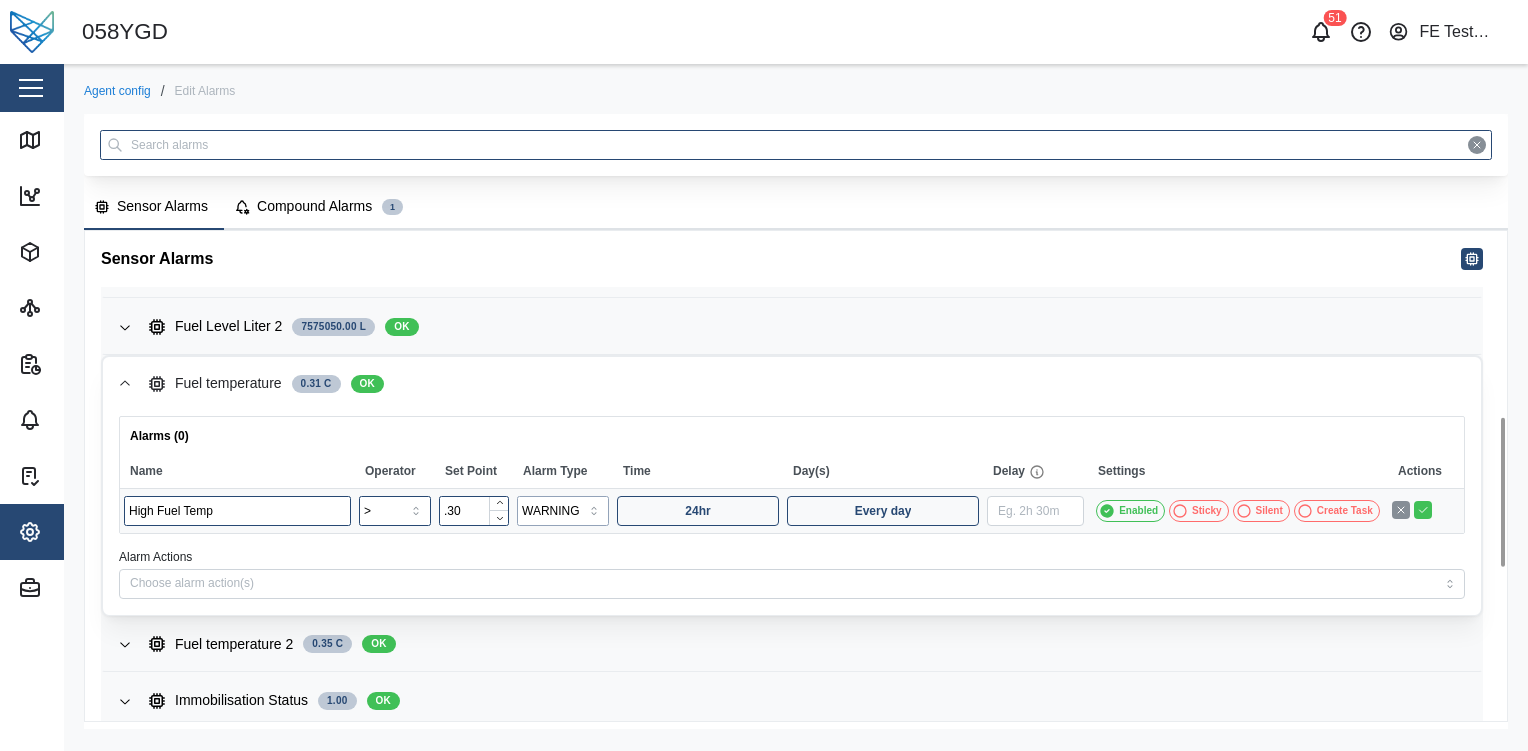type on "0.30" 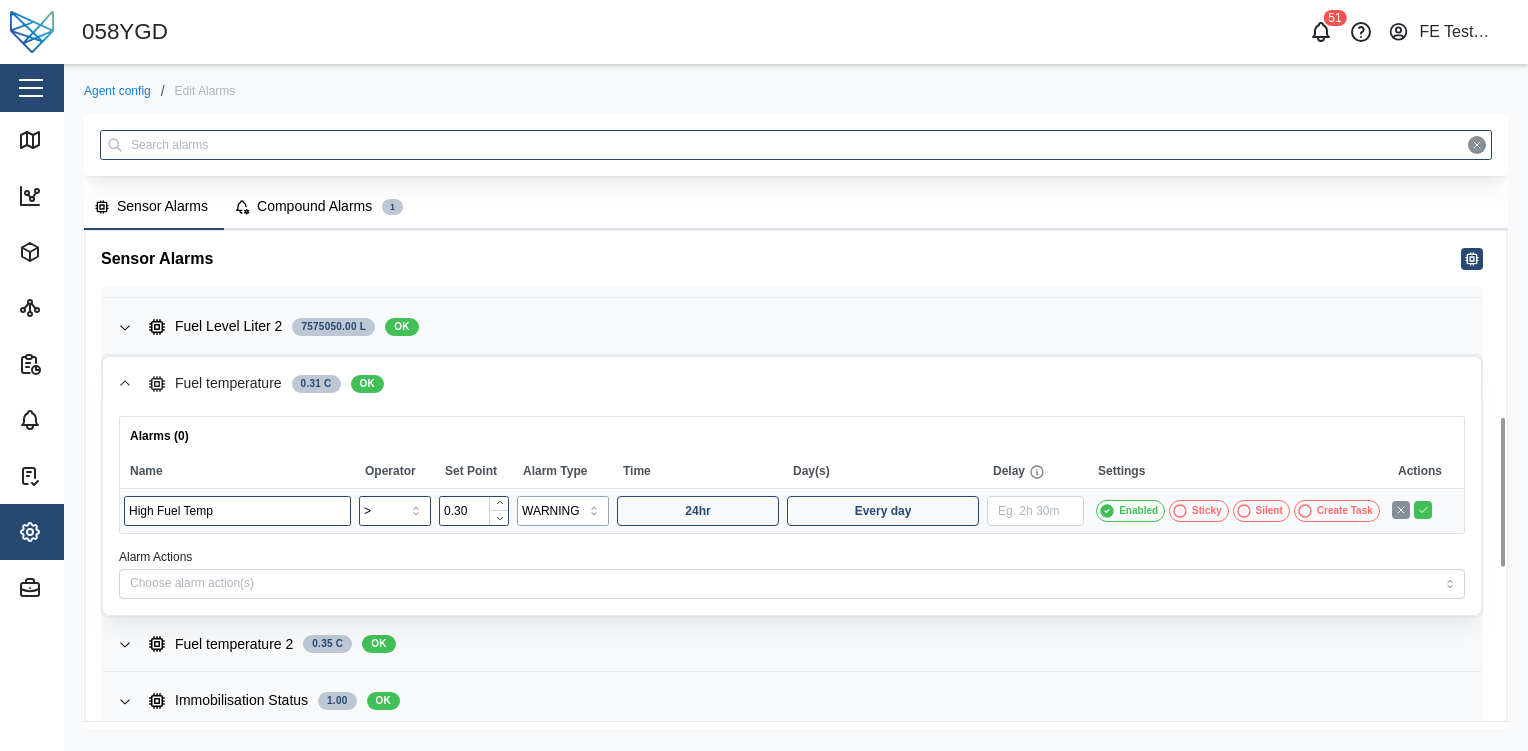 click on "WARNING" at bounding box center [563, 511] 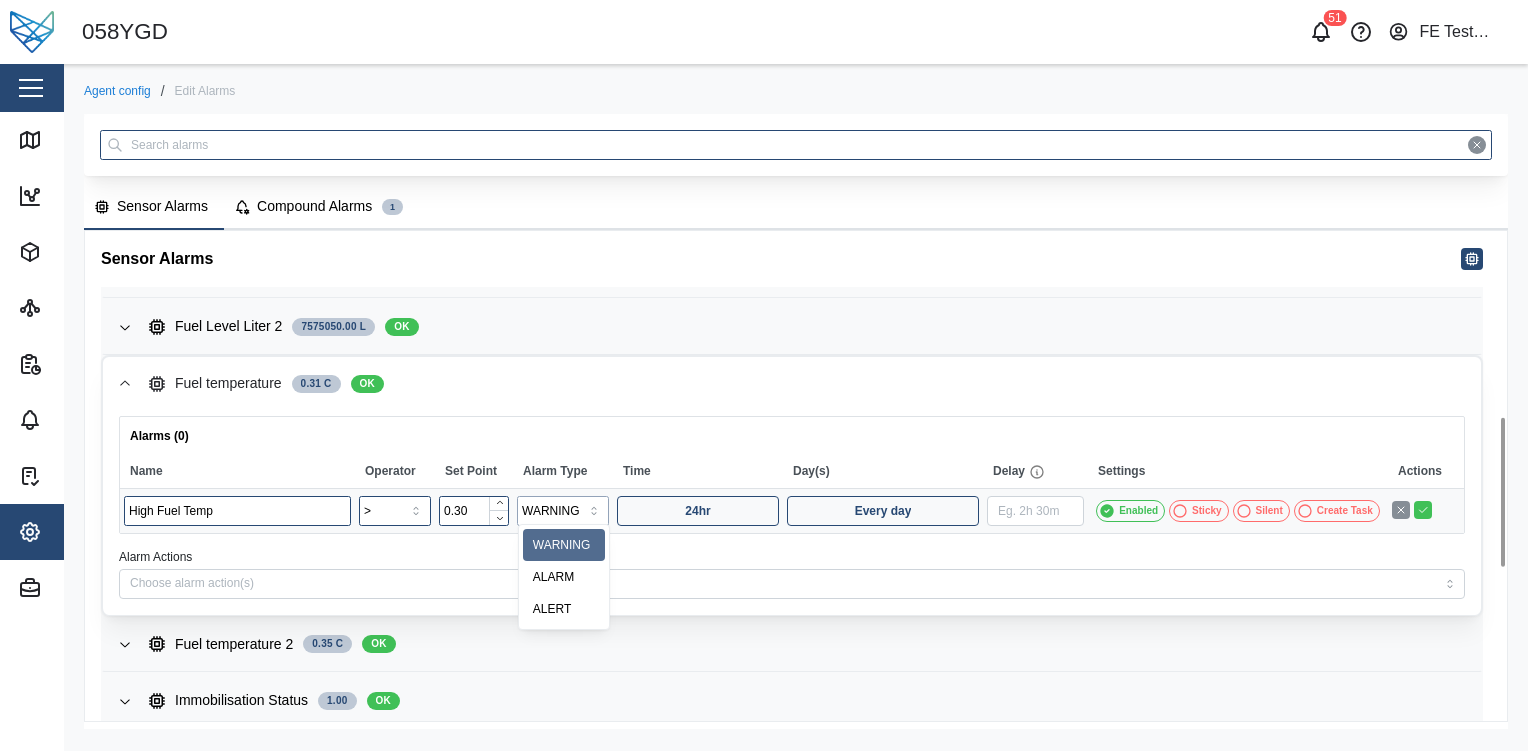 type on "ALARM" 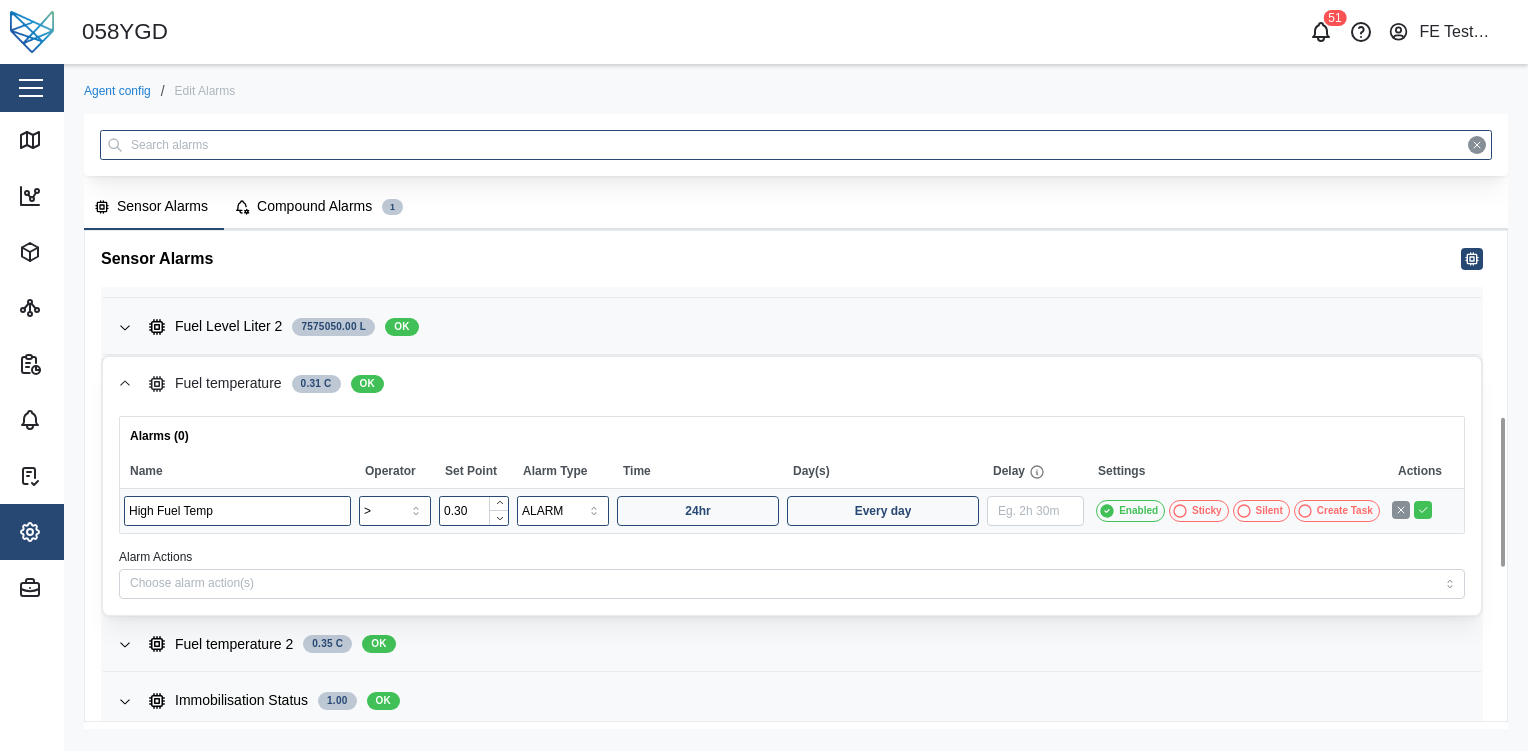 click on "Create Task" at bounding box center (1345, 511) 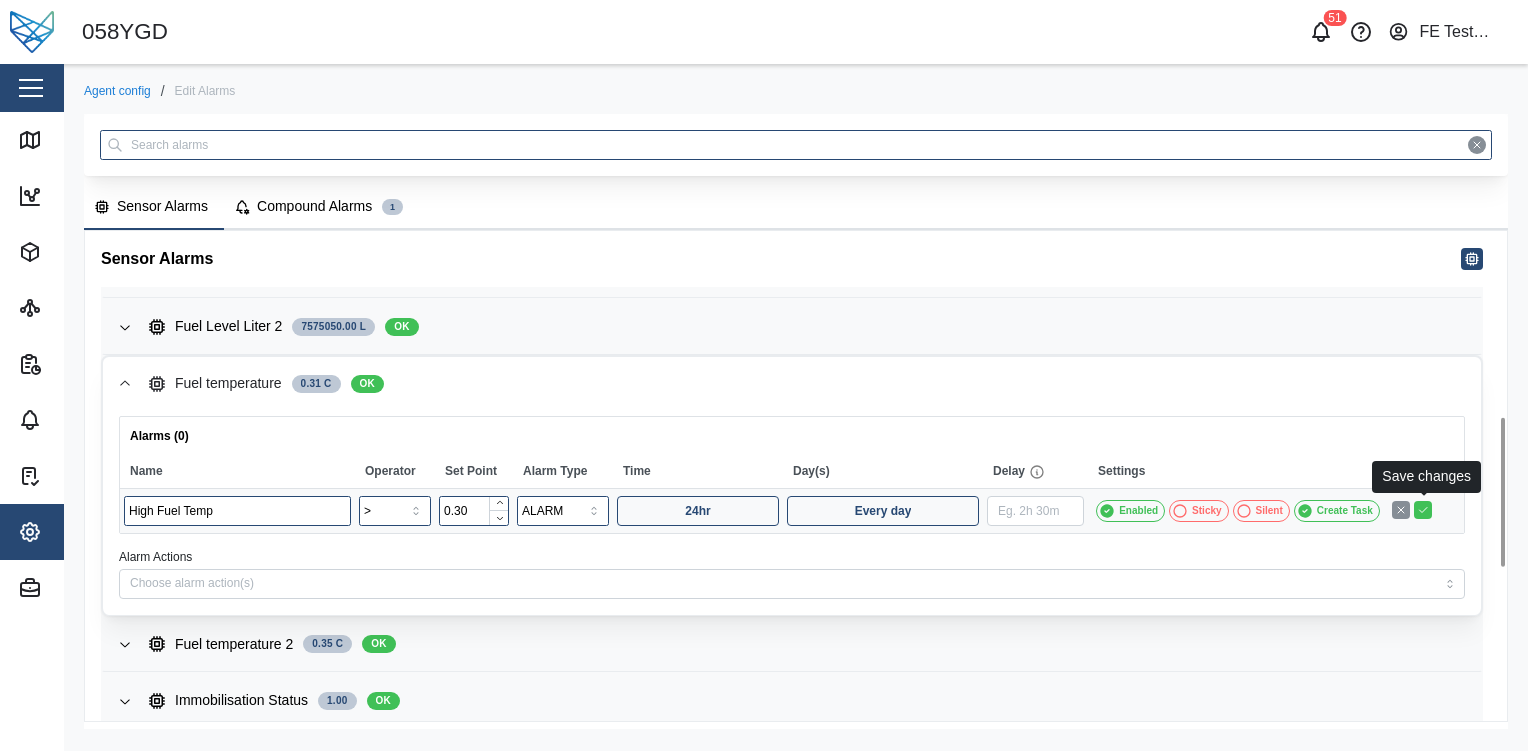 click 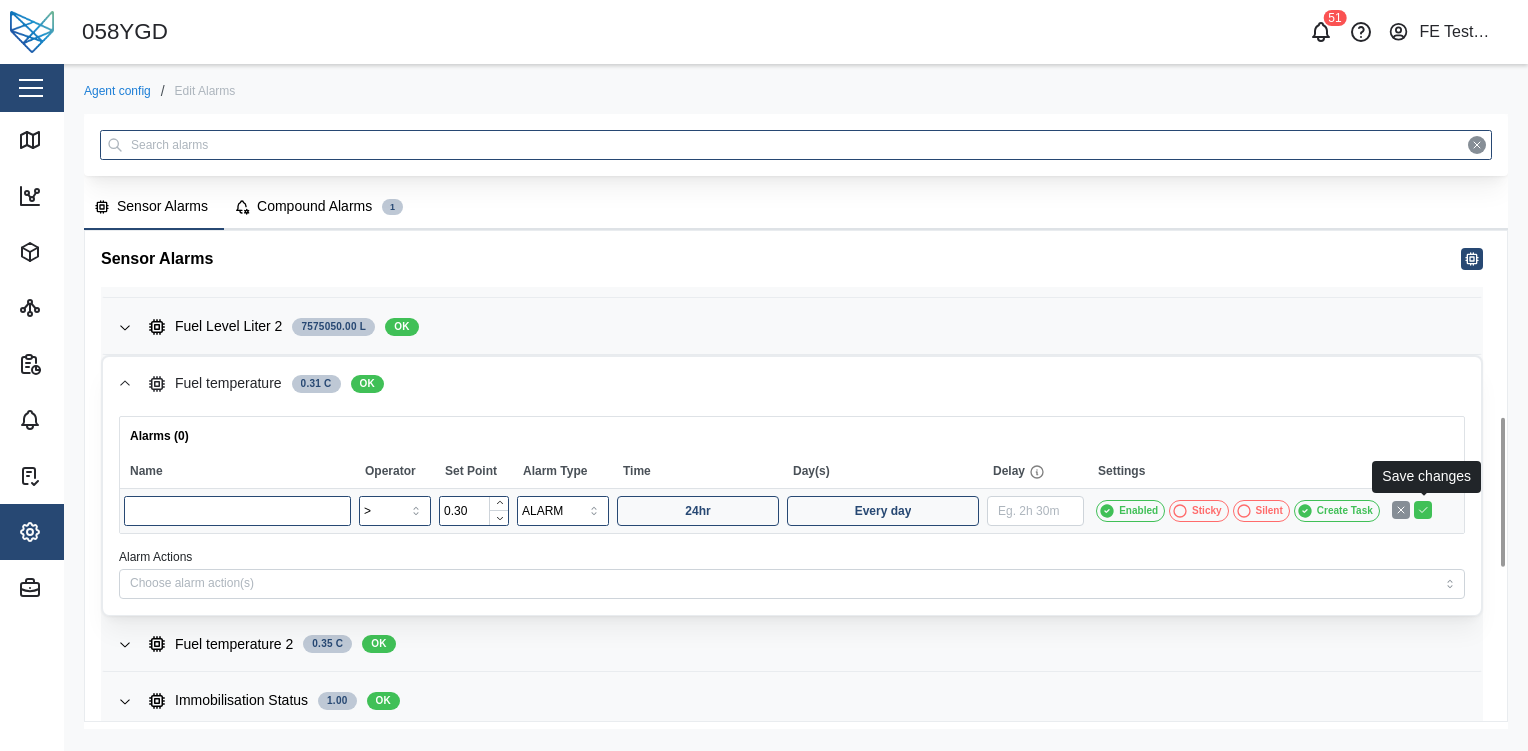 type on "=" 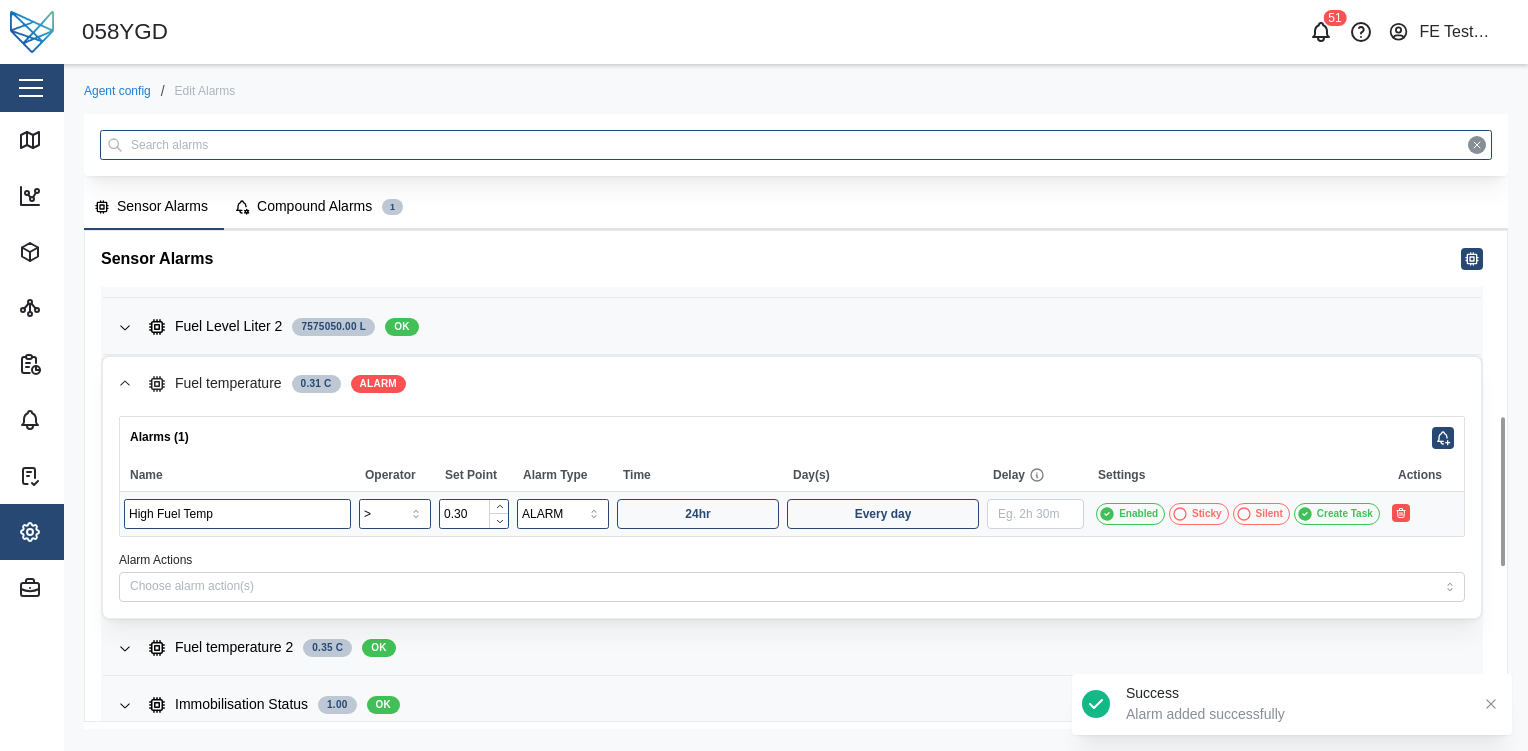 click at bounding box center (1321, 32) 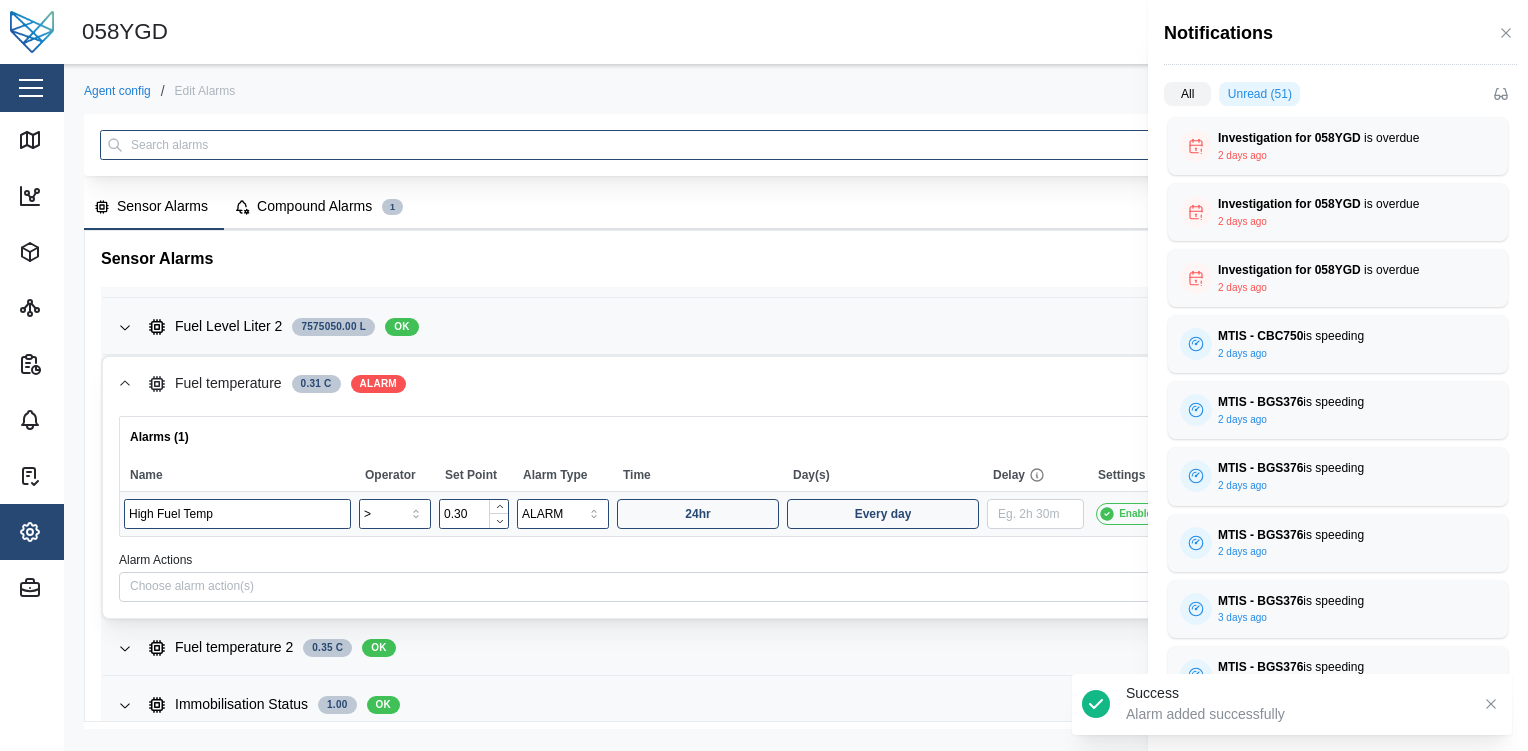 scroll, scrollTop: 0, scrollLeft: 0, axis: both 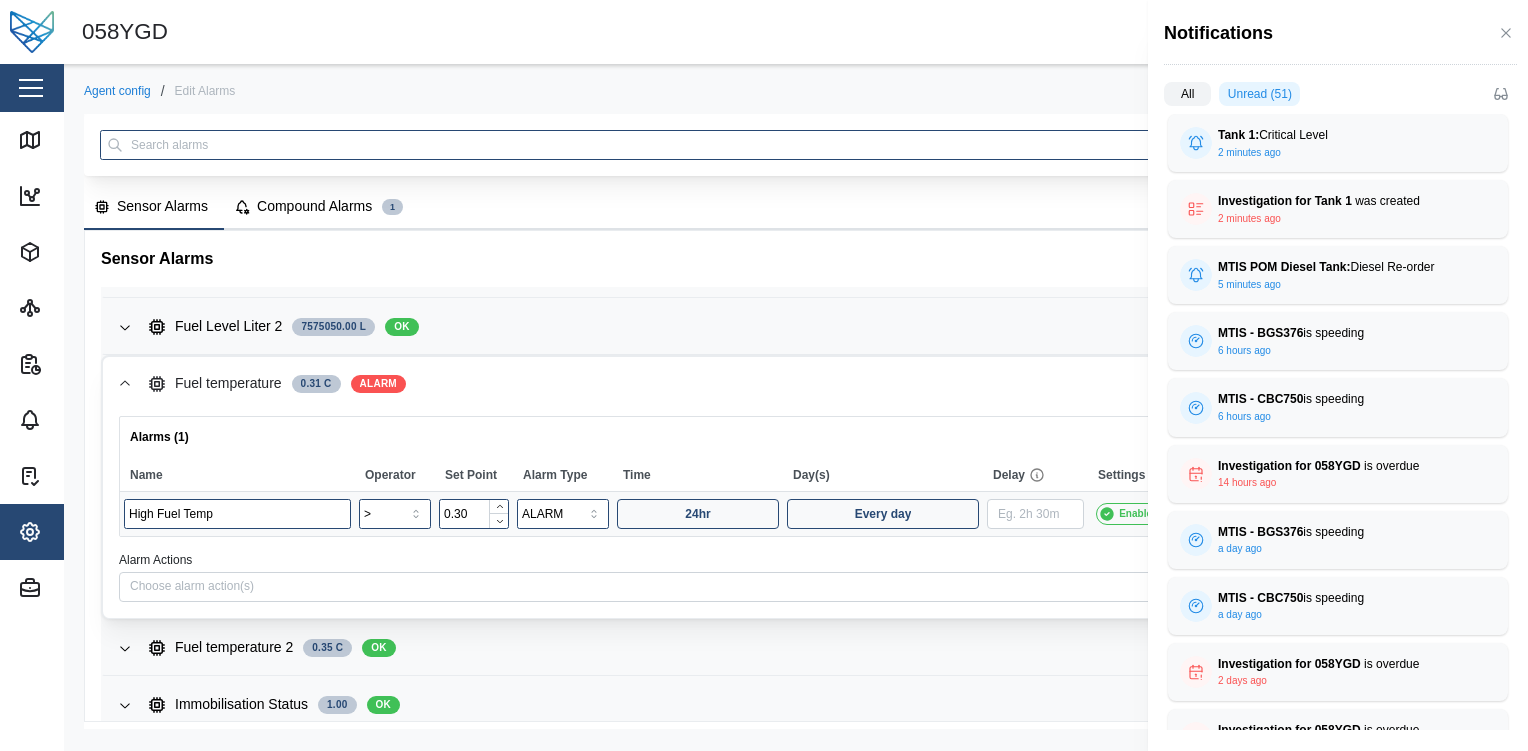 type 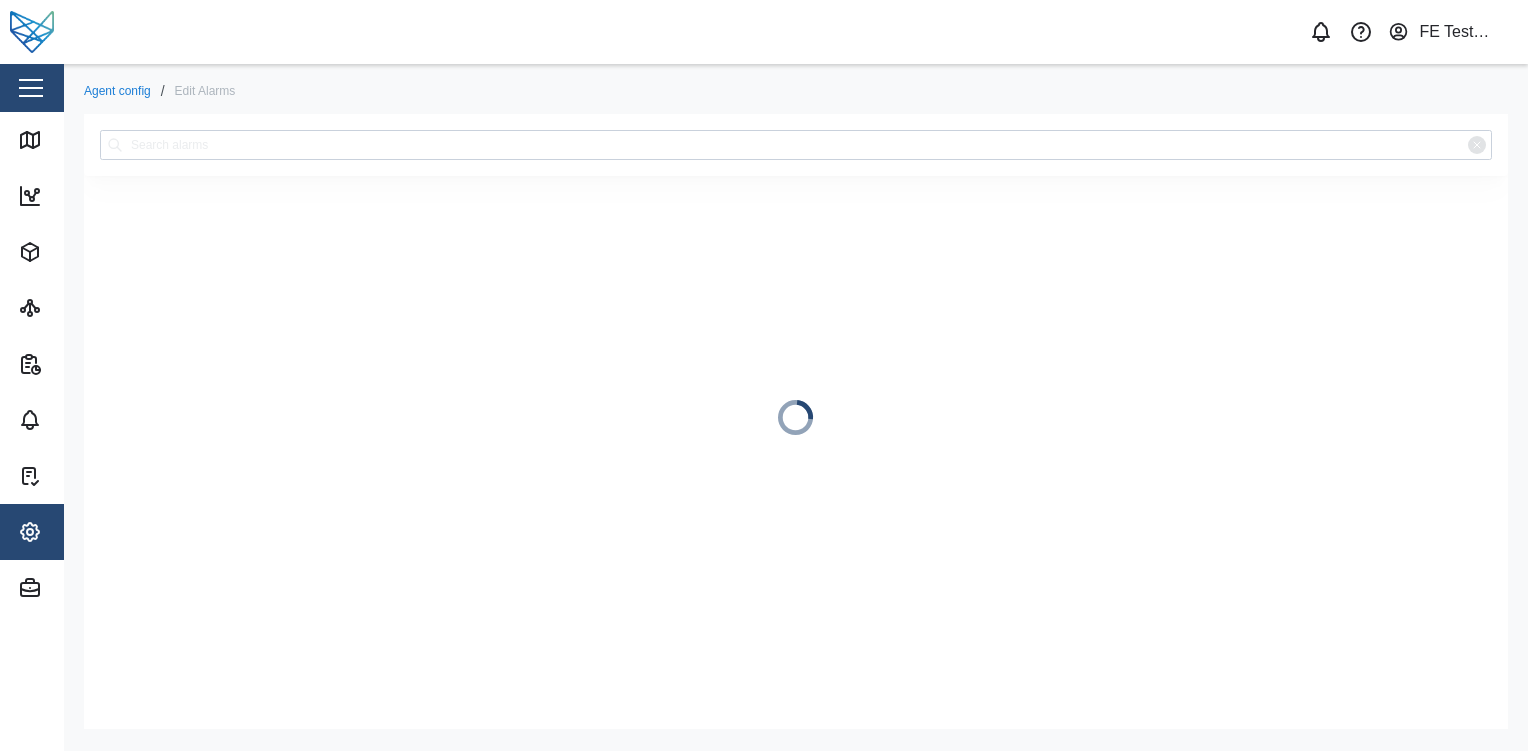 scroll, scrollTop: 0, scrollLeft: 0, axis: both 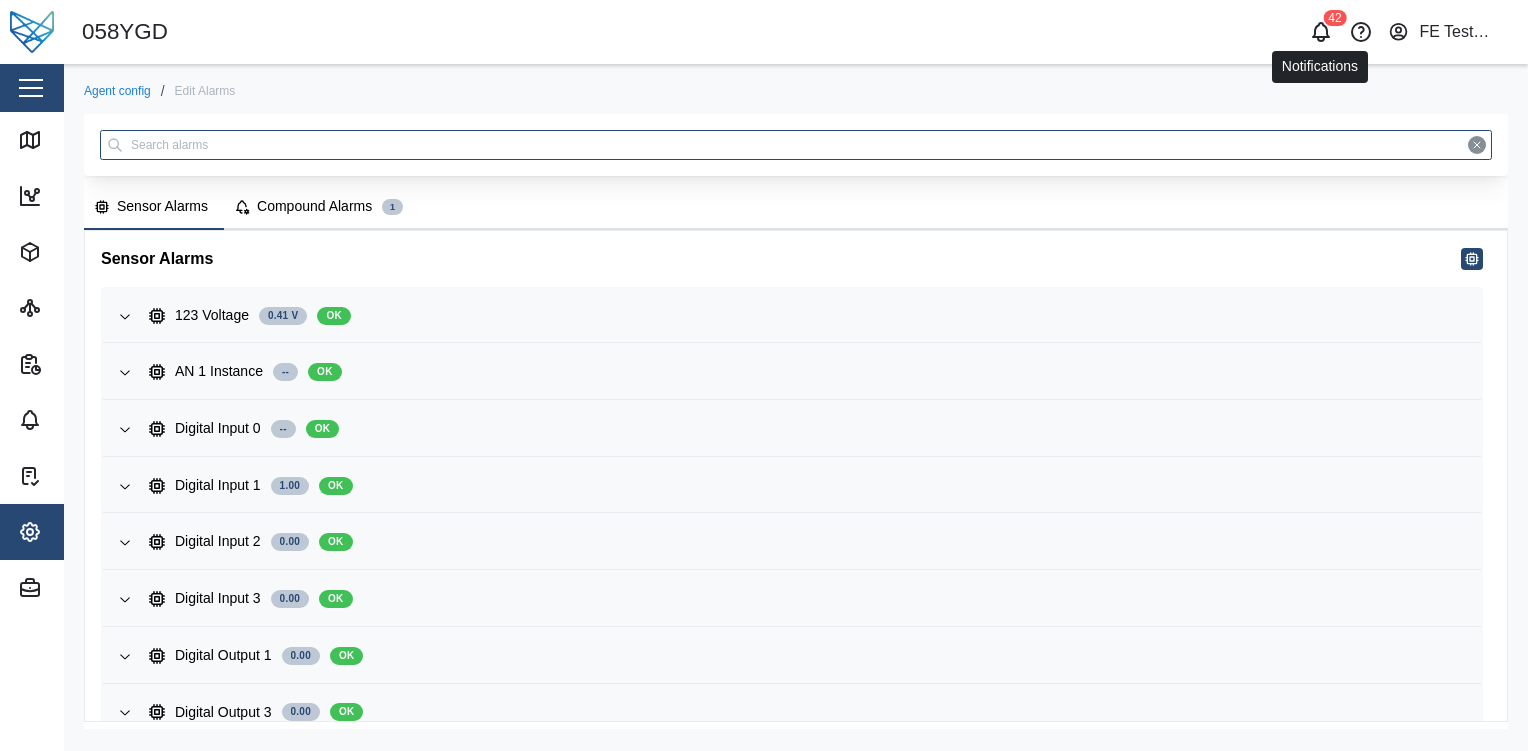 click 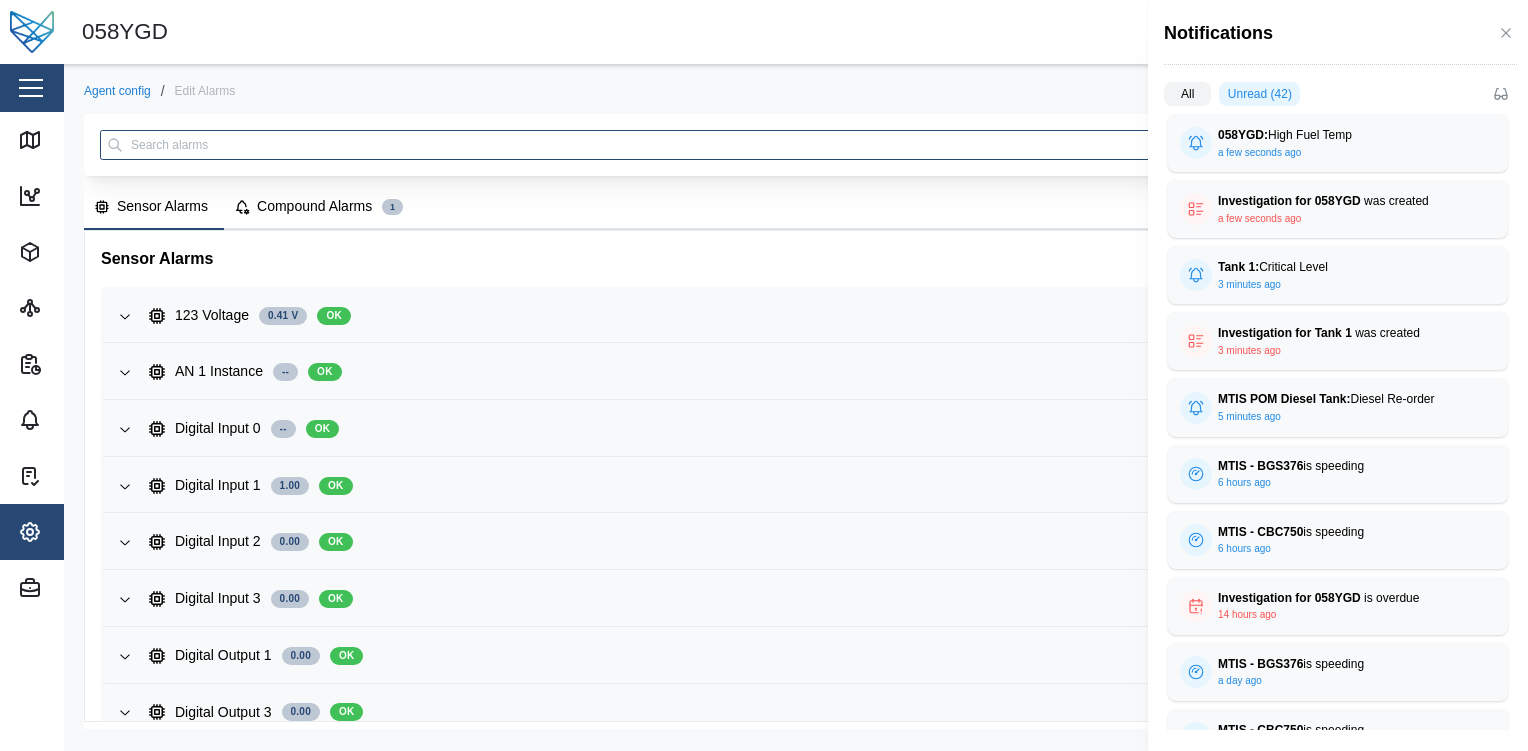 click at bounding box center [764, 375] 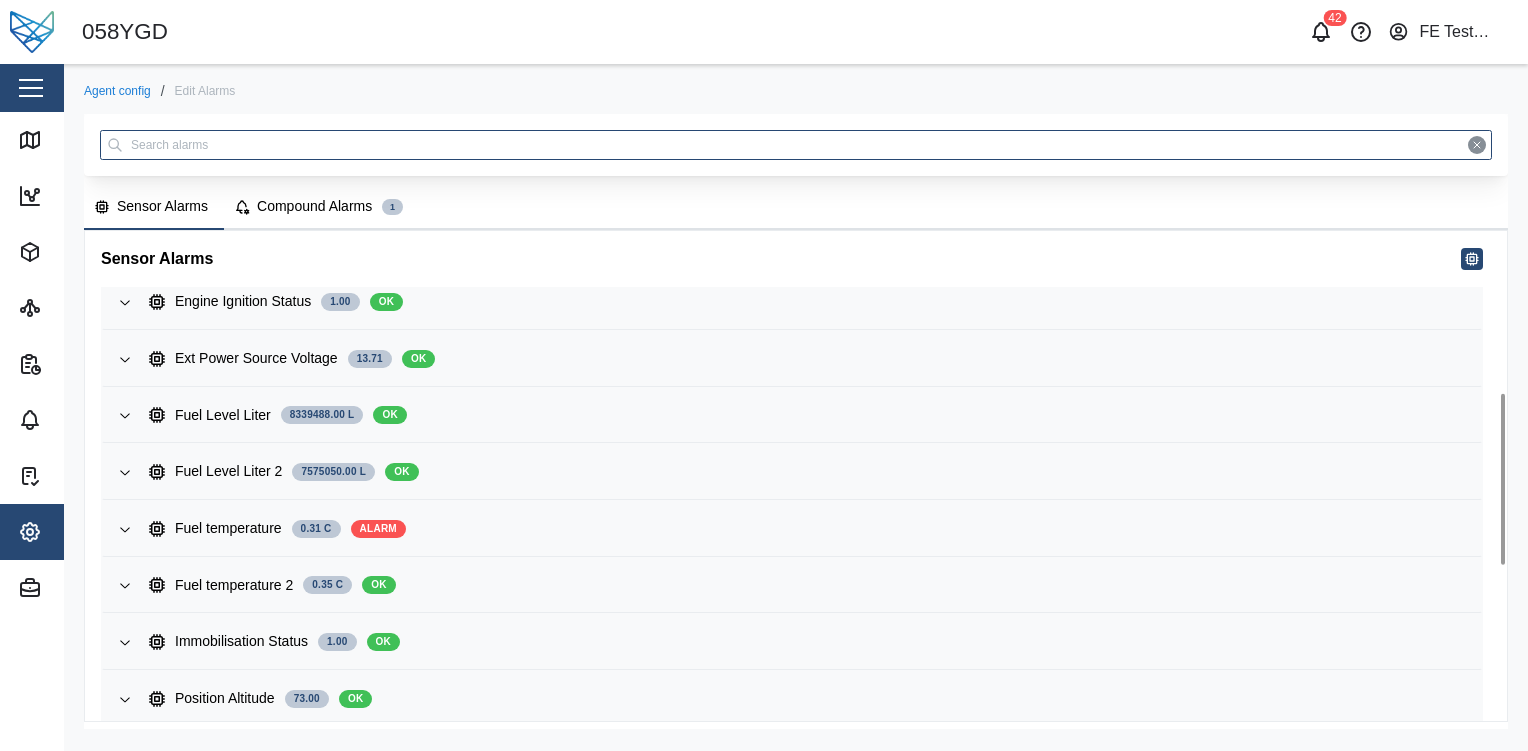 scroll, scrollTop: 466, scrollLeft: 0, axis: vertical 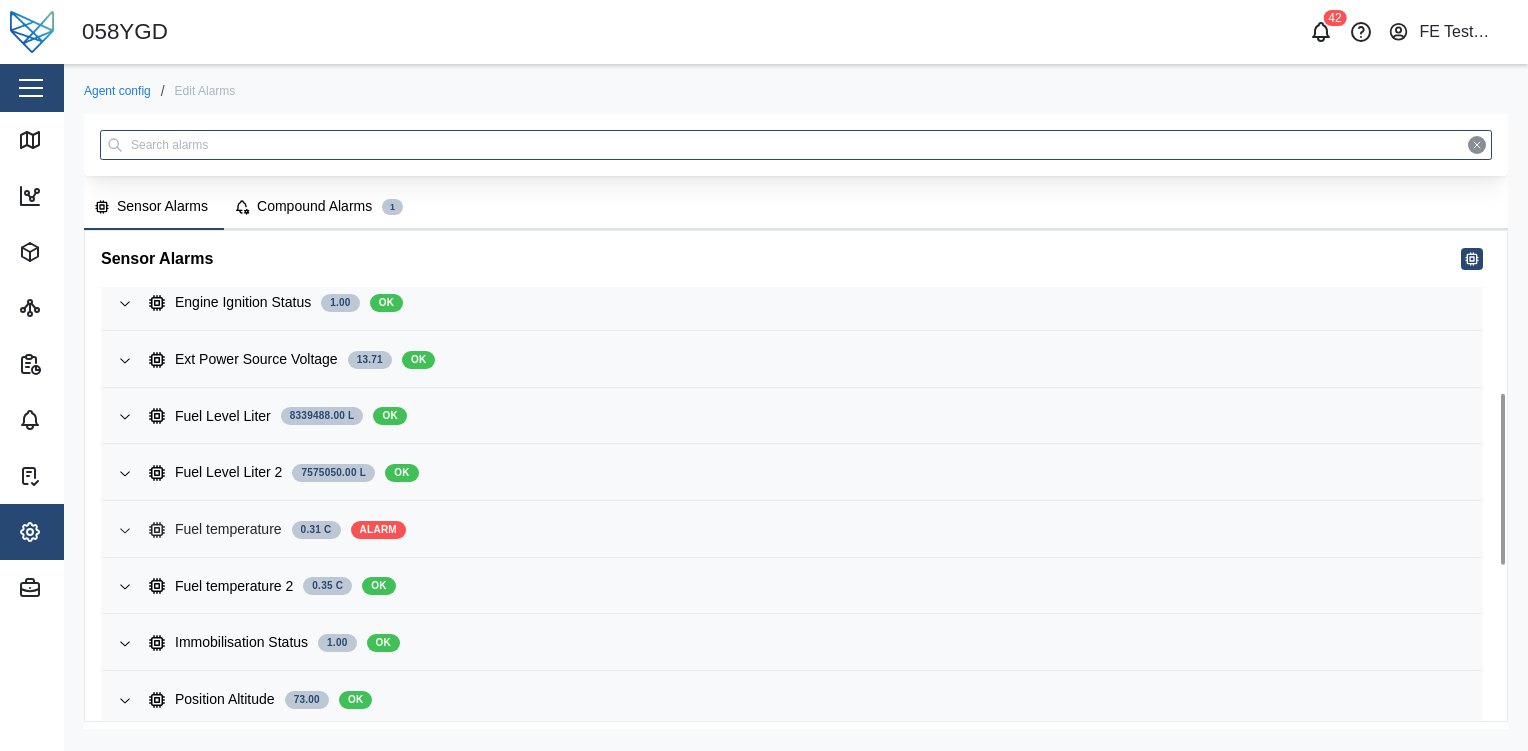 click on "Fuel temperature 0.31 C  ALARM" at bounding box center [807, 530] 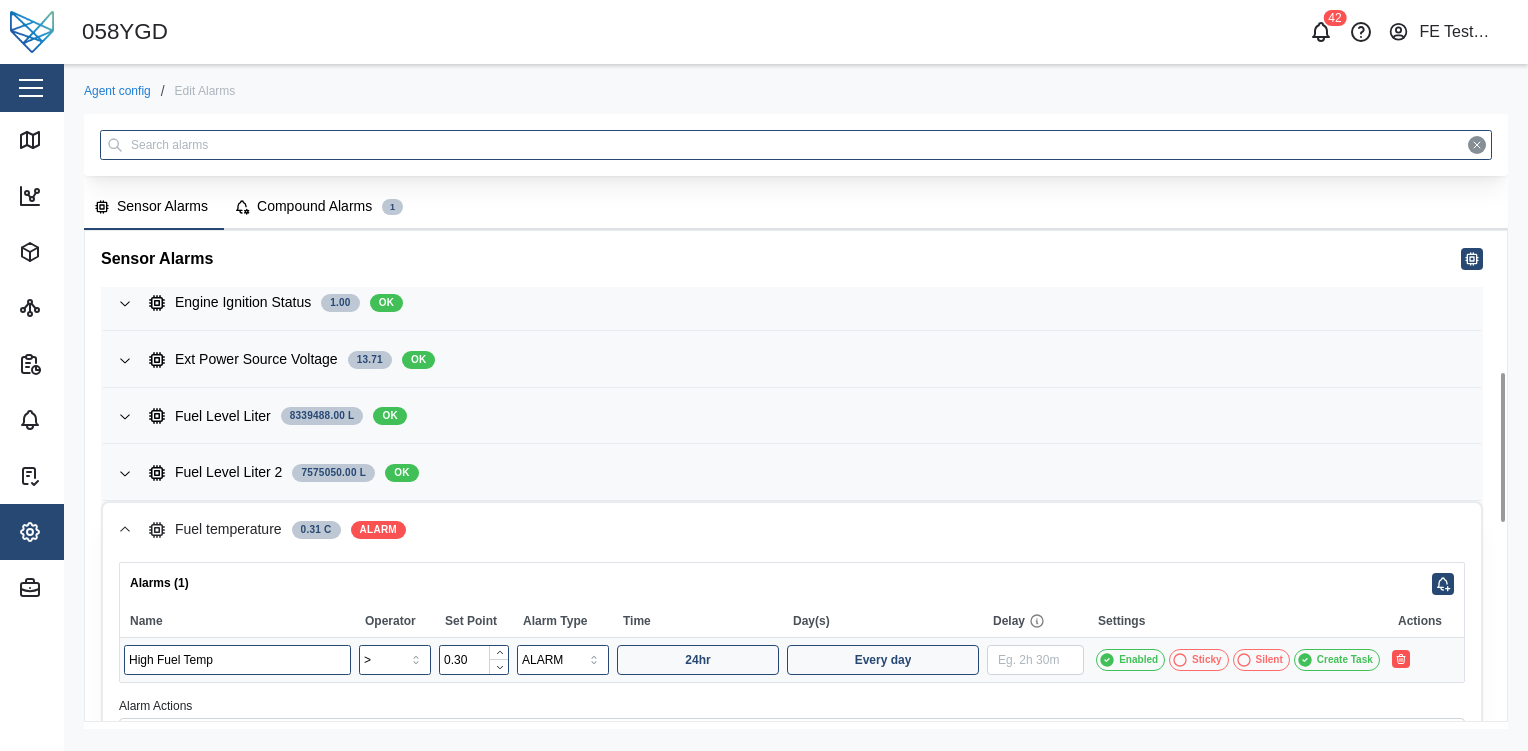 scroll, scrollTop: 608, scrollLeft: 0, axis: vertical 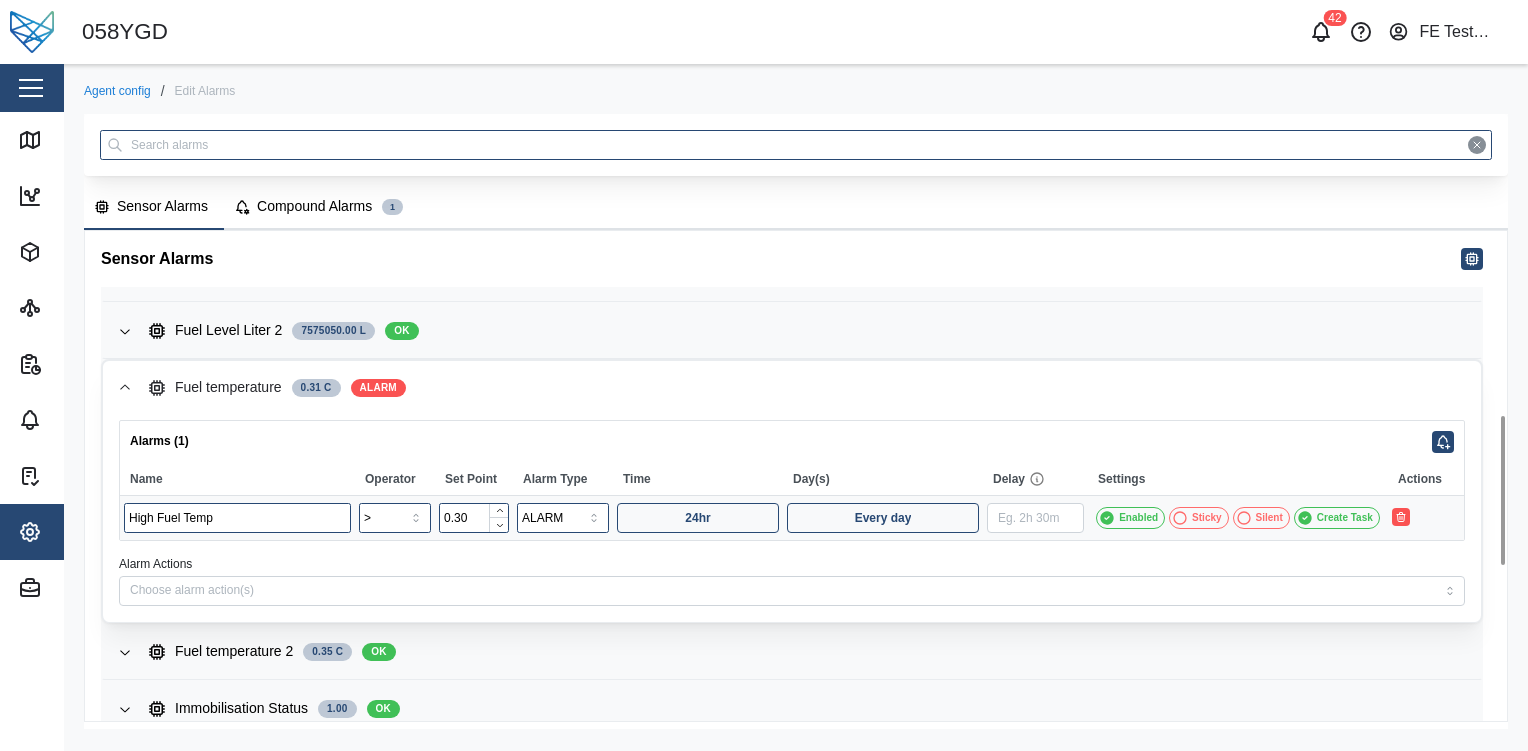 click on "Create Task" at bounding box center [1345, 518] 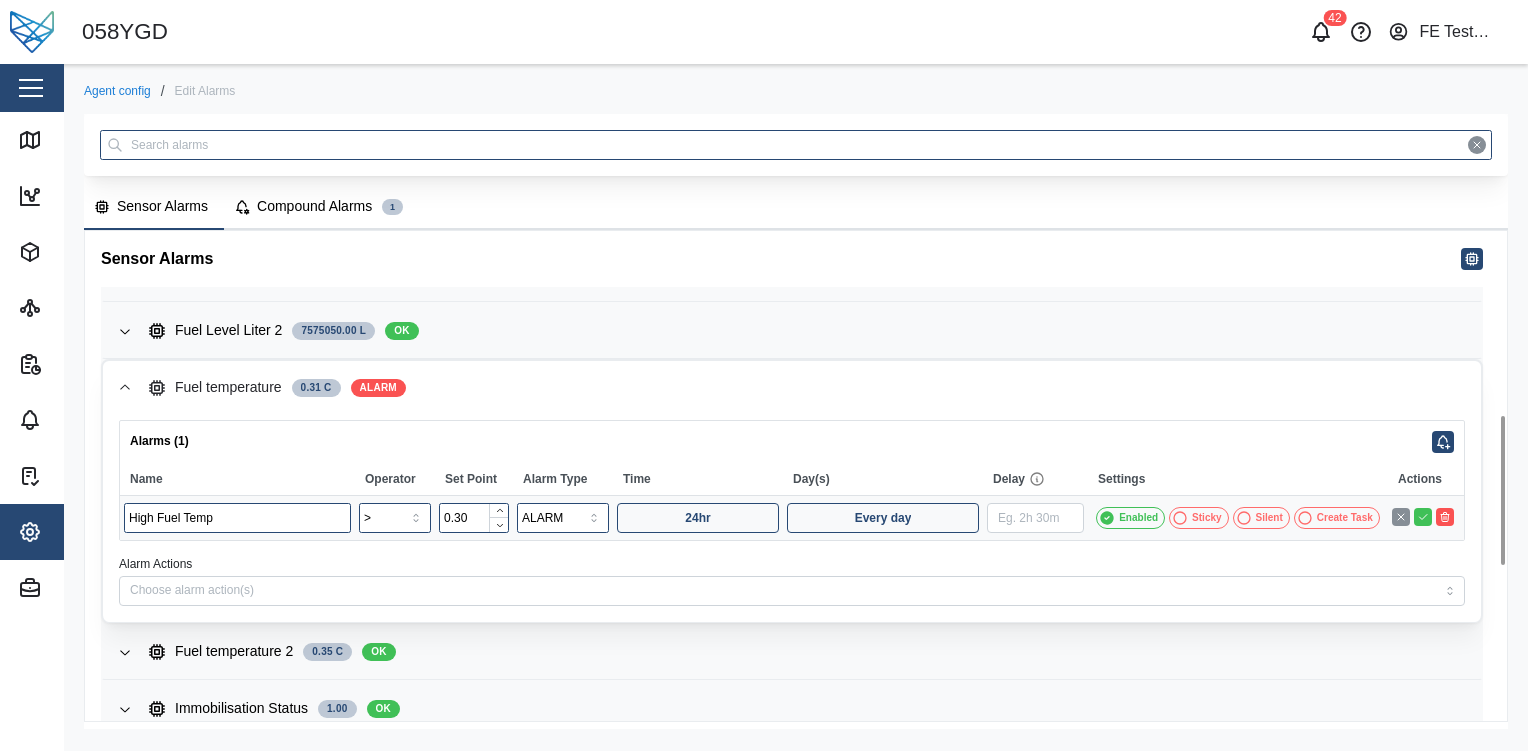 click 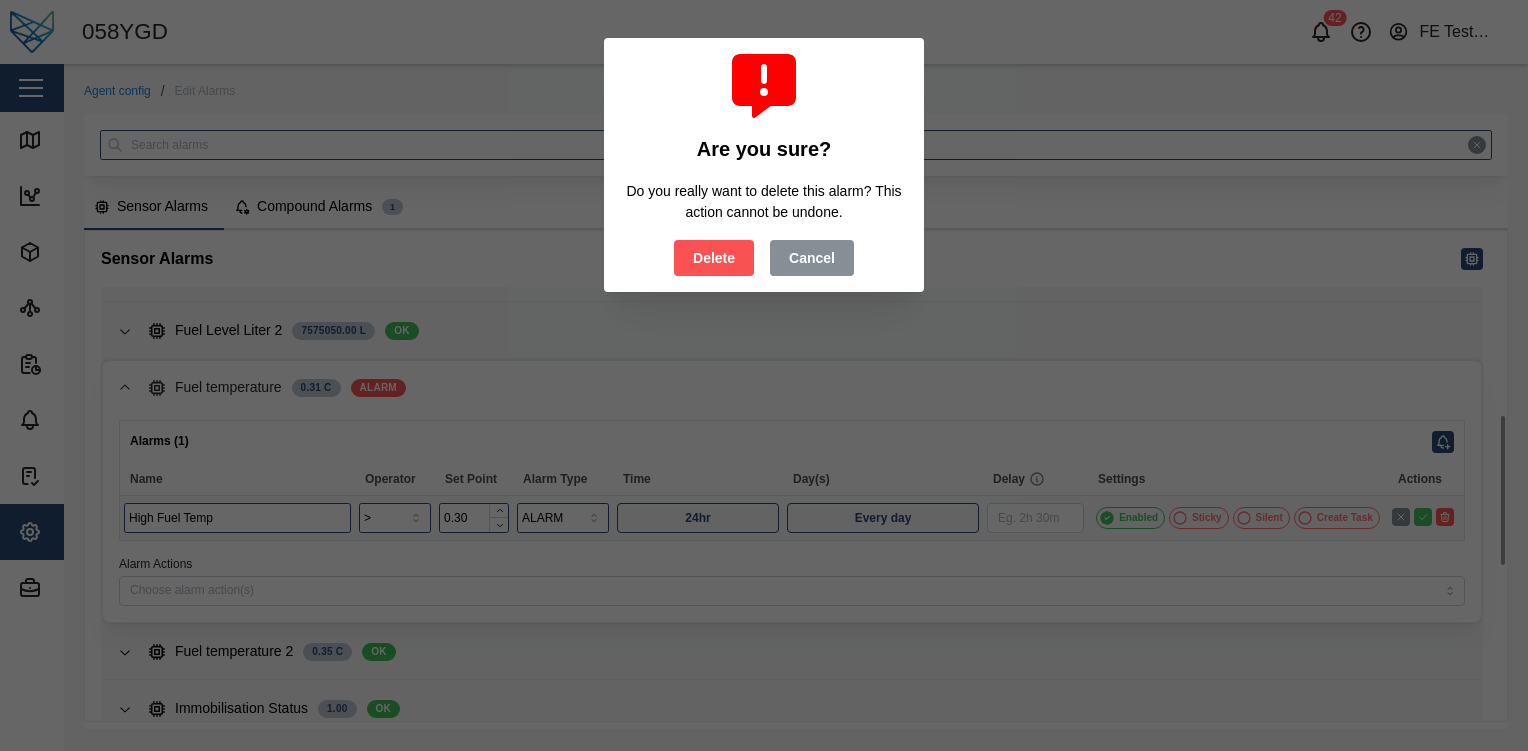 click on "Delete" at bounding box center [714, 258] 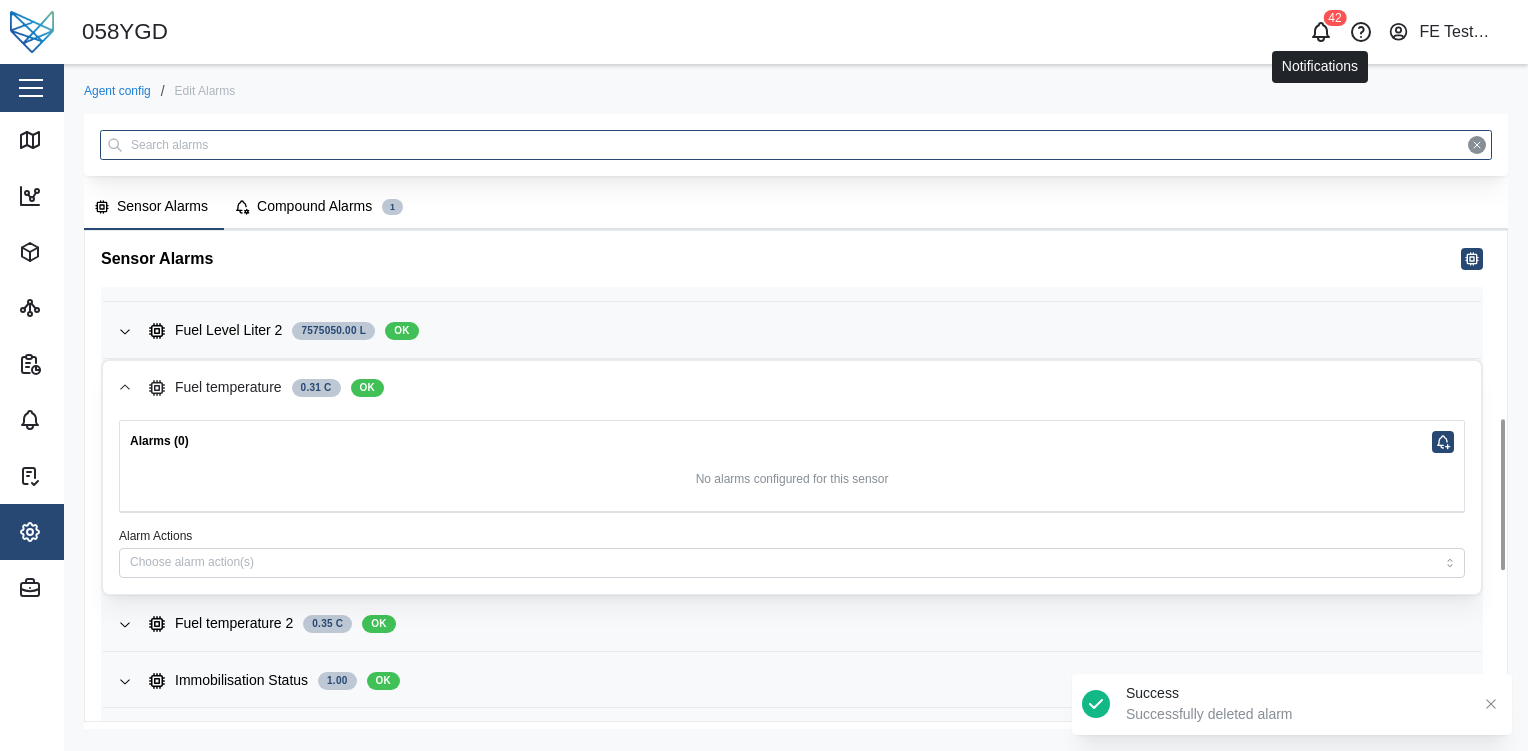 click 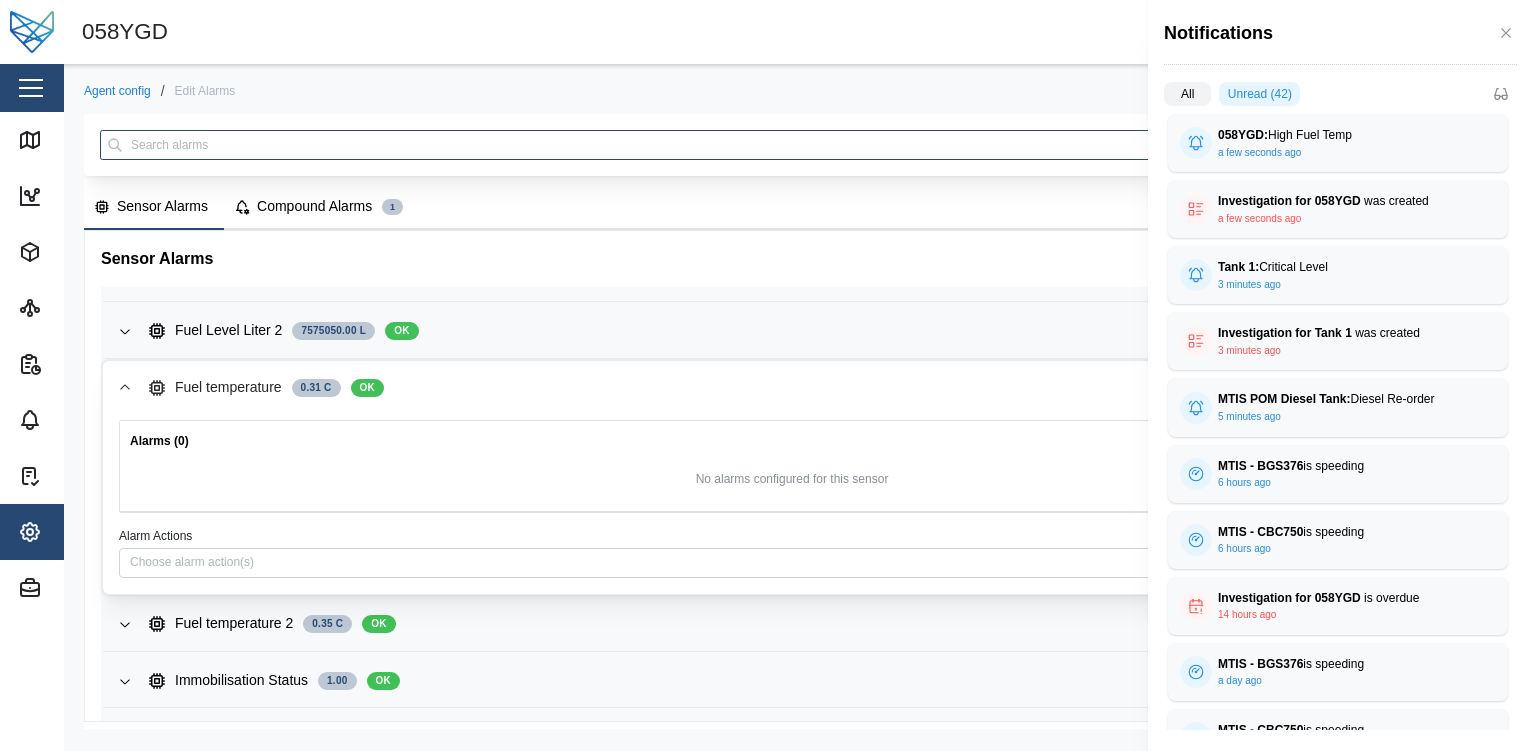 click on "All" at bounding box center [1187, 94] 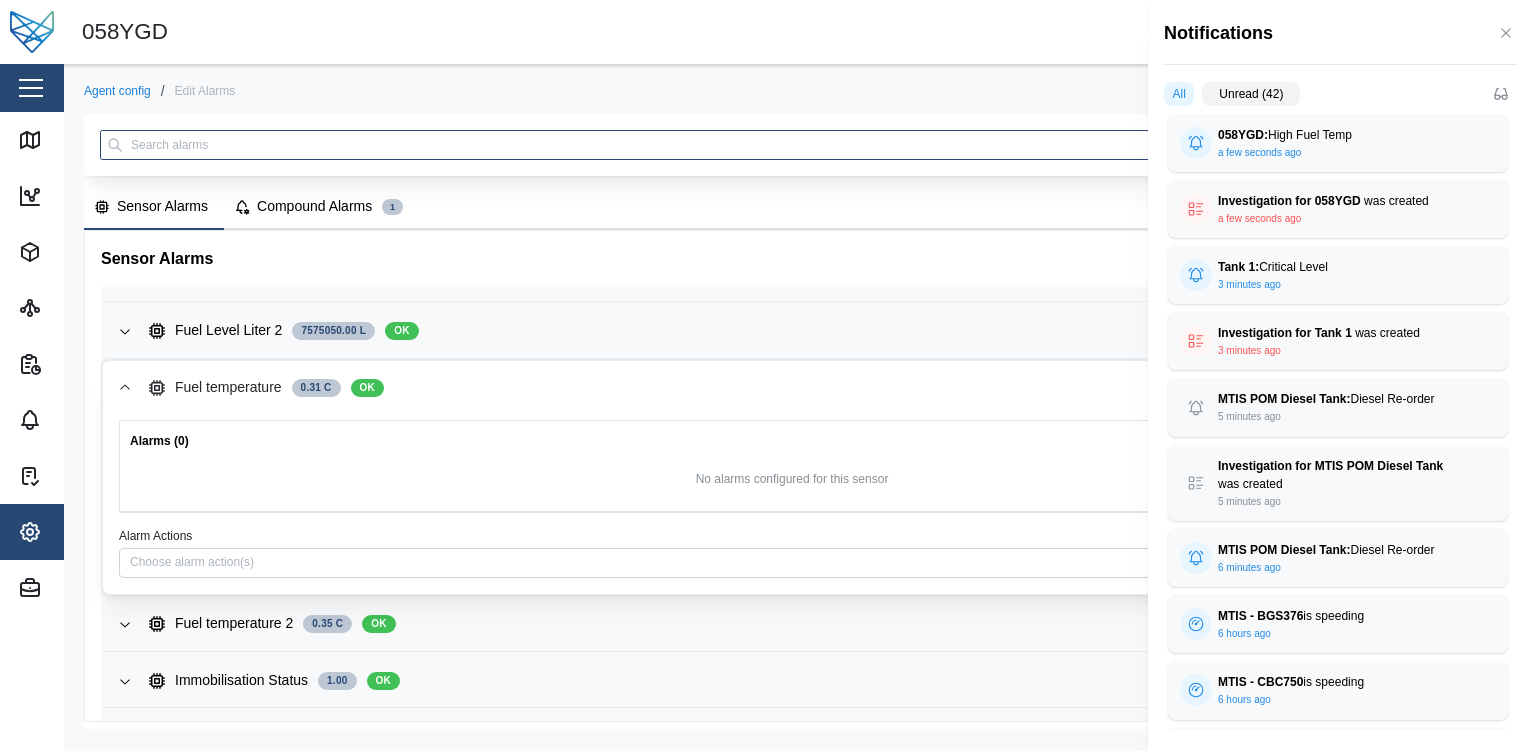 click on "Unread (42)" at bounding box center [1251, 94] 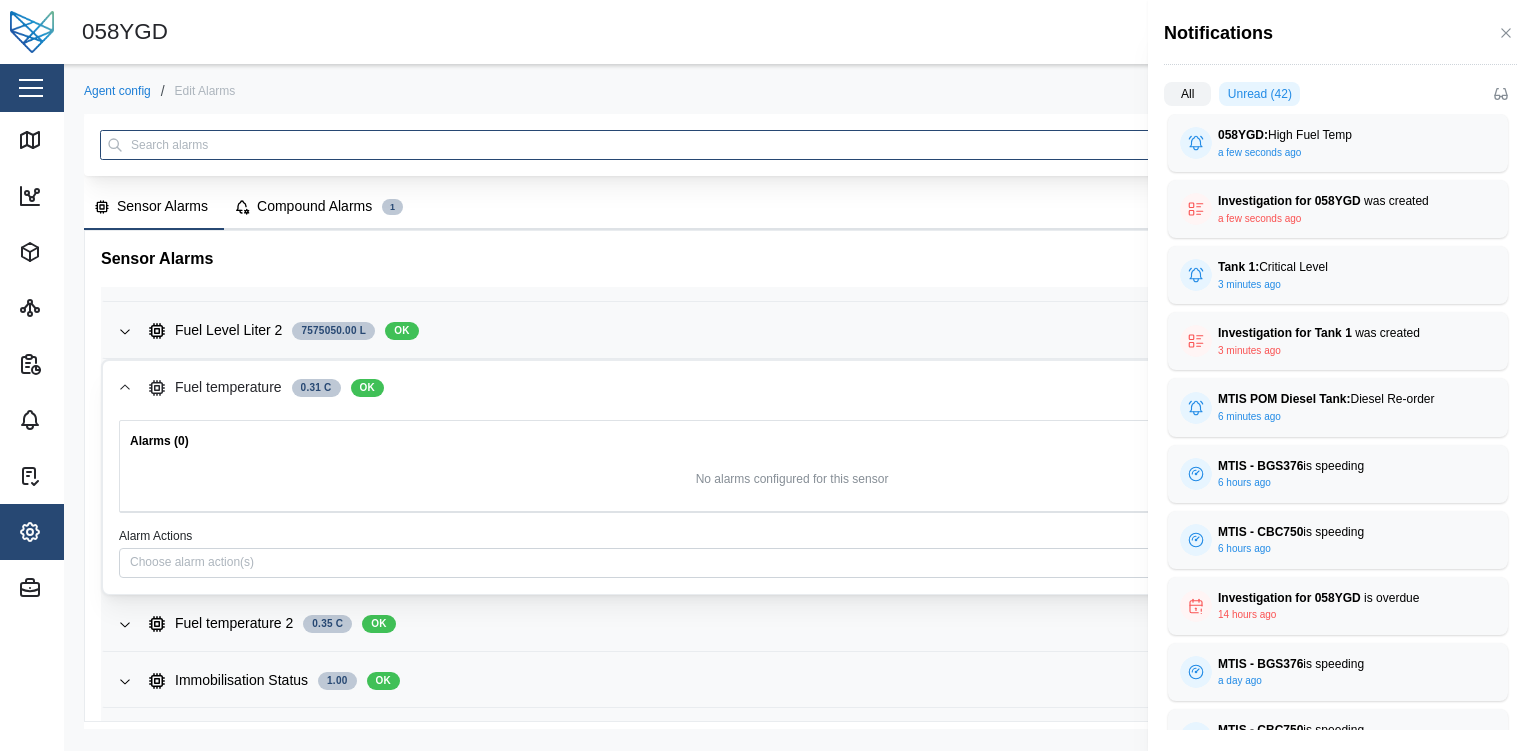 click at bounding box center (764, 375) 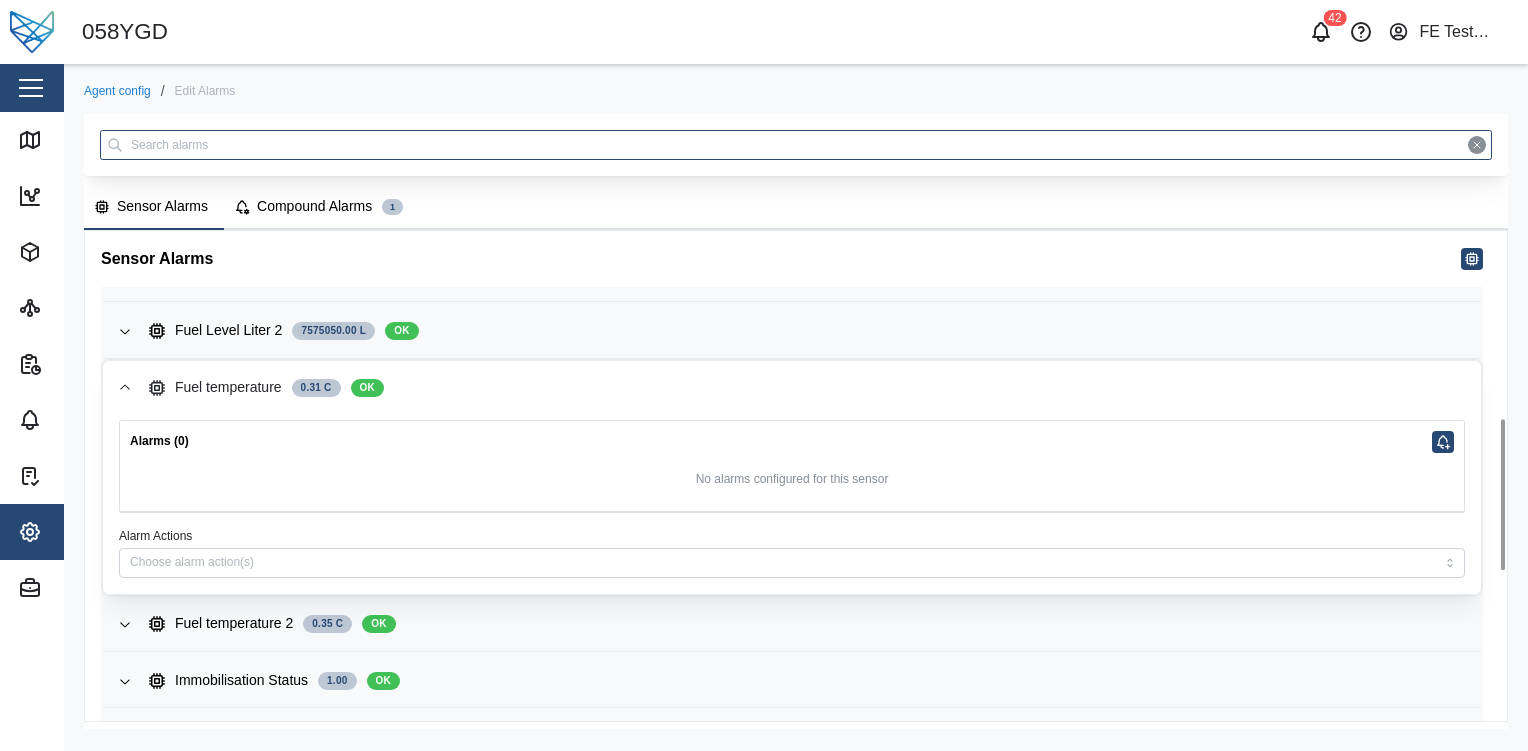 click on "Fuel temperature 0.31 C  OK" at bounding box center (807, 388) 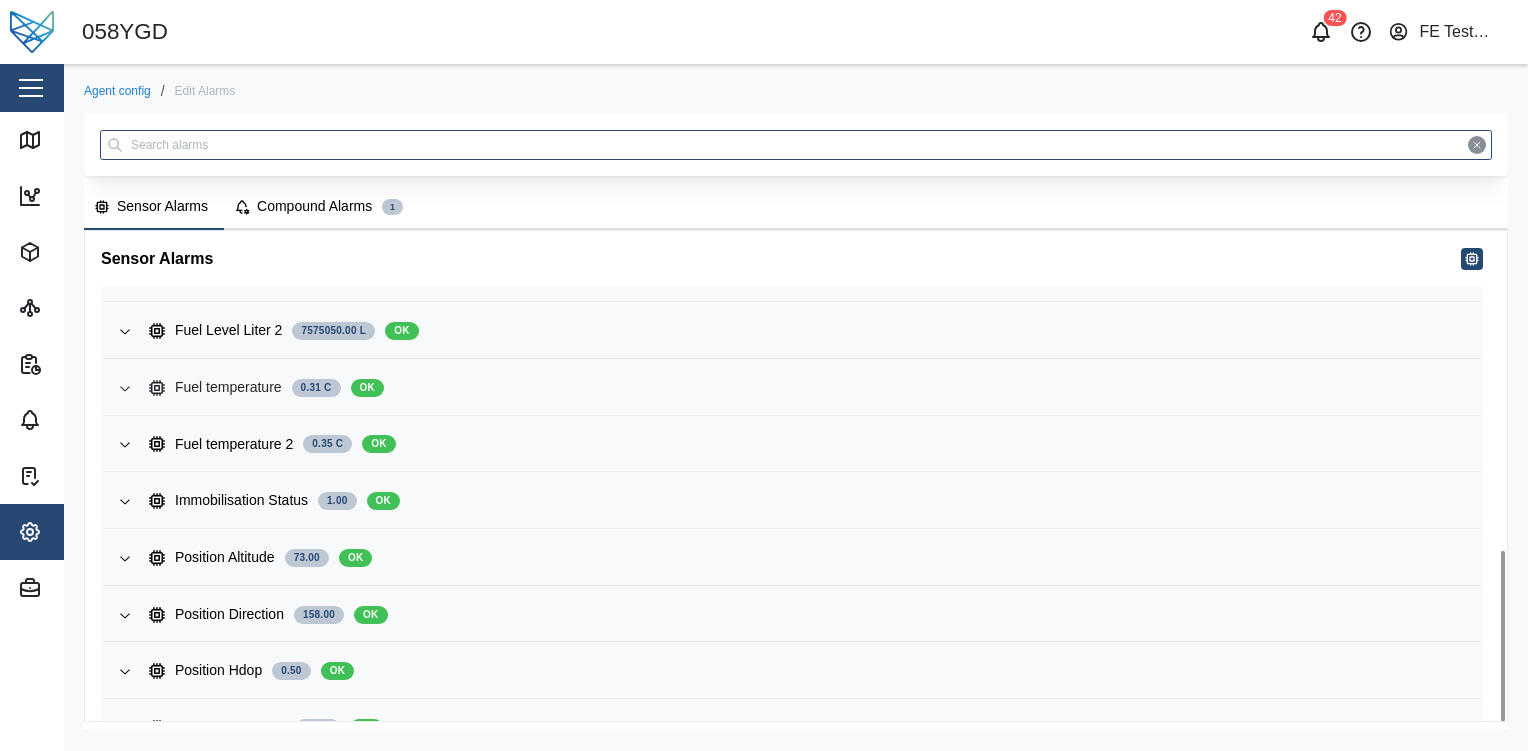 scroll, scrollTop: 920, scrollLeft: 0, axis: vertical 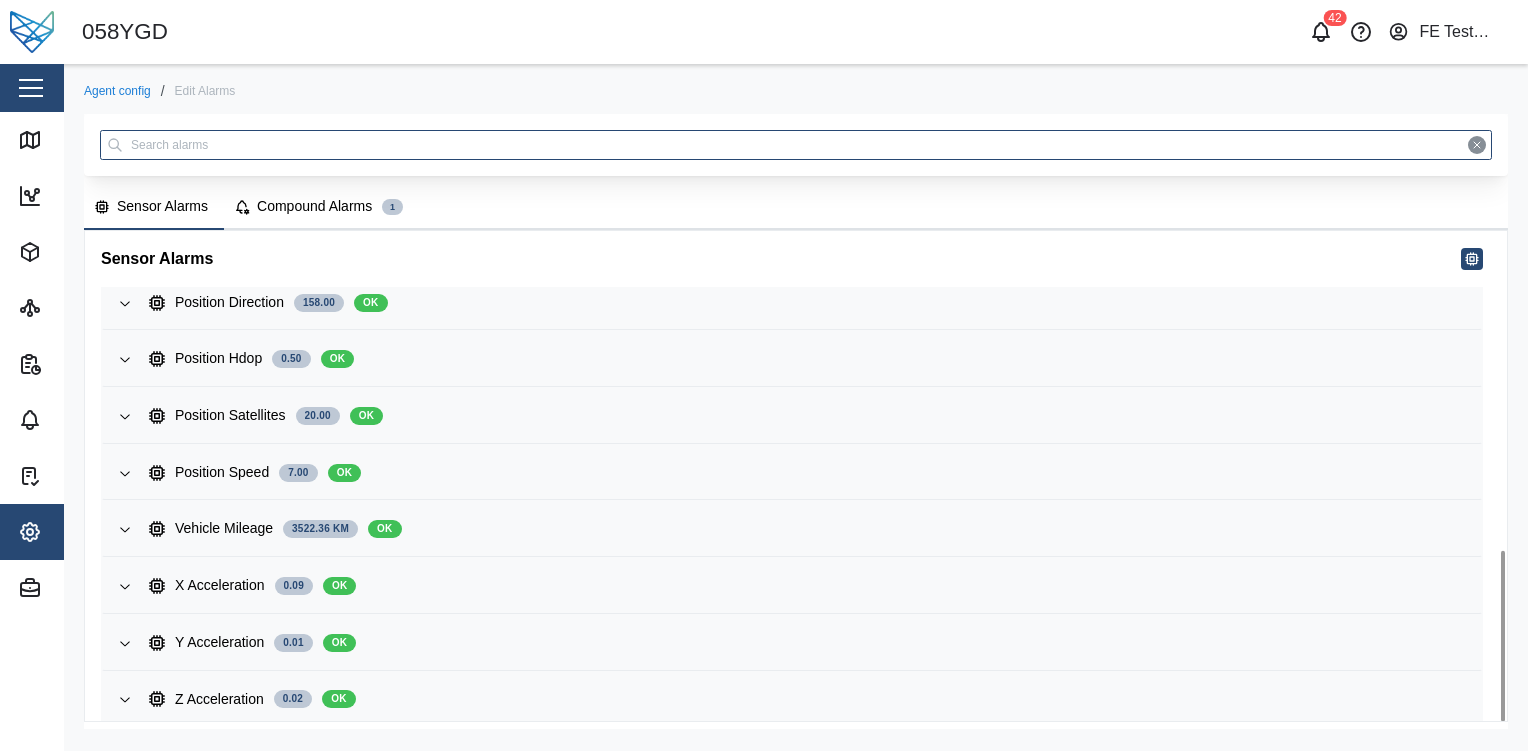 click on "Agent config" at bounding box center (117, 91) 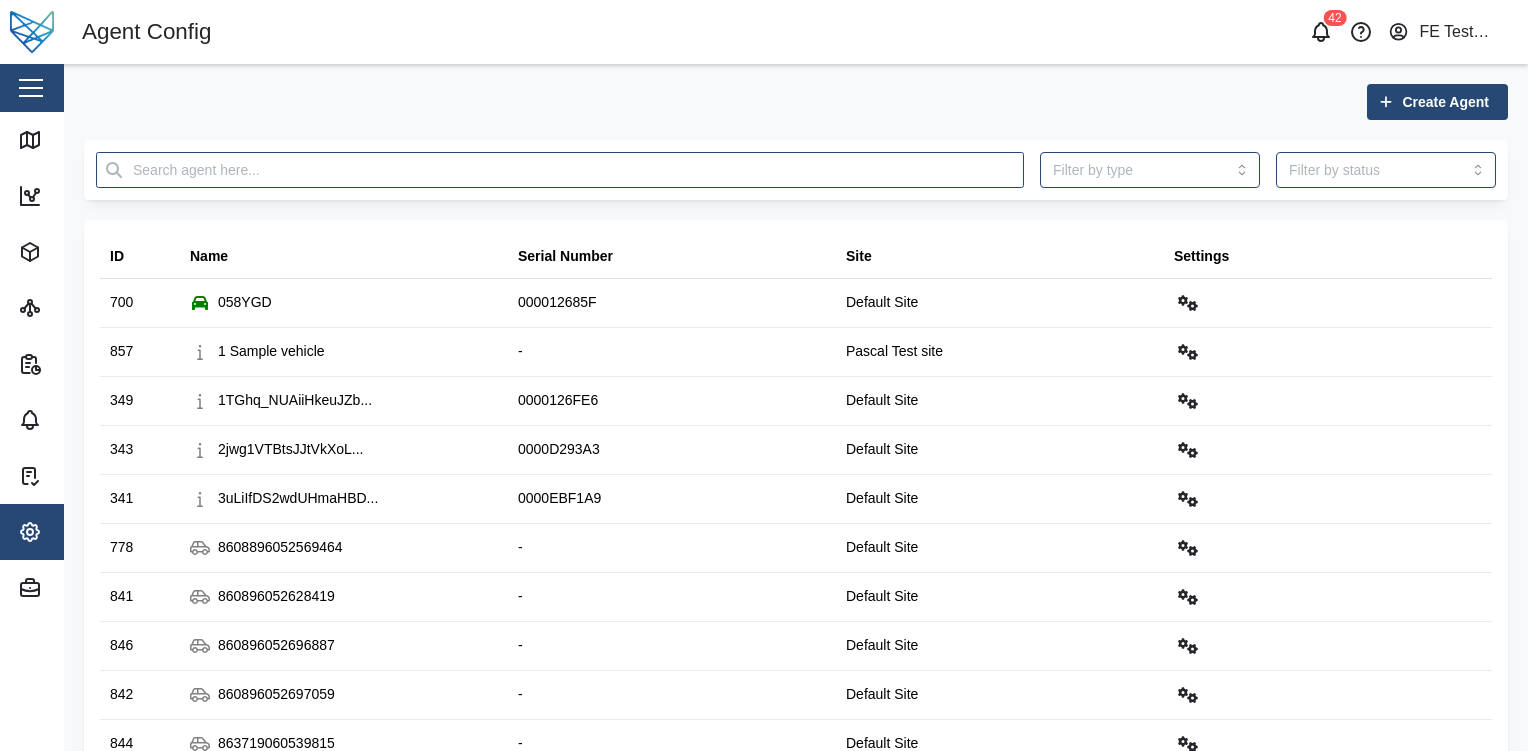 click at bounding box center (31, 88) 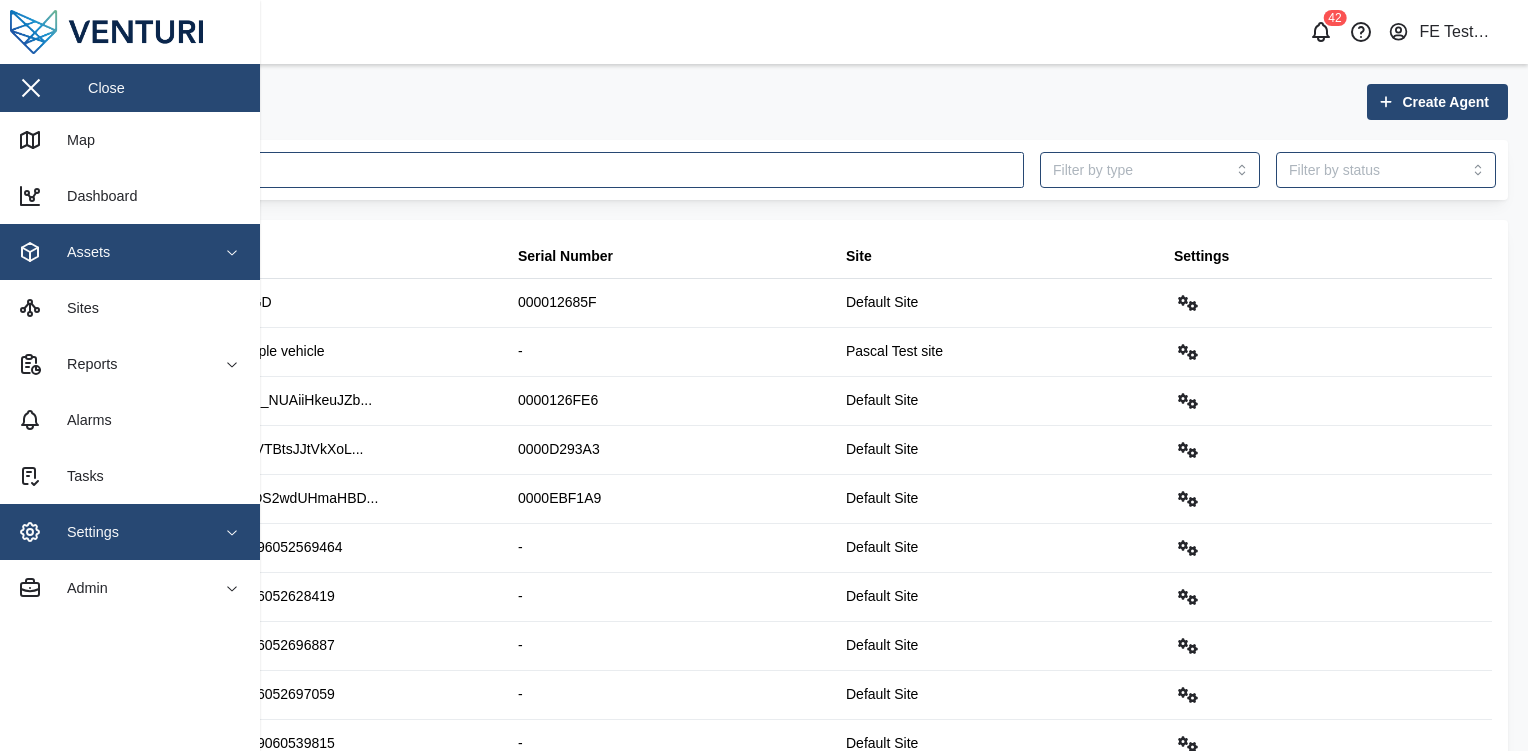 click on "Assets" at bounding box center (109, 252) 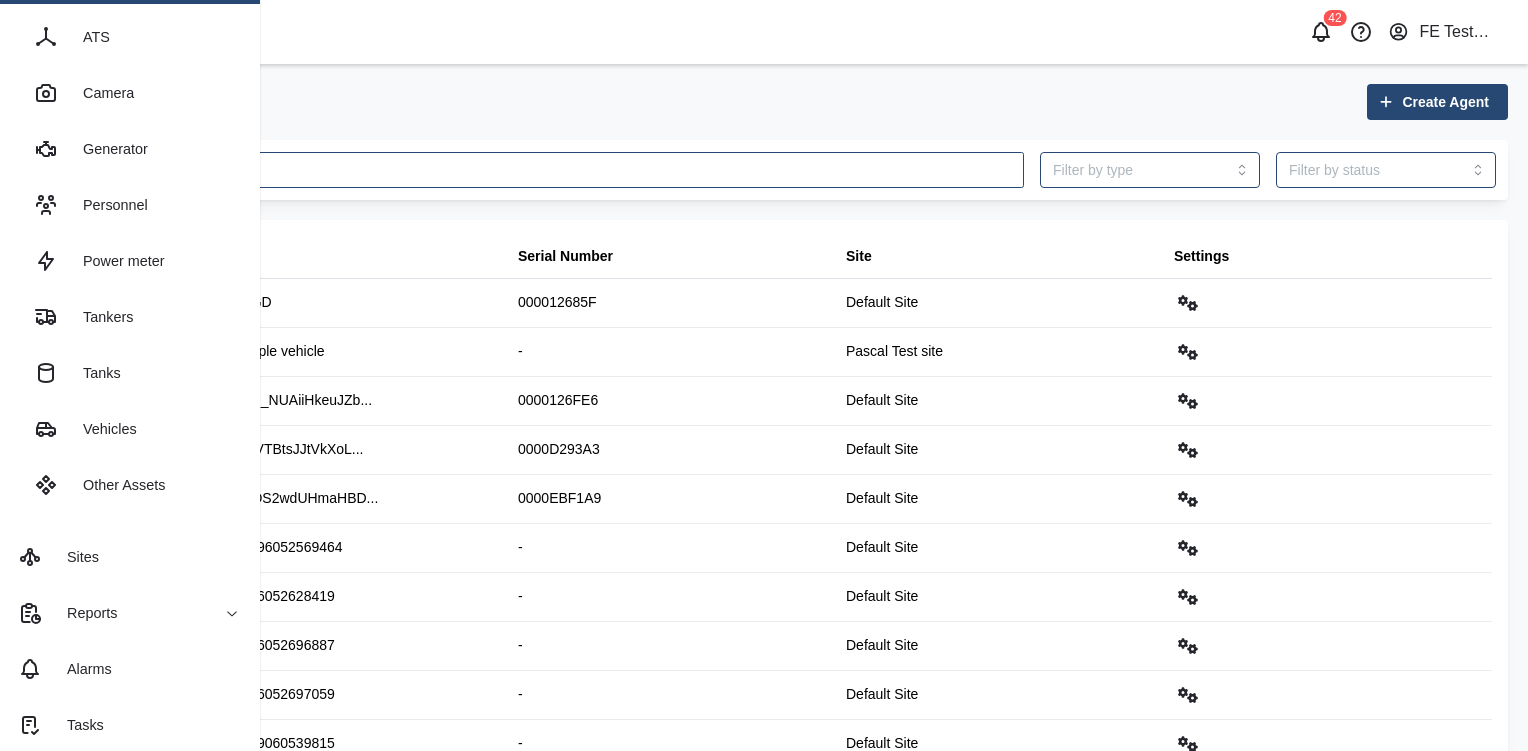 scroll, scrollTop: 282, scrollLeft: 0, axis: vertical 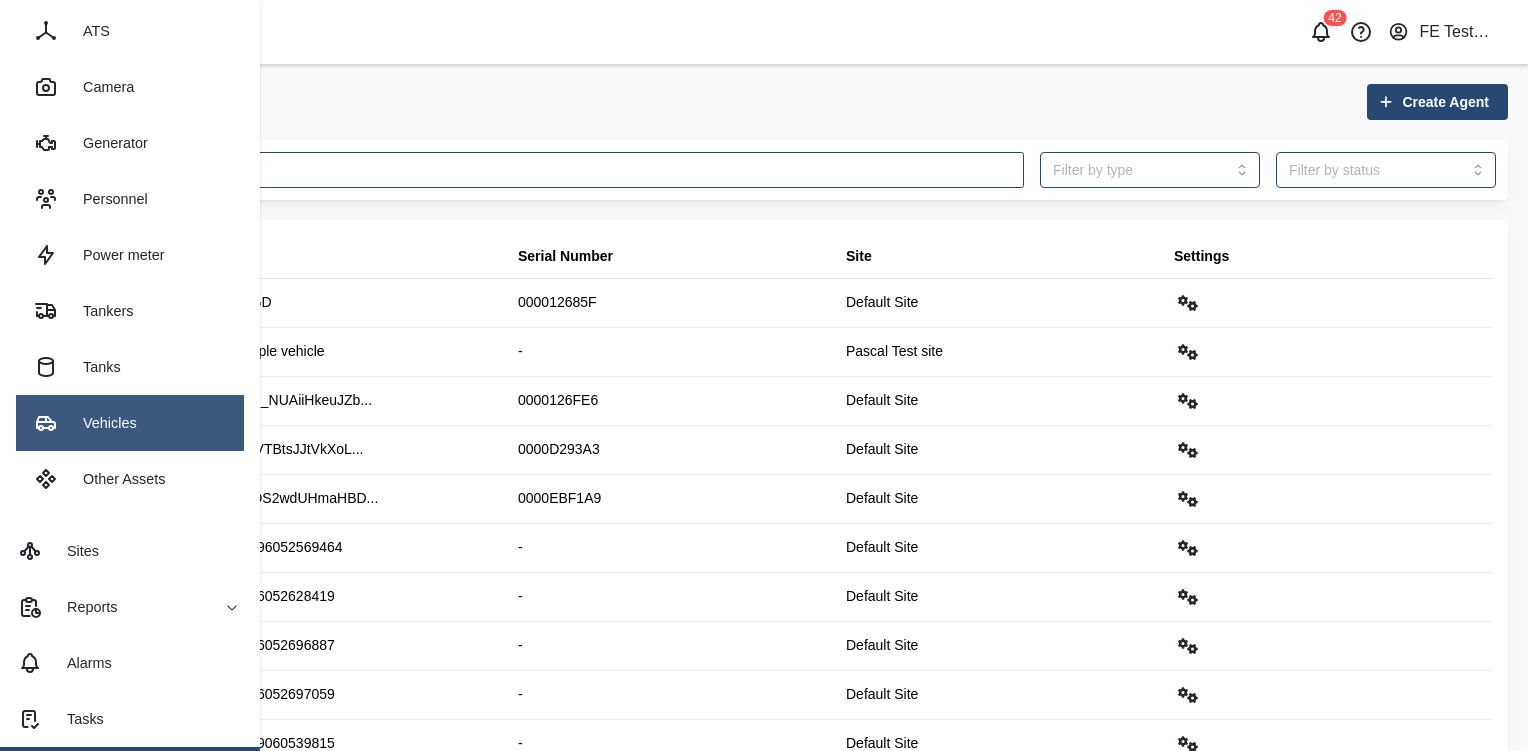click on "Vehicles" at bounding box center (130, 423) 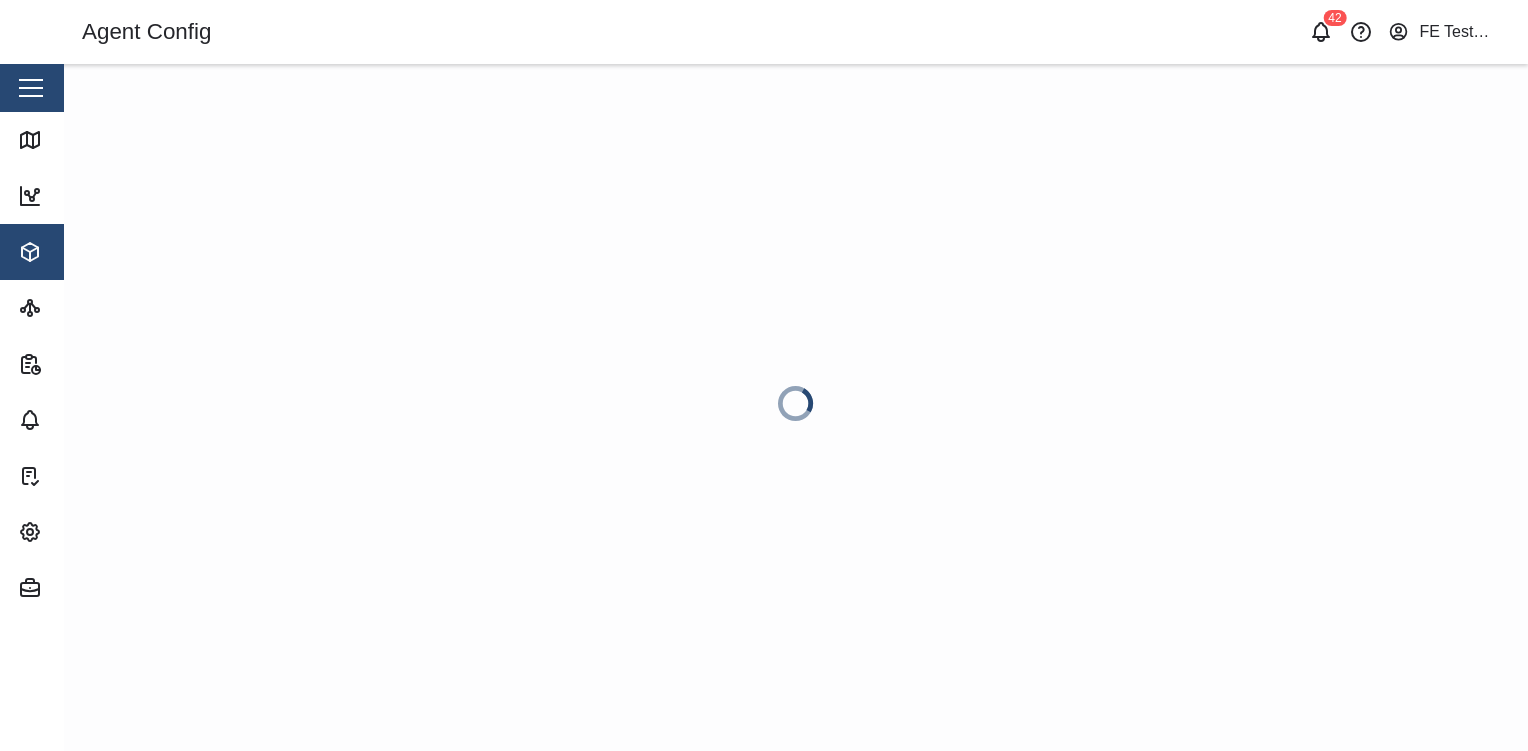 scroll, scrollTop: 0, scrollLeft: 0, axis: both 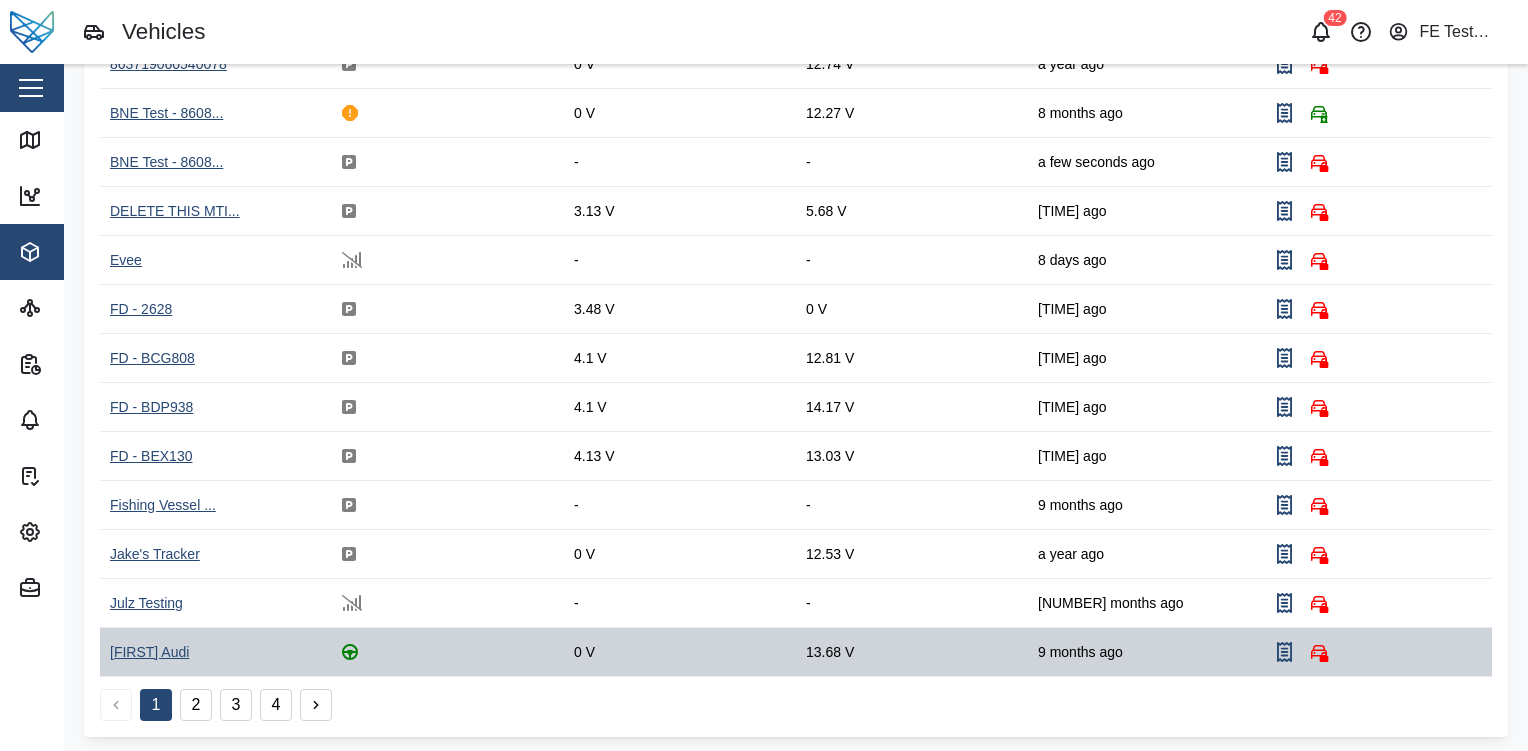 click on "[FIRST] [LAST]" at bounding box center (149, 653) 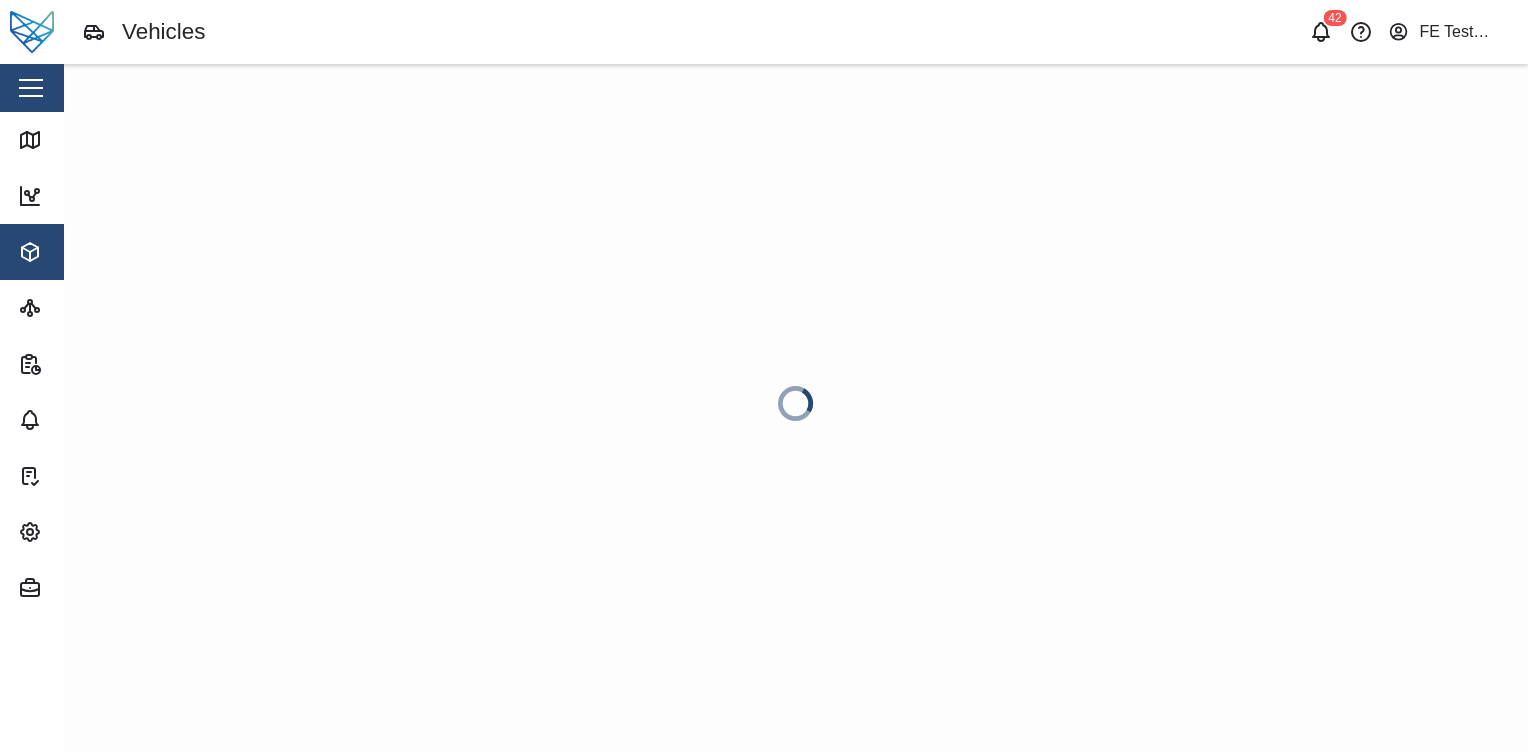 scroll, scrollTop: 0, scrollLeft: 0, axis: both 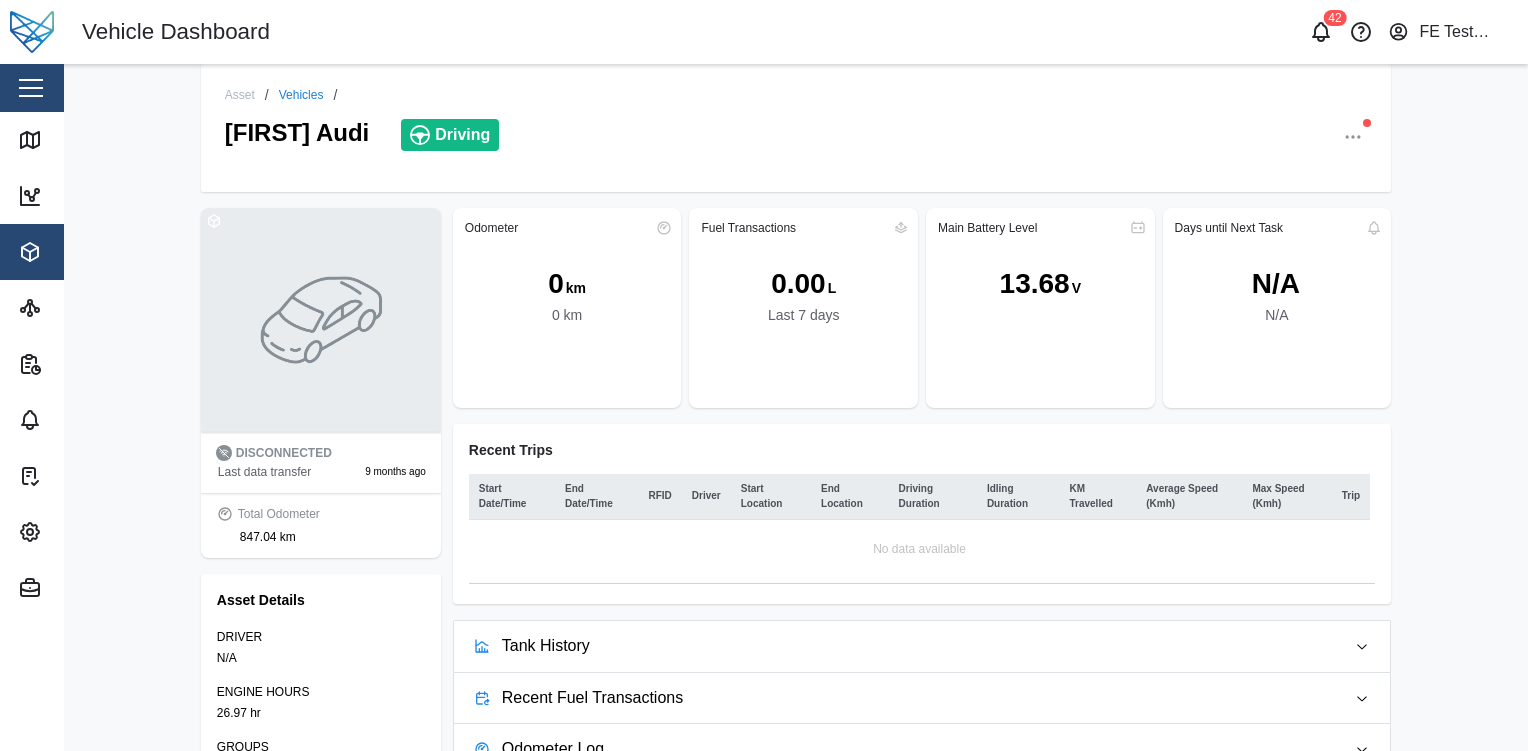 click 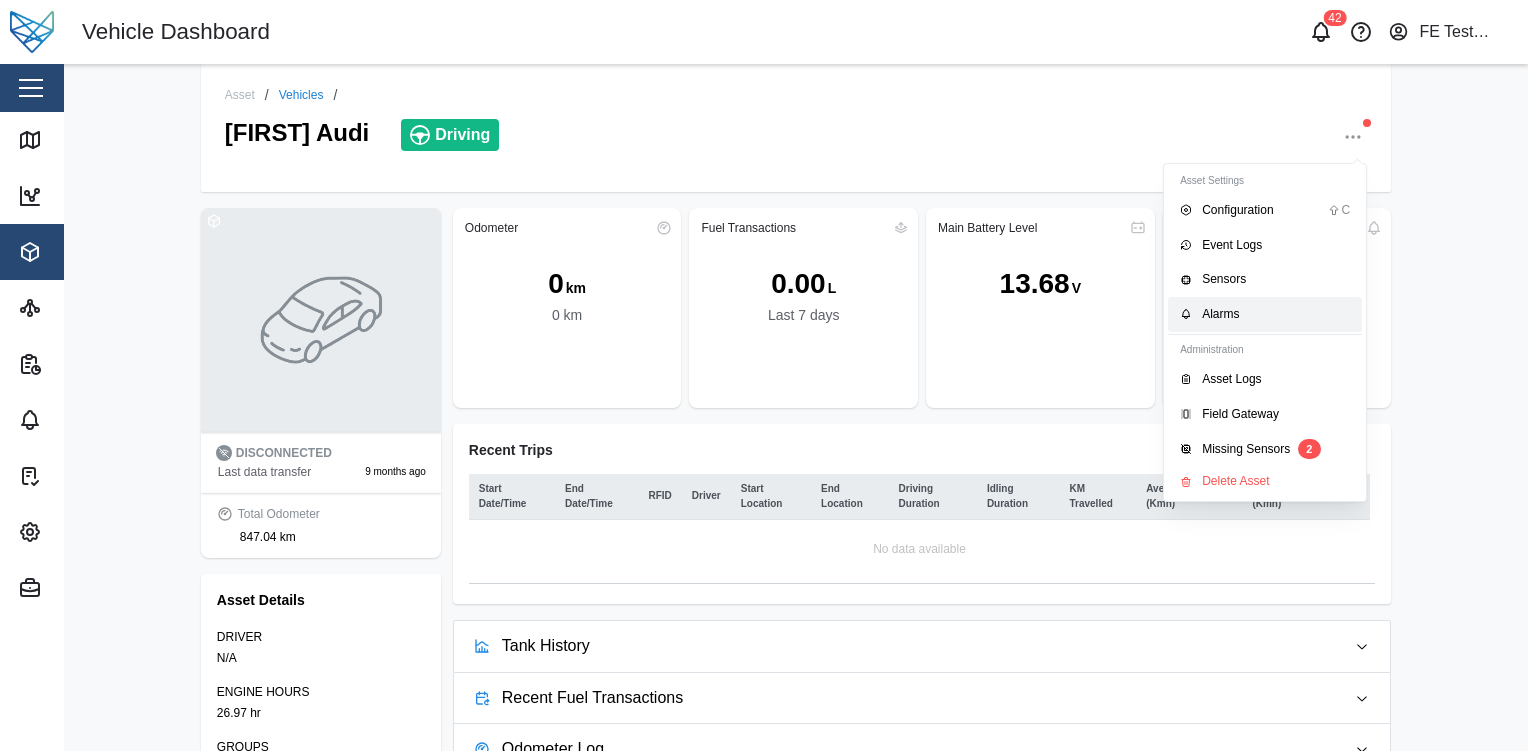 click on "Alarms" at bounding box center (1265, 314) 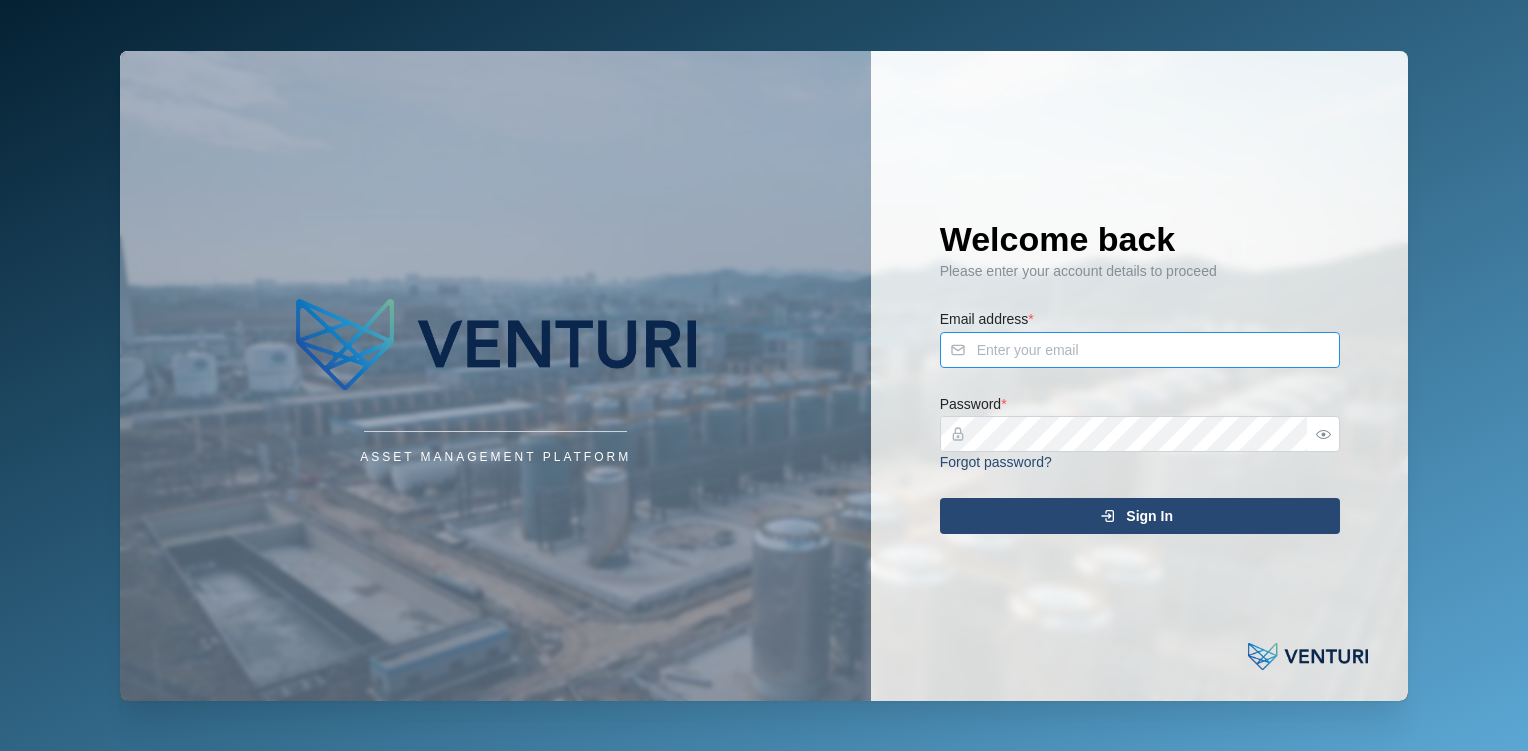 type on "fe-test-admin@venturi.io" 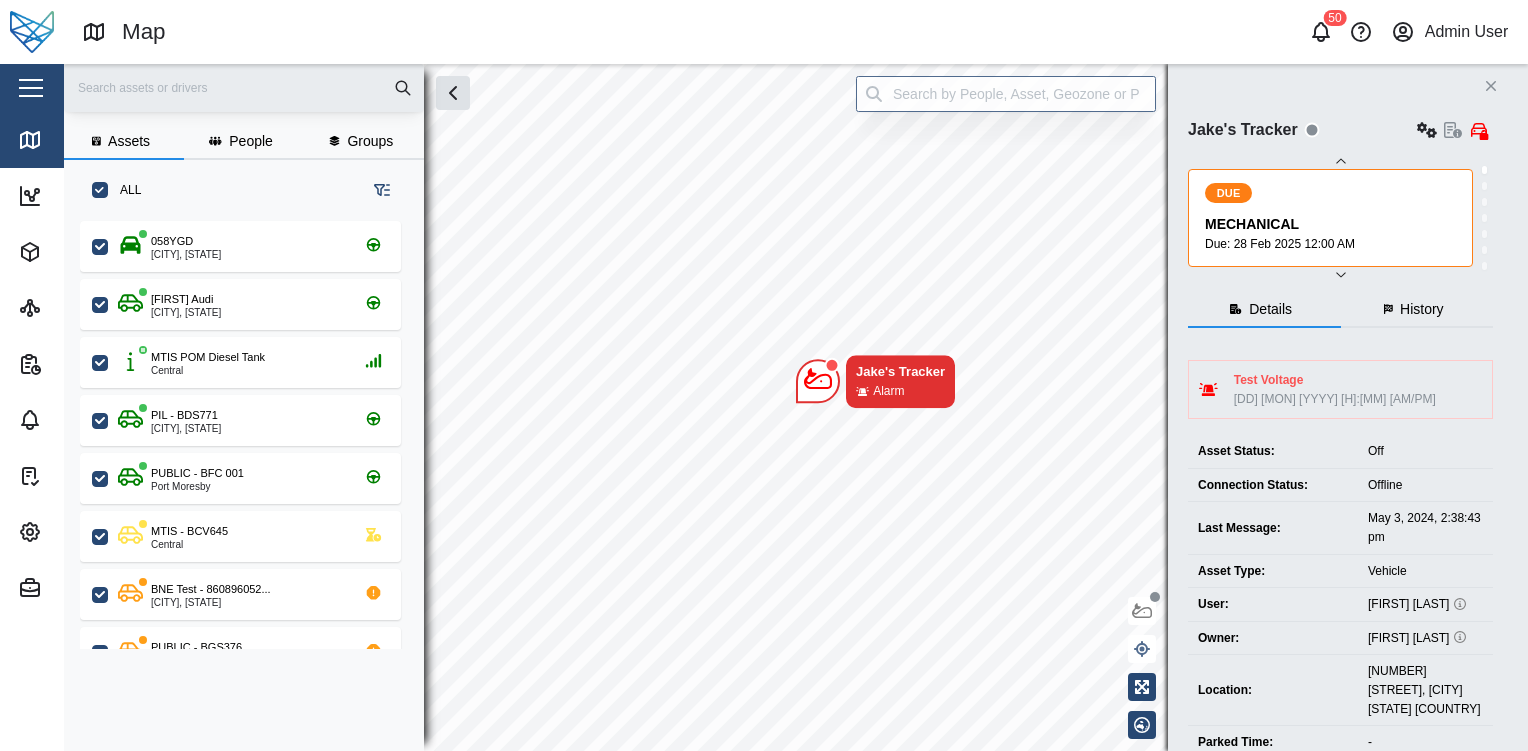 scroll, scrollTop: 505, scrollLeft: 312, axis: both 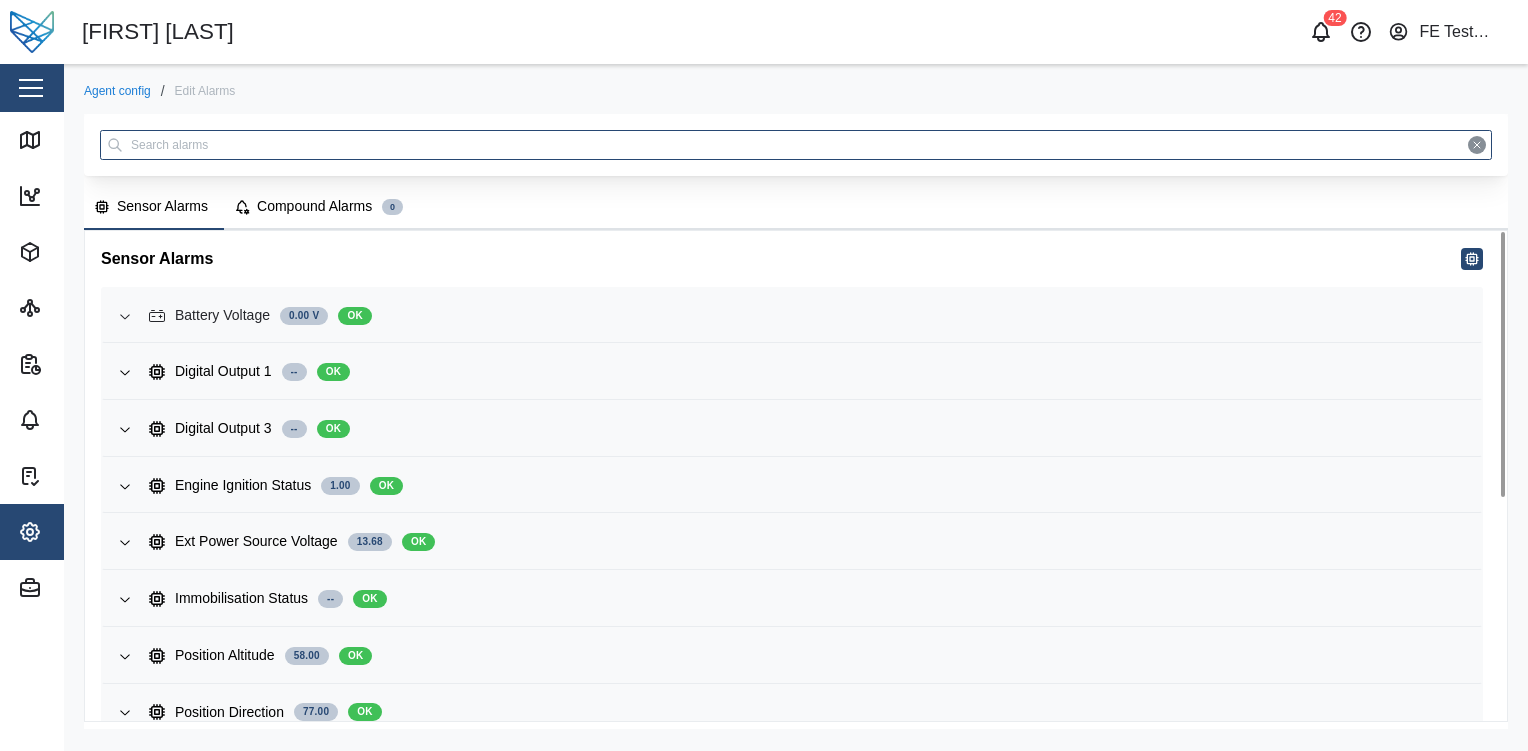click on "Battery Voltage 0.00 V  OK" at bounding box center (807, 316) 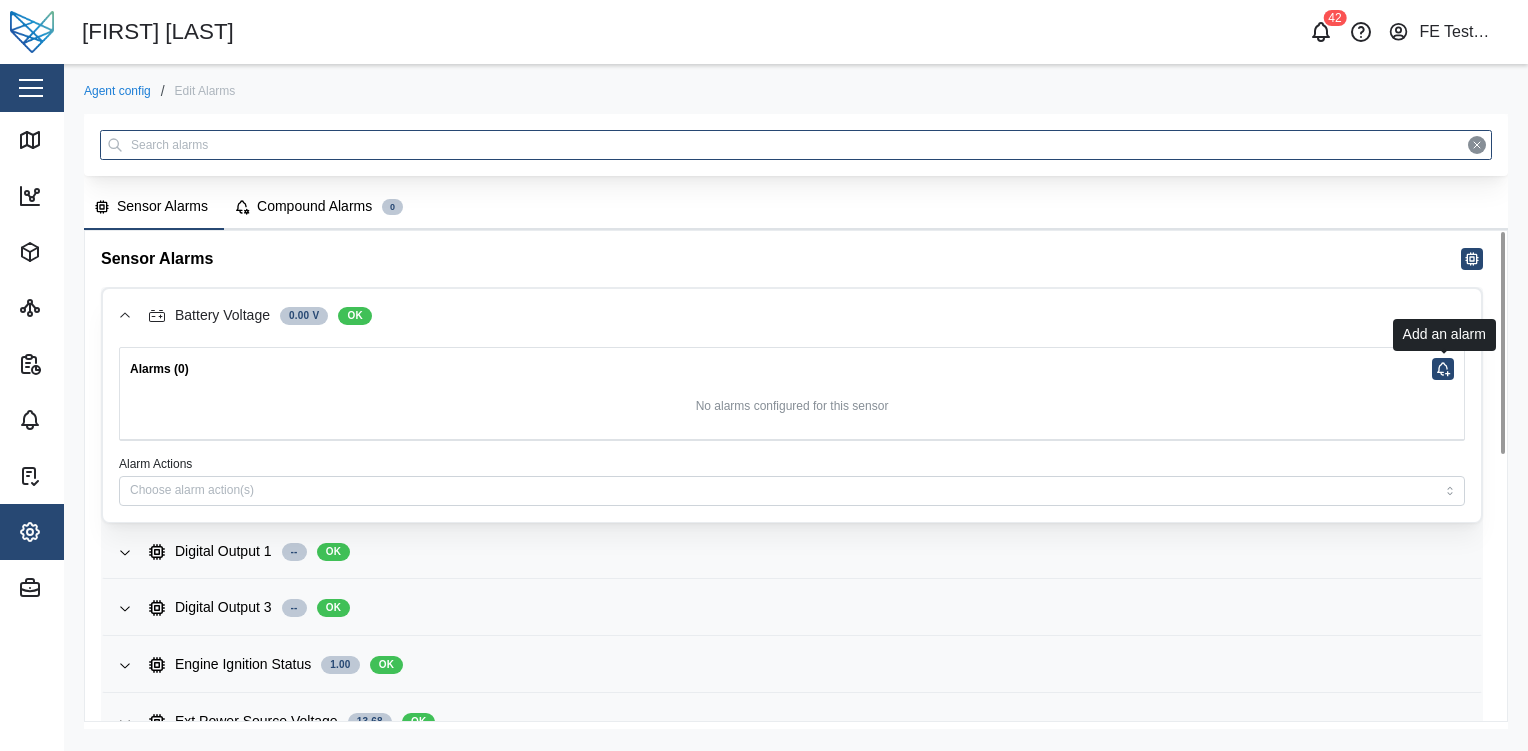 click 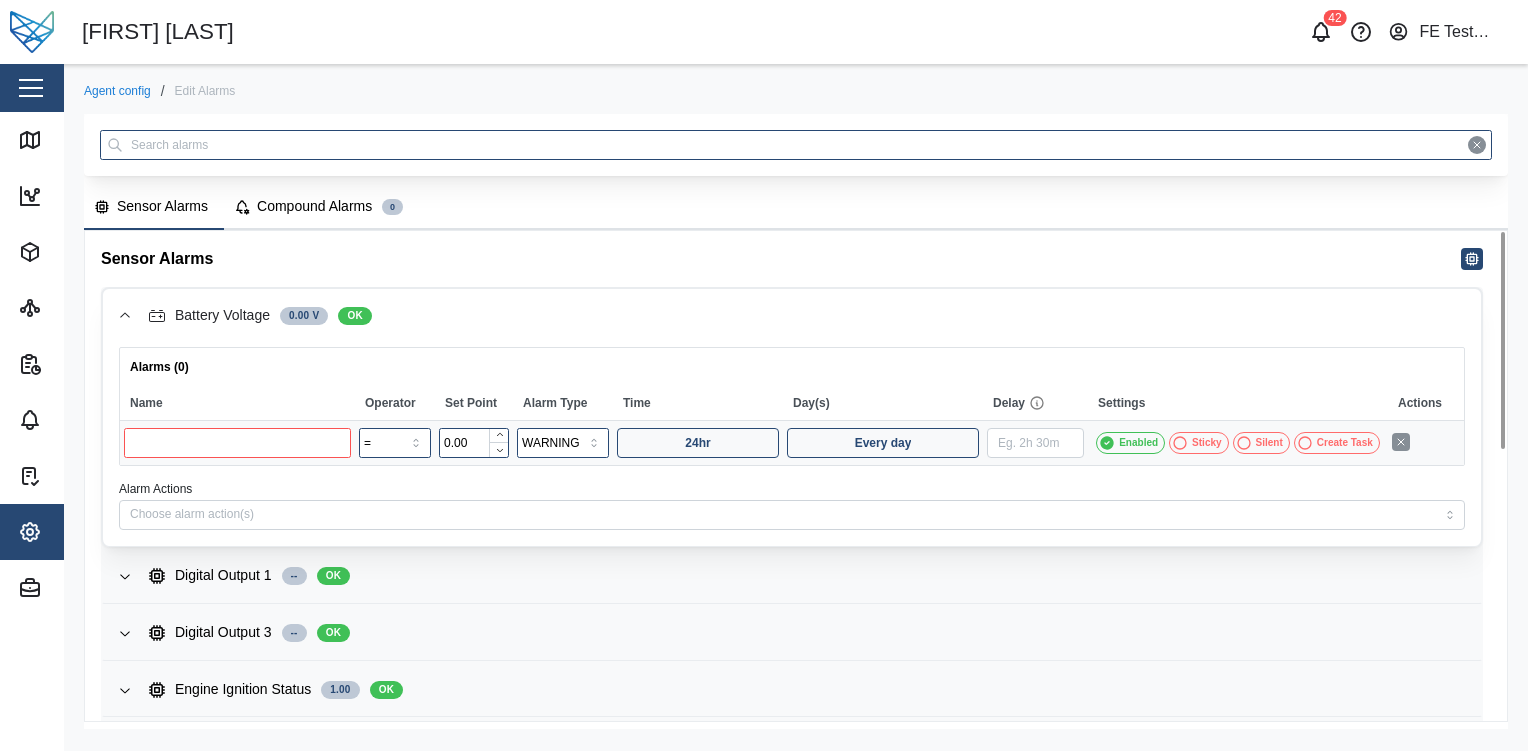 click at bounding box center [237, 443] 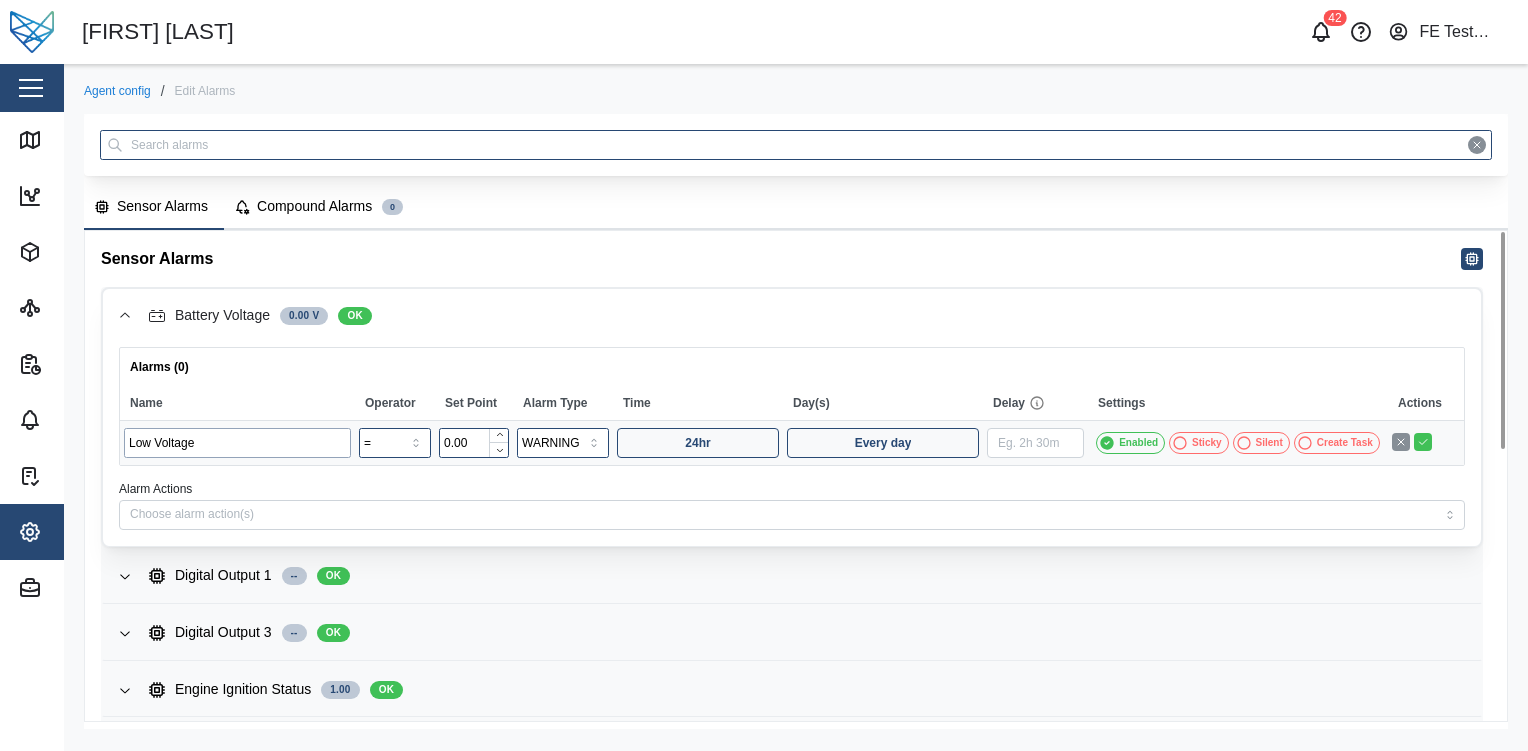 type on "Low Voltage" 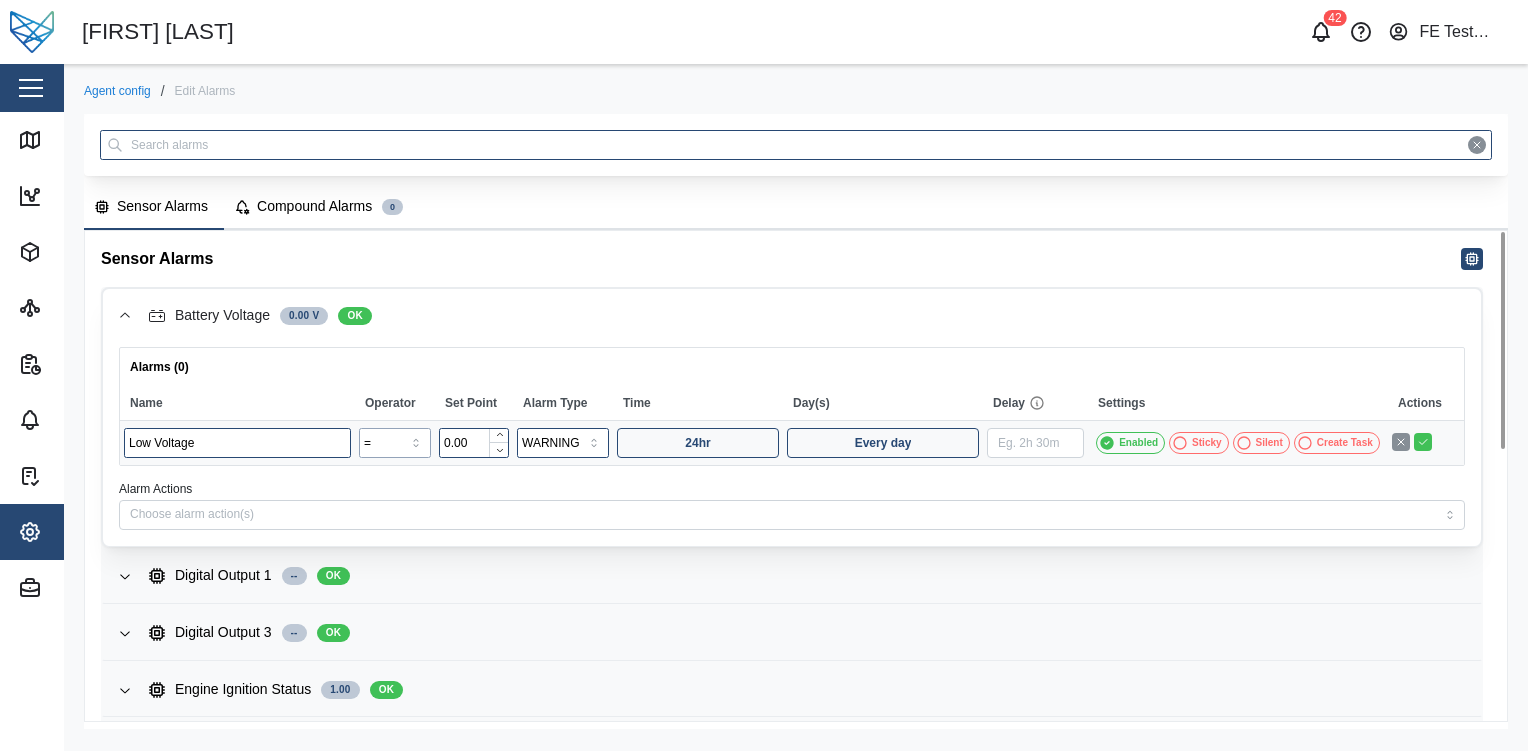 click on "=" at bounding box center (395, 443) 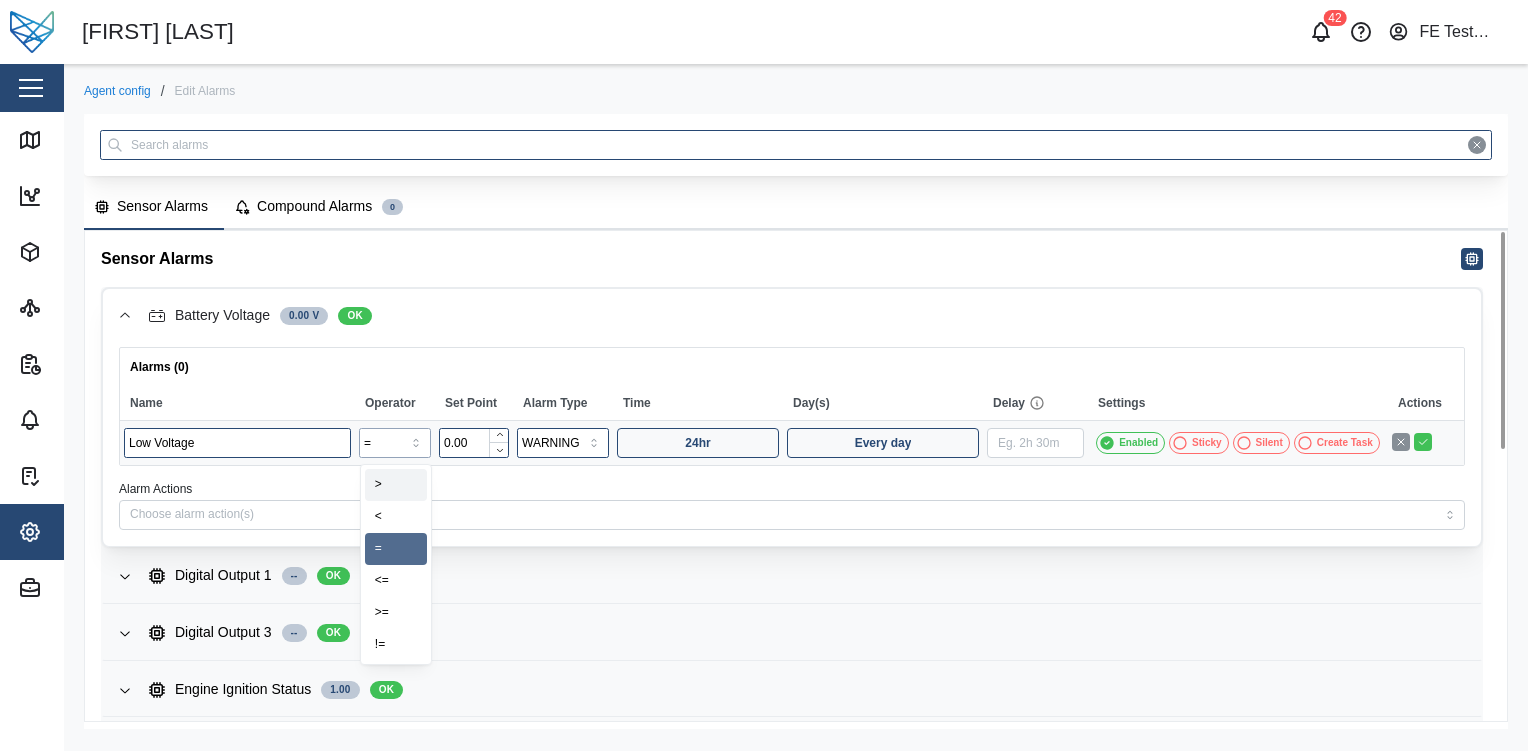type on "<" 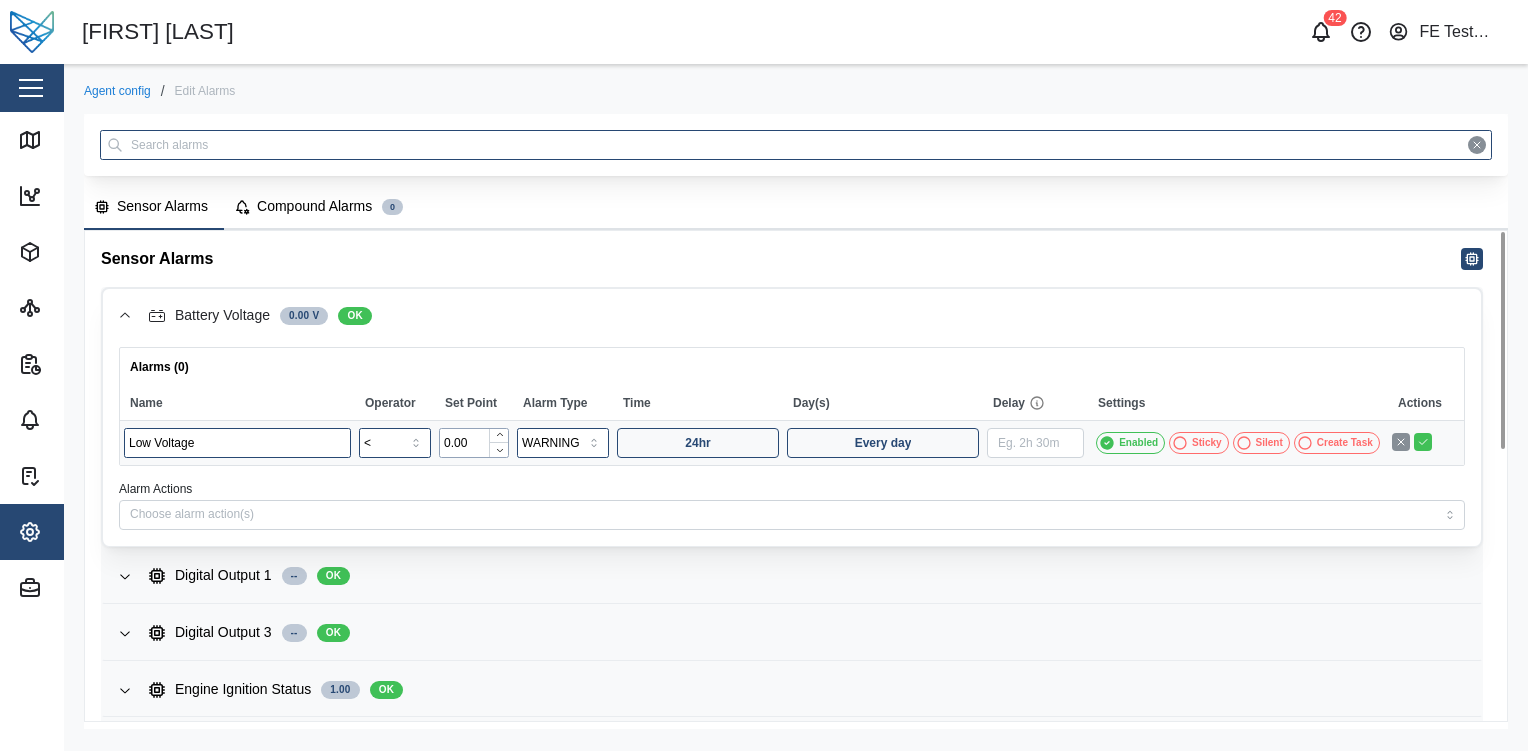 click on "0.00" at bounding box center (474, 443) 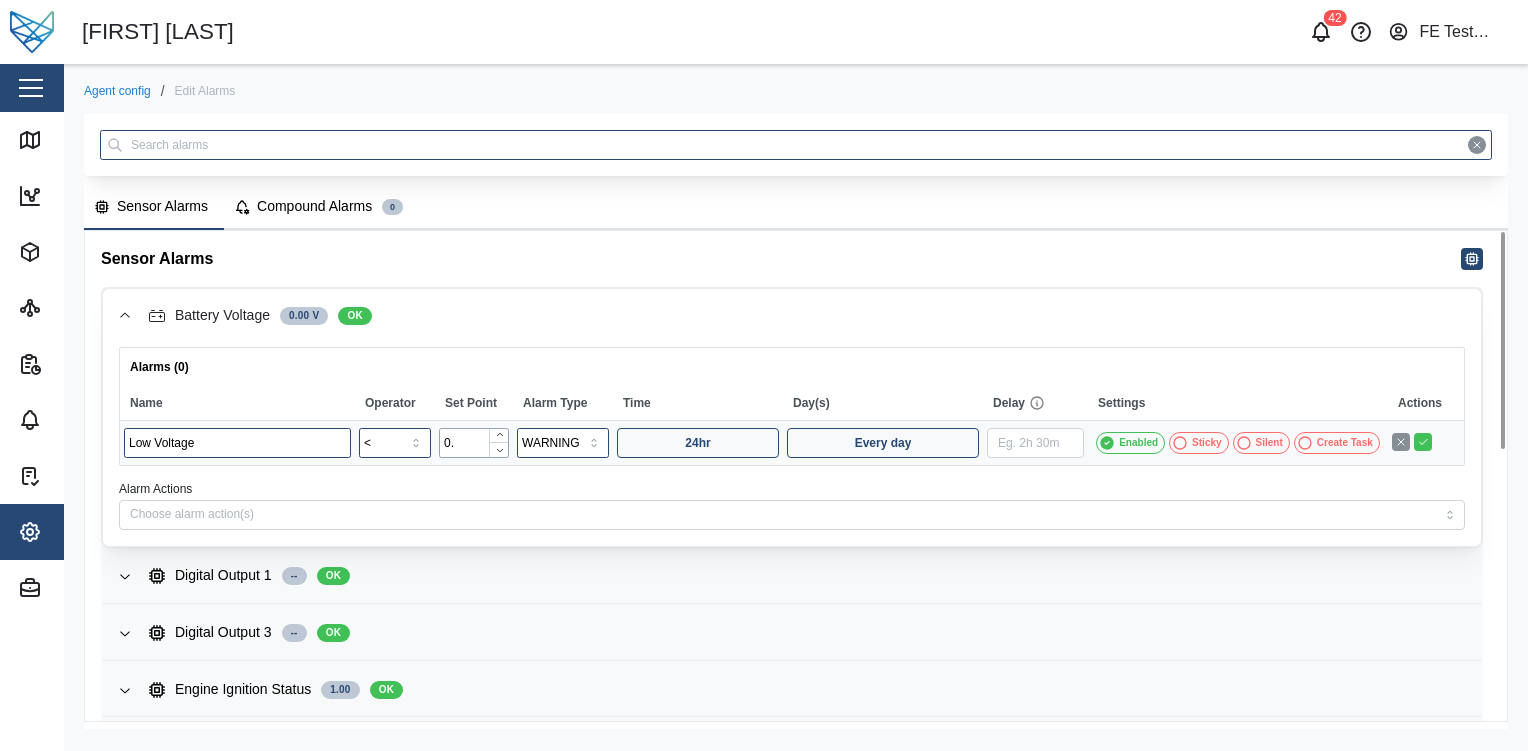 type on "0" 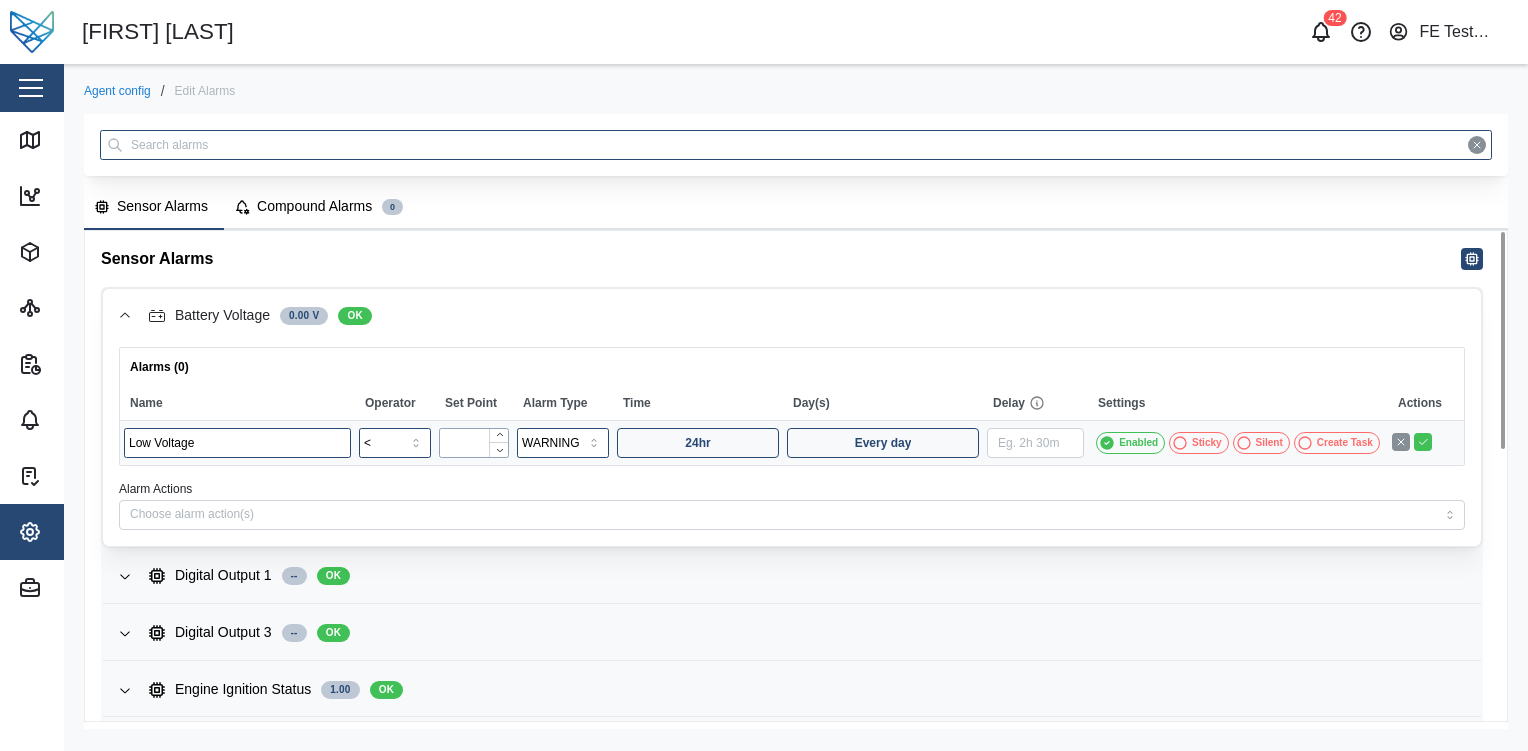 type on "2" 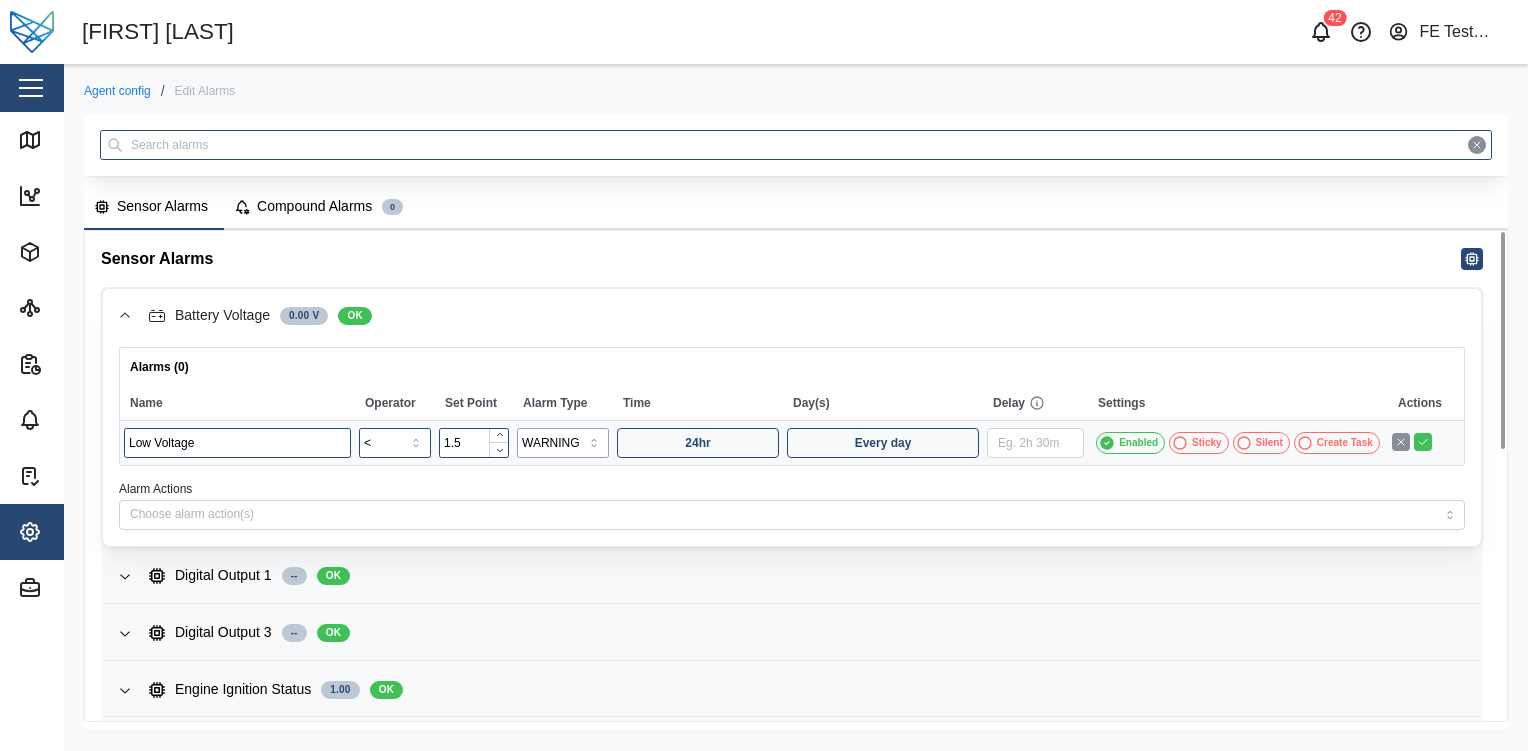 type on "1.50" 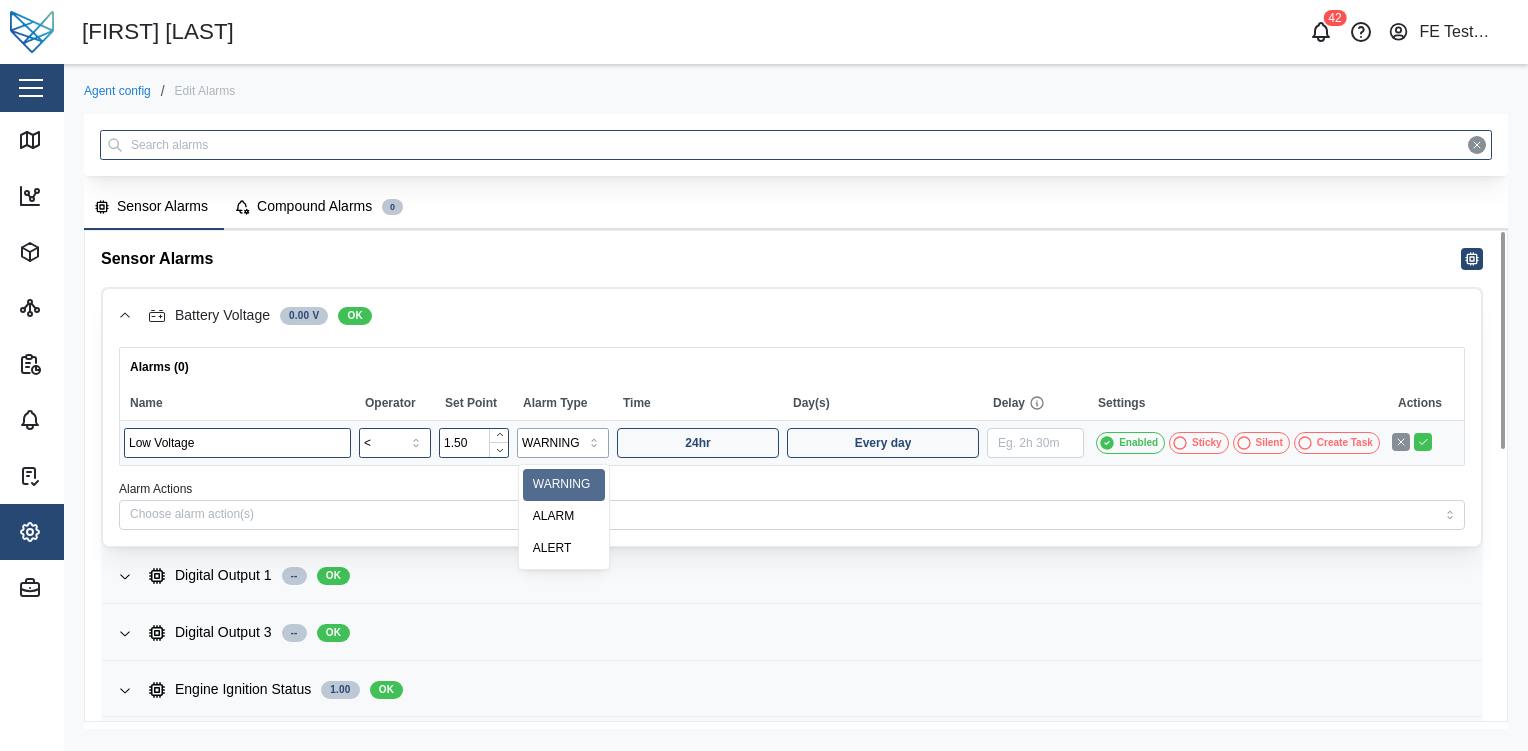 click on "WARNING" at bounding box center [563, 443] 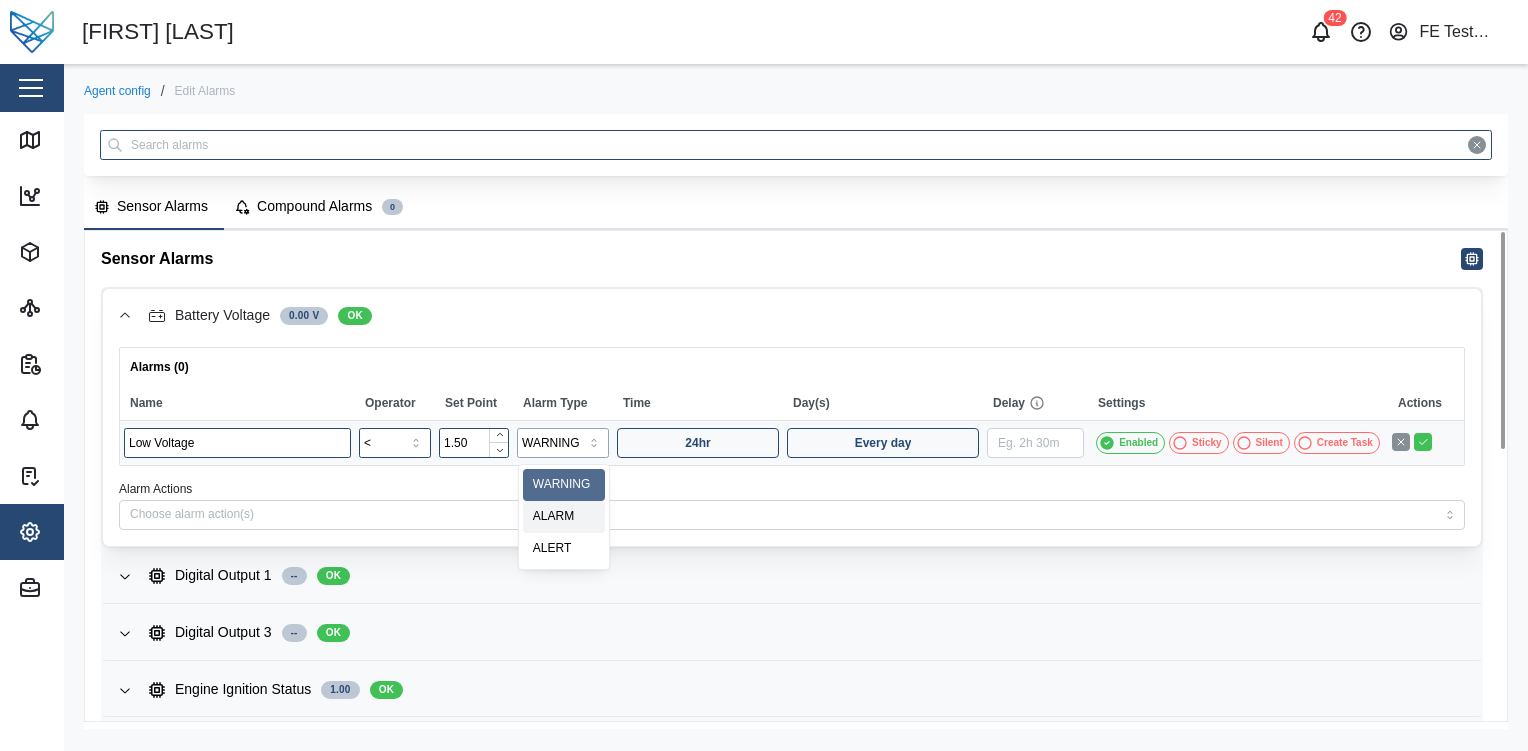 type on "ALARM" 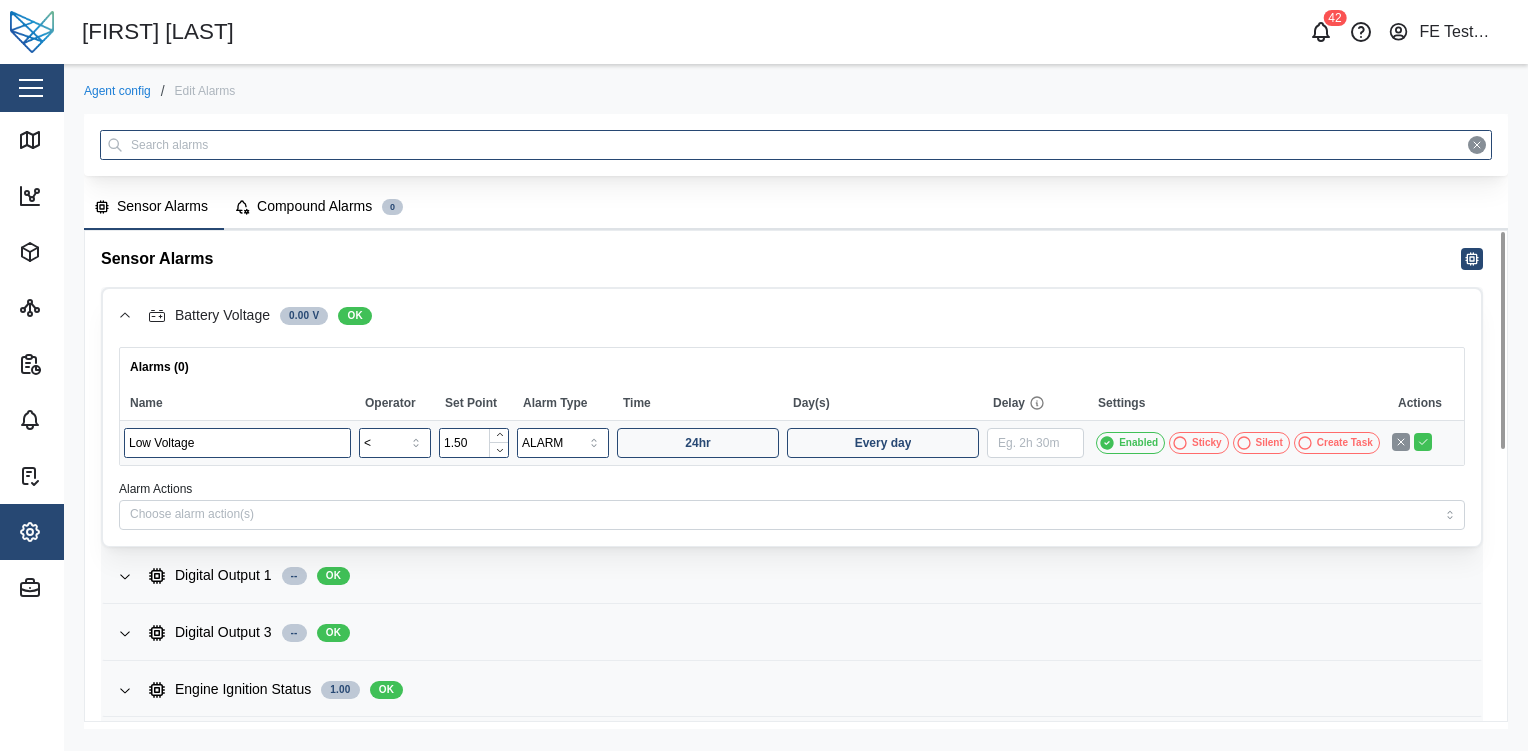 click on "Create Task" at bounding box center (1345, 443) 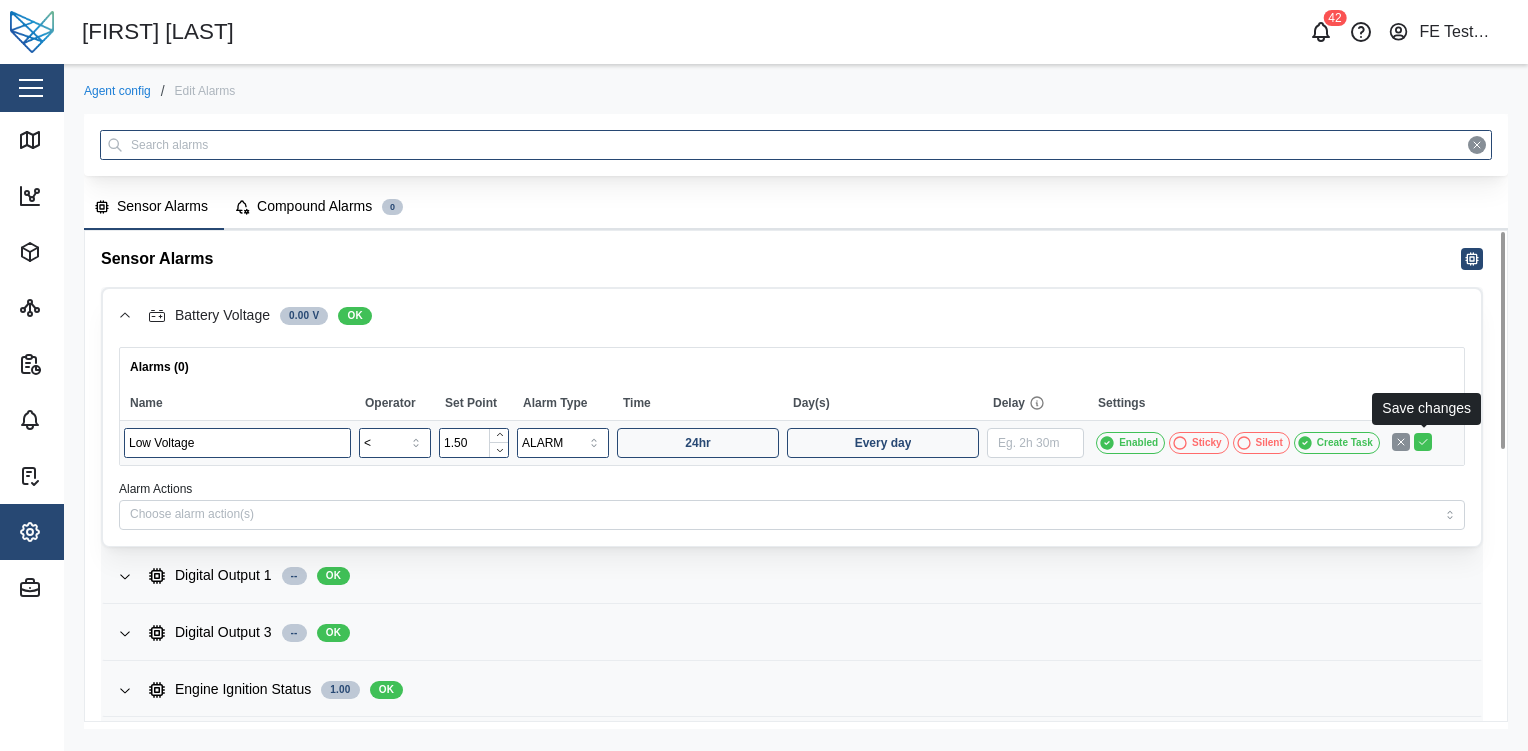 click 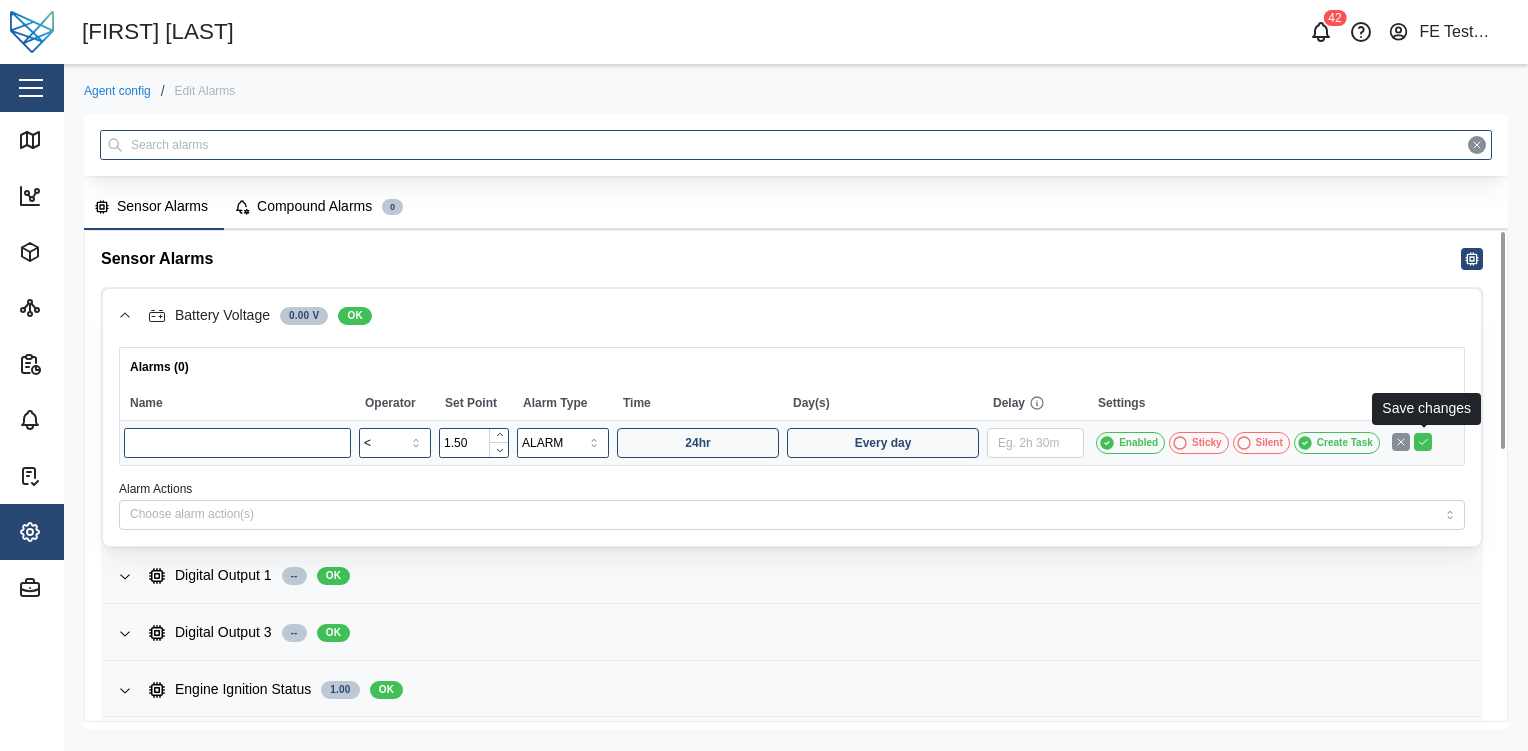 type on "=" 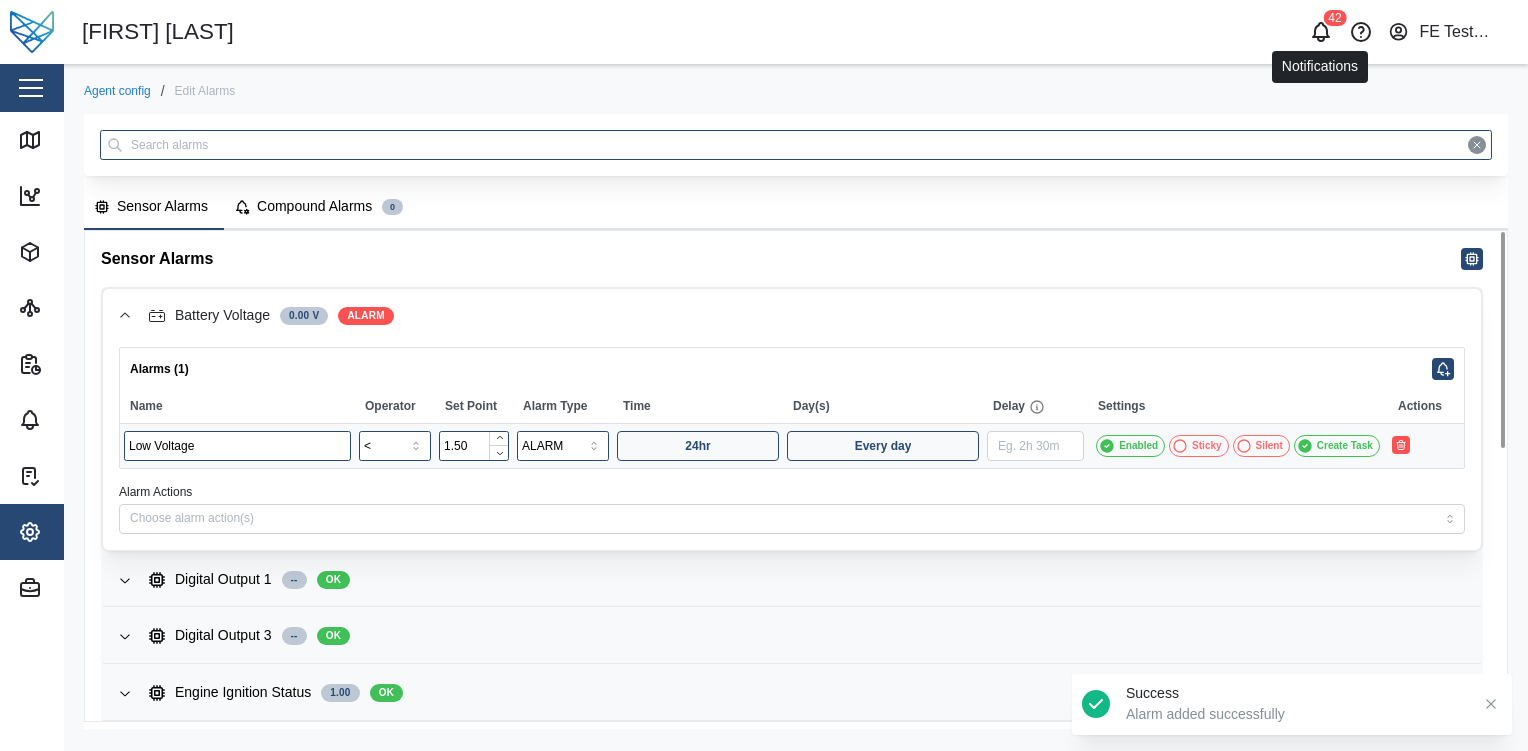 click 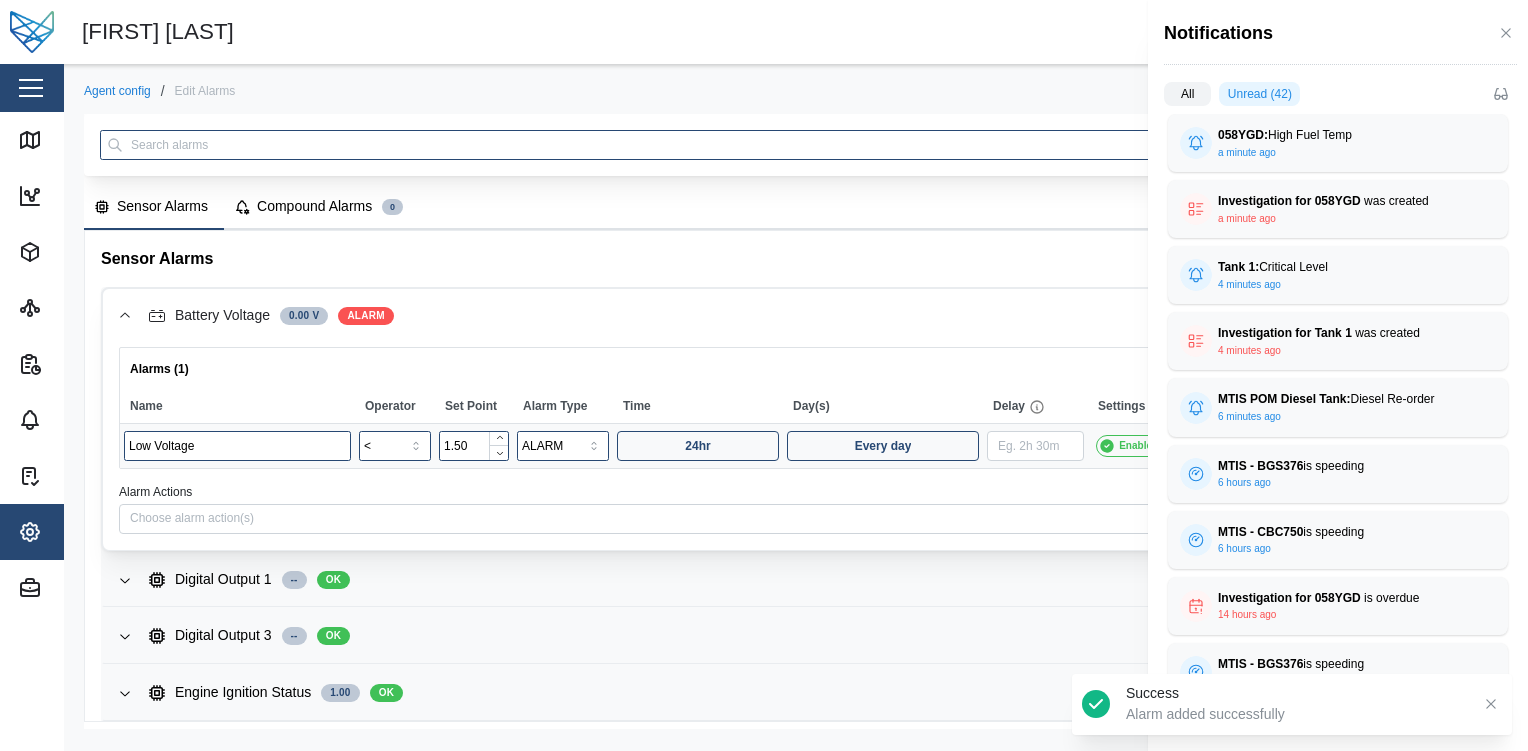 click at bounding box center (764, 375) 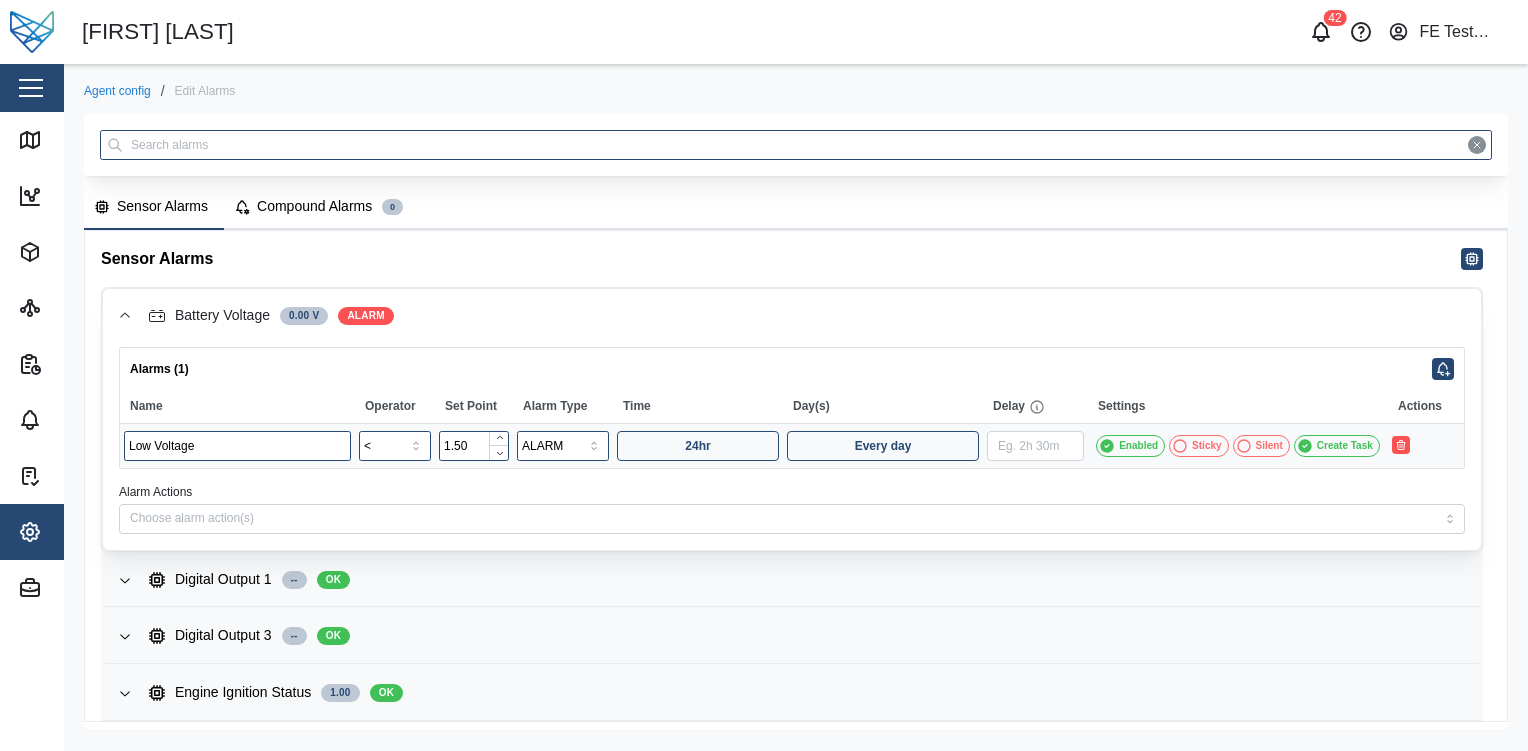 type 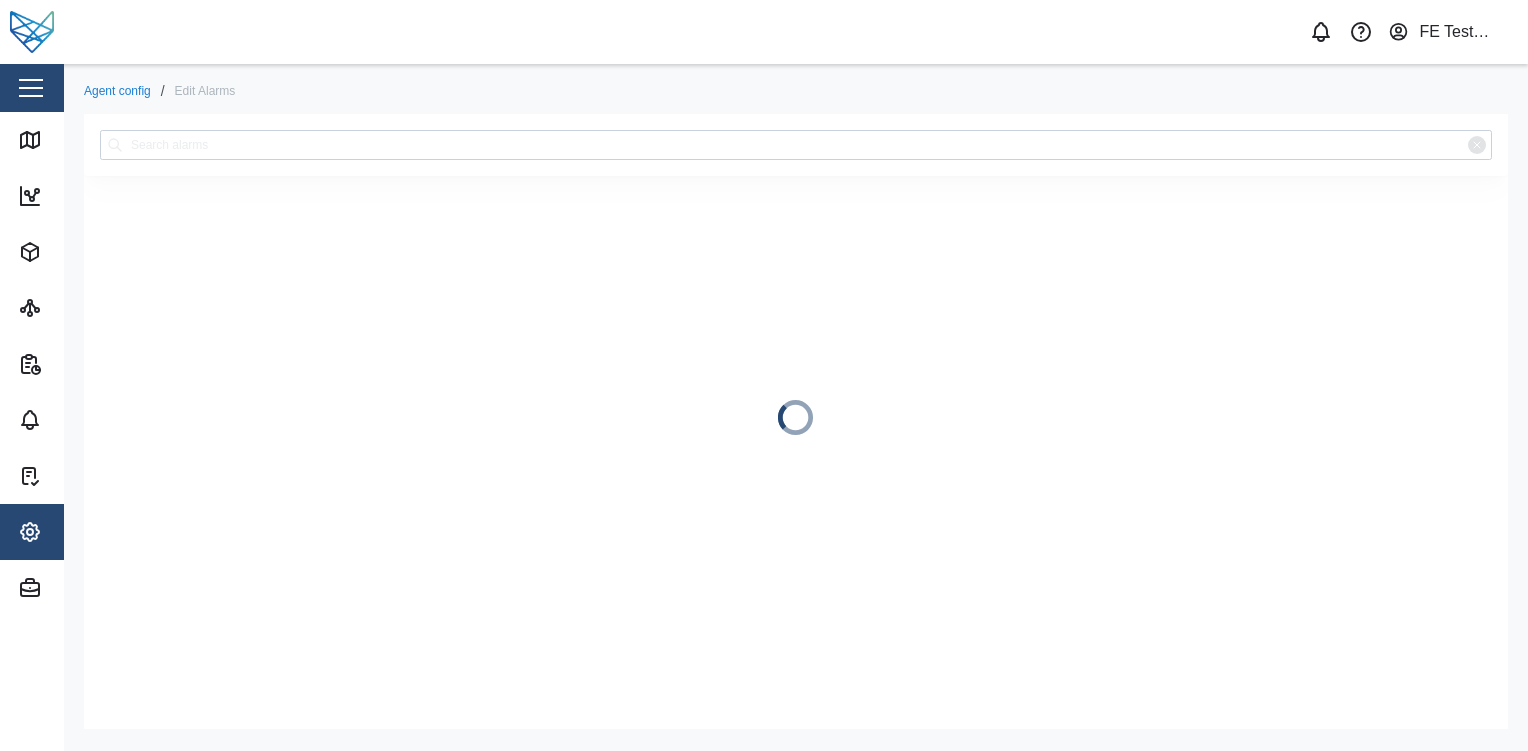 scroll, scrollTop: 0, scrollLeft: 0, axis: both 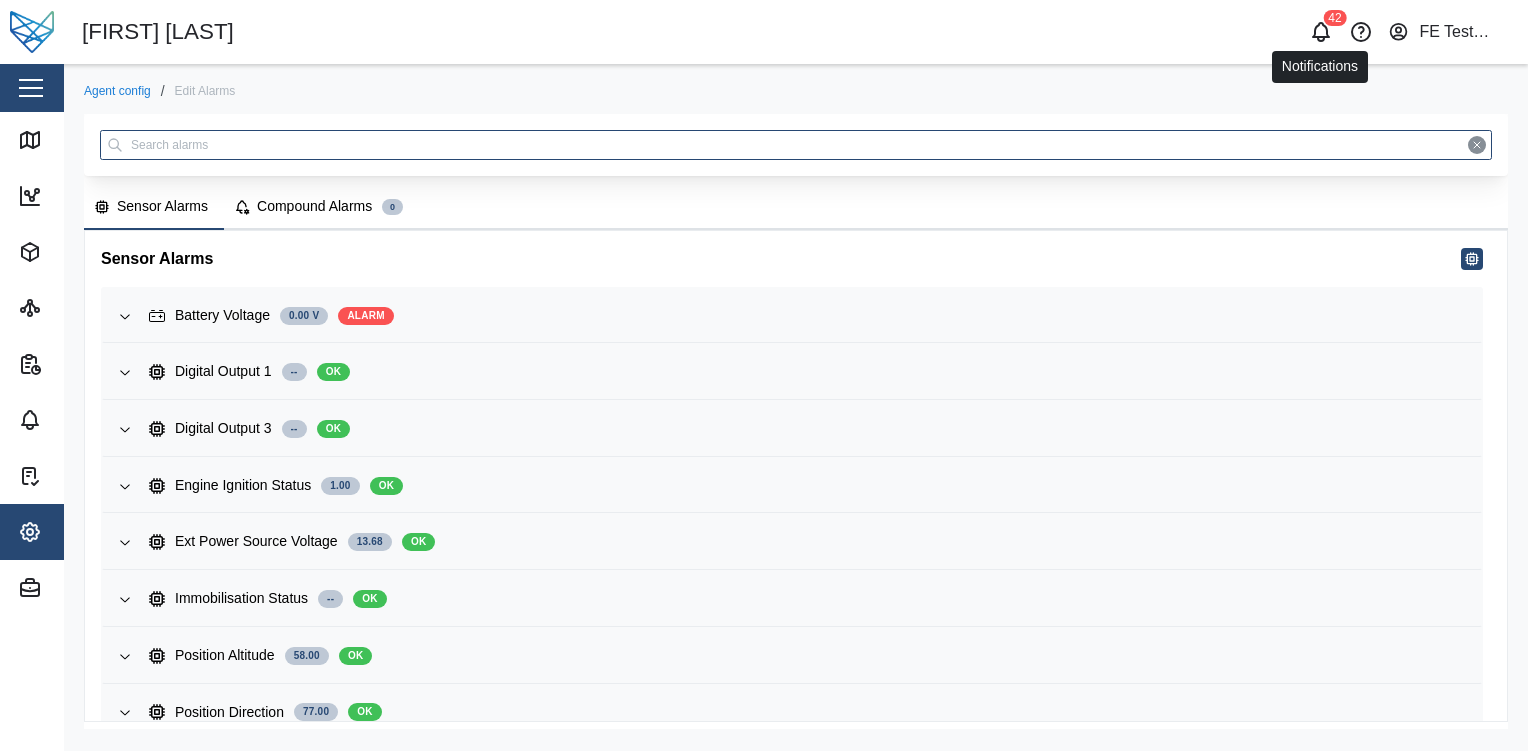 click 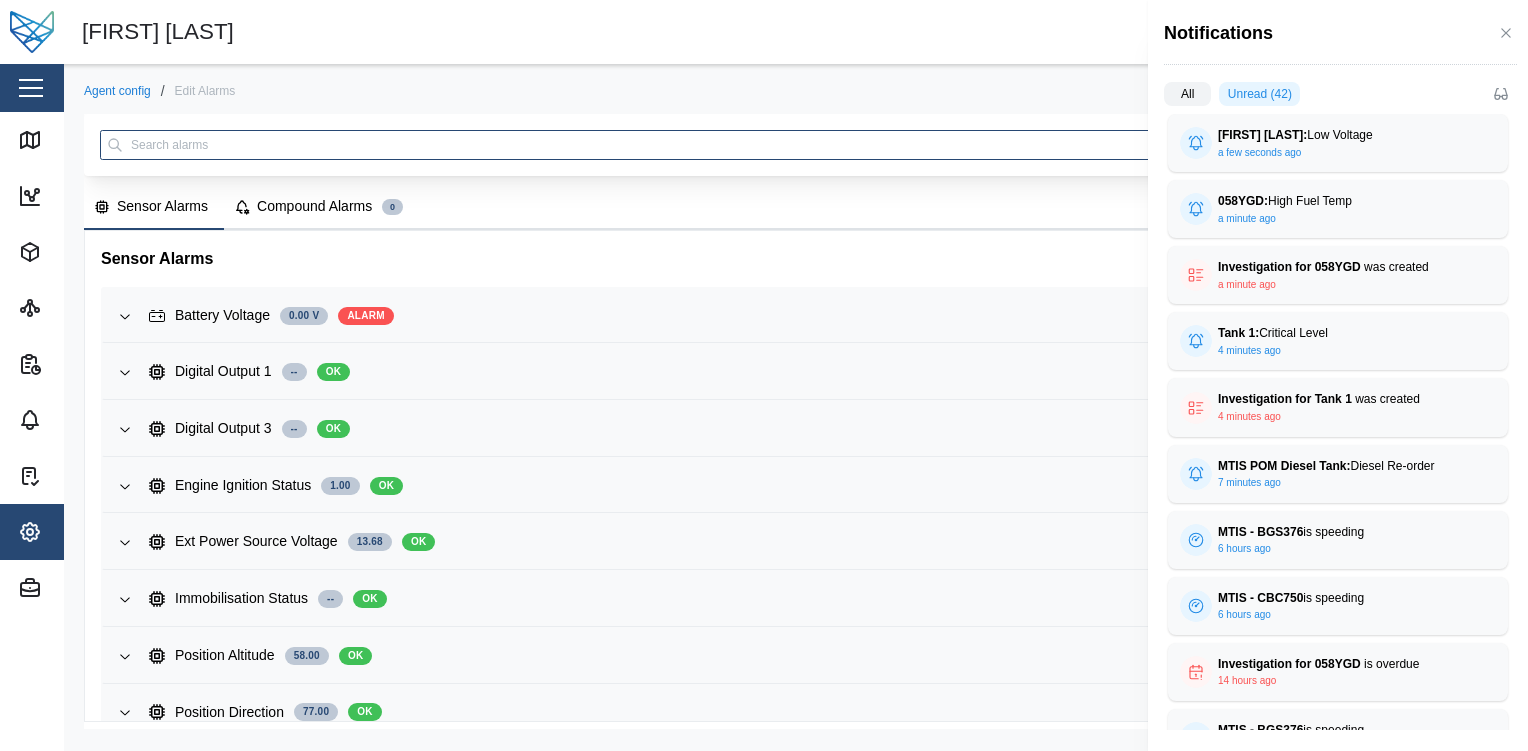 click at bounding box center (764, 375) 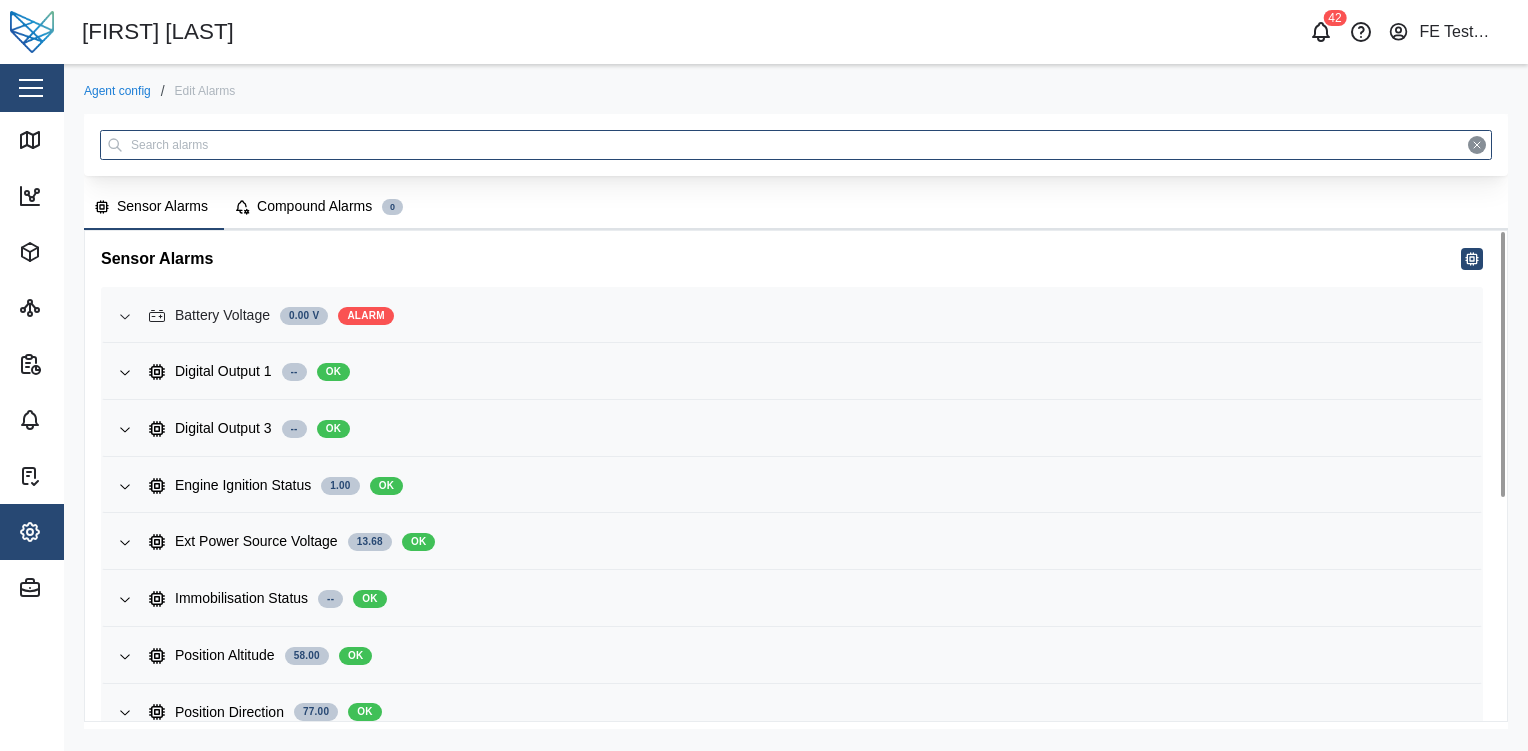 click on "Battery Voltage 0.00 V  ALARM" at bounding box center (807, 316) 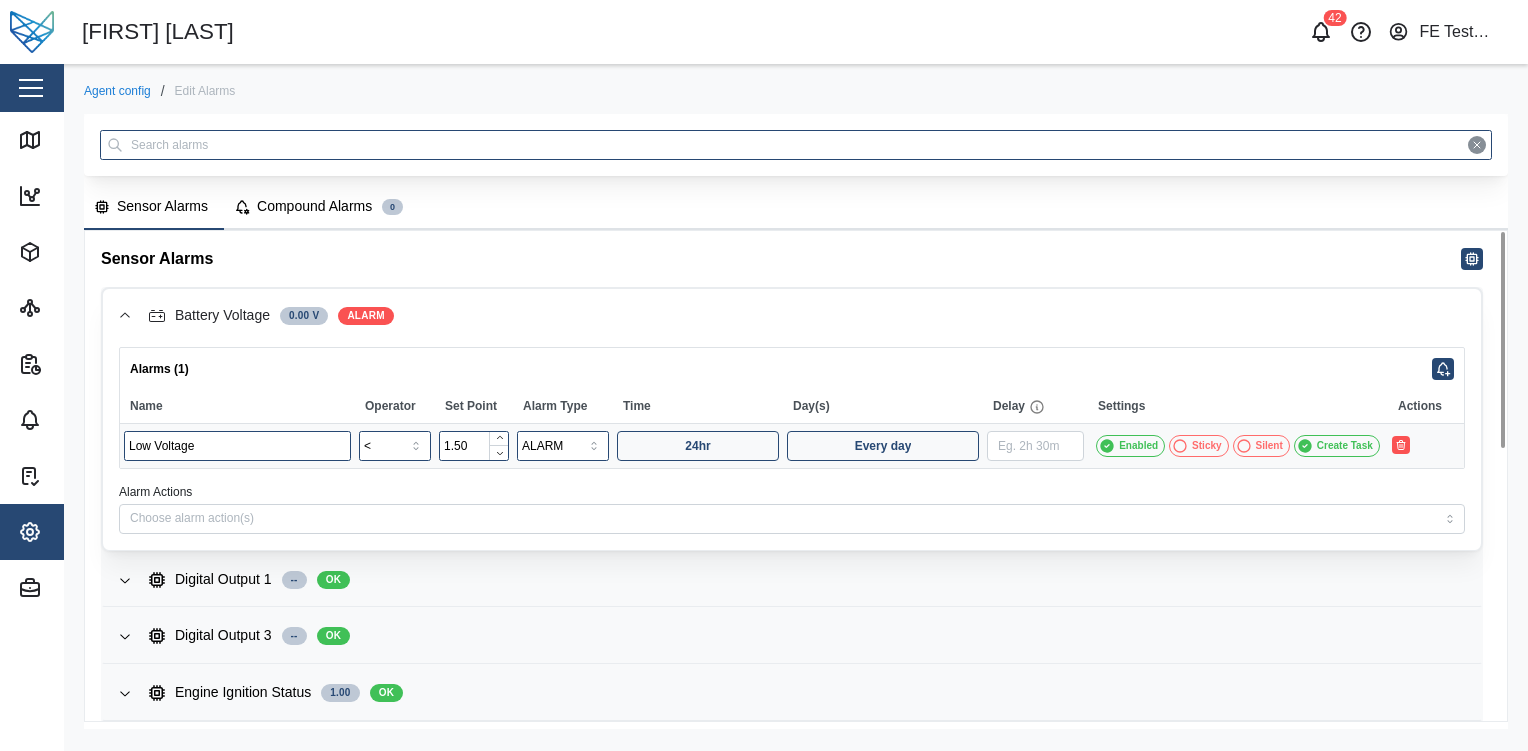 type 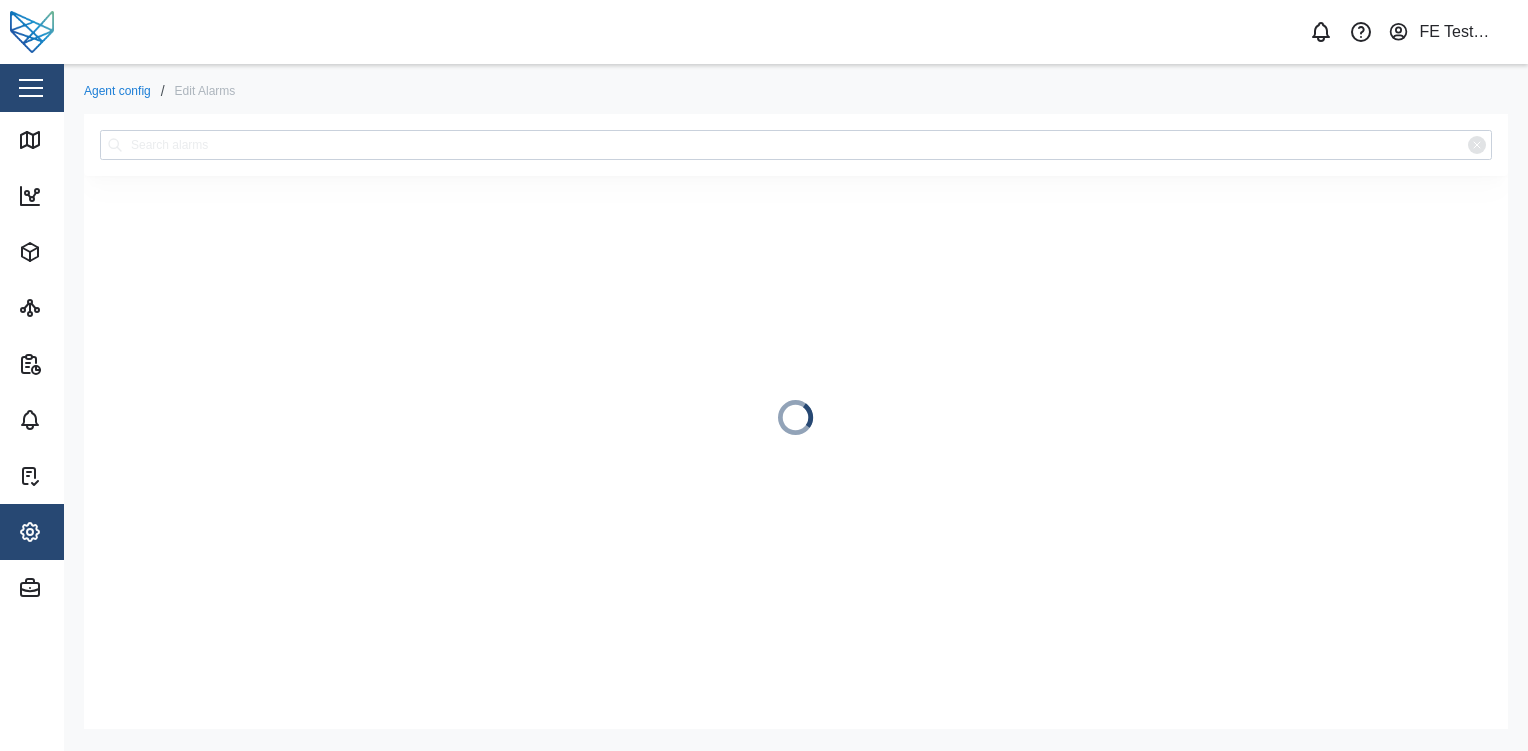 scroll, scrollTop: 0, scrollLeft: 0, axis: both 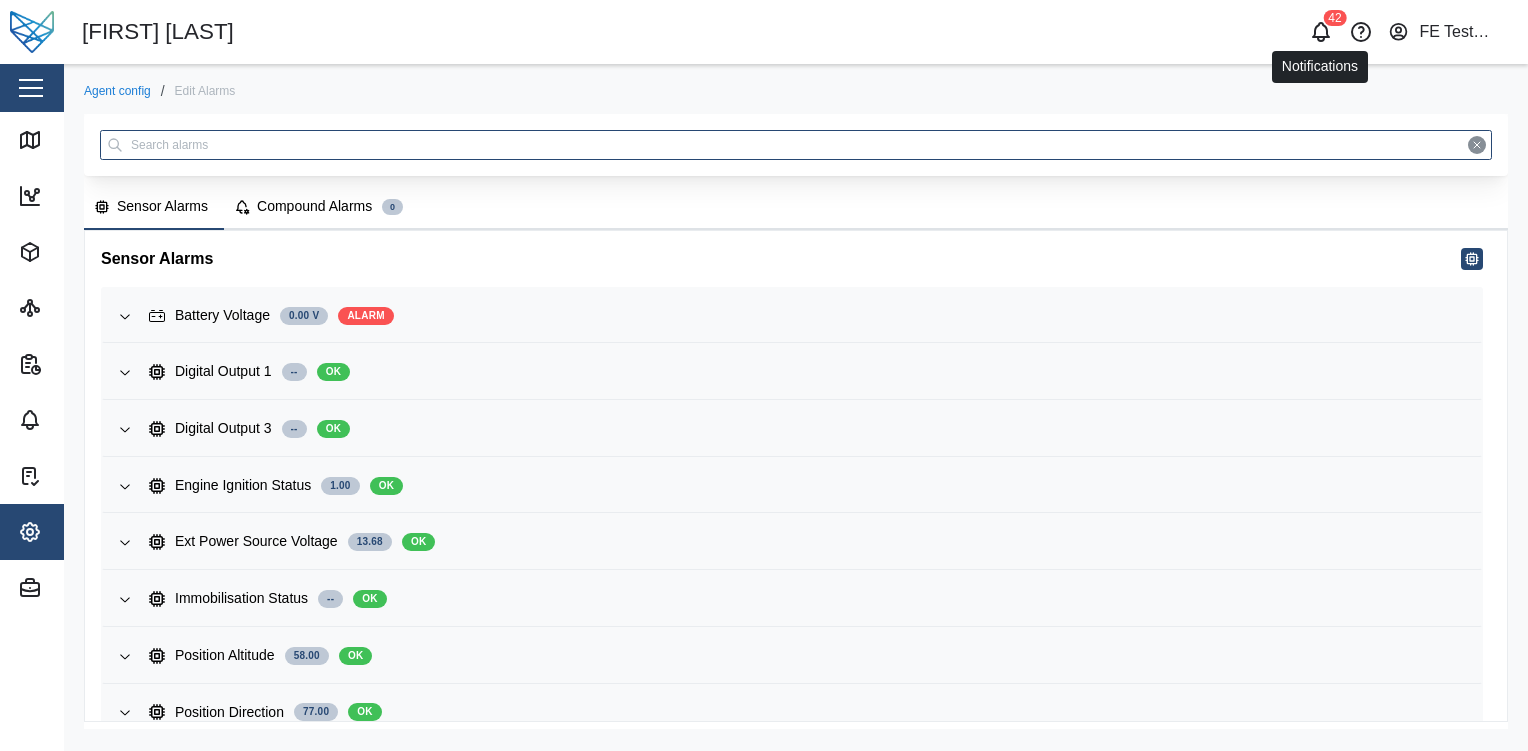 click 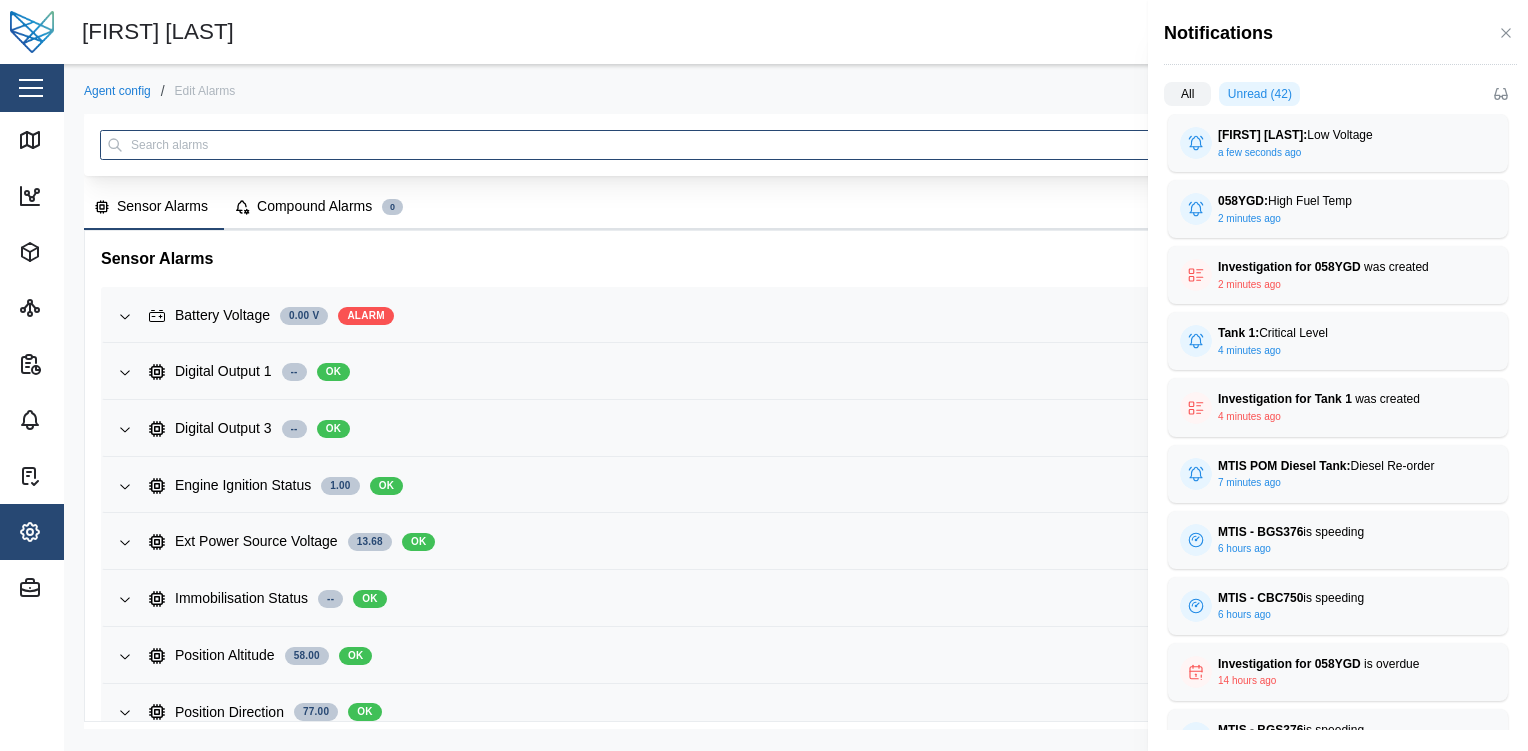 click at bounding box center [764, 375] 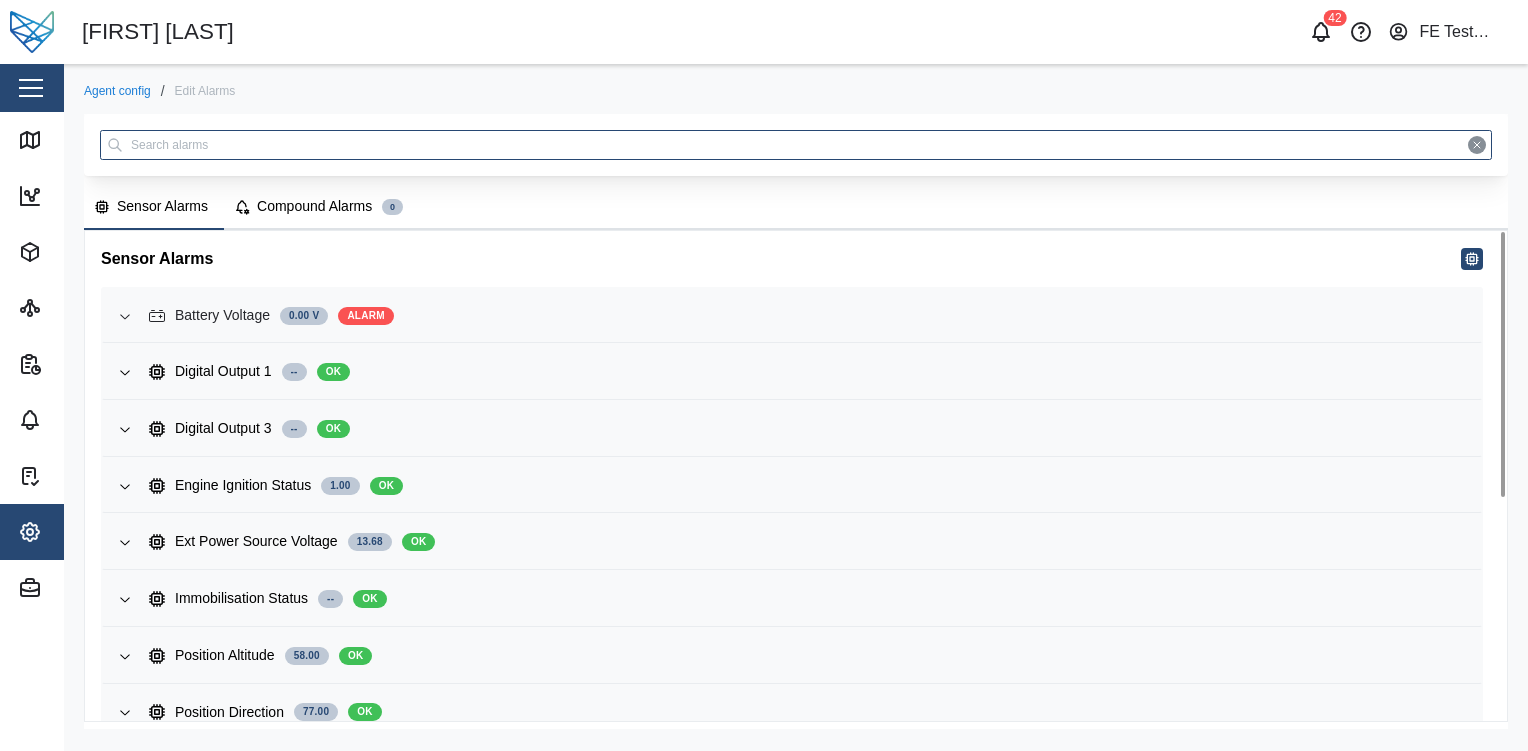 click on "Battery Voltage 0.00 V  ALARM" at bounding box center (807, 316) 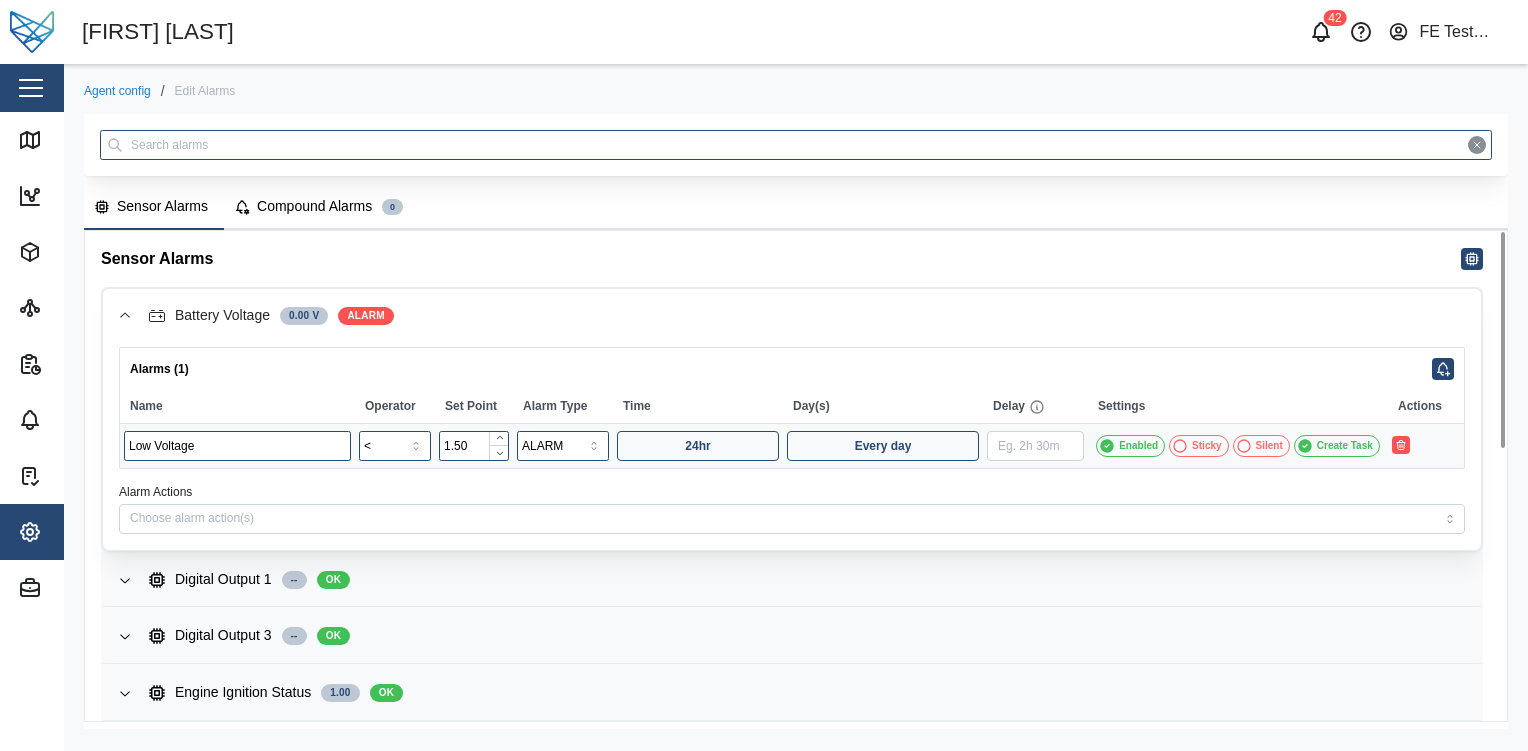 click on "Create Task" at bounding box center [1345, 446] 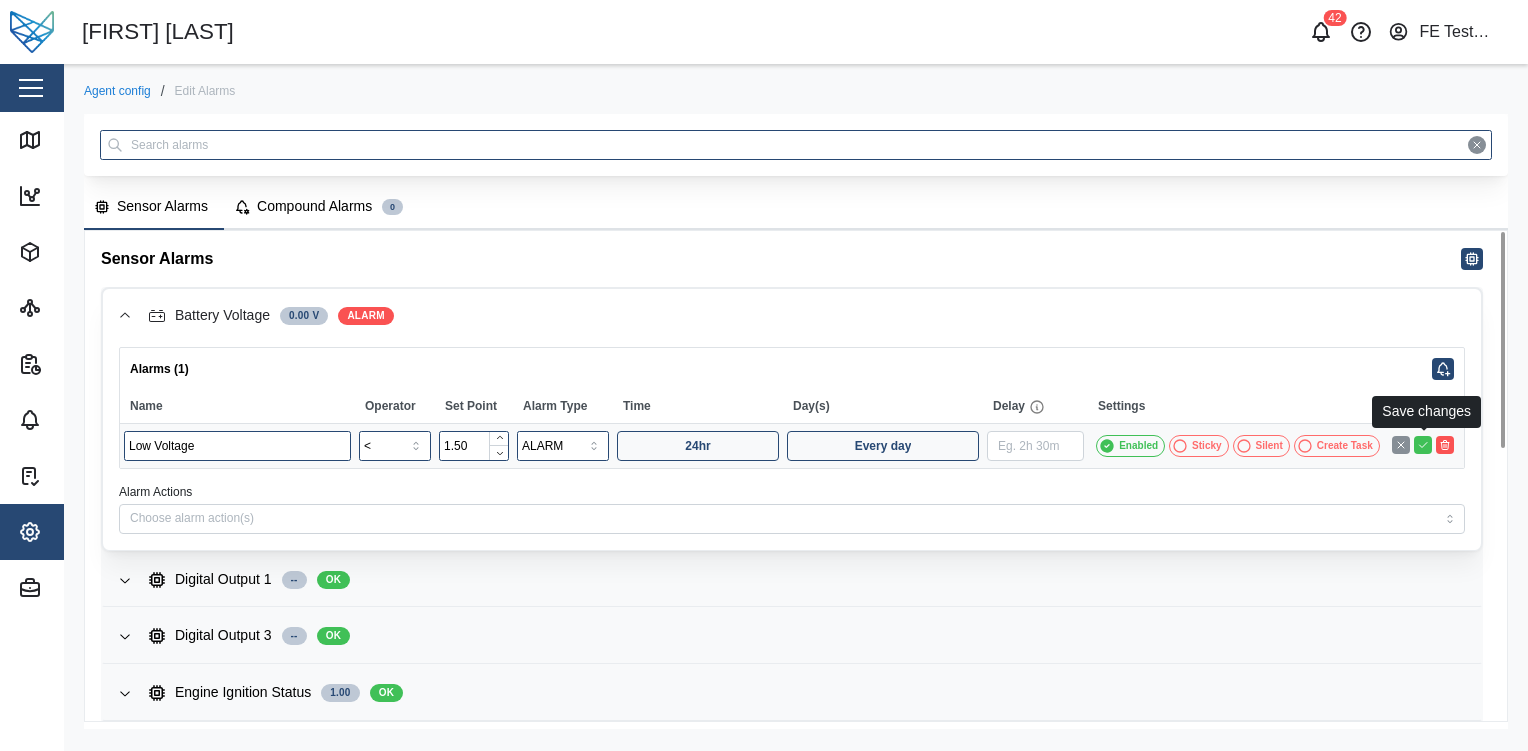 click 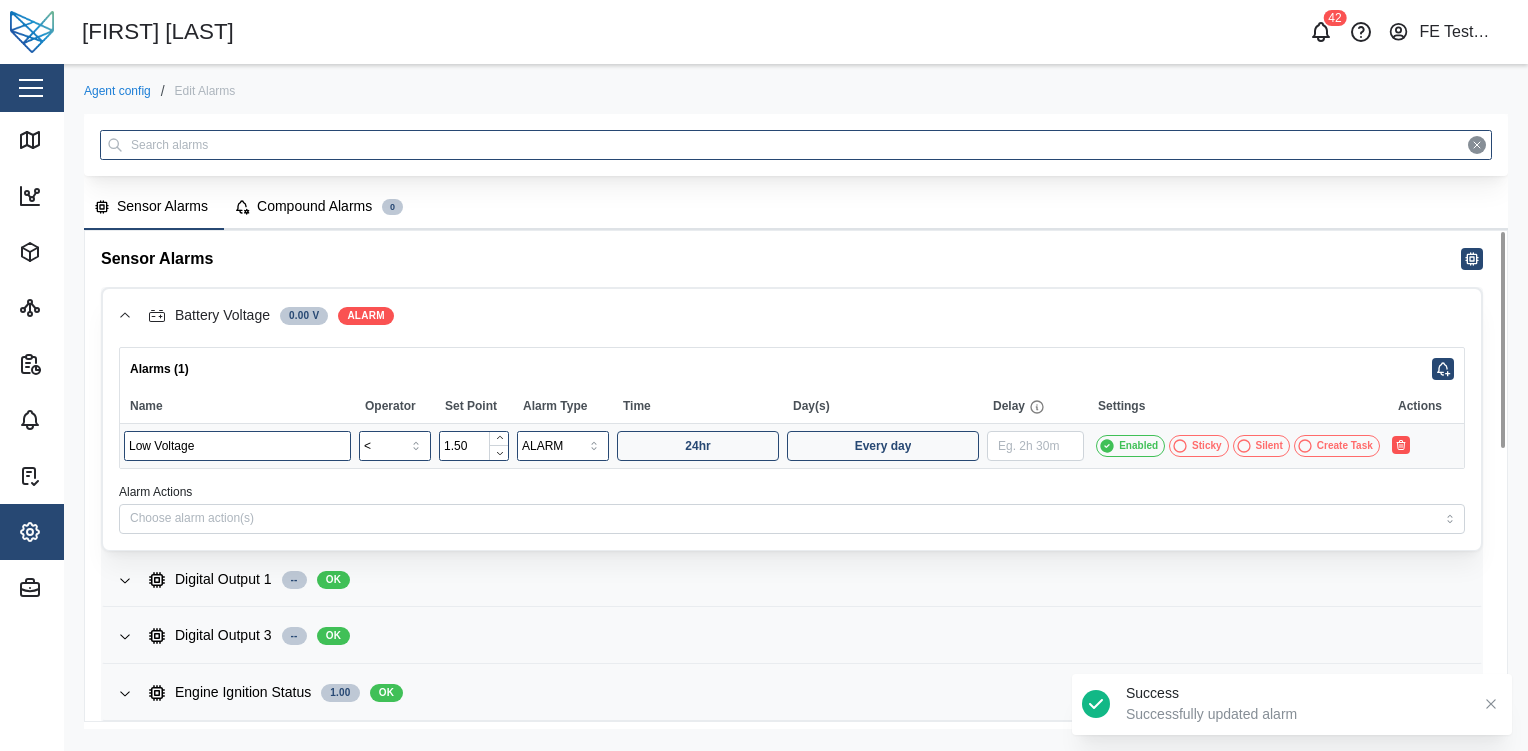 click on "Enabled" at bounding box center [1138, 446] 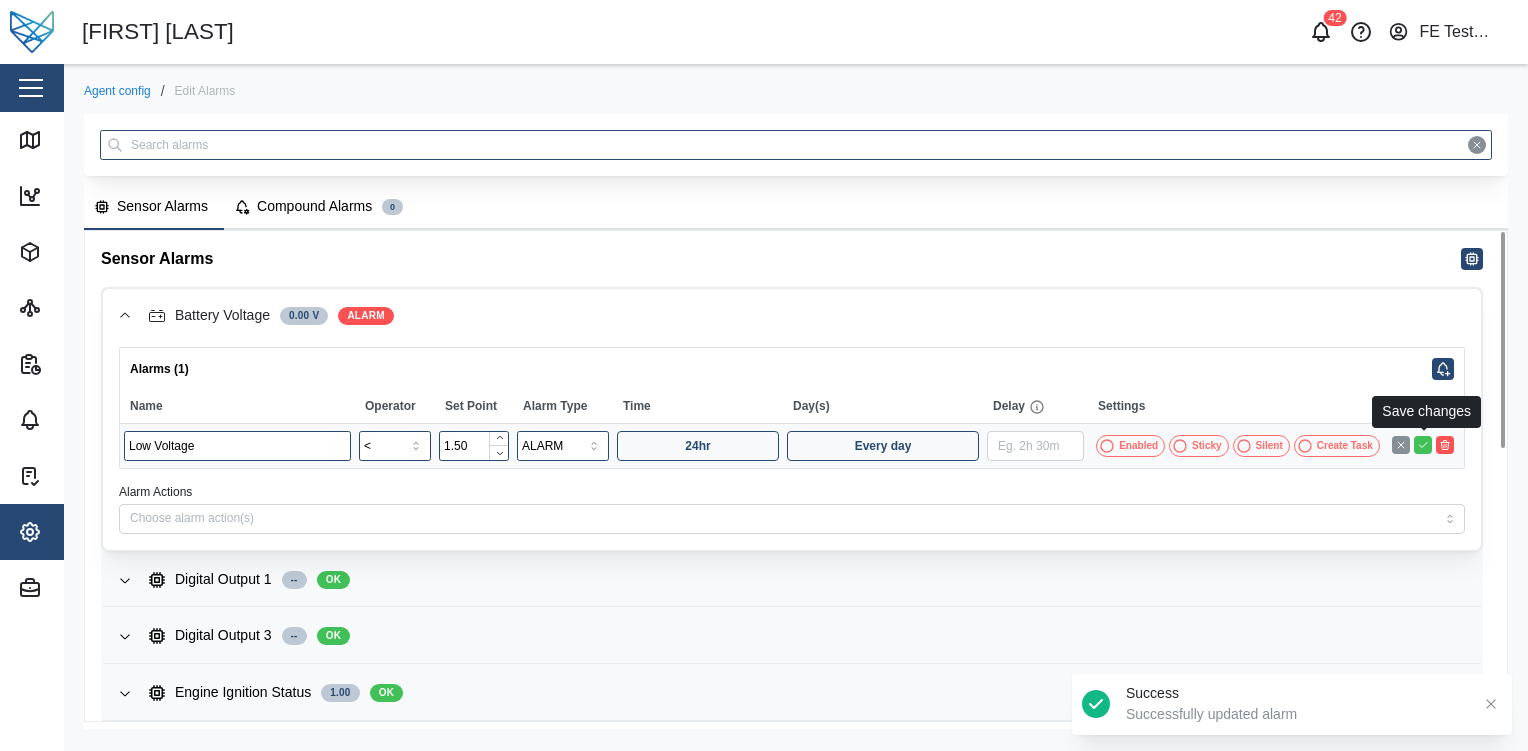 click 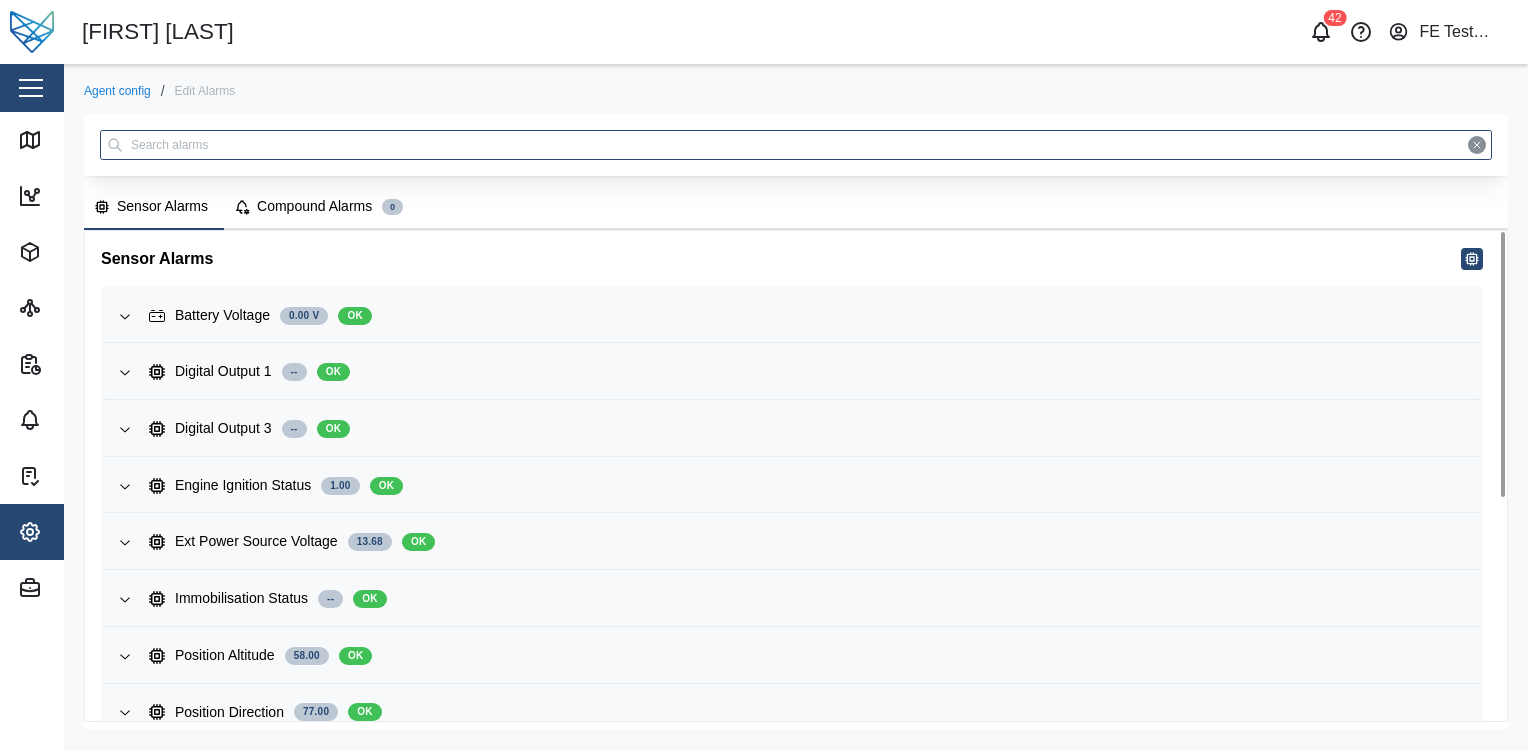 scroll, scrollTop: 0, scrollLeft: 0, axis: both 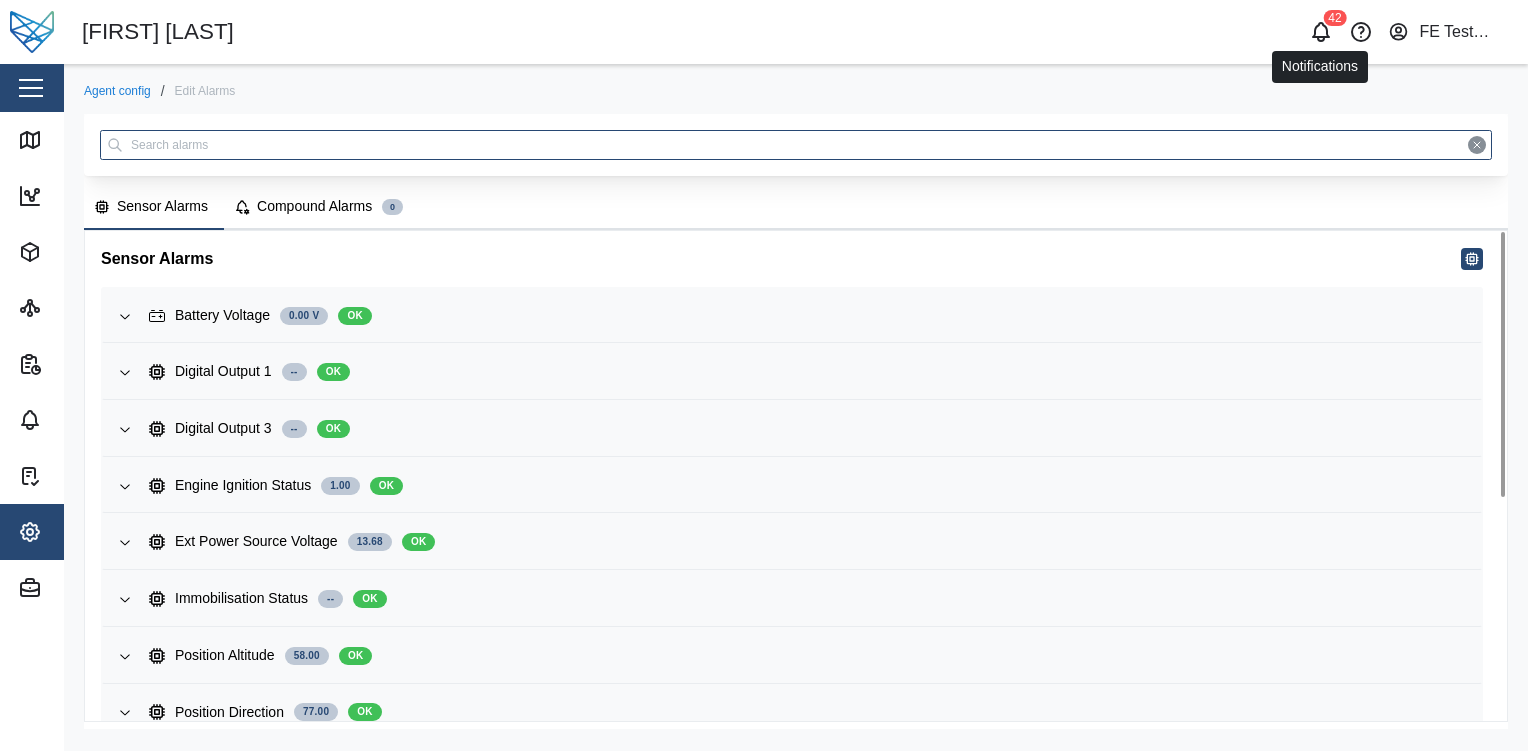 click 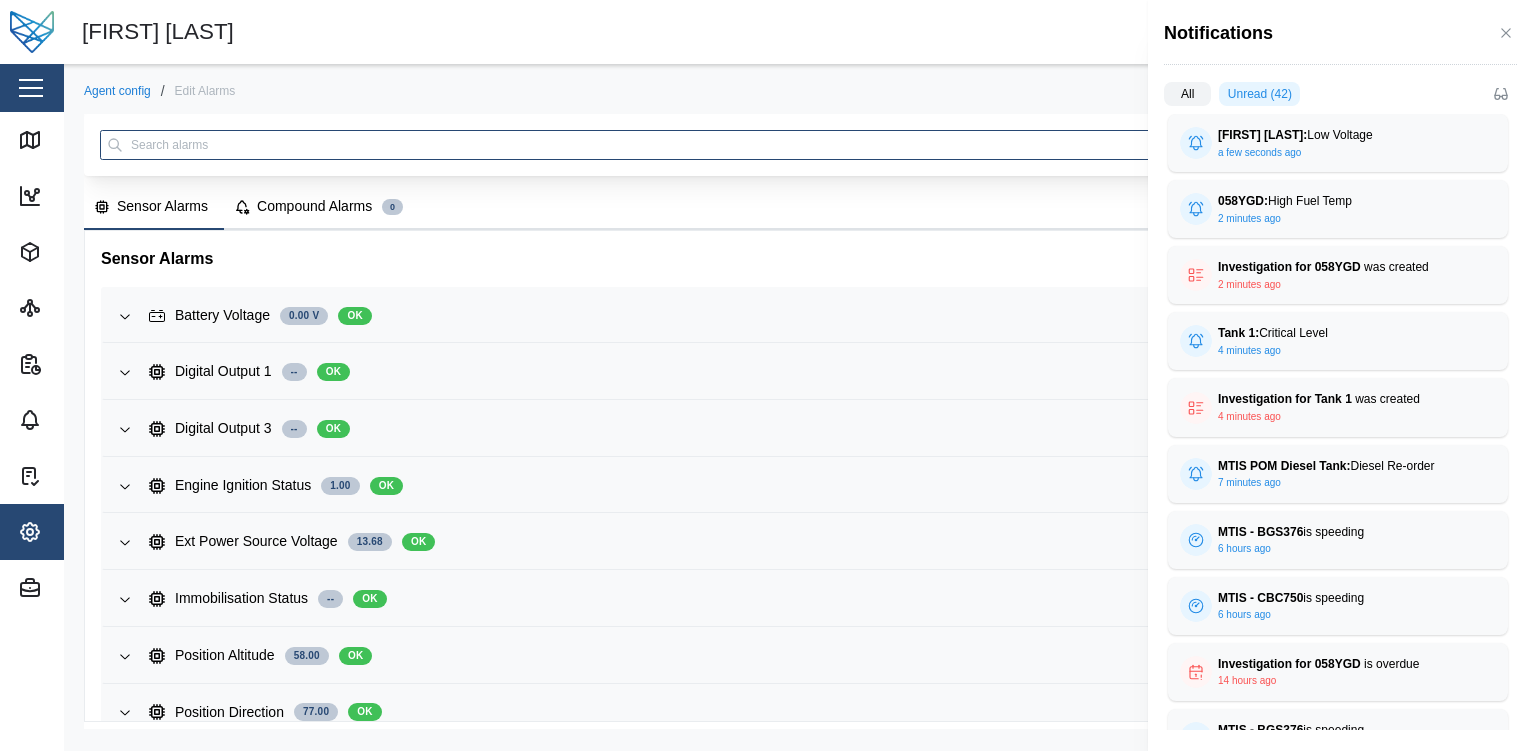 click at bounding box center [764, 375] 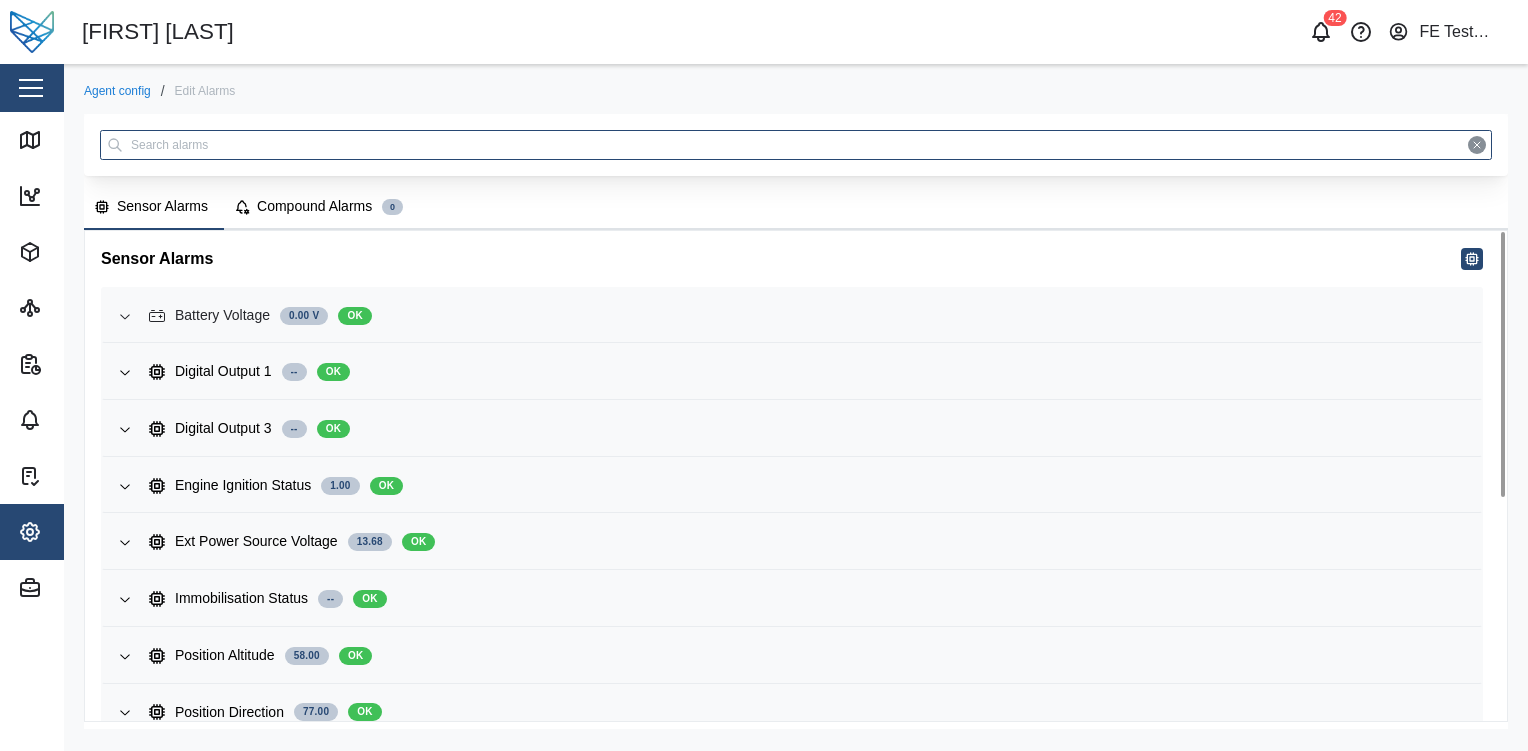 click on "Battery Voltage 0.00 V  OK" at bounding box center [807, 316] 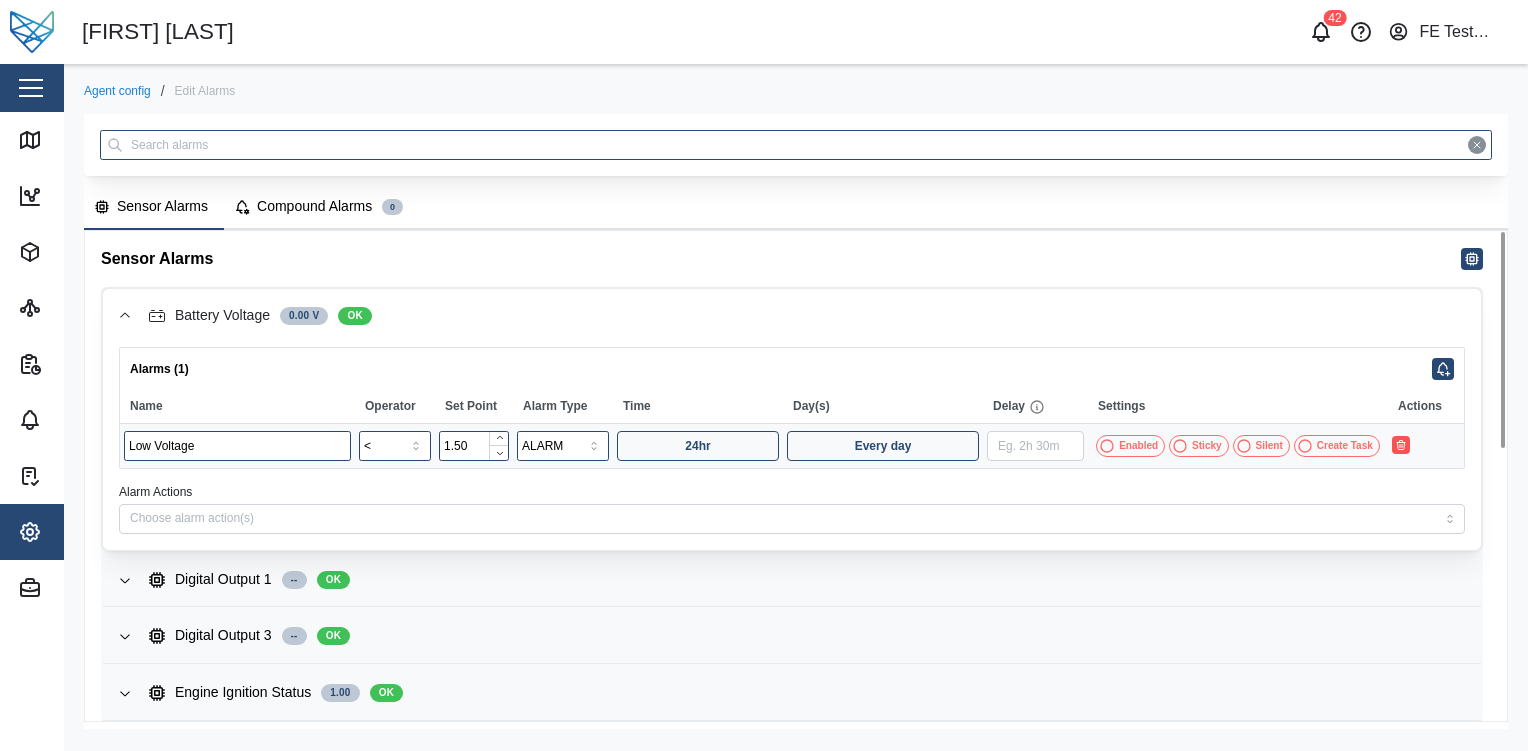 click on "Enabled" at bounding box center (1138, 446) 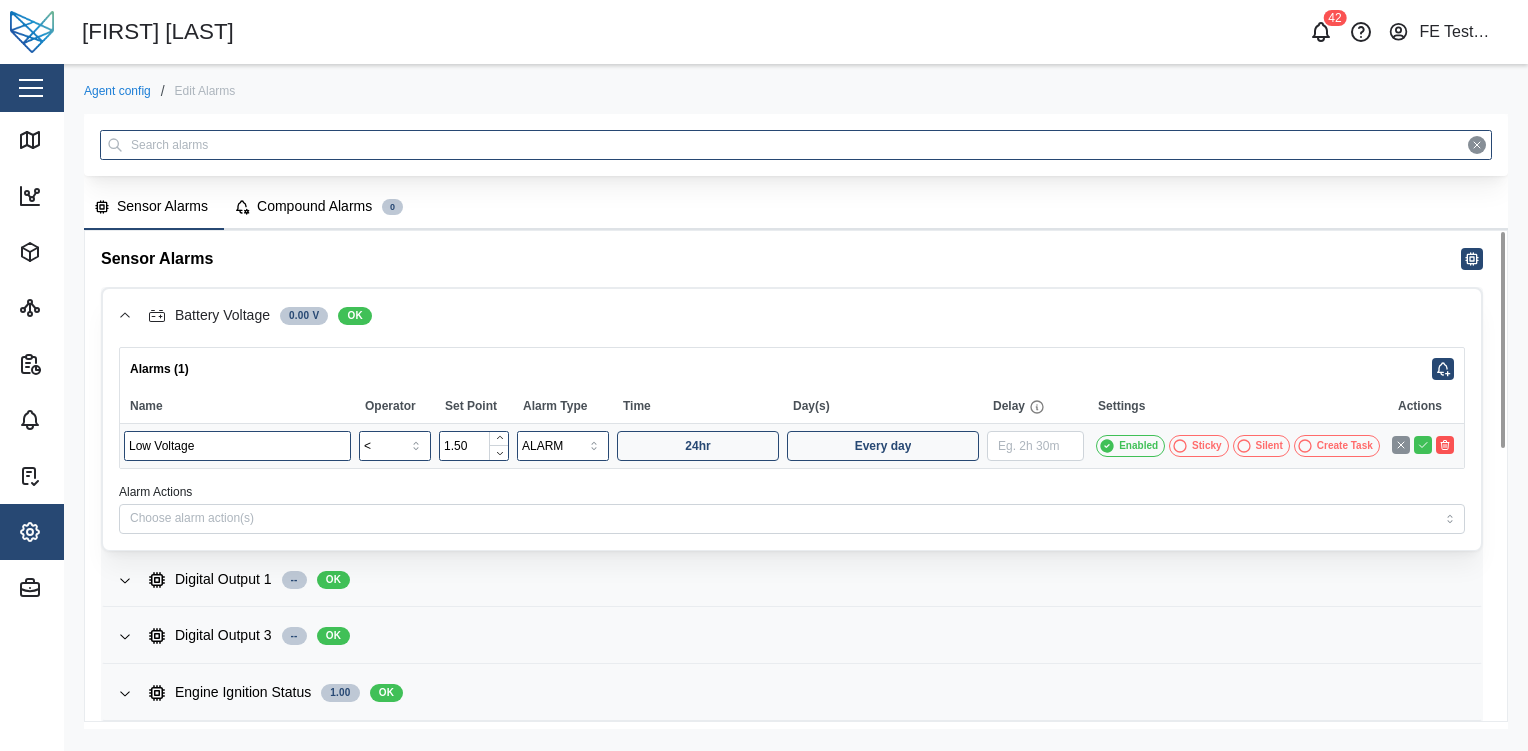 click on "Create Task" at bounding box center (1345, 446) 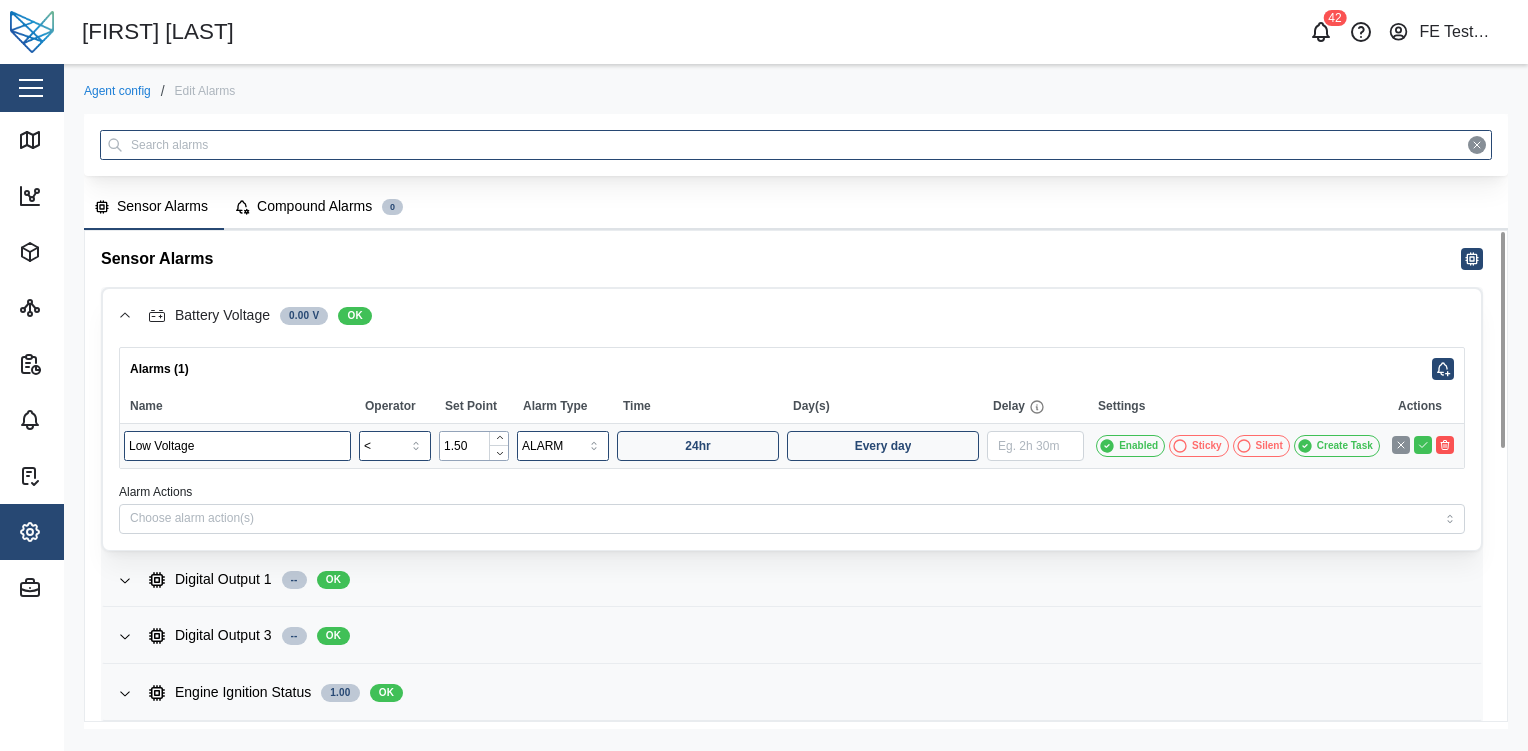 click on "1.50" at bounding box center (474, 446) 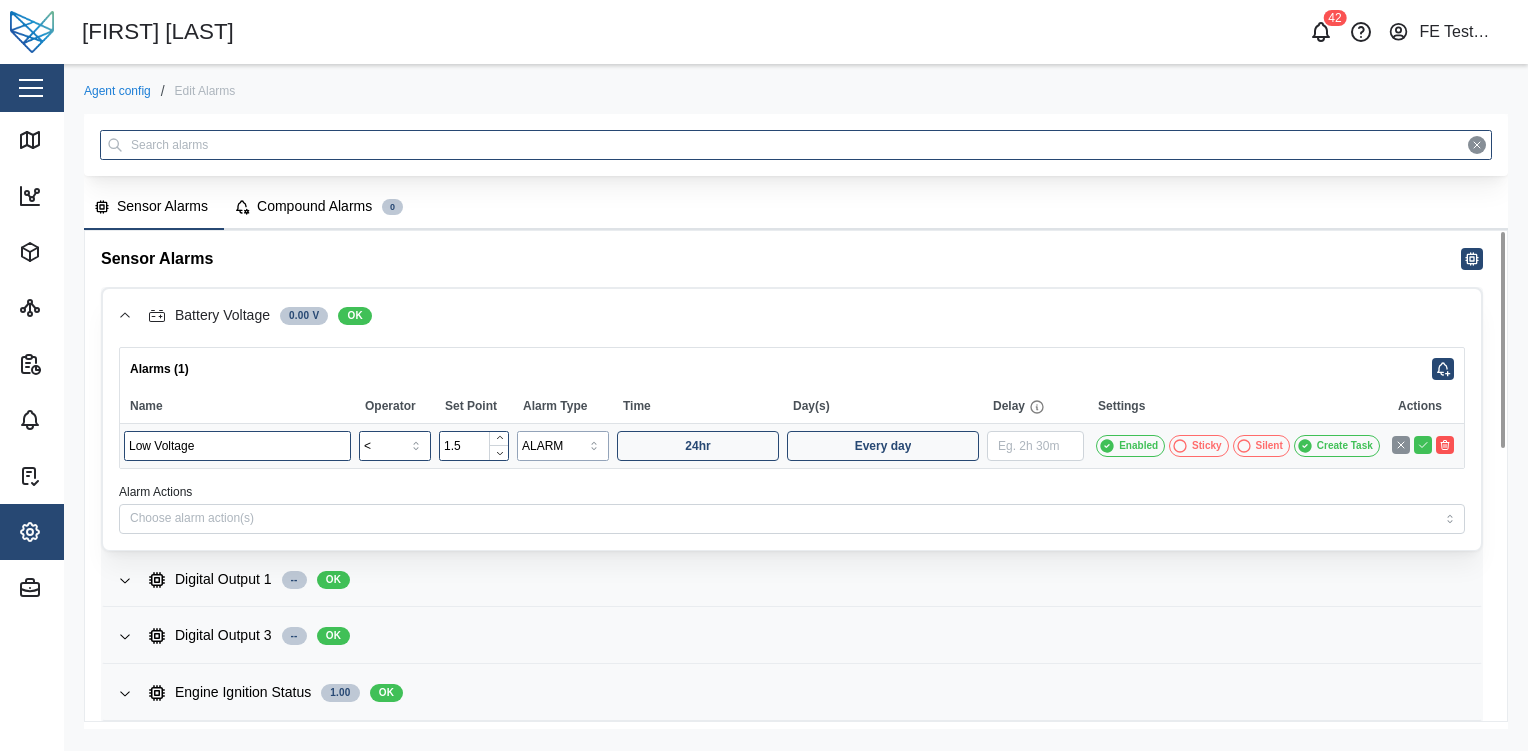 type on "1.50" 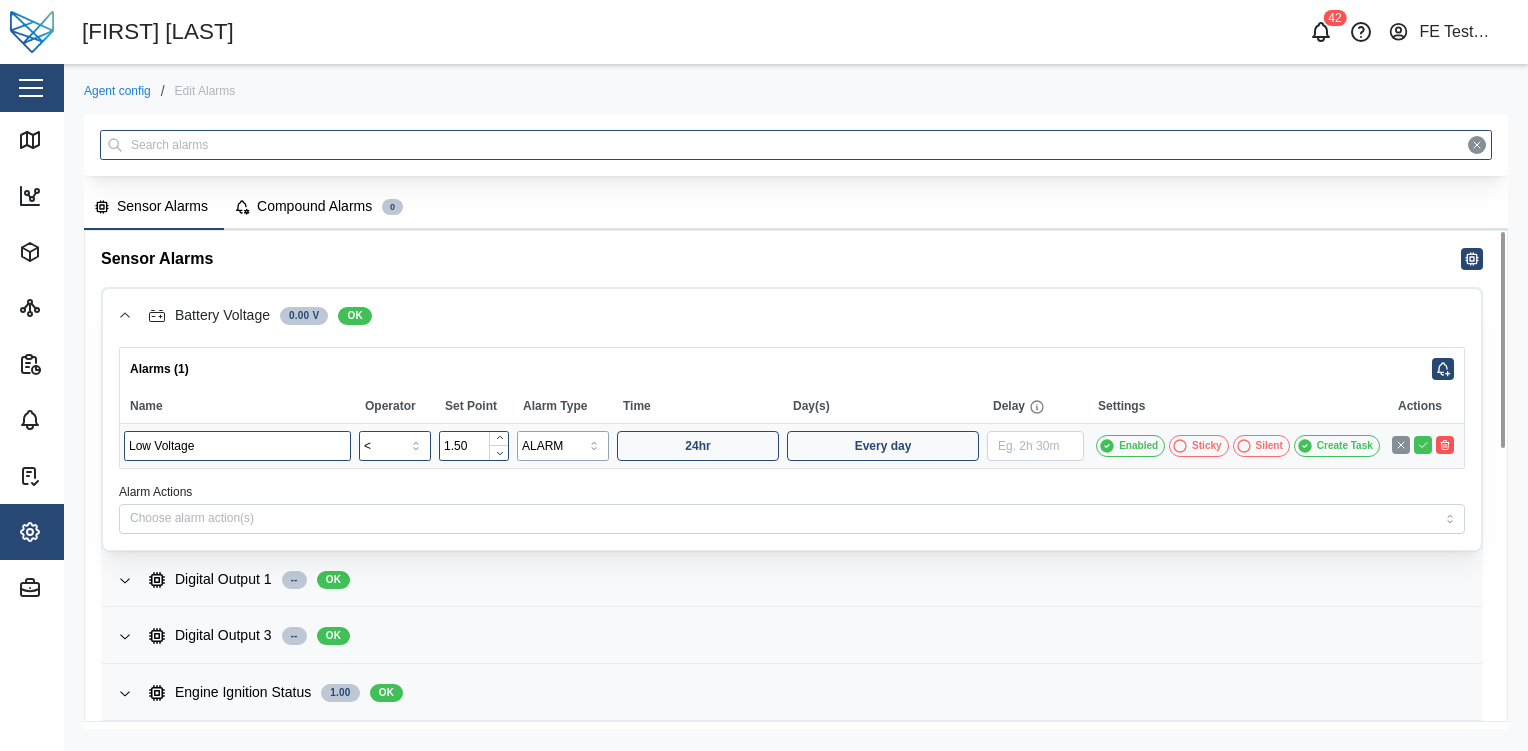 click on "ALARM" at bounding box center [563, 446] 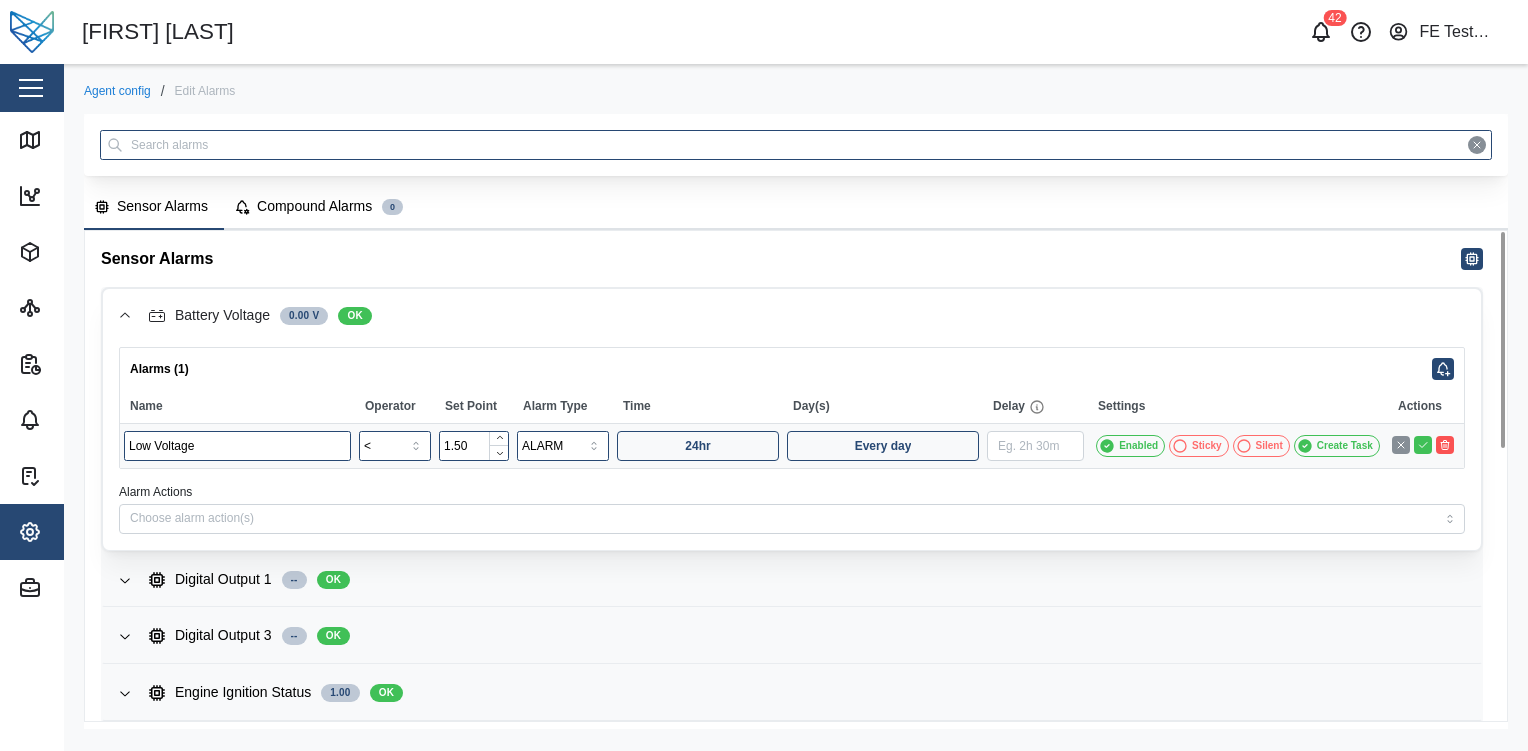 click at bounding box center [1423, 445] 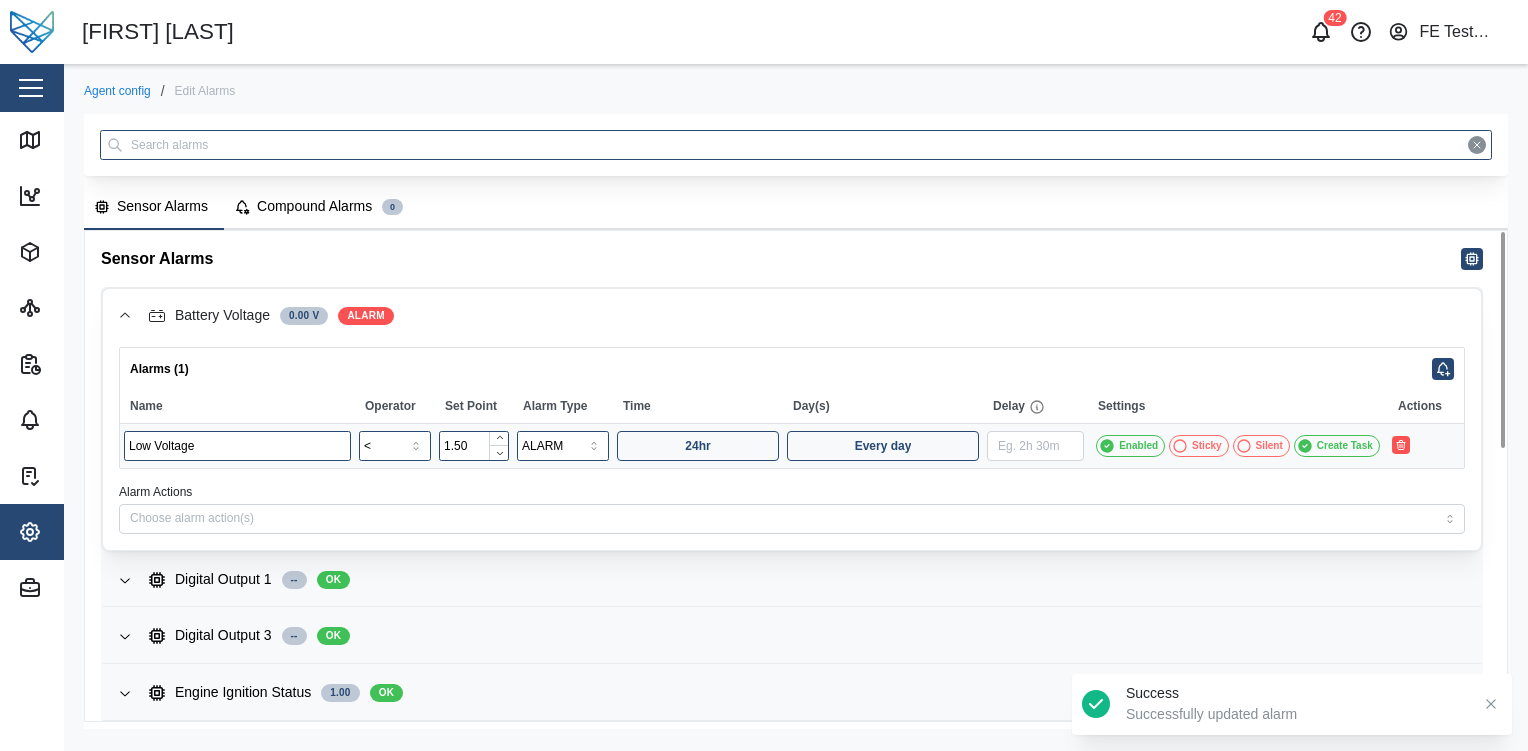 click on "Sensor Alarms Compound Alarms 0" at bounding box center [796, 208] 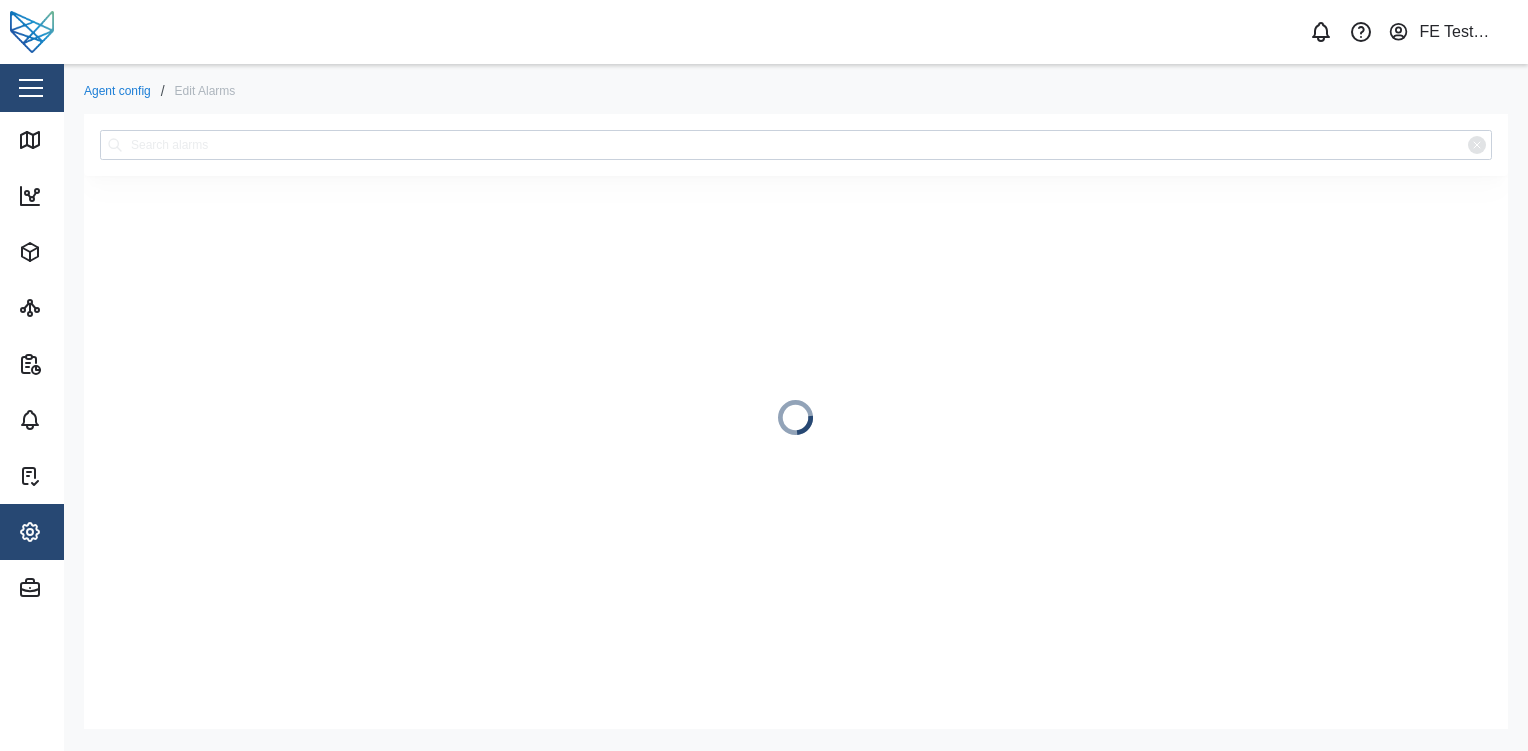 scroll, scrollTop: 0, scrollLeft: 0, axis: both 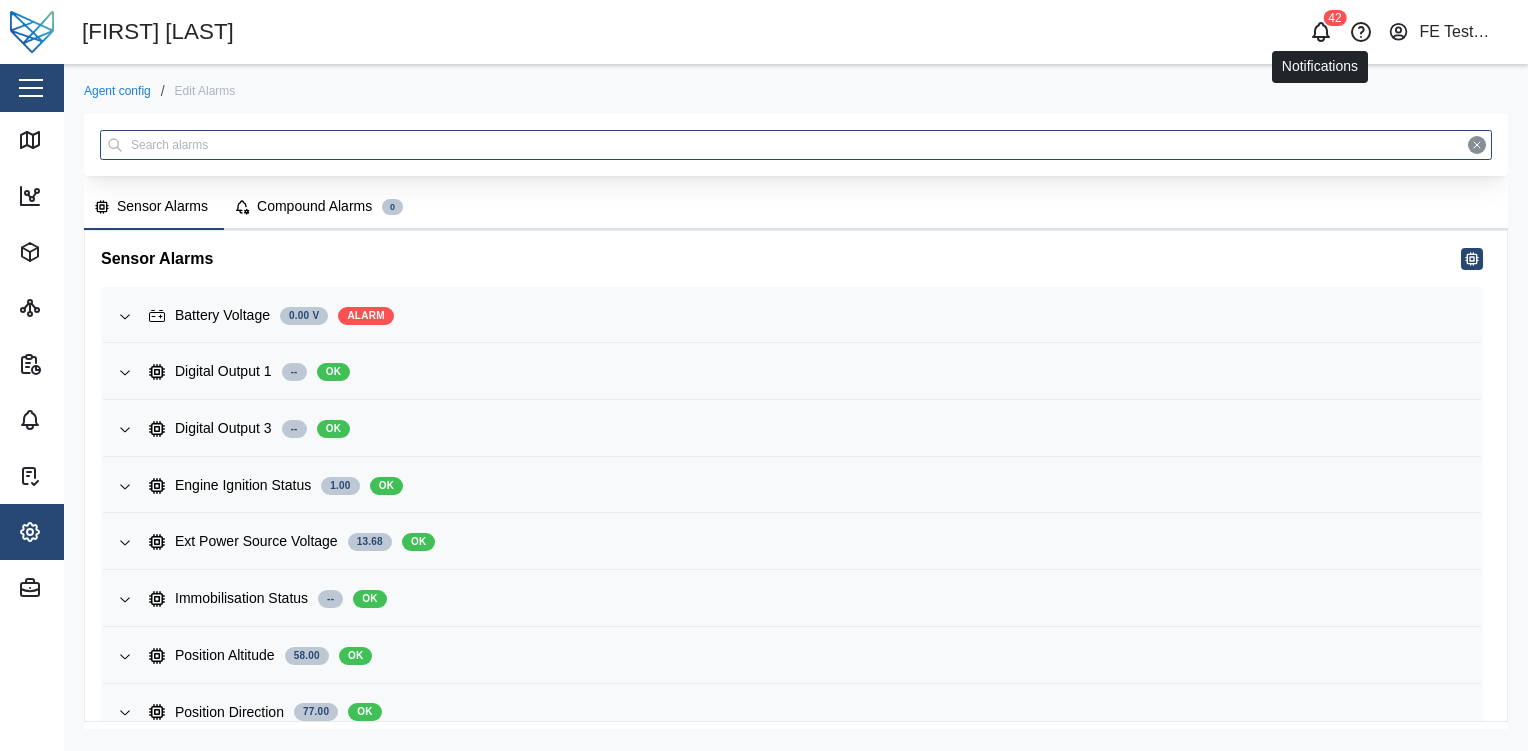 click 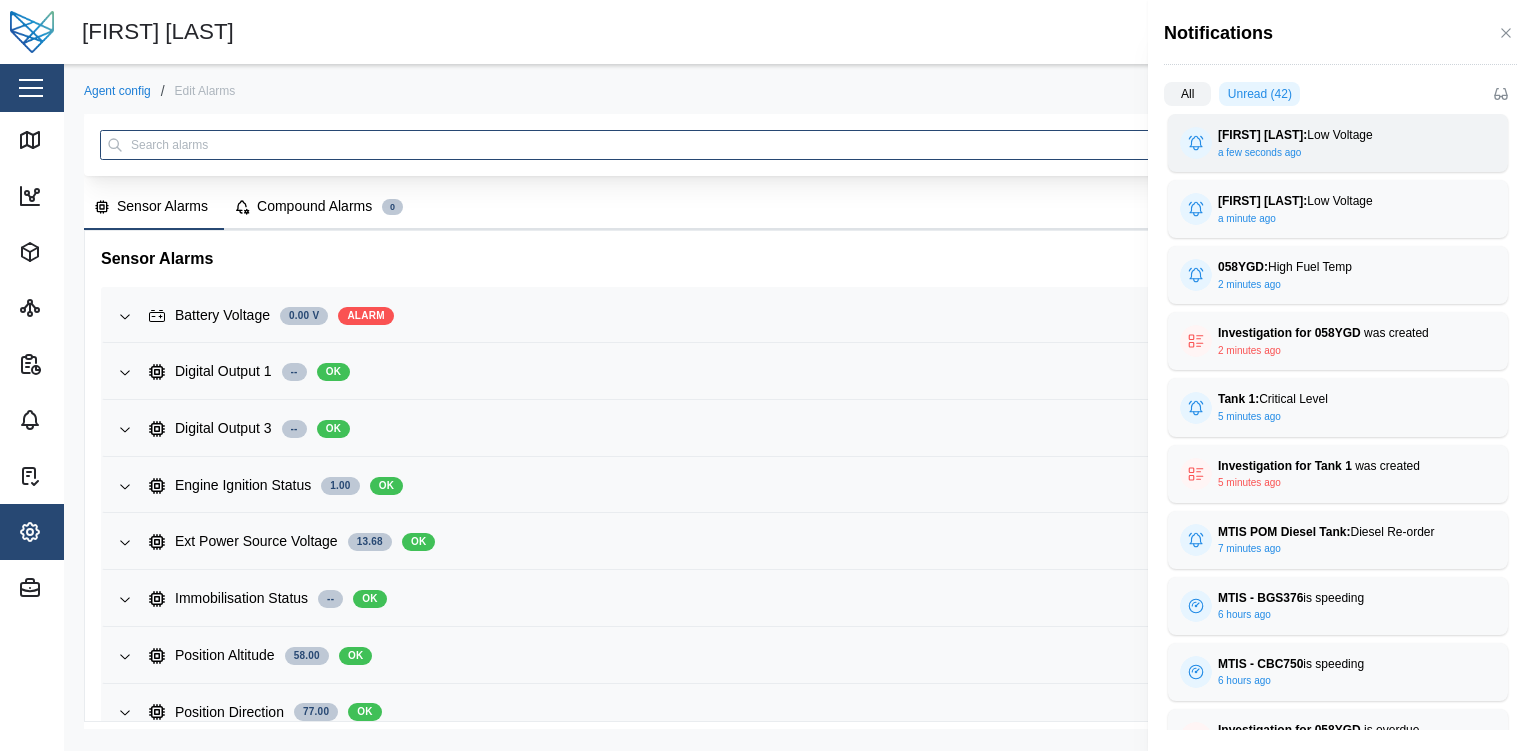 click on "[FIRST] [LAST]: Low Voltage" at bounding box center [1338, 135] 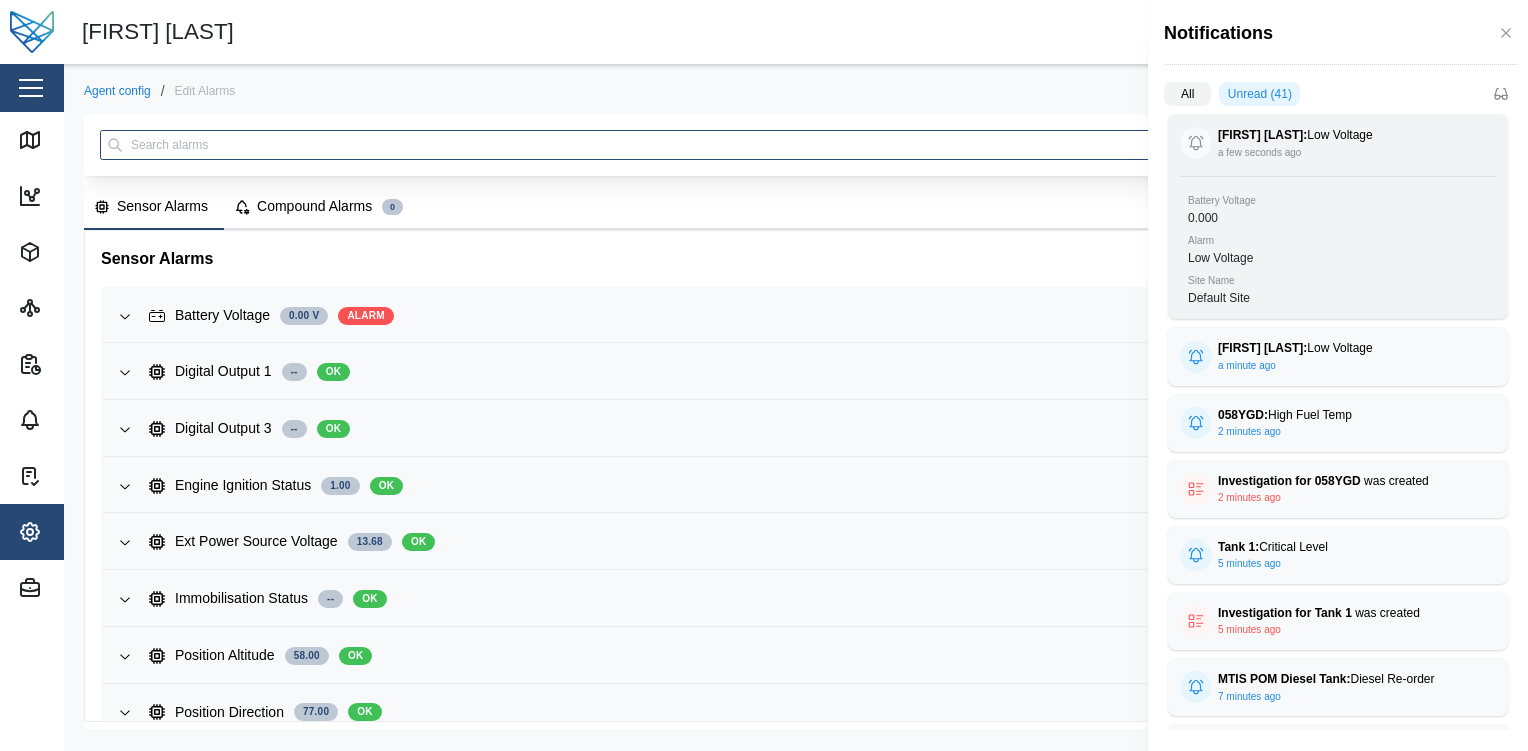 click on "[FIRST] [LAST]: Low Voltage" at bounding box center [1338, 135] 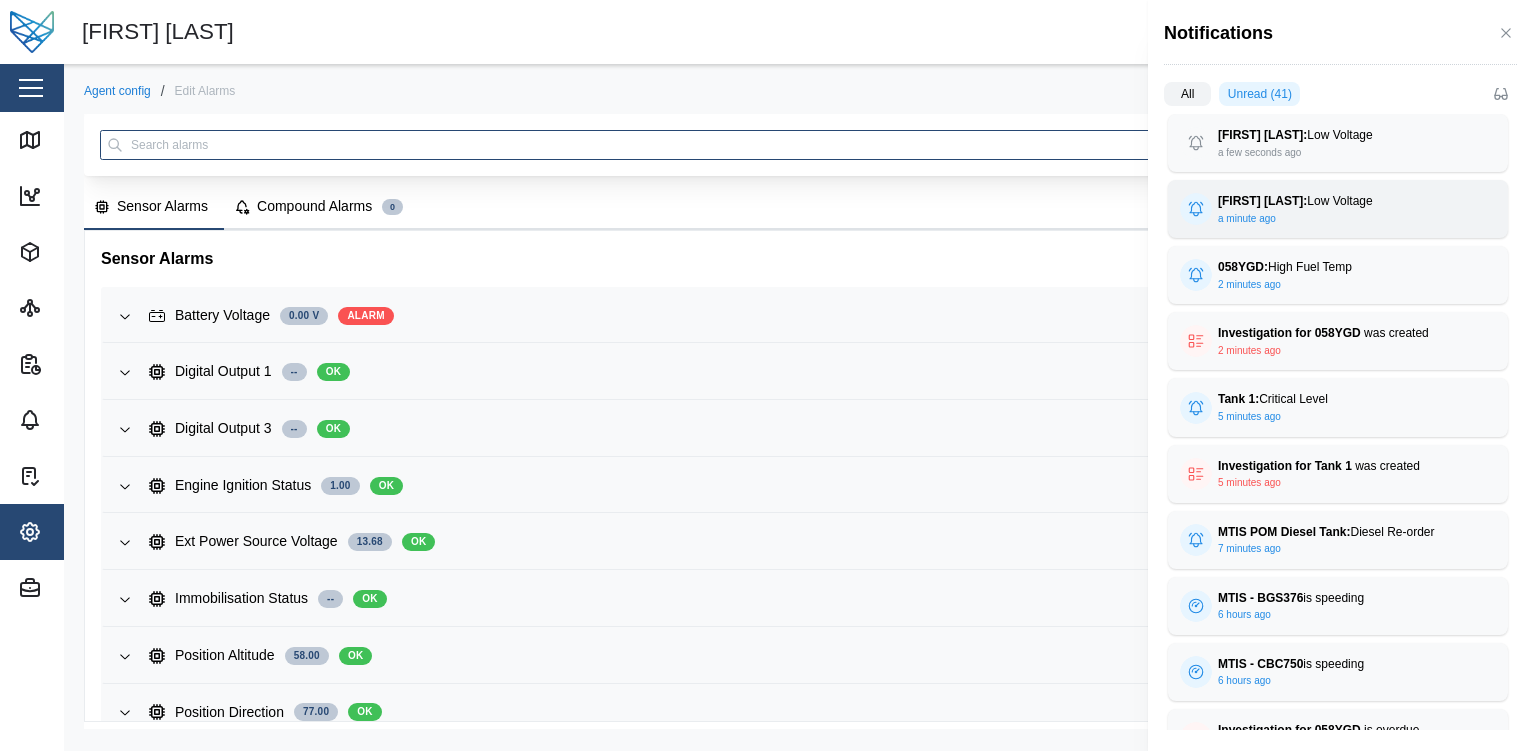 click on "[FIRST] [LAST]: Low Voltage" at bounding box center [1338, 201] 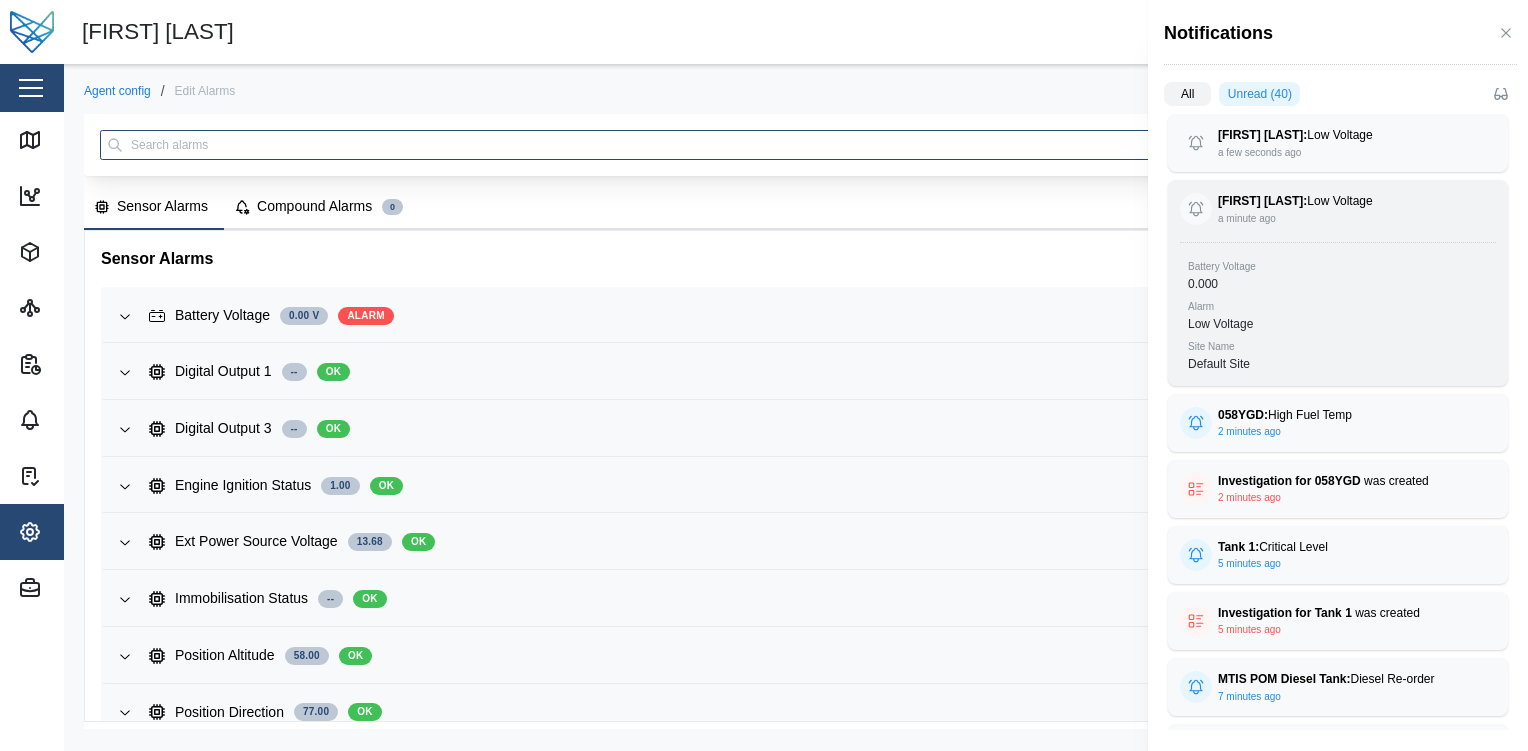 click on "Liam Audi:  Low Voltage" at bounding box center (1338, 201) 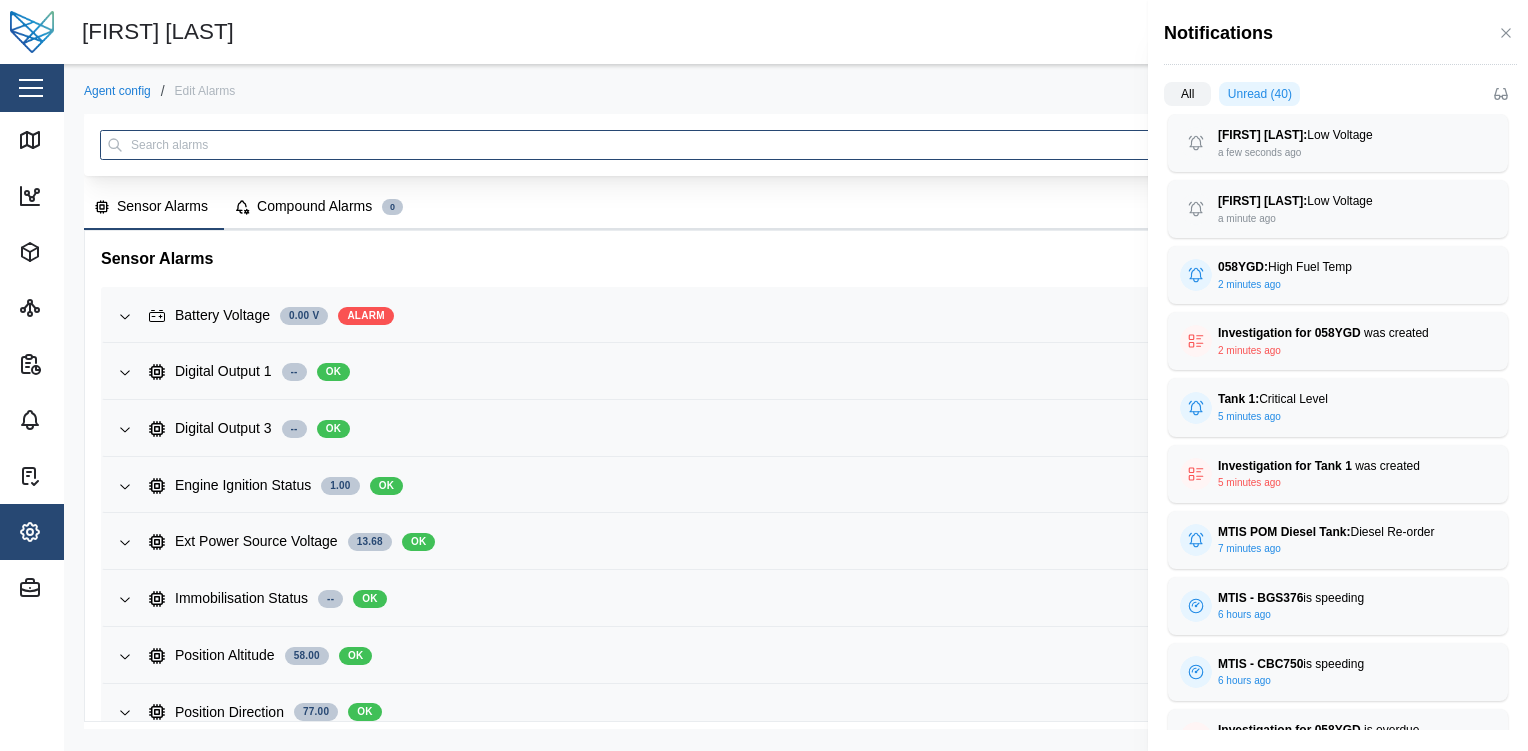 click at bounding box center [764, 375] 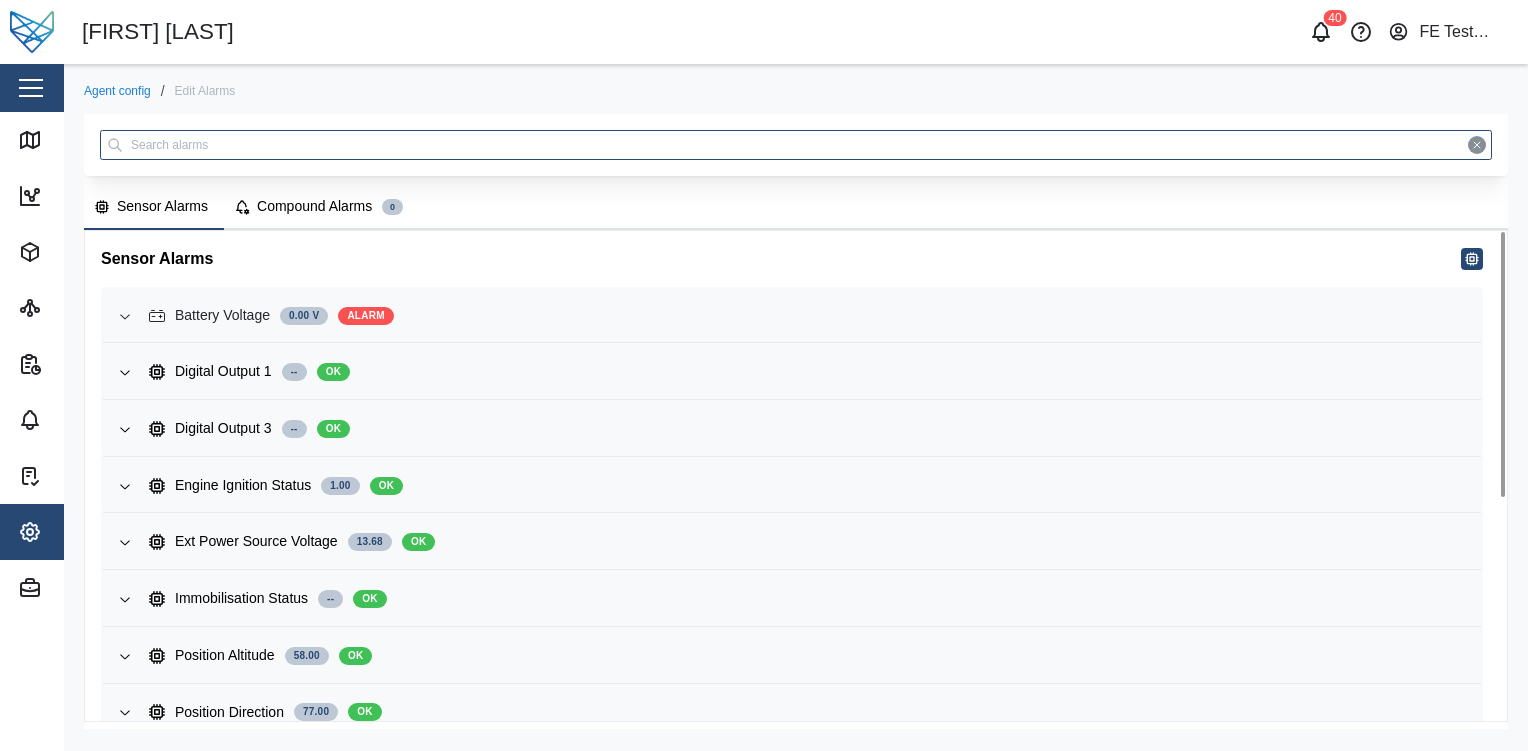 click on "Battery Voltage 0.00 V  ALARM" at bounding box center (807, 316) 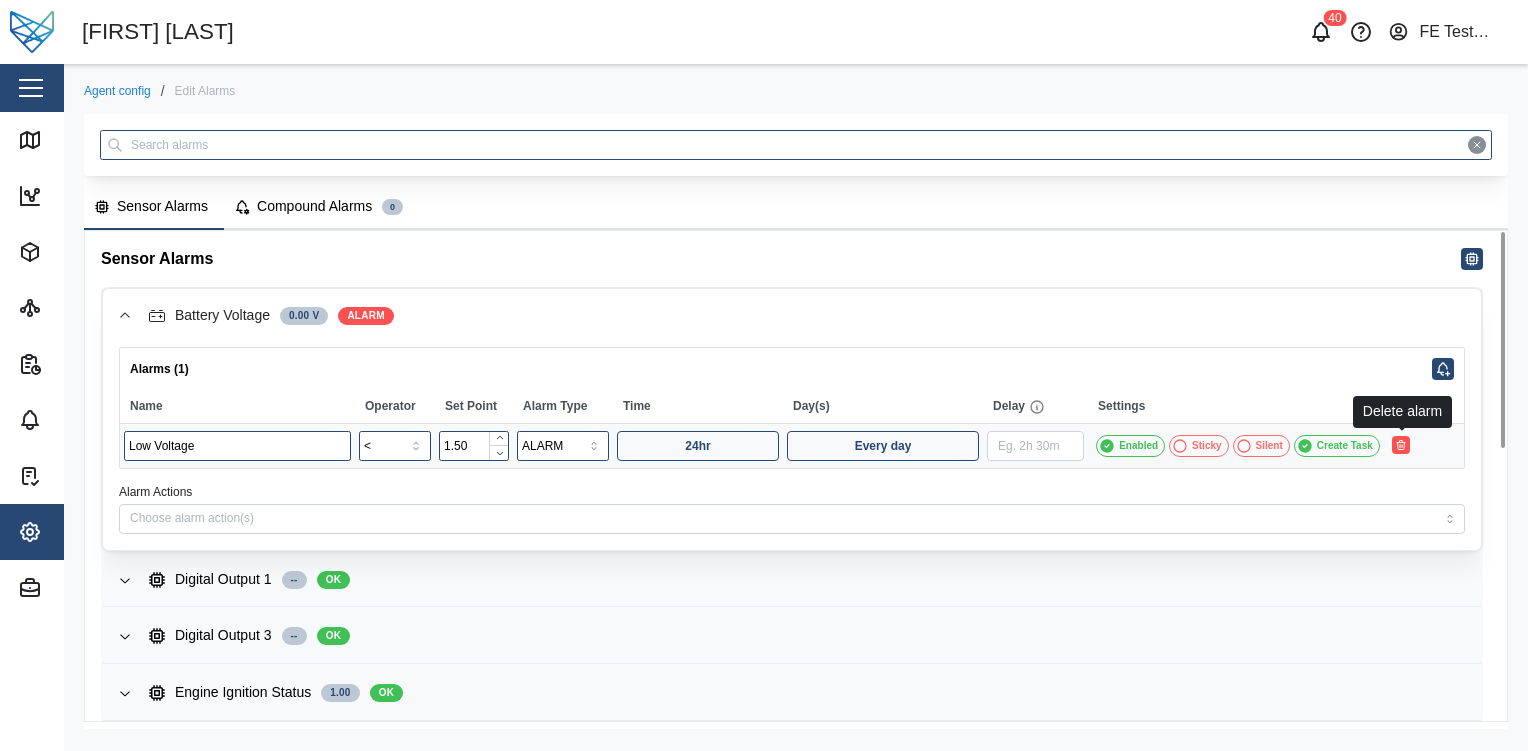 click 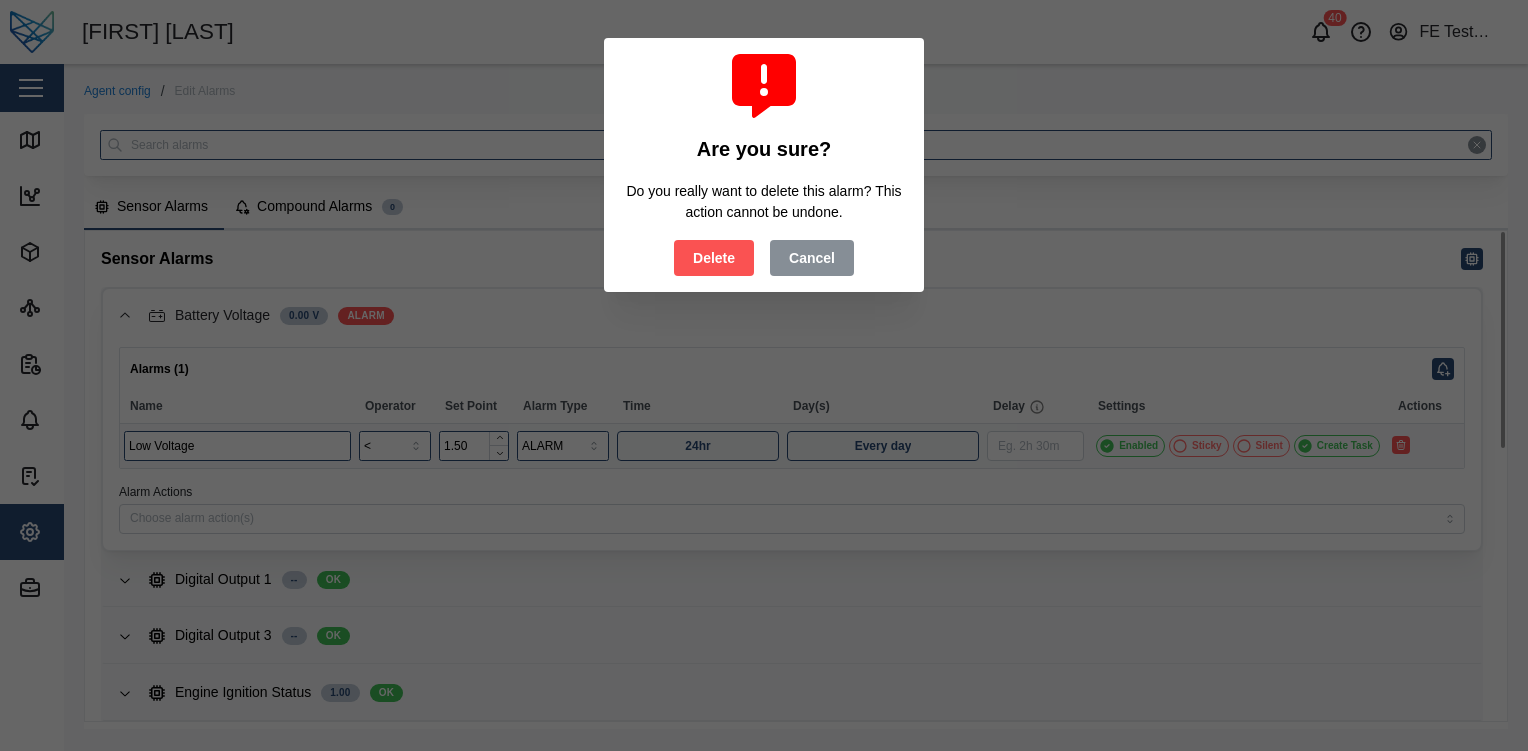 type 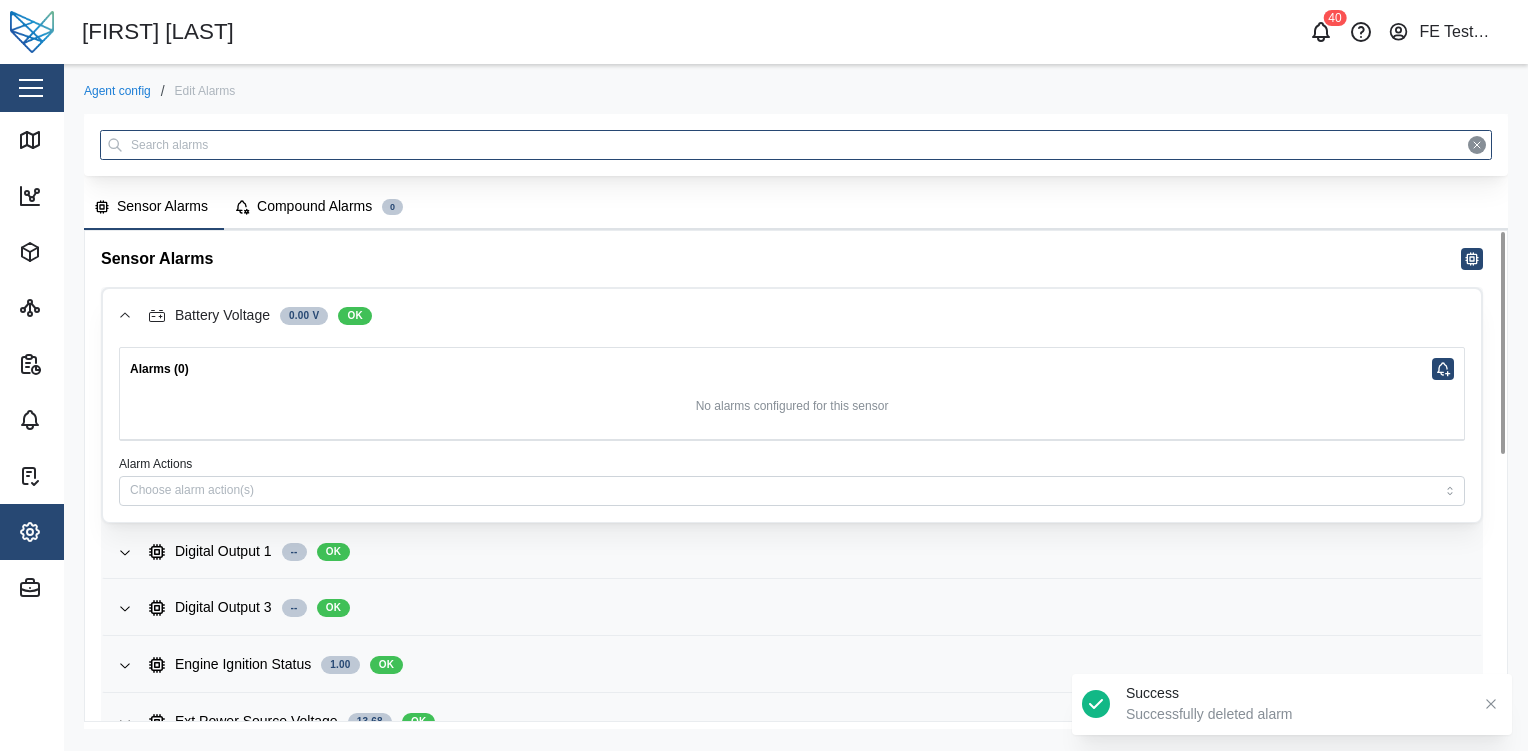 click on "Sensor Alarms" at bounding box center [792, 259] 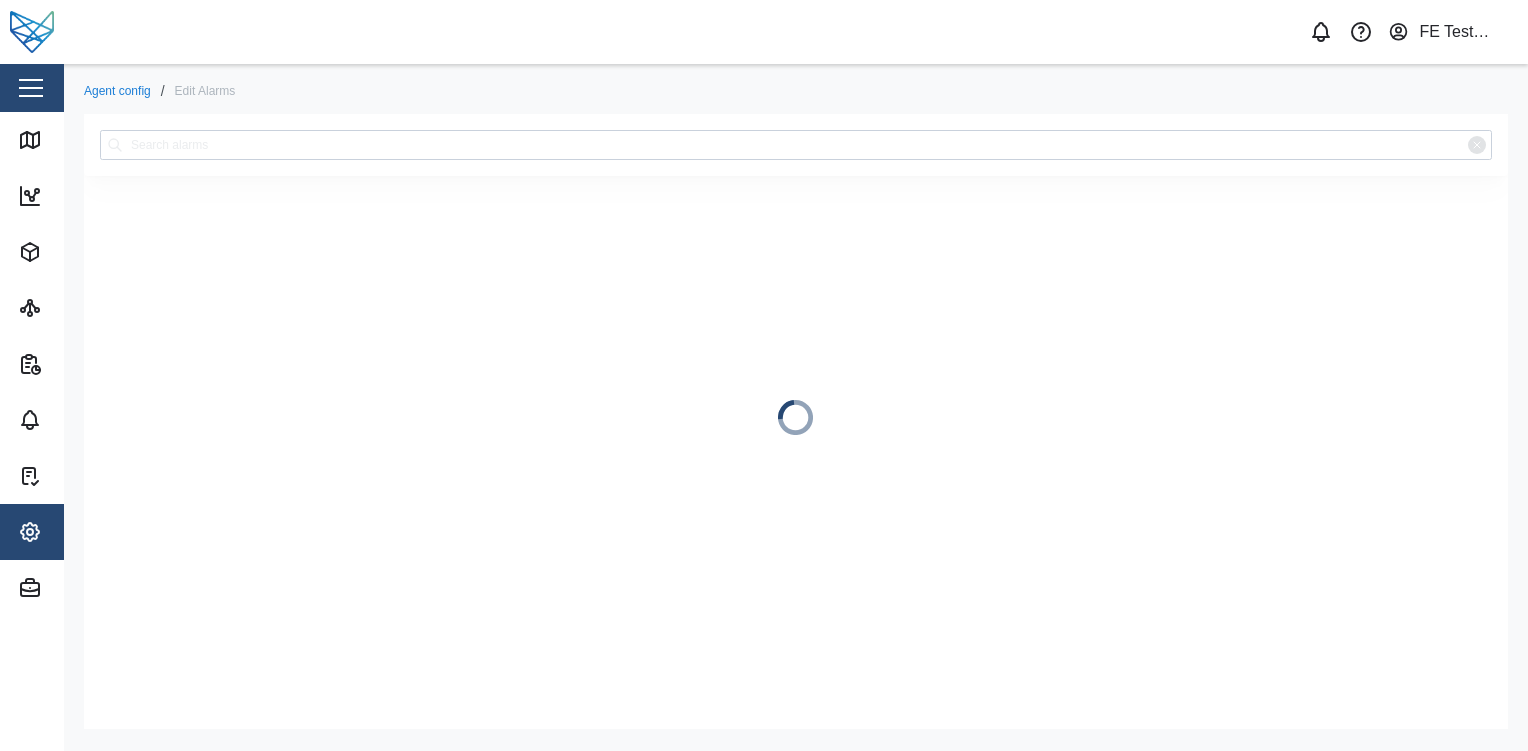scroll, scrollTop: 0, scrollLeft: 0, axis: both 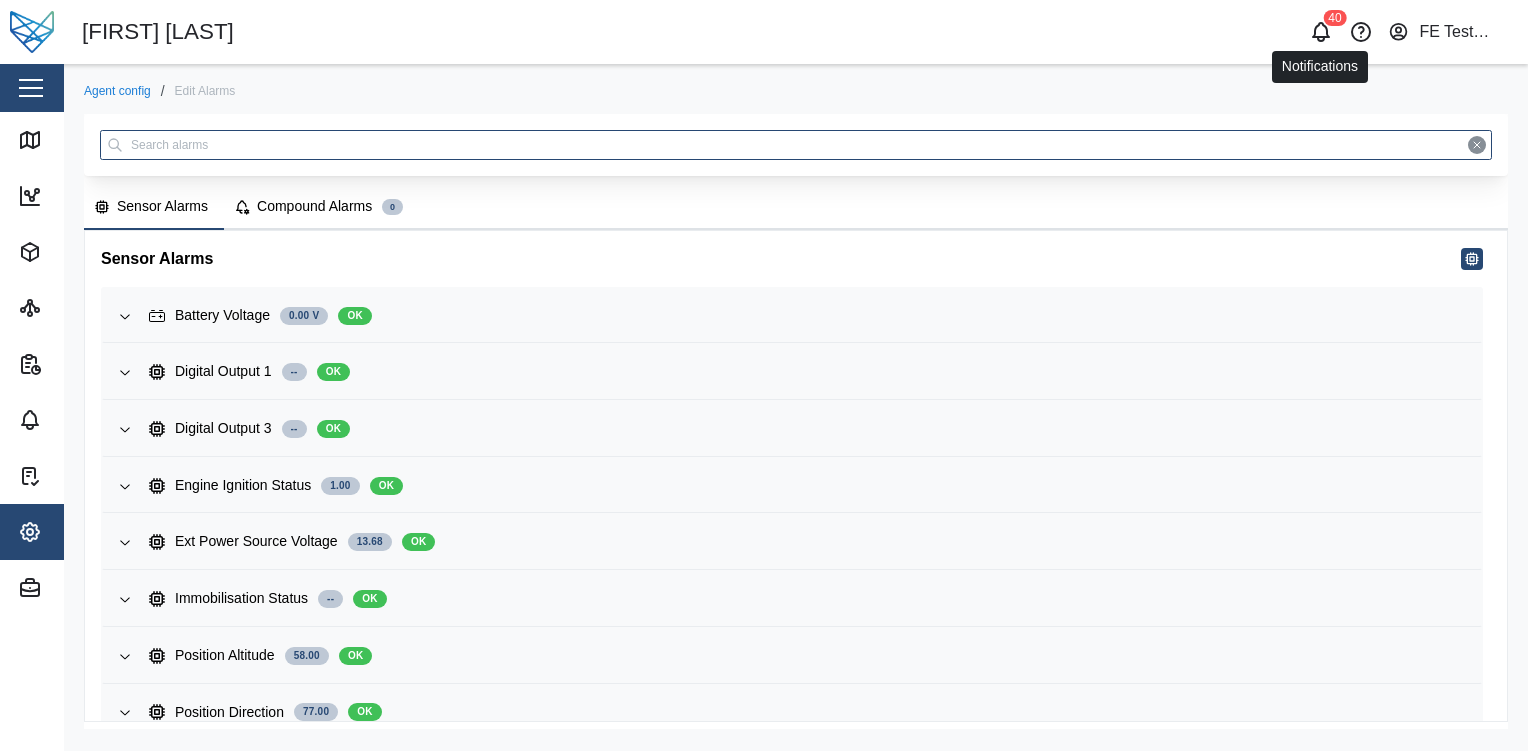 click 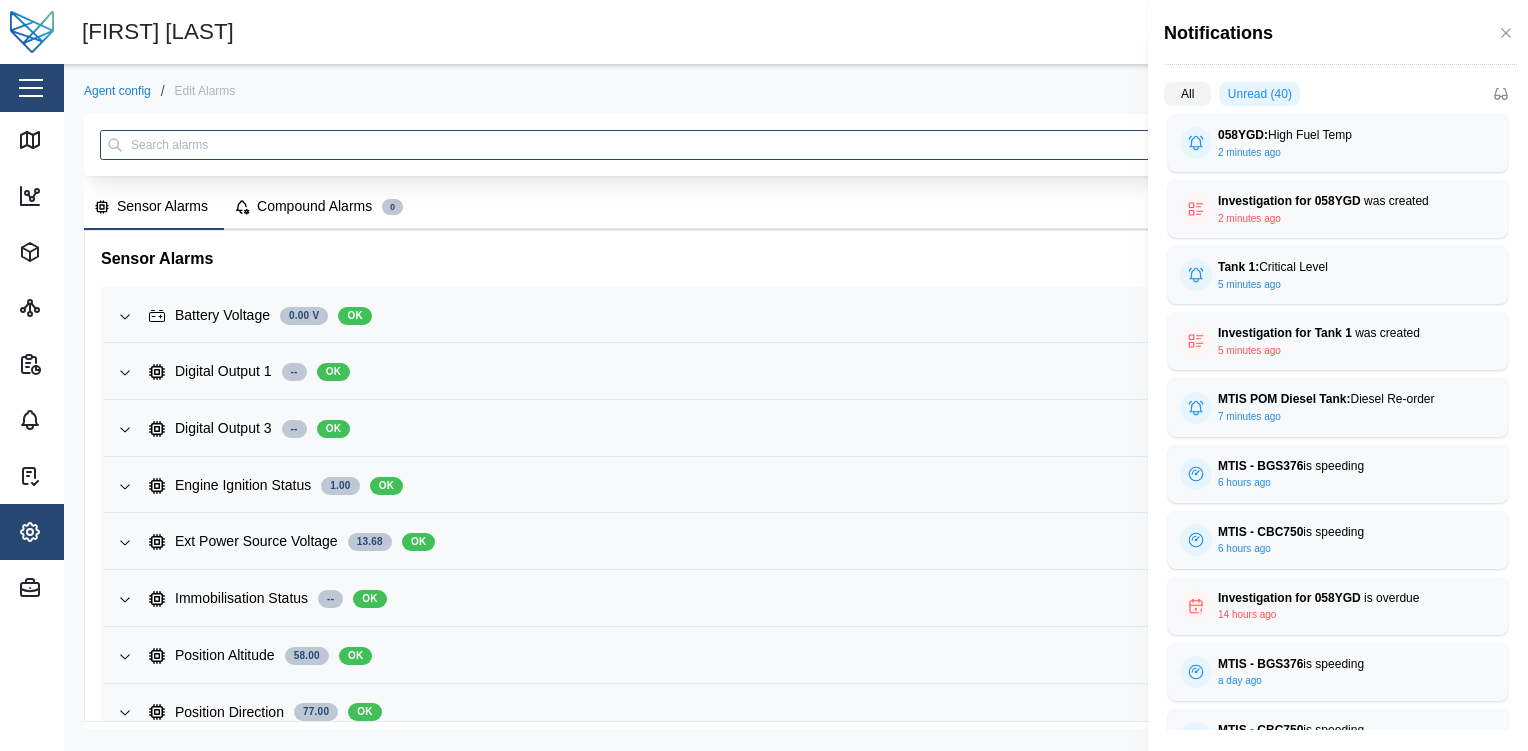 click on "All" at bounding box center (1187, 94) 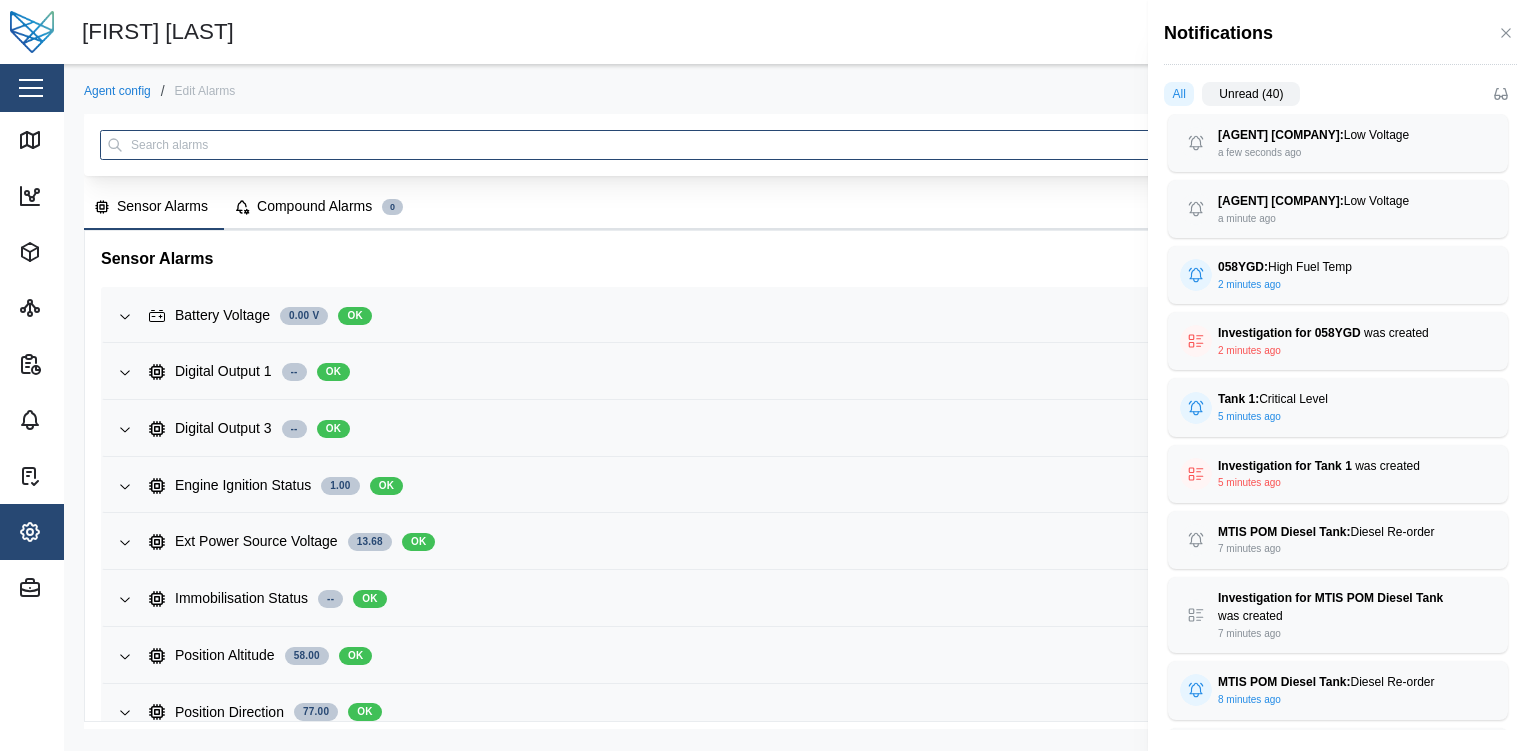 click on "Unread (40)" at bounding box center (1251, 94) 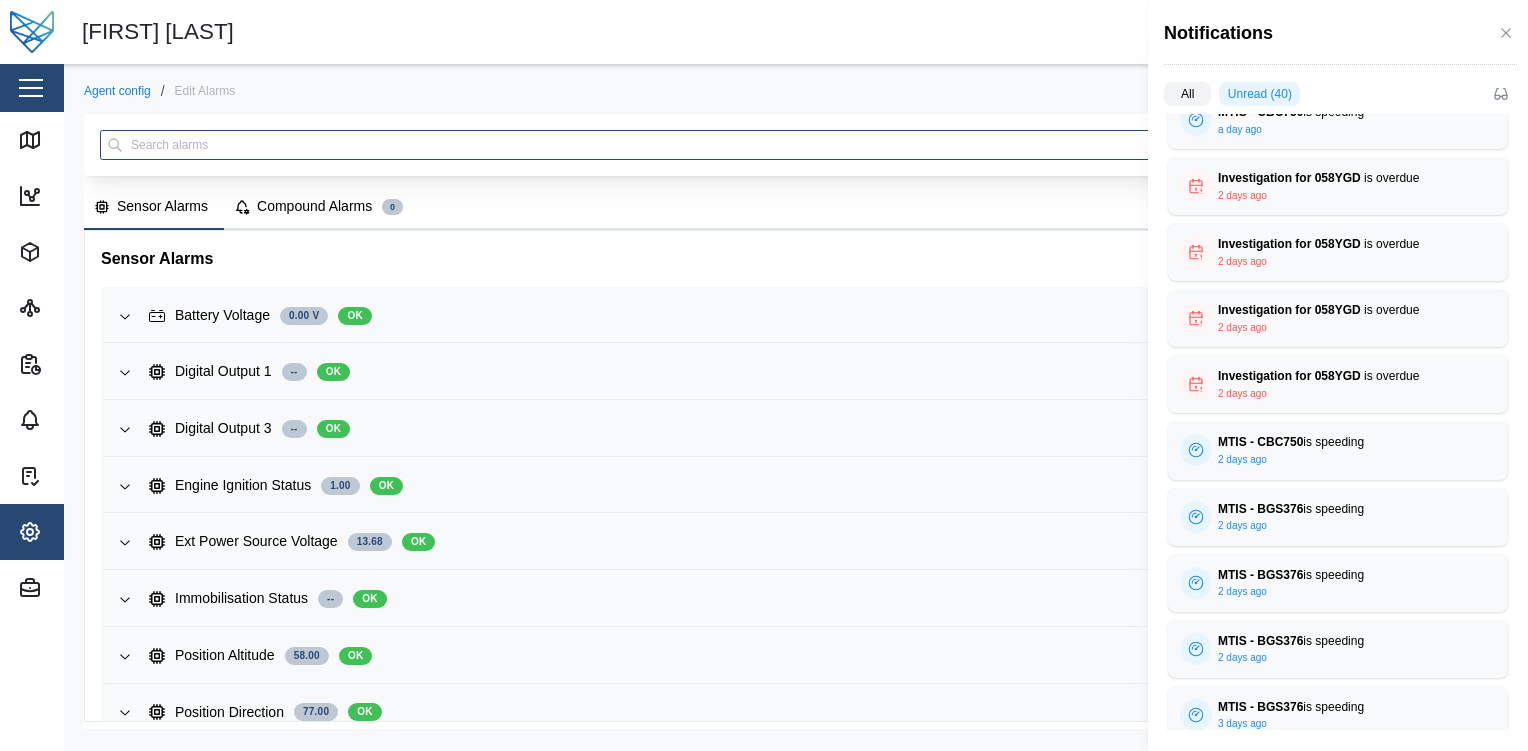 scroll, scrollTop: 576, scrollLeft: 0, axis: vertical 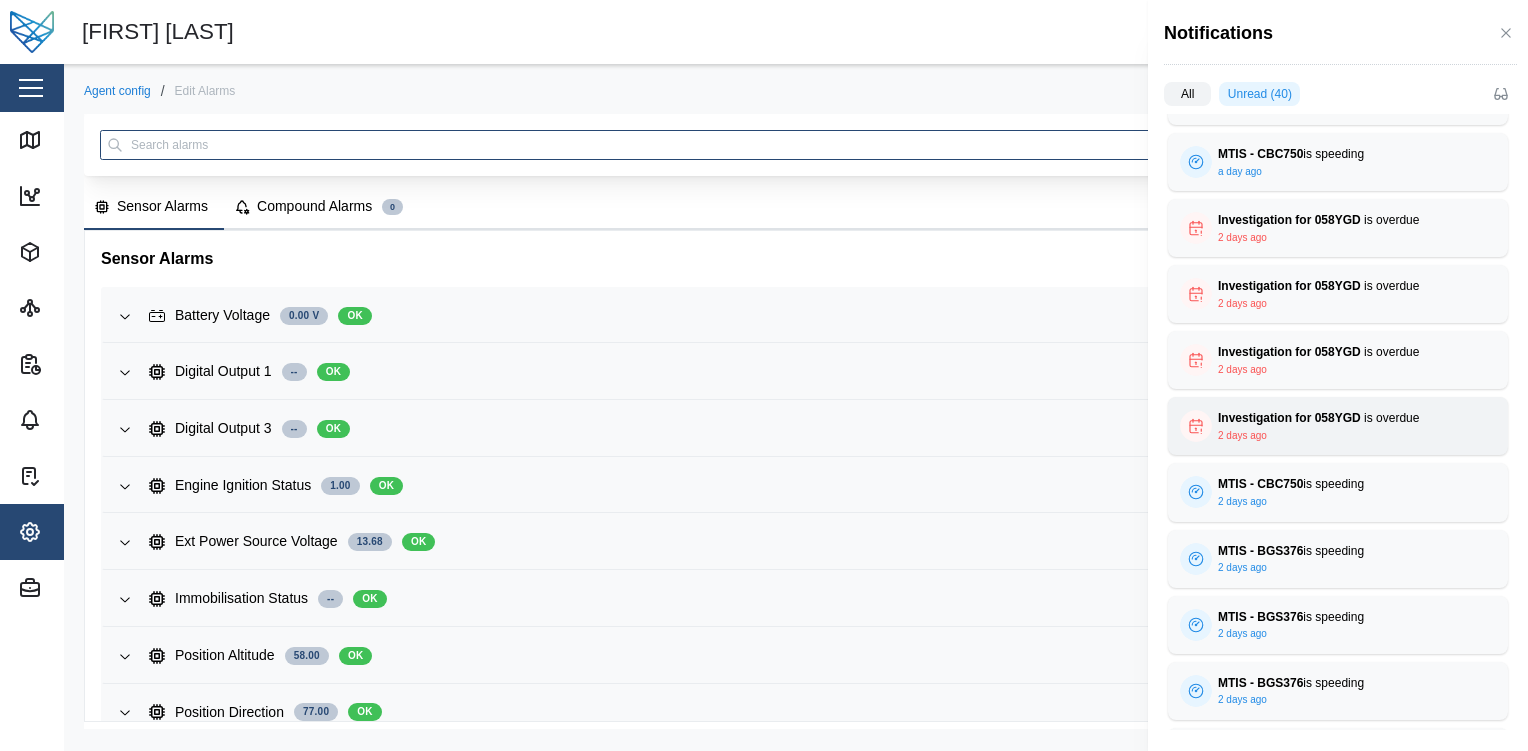 click on "Investigation for 058YGD" at bounding box center [1289, 418] 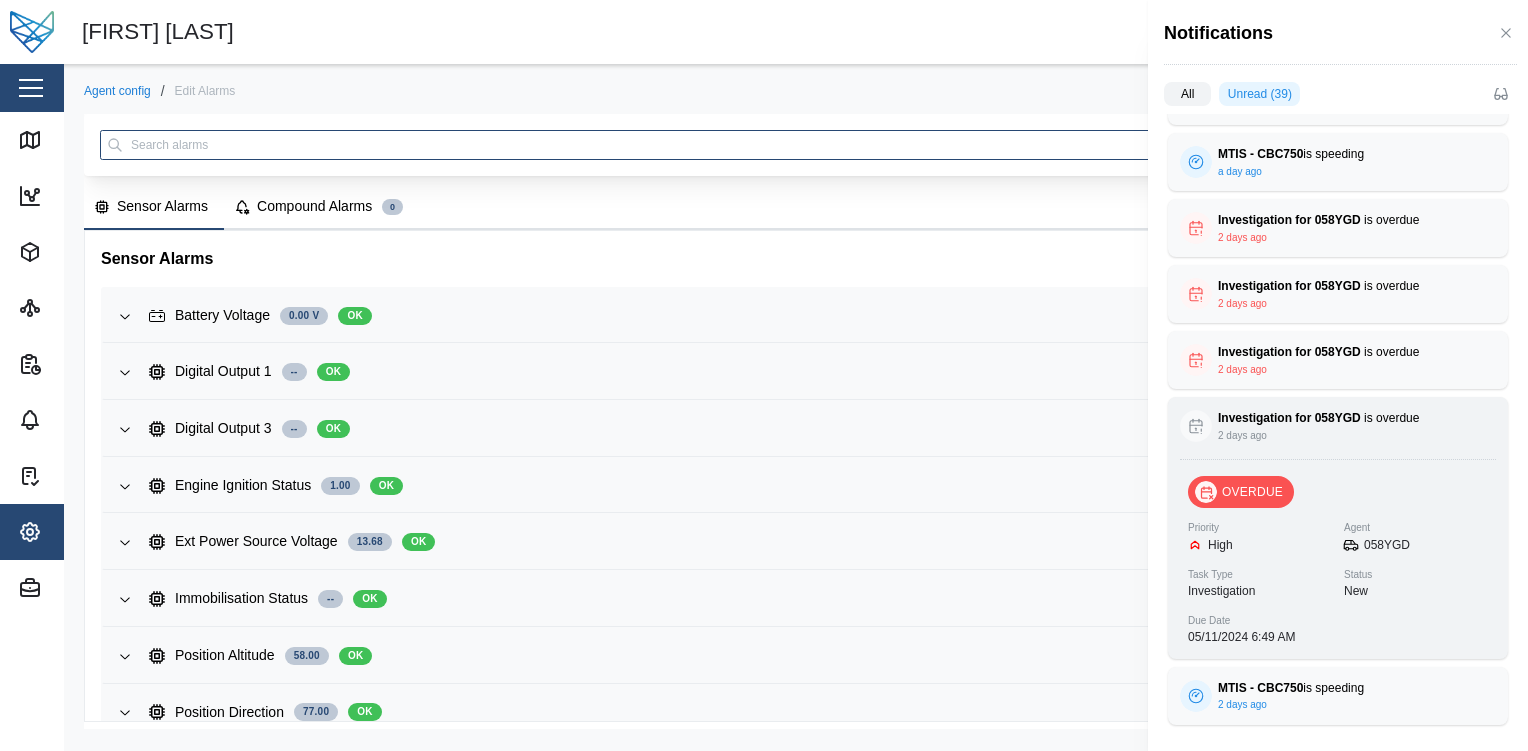click on "Investigation for 058YGD" at bounding box center (1289, 418) 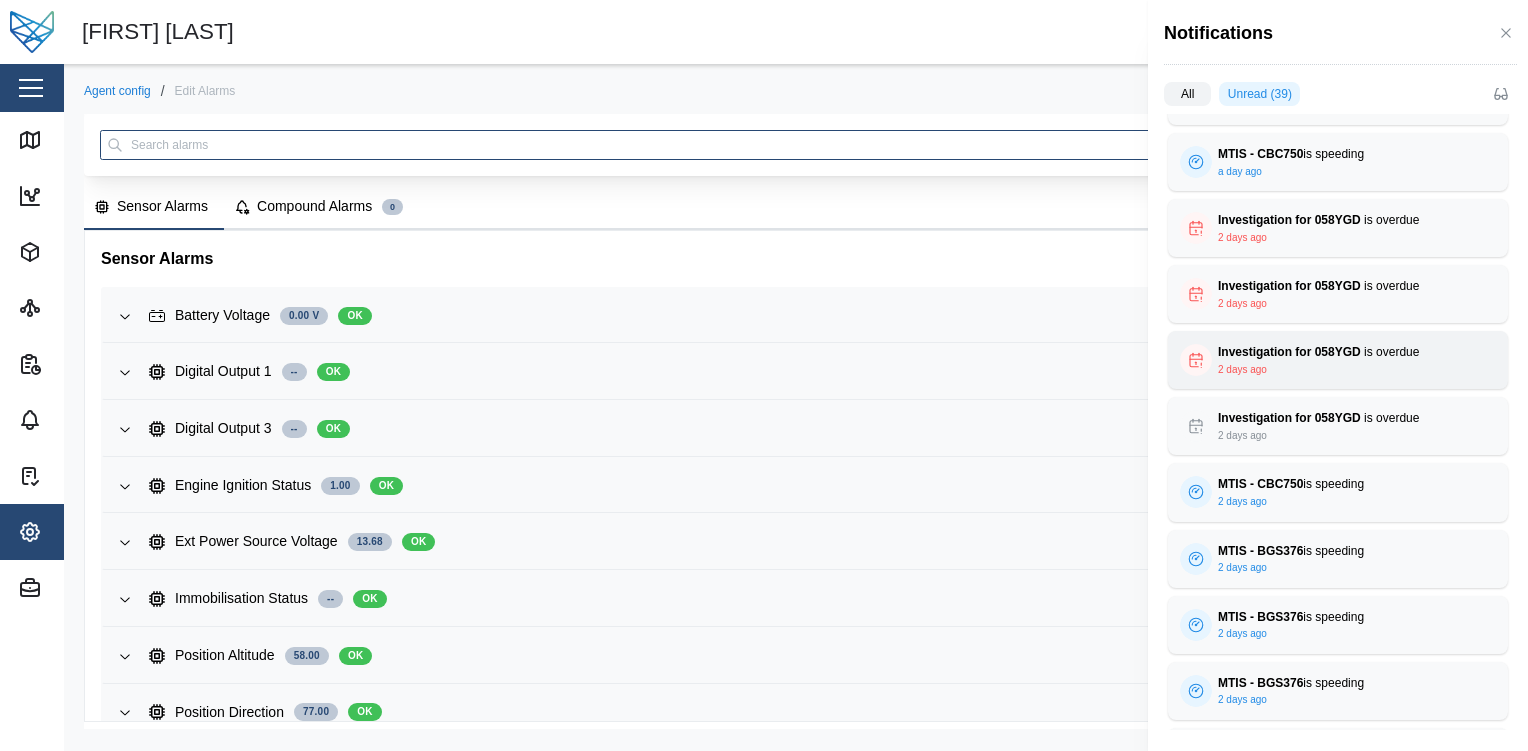 click on "Investigation for 058YGD   is overdue" at bounding box center (1338, 352) 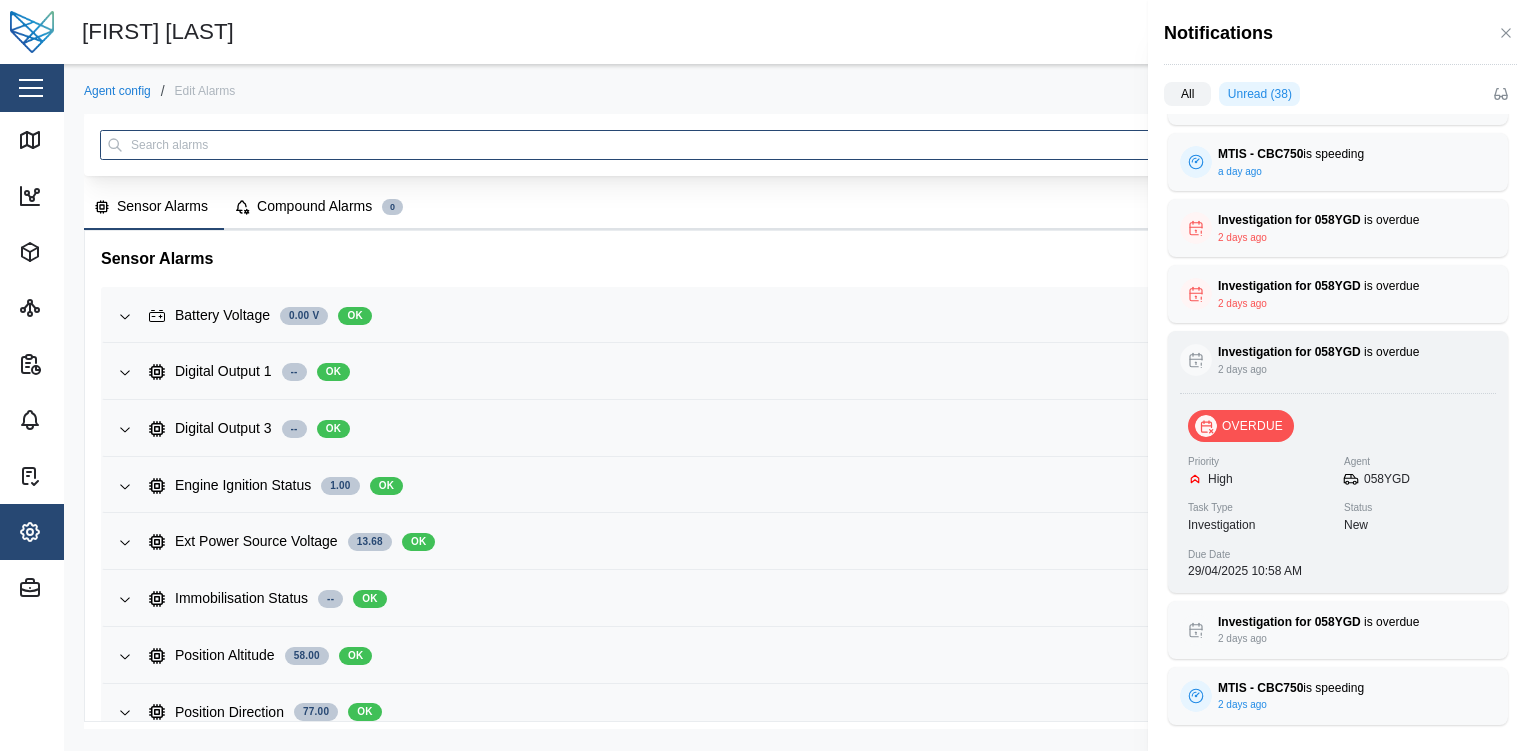 click on "Investigation for 058YGD   is overdue" at bounding box center [1338, 352] 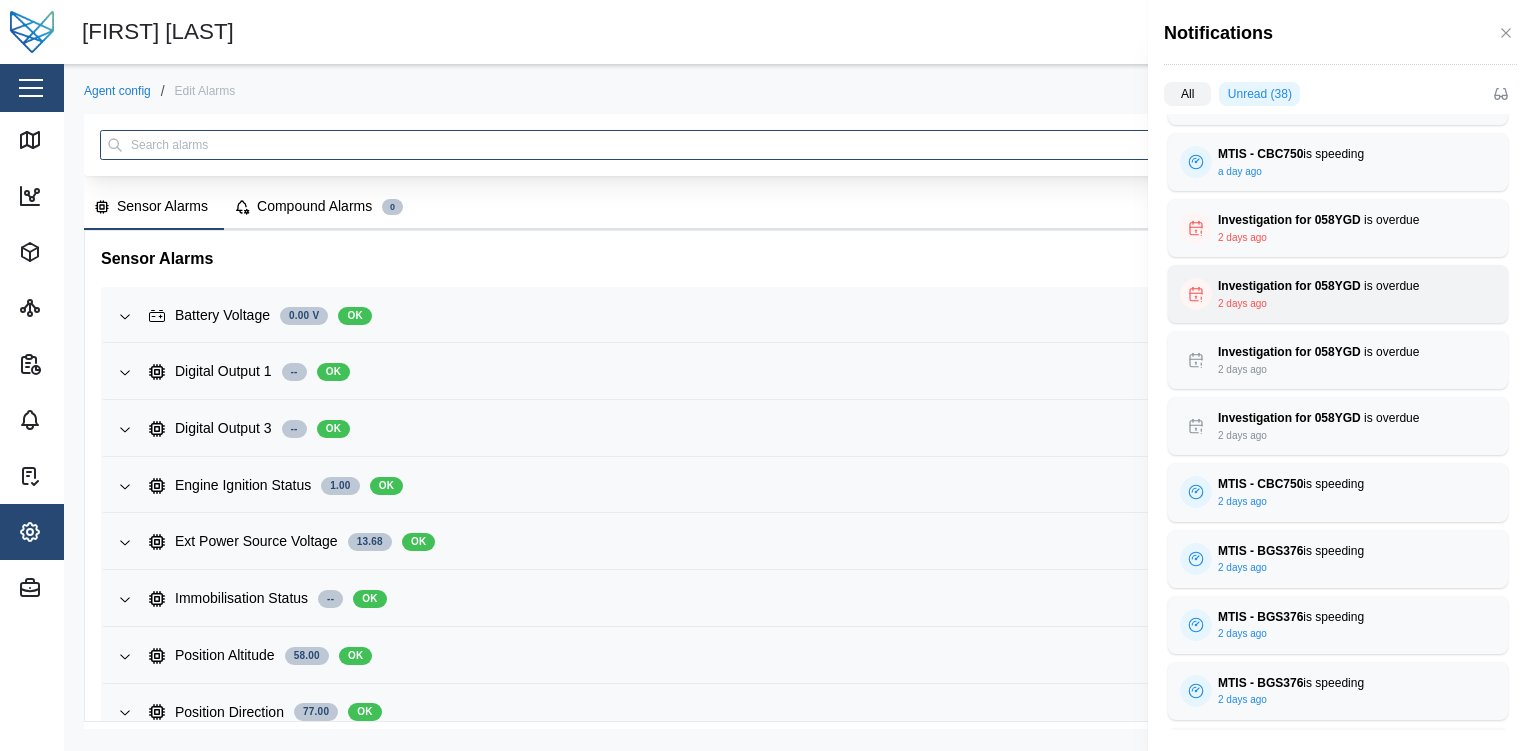 click on "Investigation for 058YGD   is overdue" at bounding box center (1338, 286) 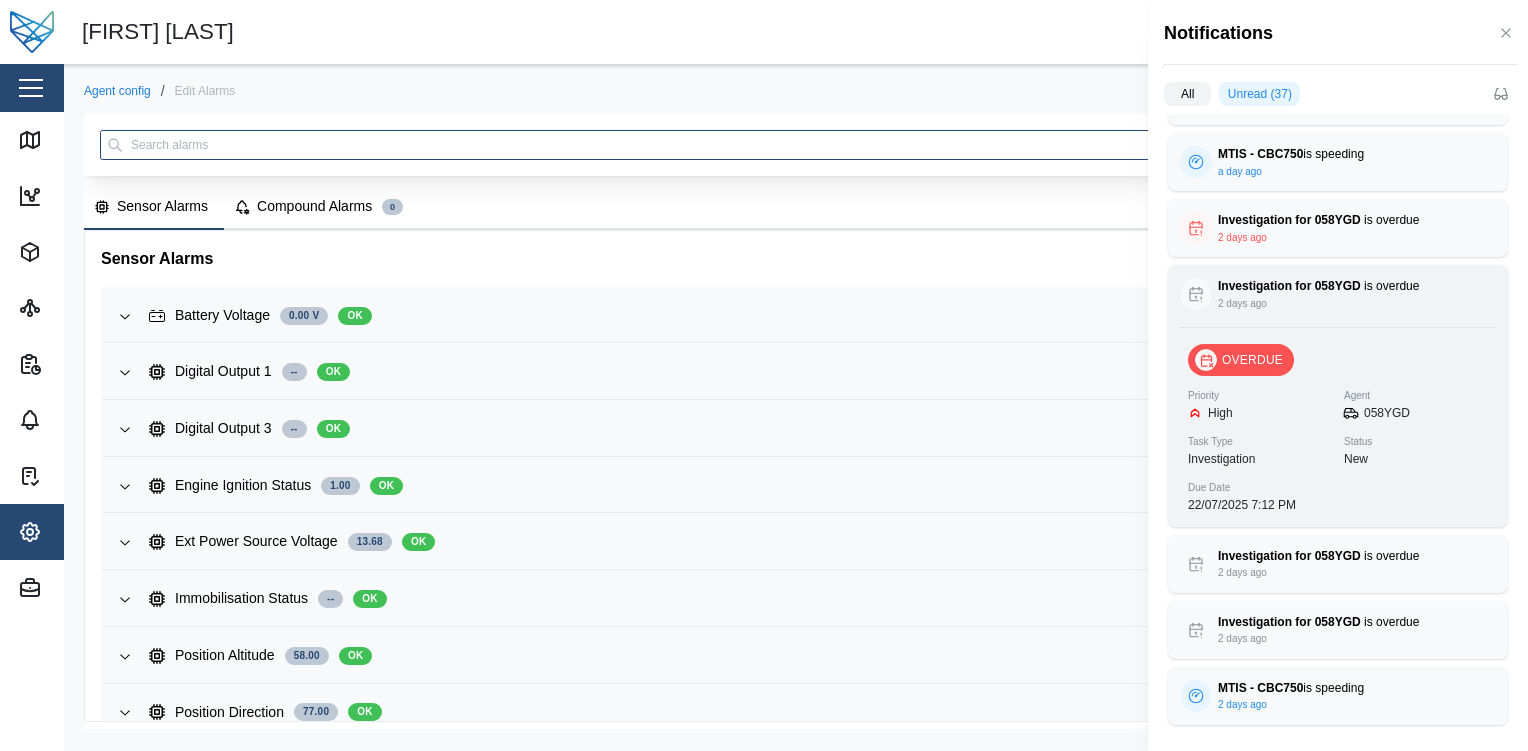 click on "Investigation for 058YGD   is overdue" at bounding box center (1338, 286) 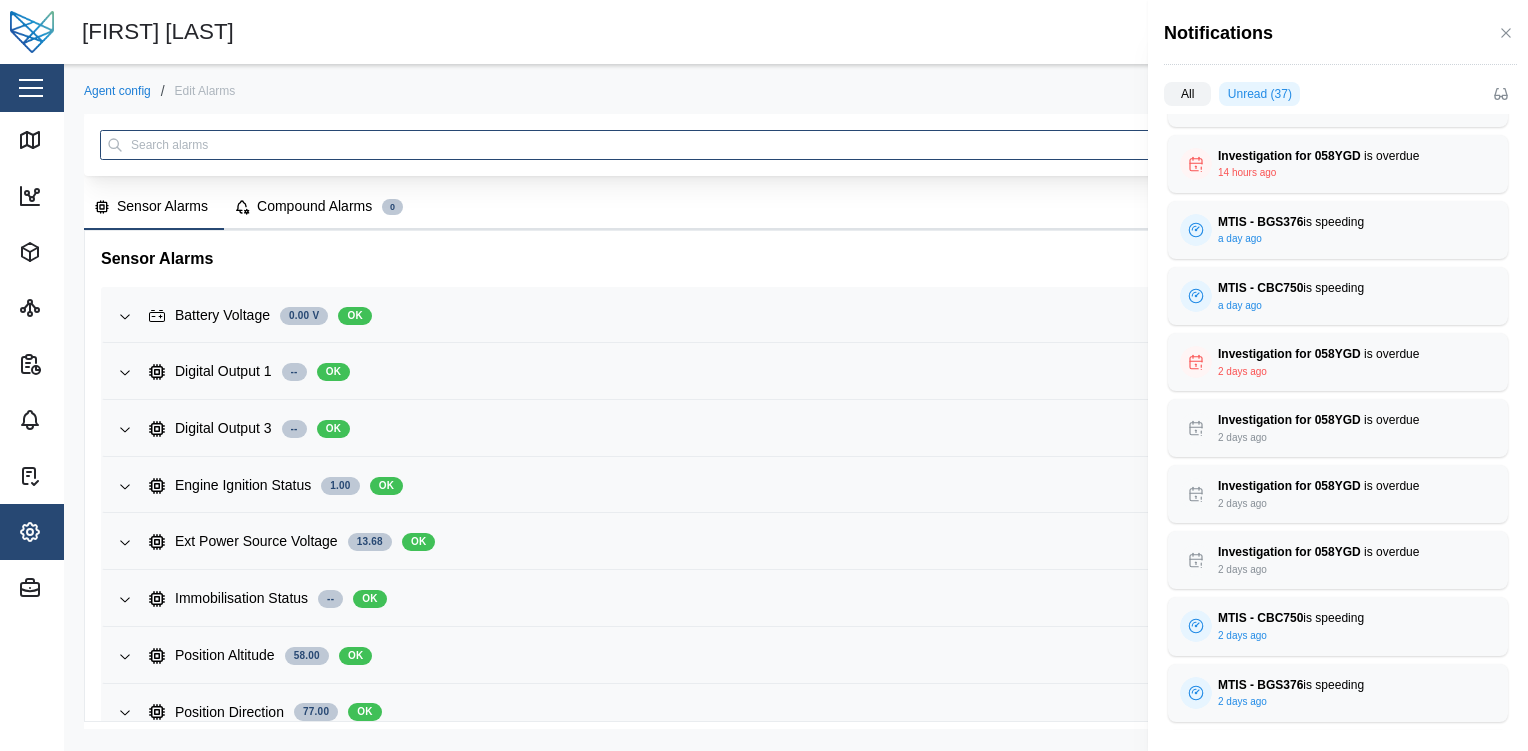 click on "All" at bounding box center [1187, 94] 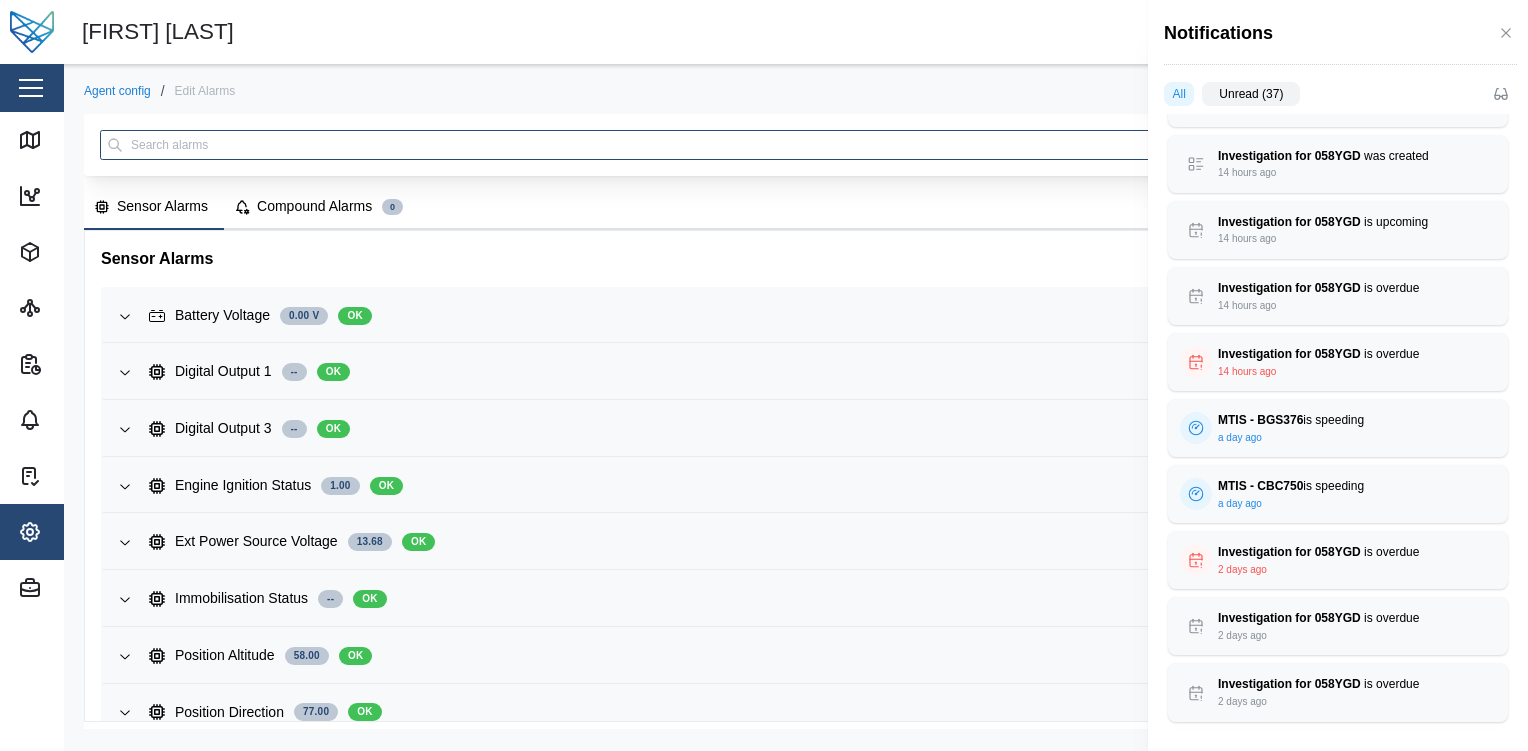 click on "Unread (37)" at bounding box center (1251, 94) 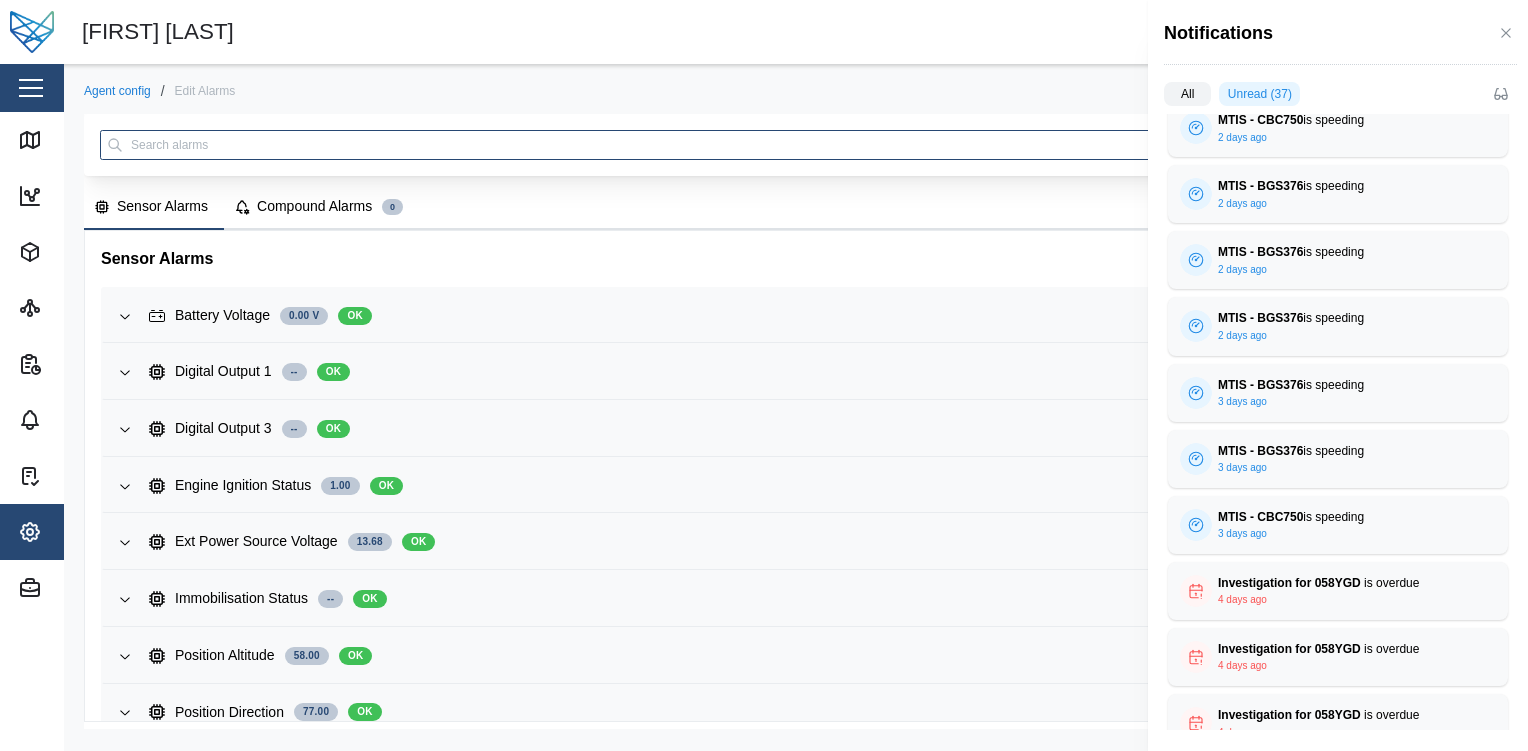 scroll, scrollTop: 1042, scrollLeft: 0, axis: vertical 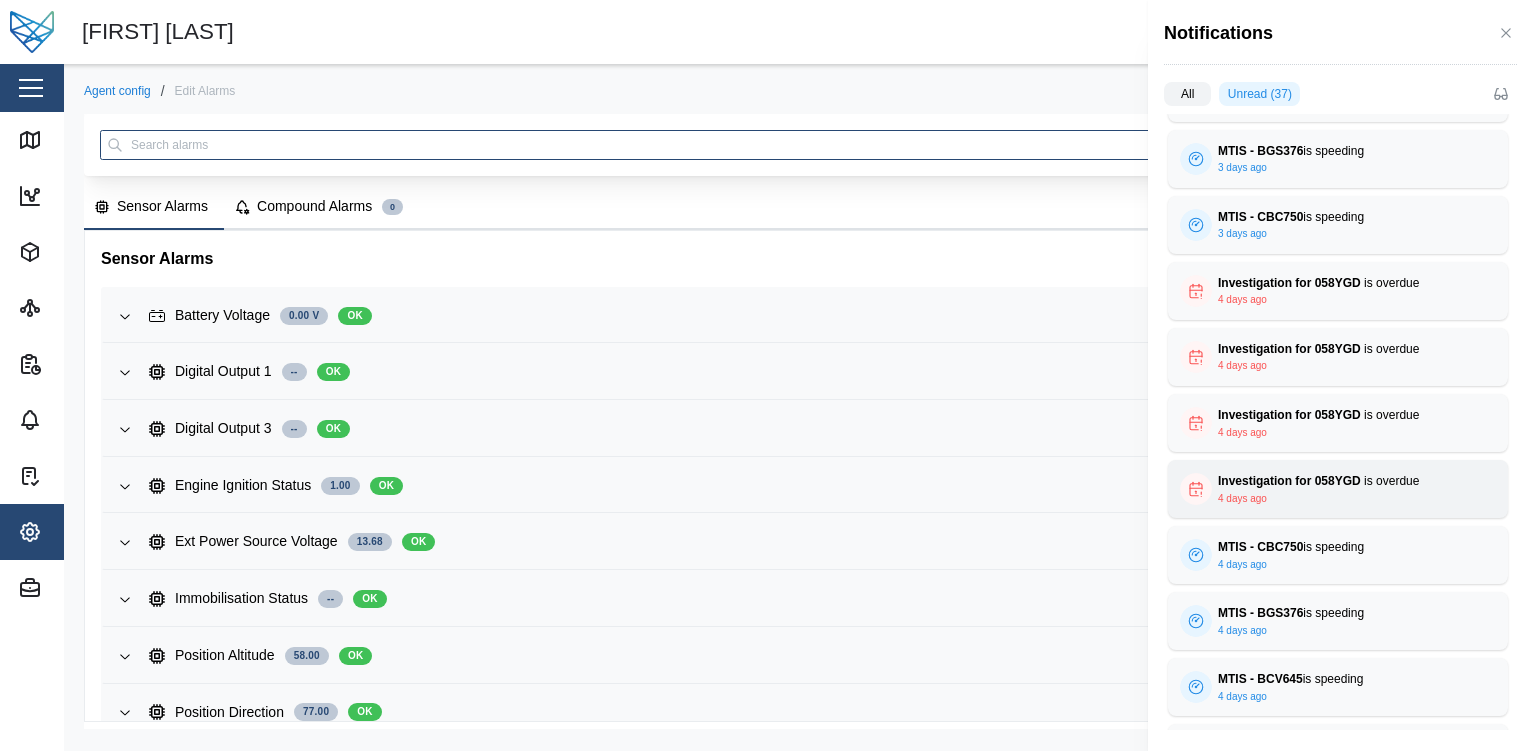 click on "Investigation for 058YGD   is overdue" at bounding box center (1338, 481) 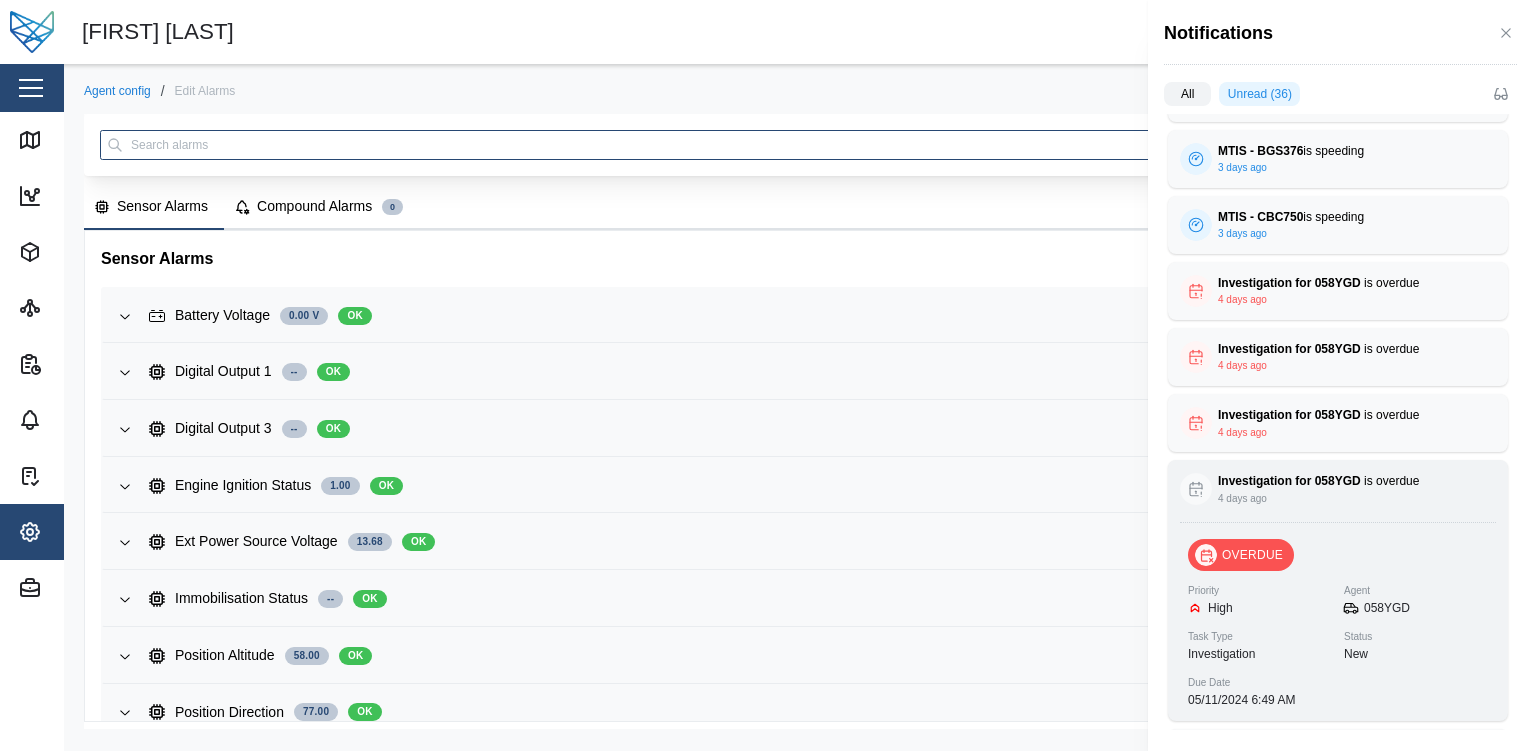 click on "Investigation for 058YGD   is overdue 4 days ago OVERDUE Priority High Agent 058YGD Task Type Investigation Status New Due Date 05/11/2024 6:49 AM" at bounding box center [1338, 590] 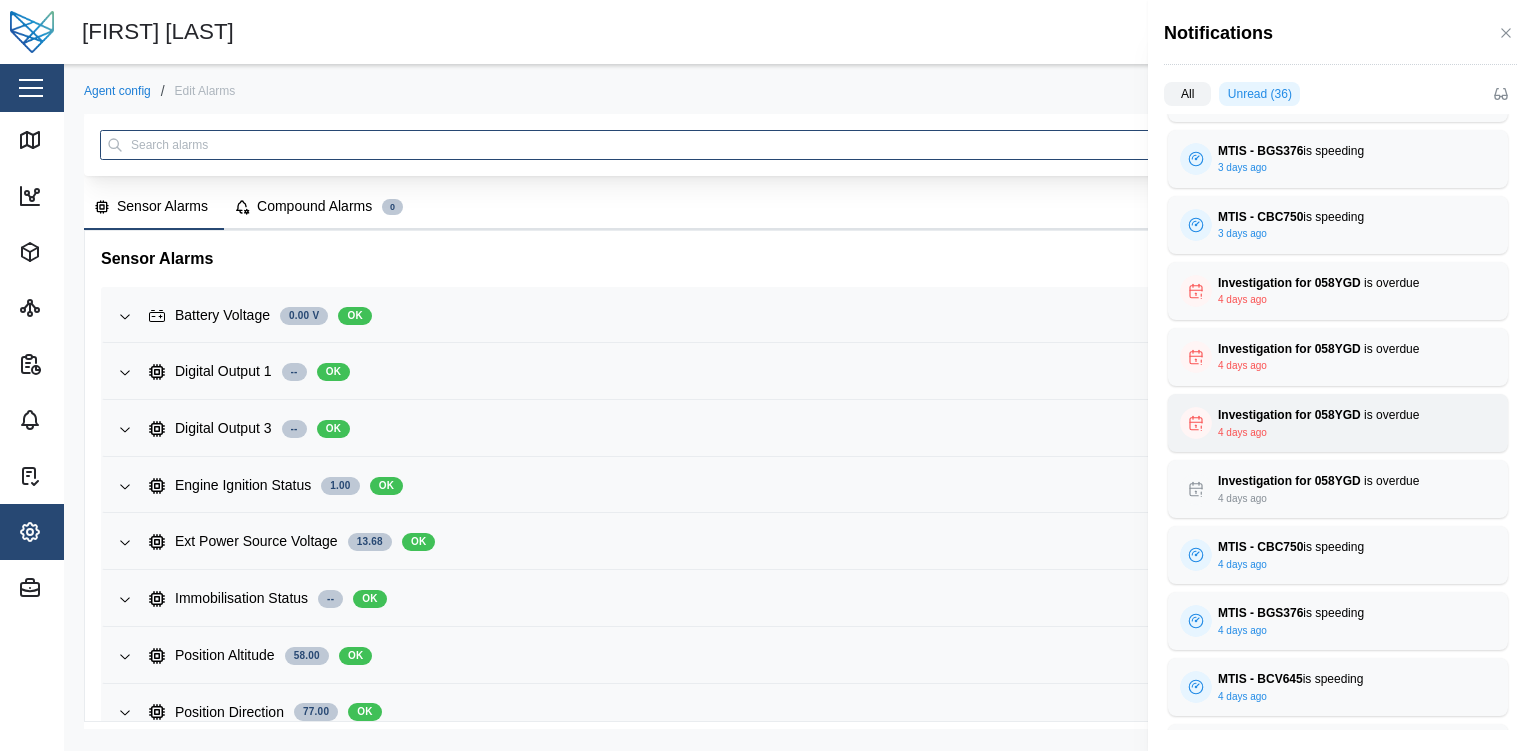 click on "Investigation for 058YGD   is overdue 4 days ago OVERDUE Priority High Agent 058YGD Task Type Investigation Status New Due Date 29/04/2025 10:58 AM" at bounding box center (1338, 423) 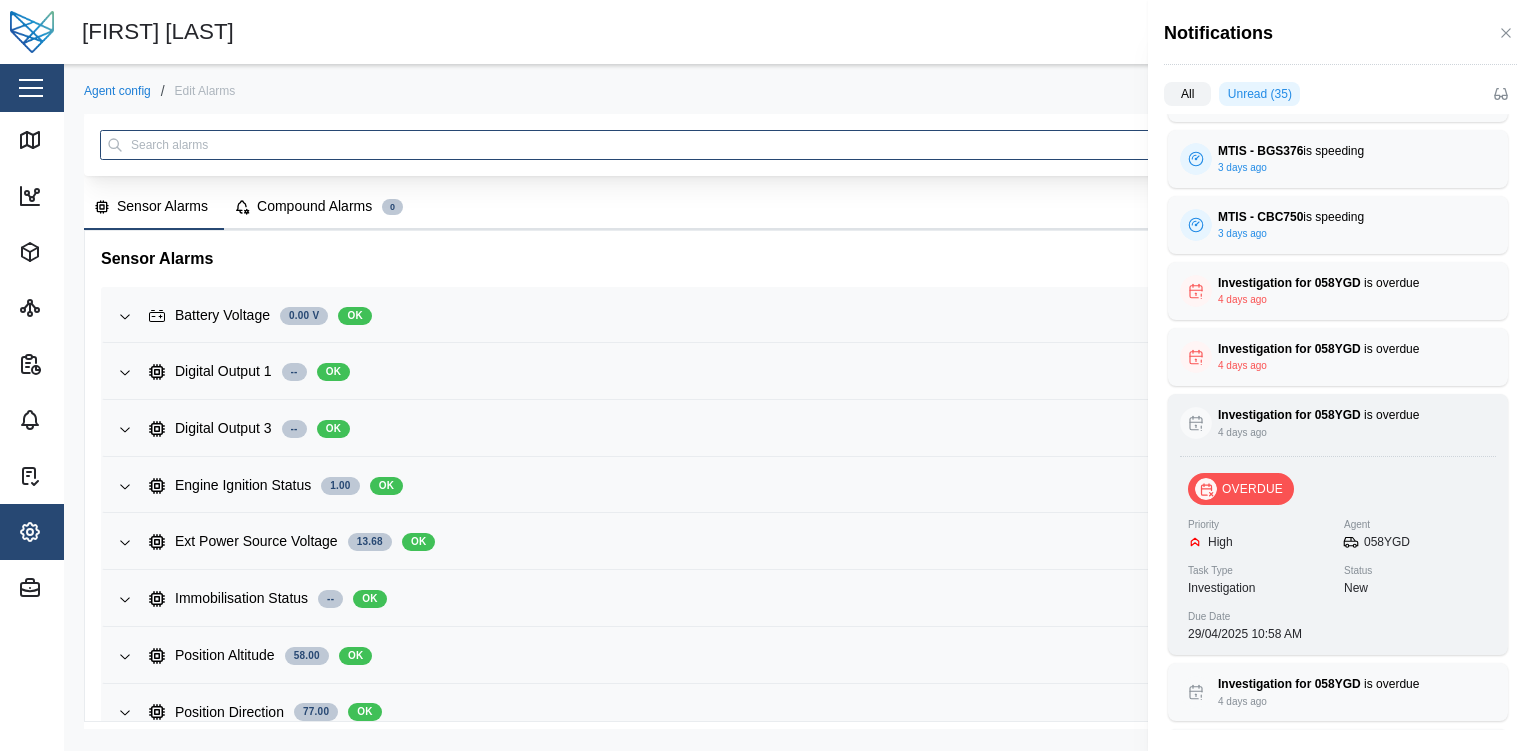click on "Investigation for 058YGD   is overdue 4 days ago OVERDUE Priority High Agent 058YGD Task Type Investigation Status New Due Date 29/04/2025 10:58 AM" at bounding box center [1338, 524] 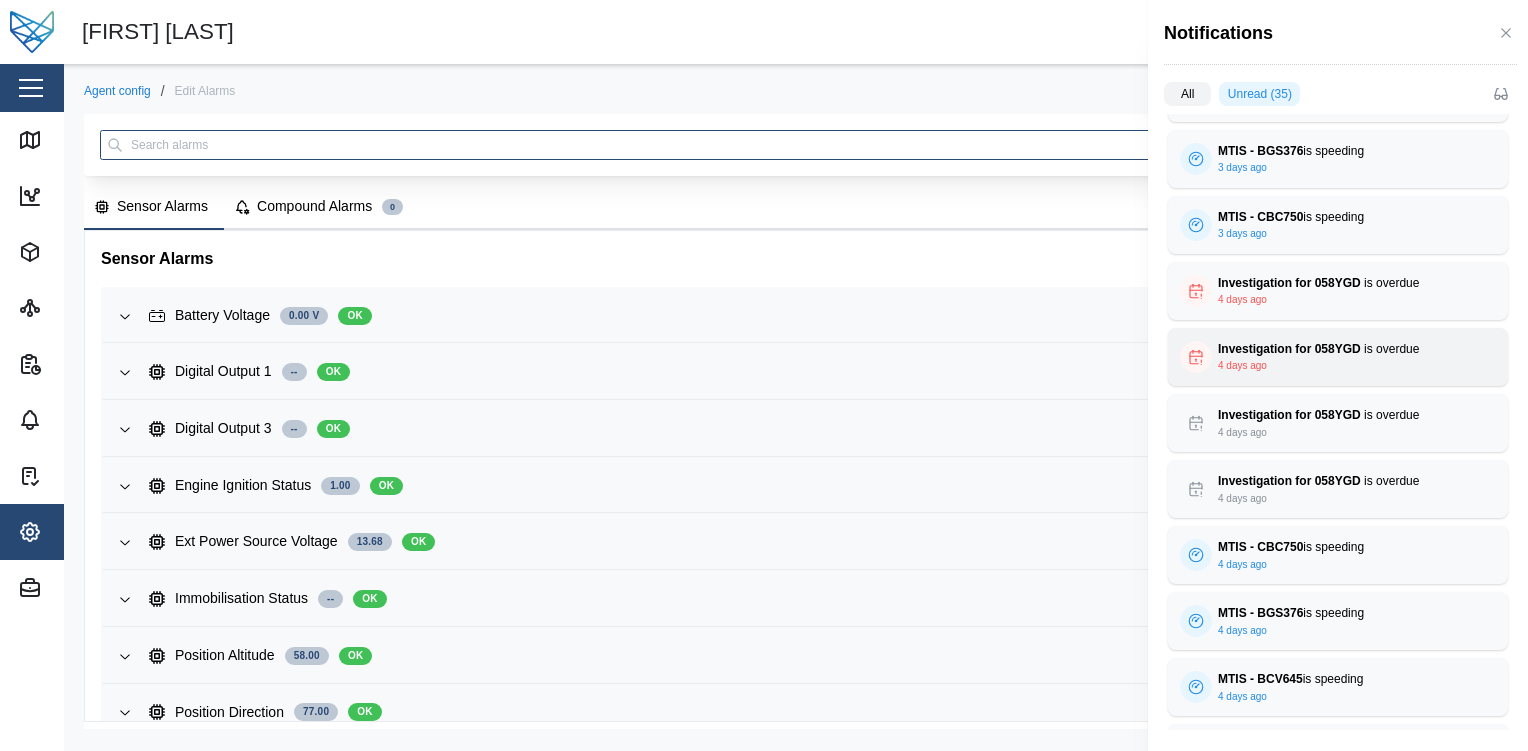 click on "Investigation for 058YGD   is overdue 4 days ago" at bounding box center (1338, 357) 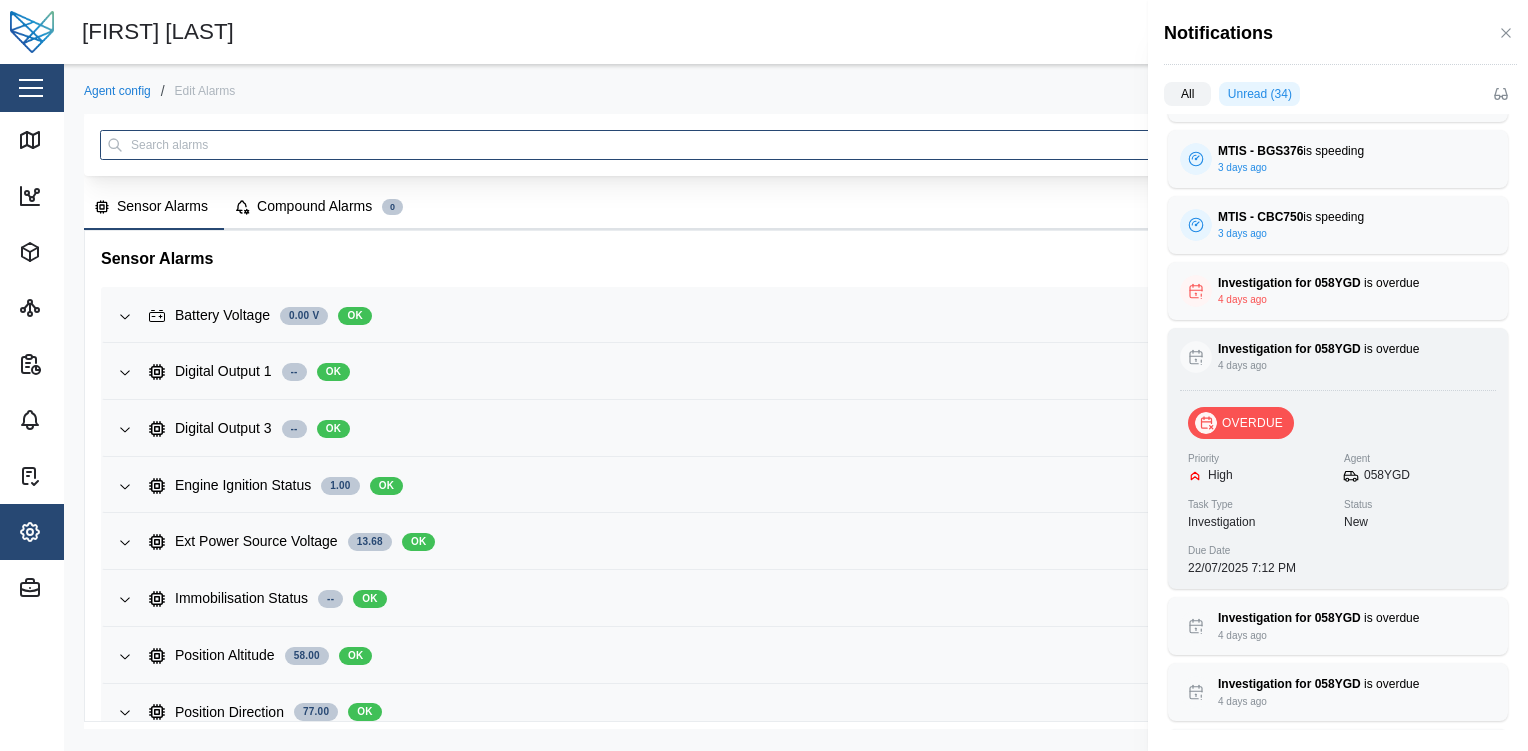 click on "Investigation for 058YGD   is overdue 4 days ago" at bounding box center (1338, 357) 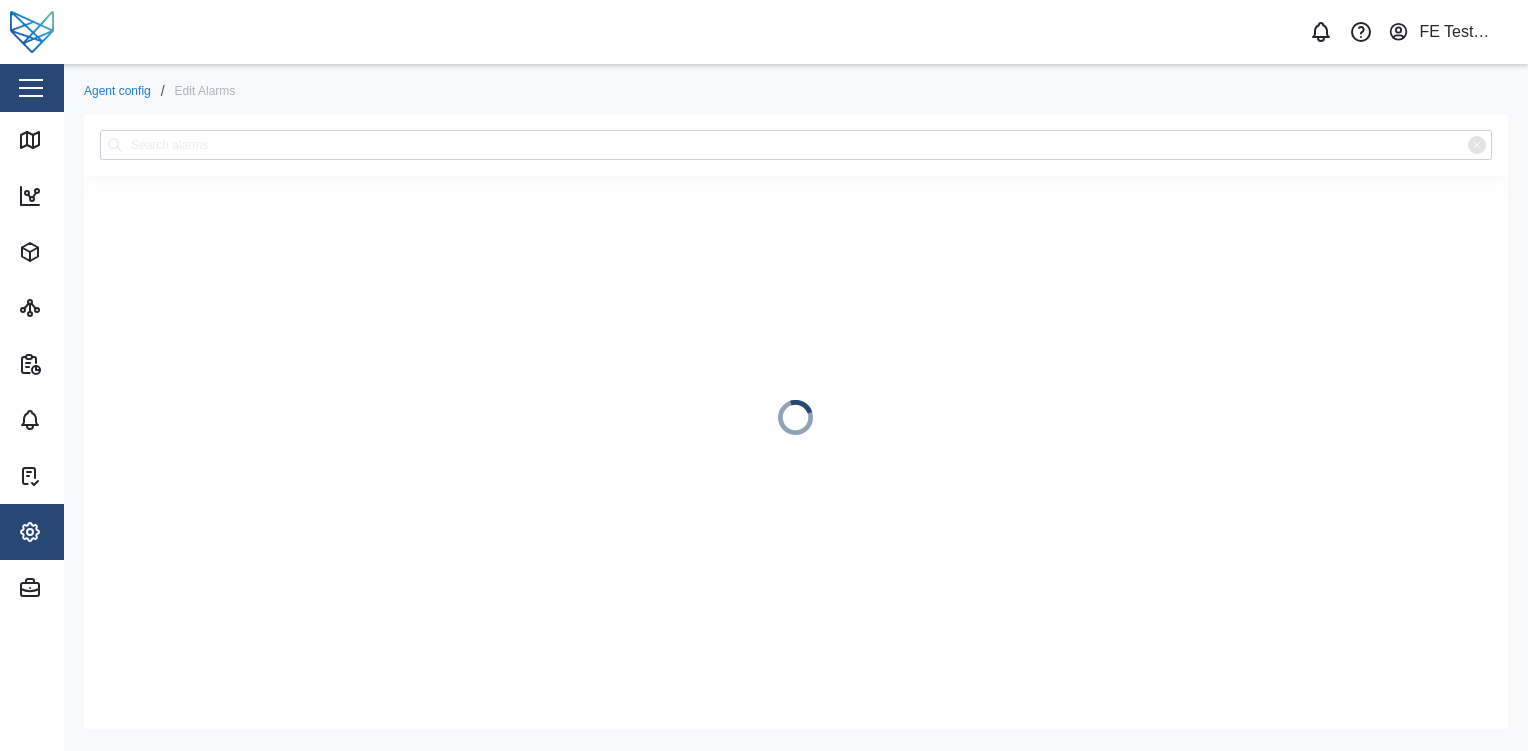 scroll, scrollTop: 0, scrollLeft: 0, axis: both 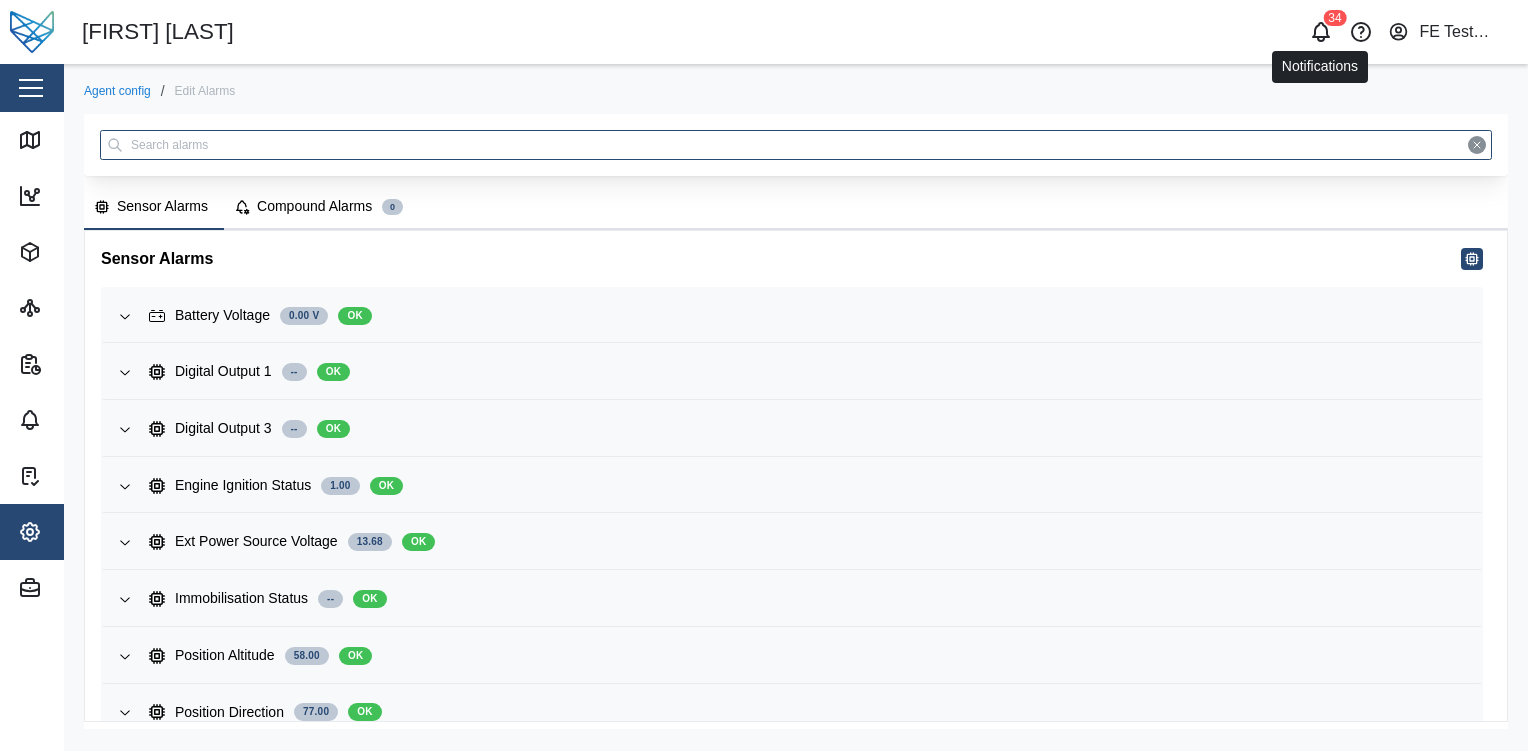 click 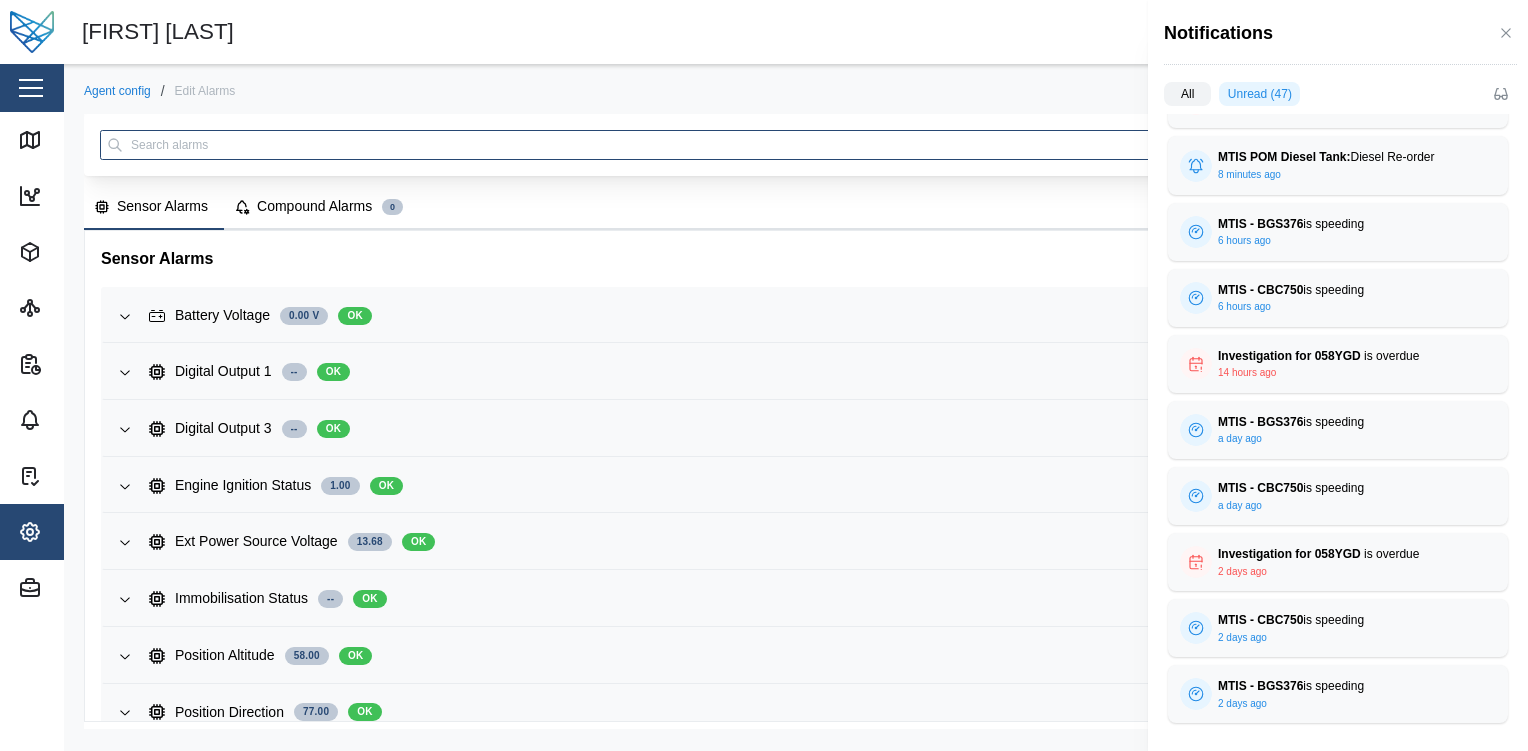 scroll, scrollTop: 0, scrollLeft: 0, axis: both 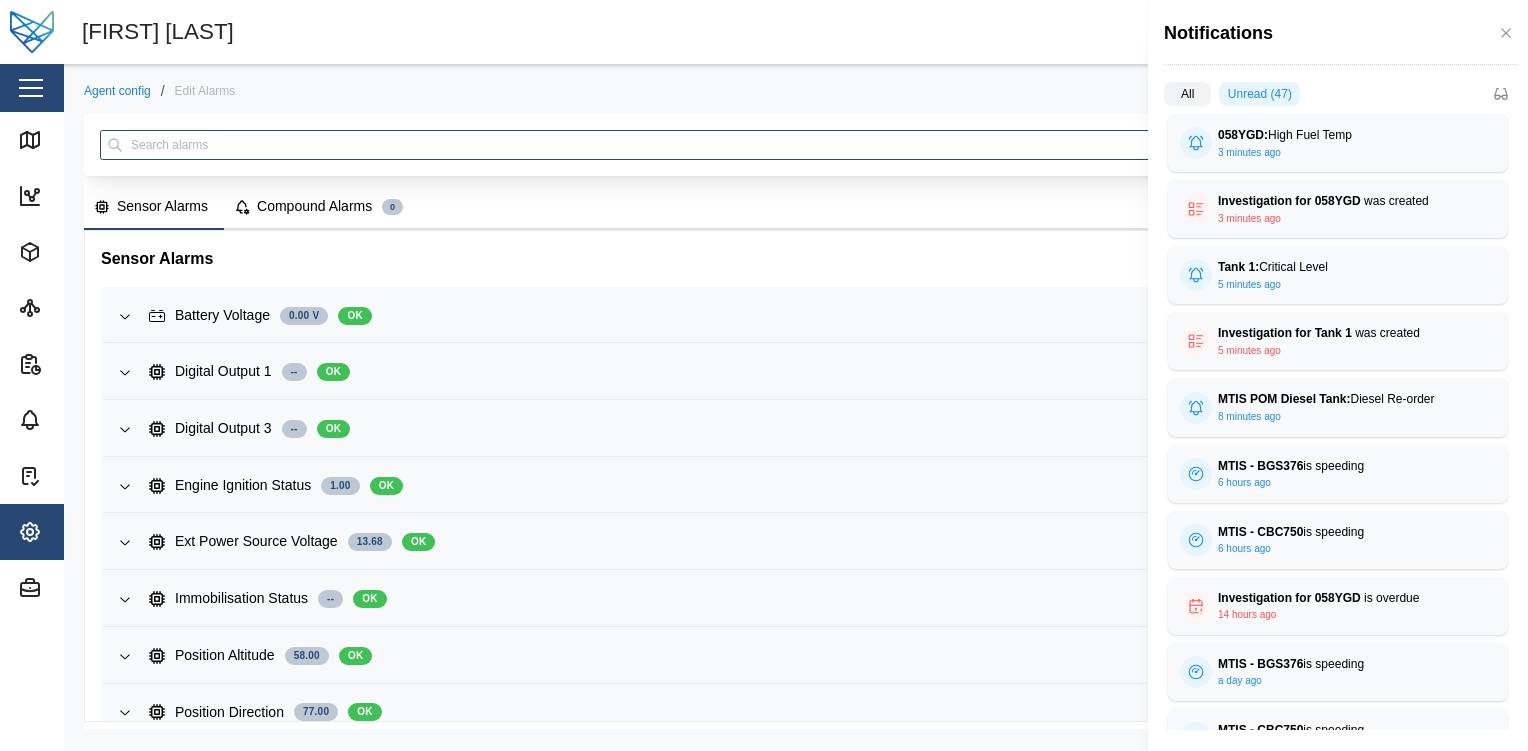 click on "All" at bounding box center (1187, 94) 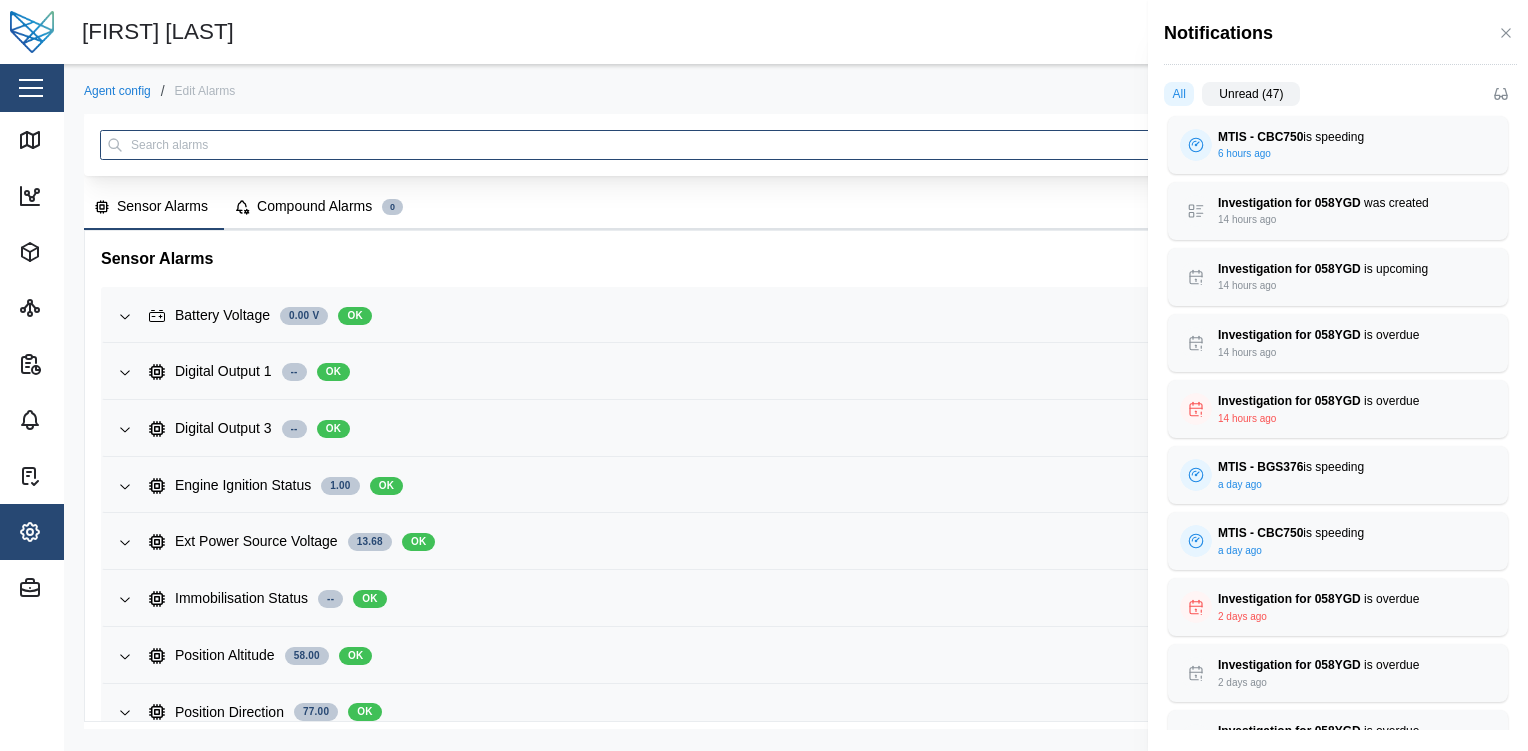 scroll, scrollTop: 320, scrollLeft: 0, axis: vertical 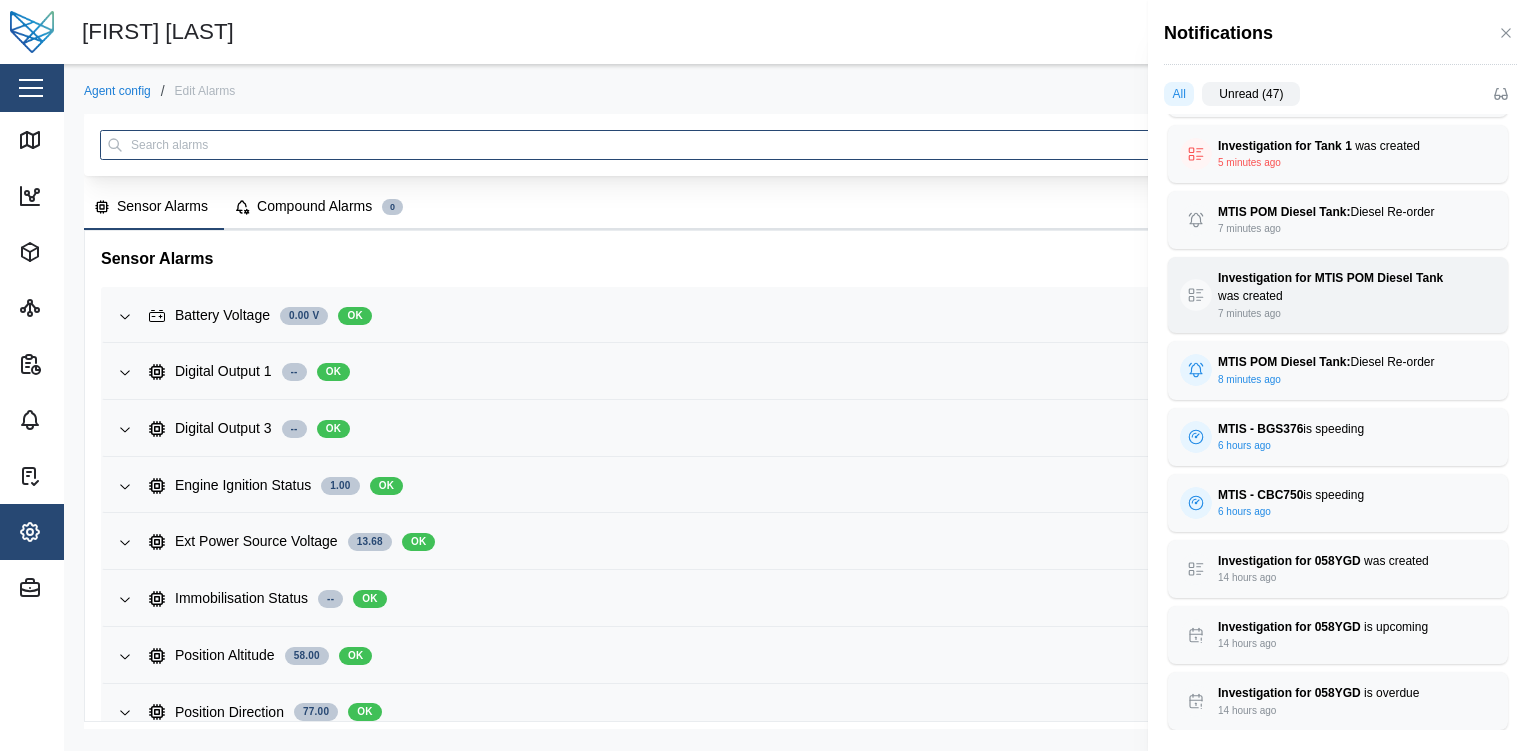 click on "Investigation for MTIS POM Diesel Tank   was created" at bounding box center [1338, 287] 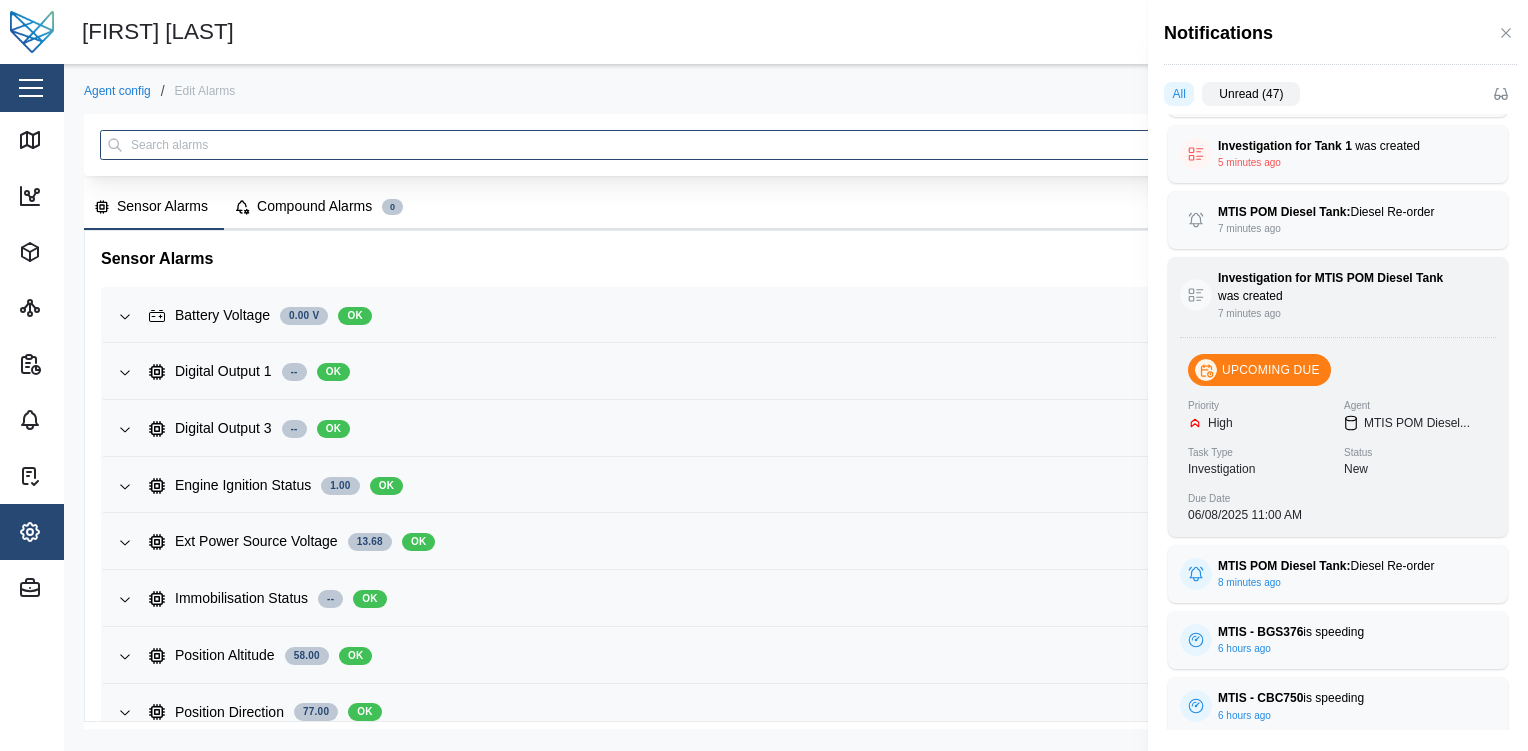 click on "Investigation for MTIS POM Diesel Tank   was created" at bounding box center [1338, 287] 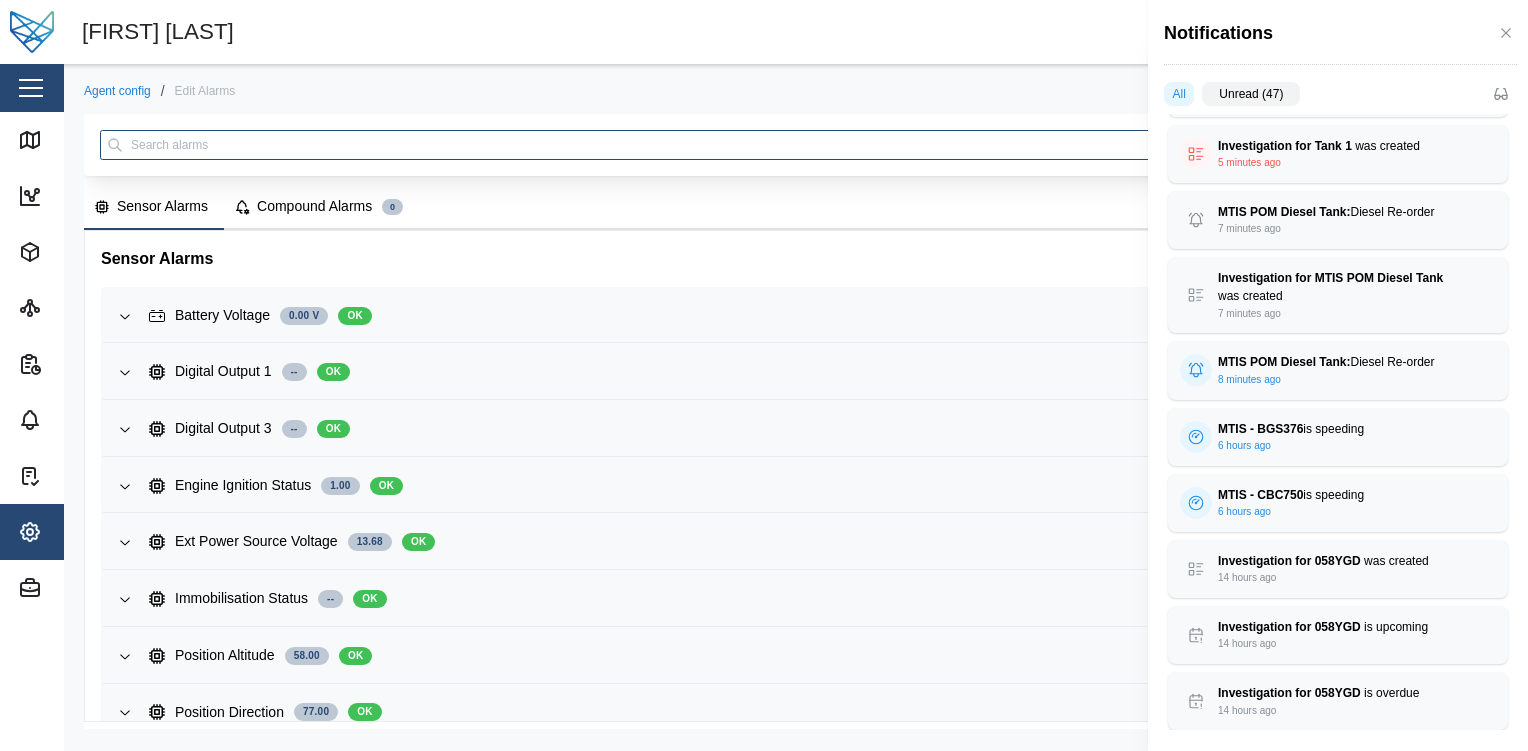 click on "Unread (47)" at bounding box center (1251, 94) 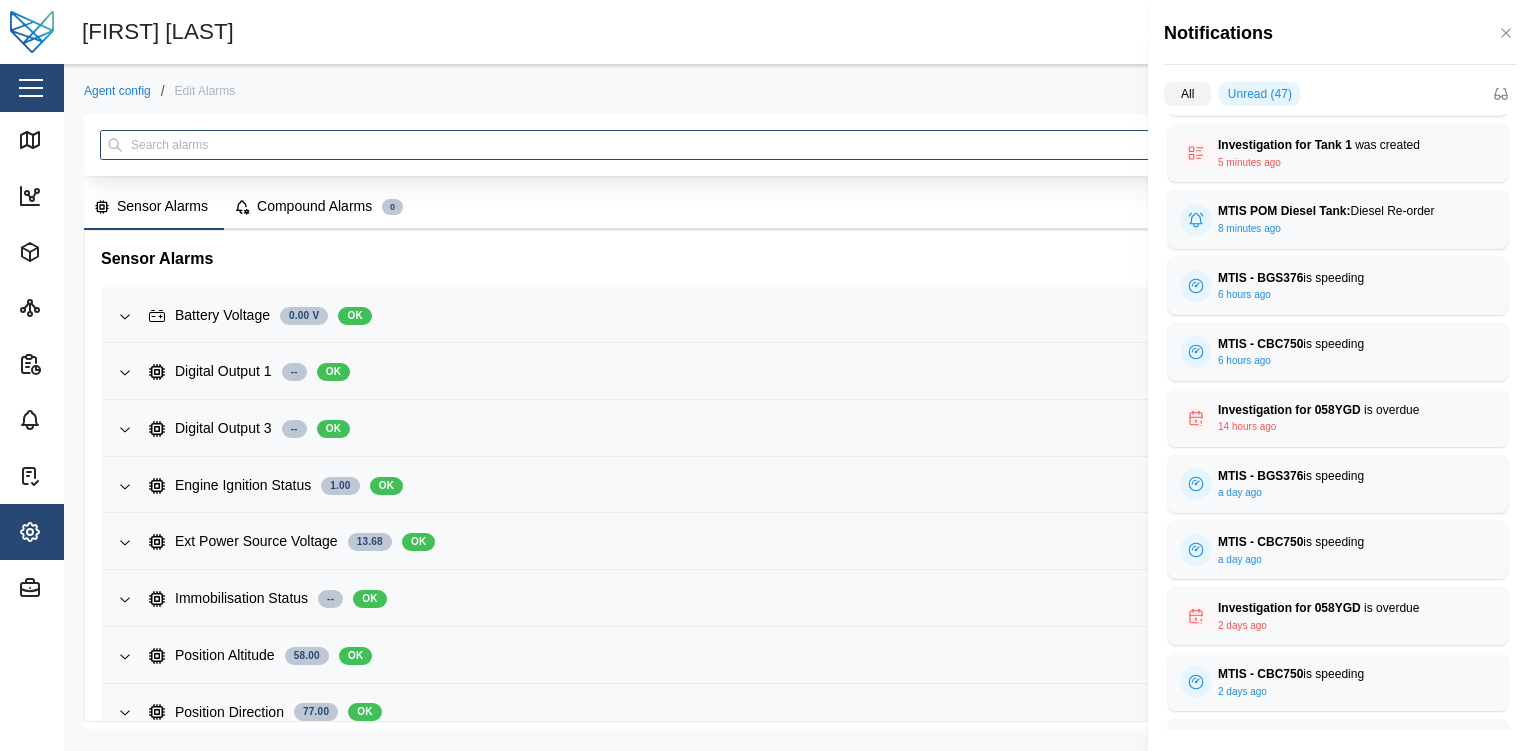 click at bounding box center [764, 375] 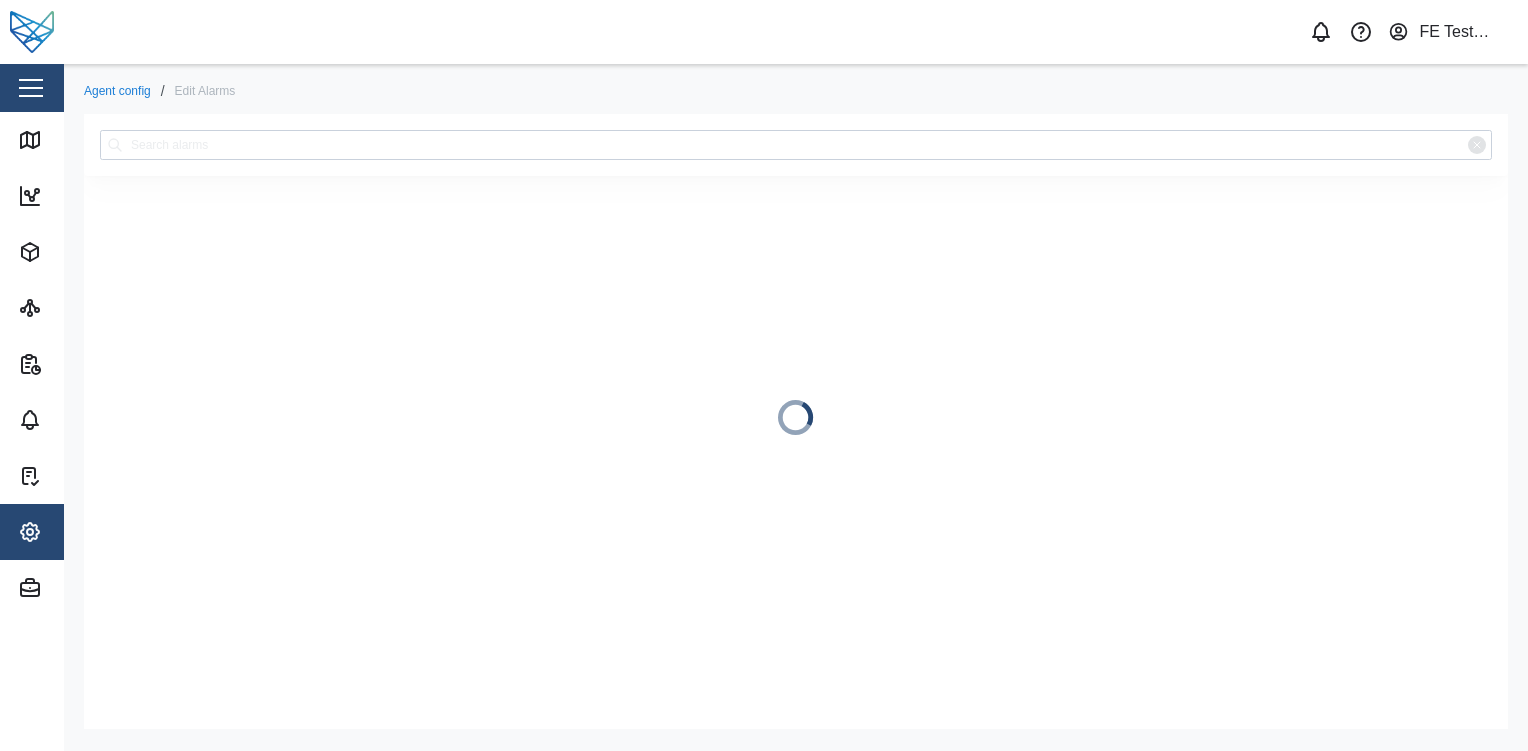 scroll, scrollTop: 0, scrollLeft: 0, axis: both 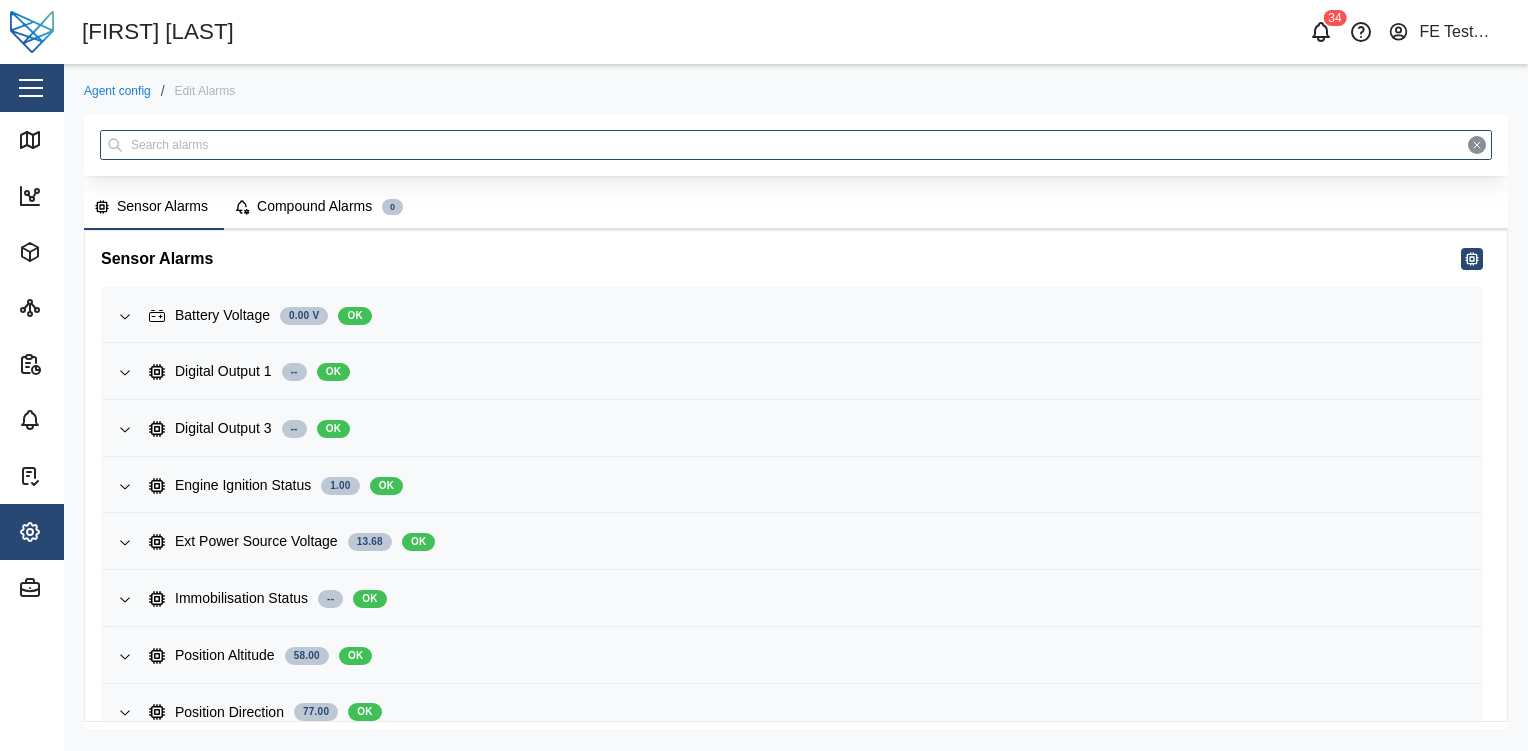 click on "Agent config" at bounding box center [117, 91] 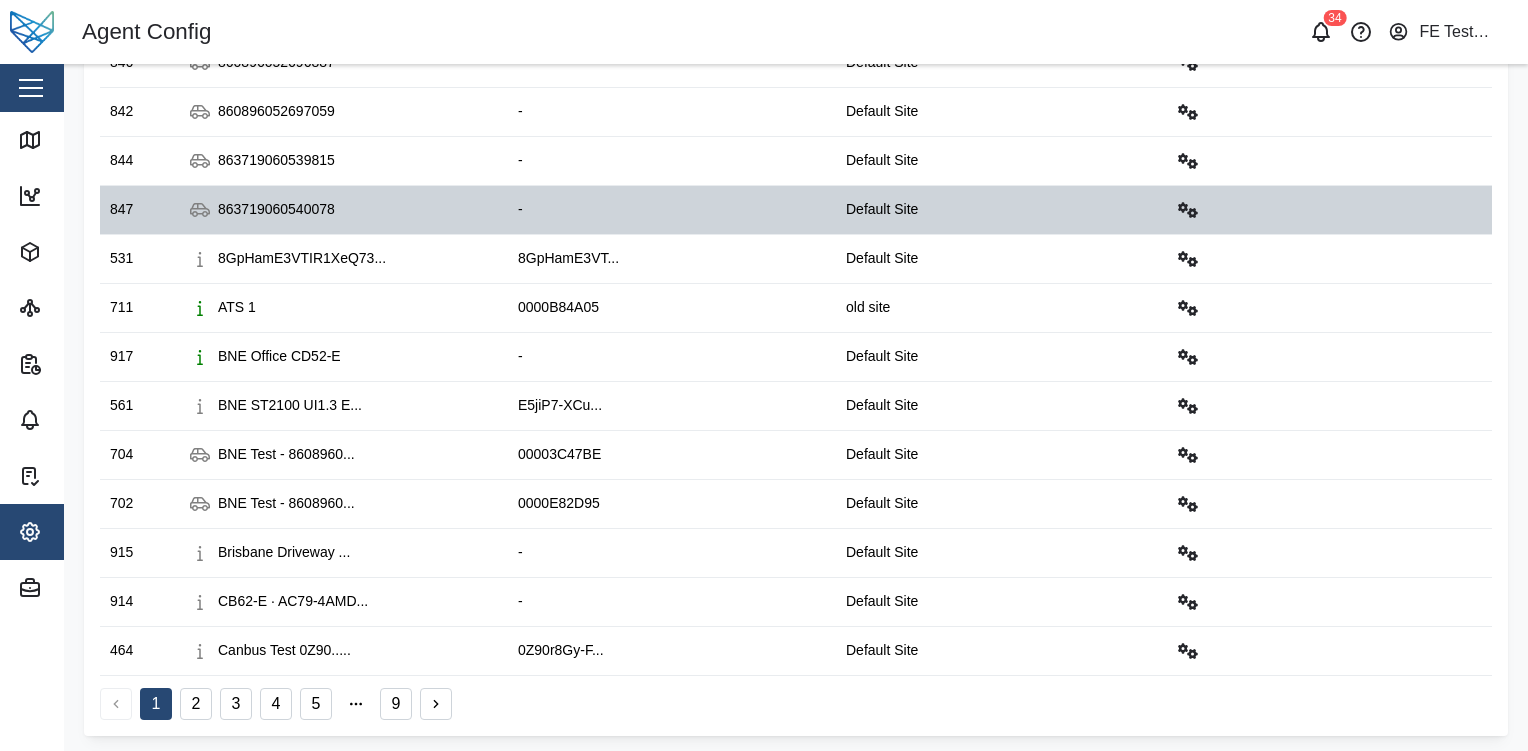 scroll, scrollTop: 0, scrollLeft: 0, axis: both 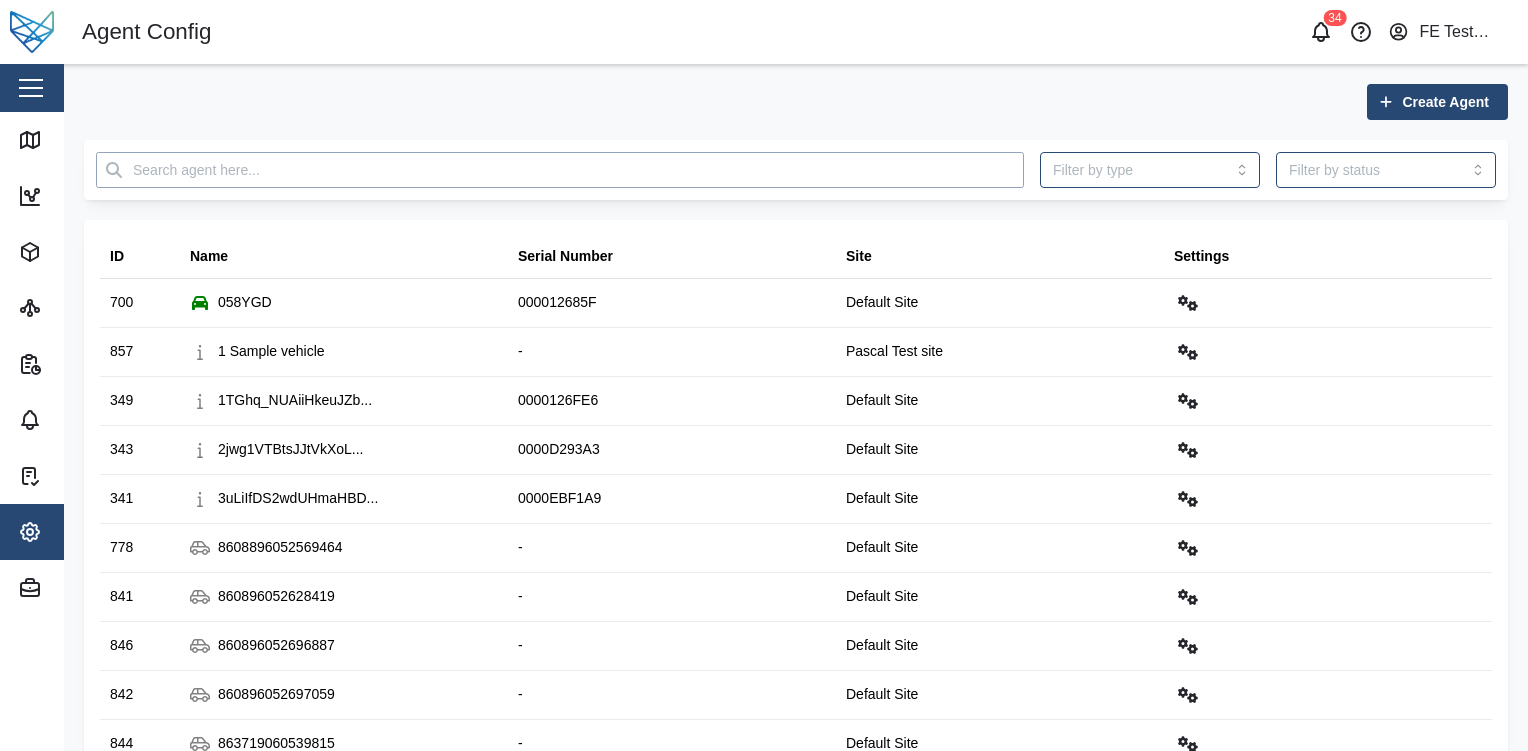 click at bounding box center [560, 170] 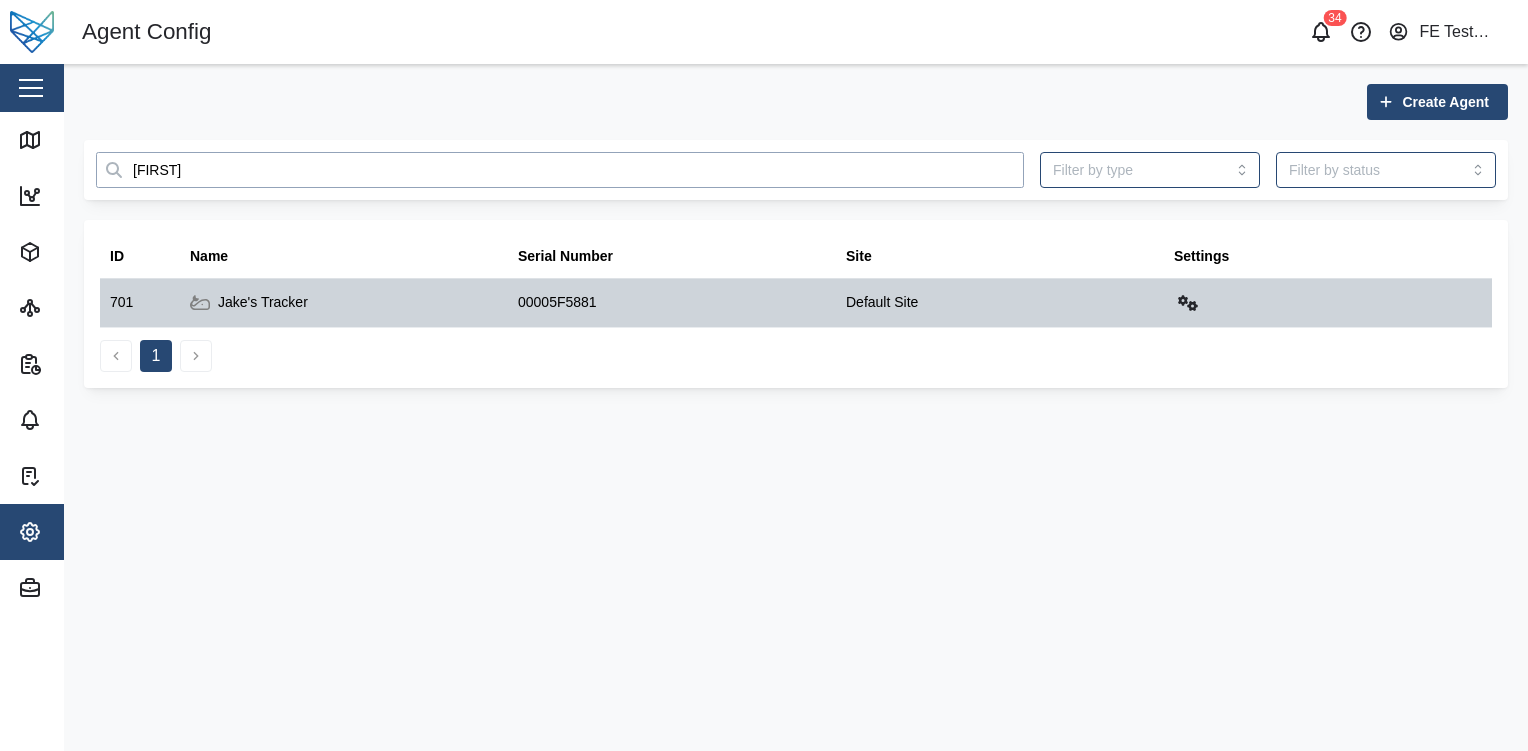 type on "jake" 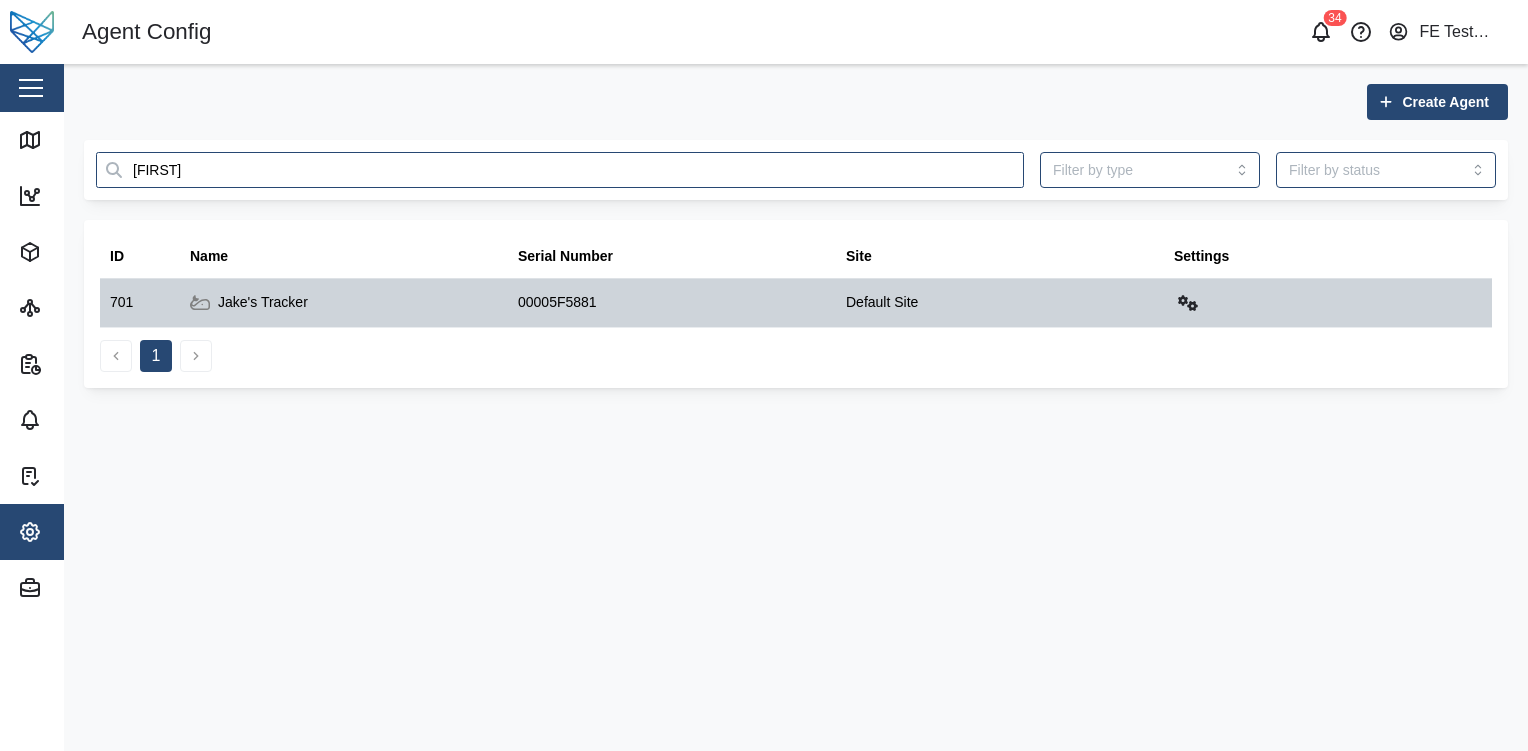 click at bounding box center [1188, 303] 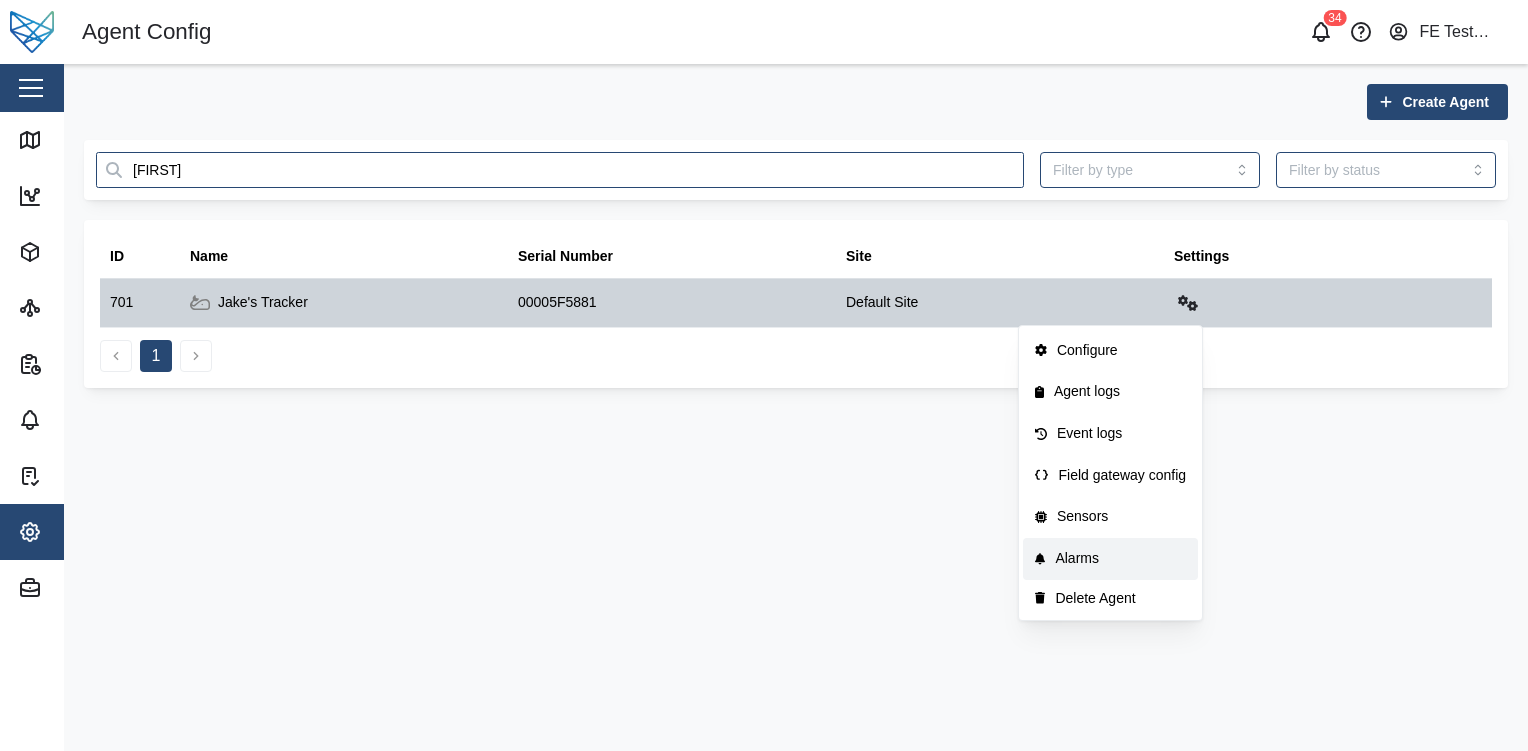 click on "Alarms" at bounding box center [1120, 559] 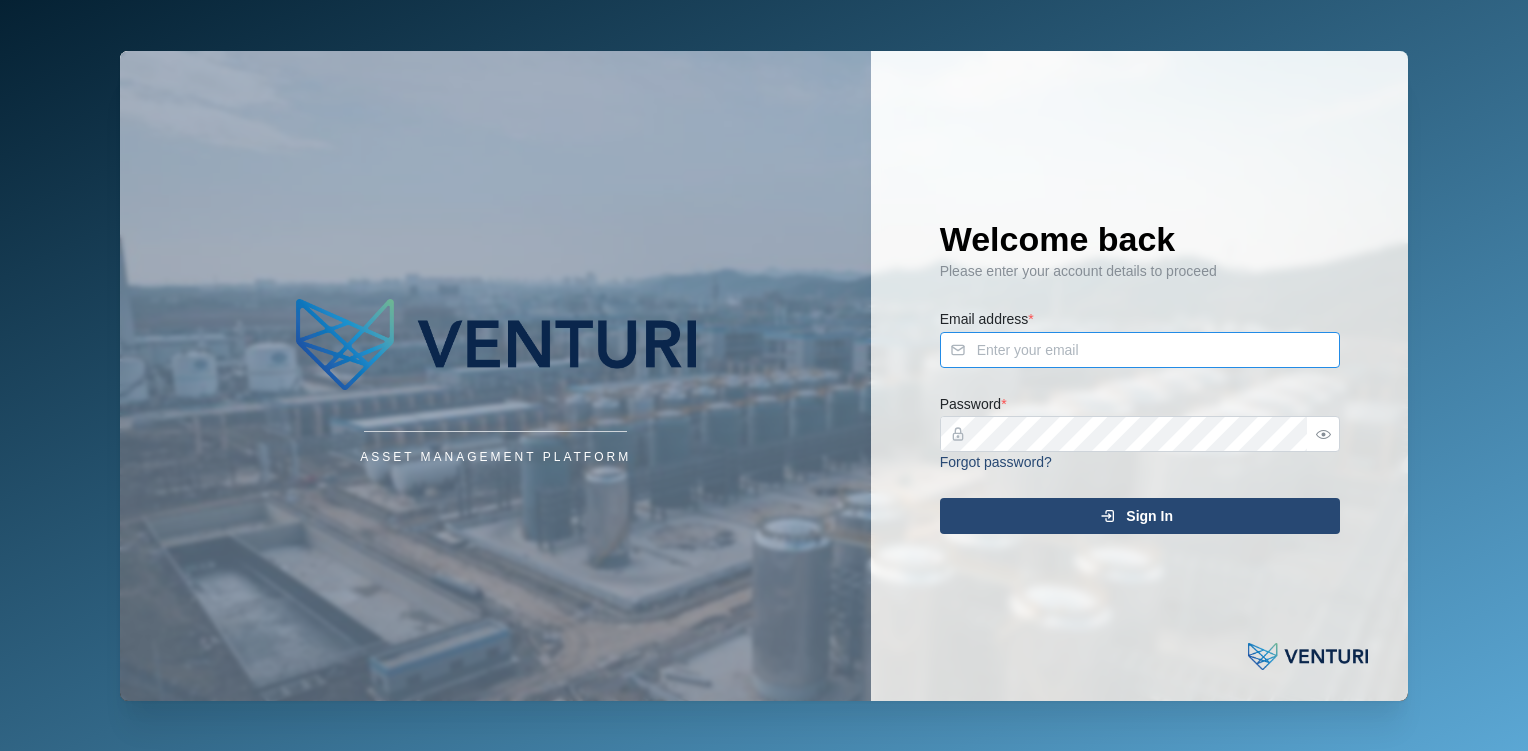 type on "fe-test-admin@venturi.io" 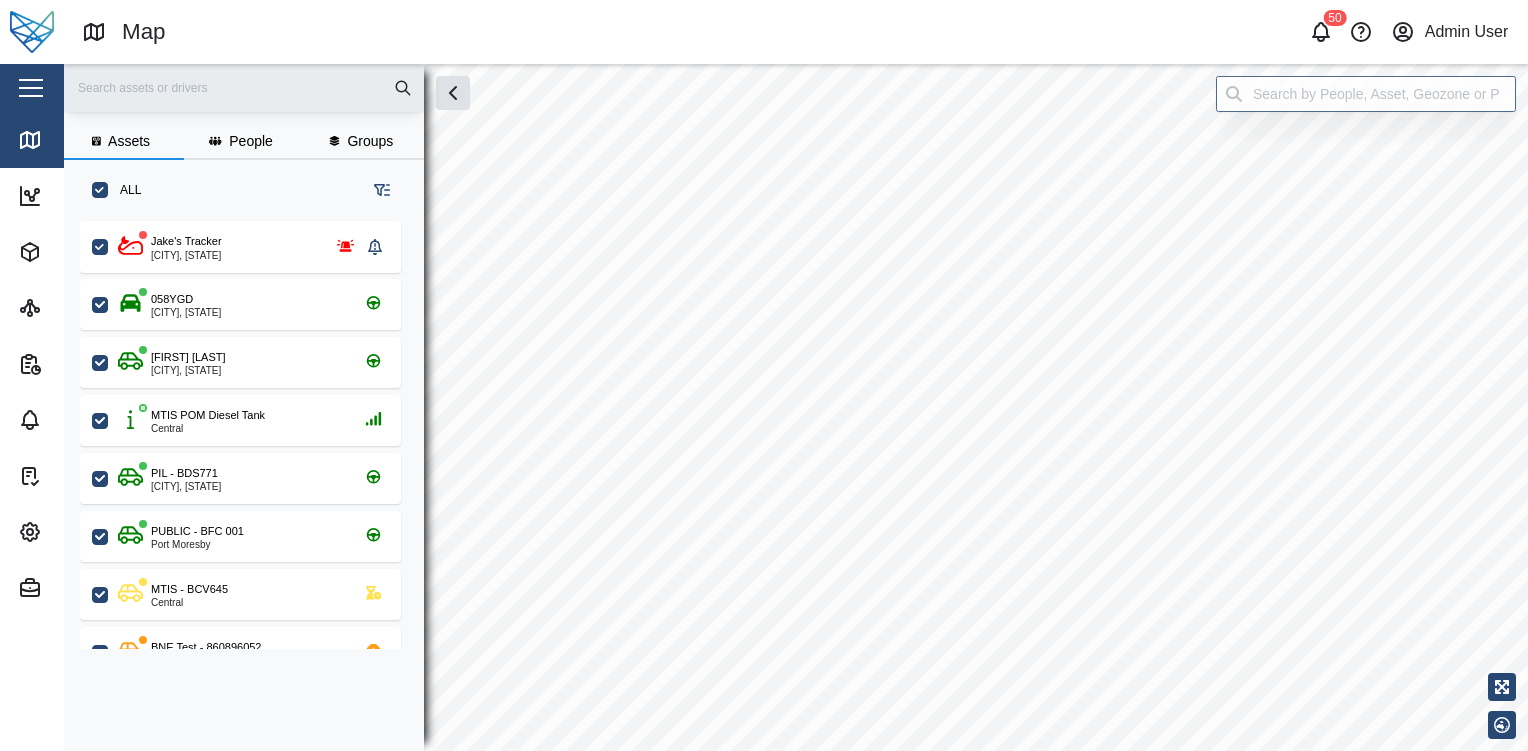 checkbox on "true" 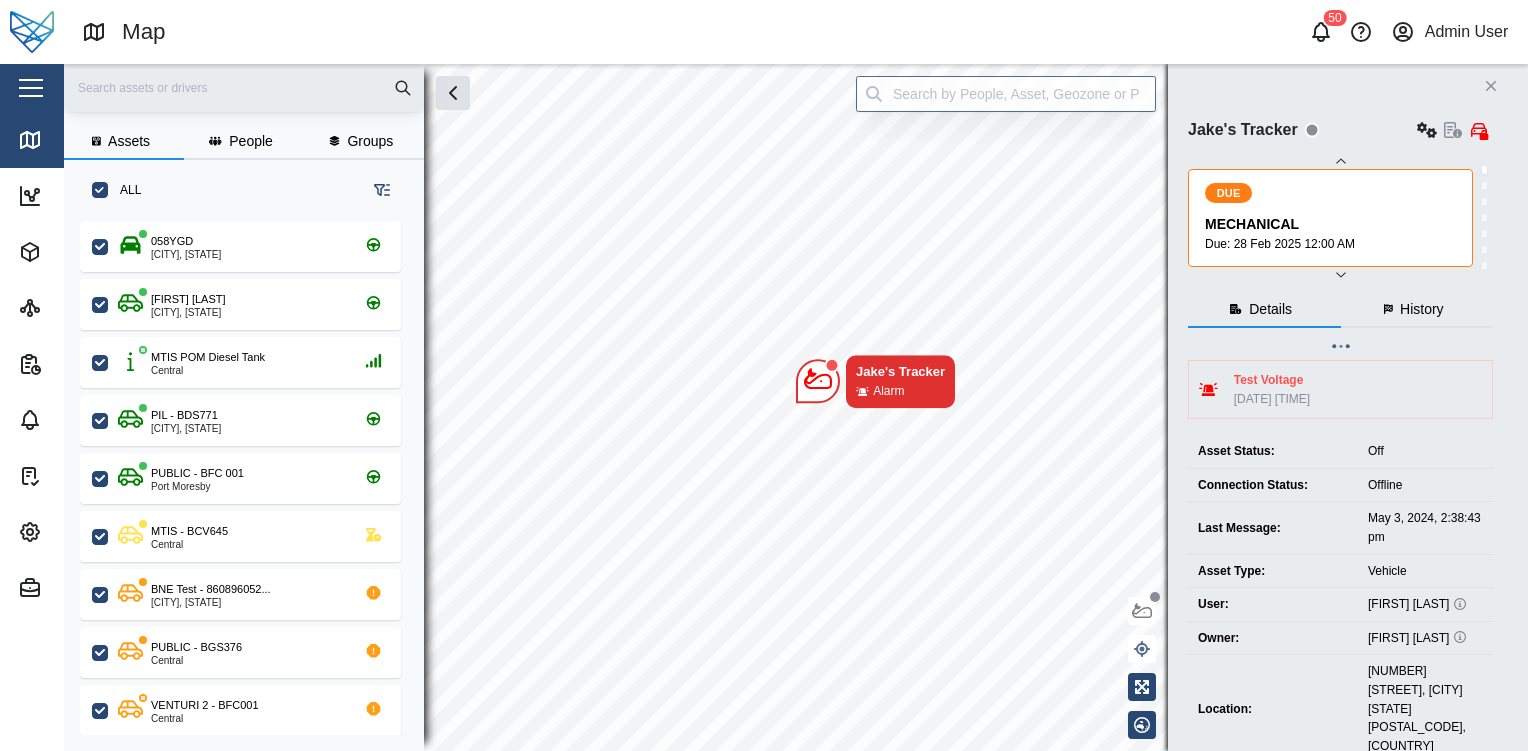 scroll, scrollTop: 505, scrollLeft: 312, axis: both 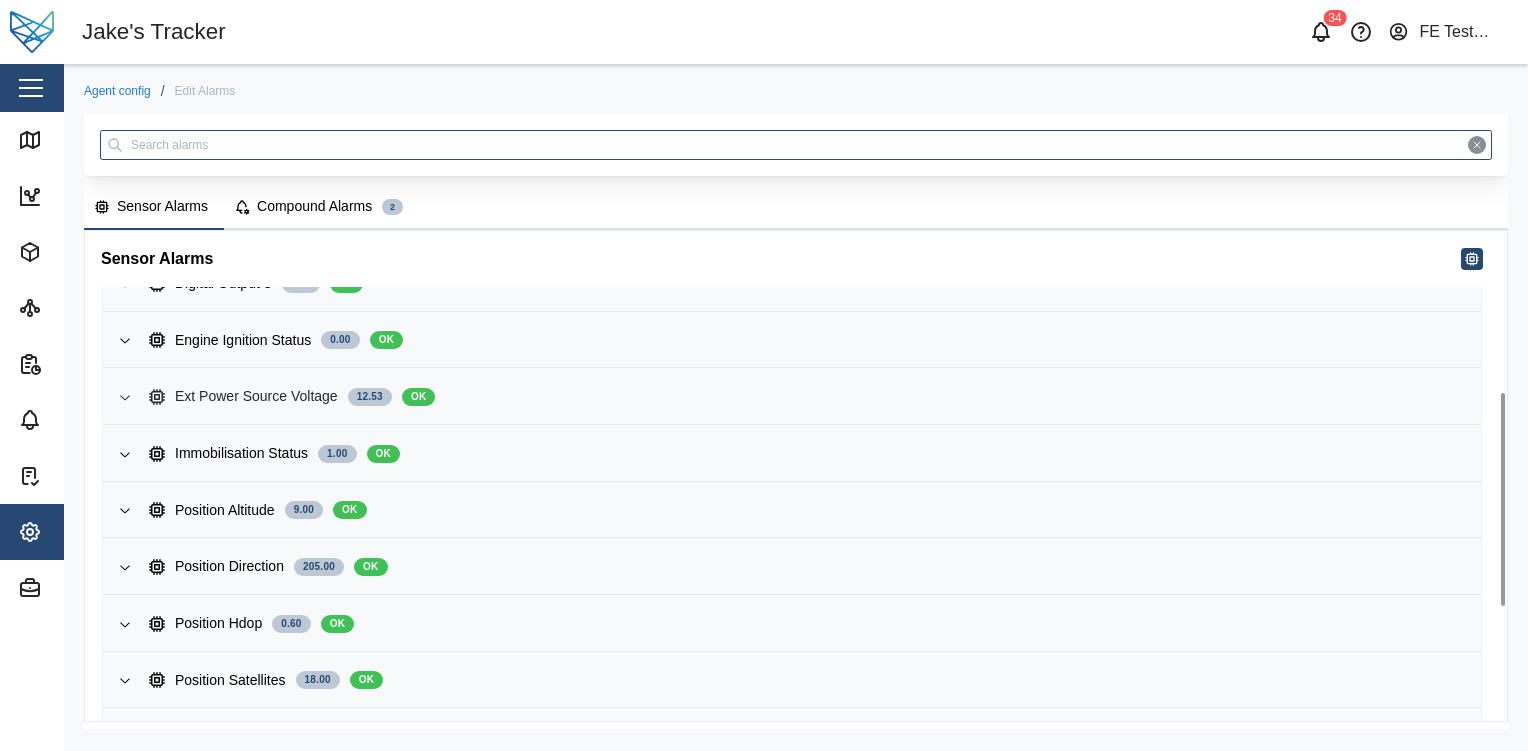 click on "Ext Power Source Voltage 12.53  OK" at bounding box center (807, 397) 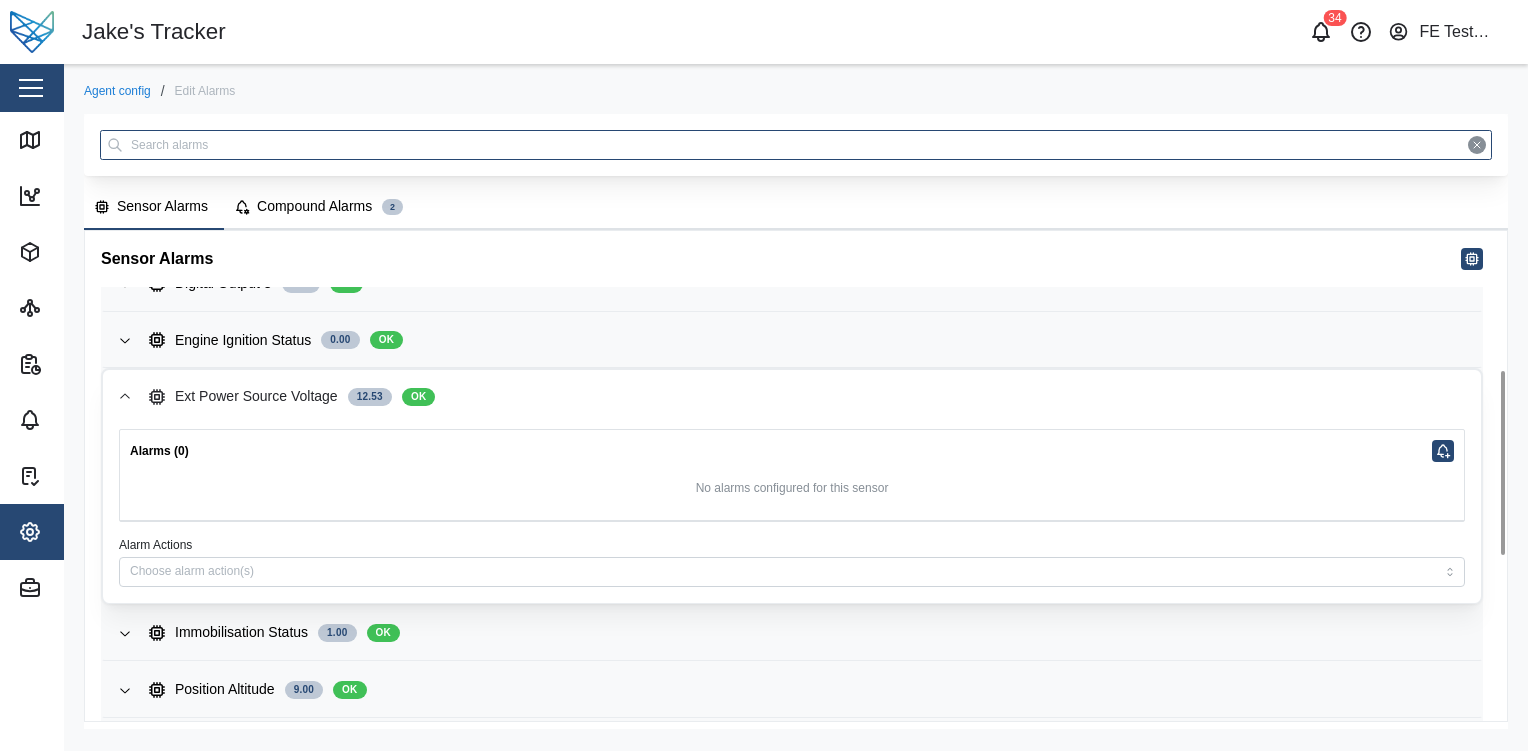click 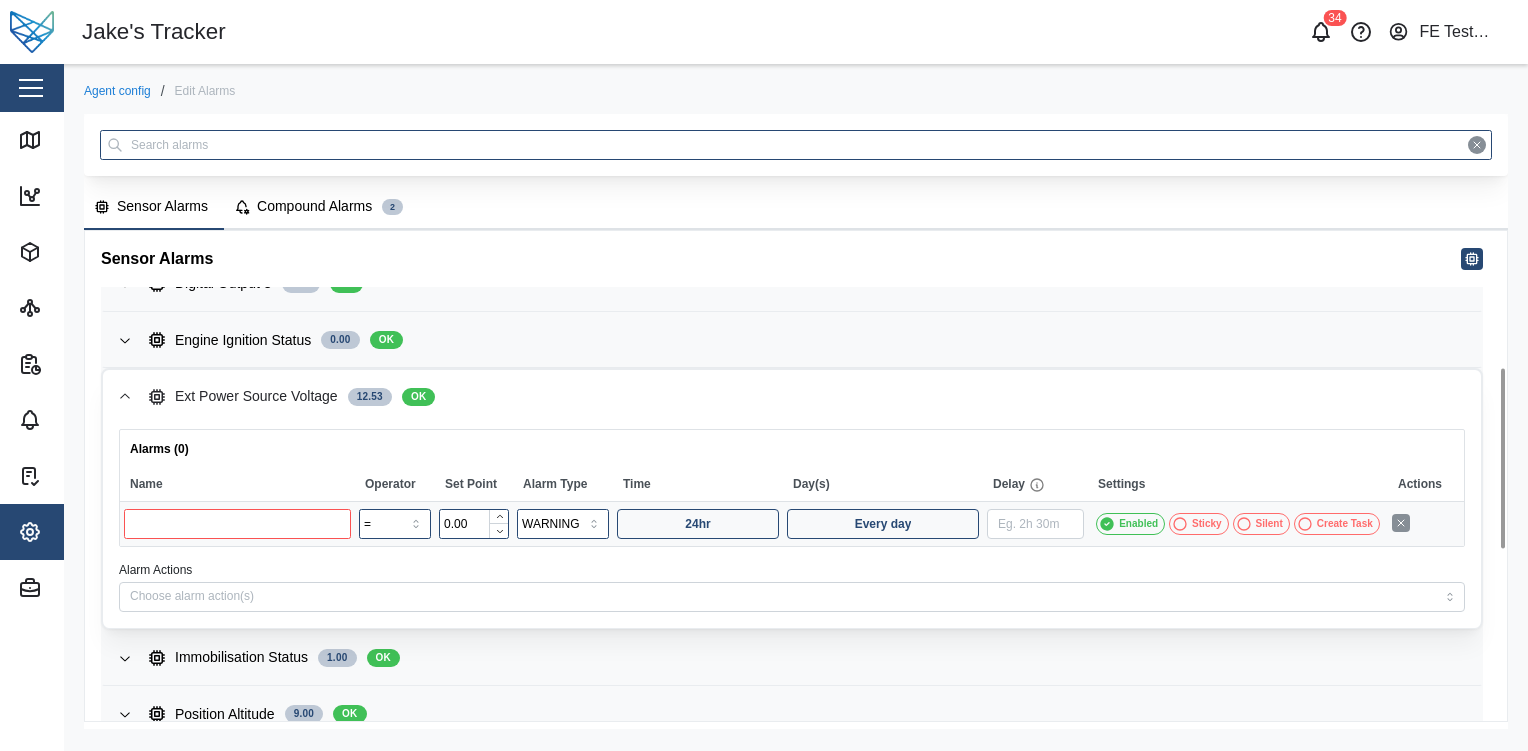 click at bounding box center [237, 524] 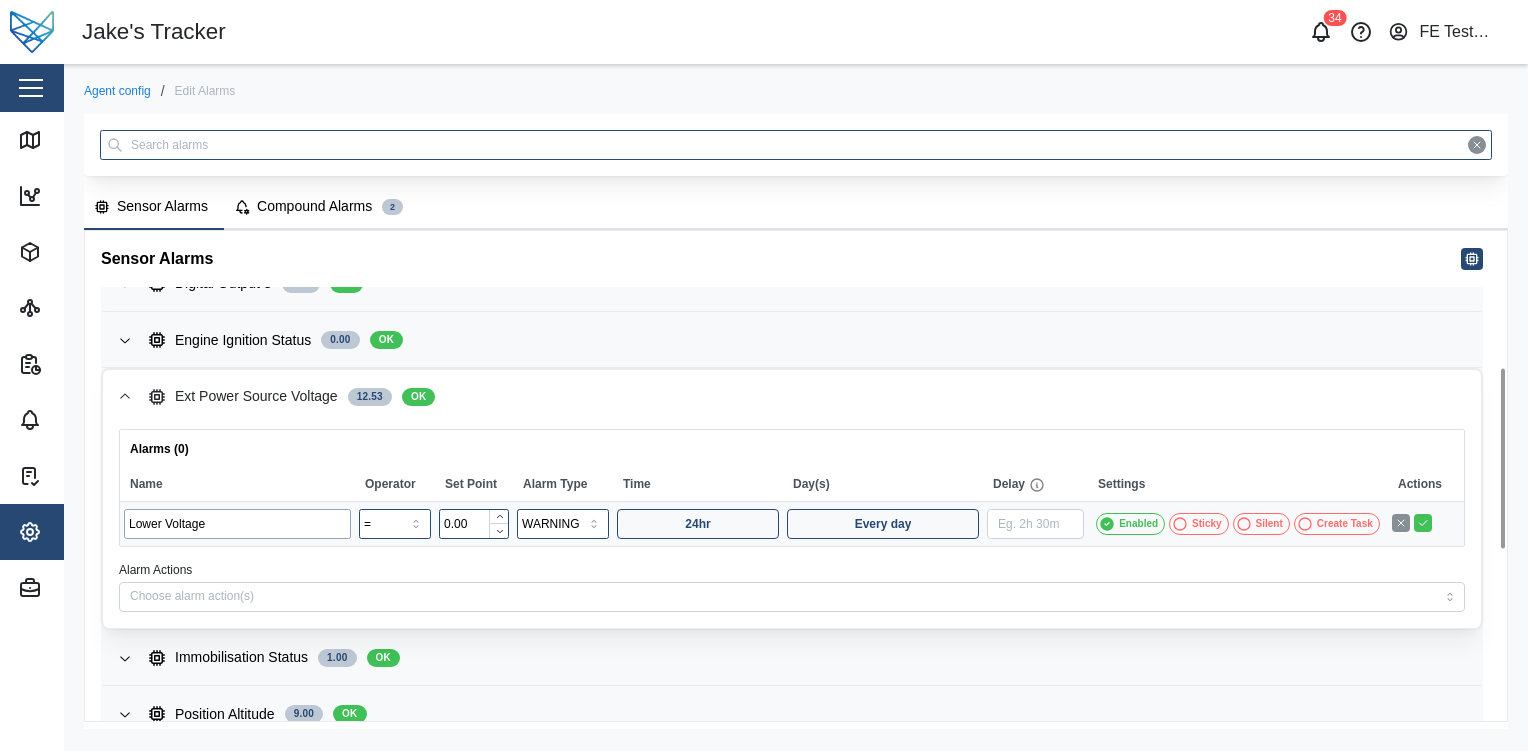 type on "Lower Voltage" 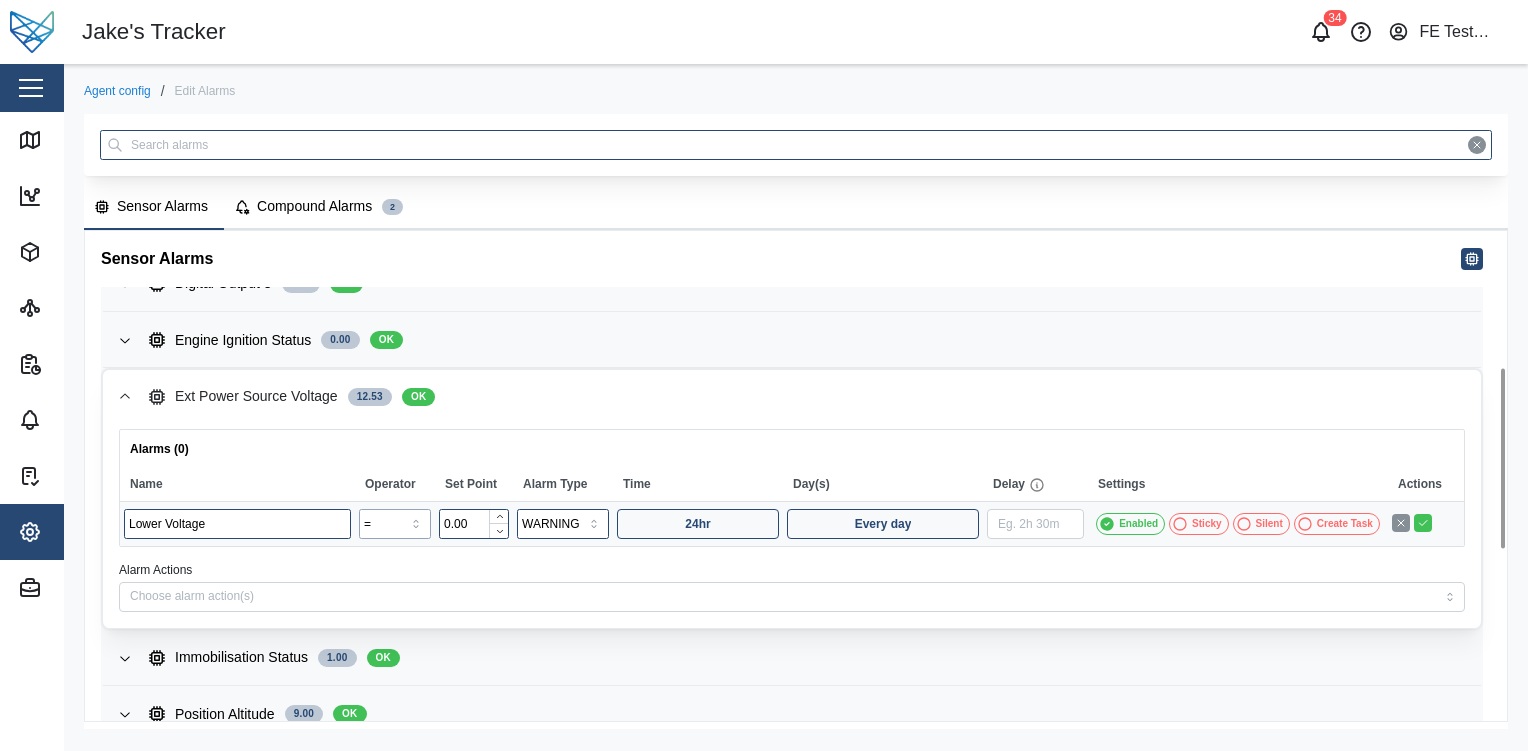 click on "=" at bounding box center (395, 524) 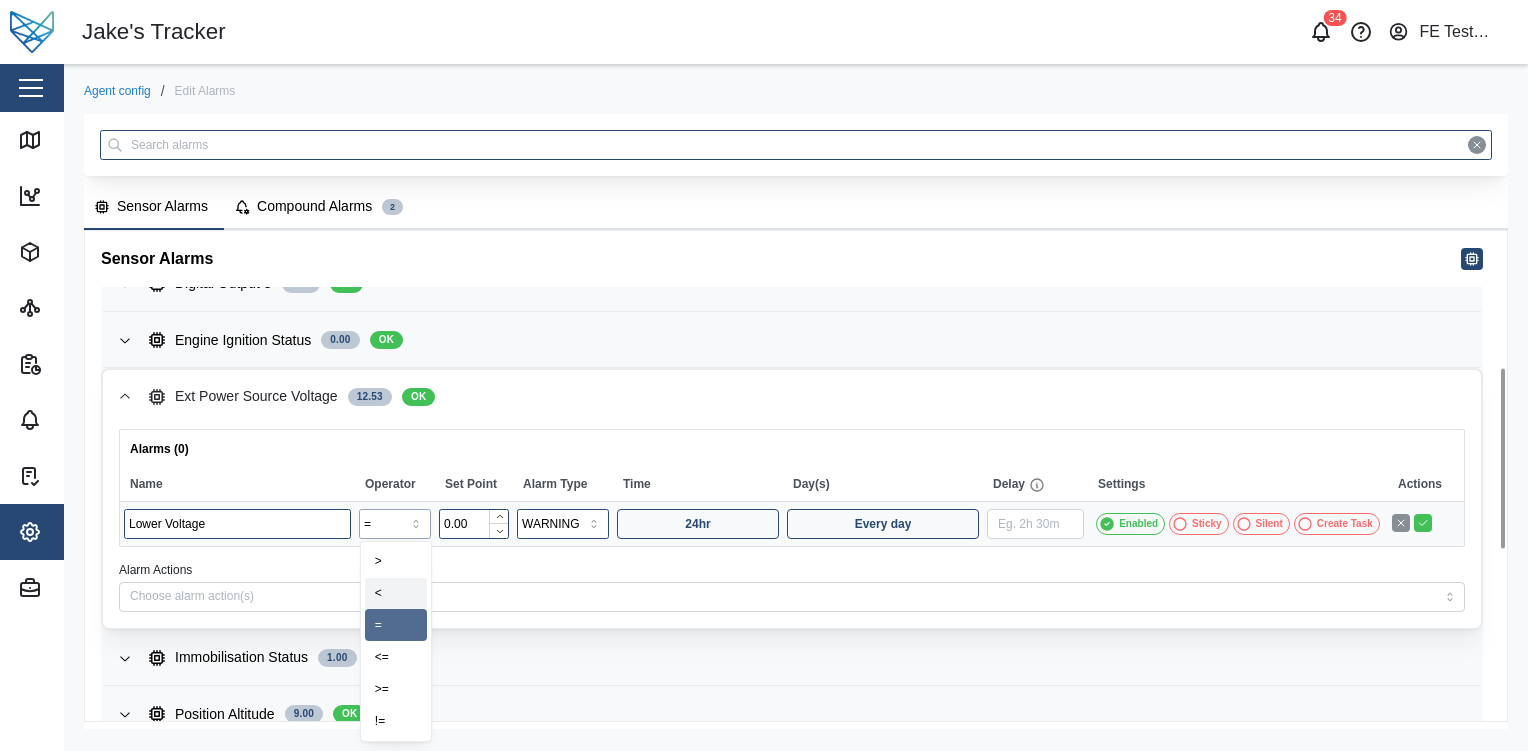 type on "<" 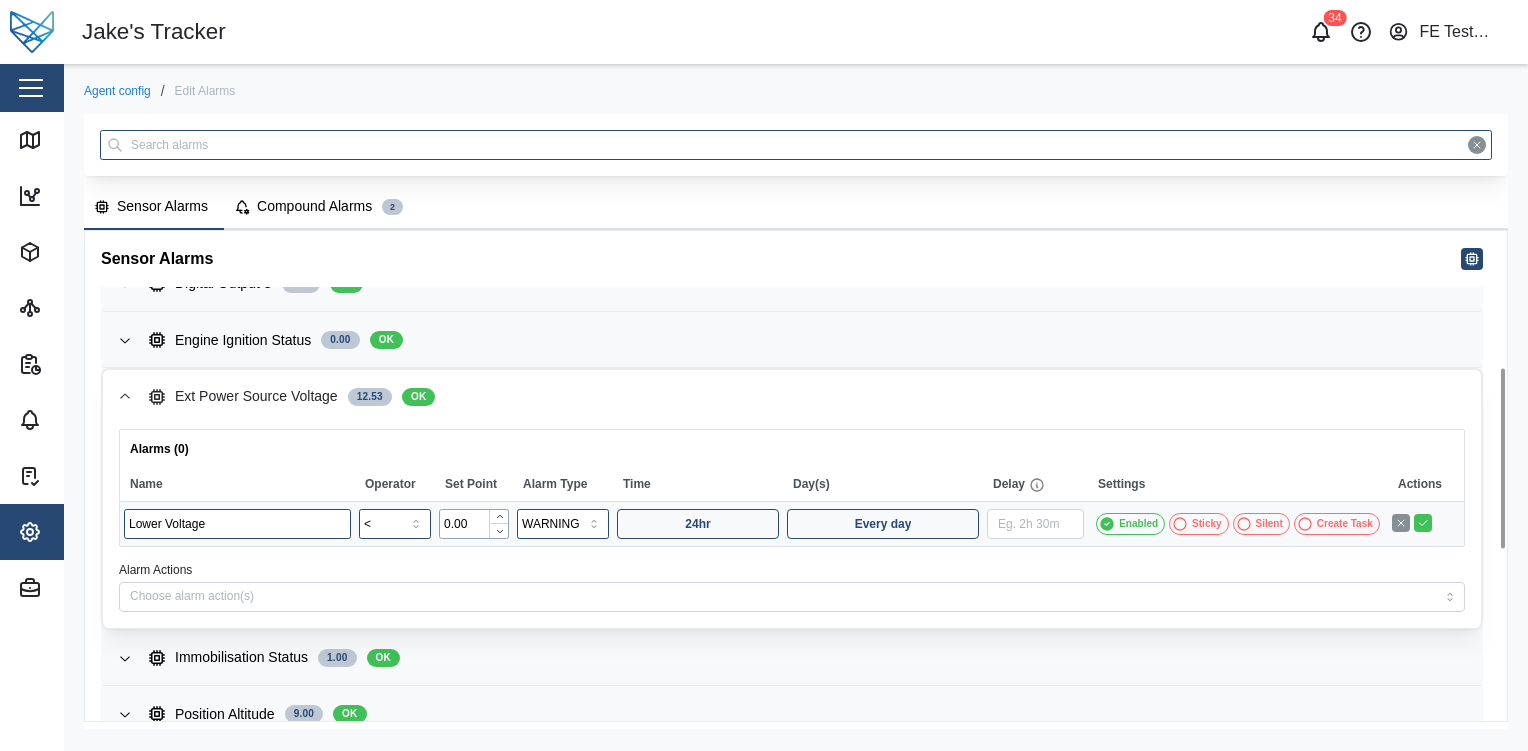 click on "0.00" at bounding box center (474, 524) 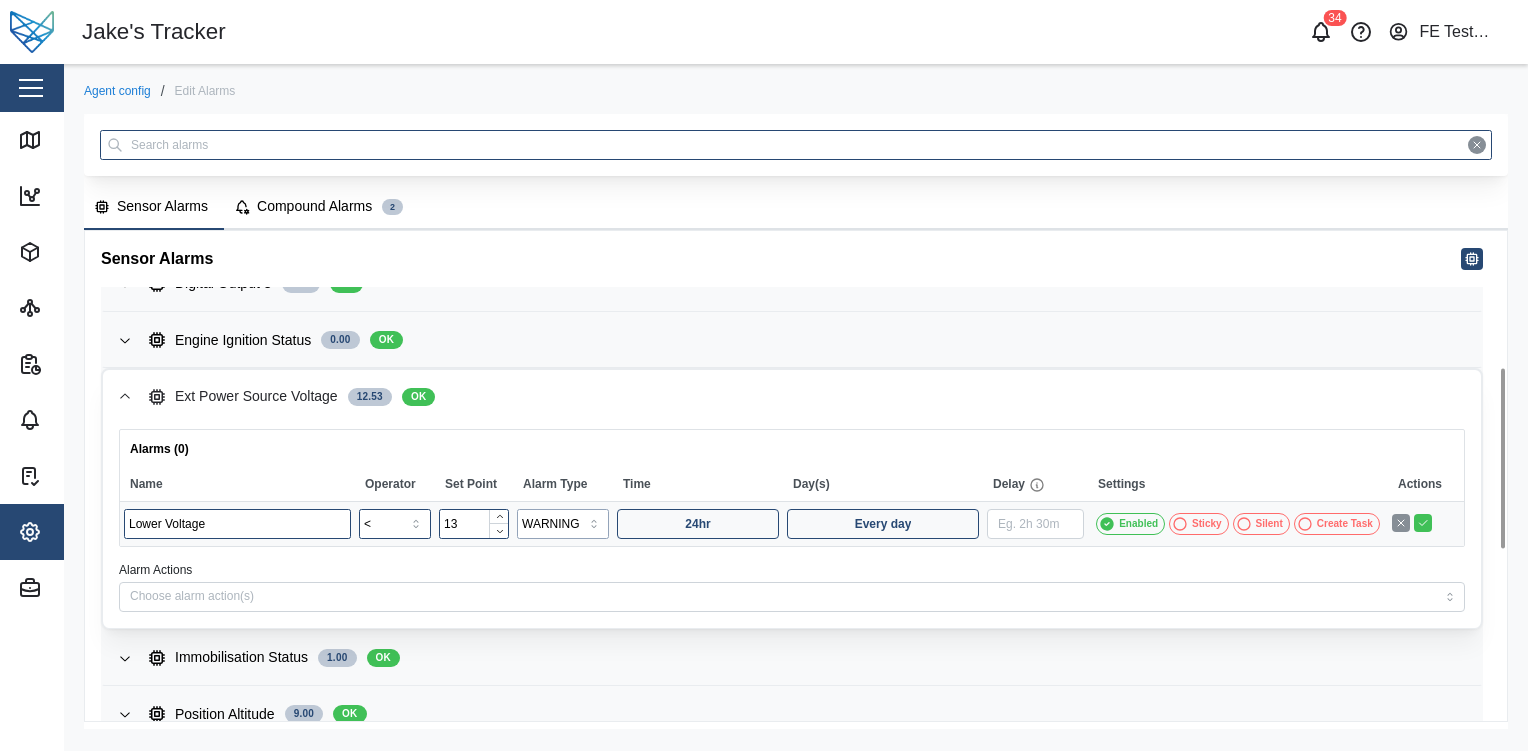type on "13.00" 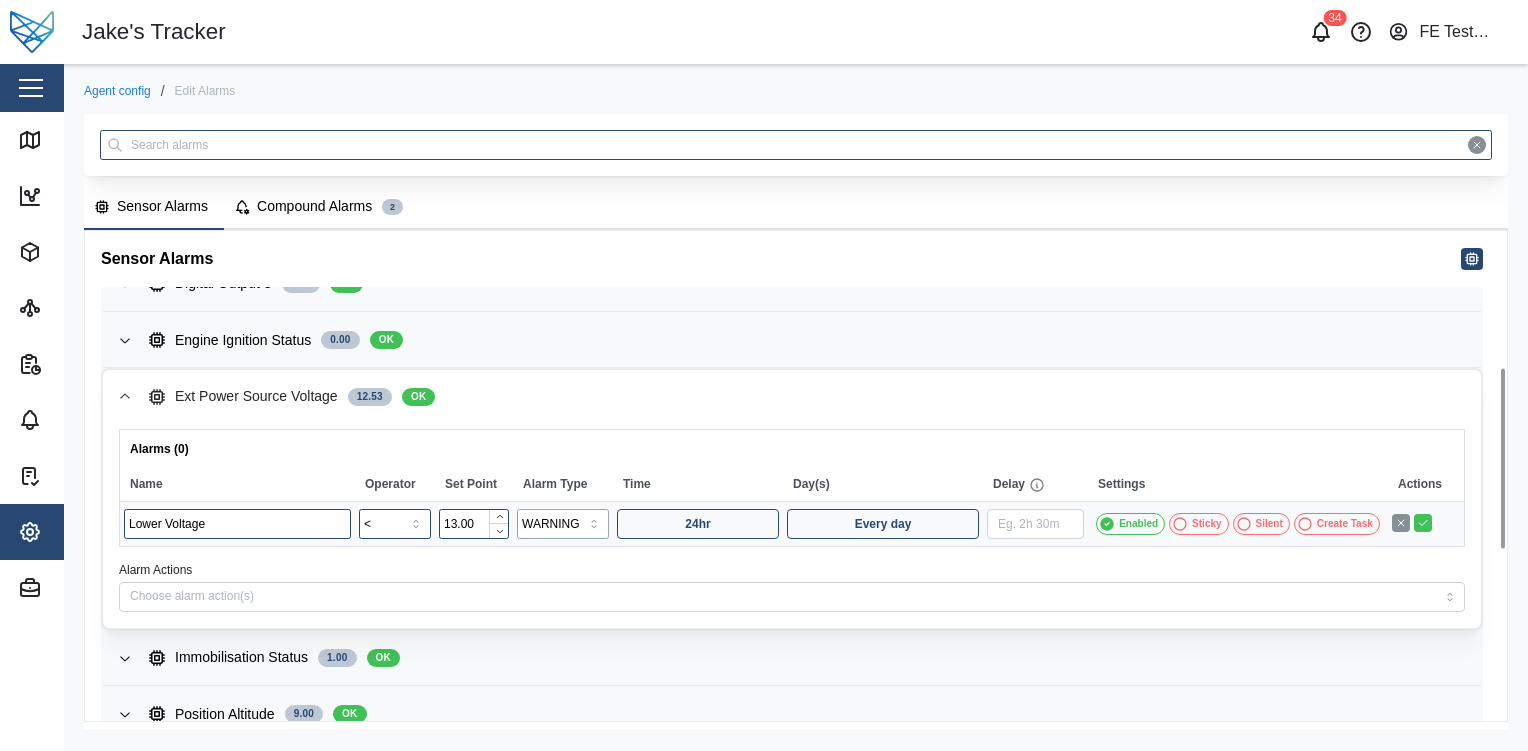 click on "WARNING" at bounding box center [563, 524] 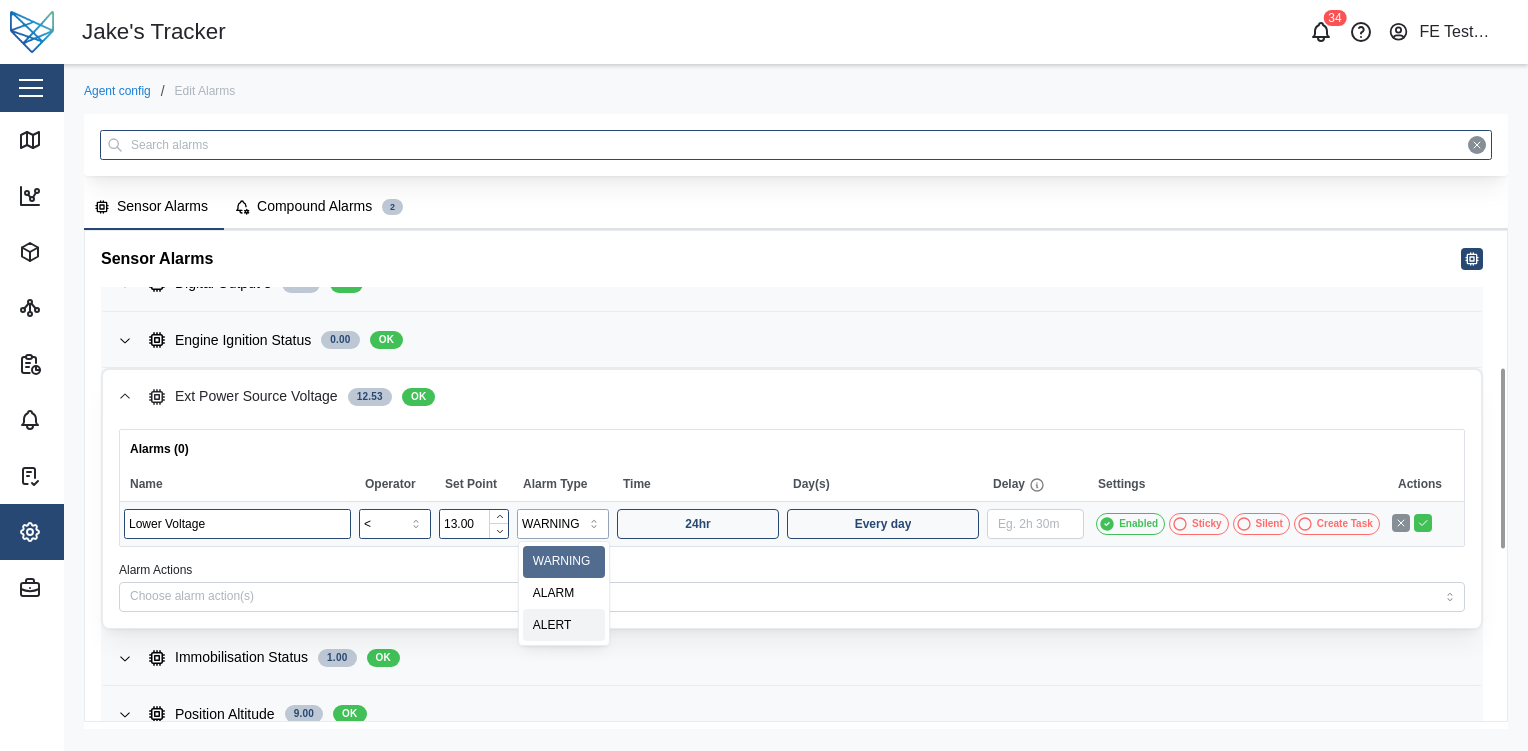 type on "ALERT" 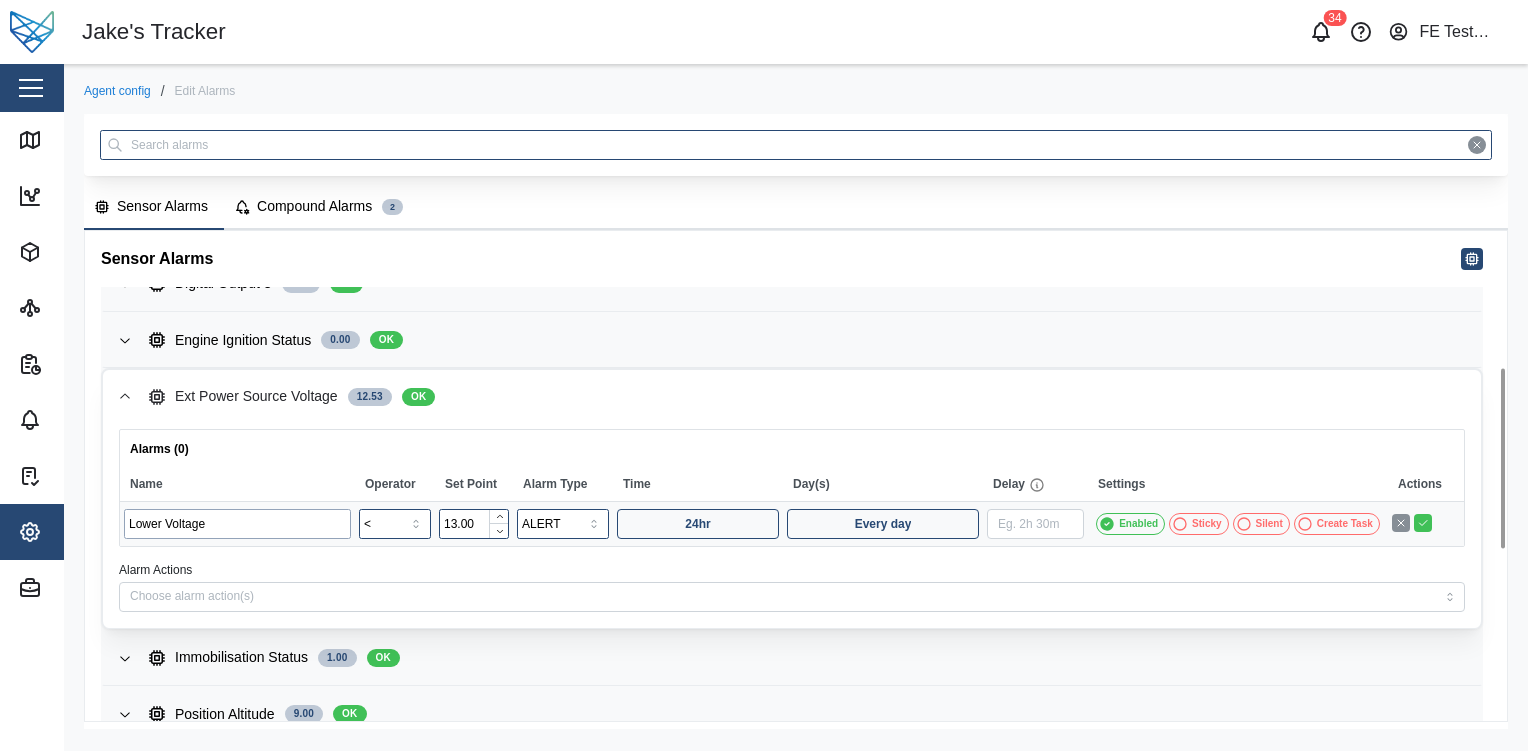 click on "Lower Voltage" at bounding box center (237, 524) 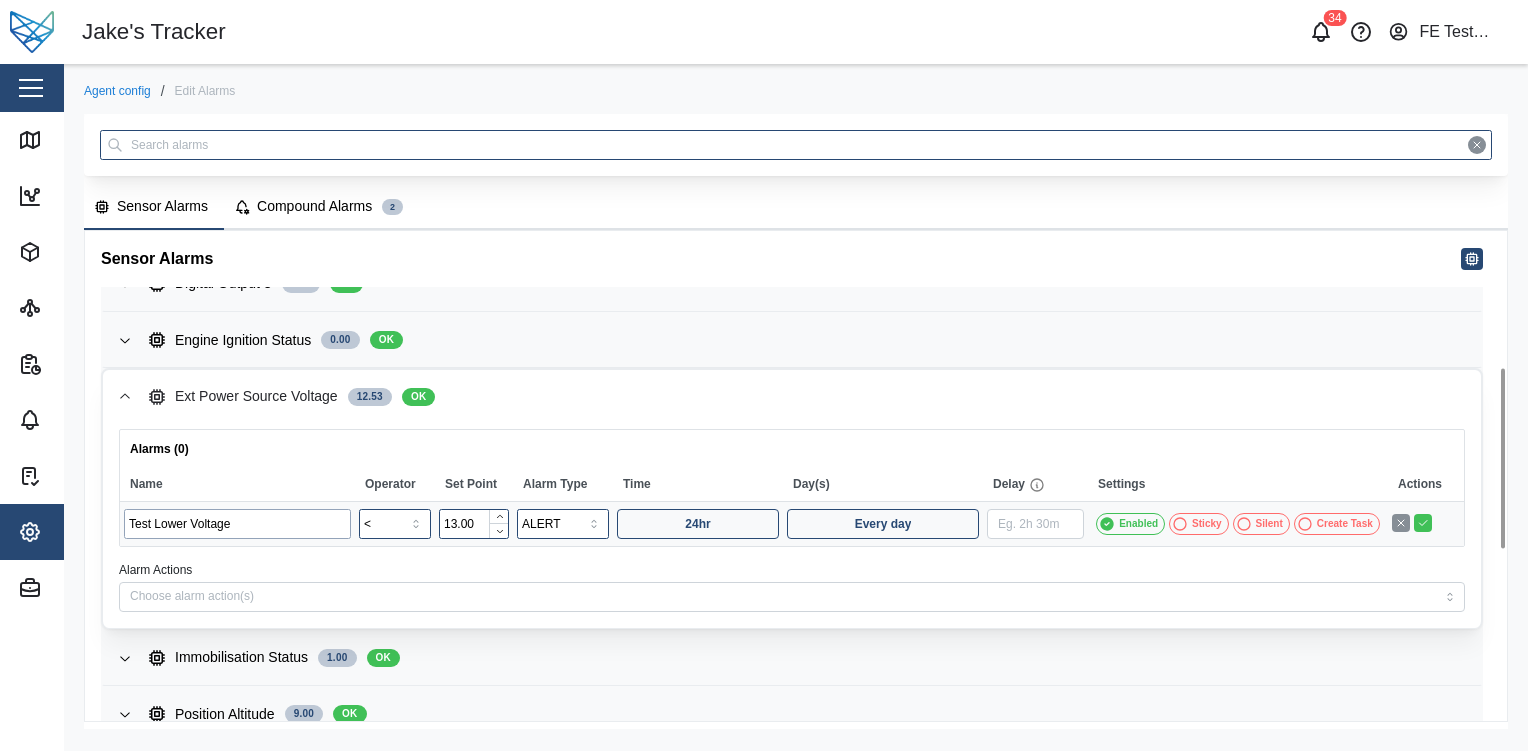 click on "Test Lower Voltage" at bounding box center (237, 524) 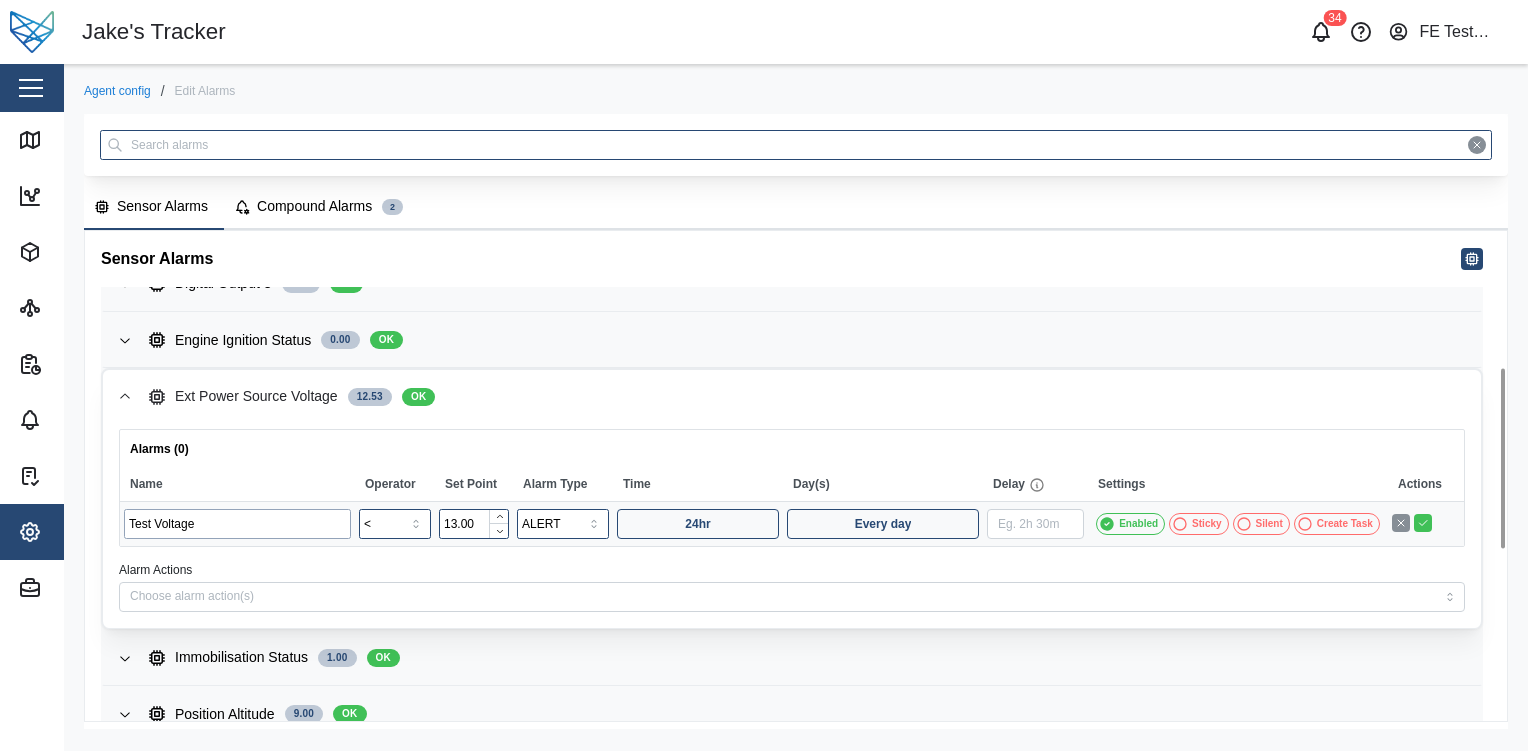 type on "Test Voltage" 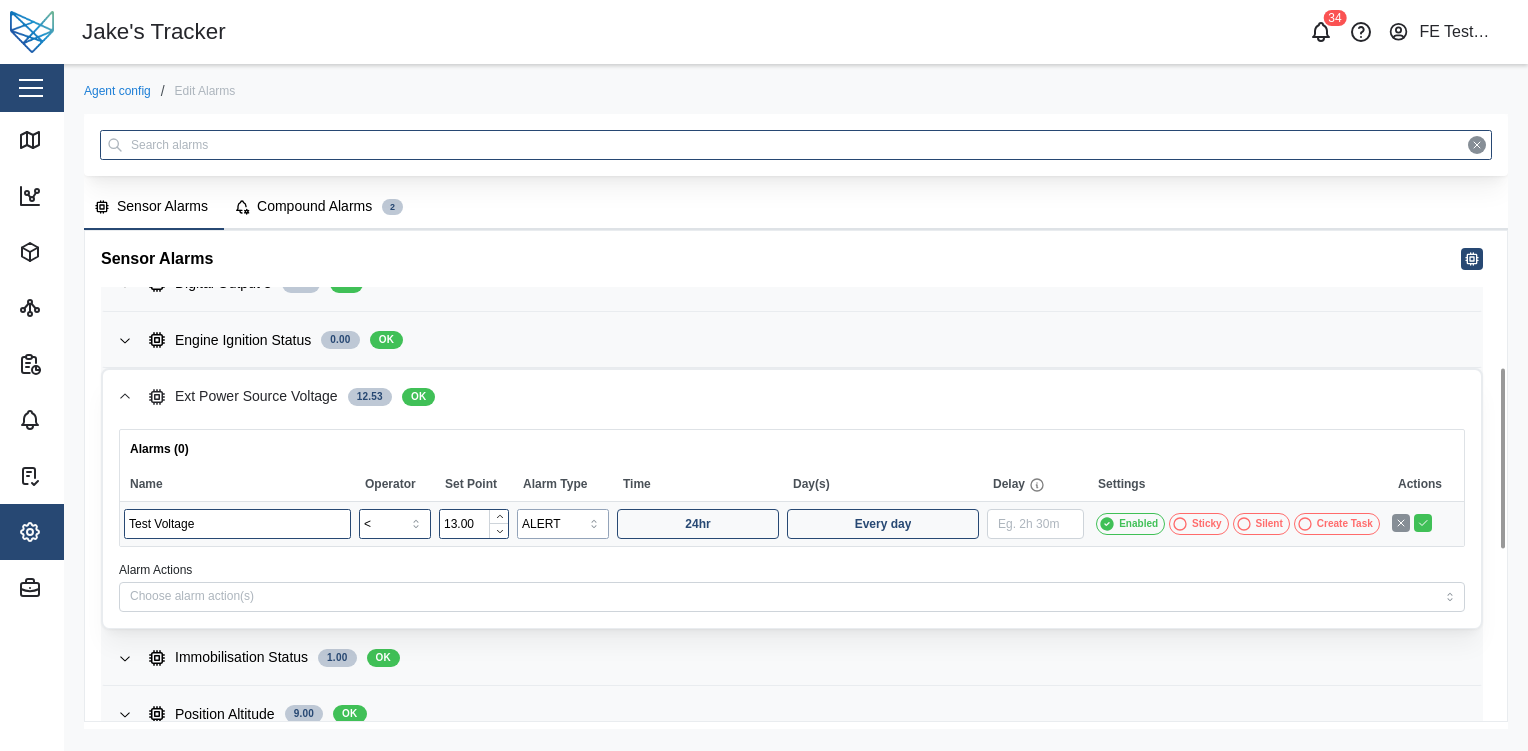 click on "ALERT" at bounding box center (563, 524) 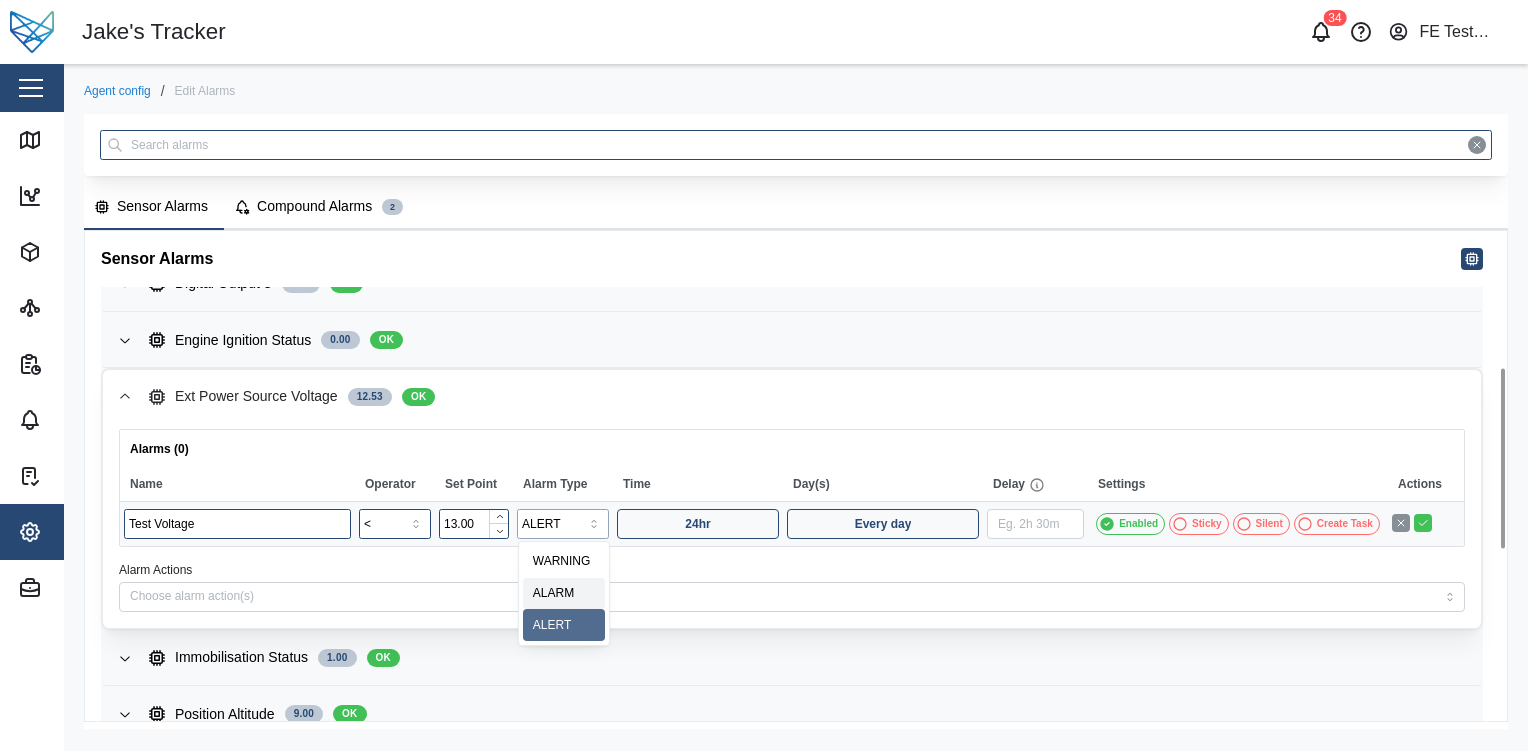 type on "ALARM" 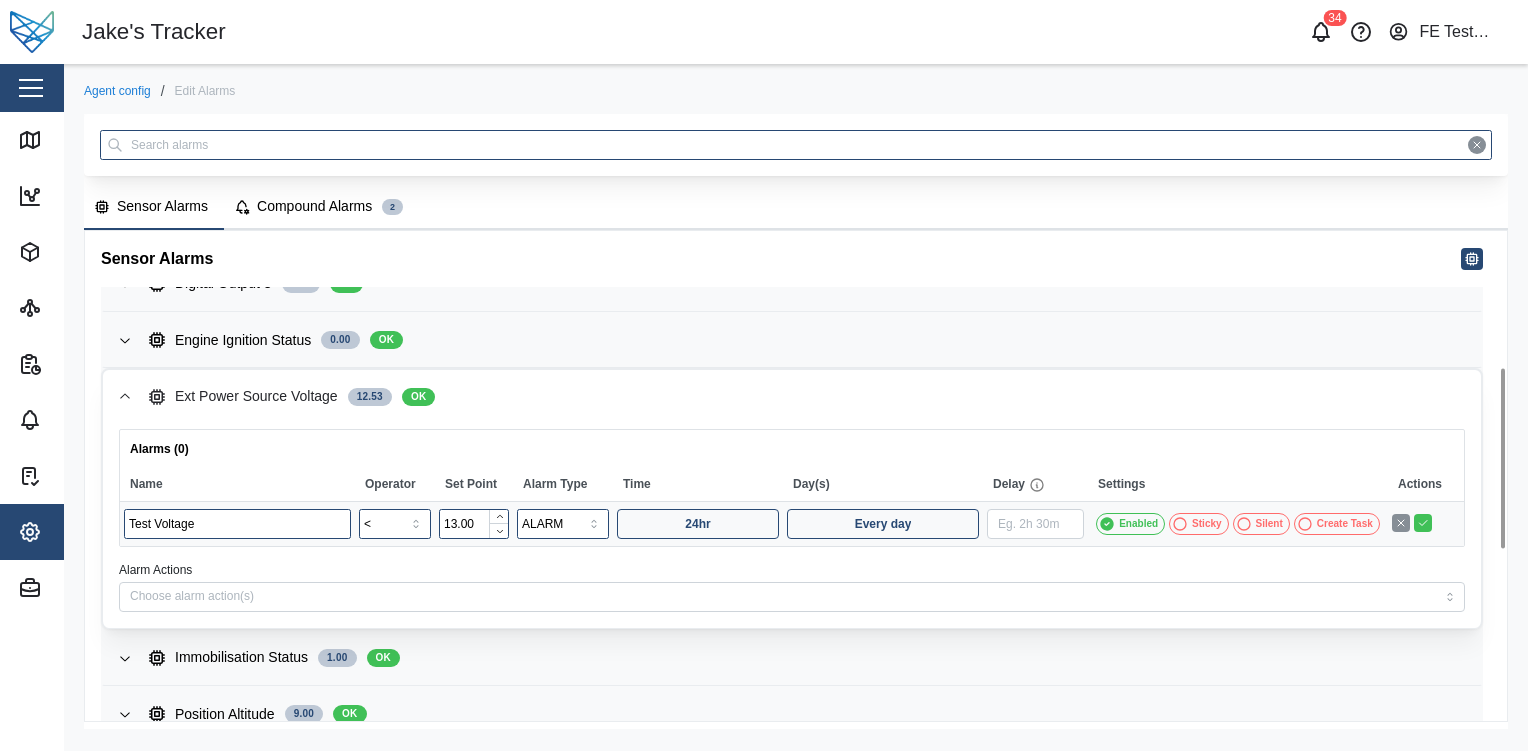 click on "Create Task" at bounding box center (1345, 524) 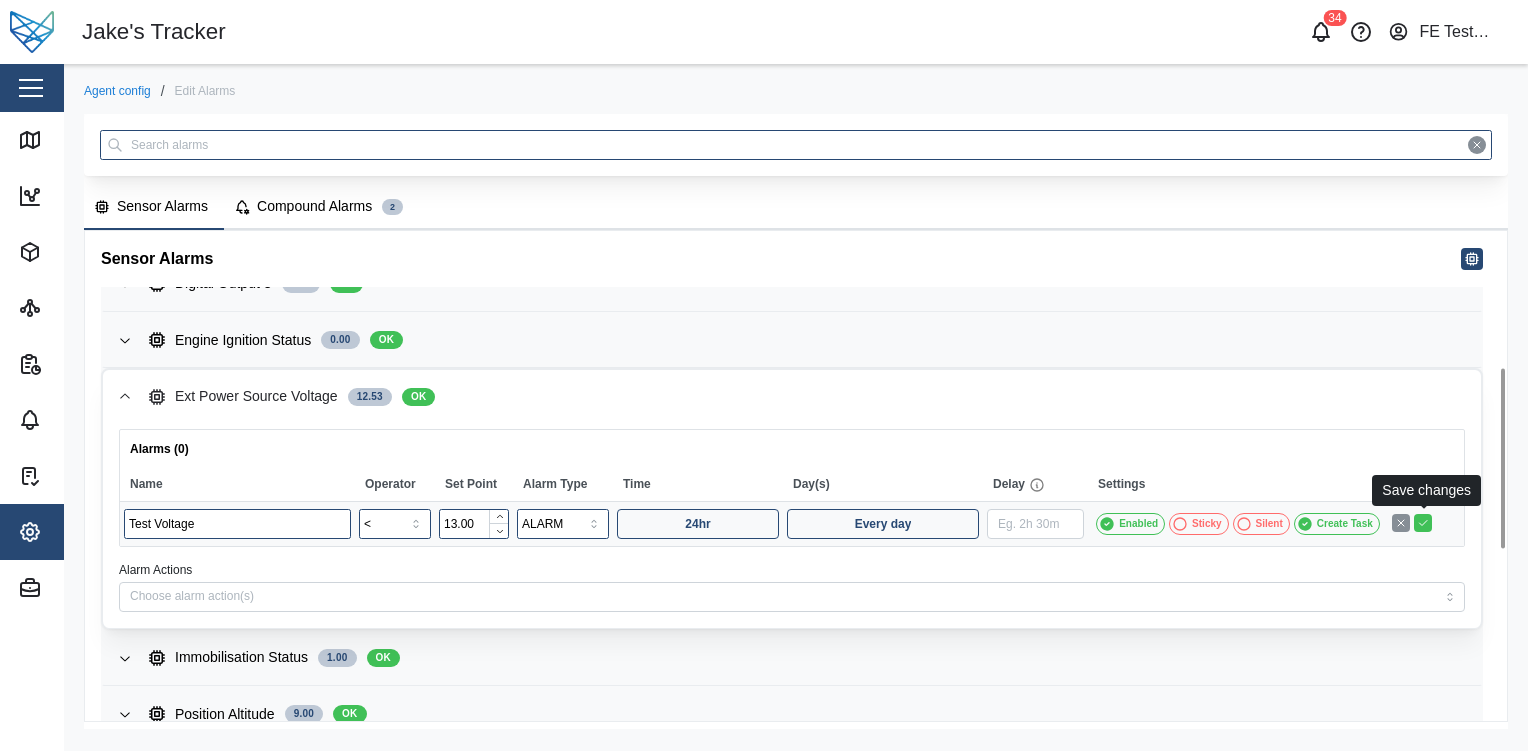 click 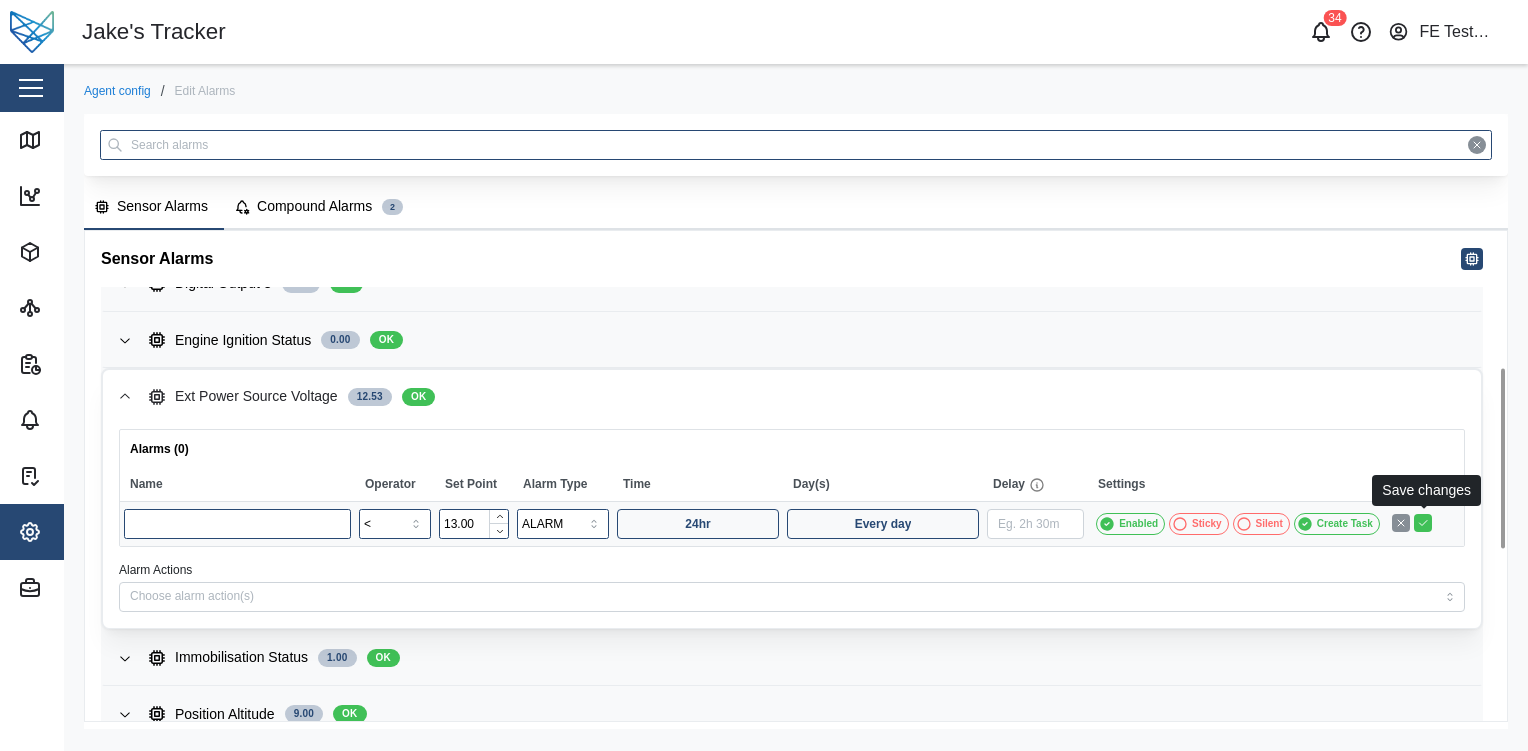 type on "=" 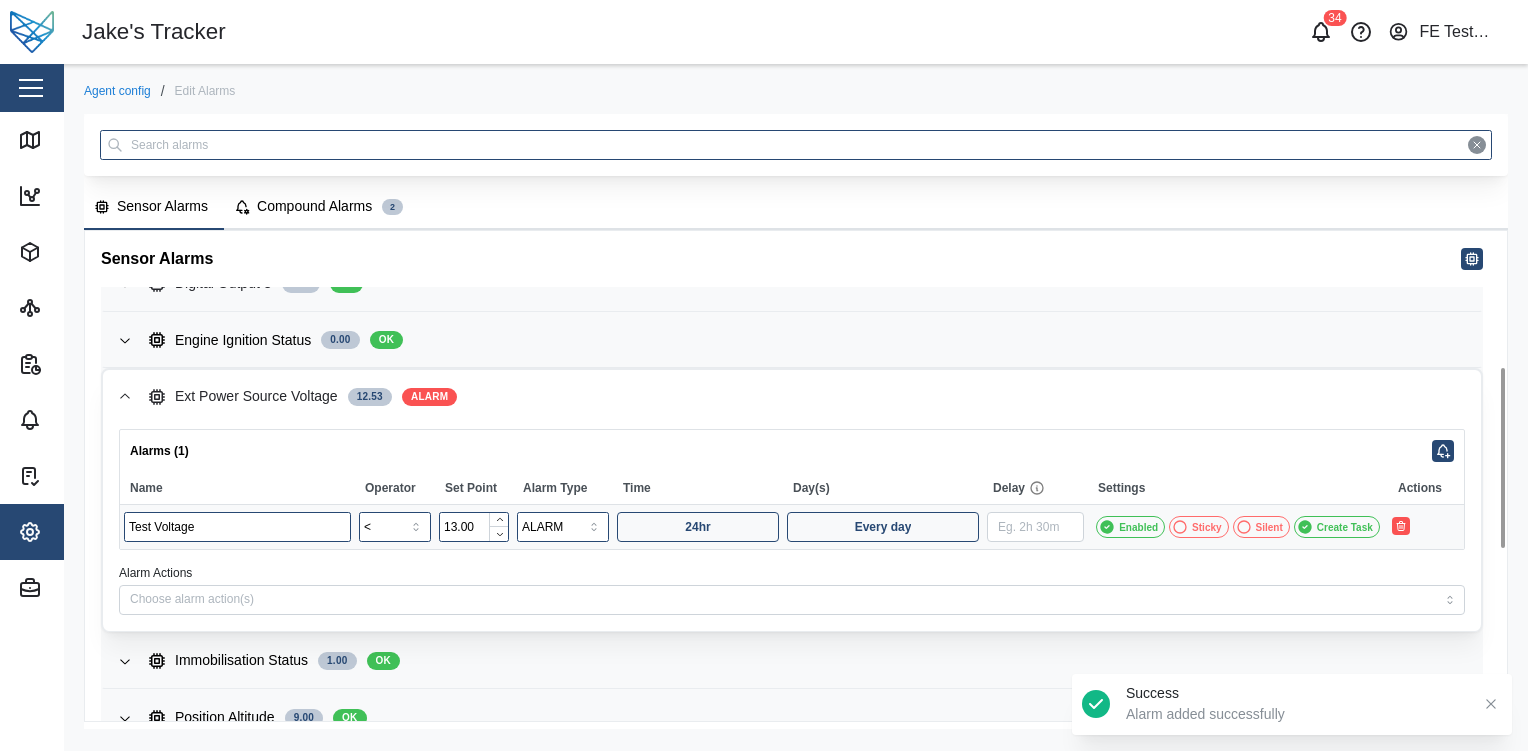 click on "Digital Output 3 0.00  OK" at bounding box center [807, 284] 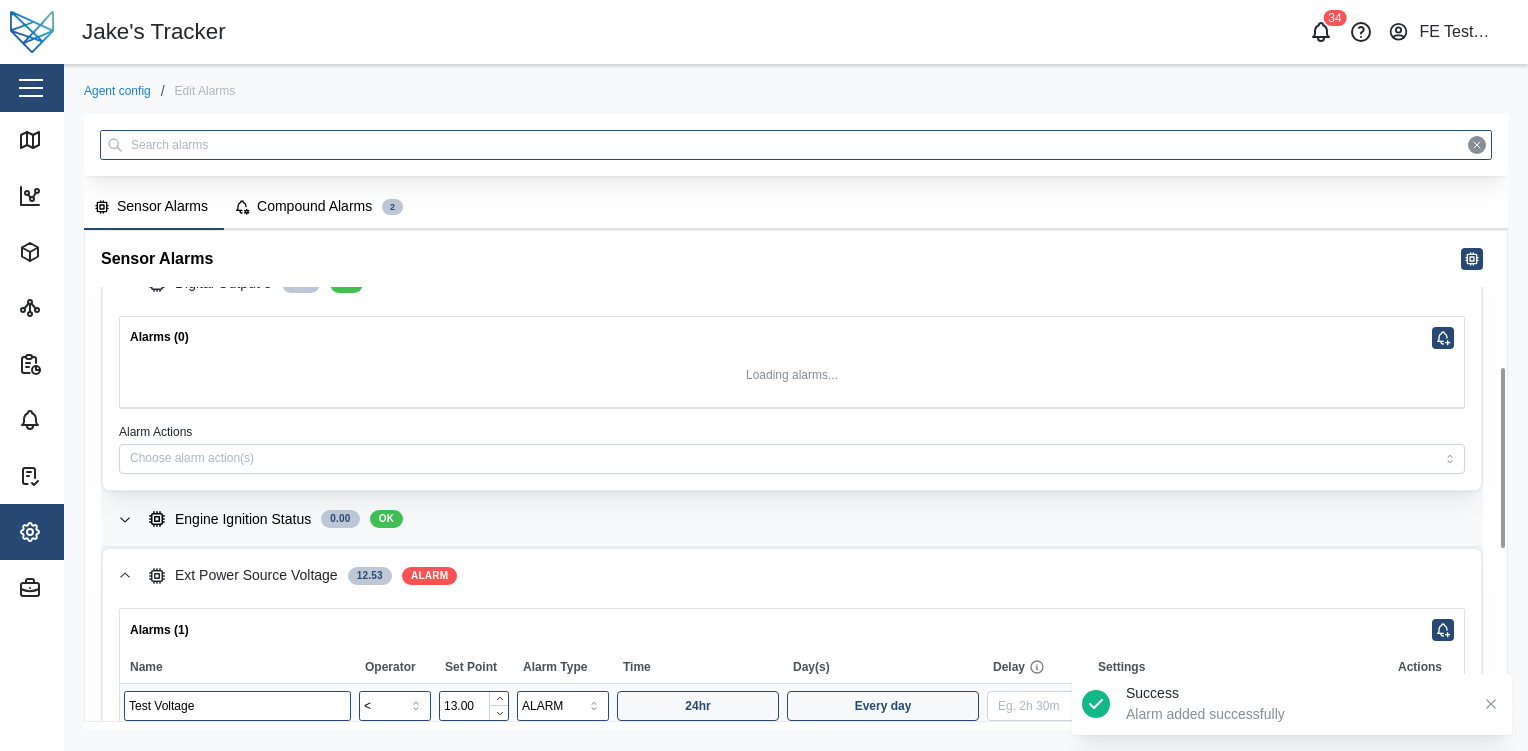 type 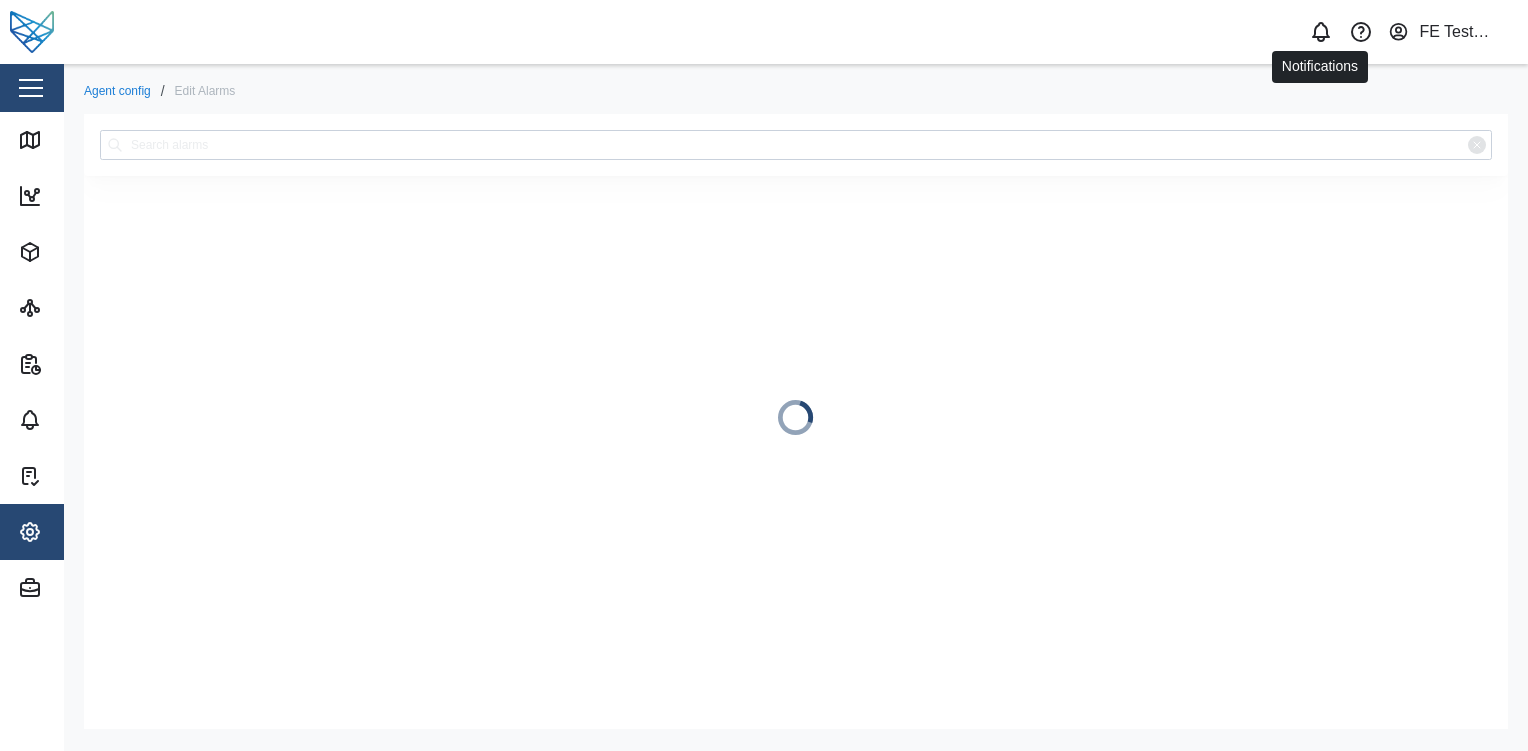 scroll, scrollTop: 0, scrollLeft: 0, axis: both 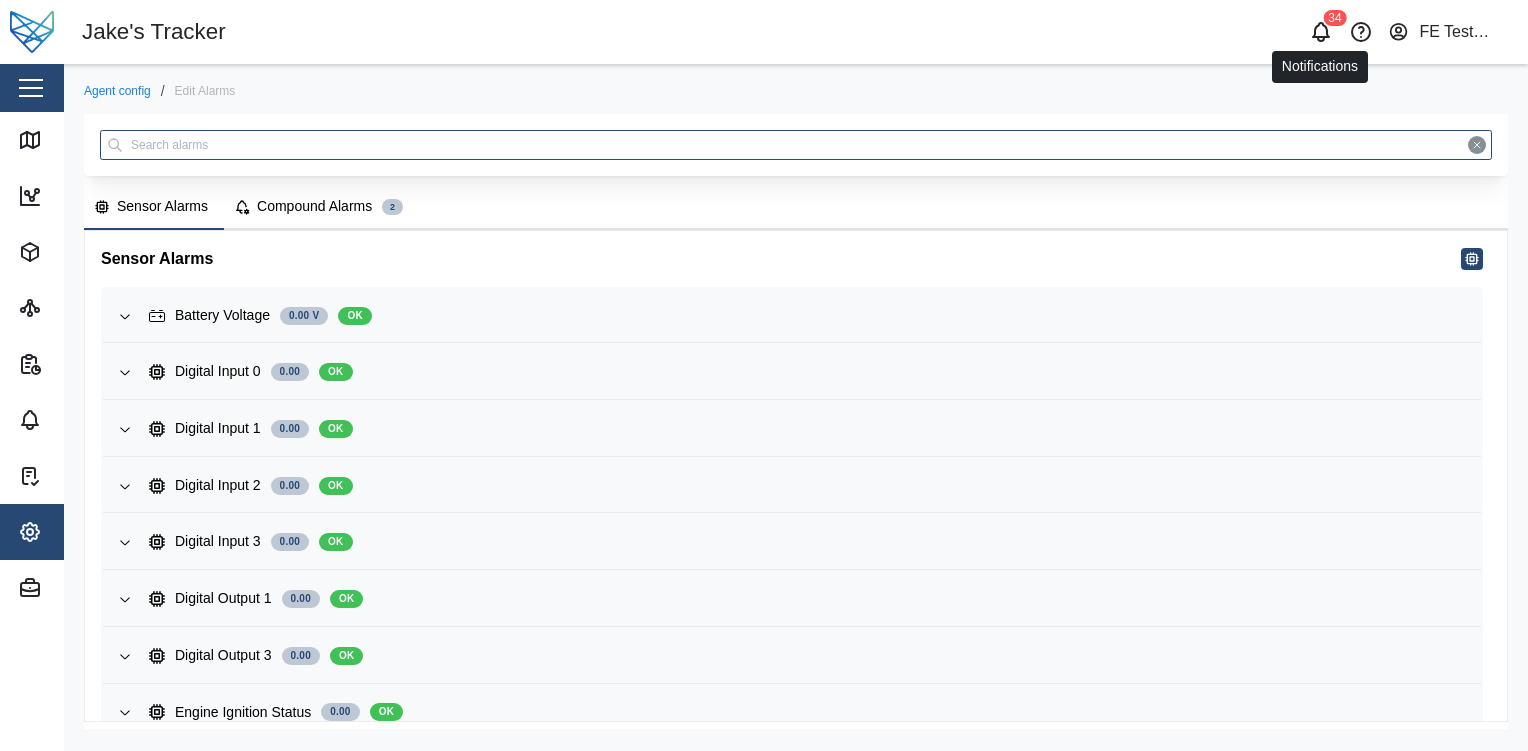 click 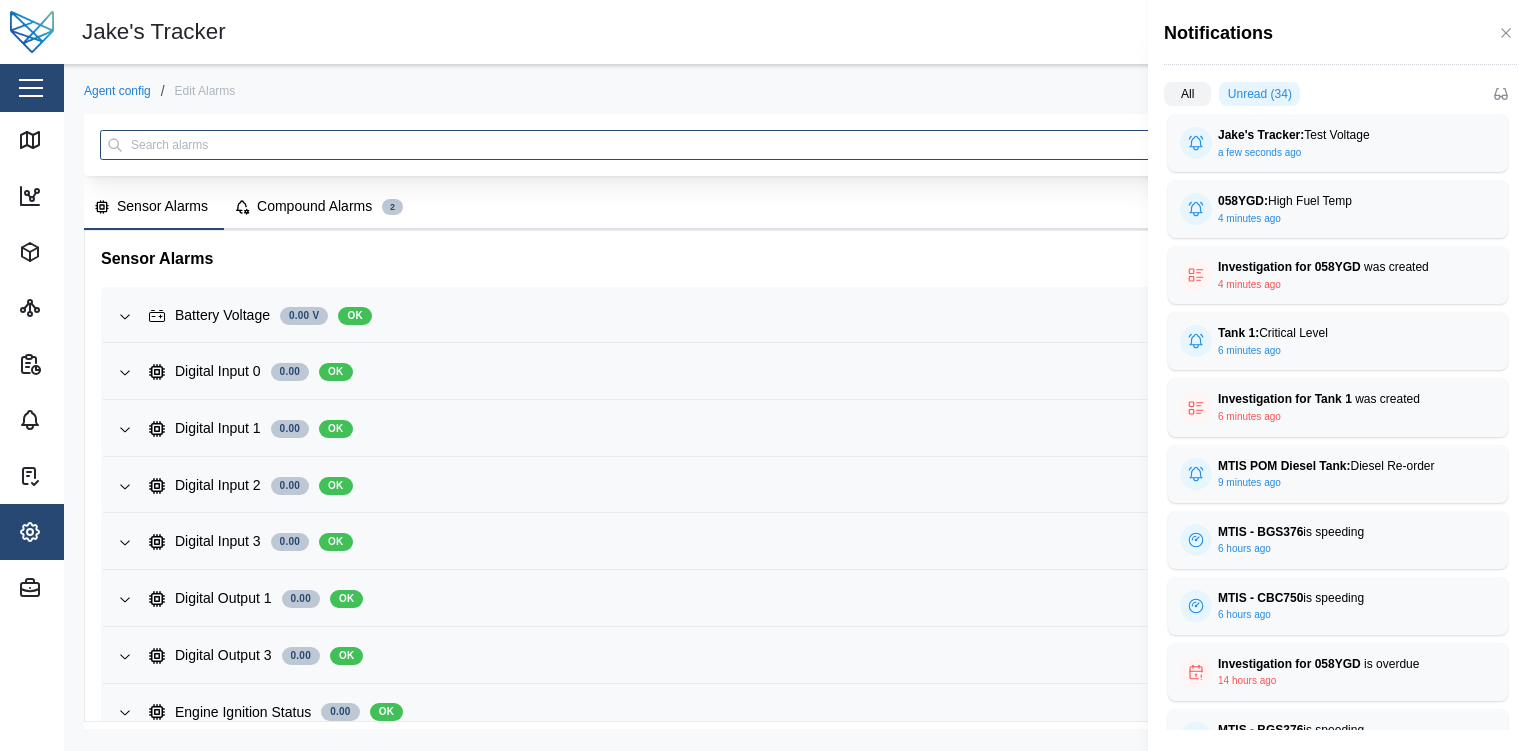 click on "All" at bounding box center (1187, 94) 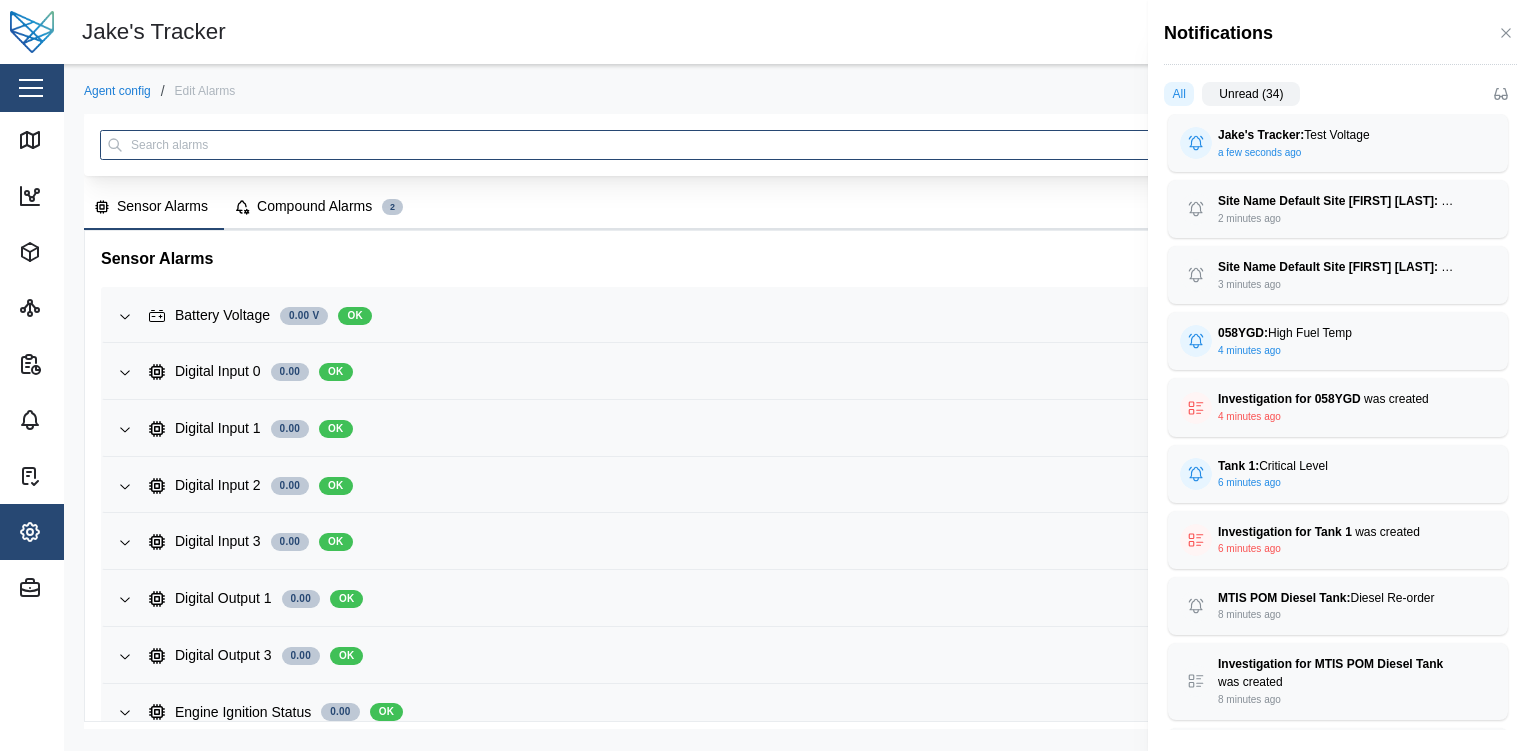 click on "Unread (34)" at bounding box center [1251, 94] 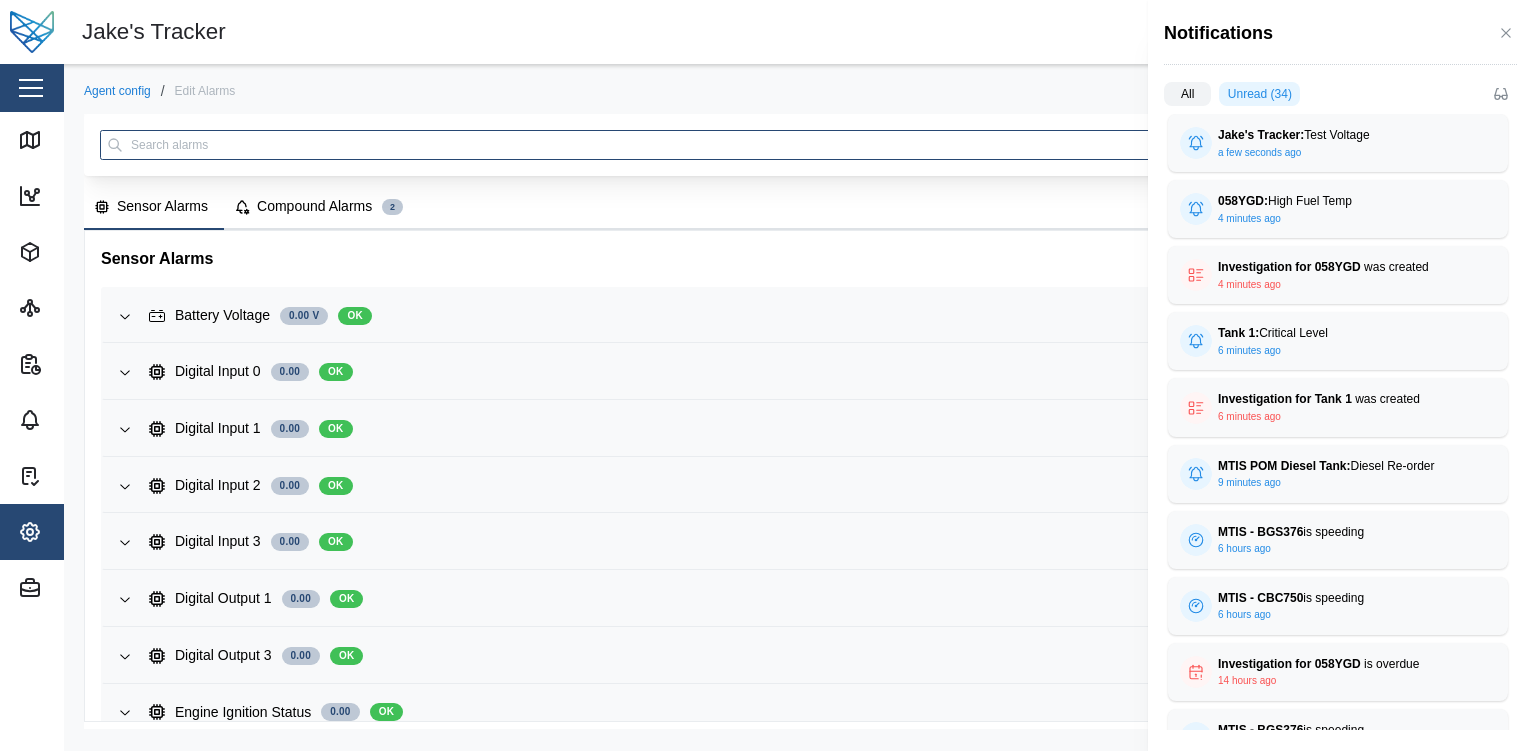 click at bounding box center (764, 375) 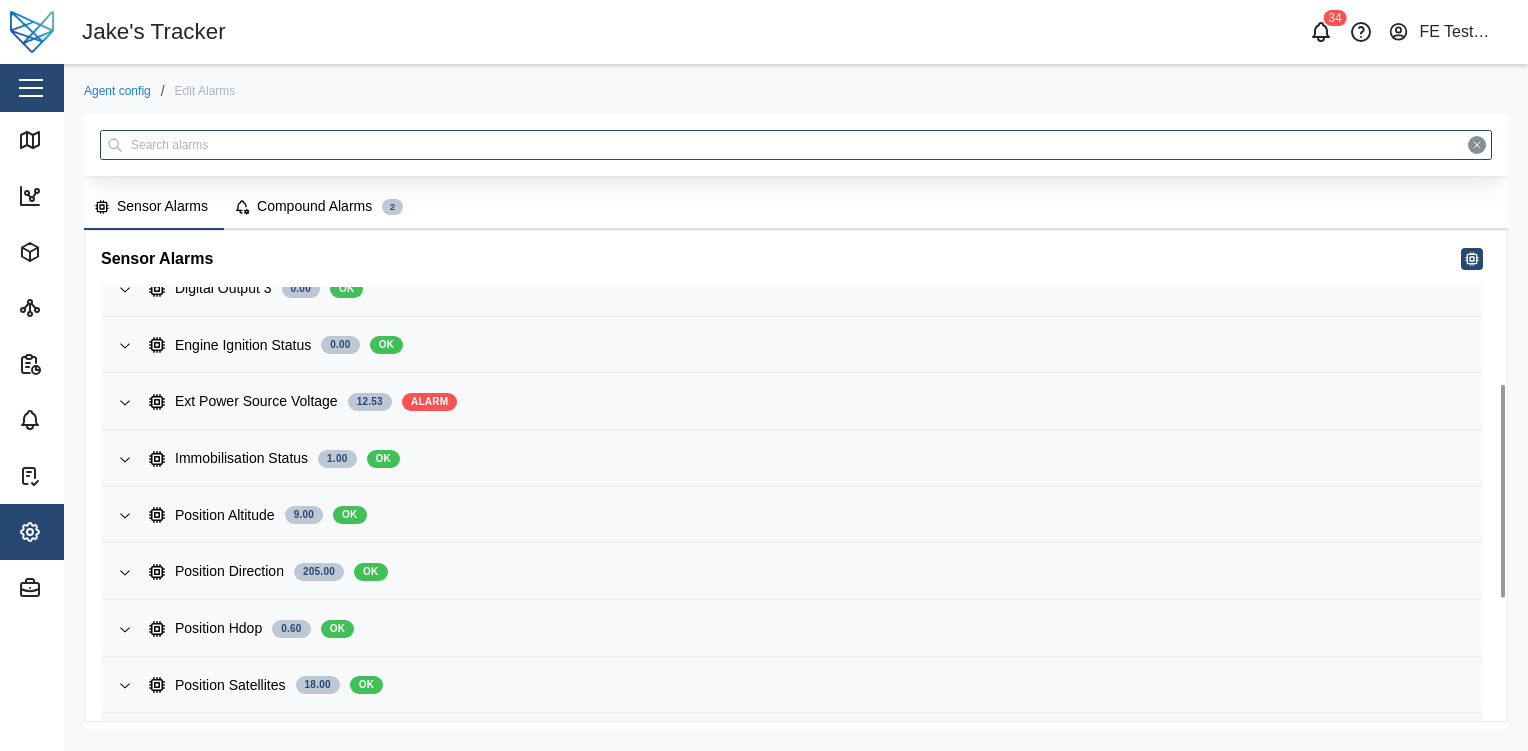 scroll, scrollTop: 352, scrollLeft: 0, axis: vertical 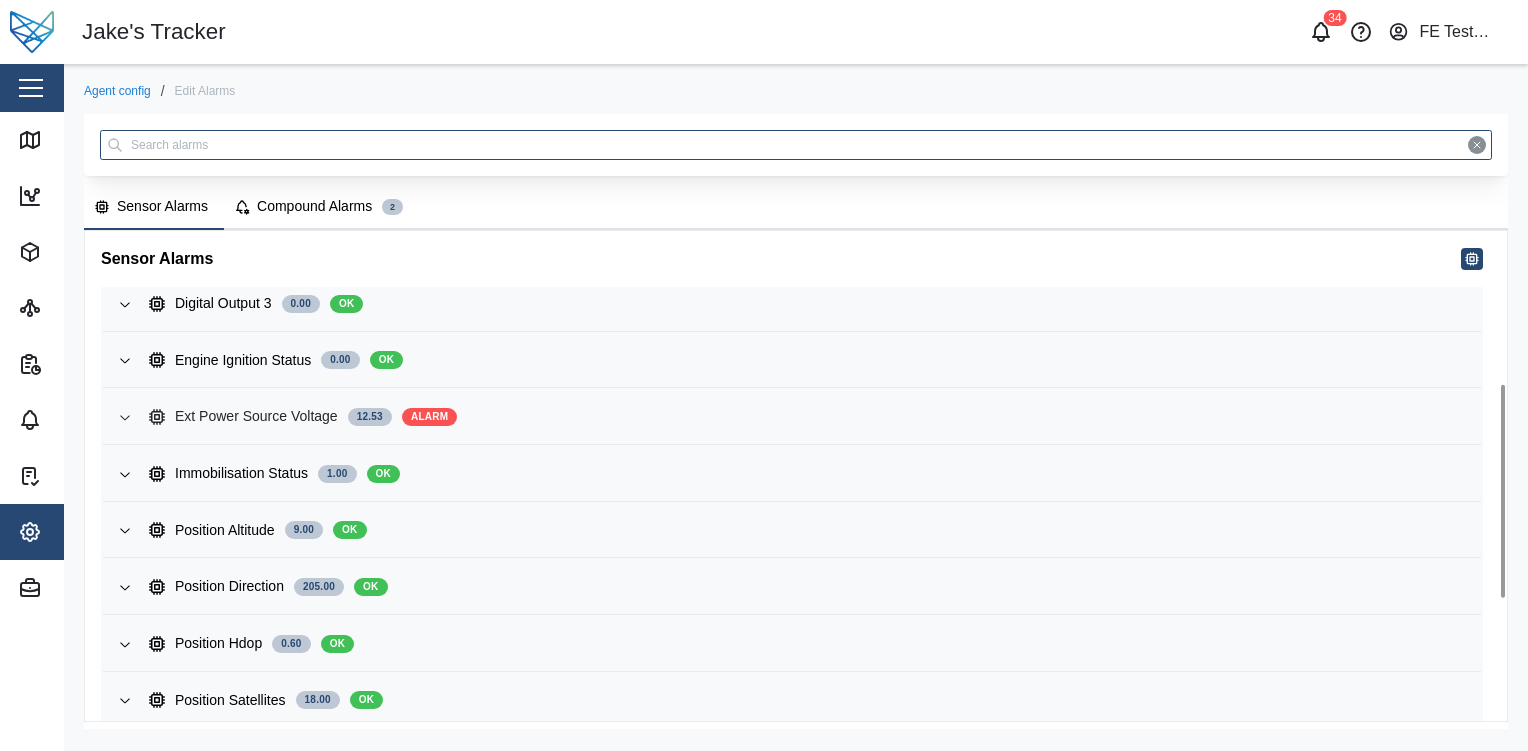 click on "Ext Power Source Voltage 12.53  ALARM" at bounding box center [807, 417] 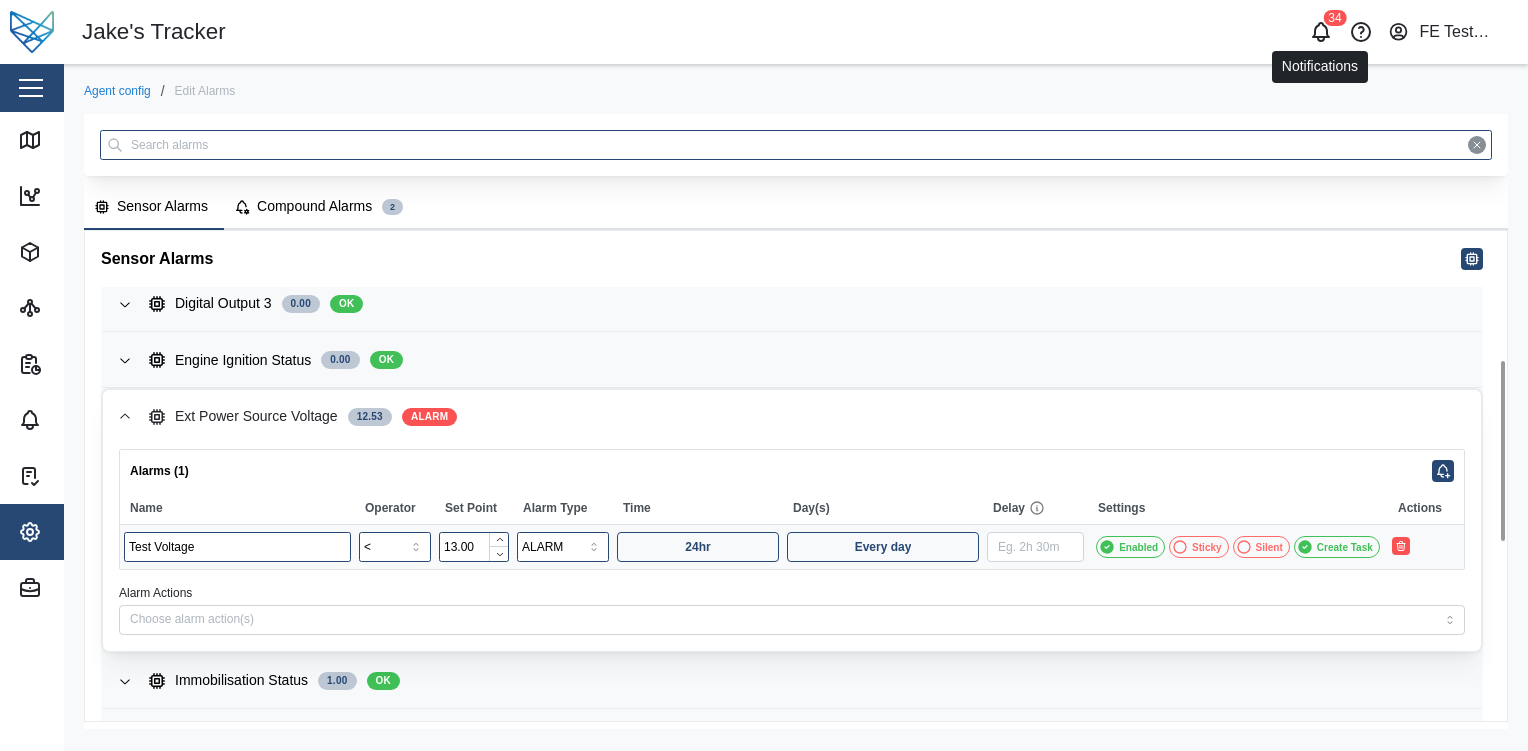 click 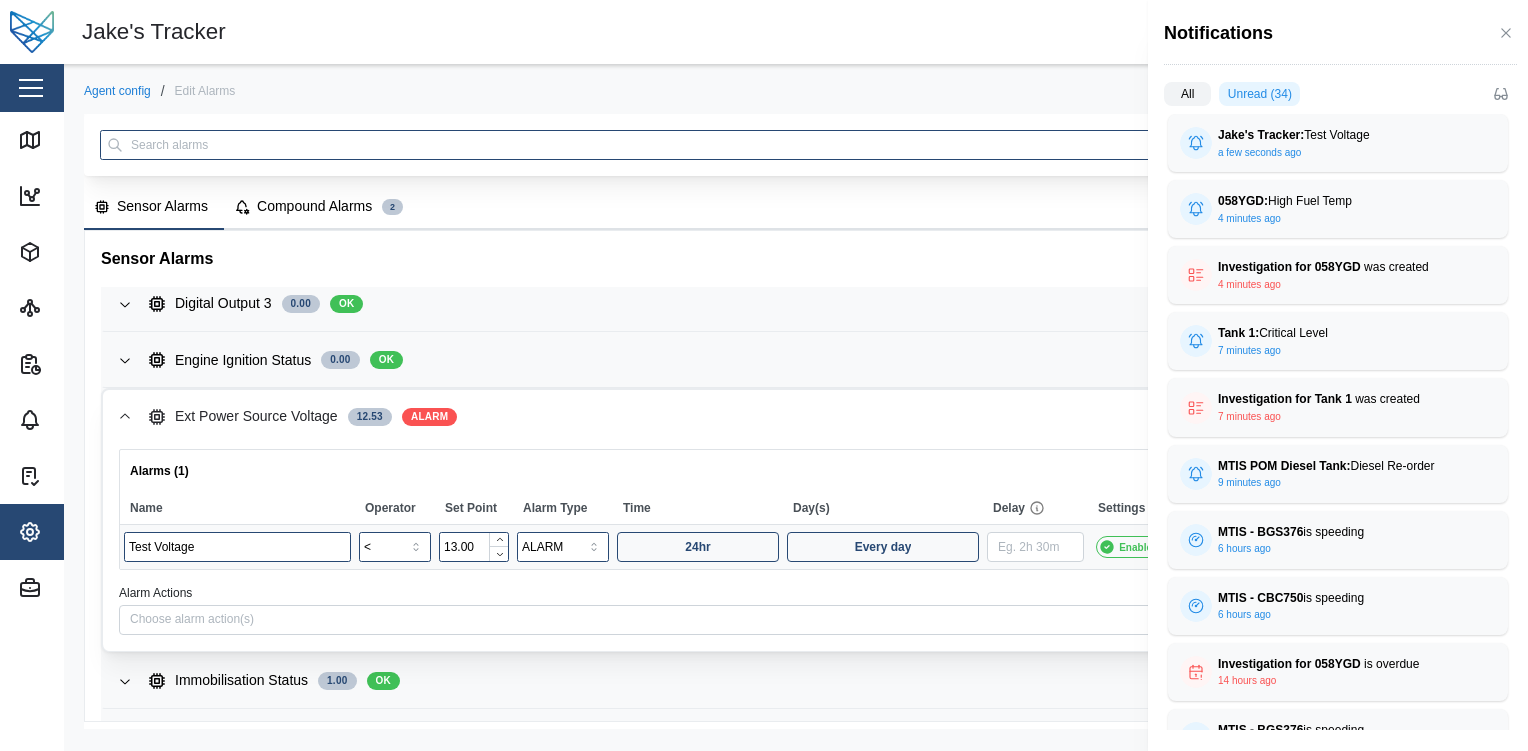 type 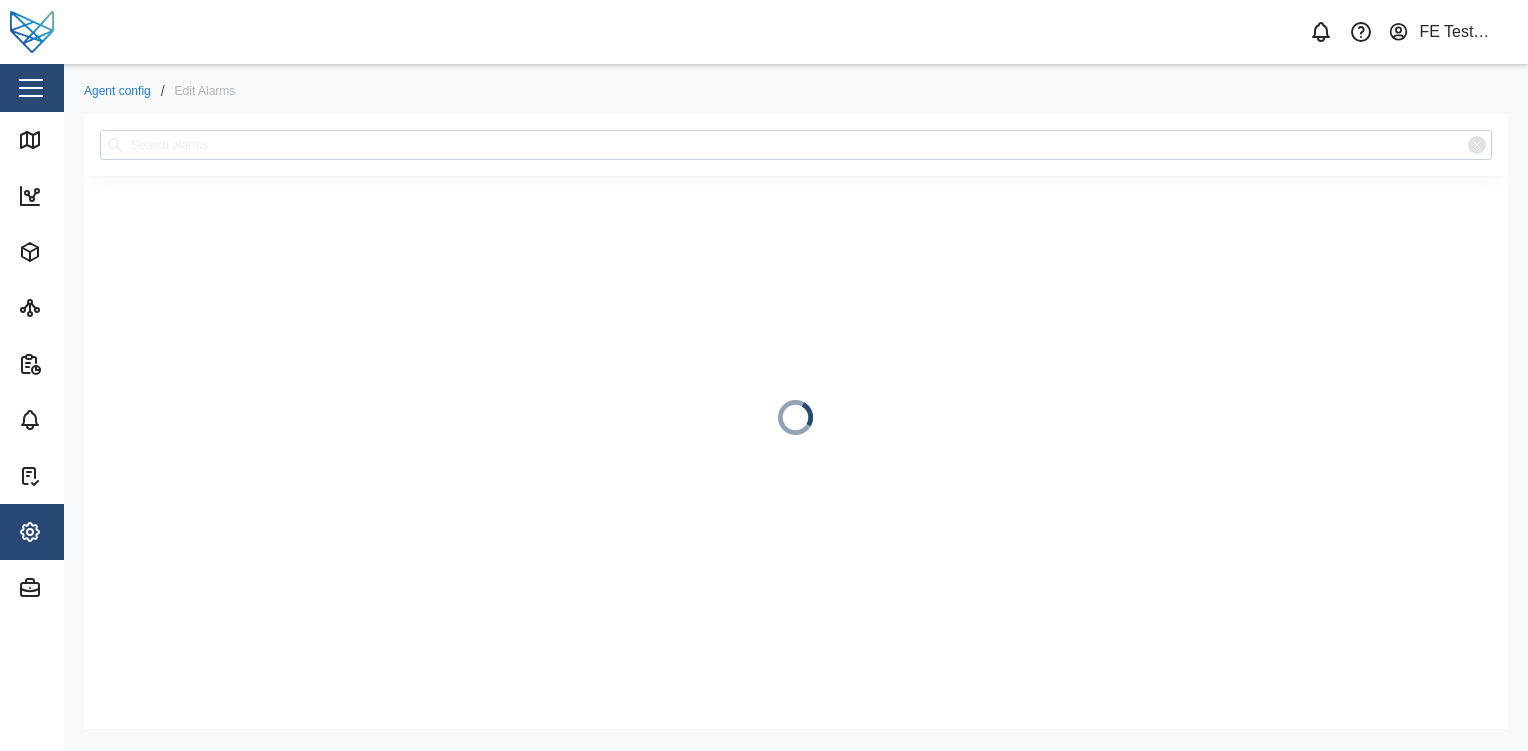 scroll, scrollTop: 0, scrollLeft: 0, axis: both 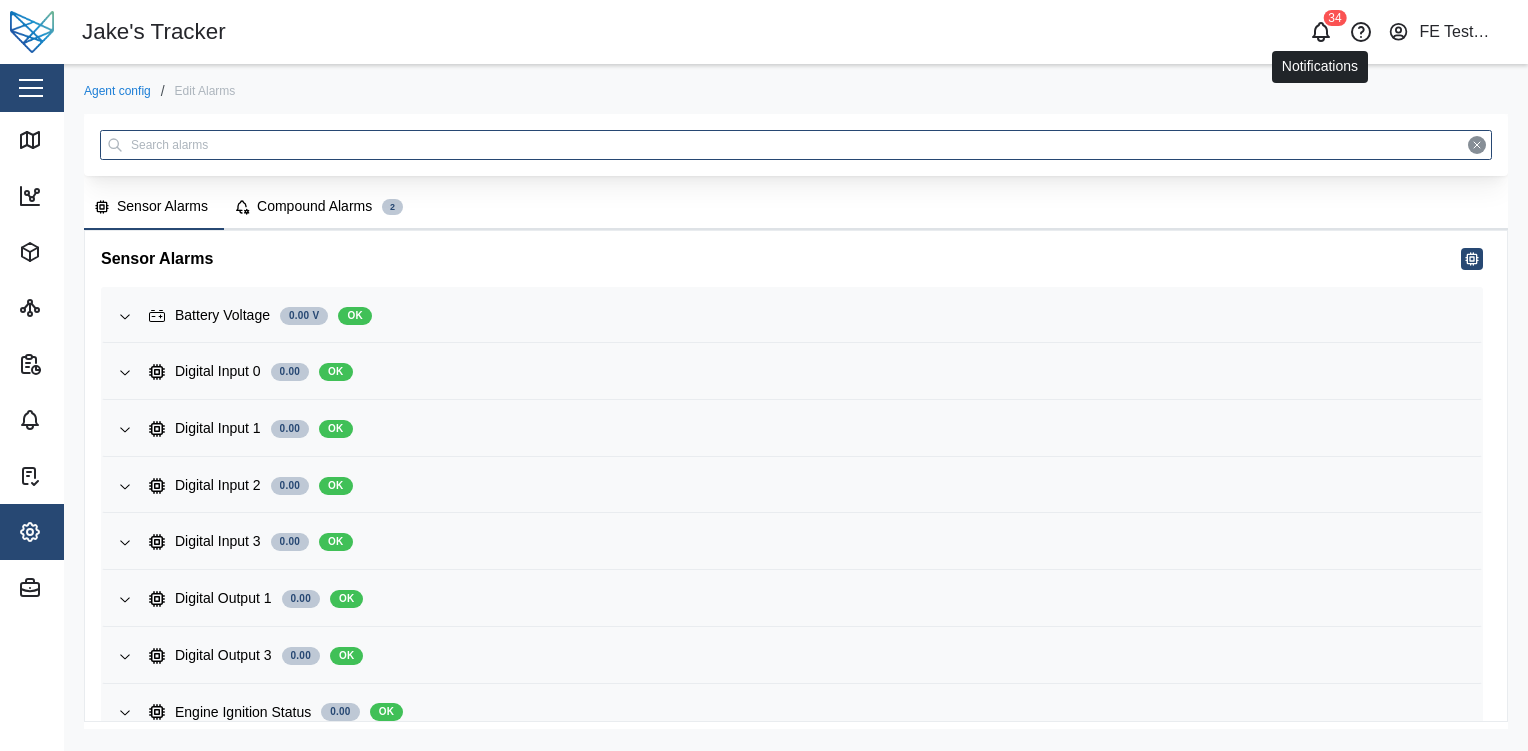 click 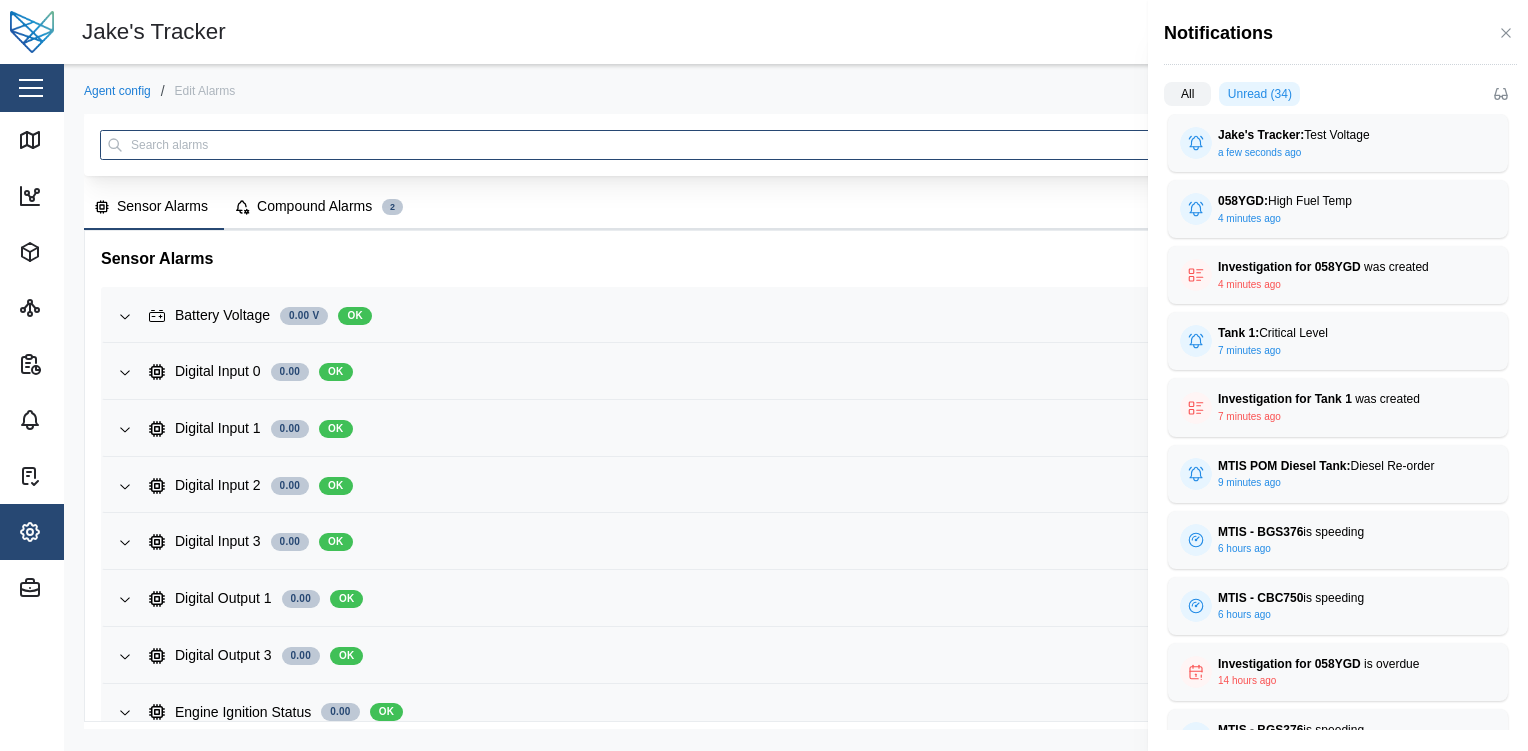 click at bounding box center [764, 375] 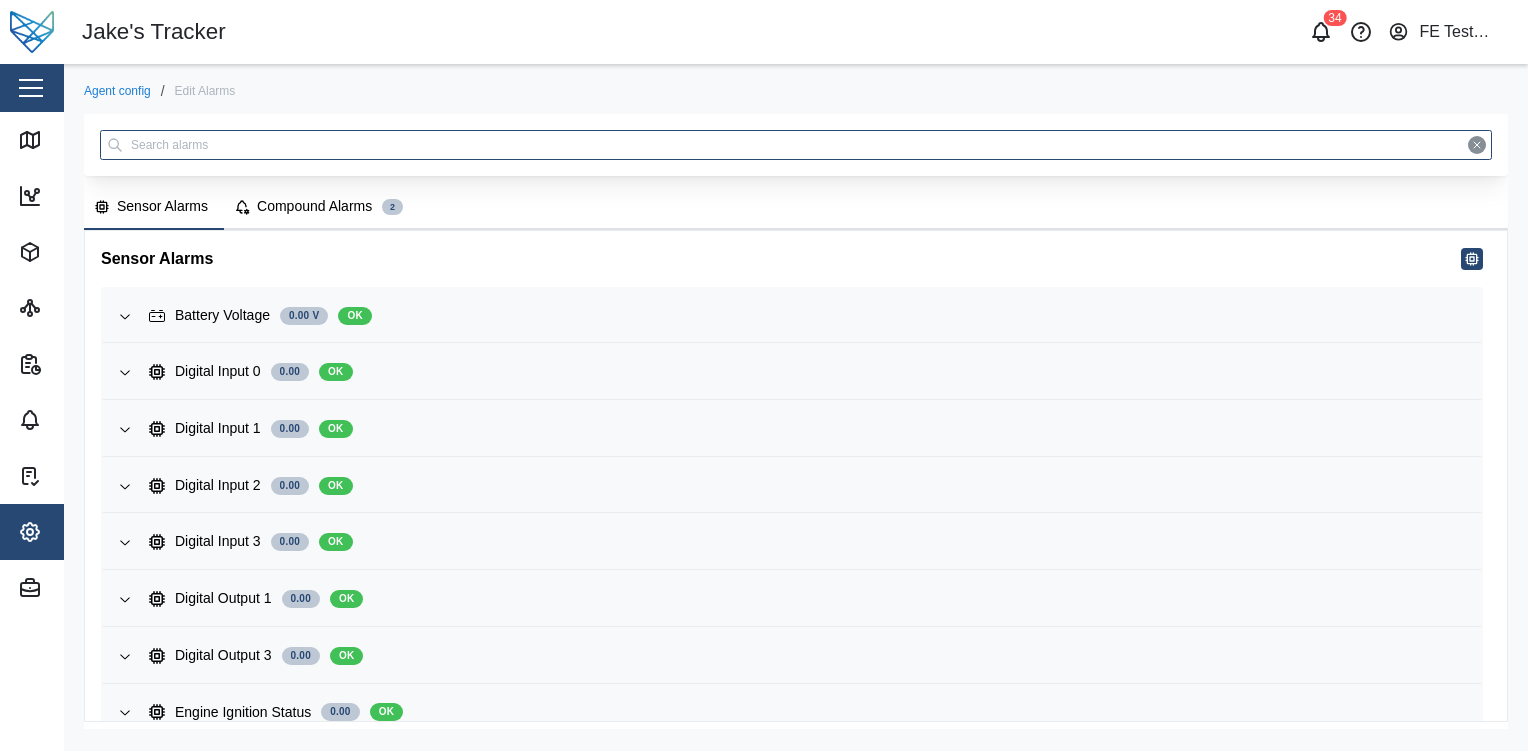 click on "Close" at bounding box center (130, 88) 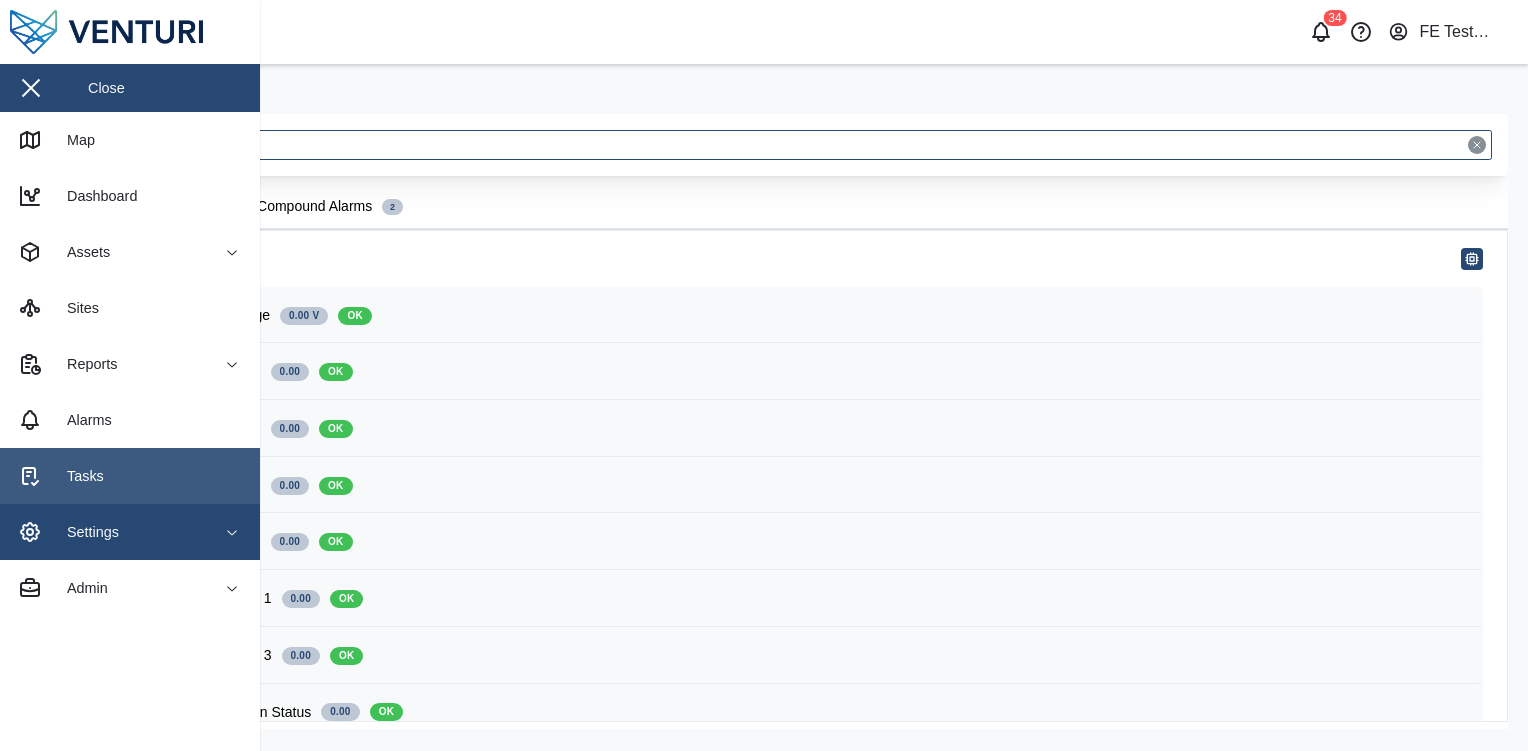 click on "Tasks" at bounding box center (130, 476) 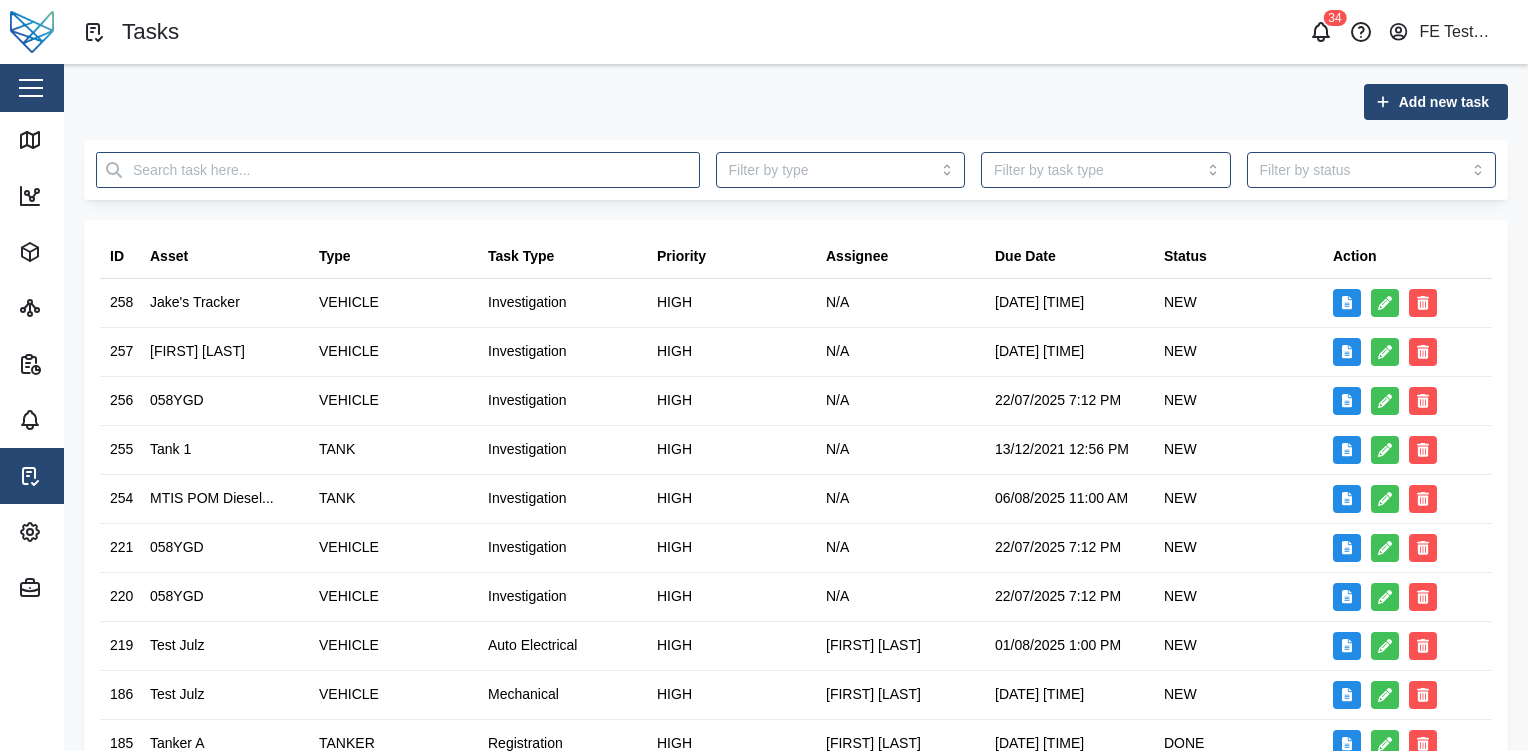 click on "Add new task ID Asset Type Task Type Priority Assignee Due Date Status Action 258 Jake's Tracker VEHICLE Investigation HIGH N/A [DATE] [TIME] NEW 257 Liam Audi VEHICLE Investigation HIGH N/A [DATE] [TIME] NEW 256 058YGD VEHICLE Investigation HIGH N/A [DATE] [TIME] NEW 255 Tank 1 TANK Investigation HIGH N/A [DATE] [TIME] NEW 254 MTIS POM Diesel... TANK Investigation HIGH N/A [DATE] [TIME] NEW 221 058YGD VEHICLE Investigation HIGH N/A [DATE] [TIME] NEW 220 058YGD VEHICLE Investigation HIGH N/A [DATE] [TIME] NEW 219 Test Julz VEHICLE Auto Electrical HIGH Julius Pamplona [DATE] [TIME] NEW 186 Test Julz VEHICLE Mechanical HIGH Sam Gopez [DATE] [TIME] NEW 185 Tanker A TANKER Registration HIGH Julius Pamplona [DATE] [TIME] DONE 184 Tanker A TANKER Service HIGH Julius Pamplona [DATE] [TIME] NEW 151 Test Julz VEHICLE Investigation MEDIUM Julius Pamplona [DATE] [TIME] DONE 150 Julz Testing VEHICLE Calibrations HIGH Julius Pamplona [DATE] [TIME] 117 1" at bounding box center [796, 701] 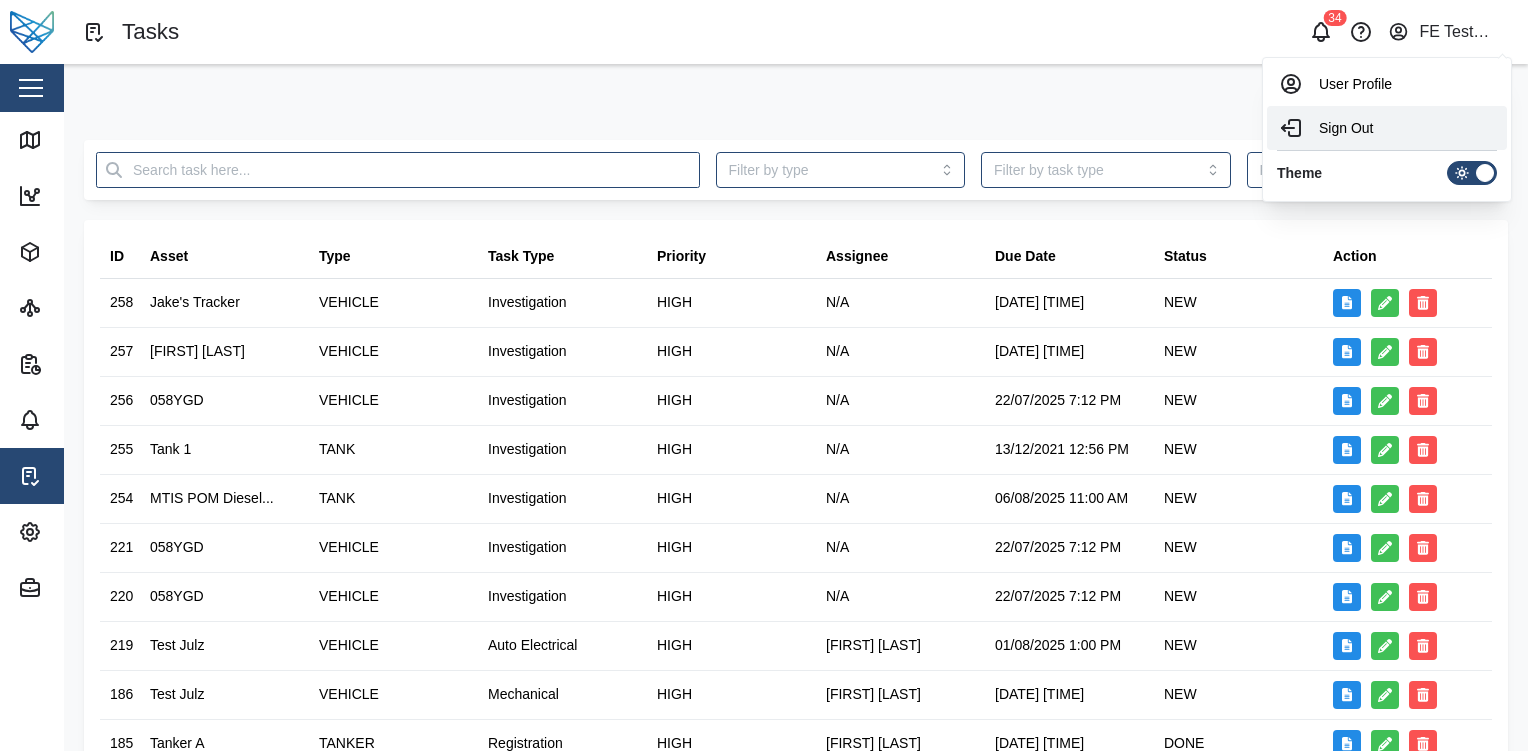 click on "Sign Out" at bounding box center [1387, 128] 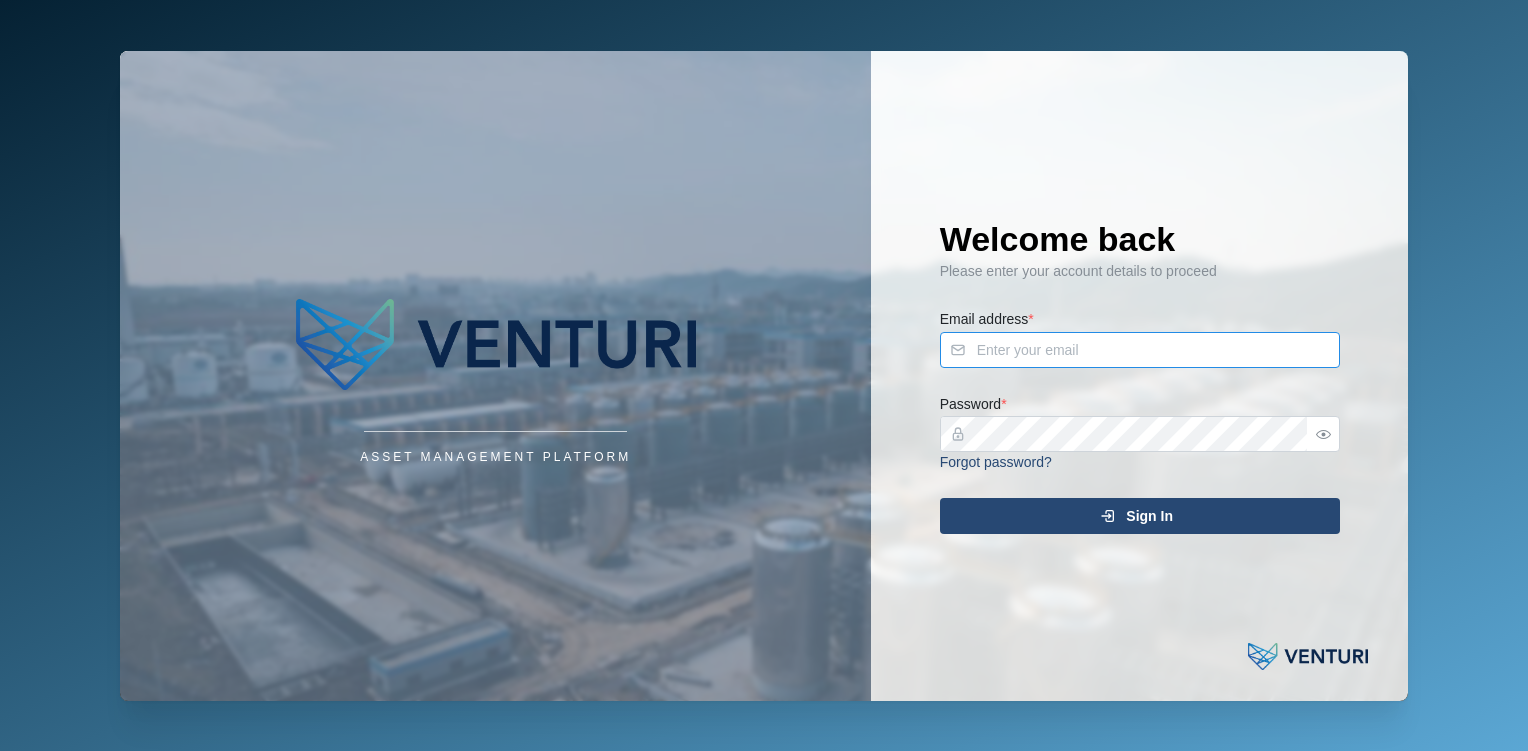 type on "fe-test-admin@venturi.io" 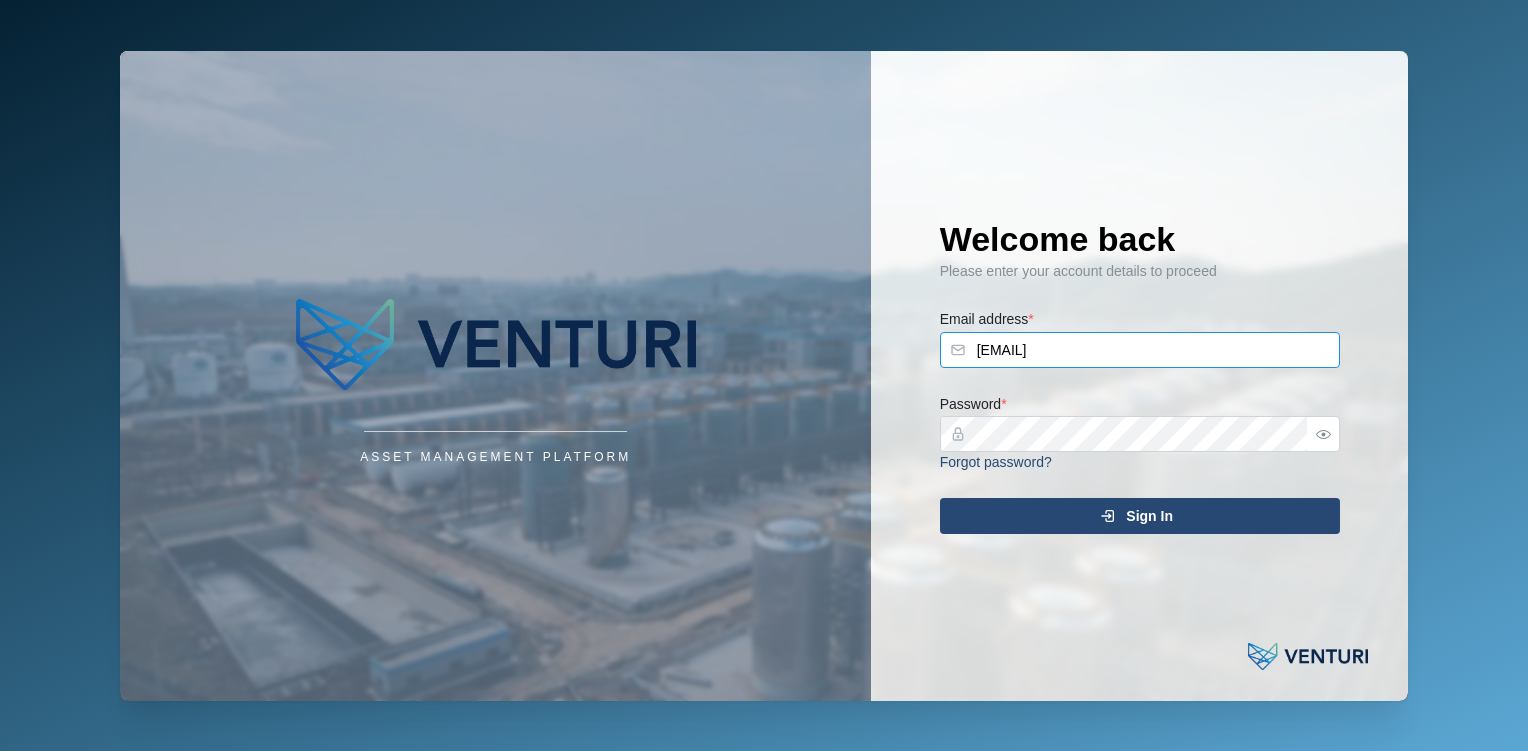 click on "fe-test-admin@venturi.io" at bounding box center (1140, 350) 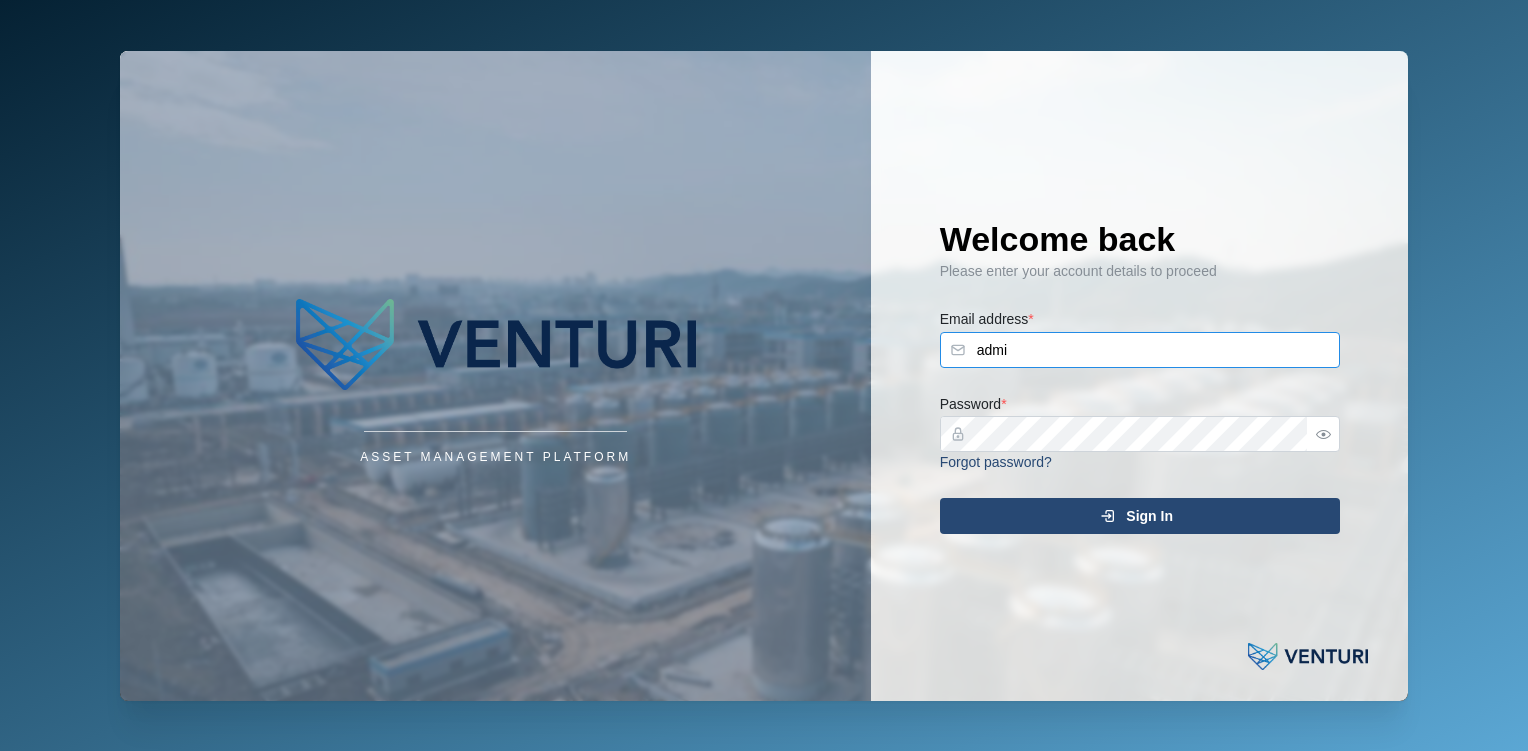 type on "admin@venturi.io" 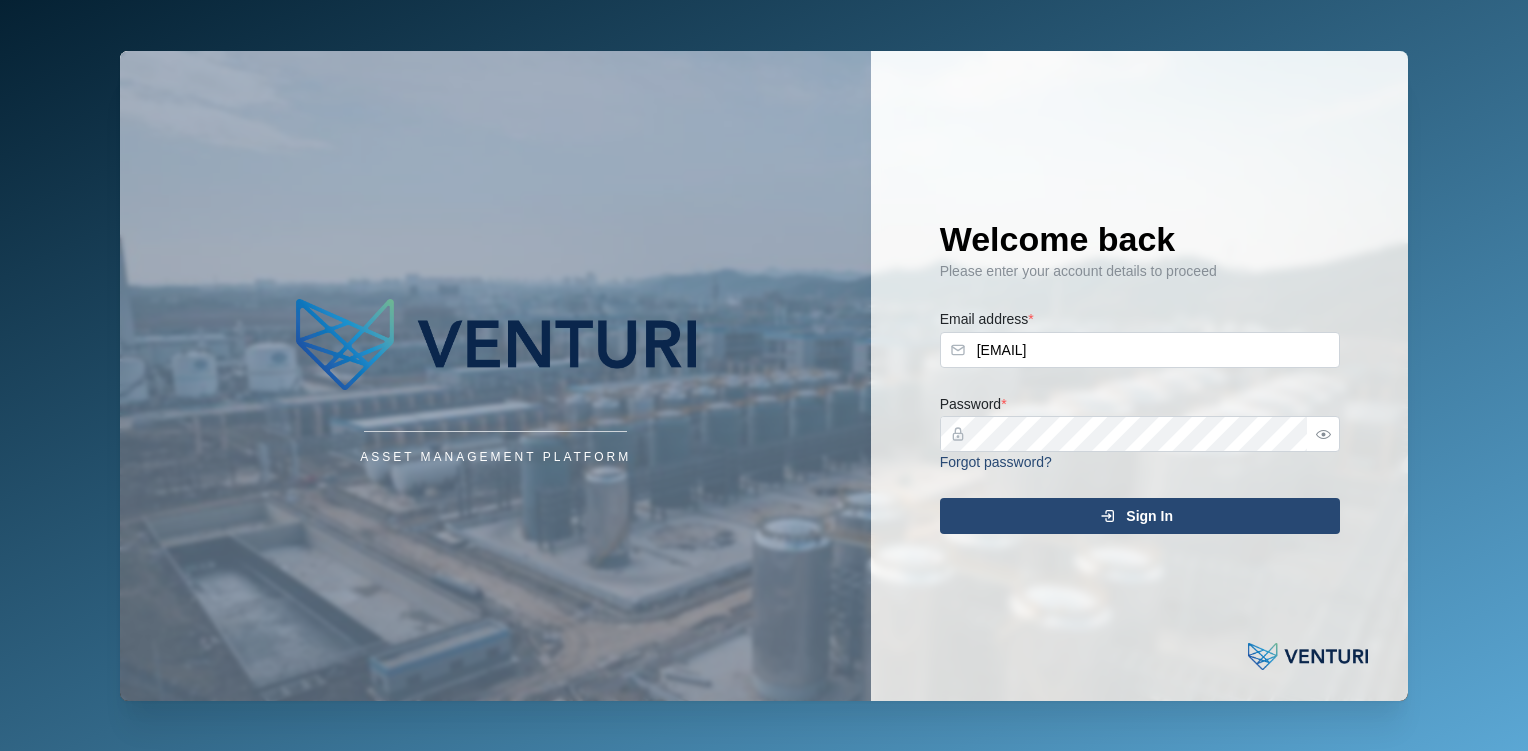 click on "Sign In" at bounding box center (1149, 516) 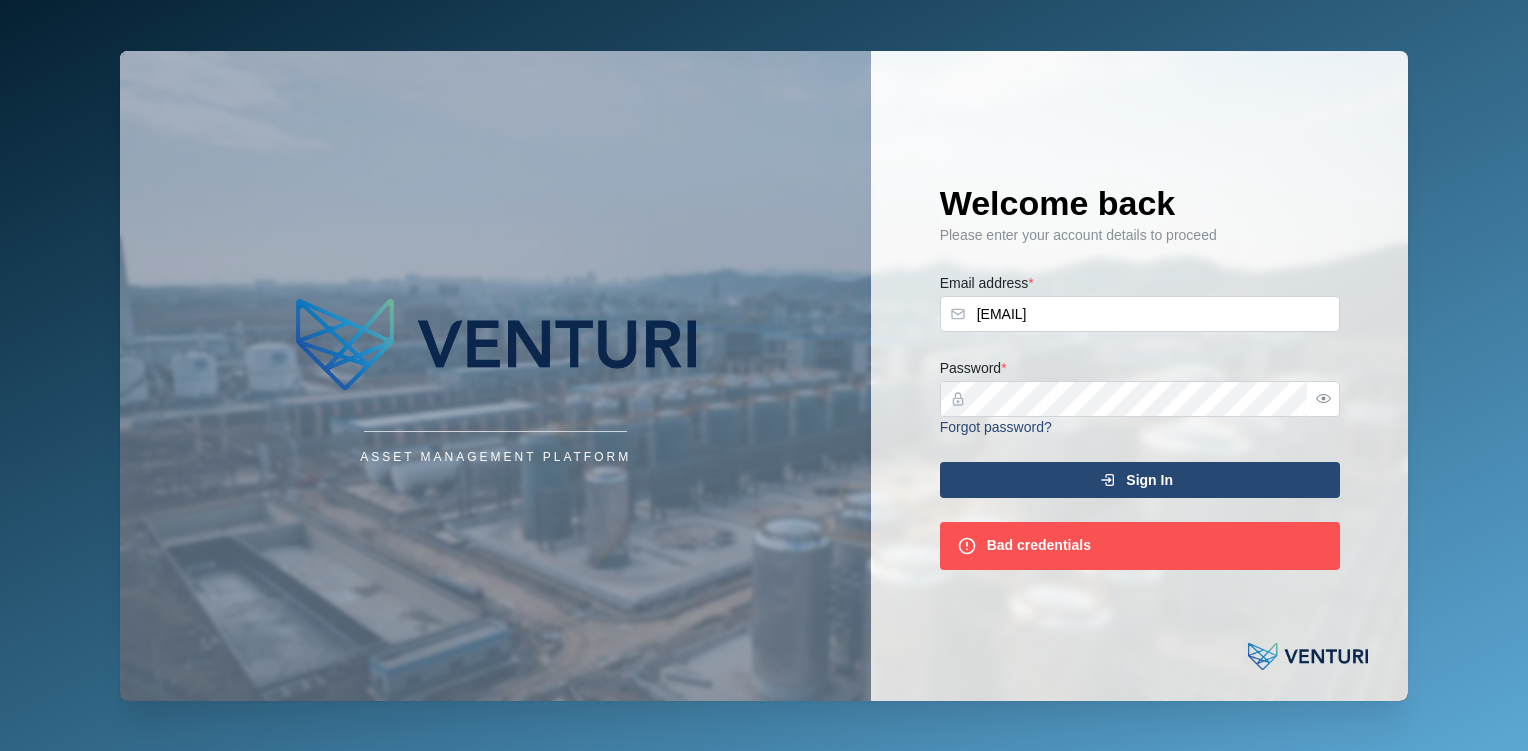 type 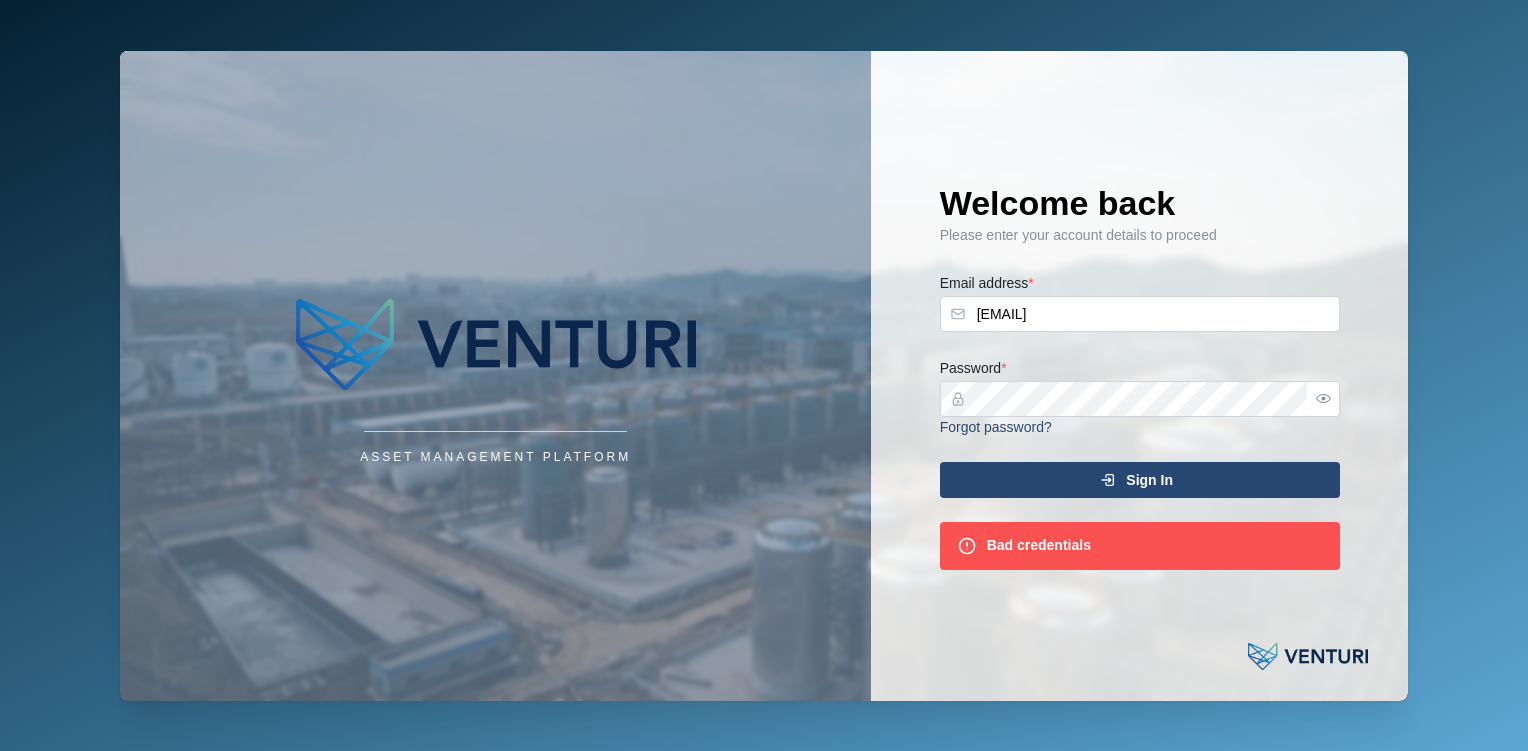 click on "Sign In" at bounding box center (1137, 480) 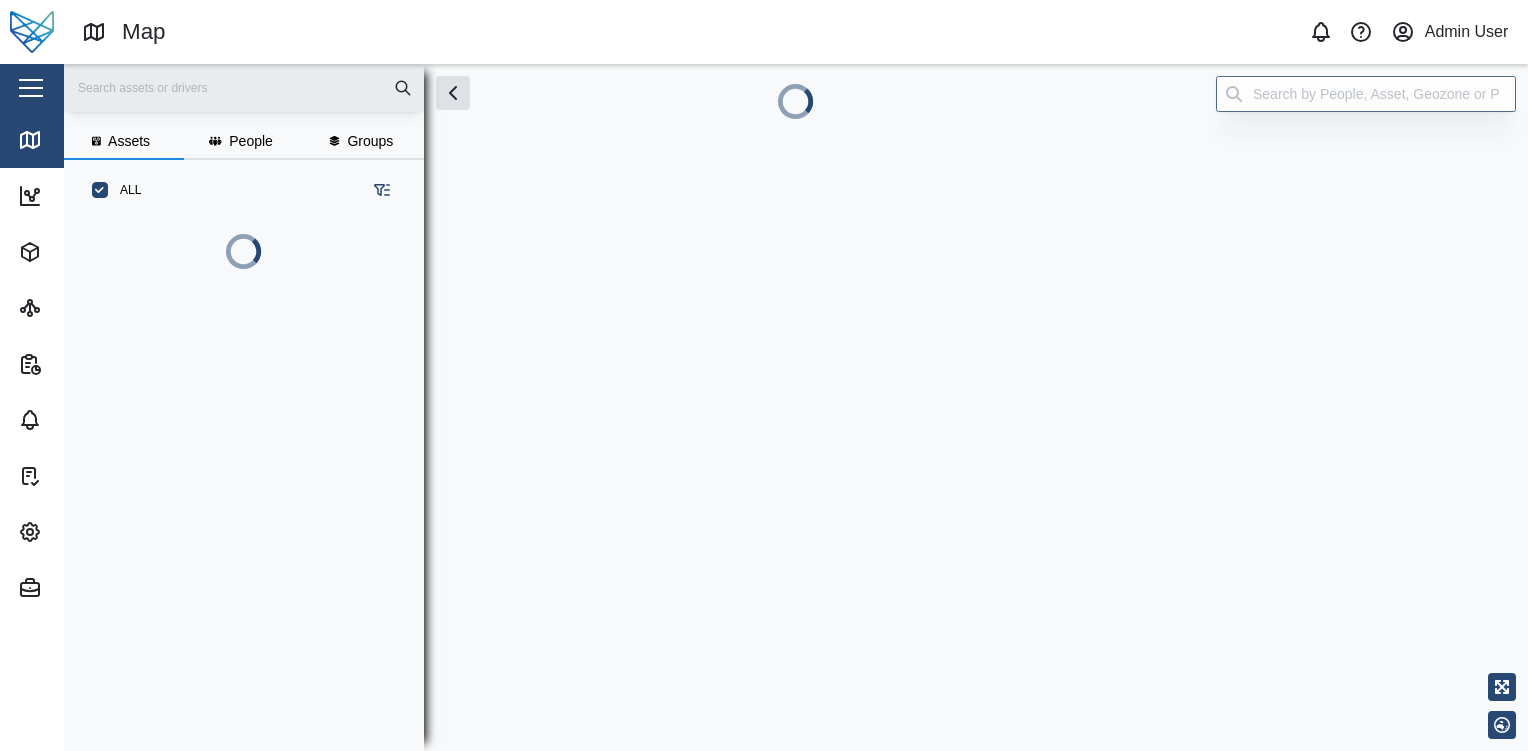 scroll, scrollTop: 0, scrollLeft: 0, axis: both 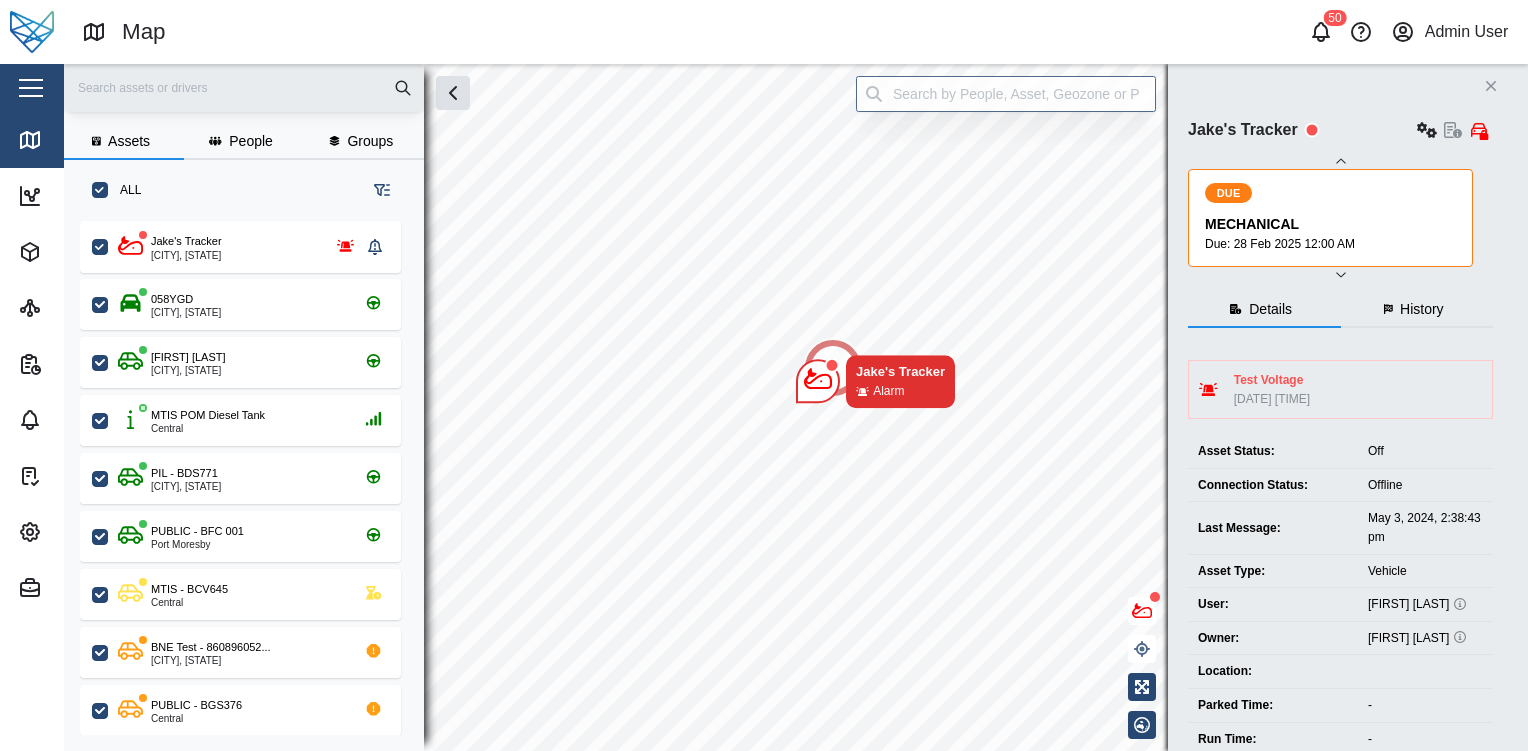 click 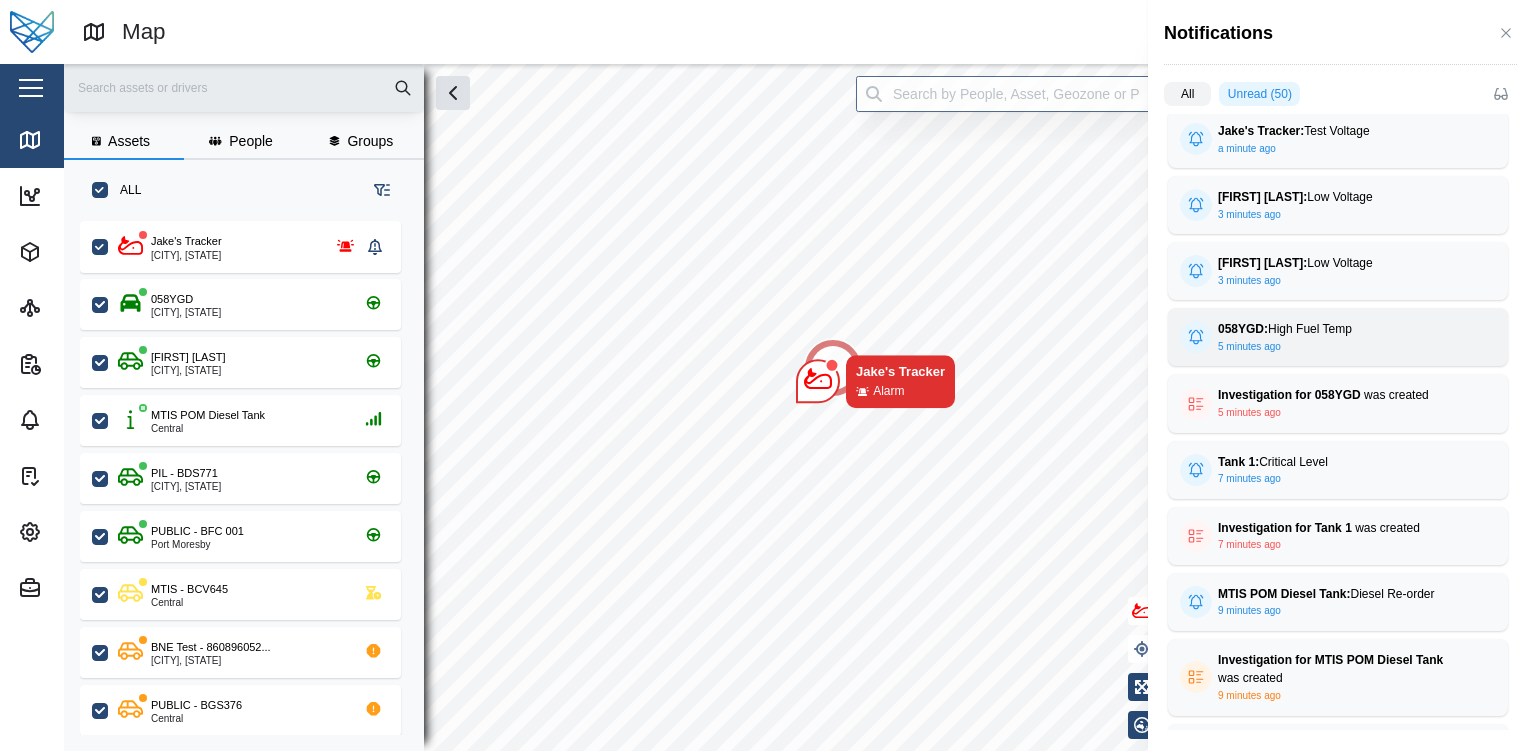 scroll, scrollTop: 0, scrollLeft: 0, axis: both 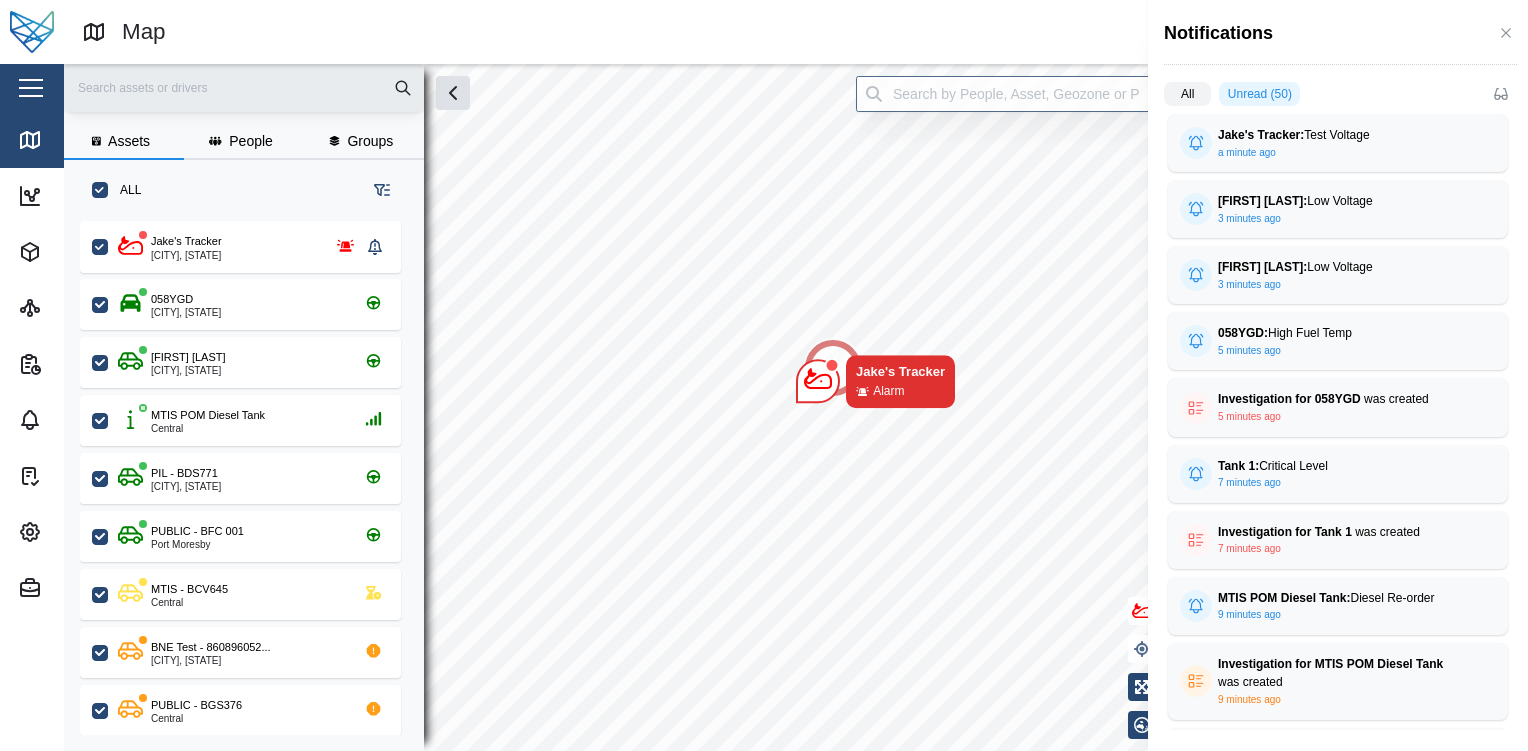 click at bounding box center [764, 375] 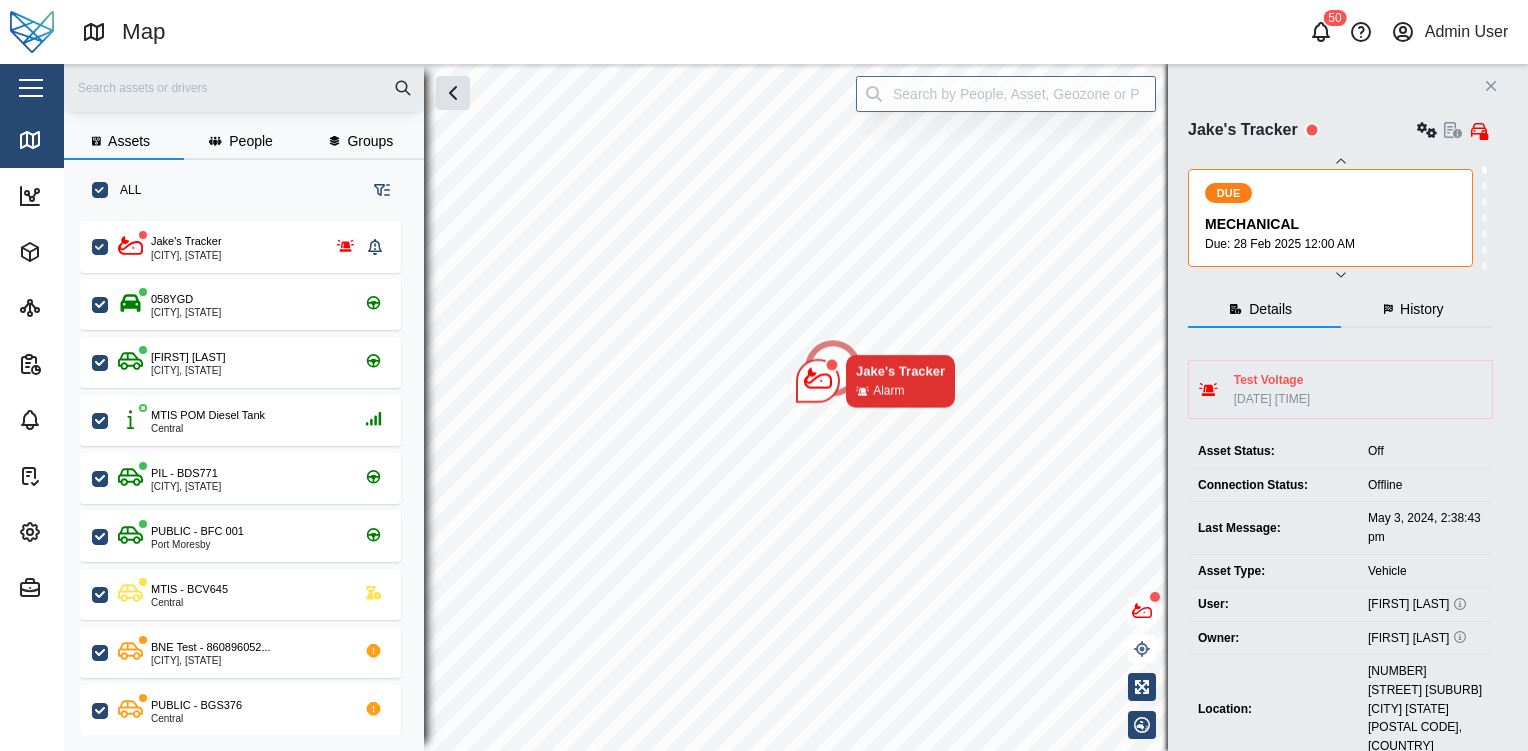 click at bounding box center (31, 88) 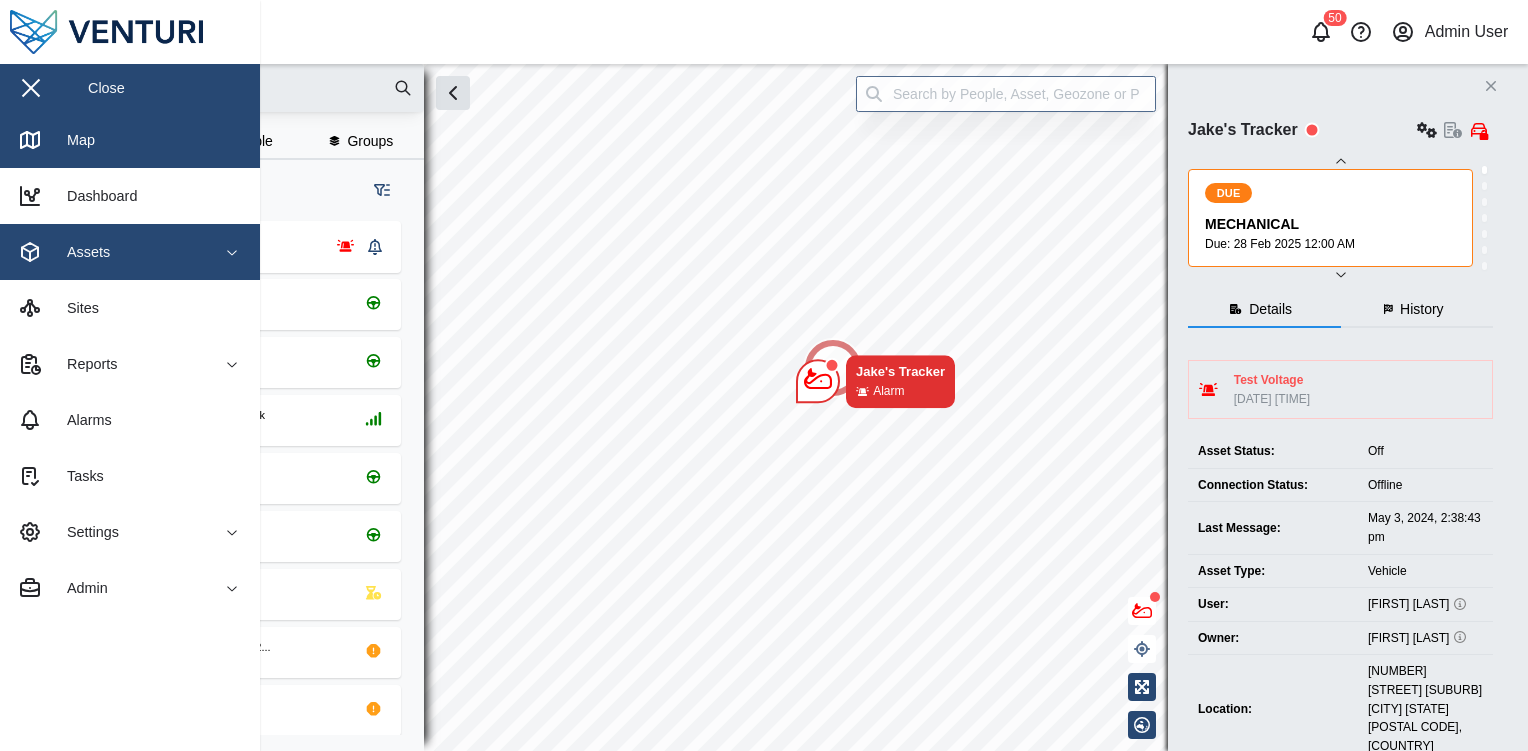 click on "Assets" at bounding box center [109, 252] 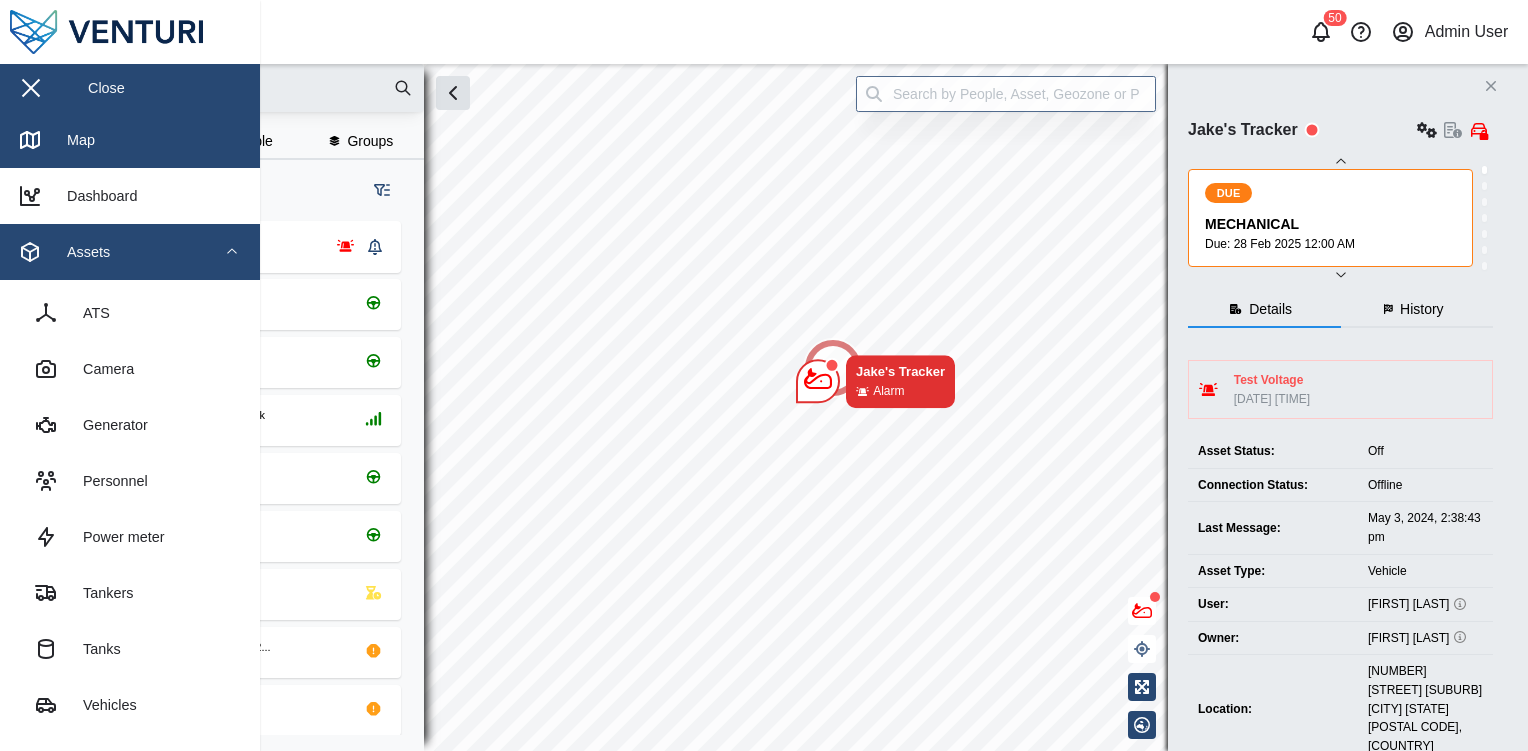 click on "Assets" at bounding box center [109, 252] 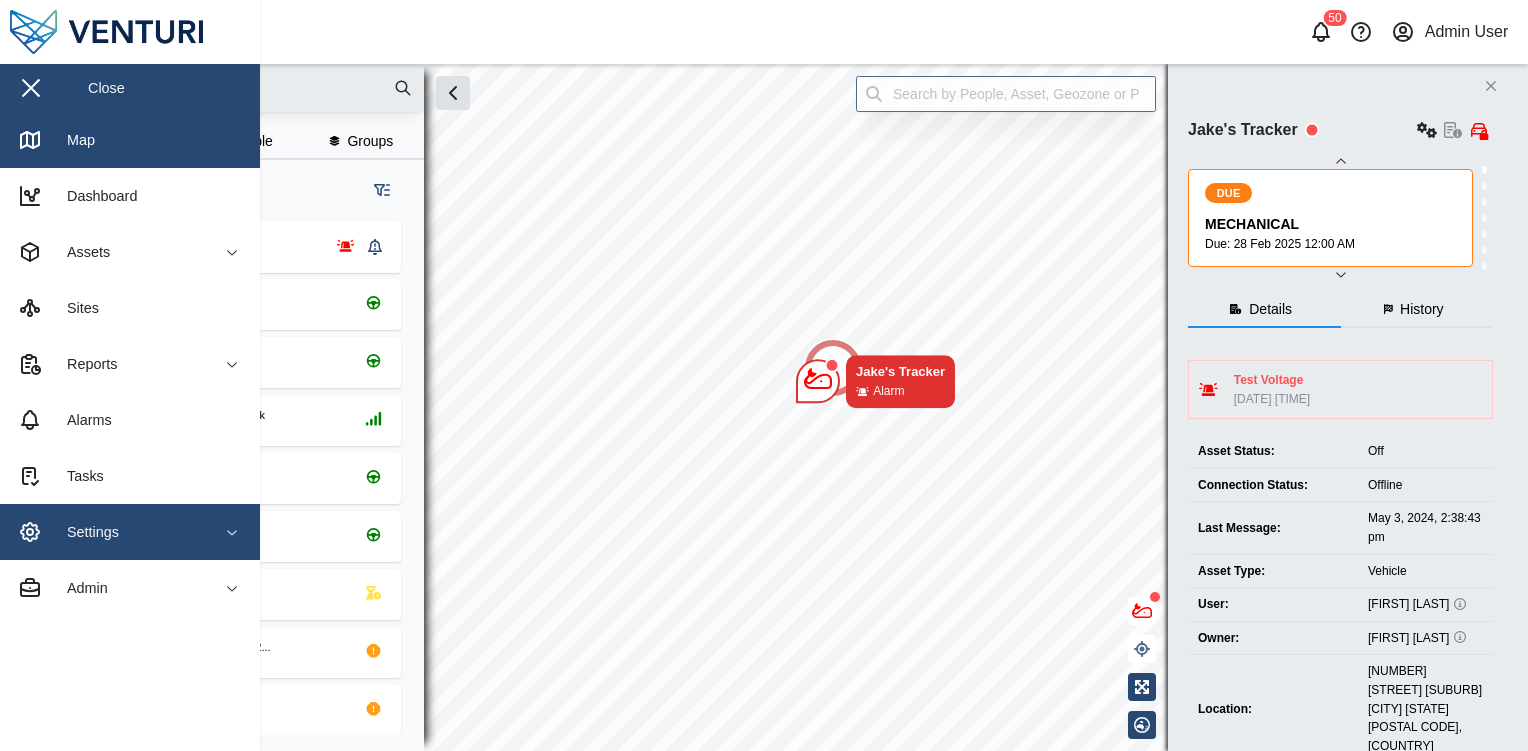 click on "Settings" at bounding box center (109, 532) 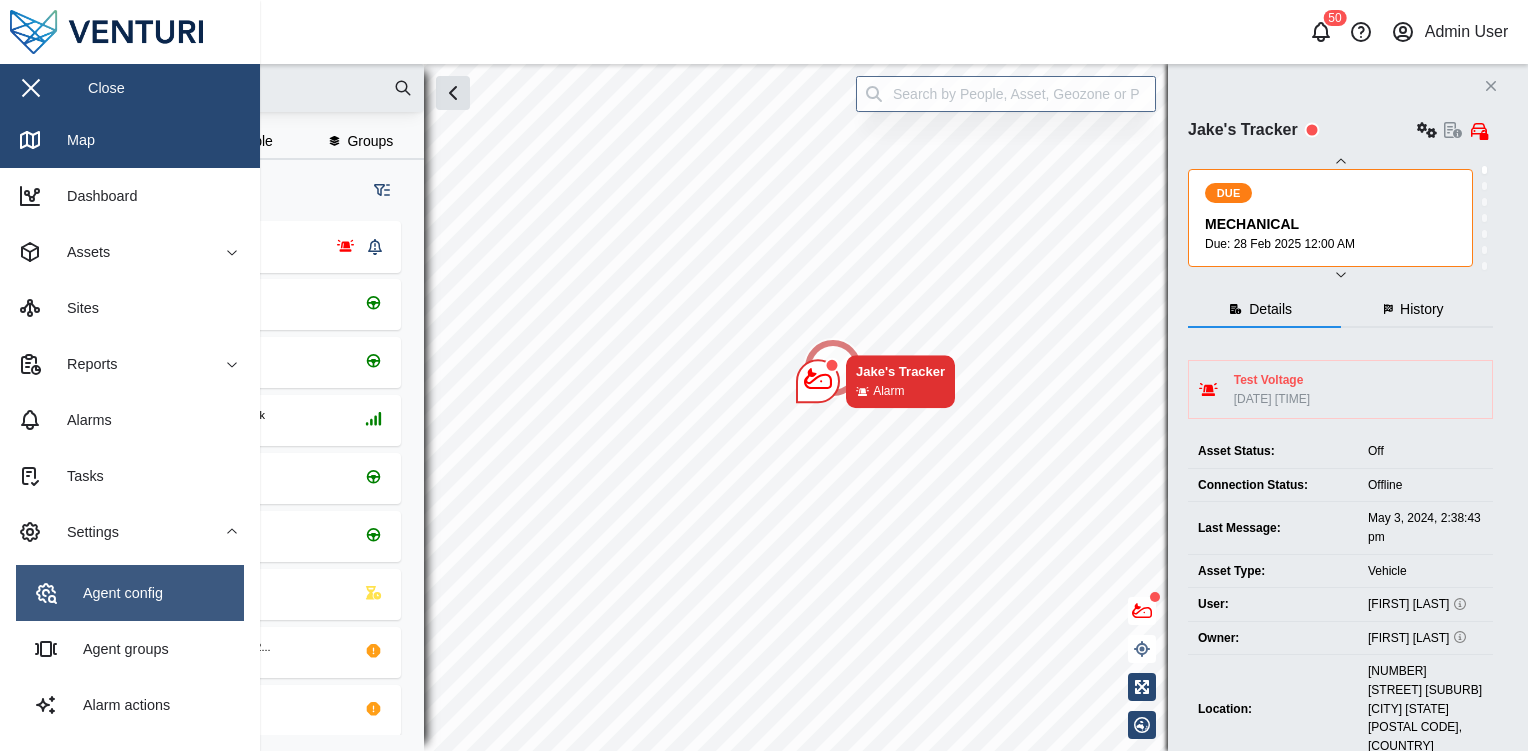 click on "Agent config" at bounding box center (115, 593) 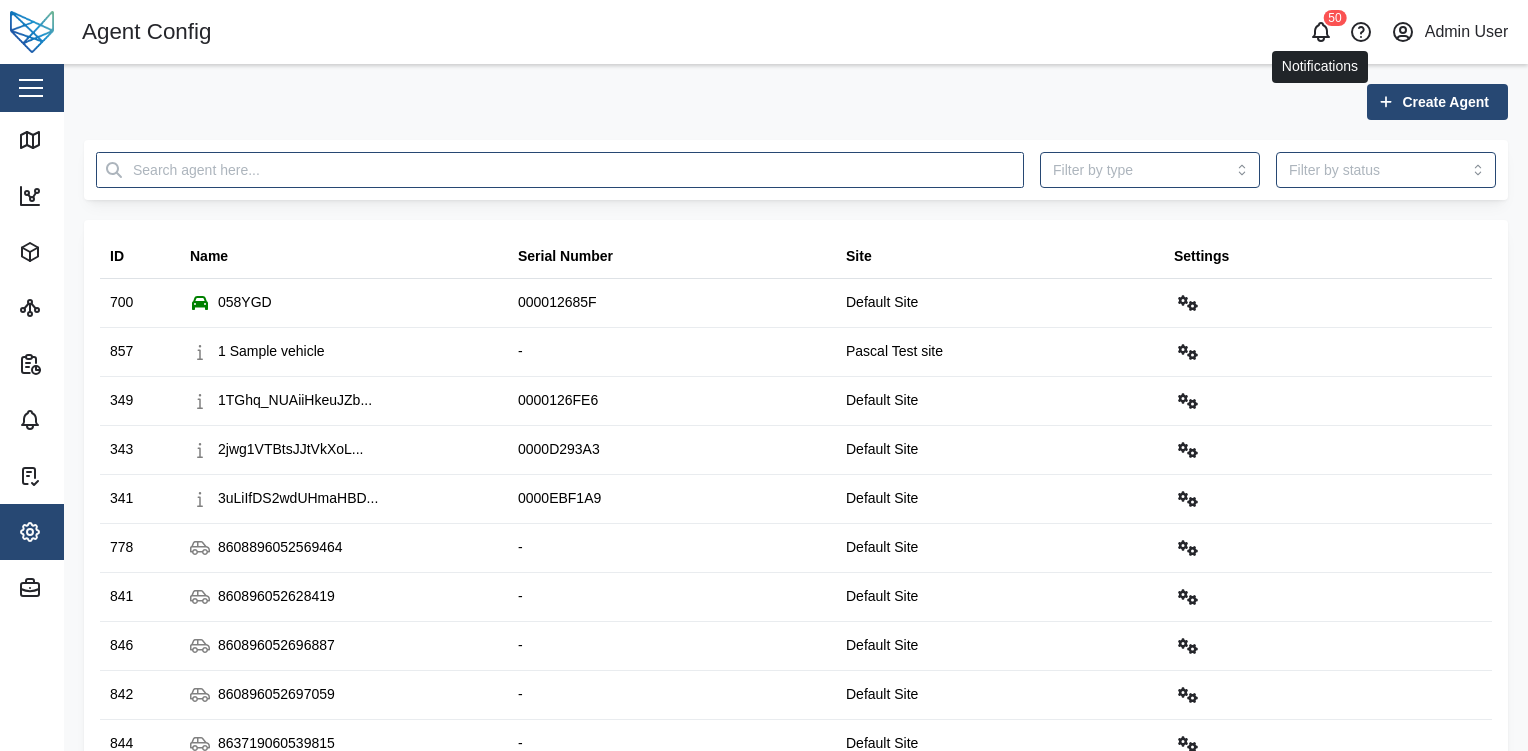 click 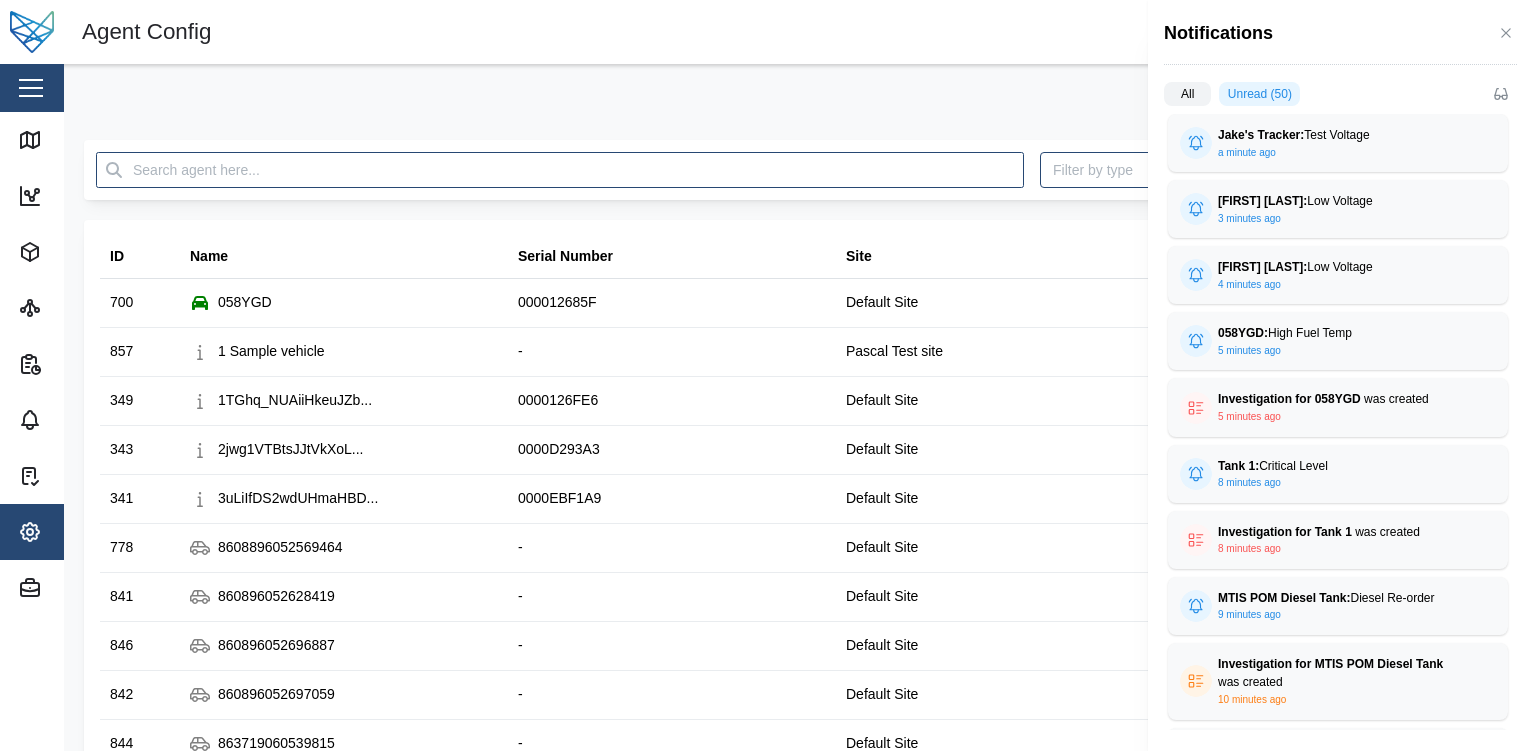 click at bounding box center [764, 375] 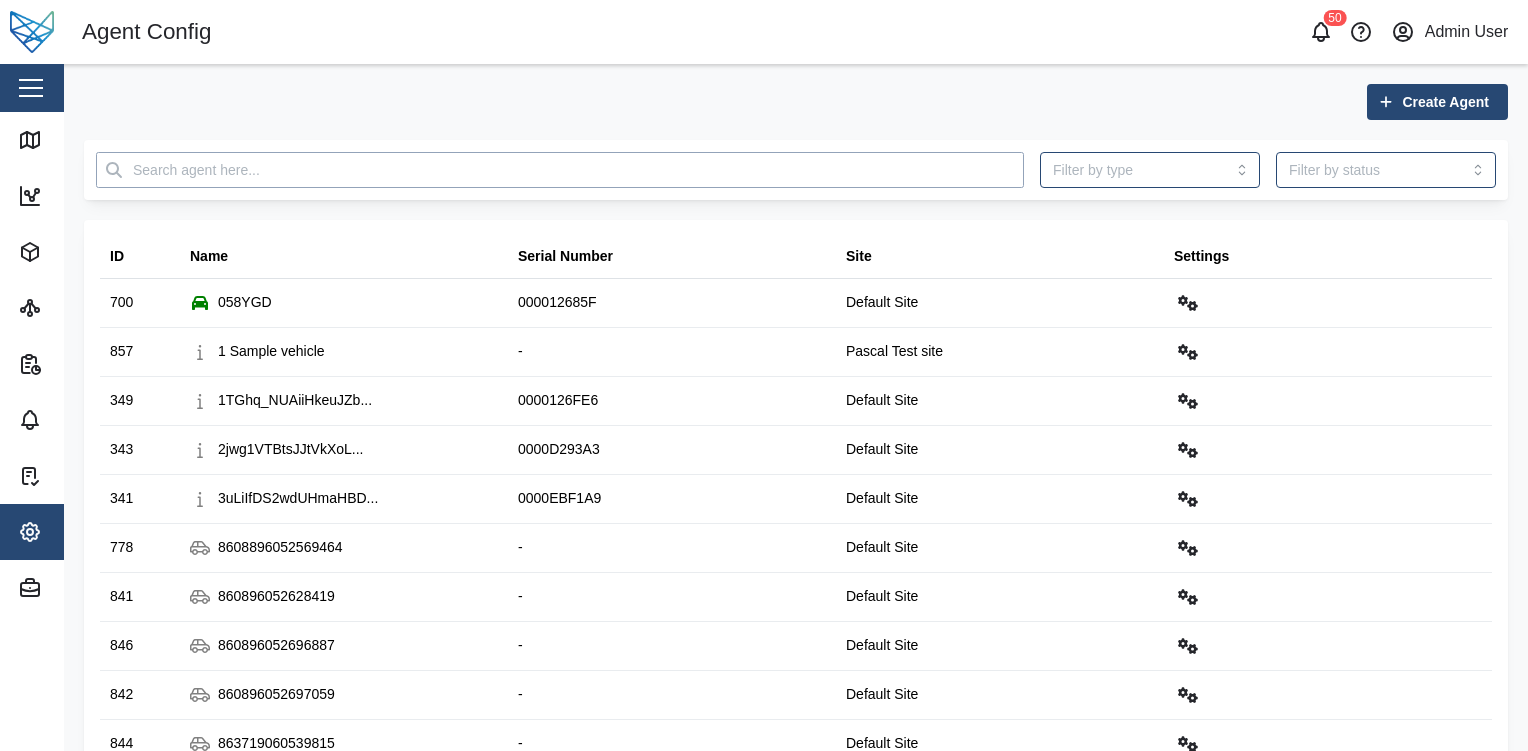 click at bounding box center [560, 170] 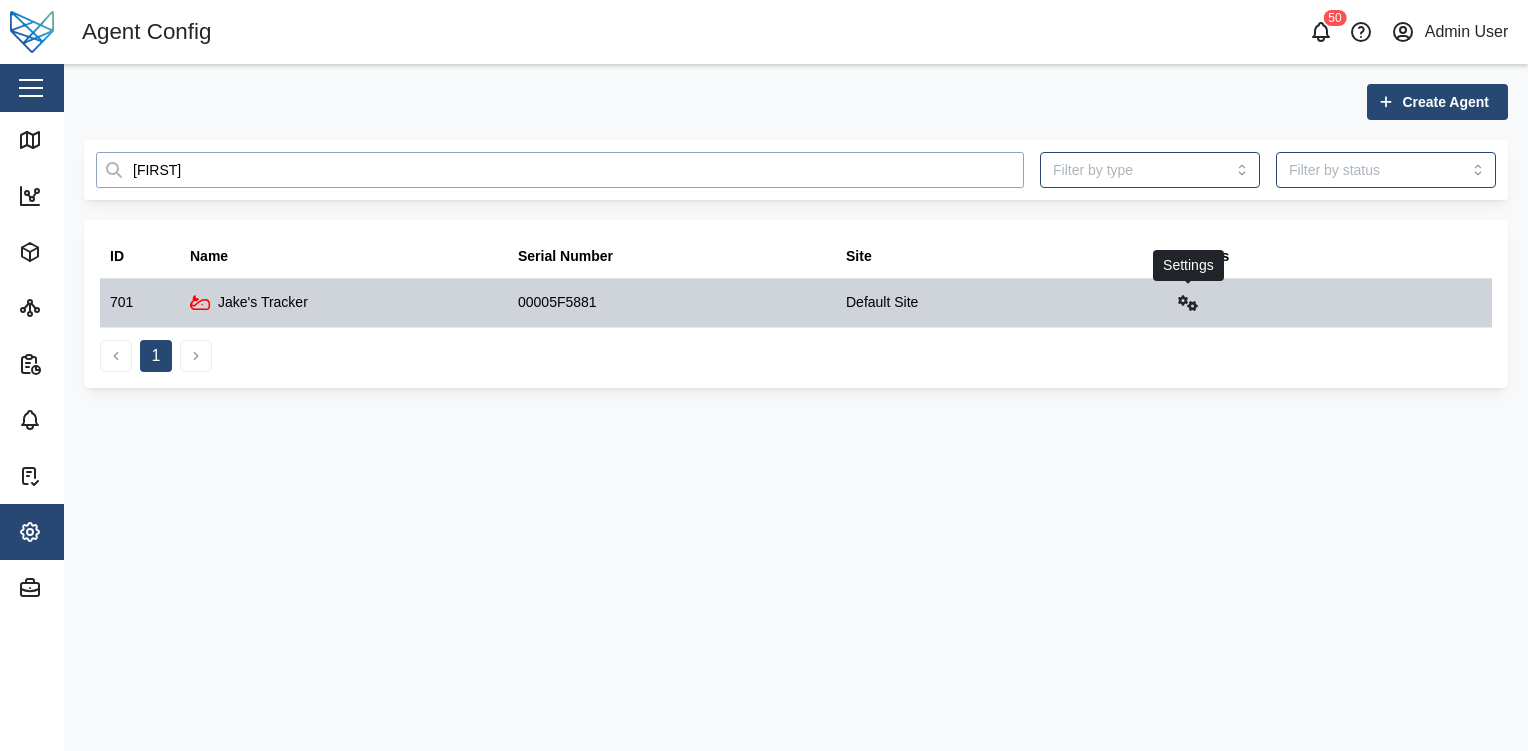 type on "jake" 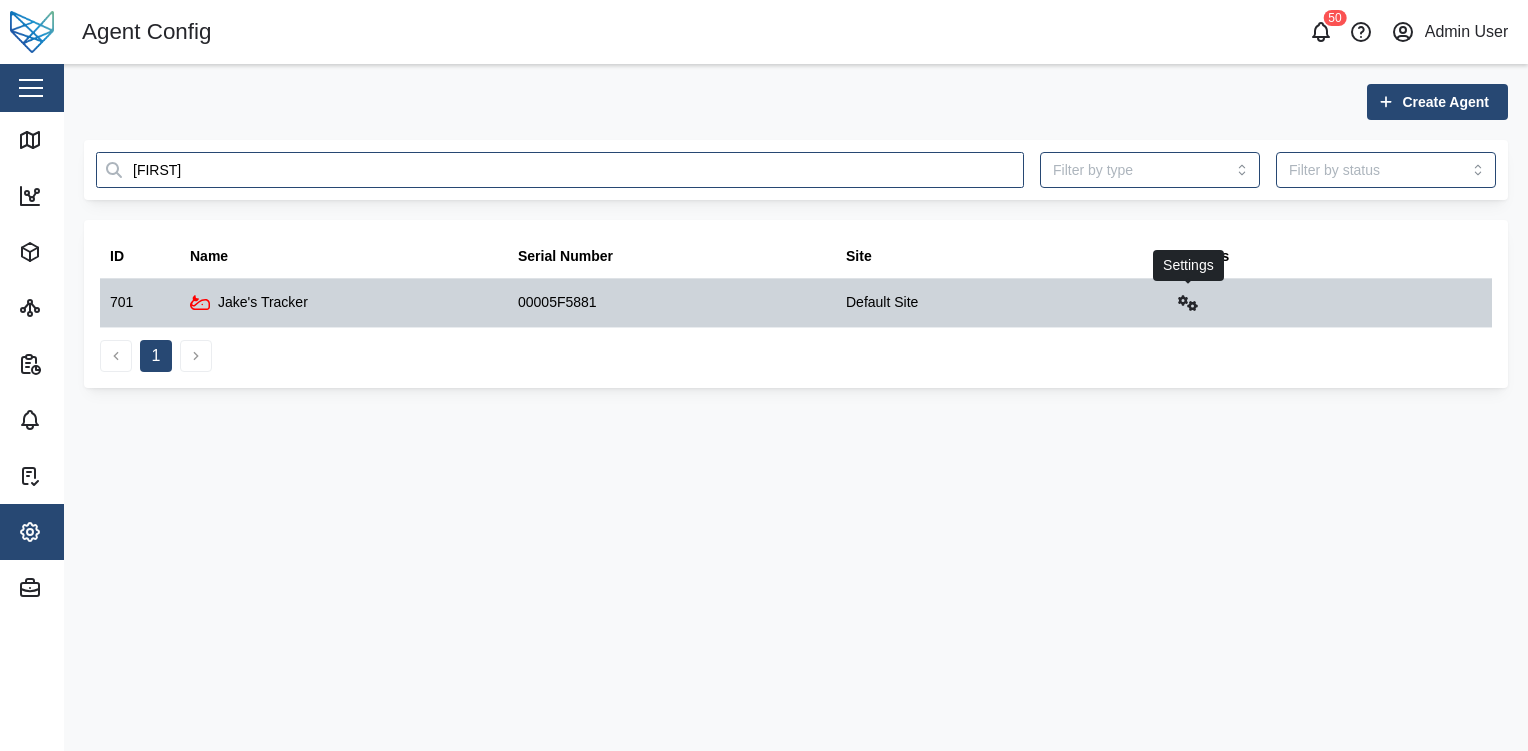 click at bounding box center (1188, 303) 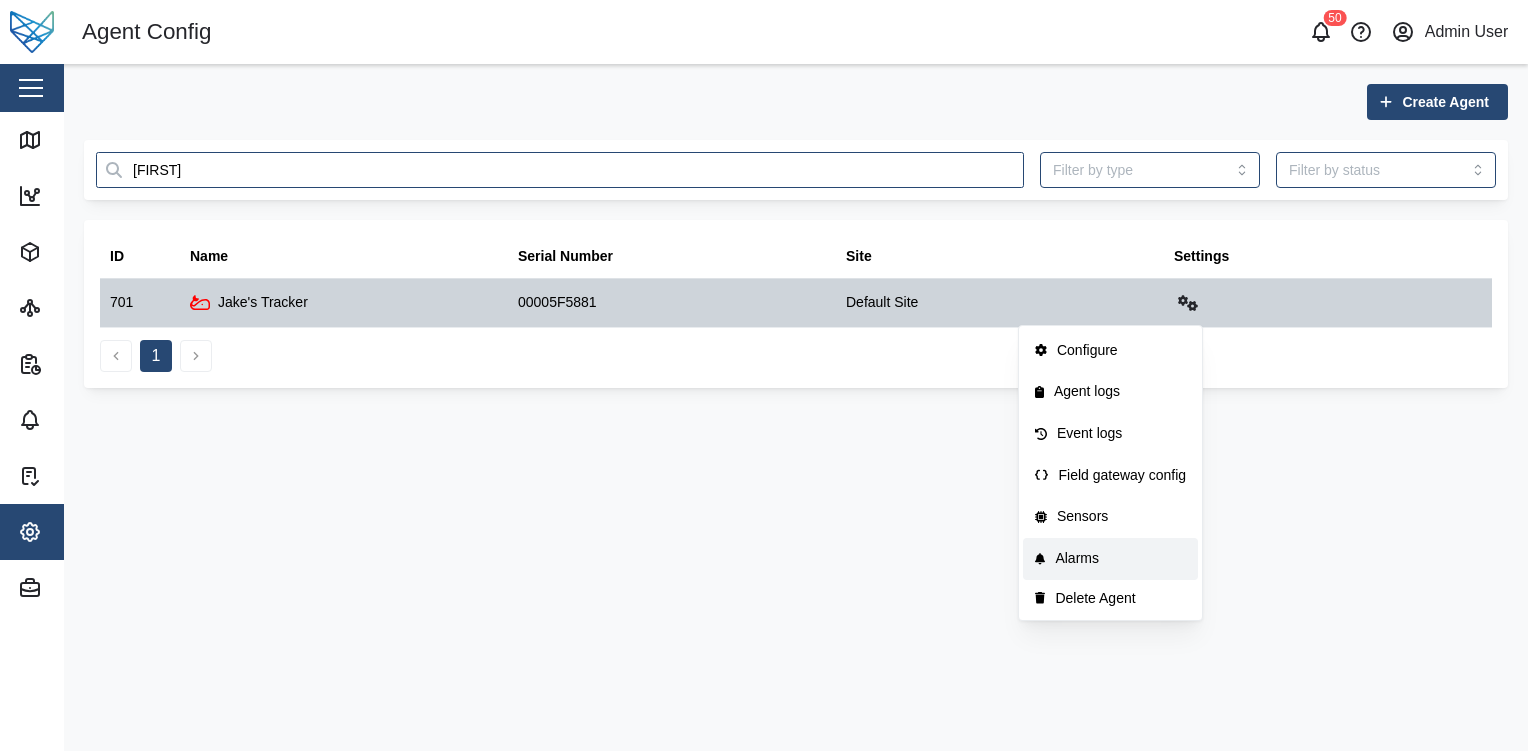 click on "Alarms" at bounding box center [1120, 559] 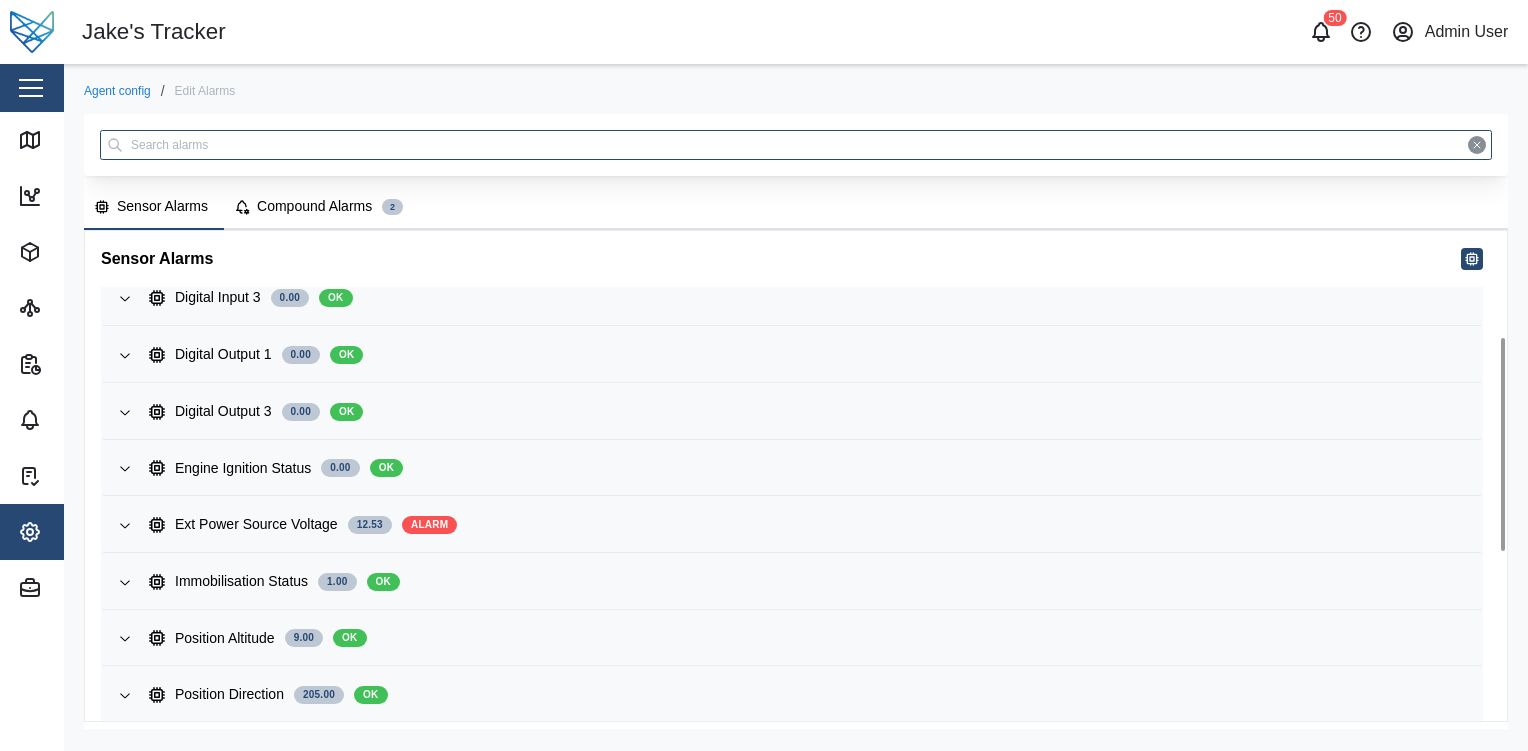 scroll, scrollTop: 366, scrollLeft: 0, axis: vertical 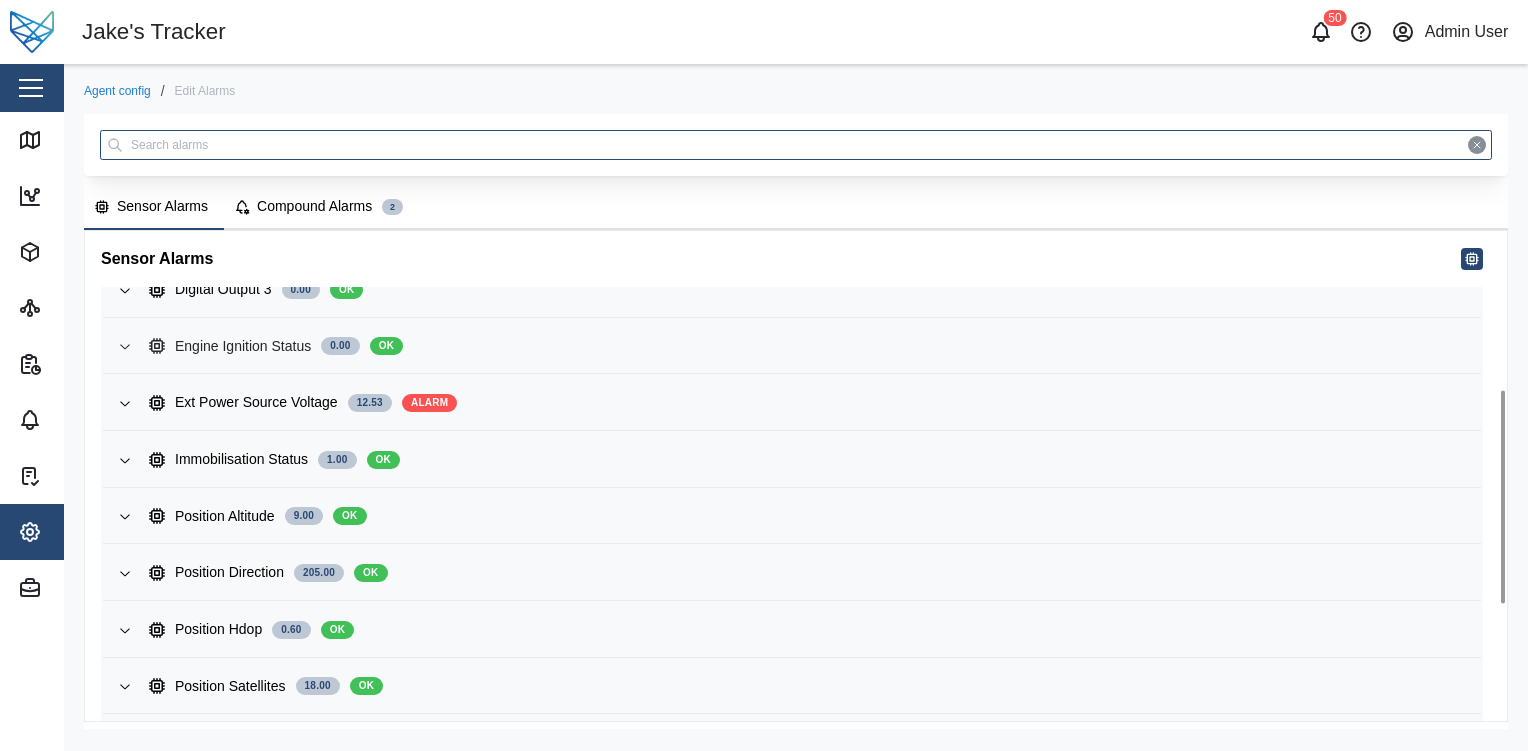 click on "Engine Ignition Status 0.00  OK" at bounding box center [807, 347] 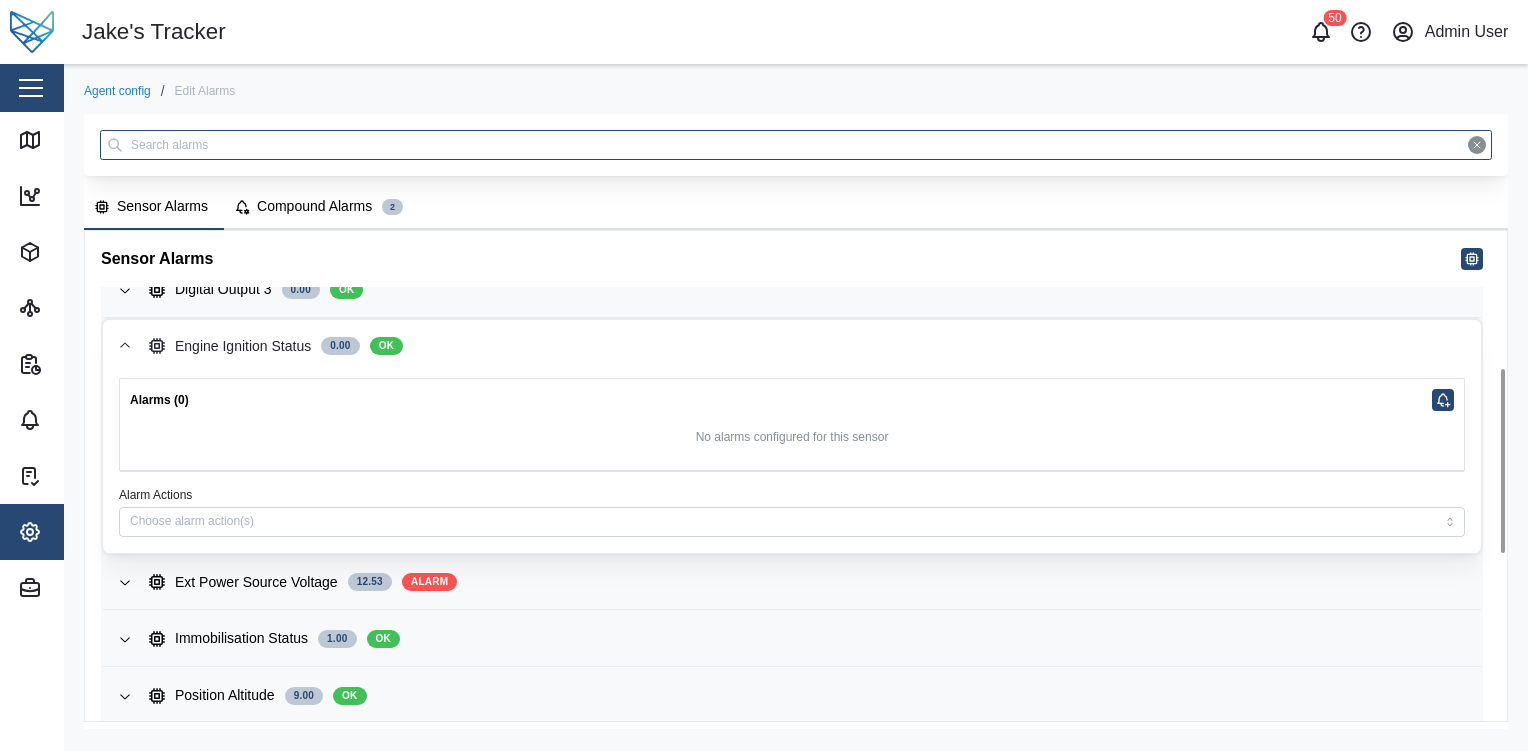 click on "Engine Ignition Status 0.00  OK" at bounding box center (807, 347) 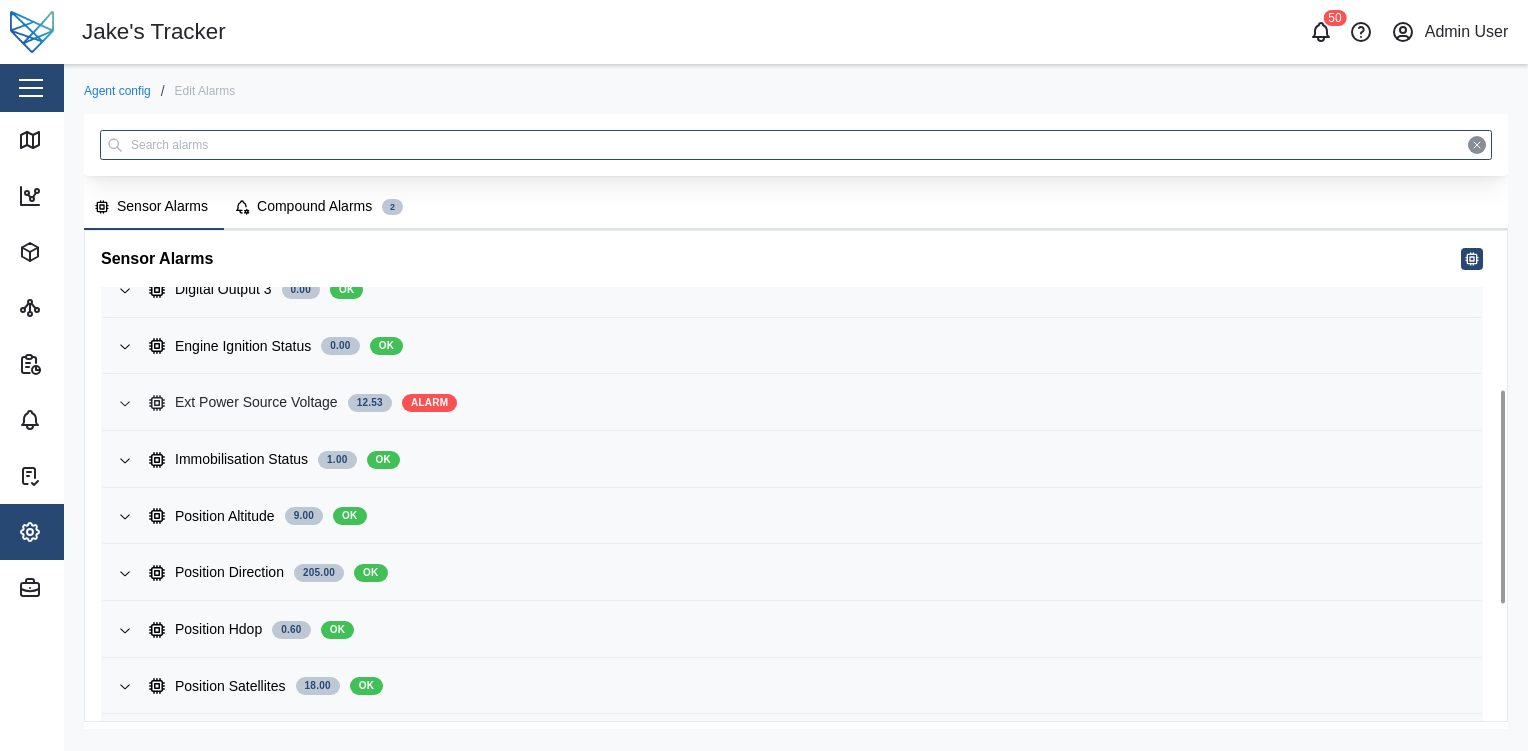 click on "Ext Power Source Voltage 12.53  ALARM" at bounding box center (807, 403) 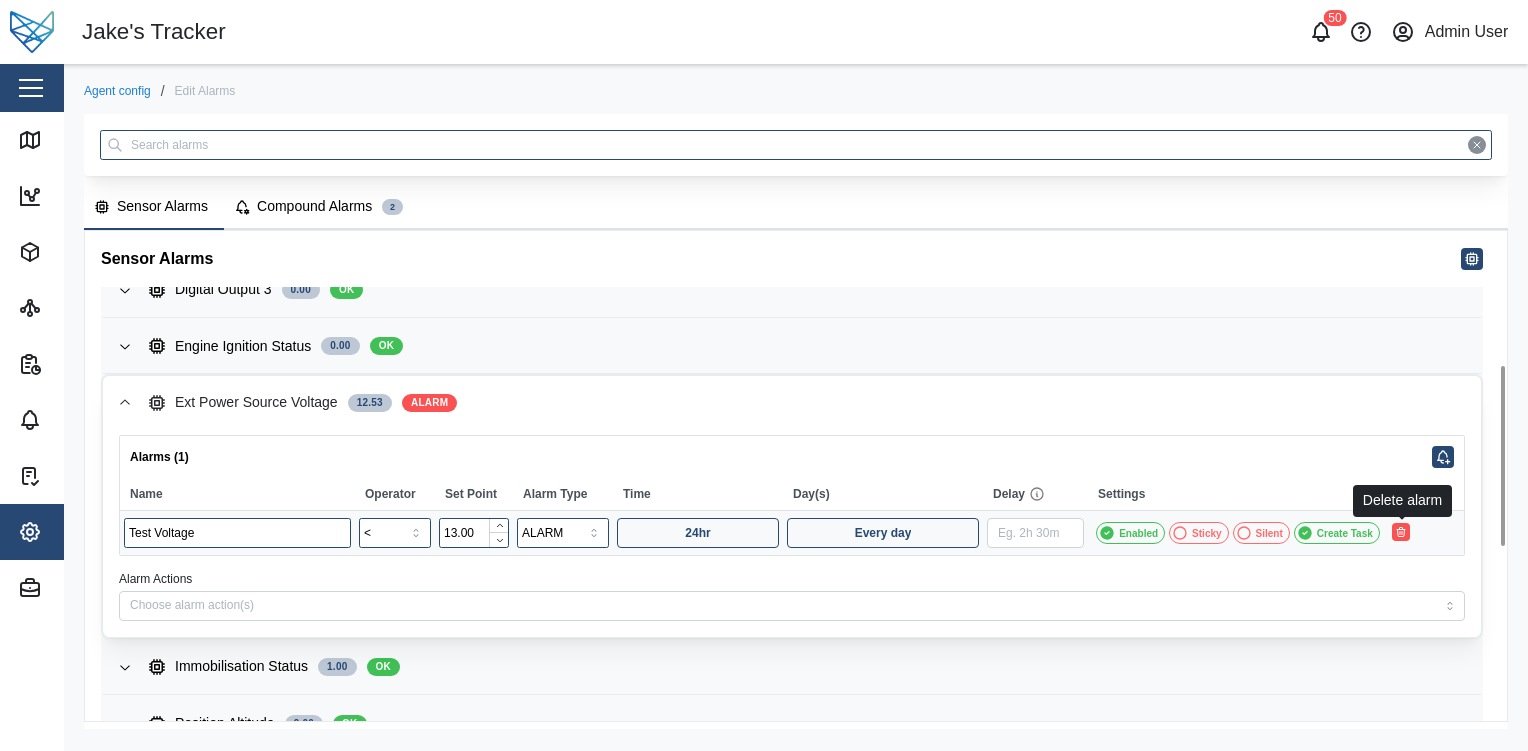 click at bounding box center [1401, 532] 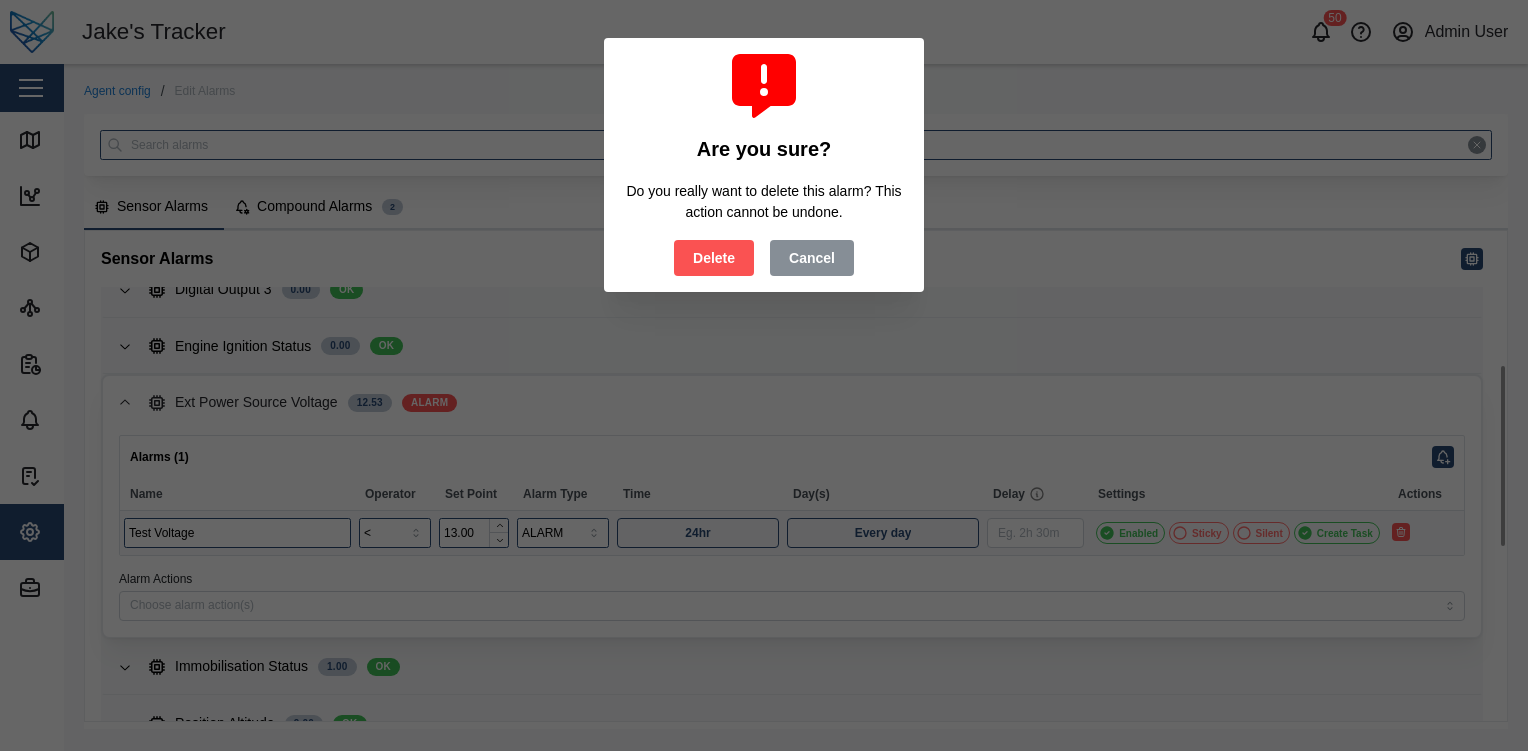 type 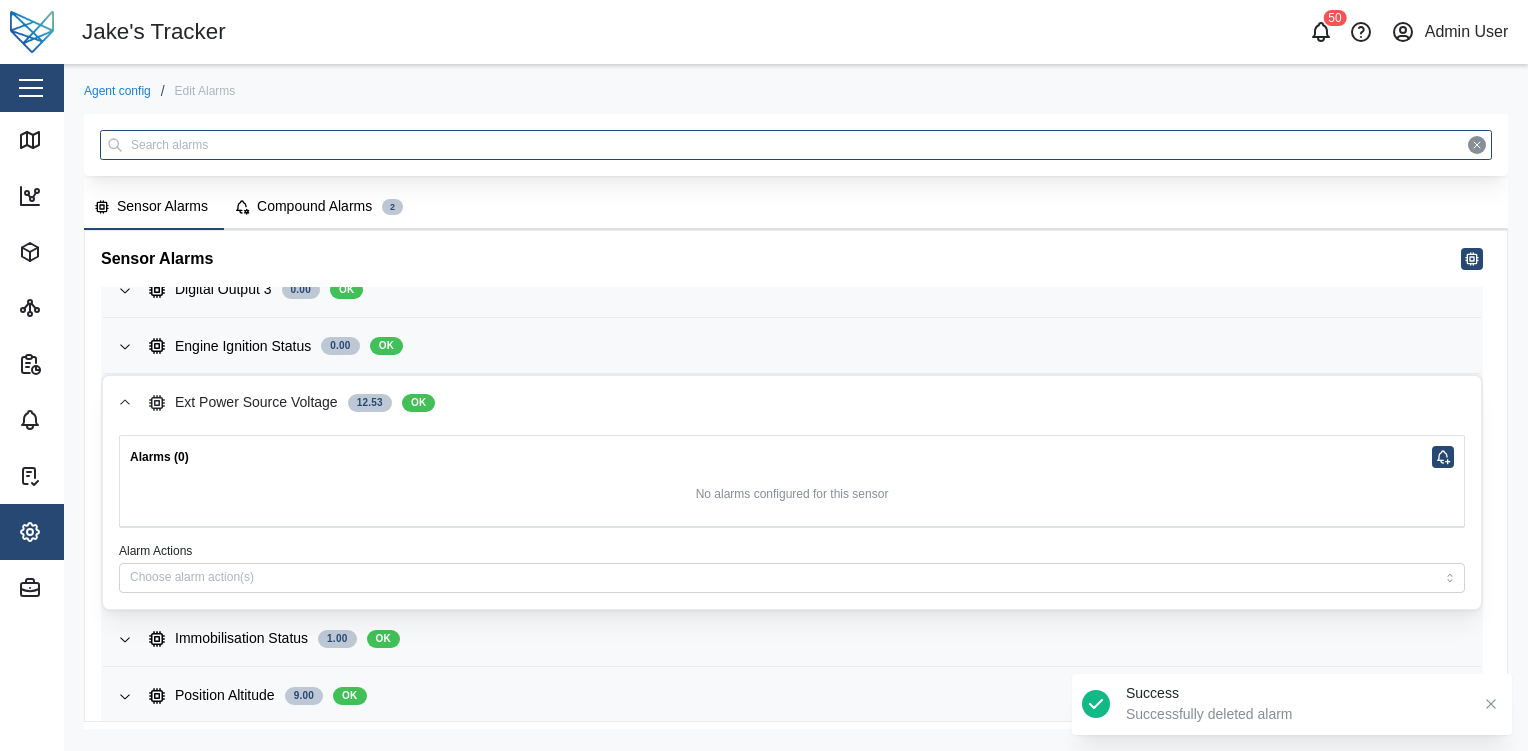 click at bounding box center (31, 88) 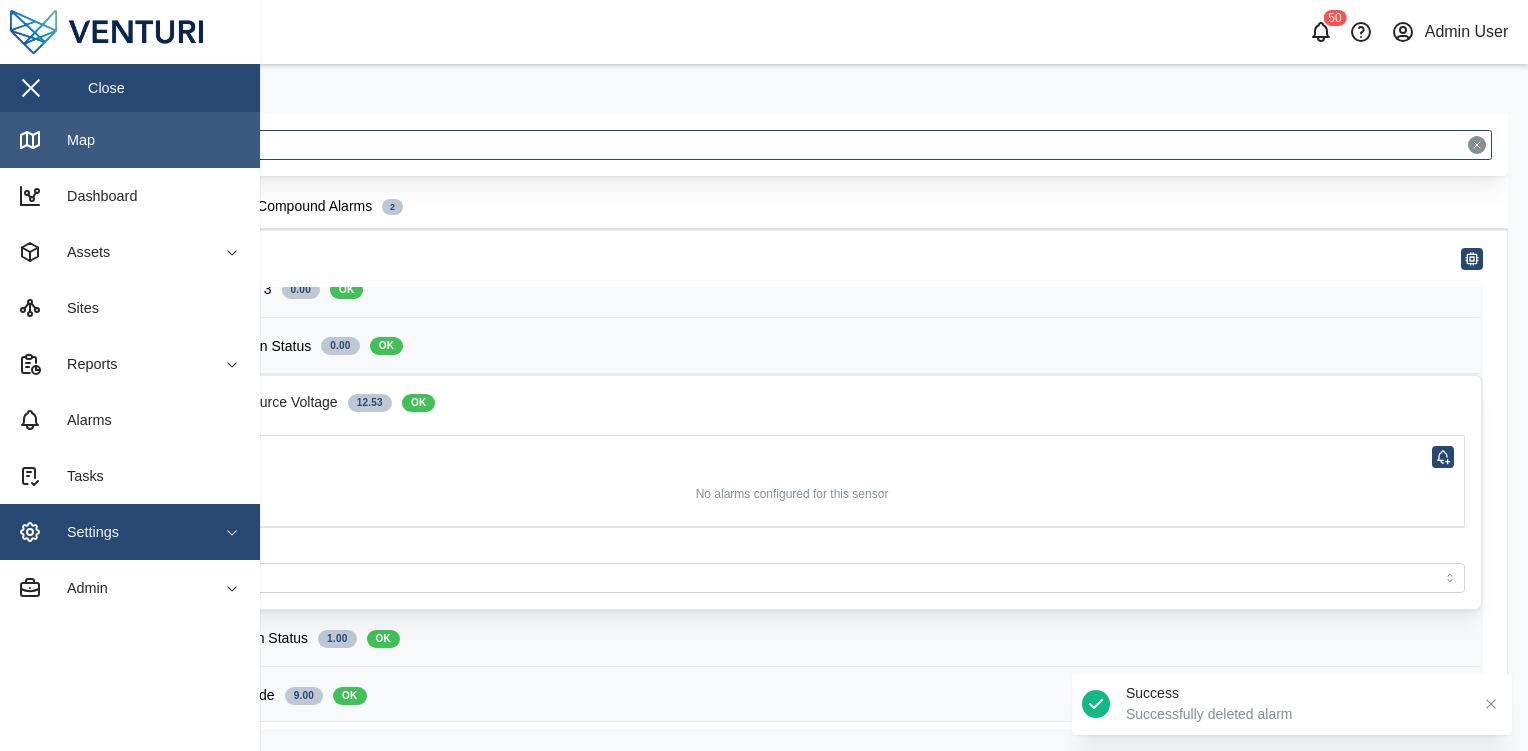 click on "Map" at bounding box center [73, 140] 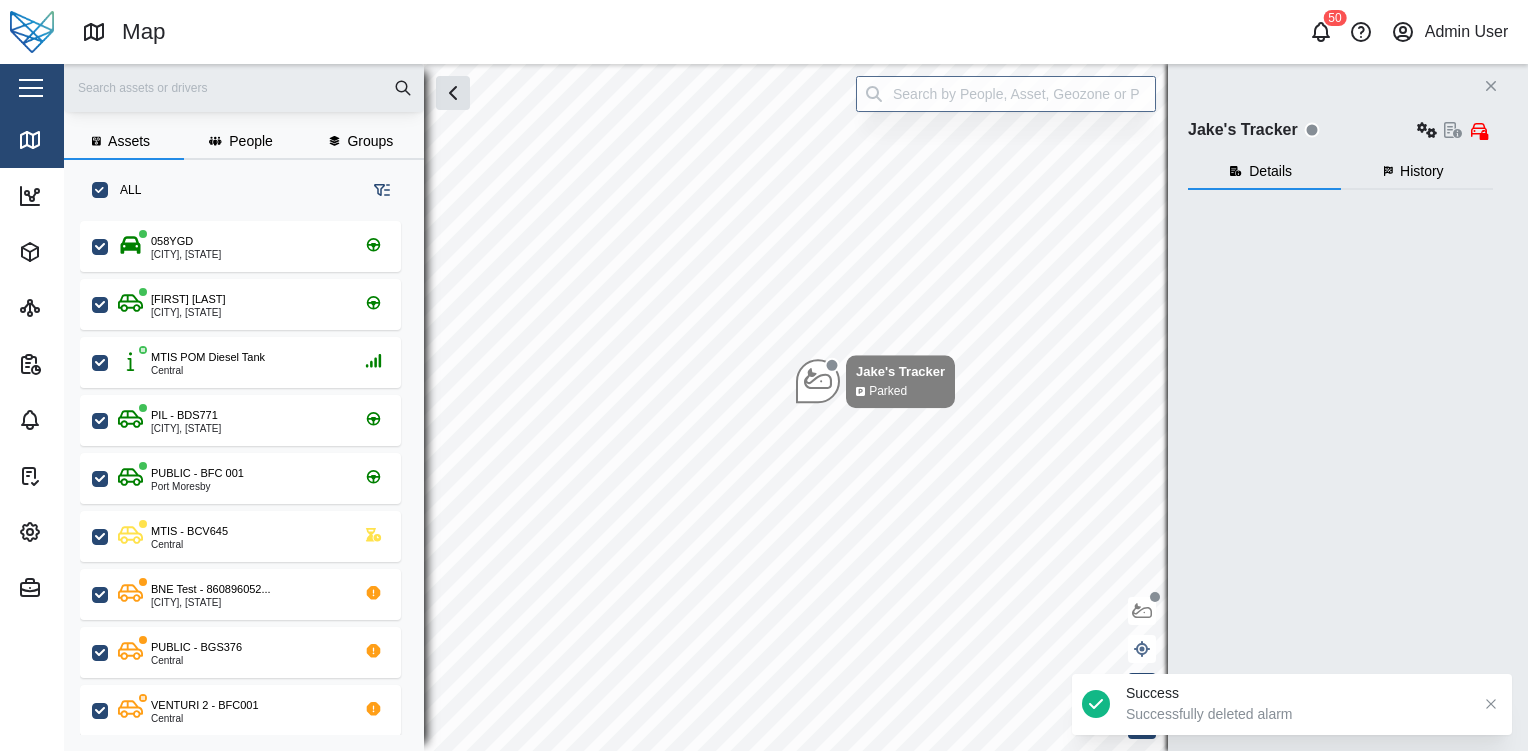 checkbox on "true" 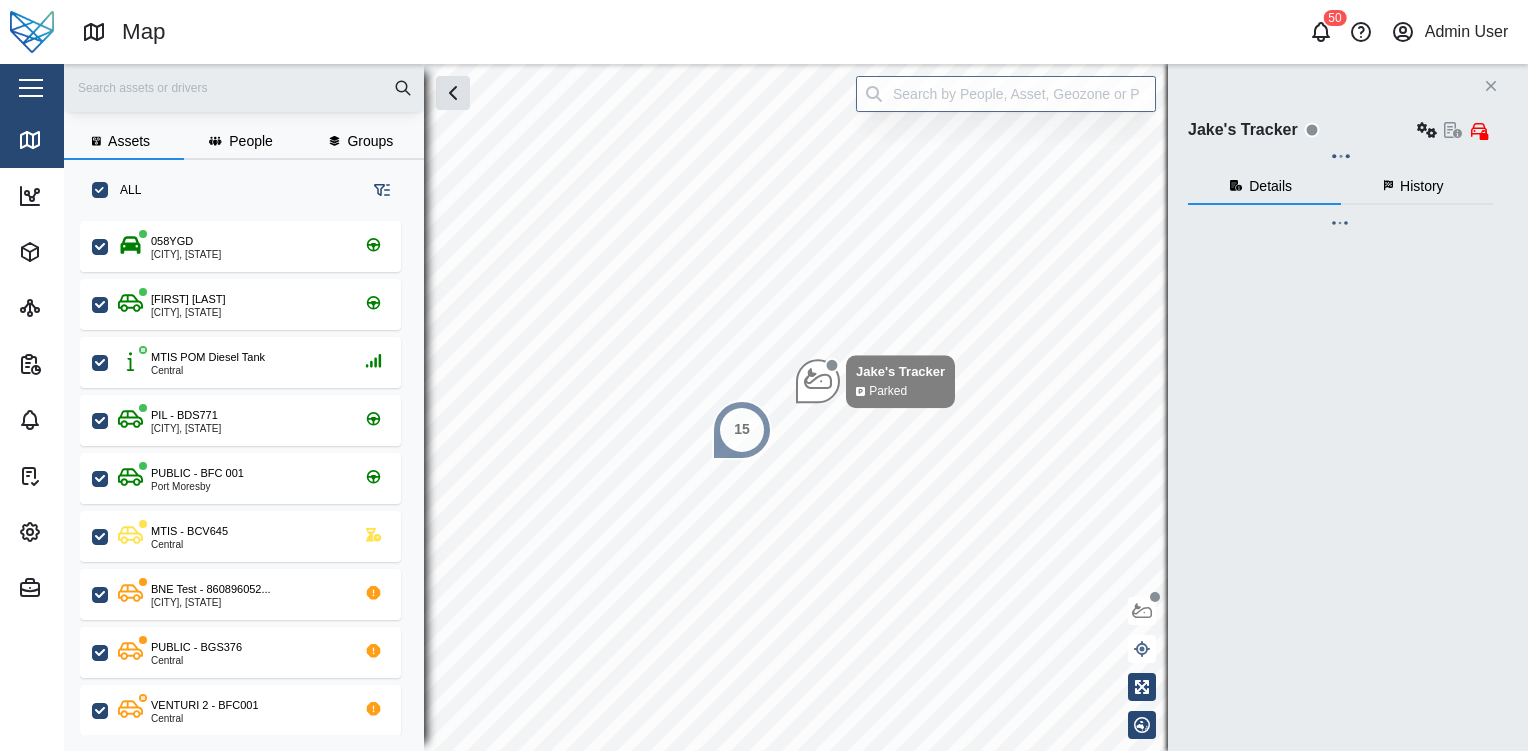 scroll, scrollTop: 16, scrollLeft: 16, axis: both 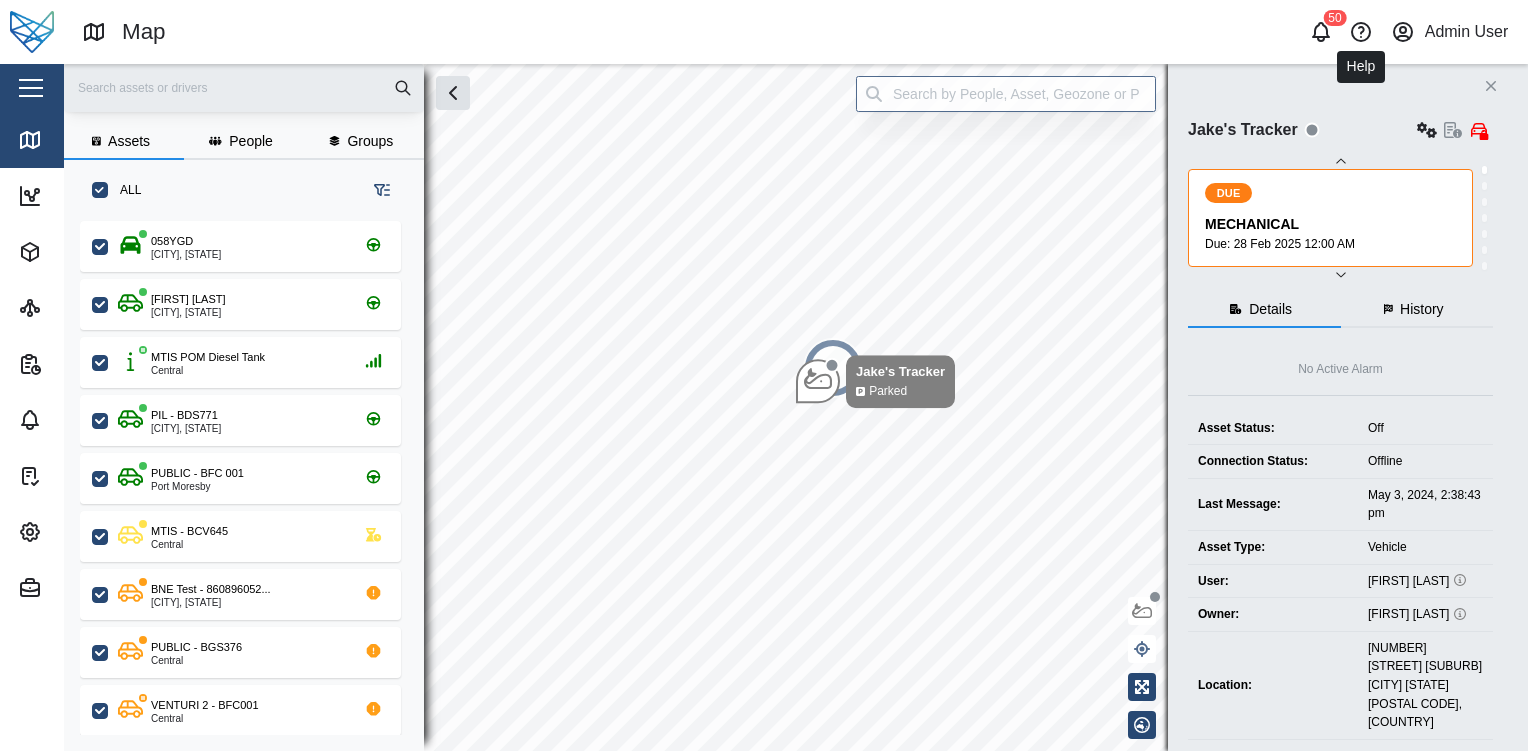 click 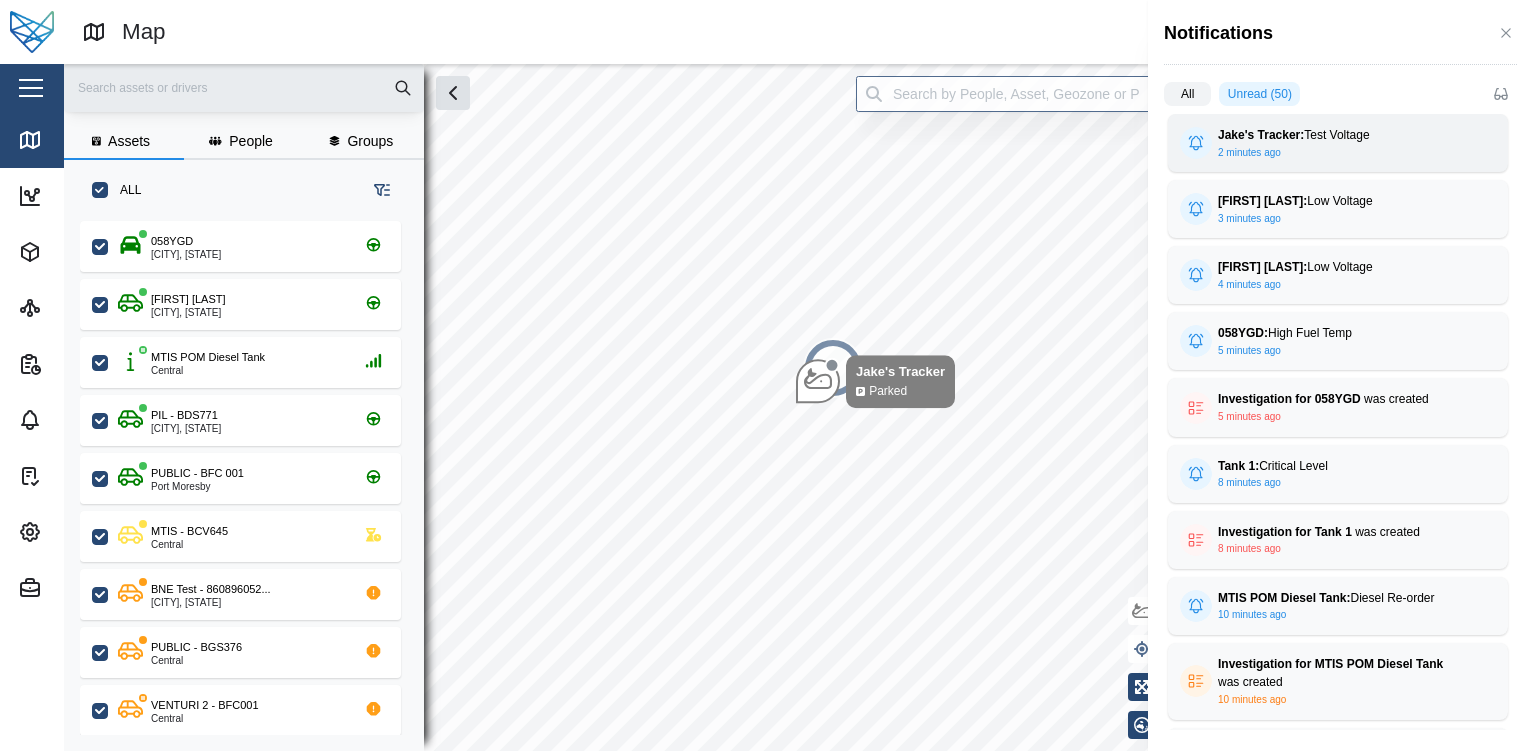 click on "Jake's Tracker:  Test Voltage 2 minutes ago" at bounding box center [1338, 143] 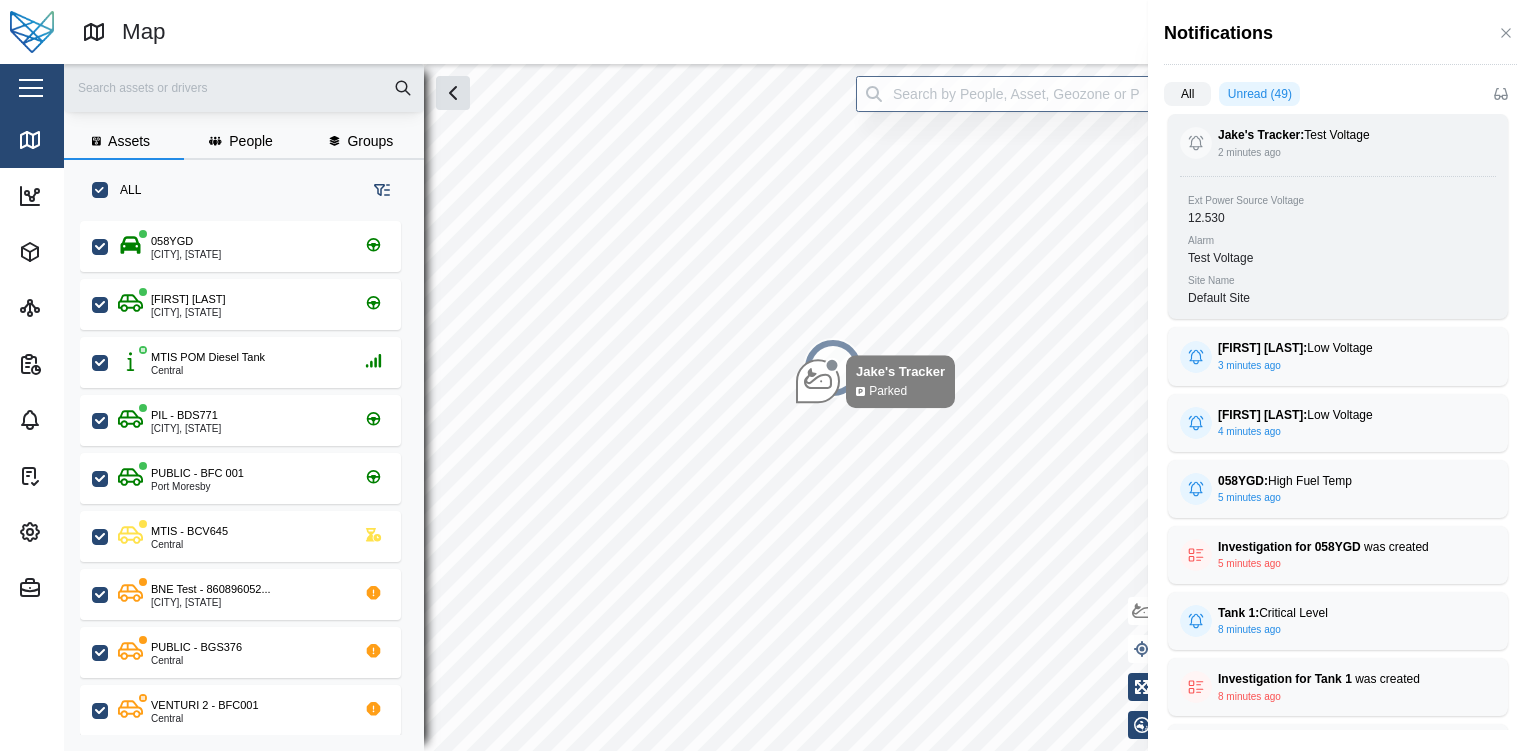 click on "Jake's Tracker:  Test Voltage 2 minutes ago" at bounding box center (1338, 143) 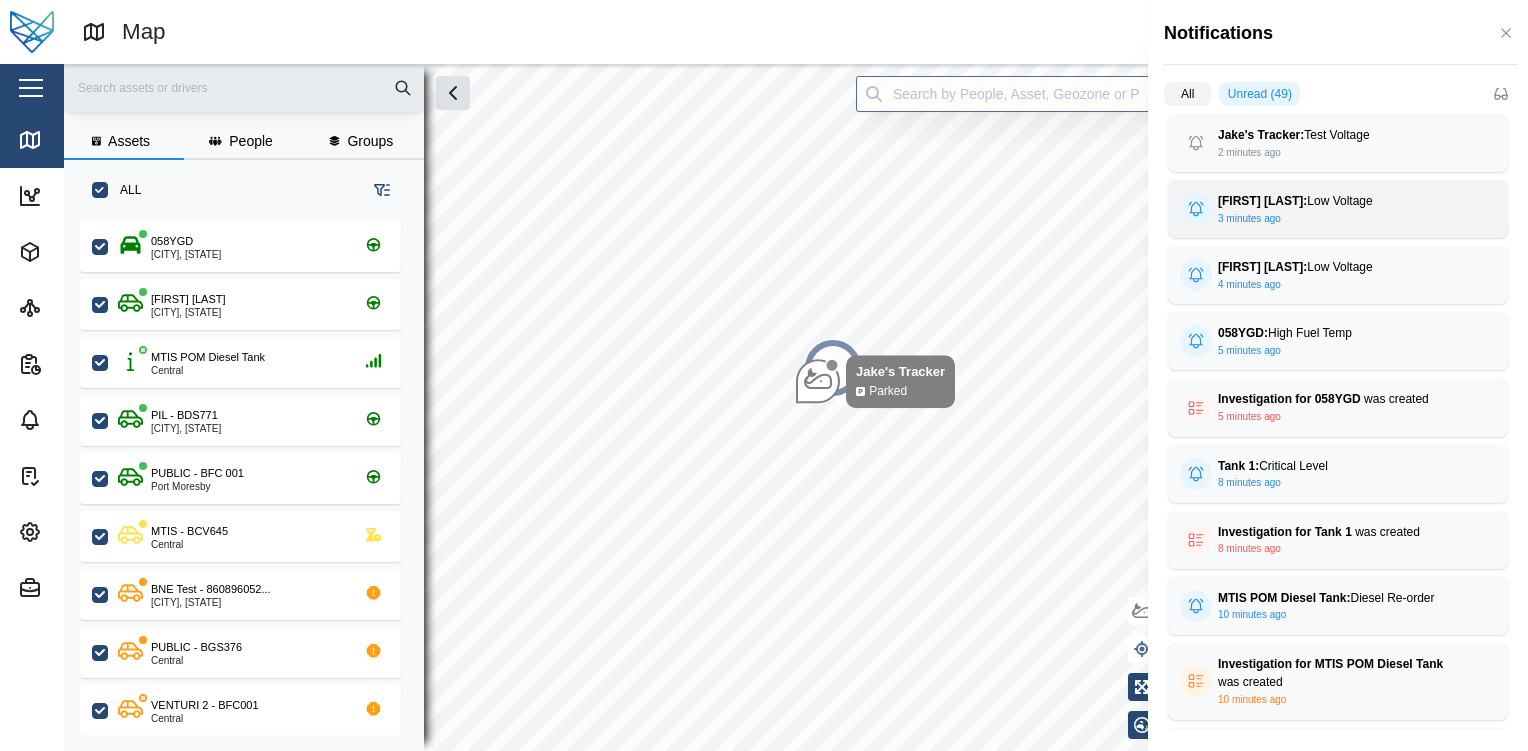 click on "Liam Audi:  Low Voltage 3 minutes ago Battery Voltage 0.000 Alarm Low Voltage Site Name Default Site" at bounding box center (1338, 209) 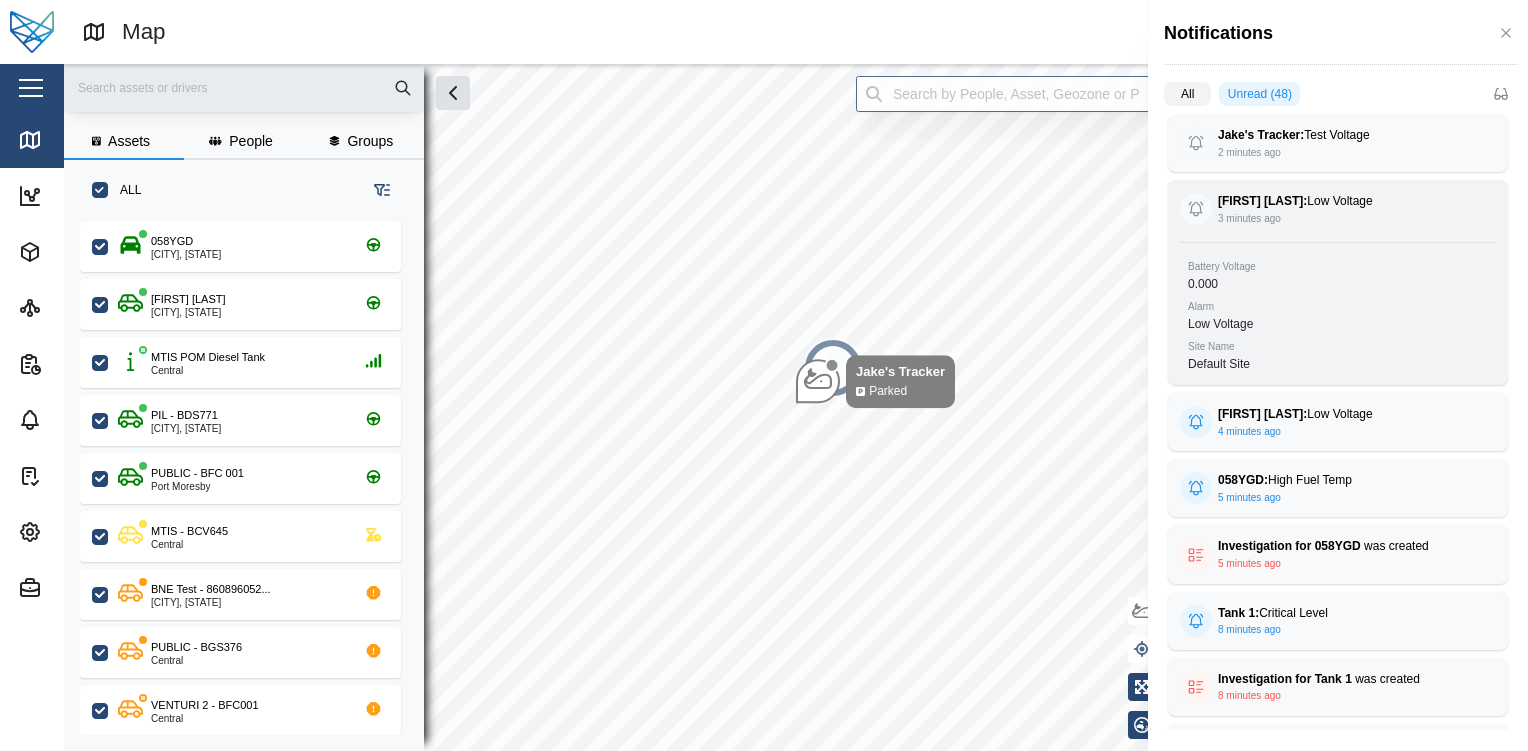 click on "Liam Audi:  Low Voltage 3 minutes ago Battery Voltage 0.000 Alarm Low Voltage Site Name Default Site" at bounding box center (1338, 282) 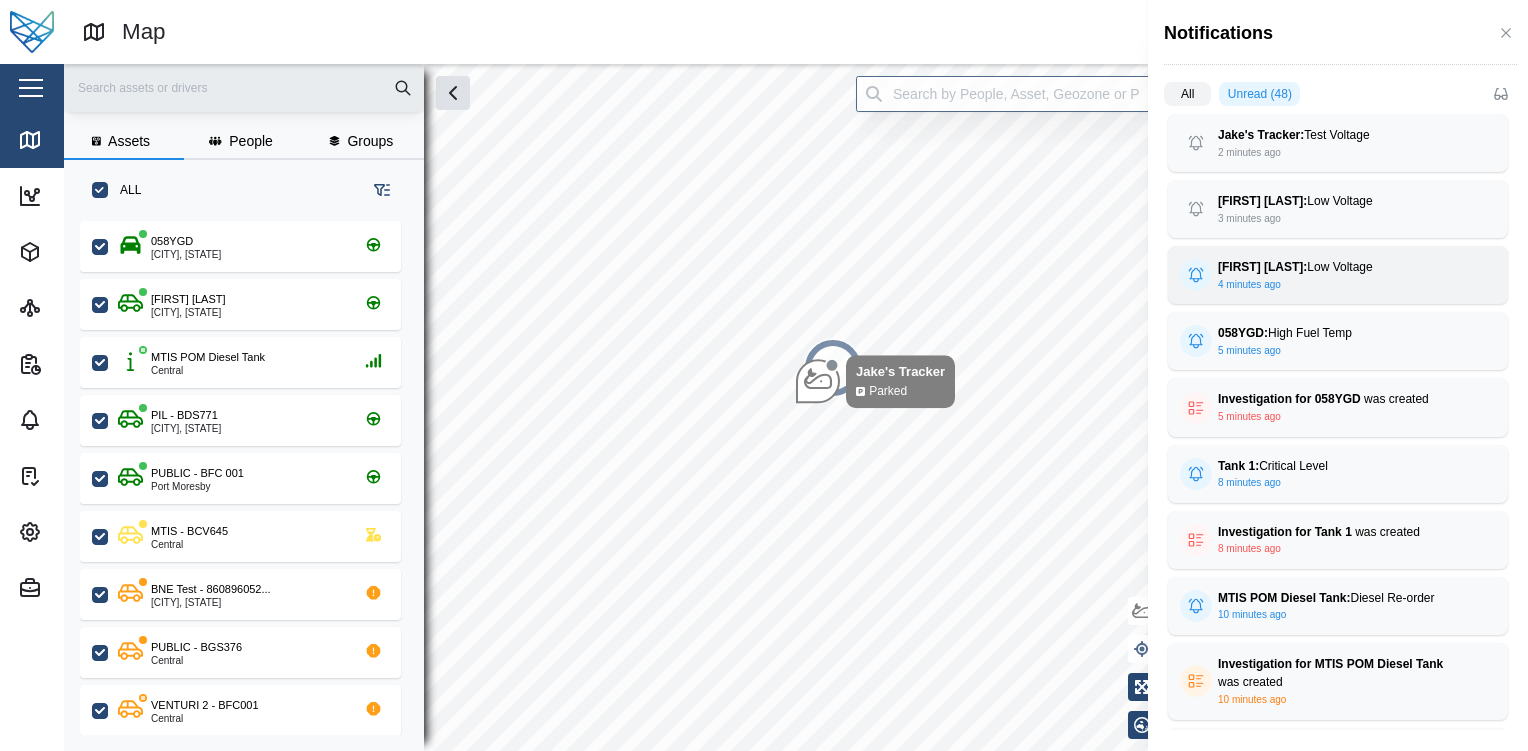 click on "Liam Audi:  Low Voltage" at bounding box center (1338, 267) 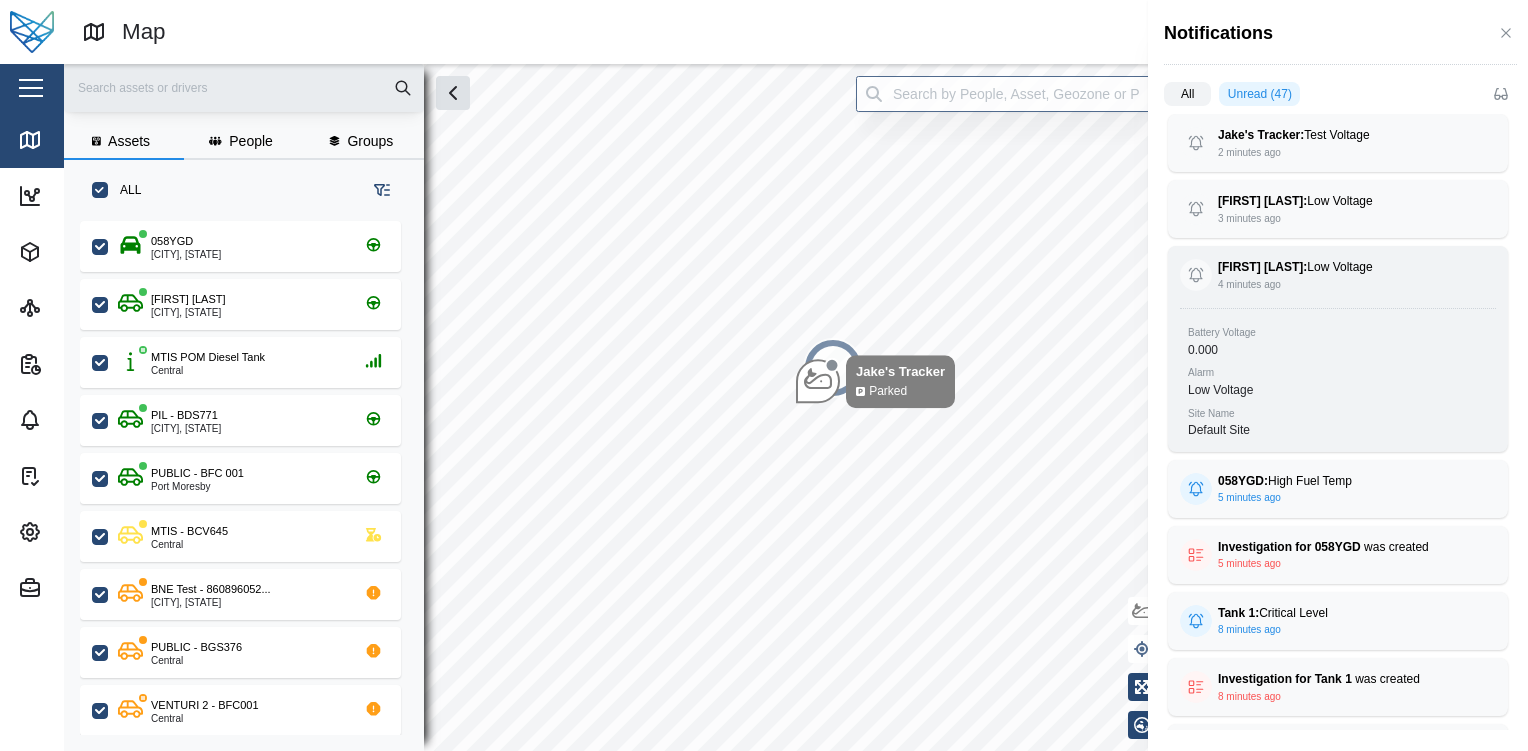 click on "Liam Audi:  Low Voltage" at bounding box center (1338, 267) 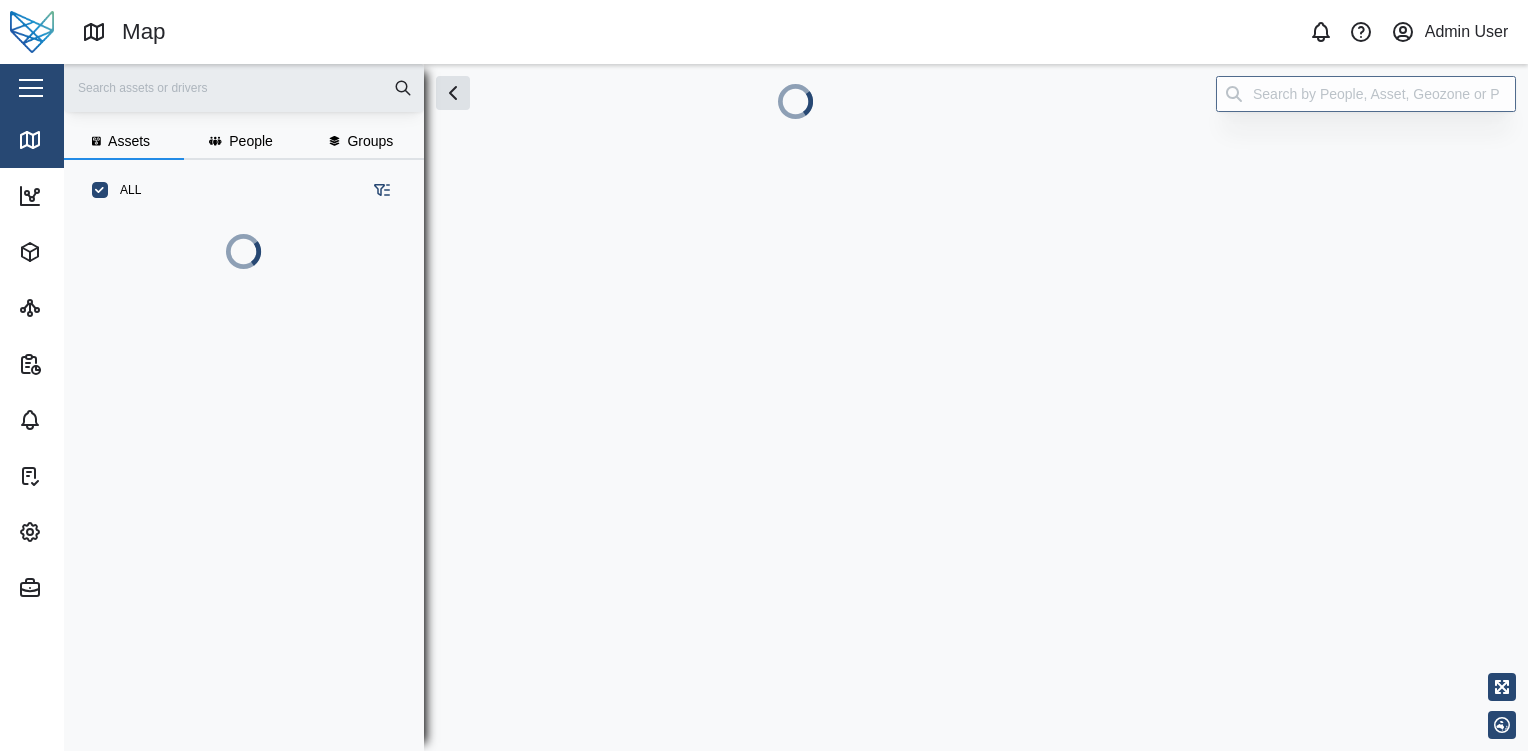 scroll, scrollTop: 0, scrollLeft: 0, axis: both 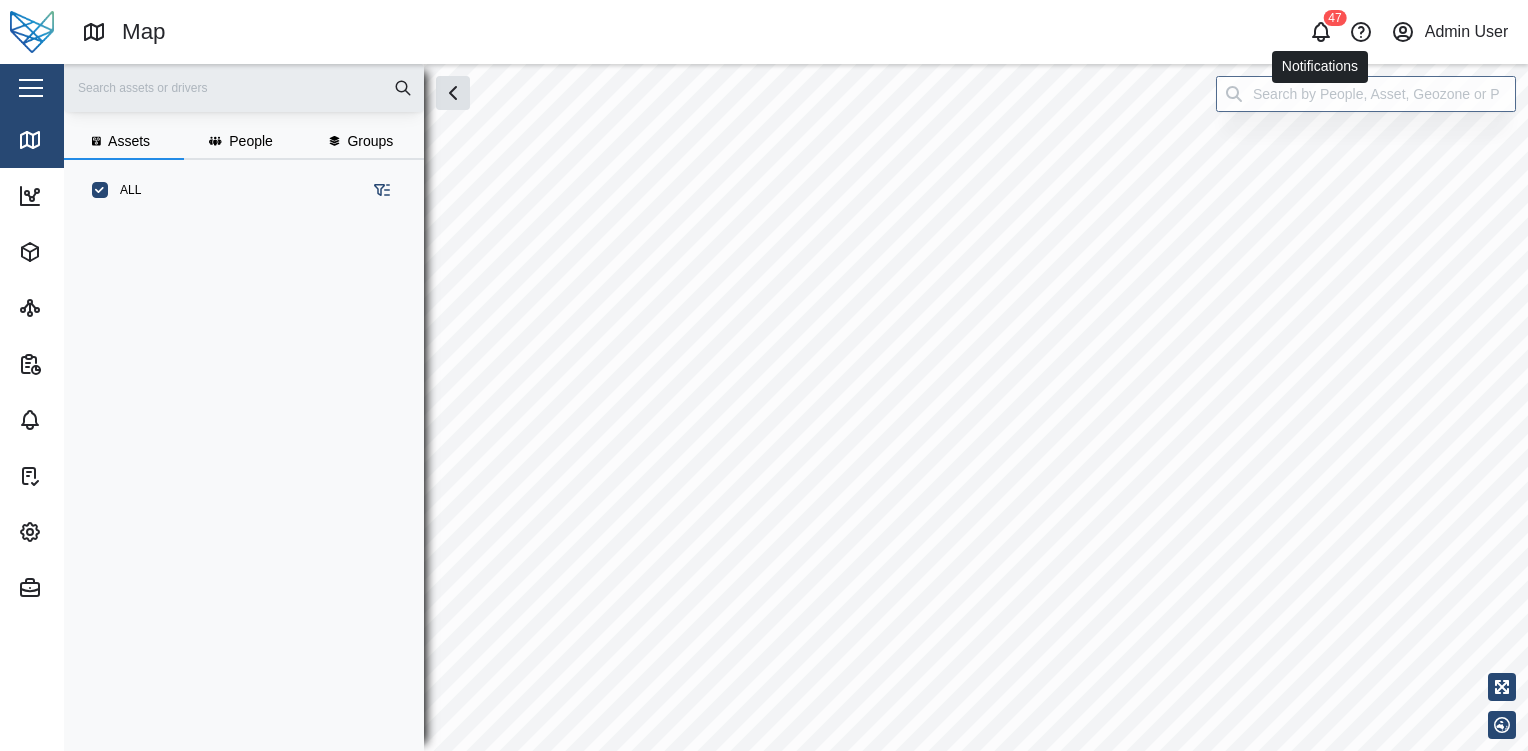 click 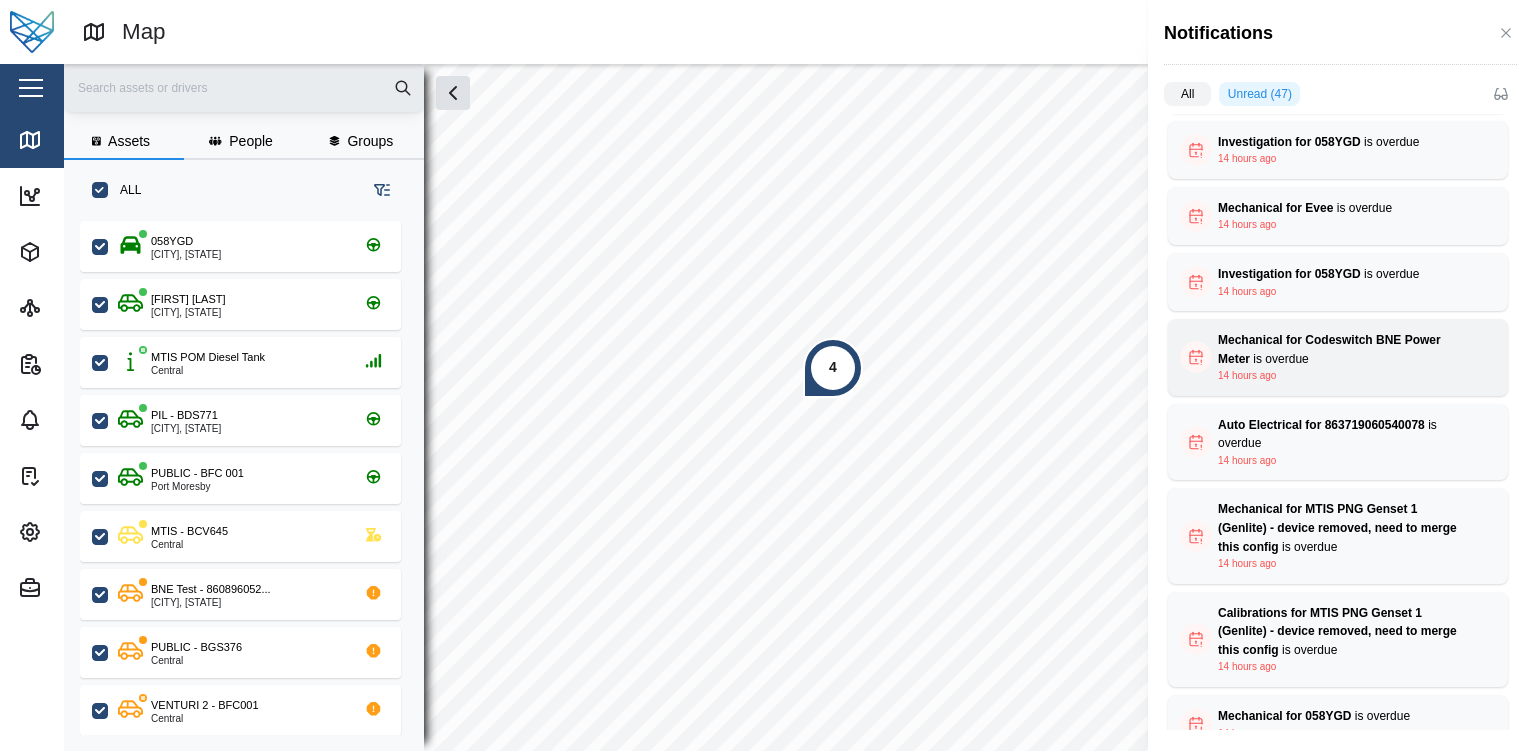 scroll, scrollTop: 882, scrollLeft: 0, axis: vertical 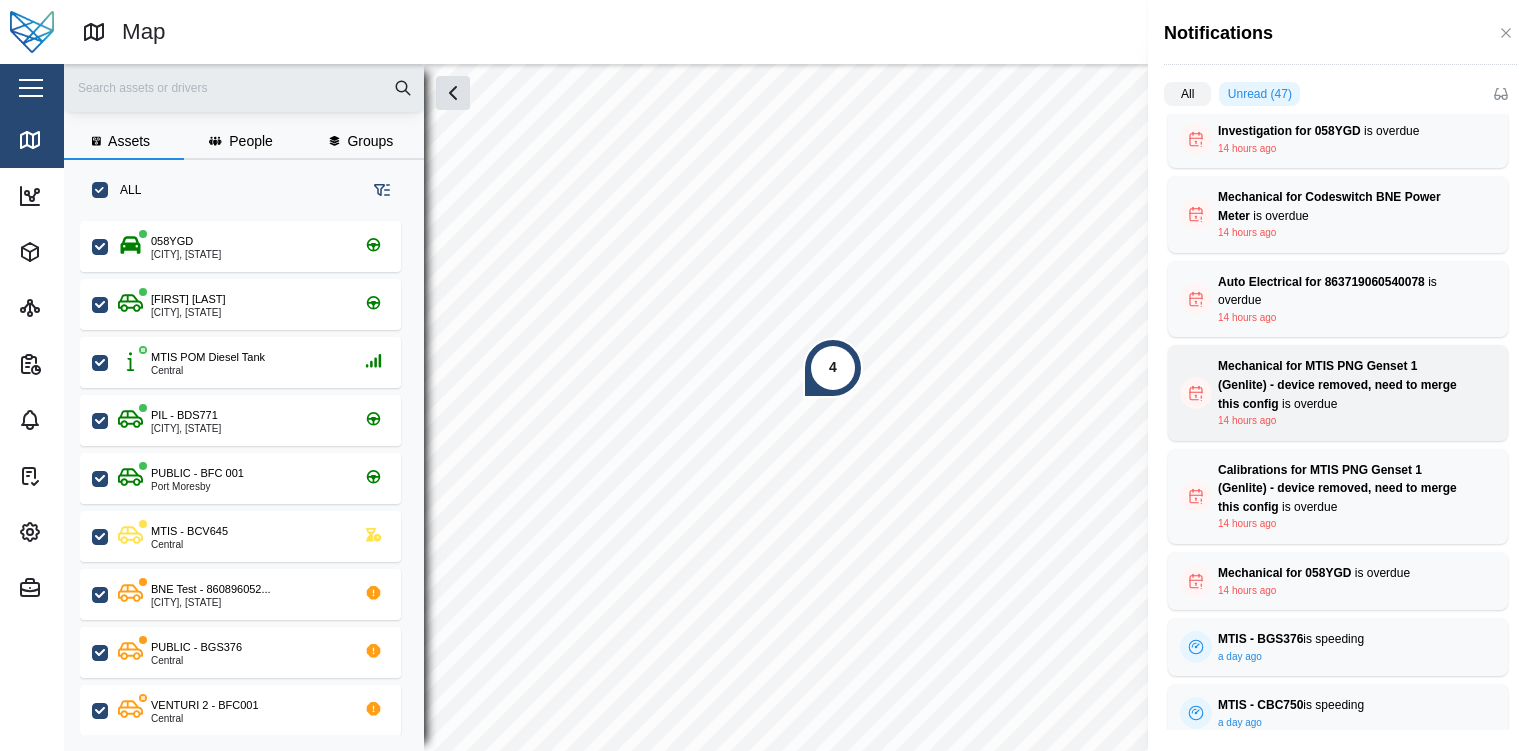 click on "Mechanical for MTIS PNG Genset 1 (Genlite) - device removed, need to merge this config" at bounding box center (1337, 384) 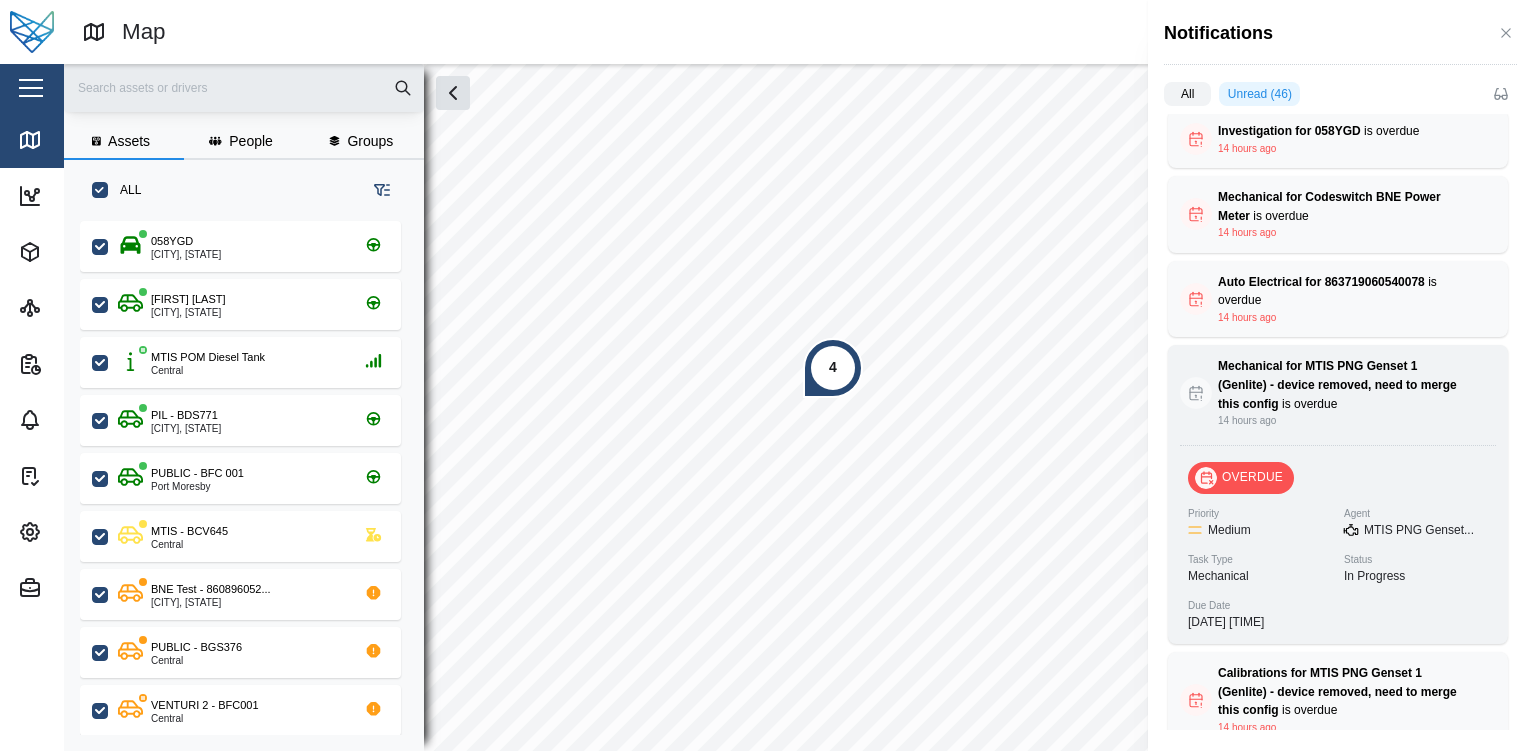 click on "Mechanical for MTIS PNG Genset 1 (Genlite) - device removed, need to merge this config" at bounding box center (1337, 384) 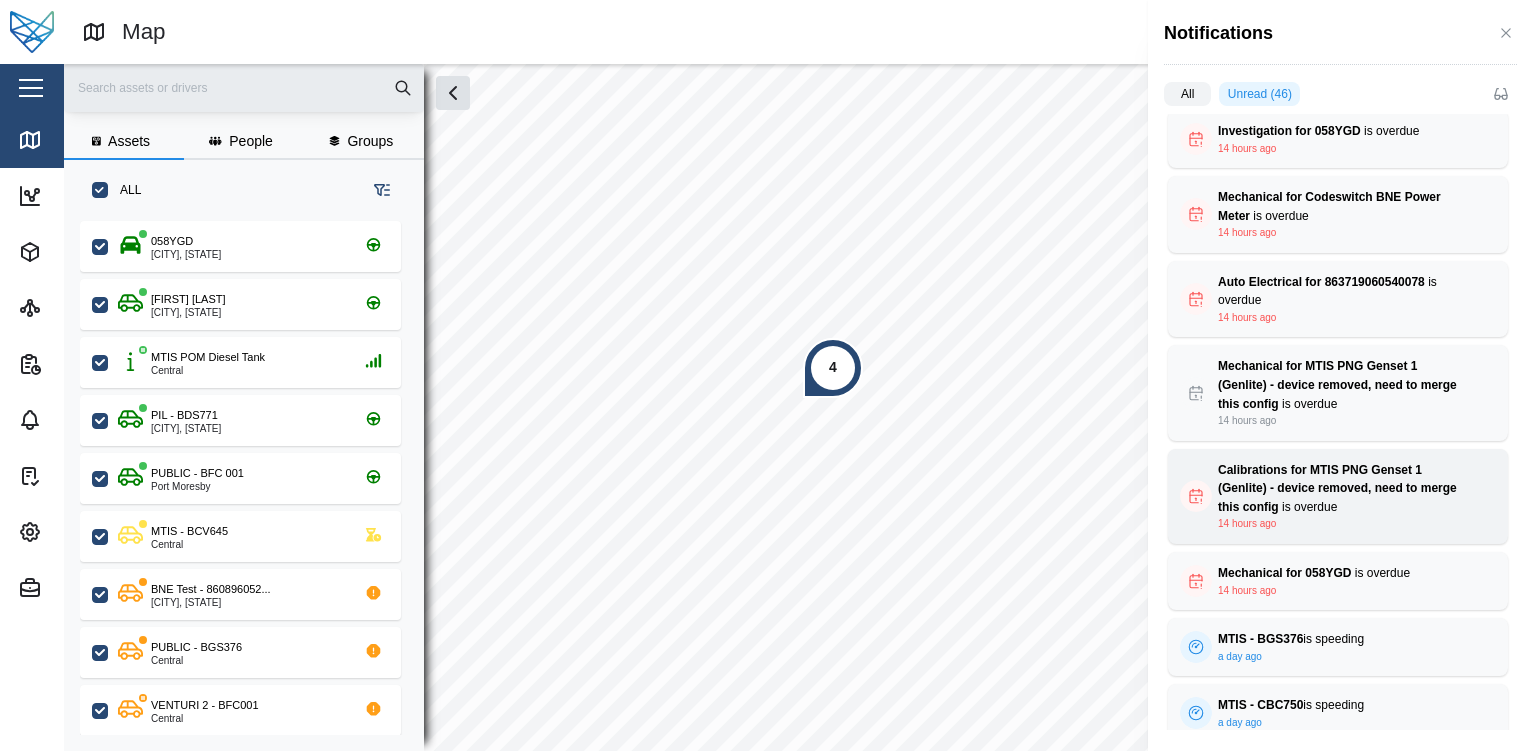 click on "Calibrations for MTIS PNG Genset 1 (Genlite) - device removed, need to merge this config" at bounding box center [1337, 488] 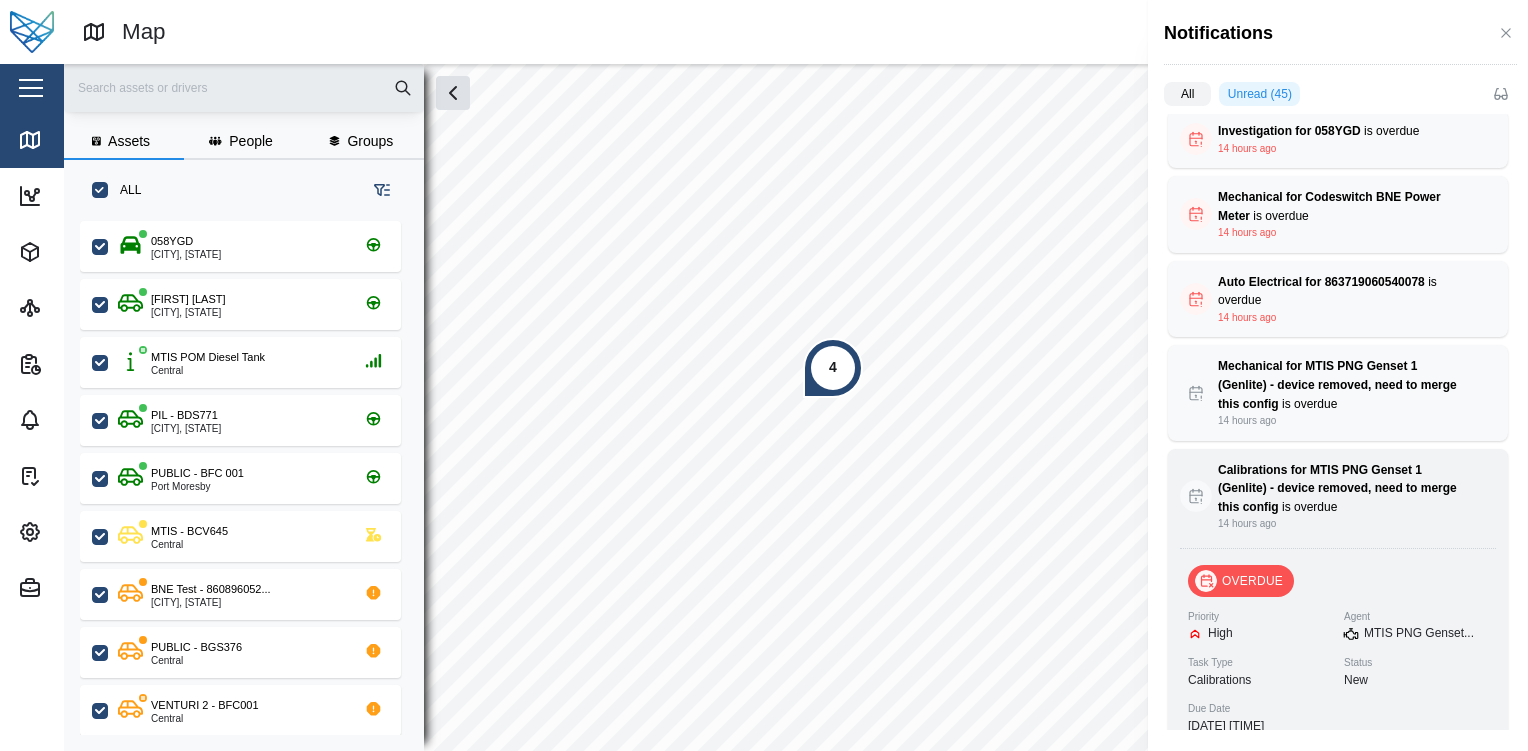 click on "Calibrations for MTIS PNG Genset 1 (Genlite) - device removed, need to merge this config" at bounding box center (1337, 488) 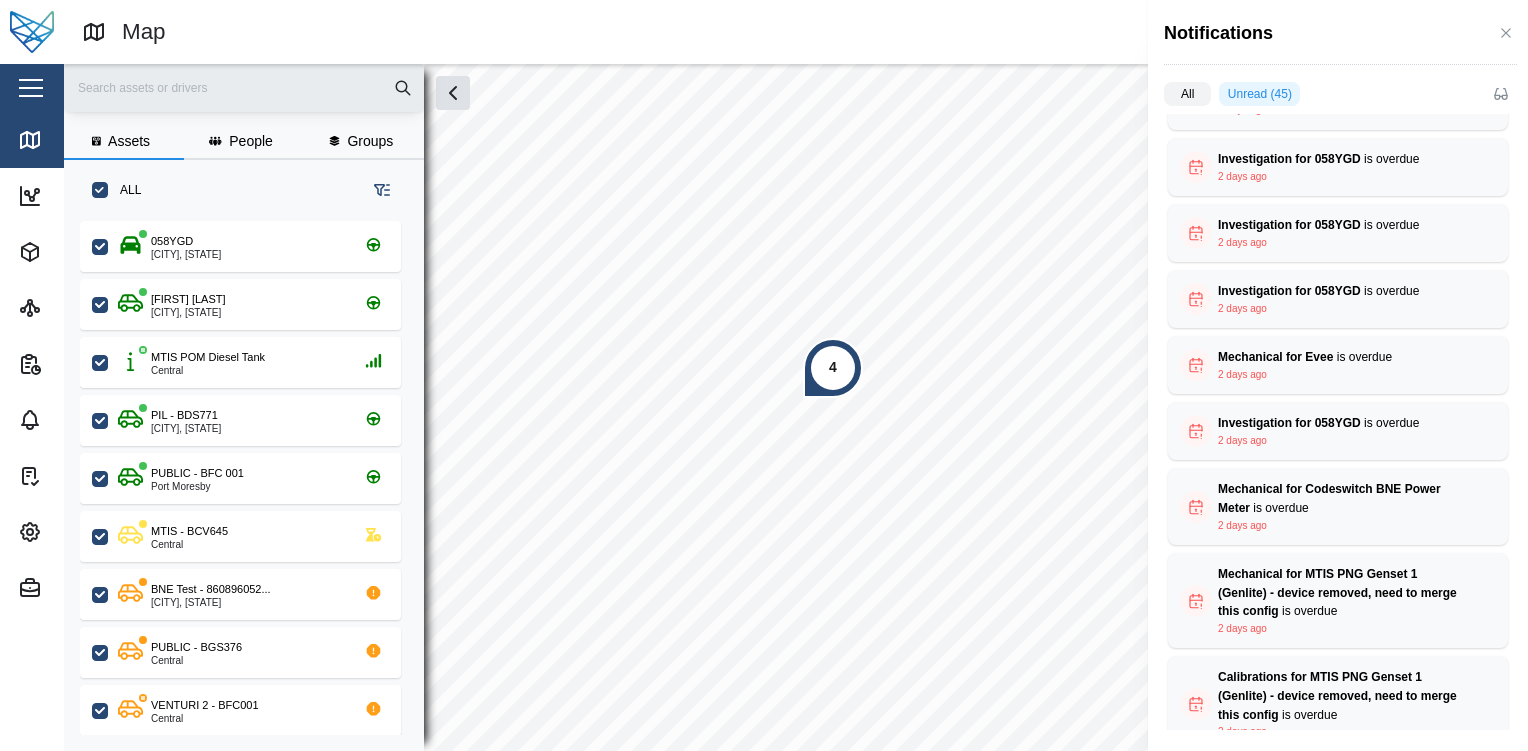 scroll, scrollTop: 1907, scrollLeft: 0, axis: vertical 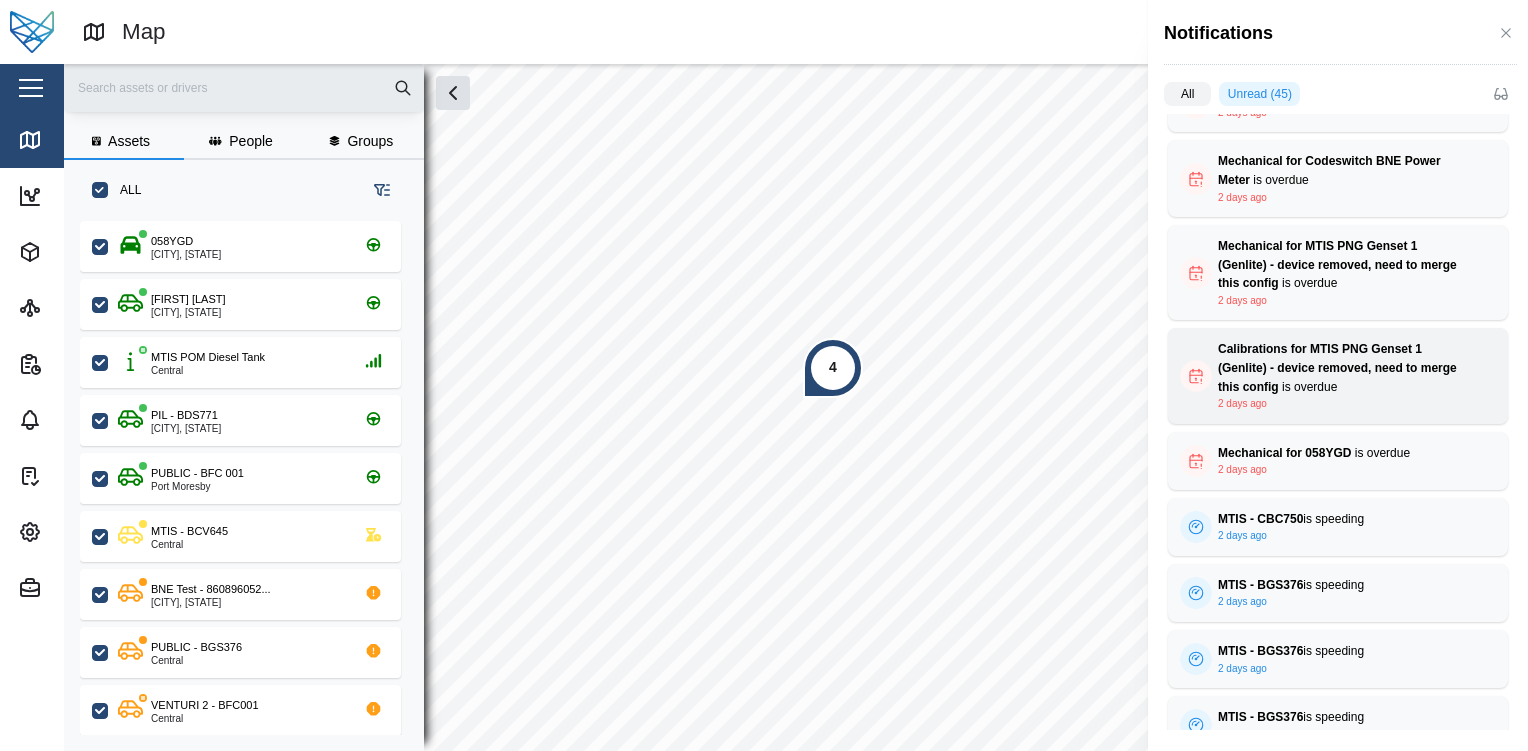 click on "Calibrations for MTIS PNG Genset 1 (Genlite) - device removed, need to merge this config" at bounding box center [1337, 367] 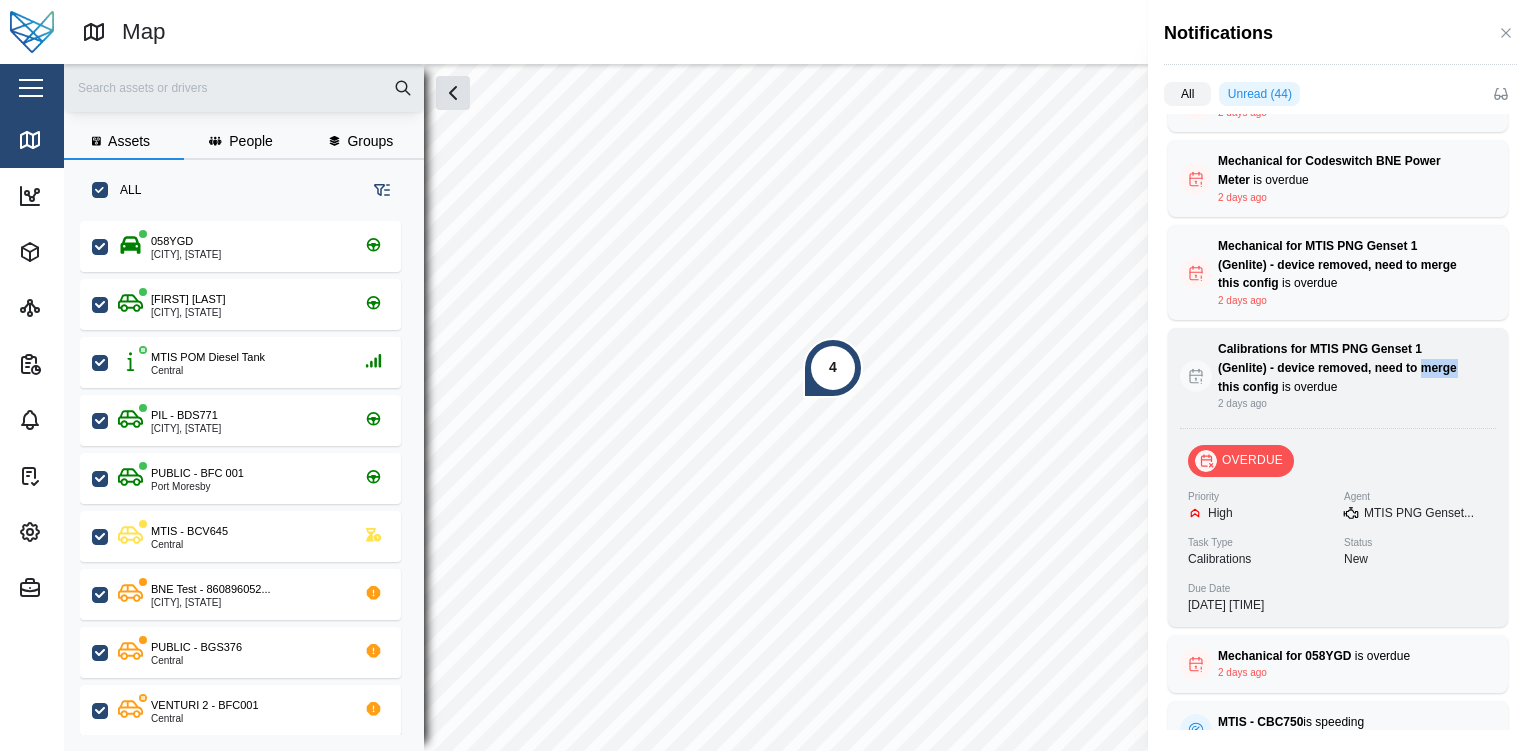click on "Calibrations for MTIS PNG Genset 1 (Genlite) - device removed, need to merge this config" at bounding box center [1337, 367] 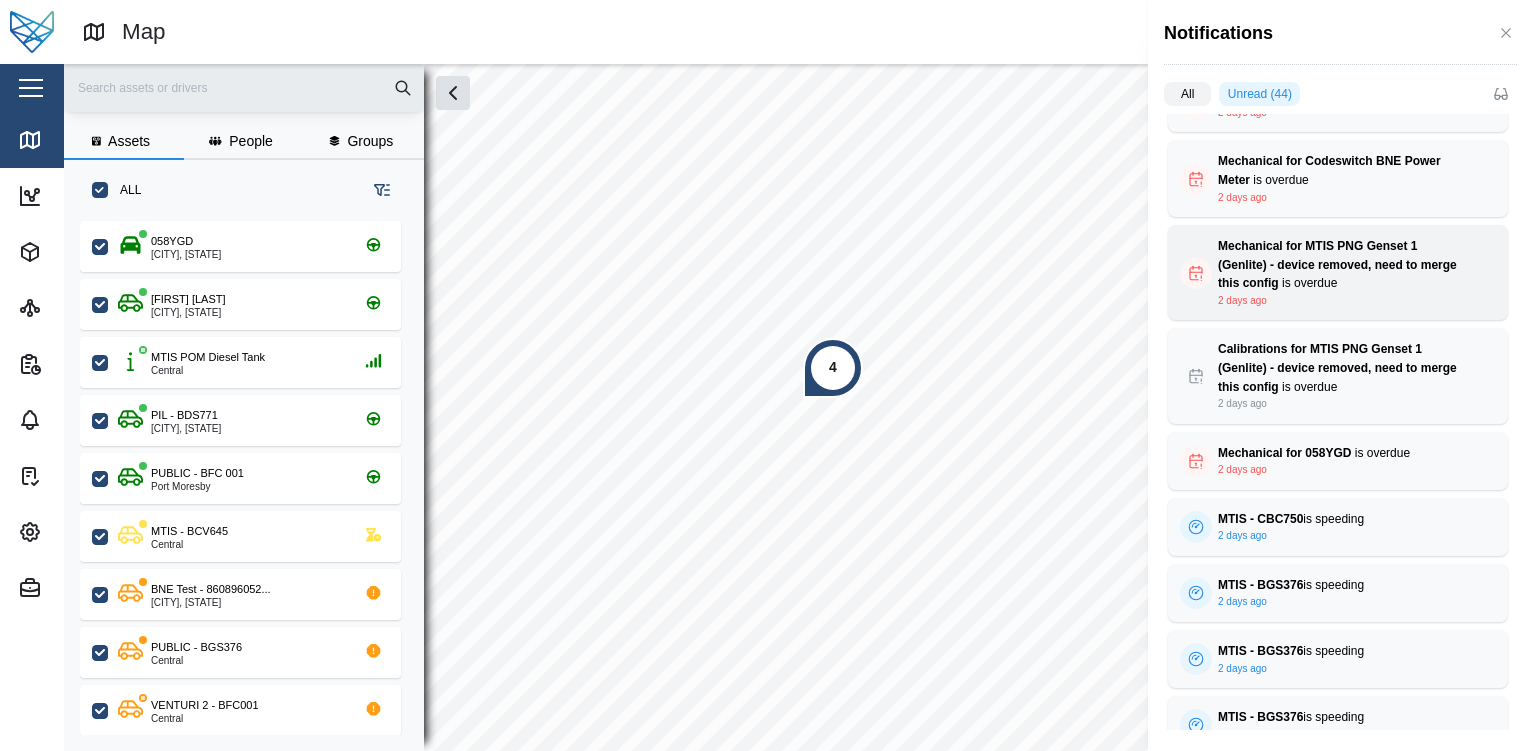 click on "Mechanical for MTIS PNG Genset 1 (Genlite) - device removed, need to merge this config   is overdue 2 days ago" at bounding box center [1338, 272] 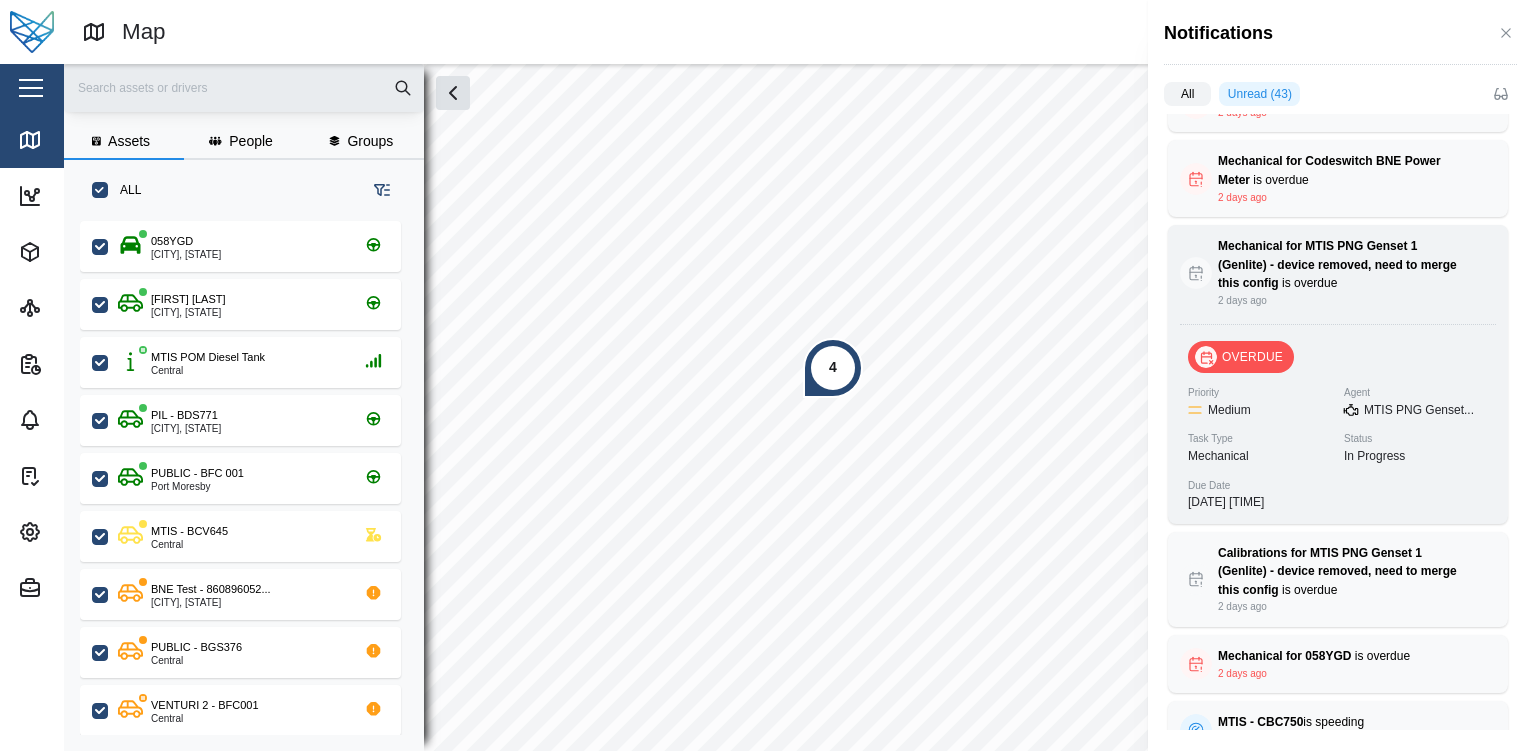 click on "Mechanical for MTIS PNG Genset 1 (Genlite) - device removed, need to merge this config   is overdue 2 days ago" at bounding box center [1338, 272] 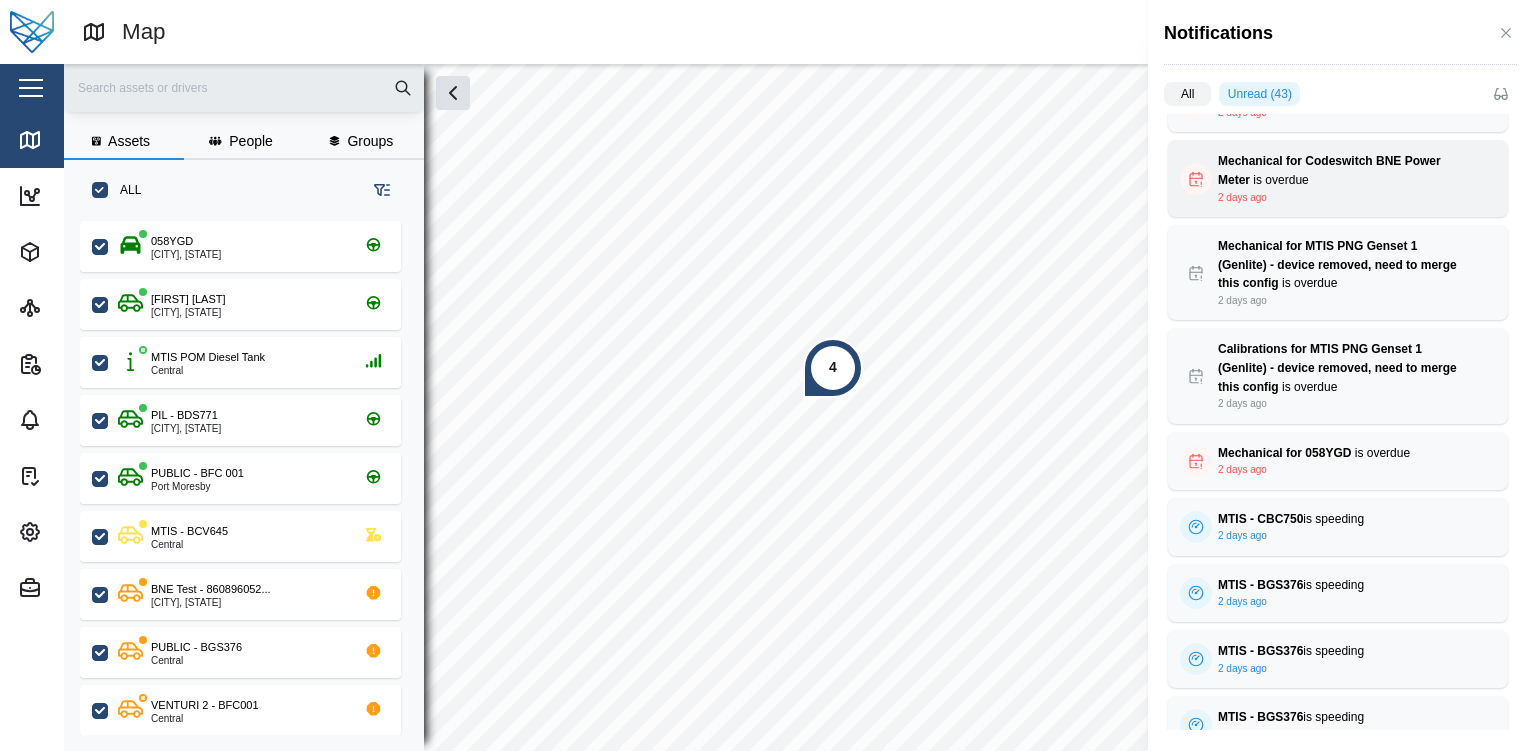 click on "Mechanical for Codeswitch BNE Power Meter   is overdue" at bounding box center (1338, 170) 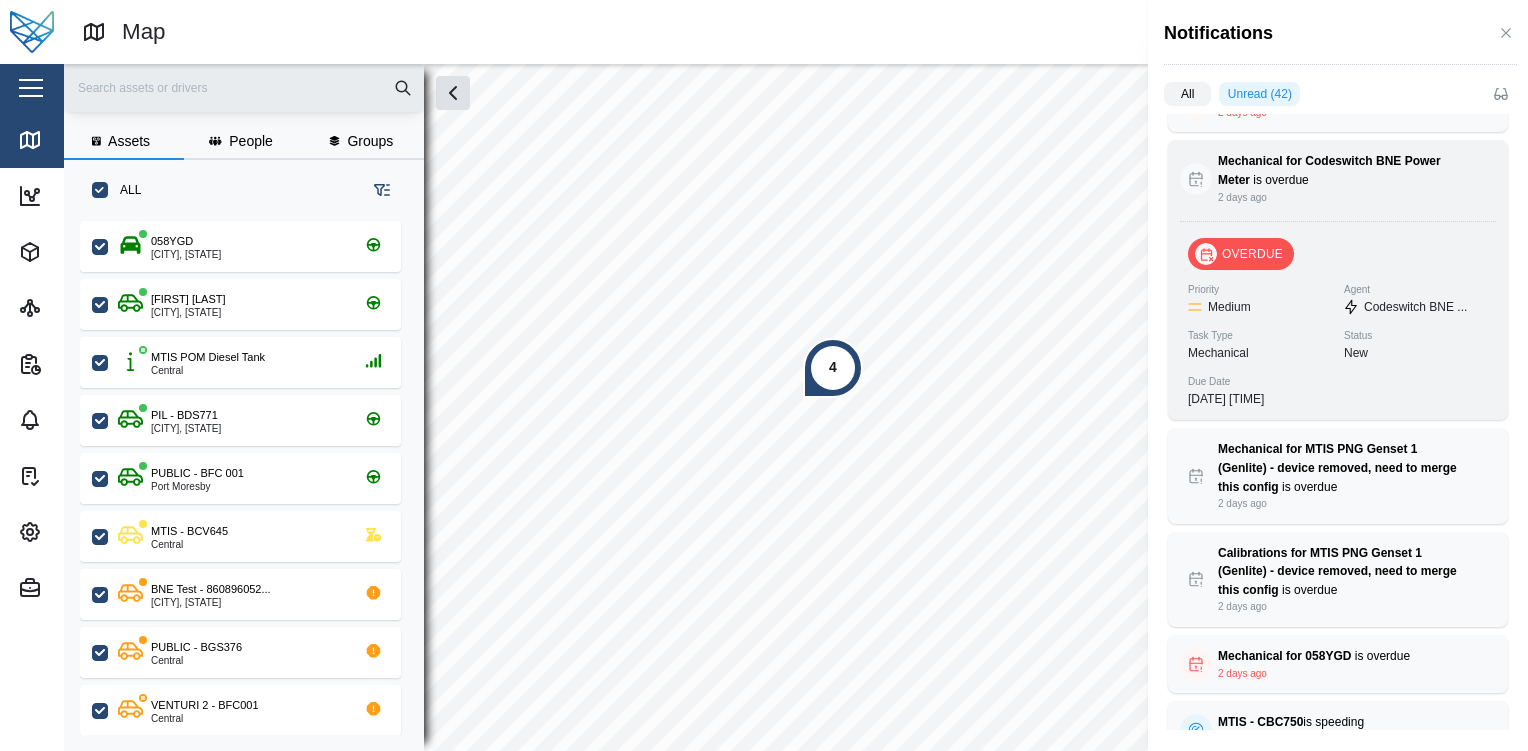 click on "Mechanical for Codeswitch BNE Power Meter   is overdue" at bounding box center (1338, 170) 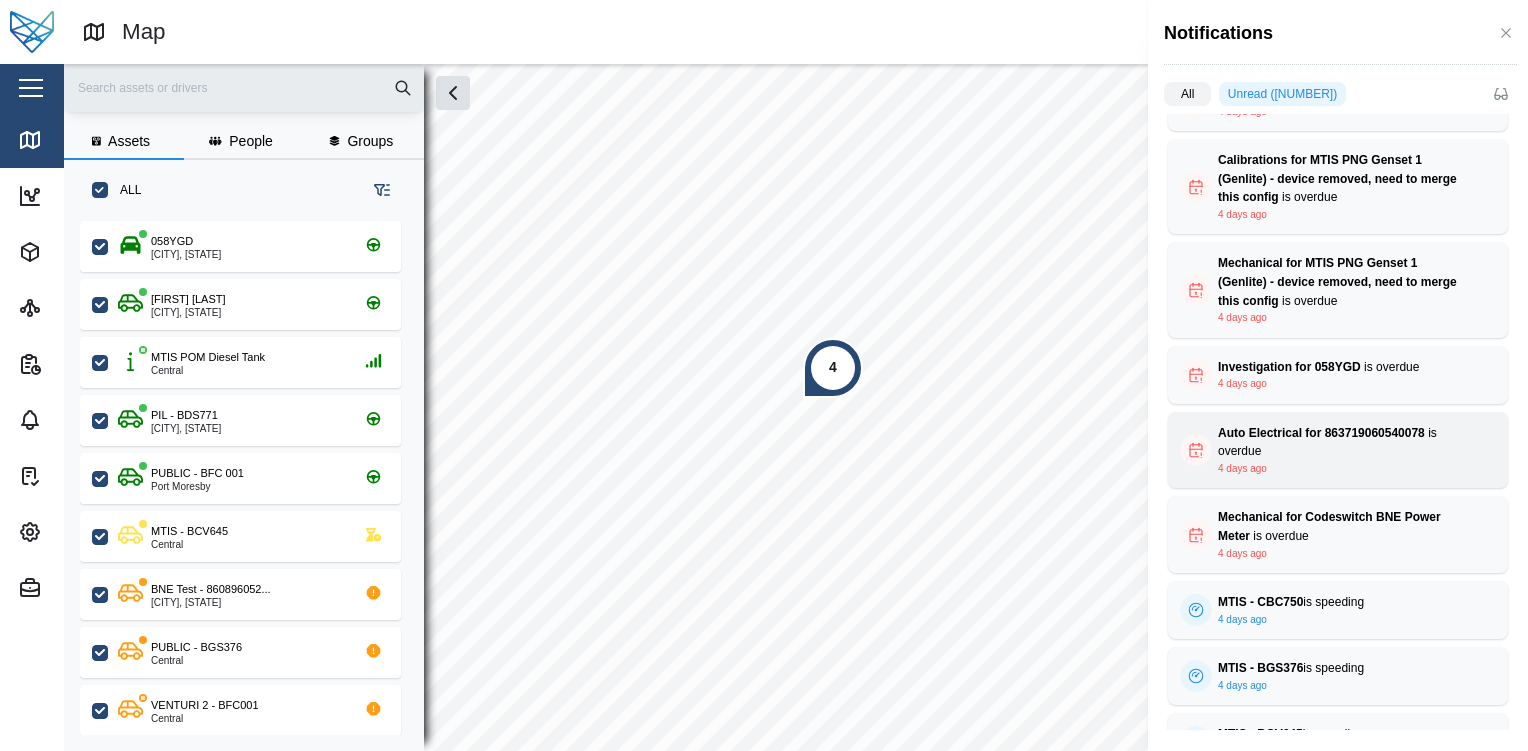 scroll, scrollTop: 2373, scrollLeft: 0, axis: vertical 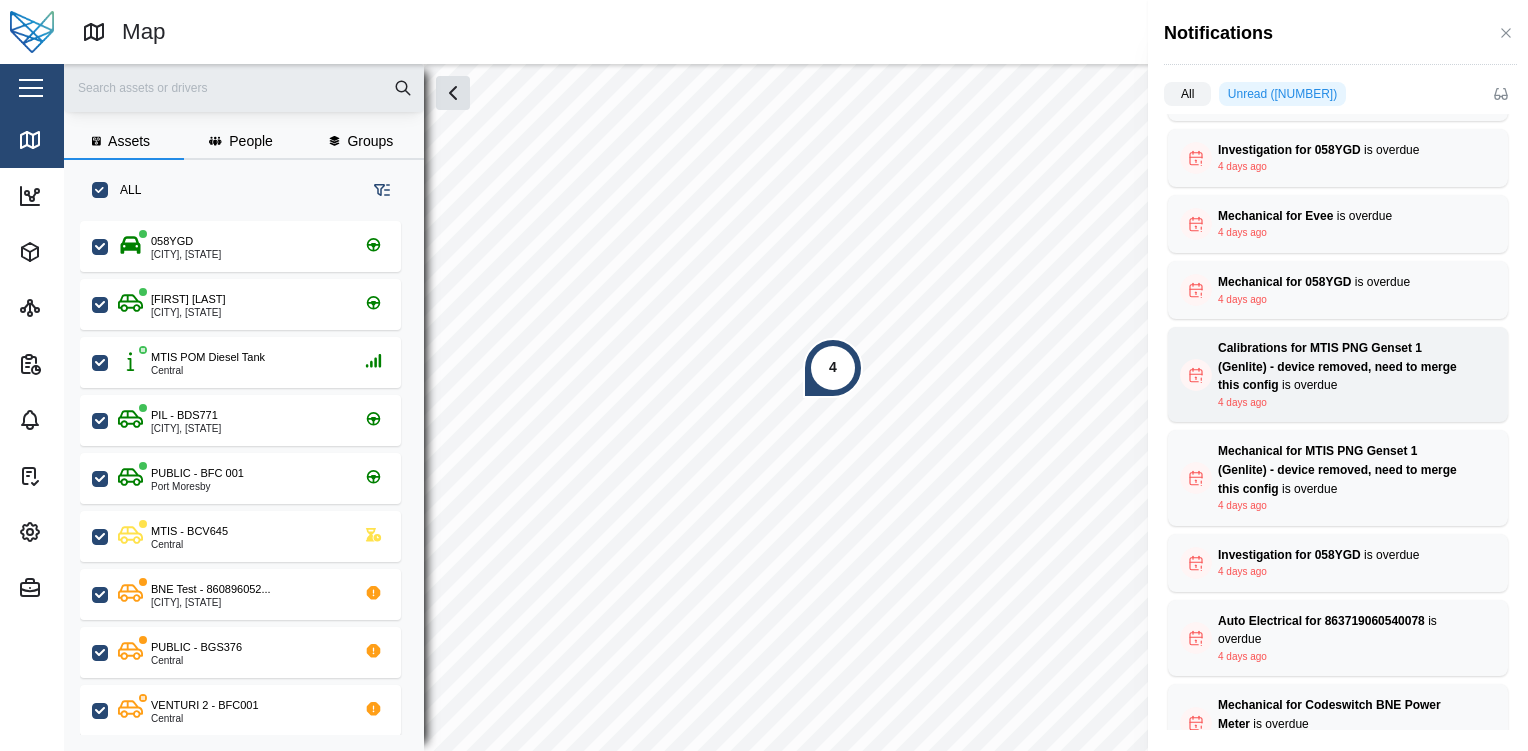 click on "Calibrations for MTIS PNG Genset 1 (Genlite) - device removed, need to merge this config   is overdue 4 days ago" at bounding box center (1338, 374) 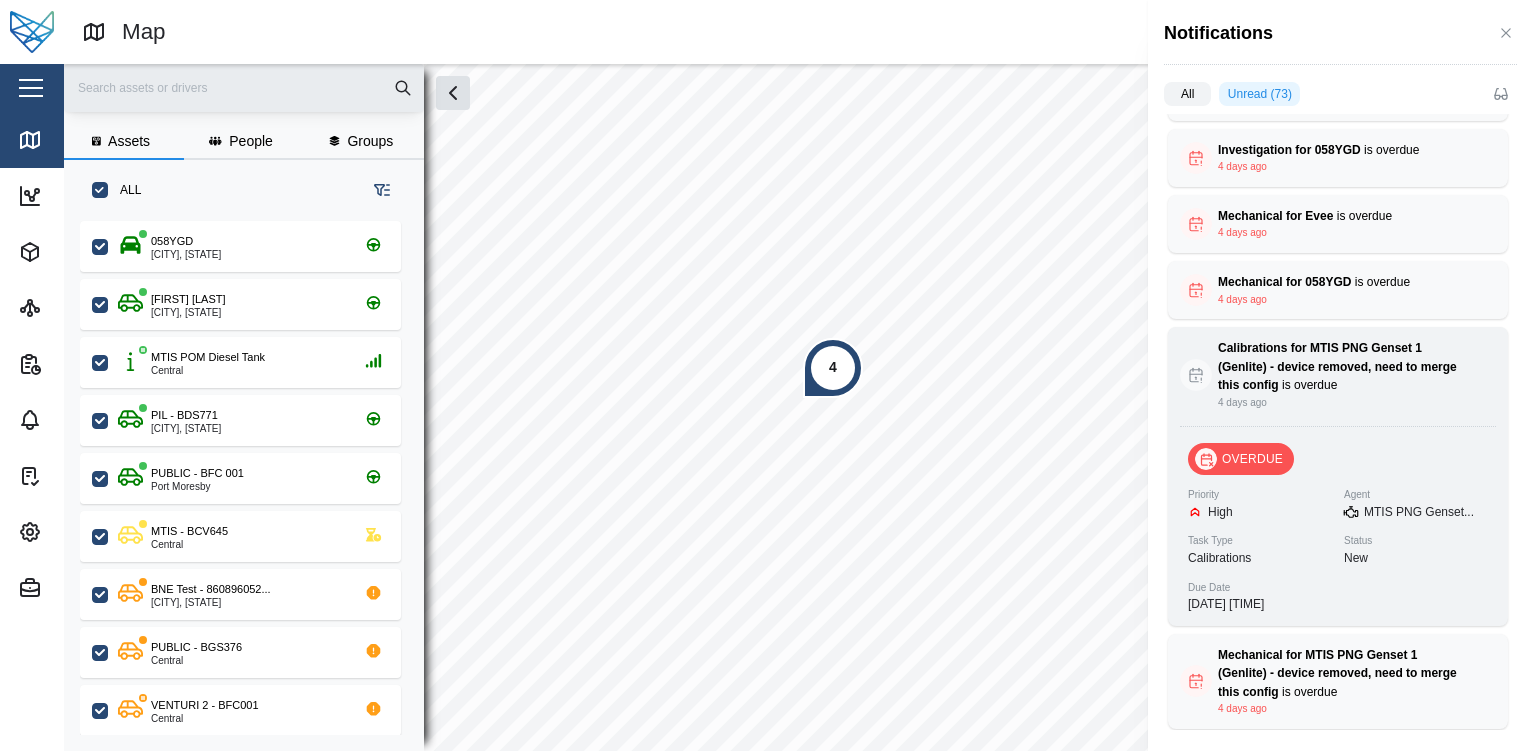 click on "Calibrations for MTIS PNG Genset 1 (Genlite) - device removed, need to merge this config   is overdue 4 days ago" at bounding box center [1338, 374] 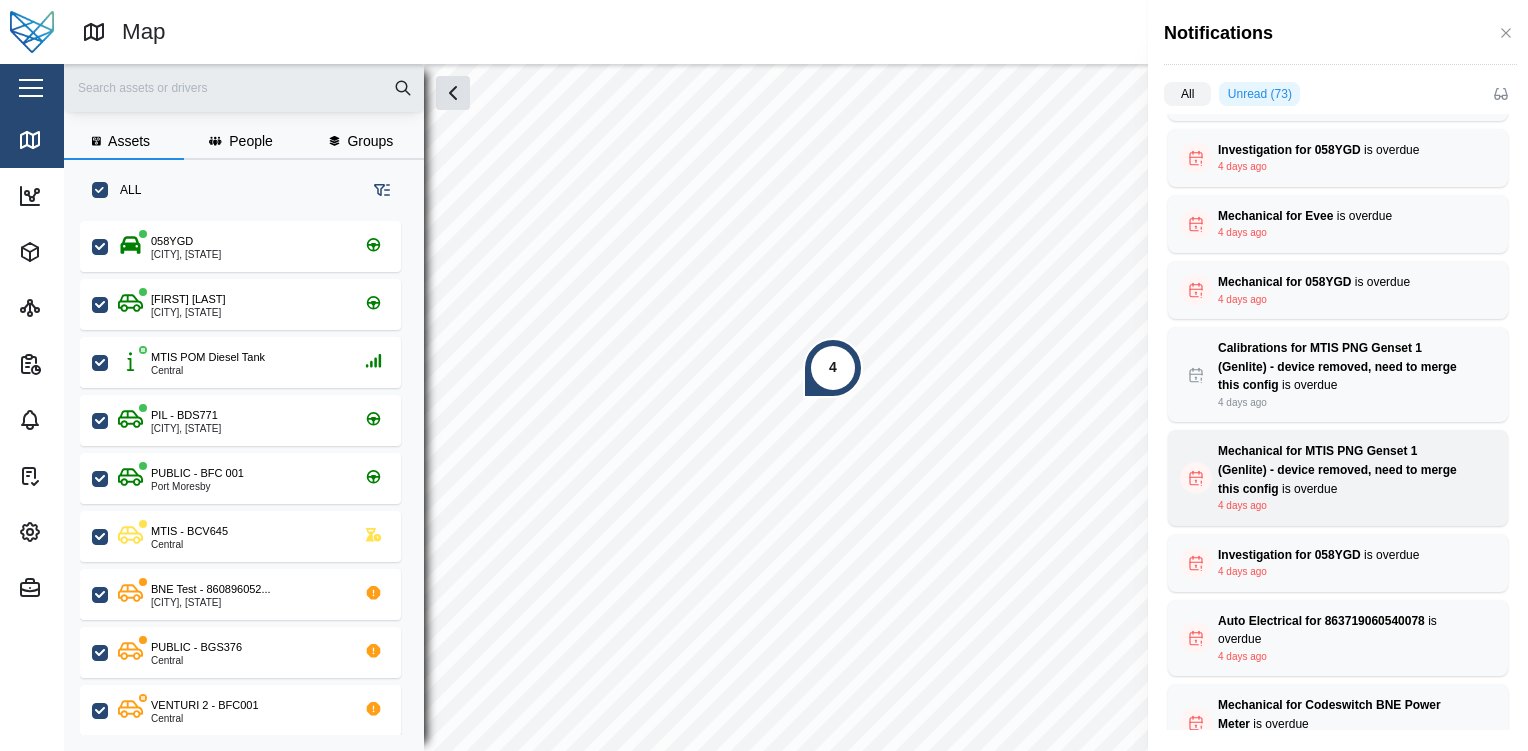 click on "Mechanical for MTIS PNG Genset 1 (Genlite) - device removed, need to merge this config" at bounding box center (1337, 469) 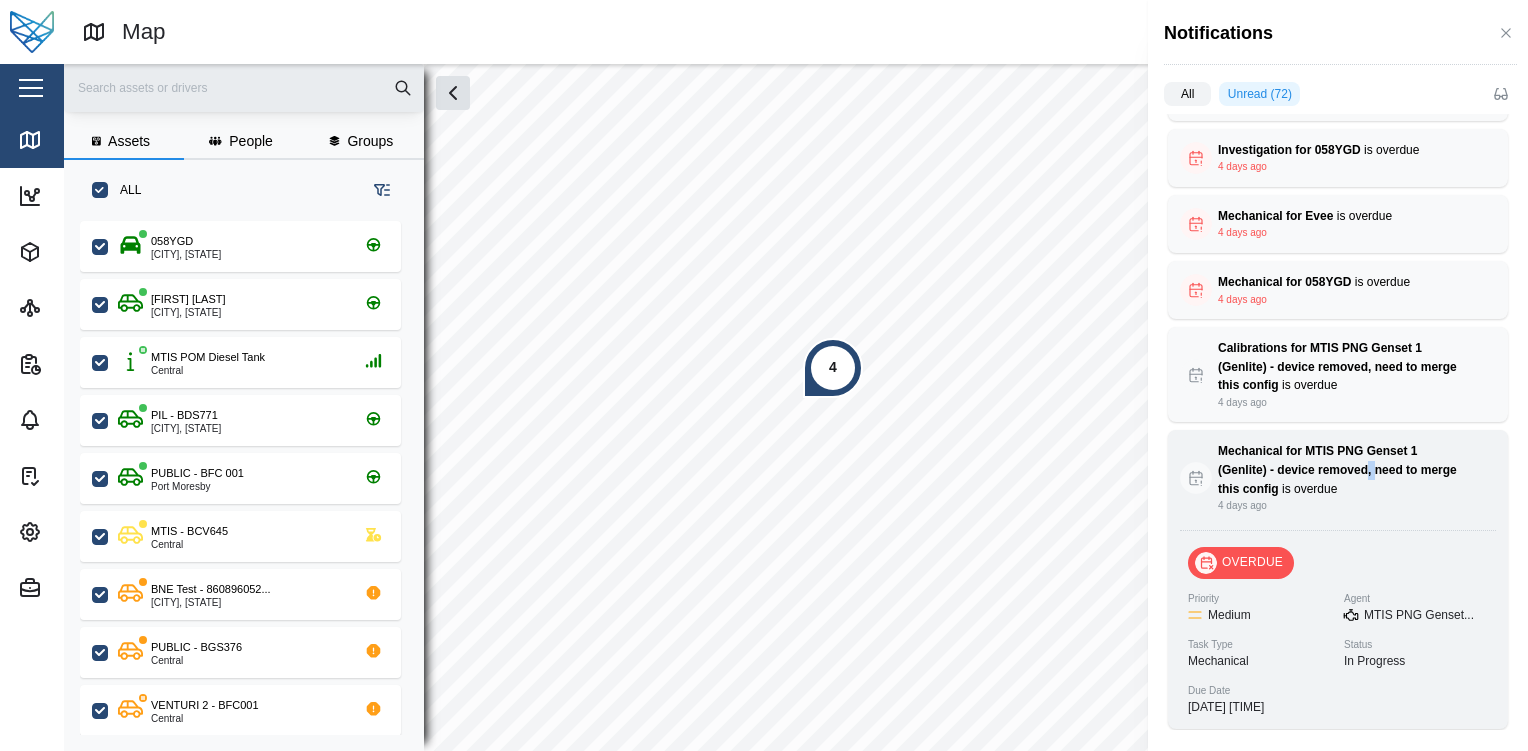 click on "Mechanical for MTIS PNG Genset 1 (Genlite) - device removed, need to merge this config" at bounding box center [1337, 469] 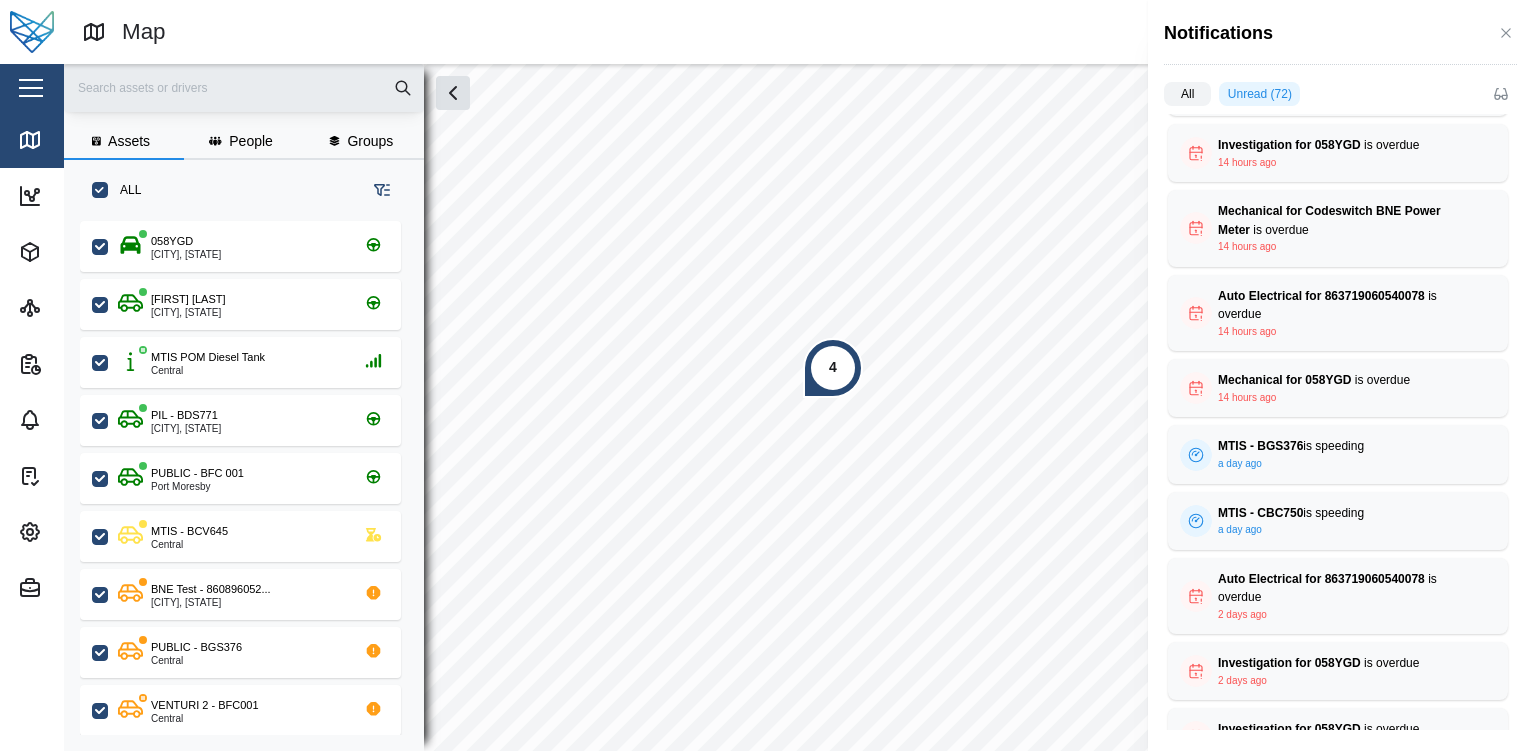 scroll, scrollTop: 0, scrollLeft: 0, axis: both 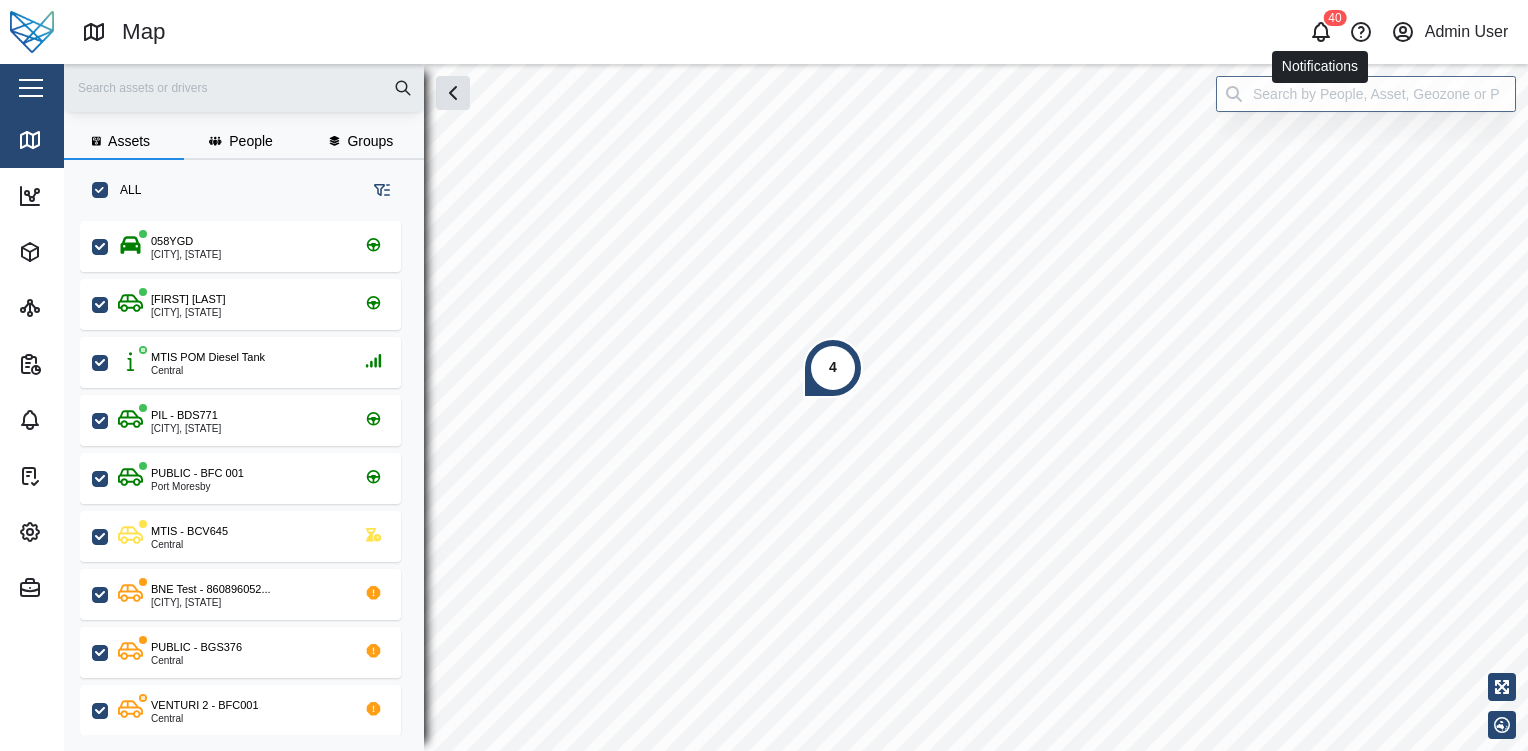 click 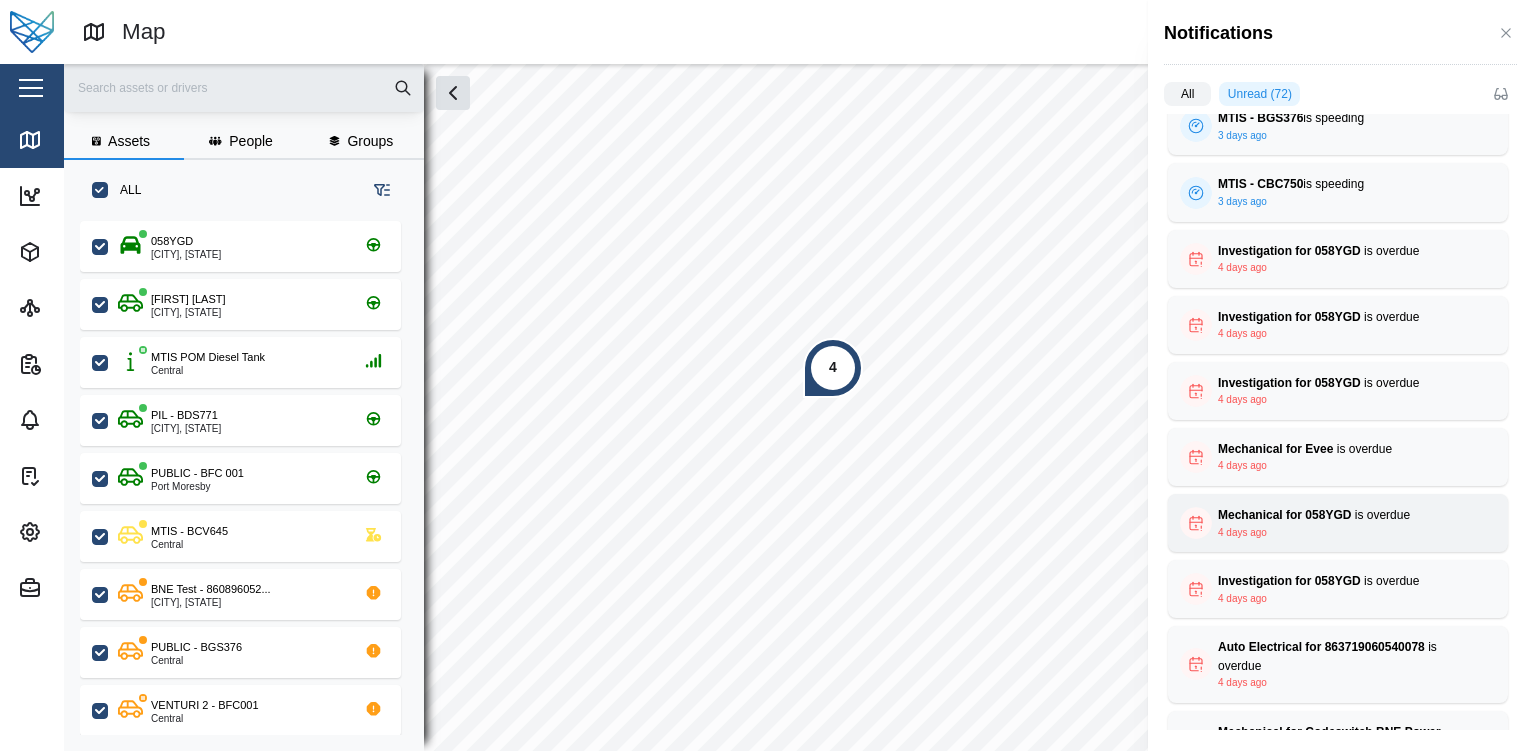 scroll, scrollTop: 2139, scrollLeft: 0, axis: vertical 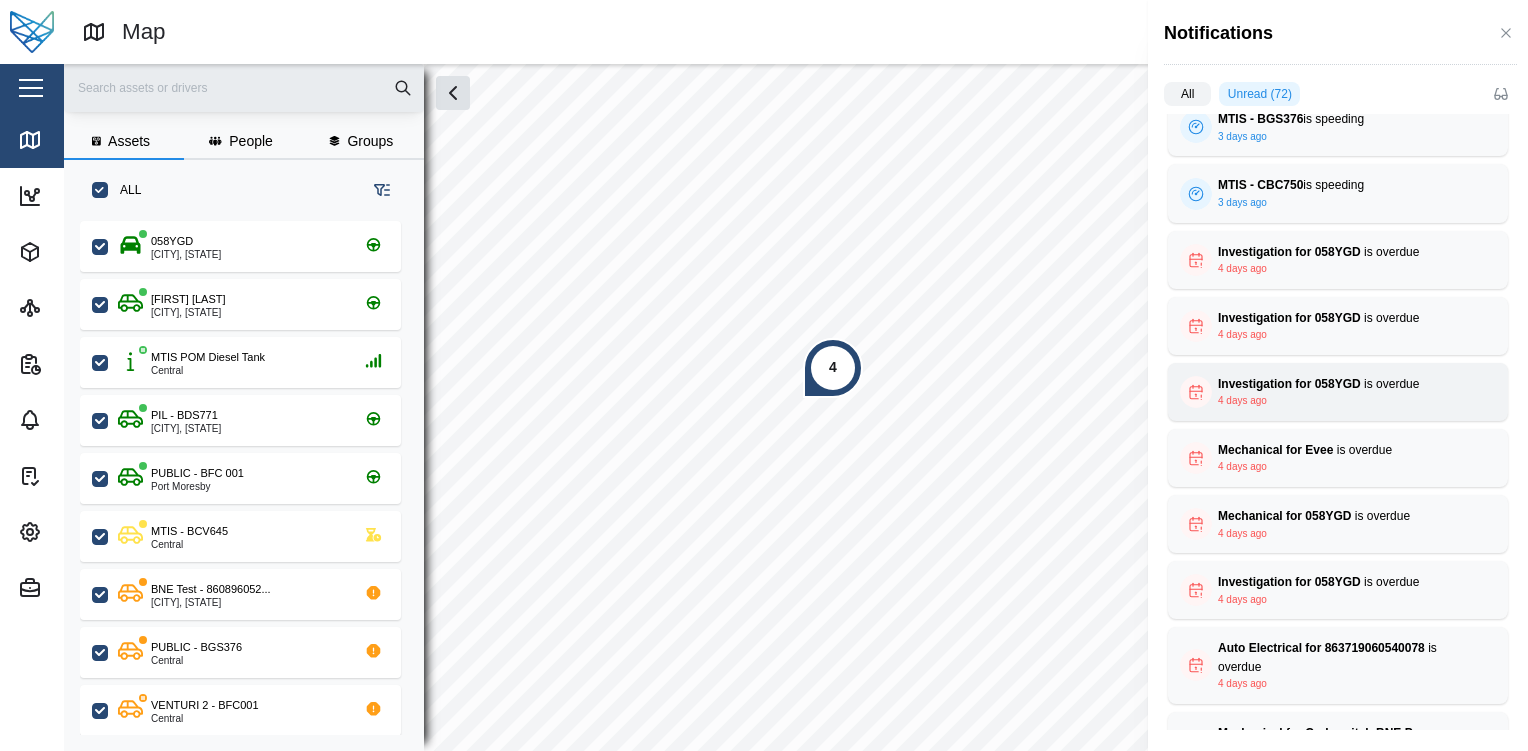 click on "Investigation for 058YGD   is overdue 4 days ago" at bounding box center (1338, 392) 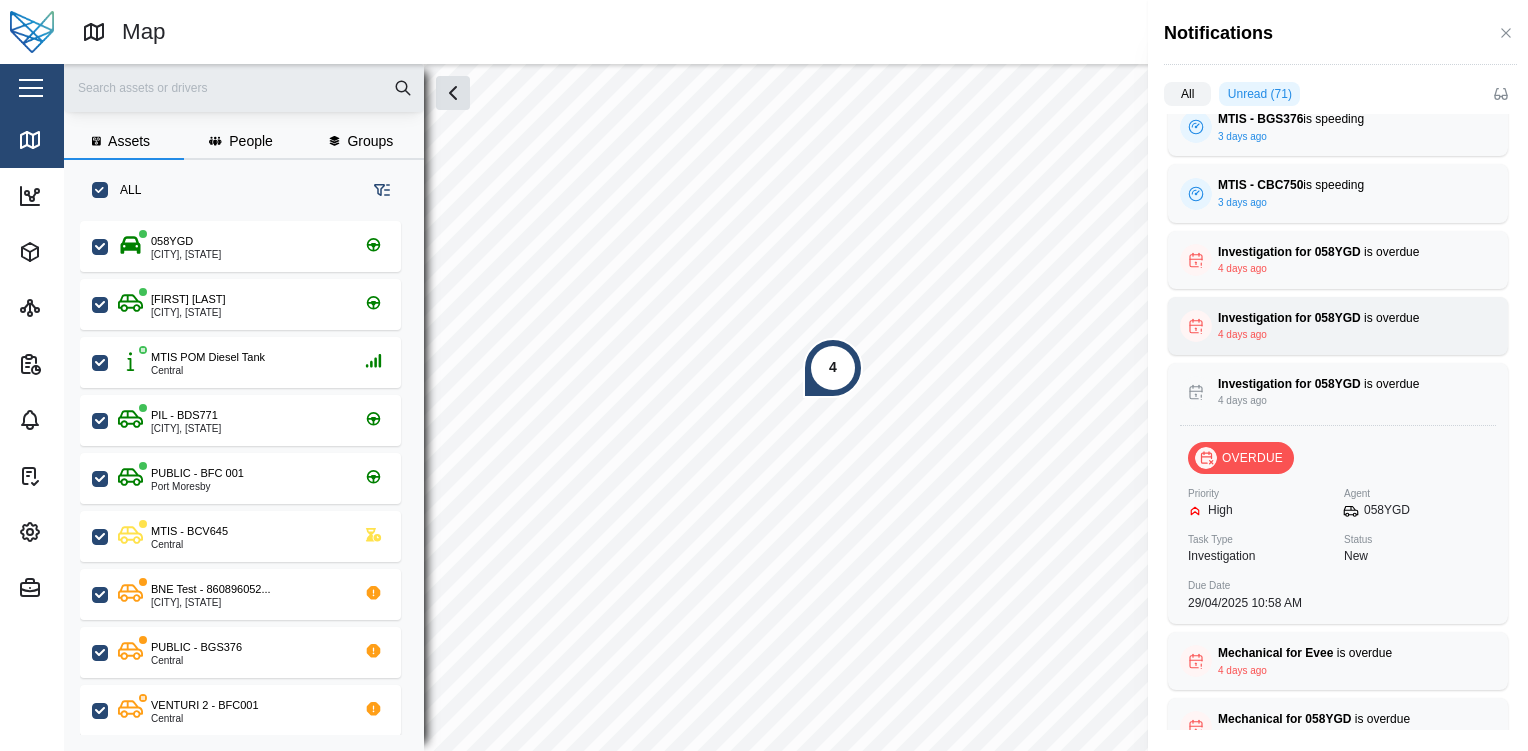 click on "Investigation for 058YGD   is overdue" at bounding box center [1338, 318] 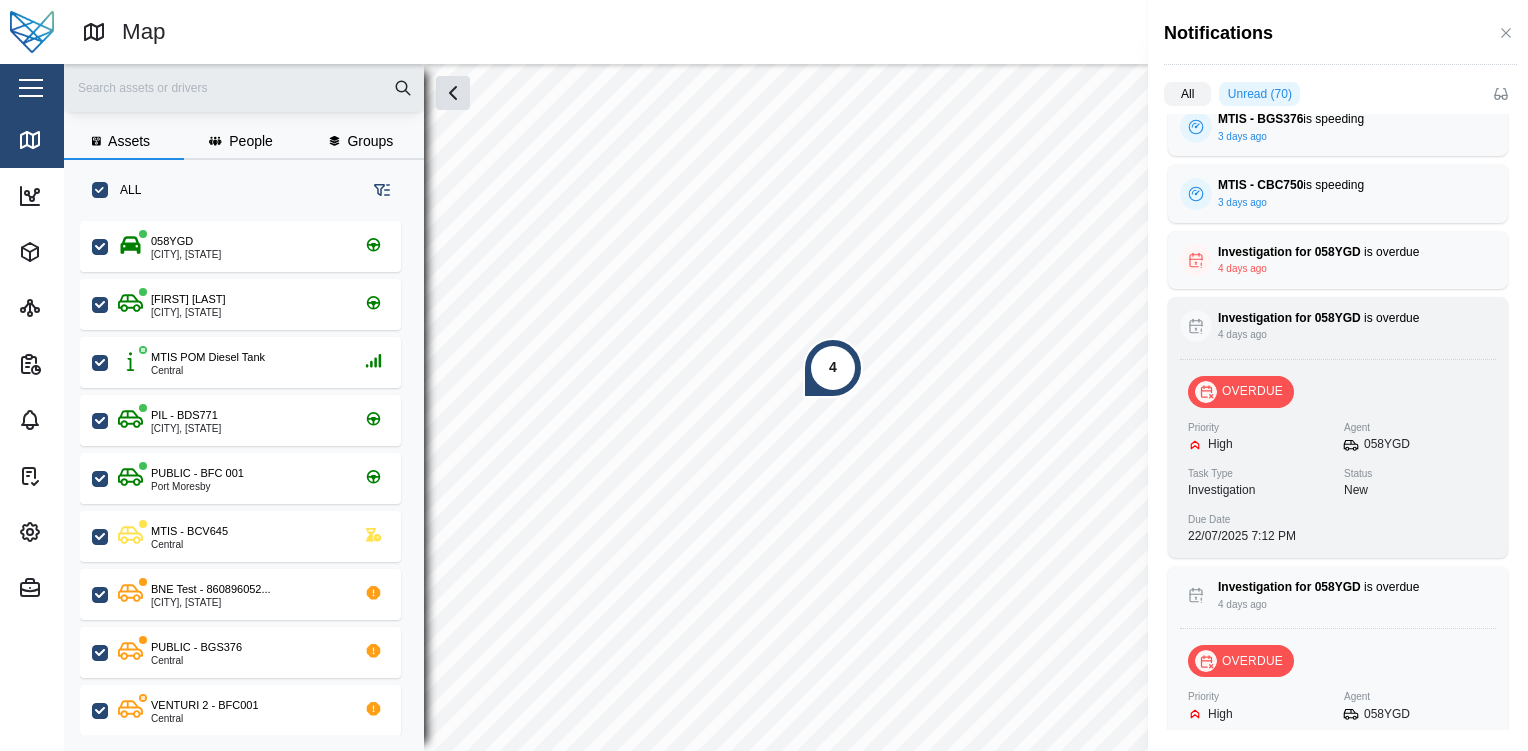 click on "Investigation for 058YGD" at bounding box center (1289, 318) 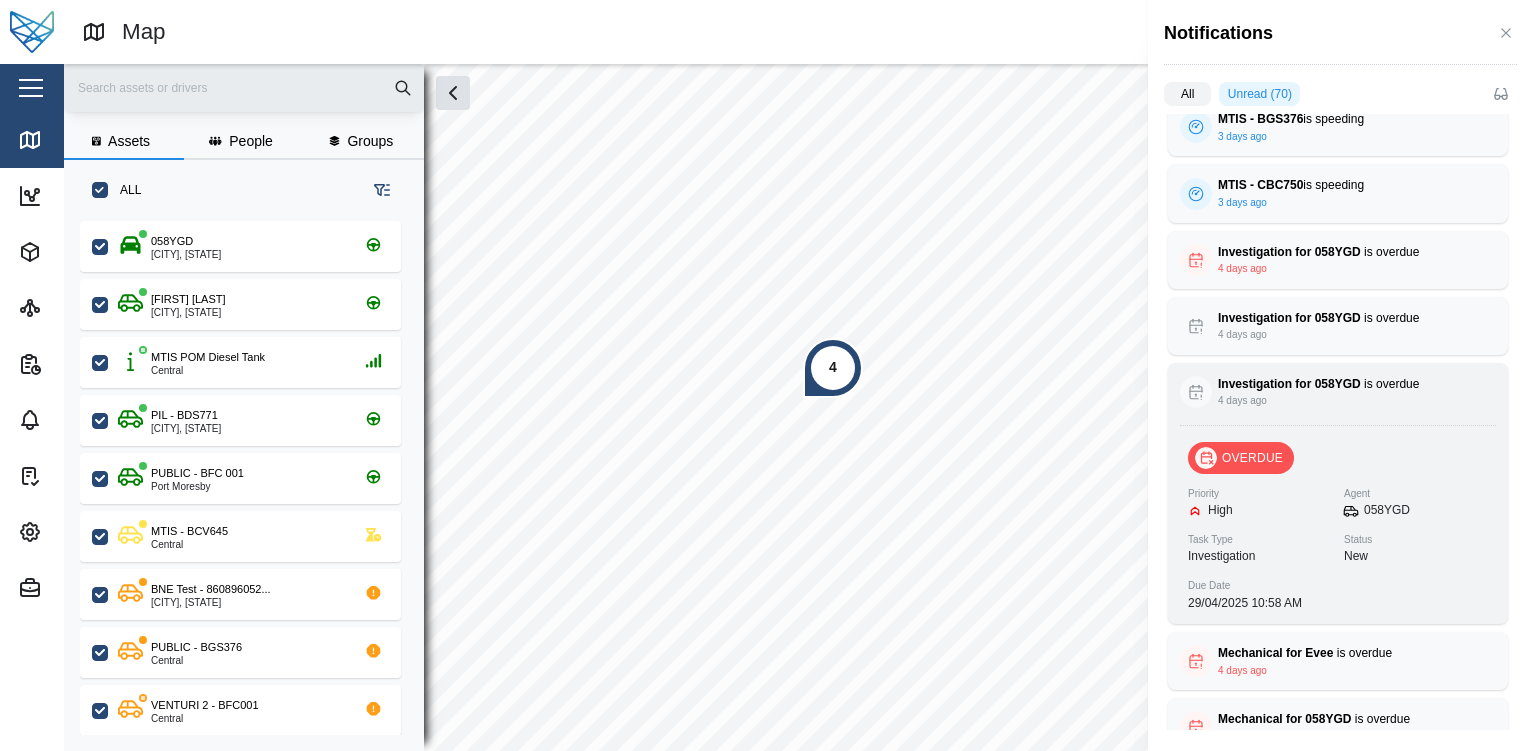 click on "Investigation for 058YGD" at bounding box center [1289, 384] 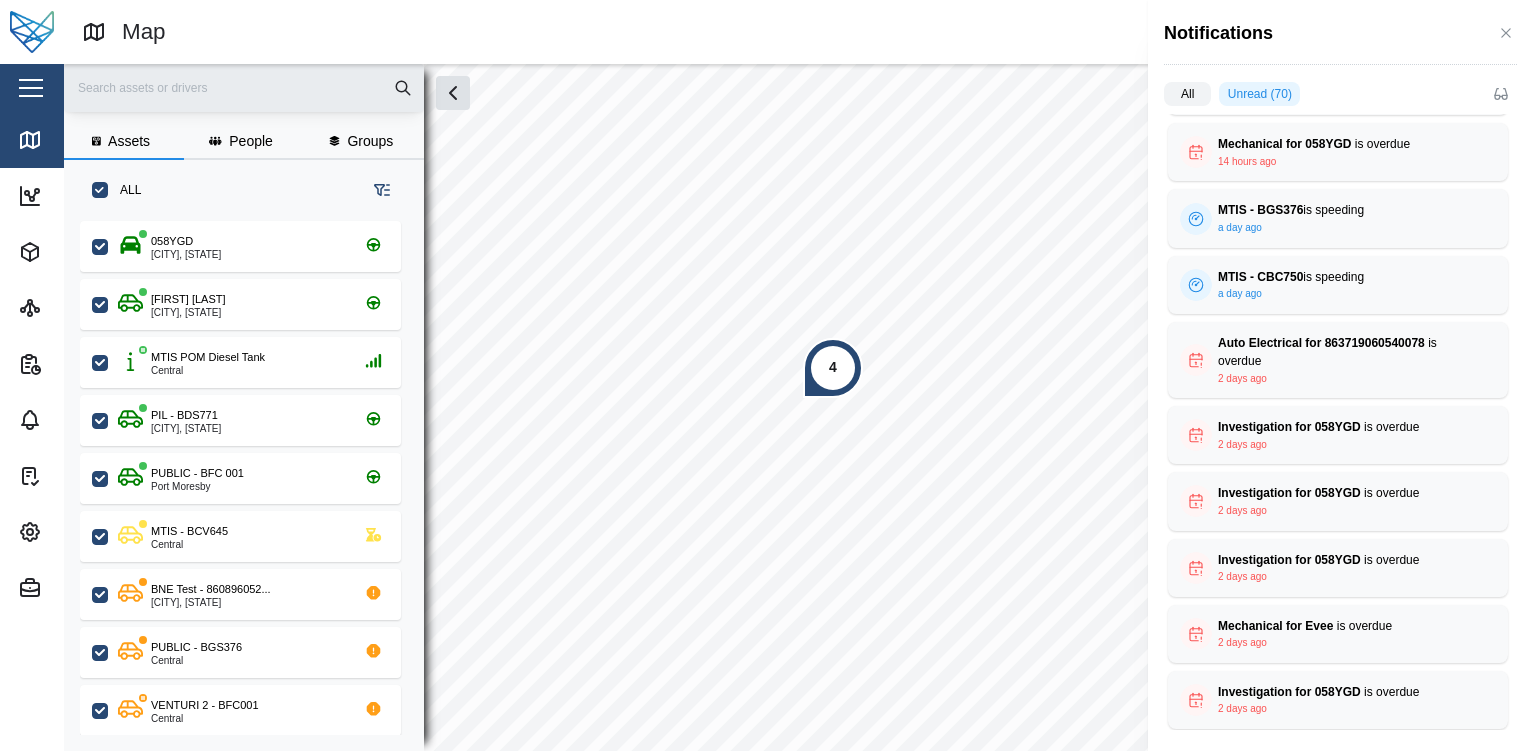 scroll, scrollTop: 1104, scrollLeft: 0, axis: vertical 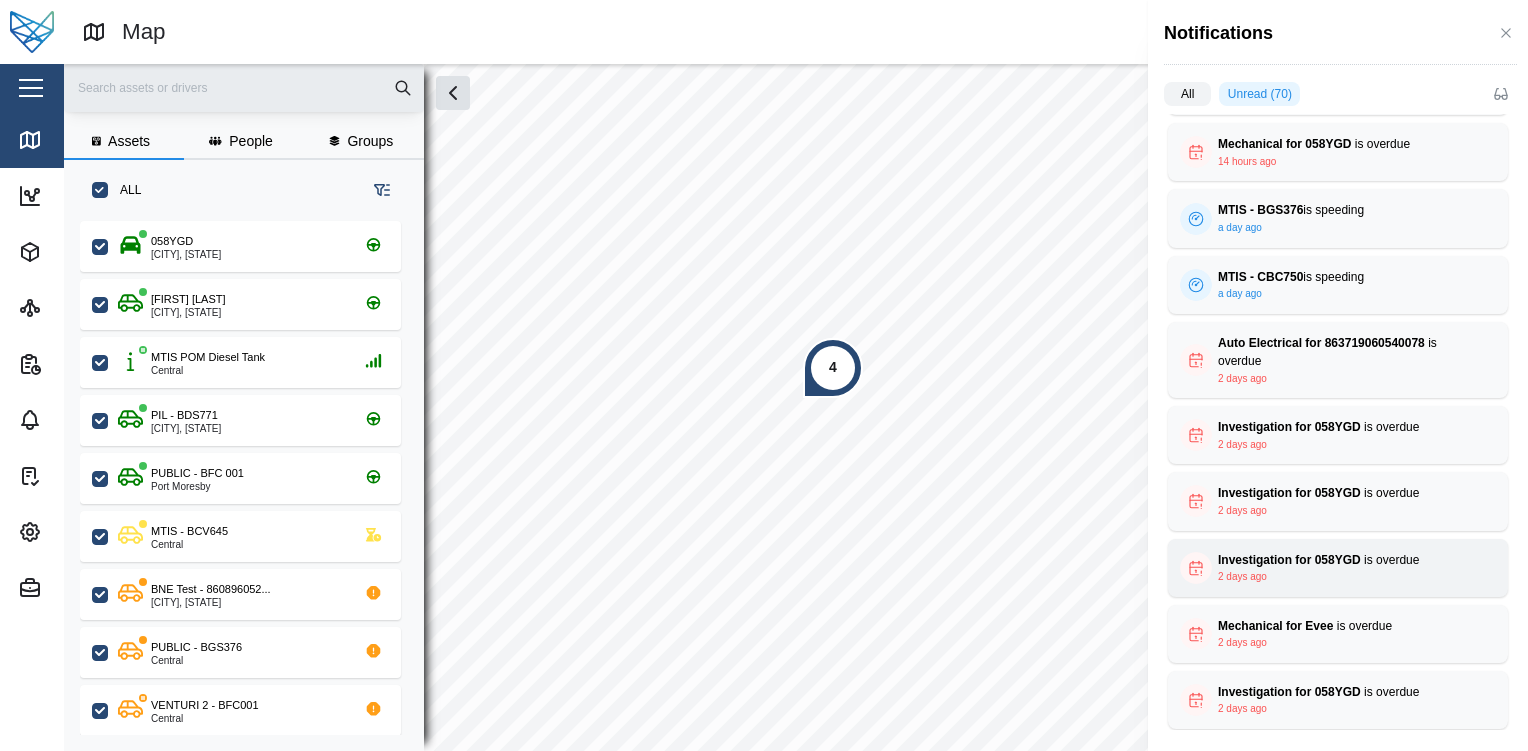 click on "Investigation for 058YGD" at bounding box center [1289, 560] 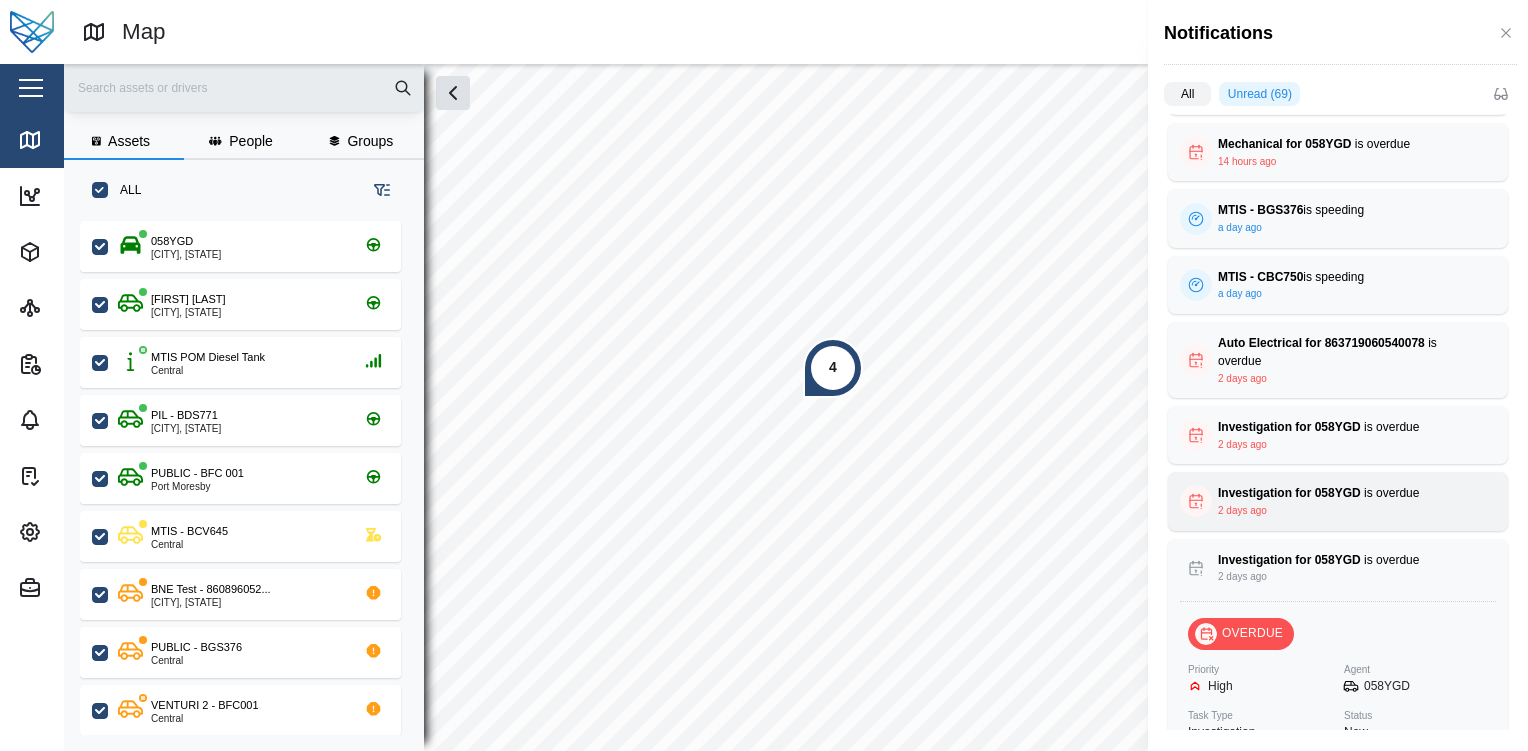 click on "Investigation for 058YGD   is overdue 2 days ago" at bounding box center (1338, 501) 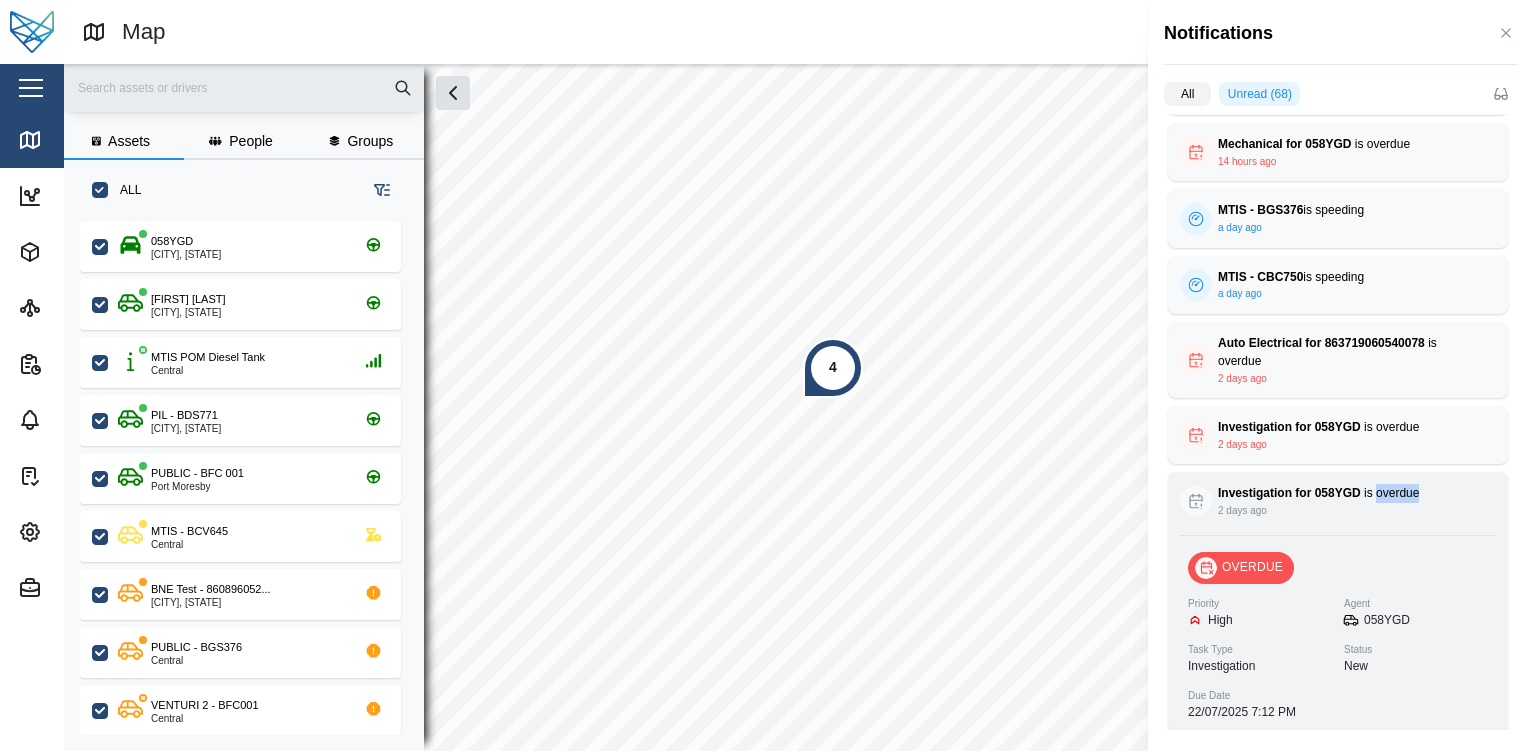 click on "Investigation for 058YGD   is overdue 2 days ago" at bounding box center [1338, 501] 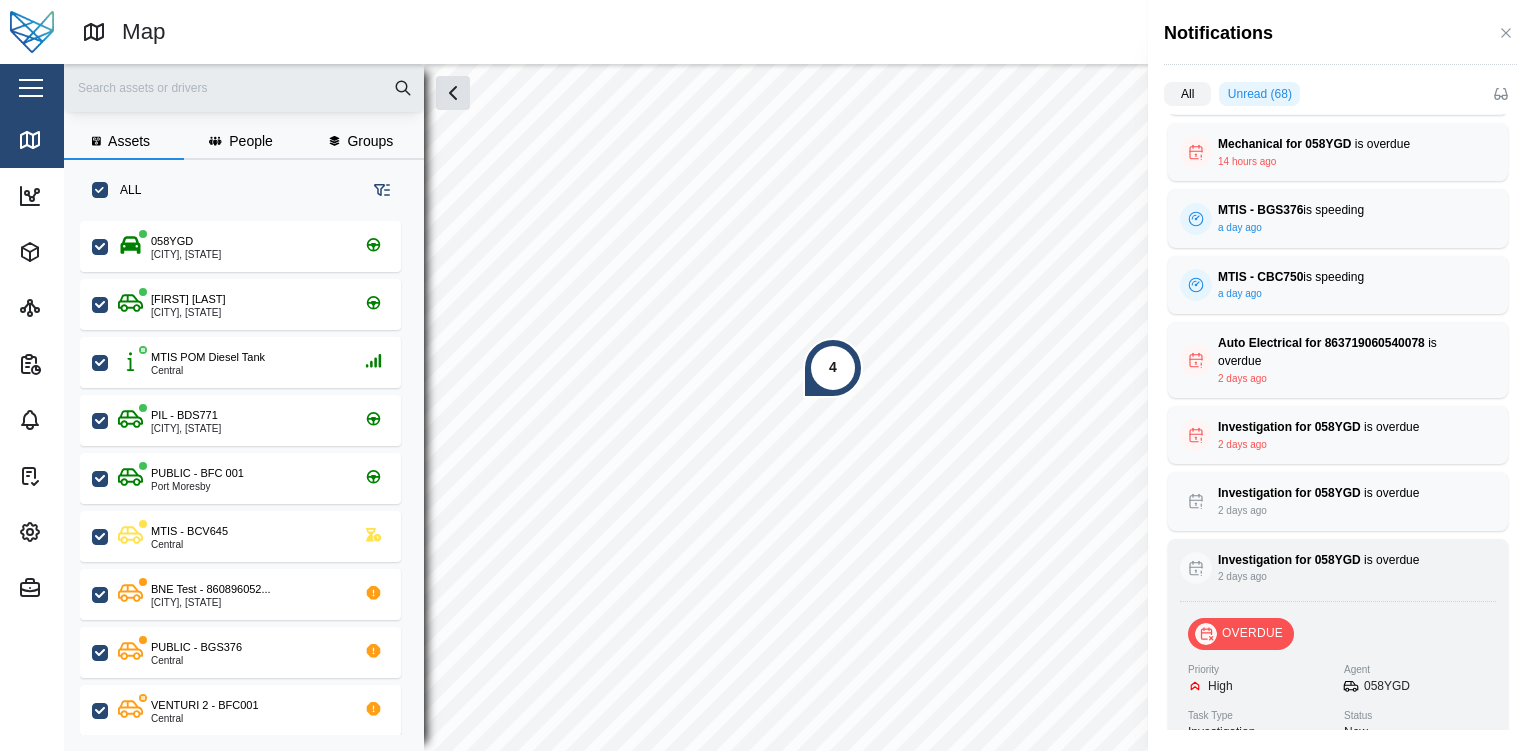 click on "Investigation for 058YGD   is overdue 2 days ago" at bounding box center (1338, 568) 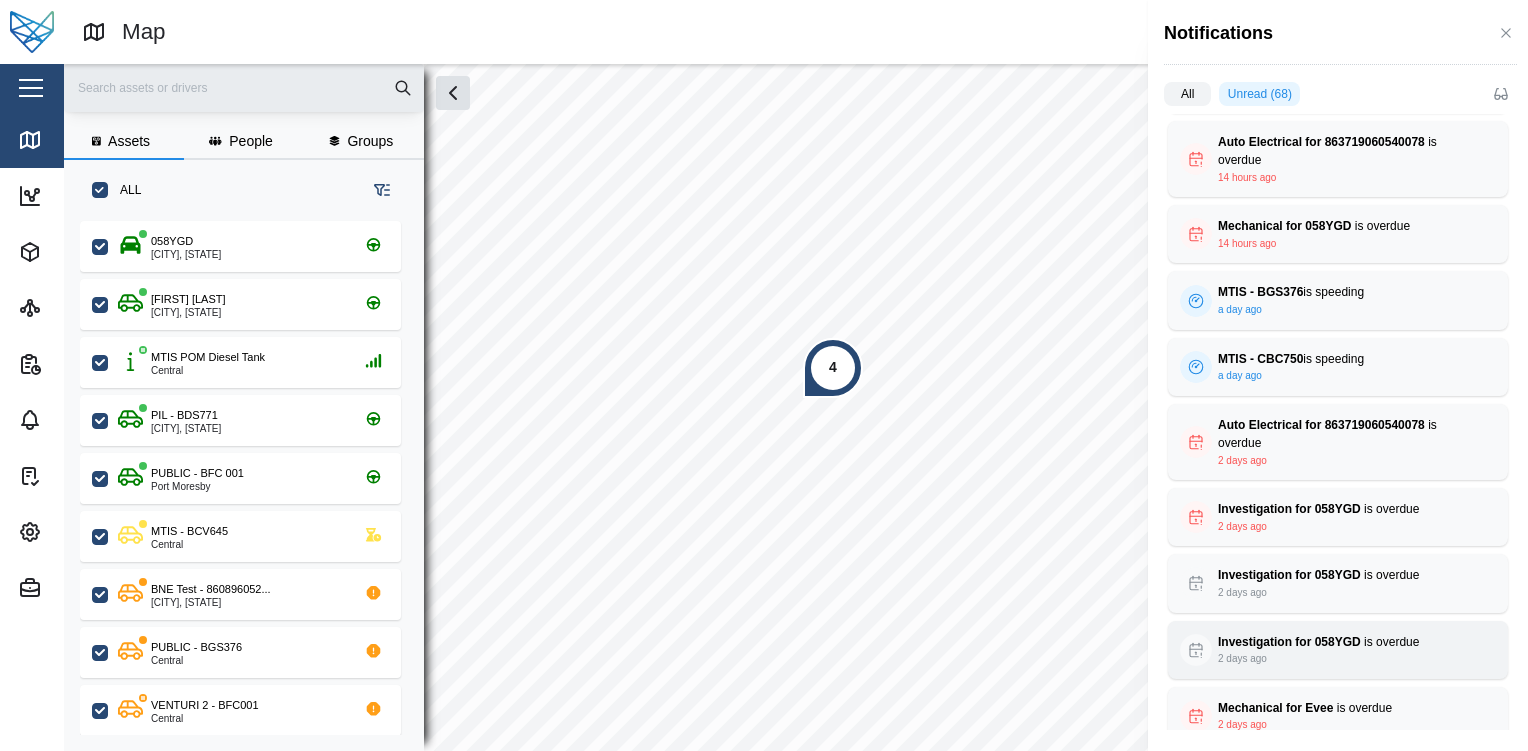 scroll, scrollTop: 0, scrollLeft: 0, axis: both 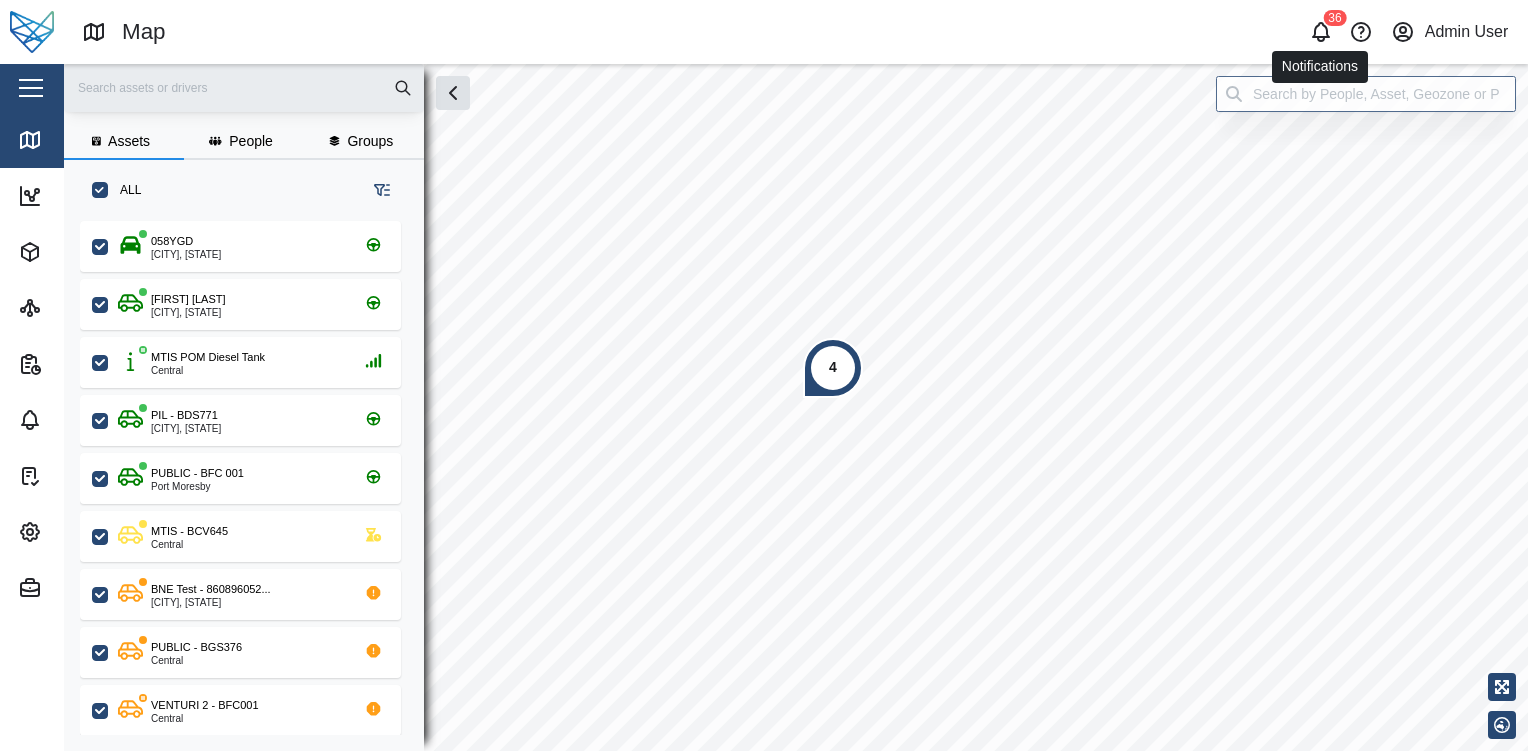 click 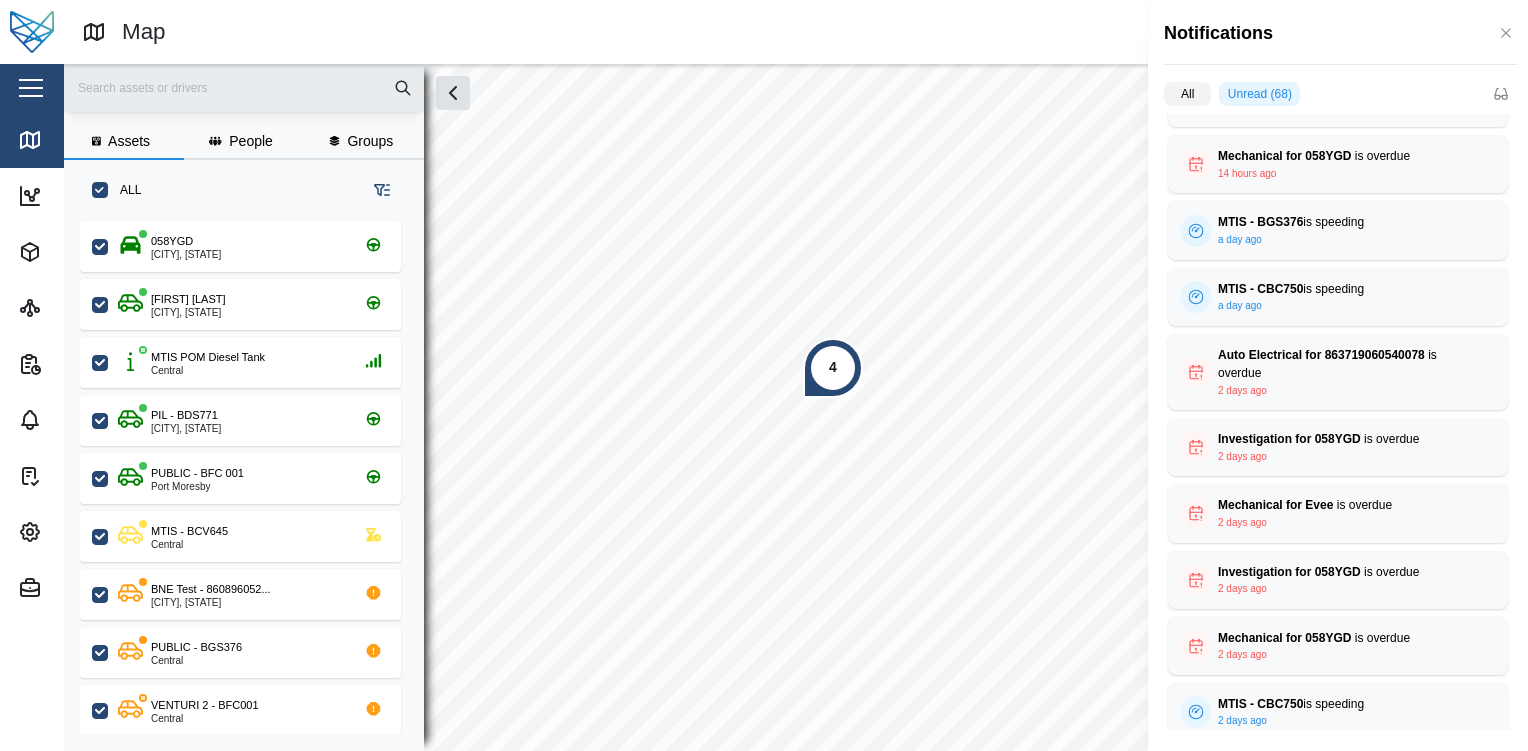 scroll, scrollTop: 0, scrollLeft: 0, axis: both 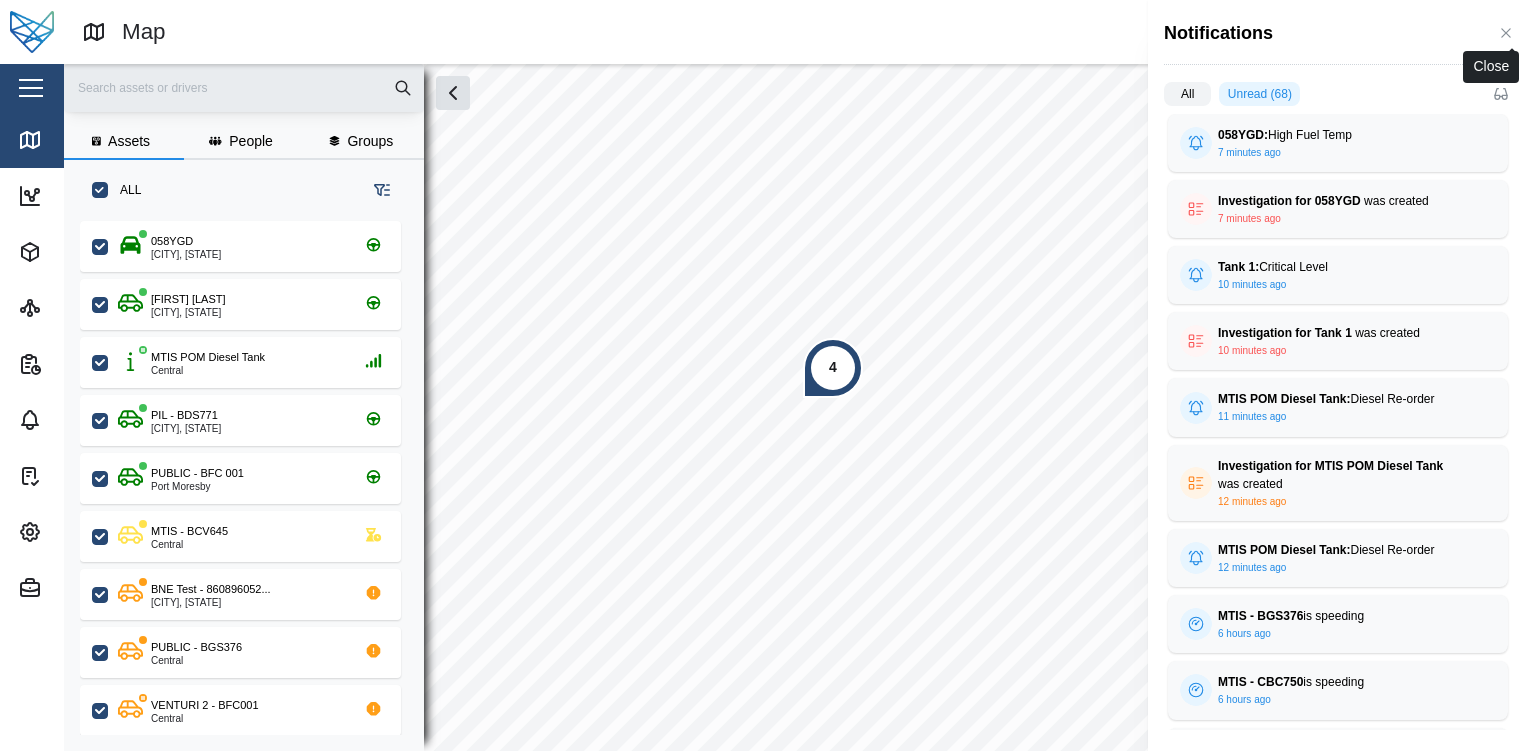 click 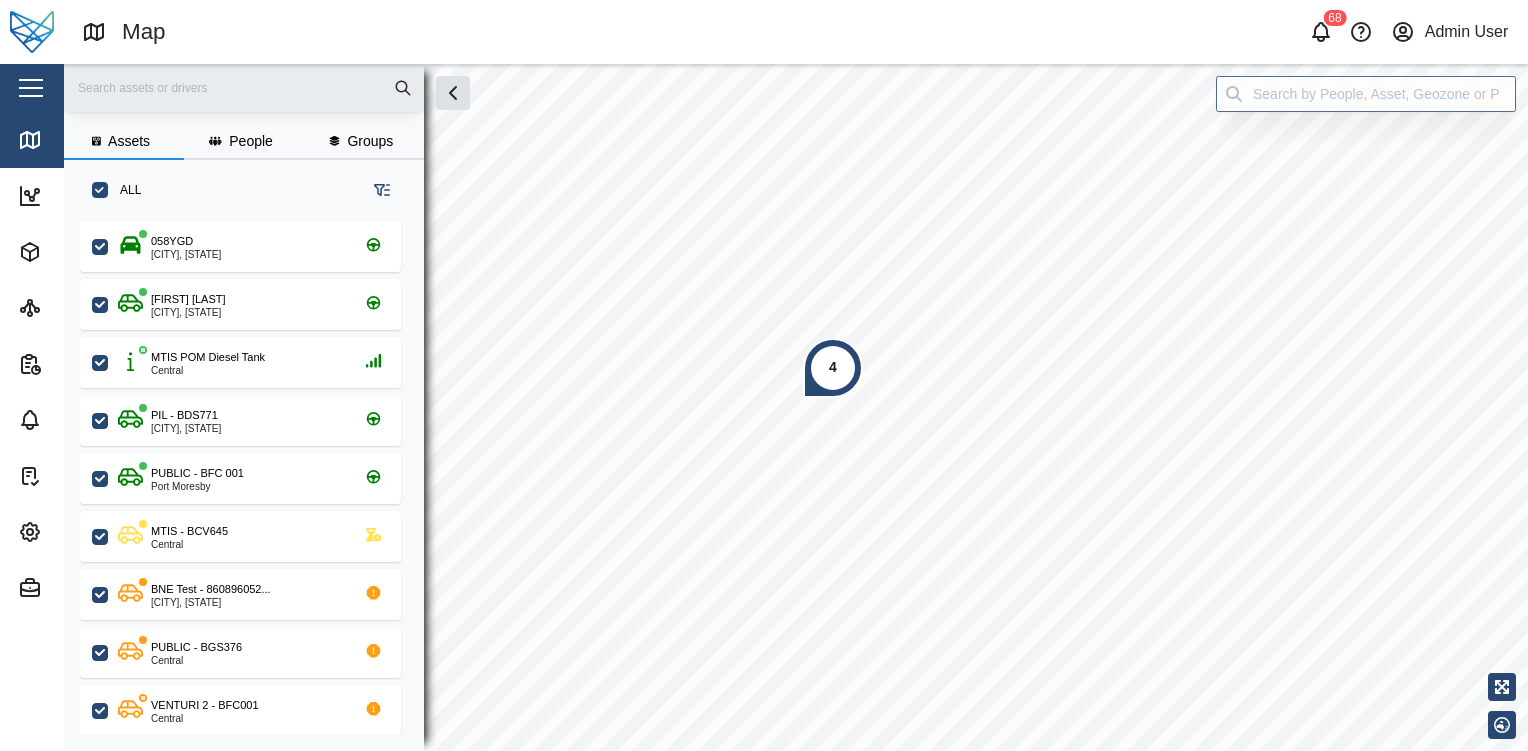 drag, startPoint x: 1155, startPoint y: 25, endPoint x: 1091, endPoint y: 36, distance: 64.93843 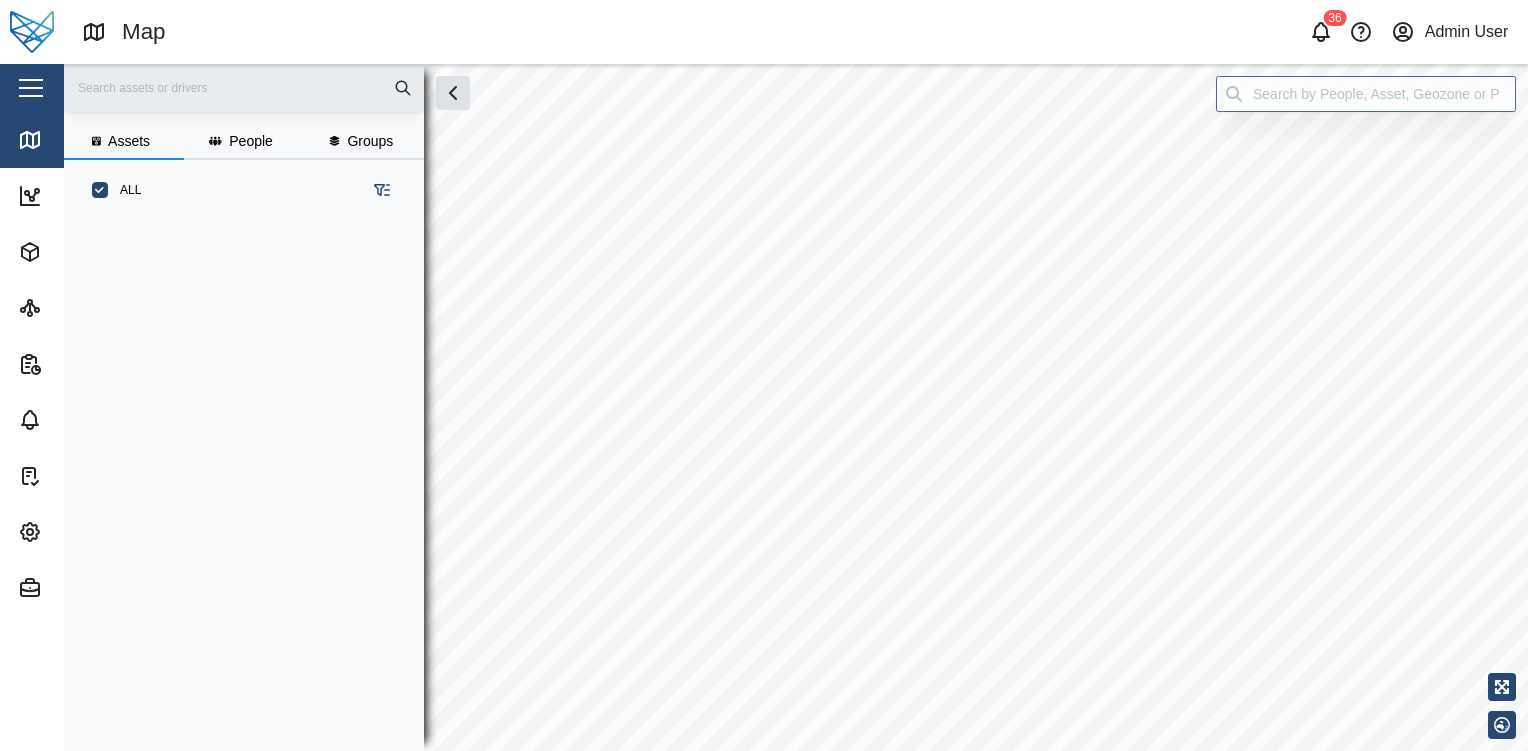click 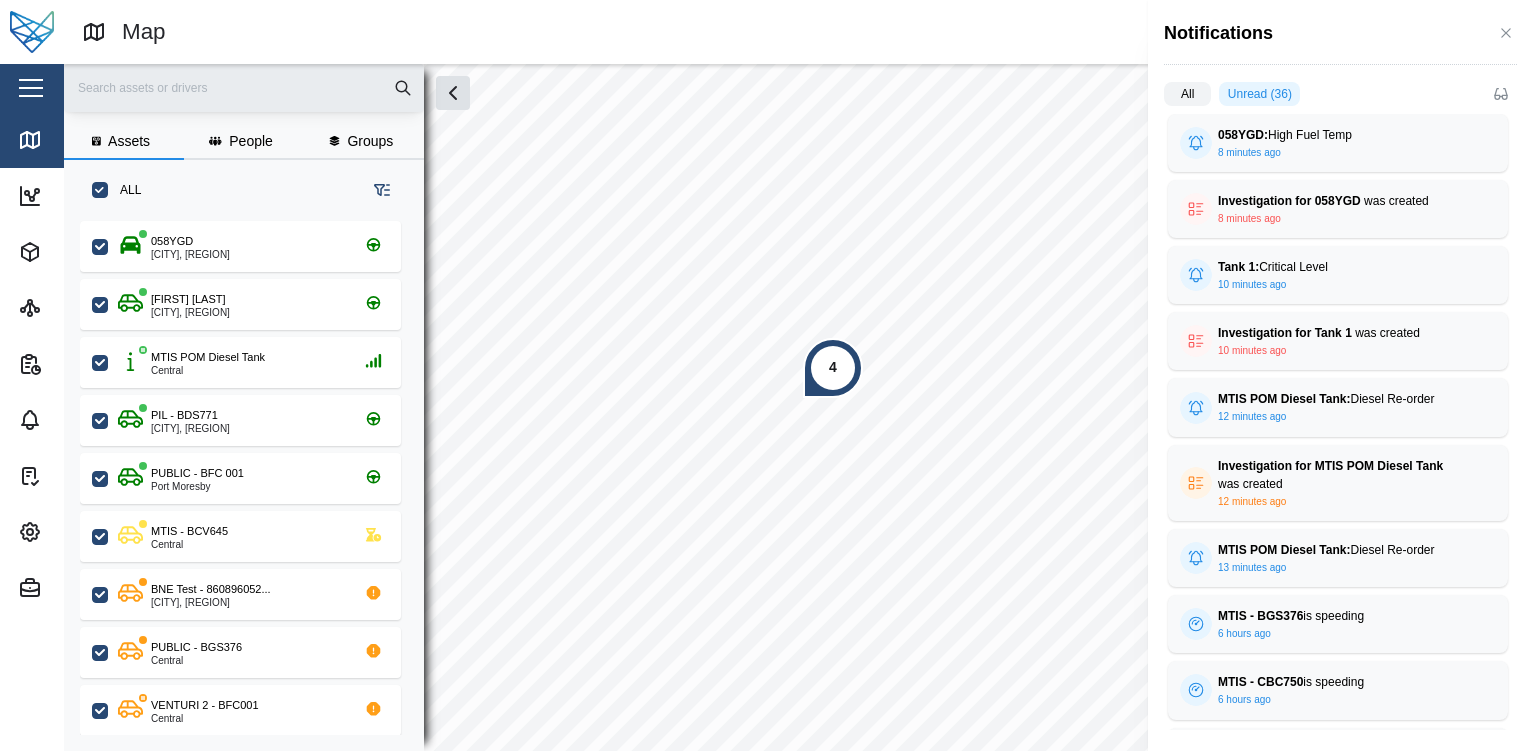 scroll, scrollTop: 16, scrollLeft: 16, axis: both 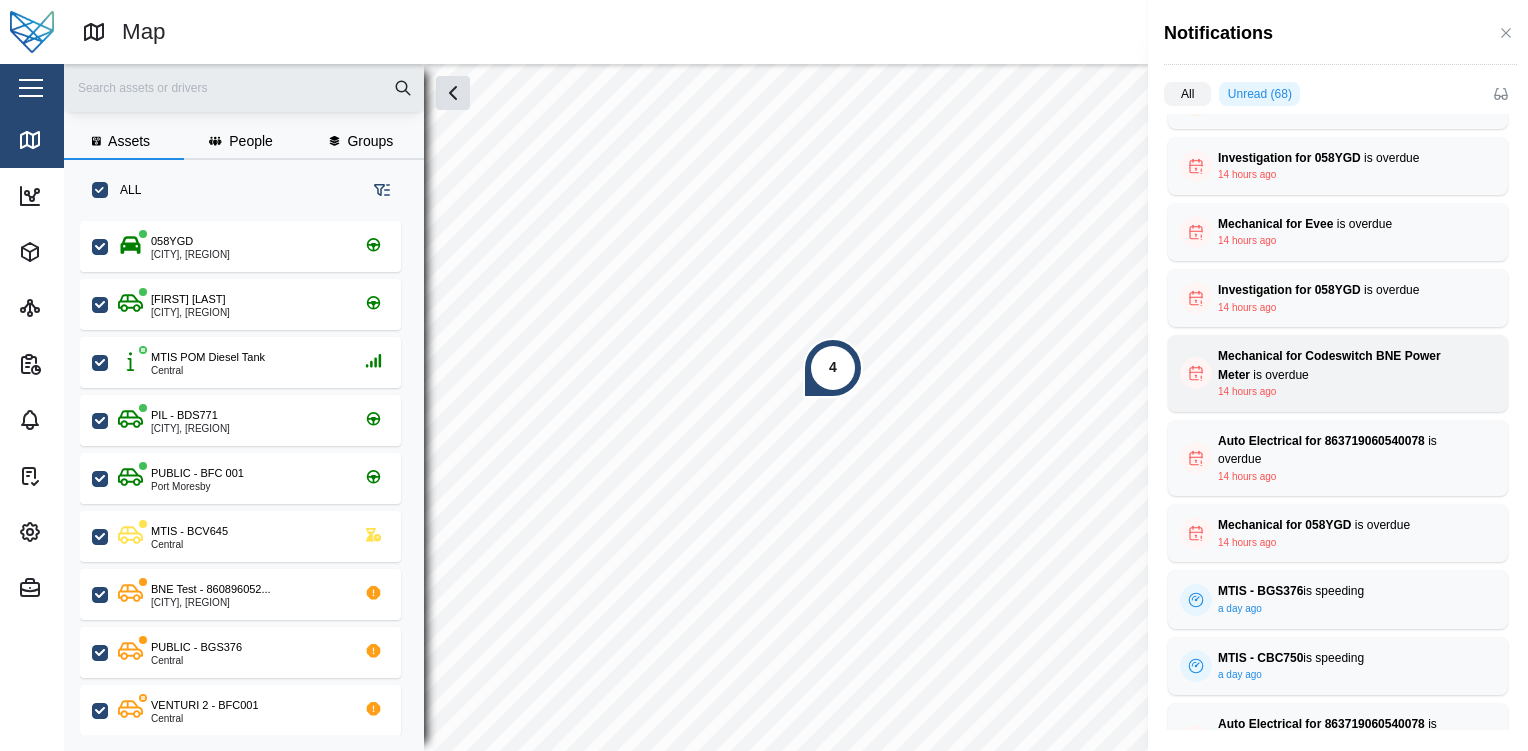 click on "Mechanical for Codeswitch BNE Power Meter   is overdue 14 hours ago" at bounding box center (1338, 373) 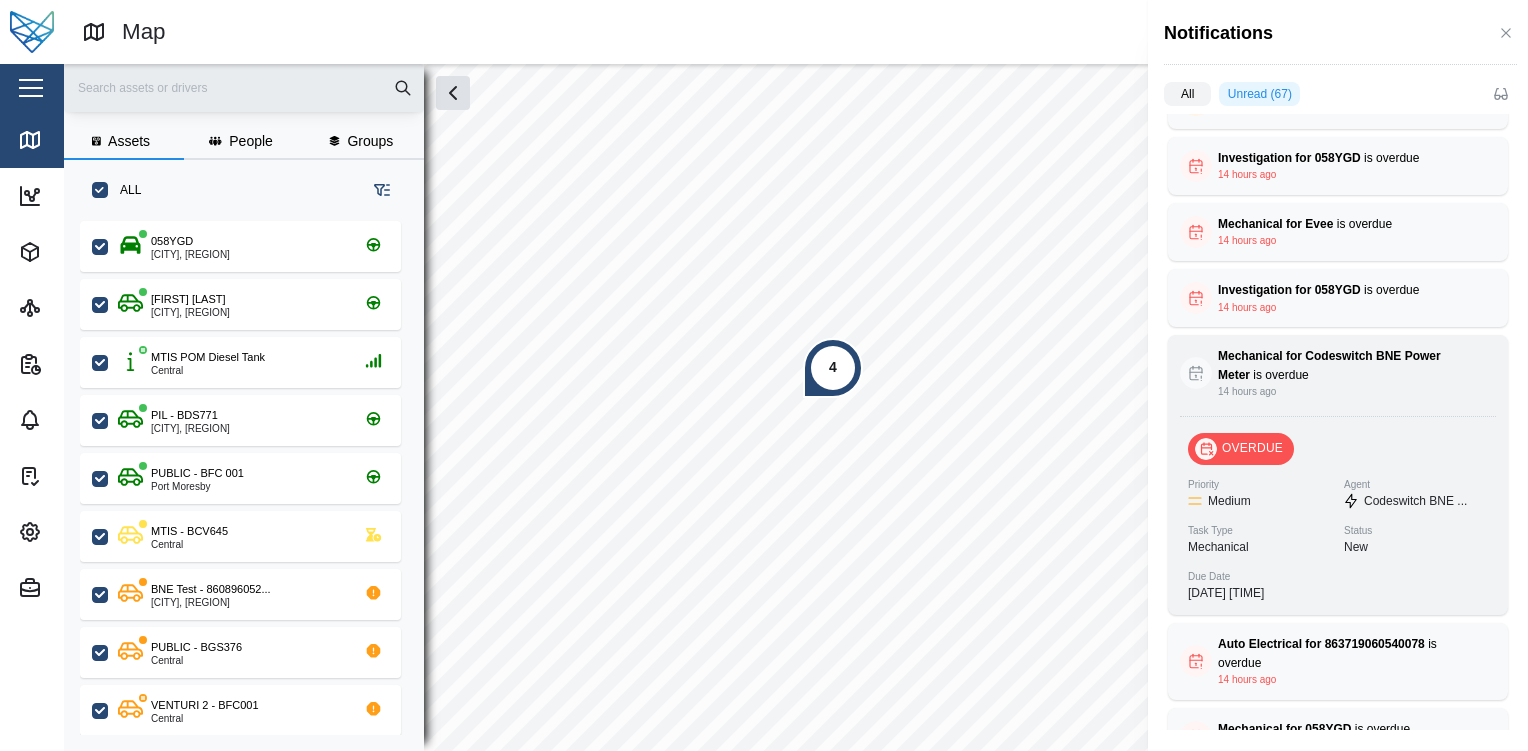 click on "Mechanical for Codeswitch BNE Power Meter" at bounding box center [1329, 365] 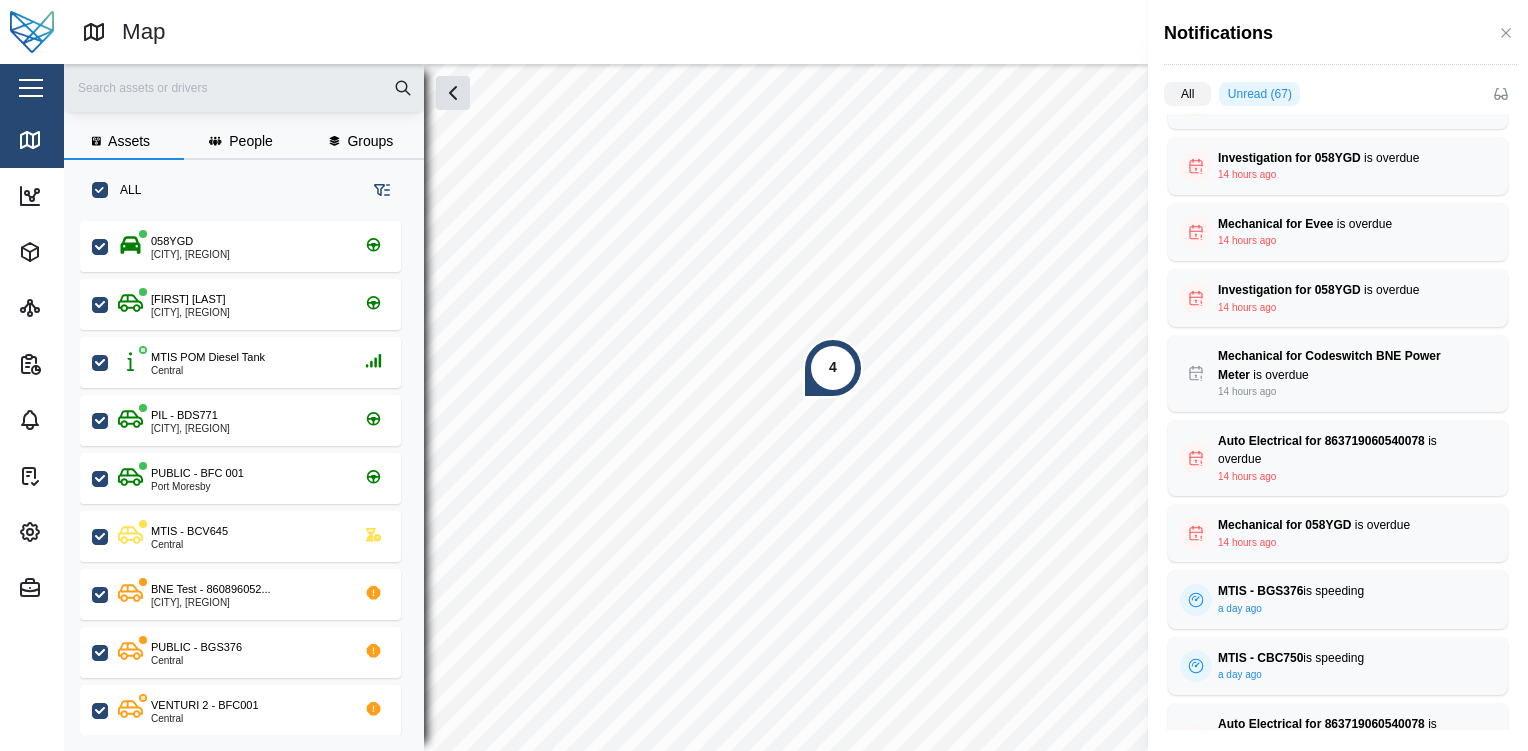 click on "All Unread (67) 058YGD: High Fuel Temp 8 minutes ago Fuel temperature 0.310 Alarm High Fuel Temp Site Name Default Site Investigation for 058YGD was created 8 minutes ago OVERDUE Priority High Agent 058YGD Task Type Investigation Status New Due Date 22/07/2025 7:12 PM Tank 1: Critical Level 10 minutes ago Fuel Level Liter 450.000 Alarm Critical Level Site Name Default Site Investigation for Tank 1 was created 11 minutes ago OVERDUE Priority High Agent Tank 1 Task Type Investigation Status New Due Date 13/12/2021 12:56 PM MTIS POM Diesel Tank: Diesel Re-order 12 minutes ago Fuel Level Liter 7030.910 Alarm Diesel Re-order Site Name Default Site Investigation for MTIS POM Diesel Tank was created 12 minutes ago UPCOMING DUE Priority High Agent MTIS POM Diesel... Task Type Investigation Status New Due Date 06/08/2025 11:00 AM MTIS POM Diesel Tank: Diesel Re-order 13 minutes ago Fuel Level Liter 7030.910 Alarm Diesel Re-order Site Name Default Site MTIS - BGS376 is speeding 6 hours ago" at bounding box center [1338, 413] 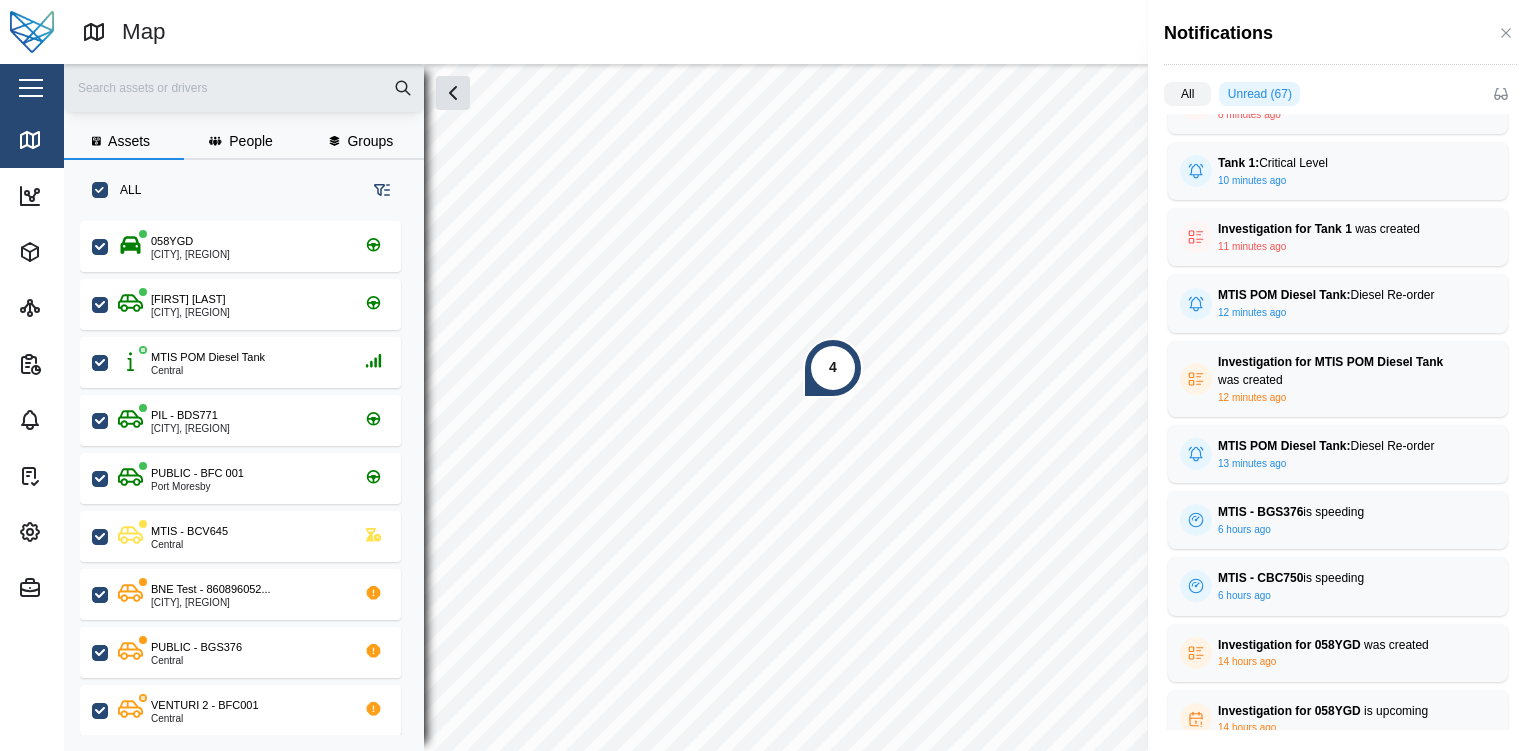 scroll, scrollTop: 0, scrollLeft: 0, axis: both 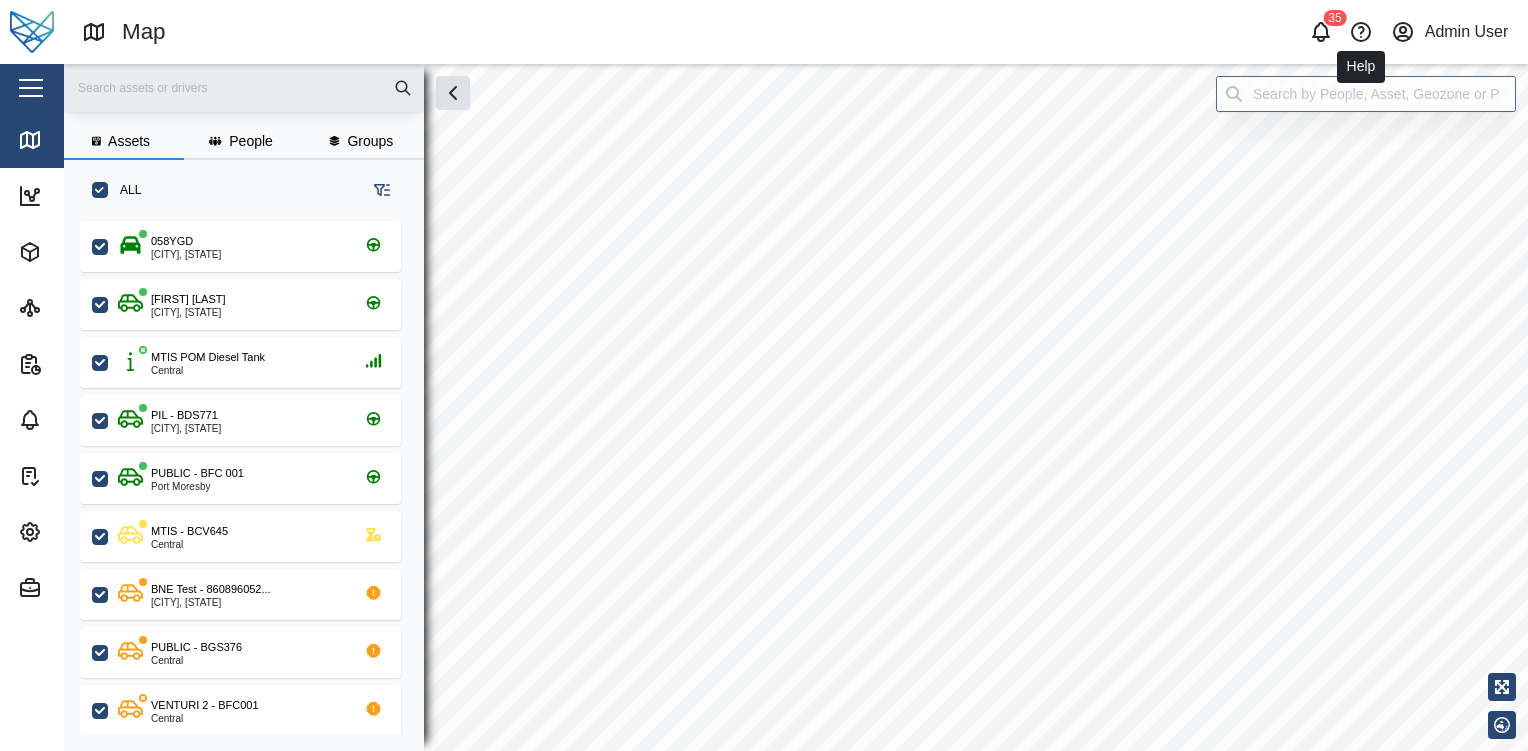 click 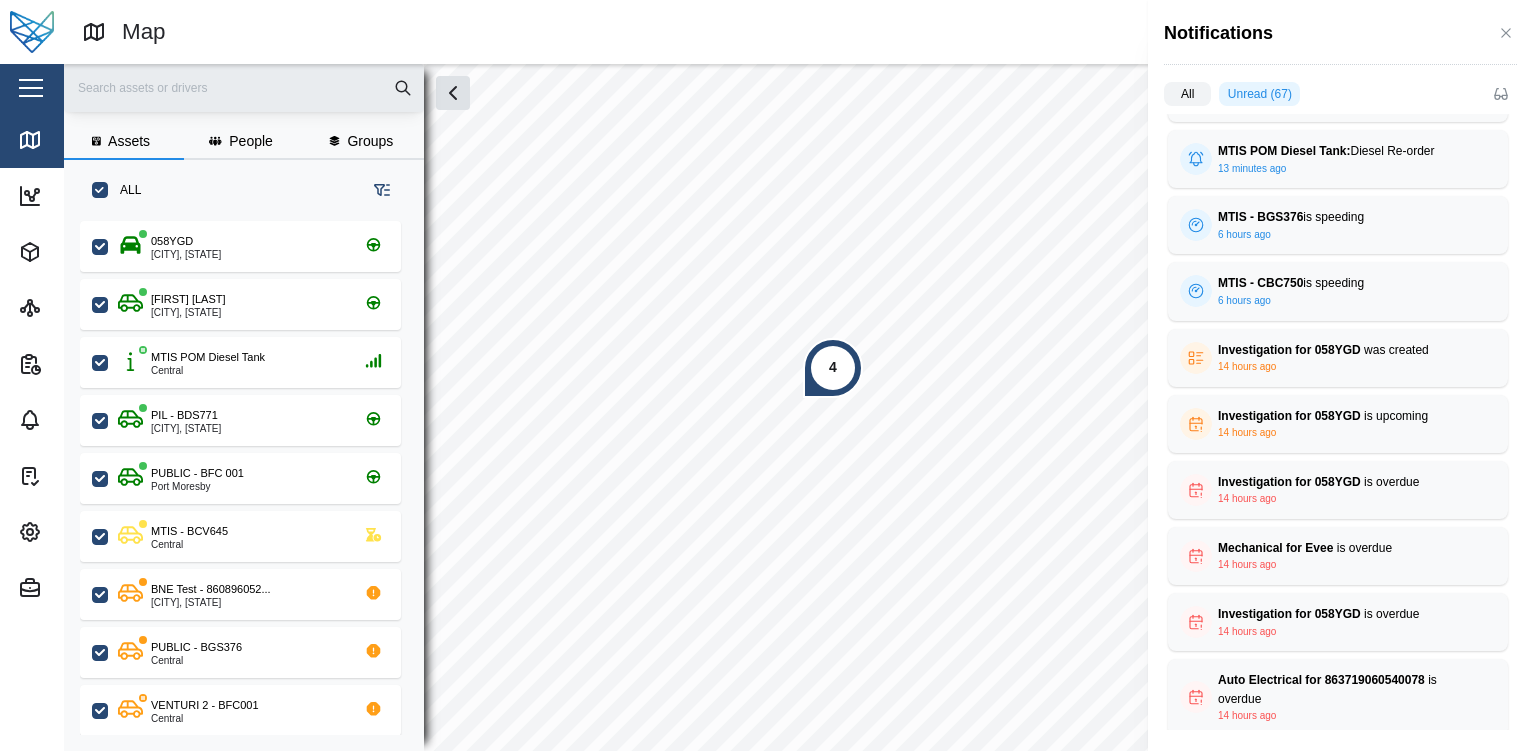 scroll, scrollTop: 0, scrollLeft: 0, axis: both 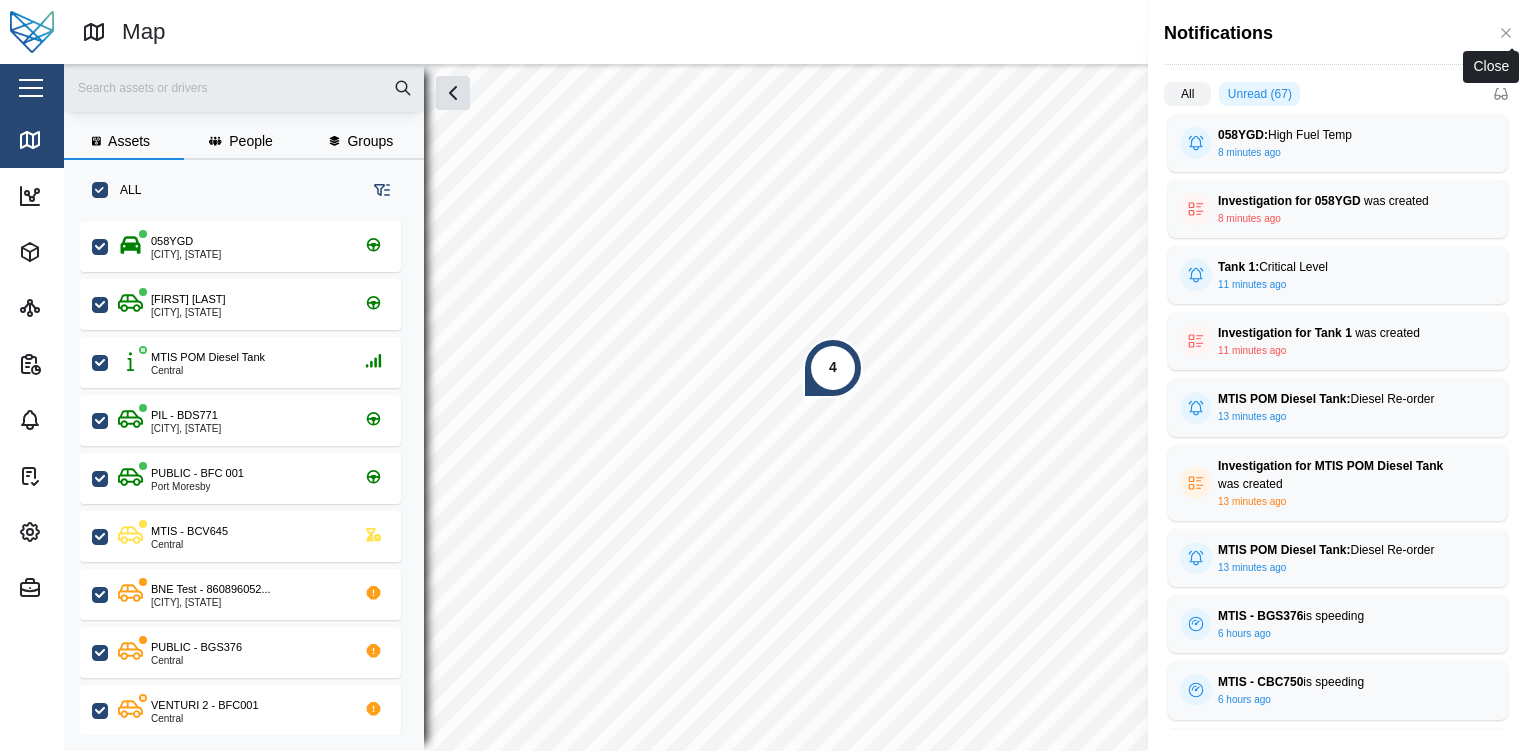 click 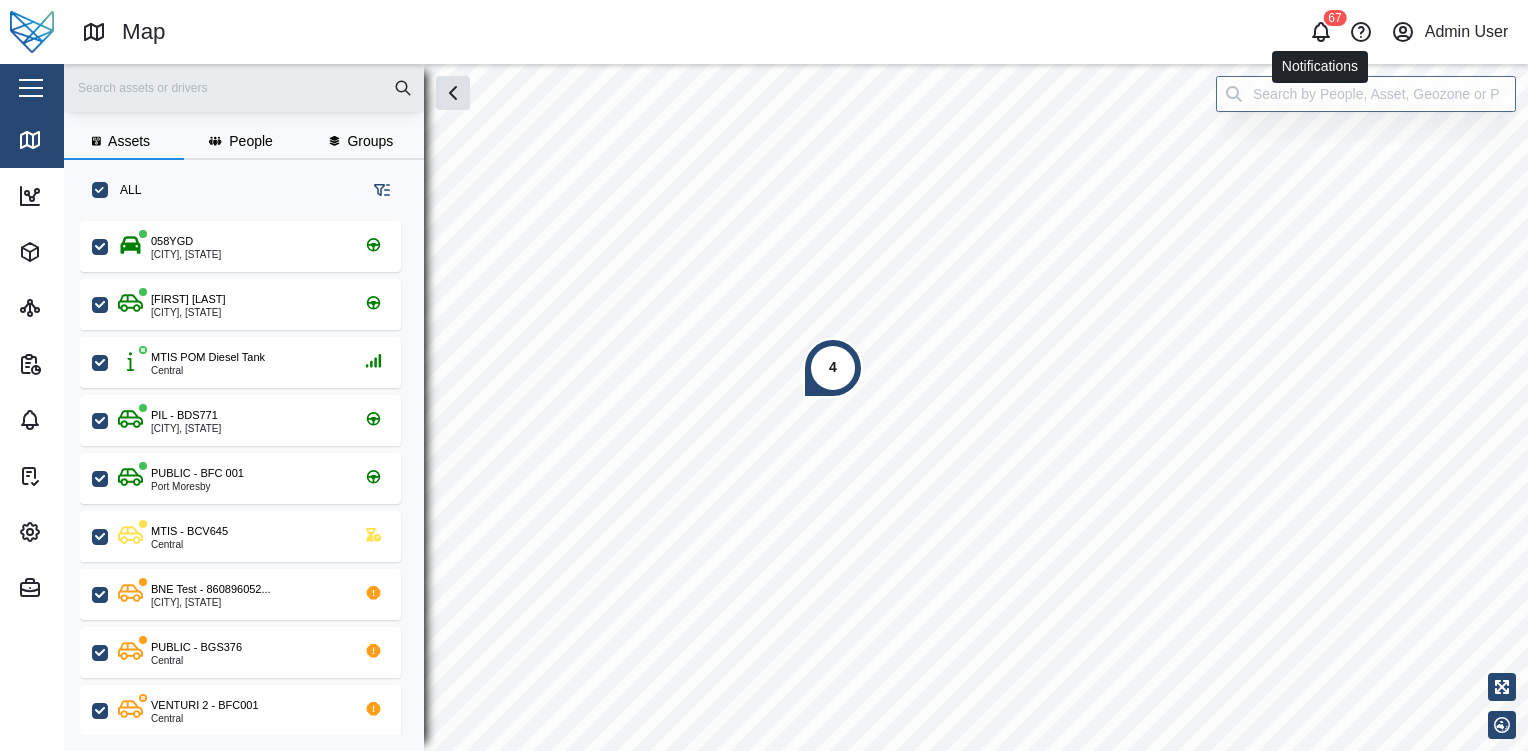 click 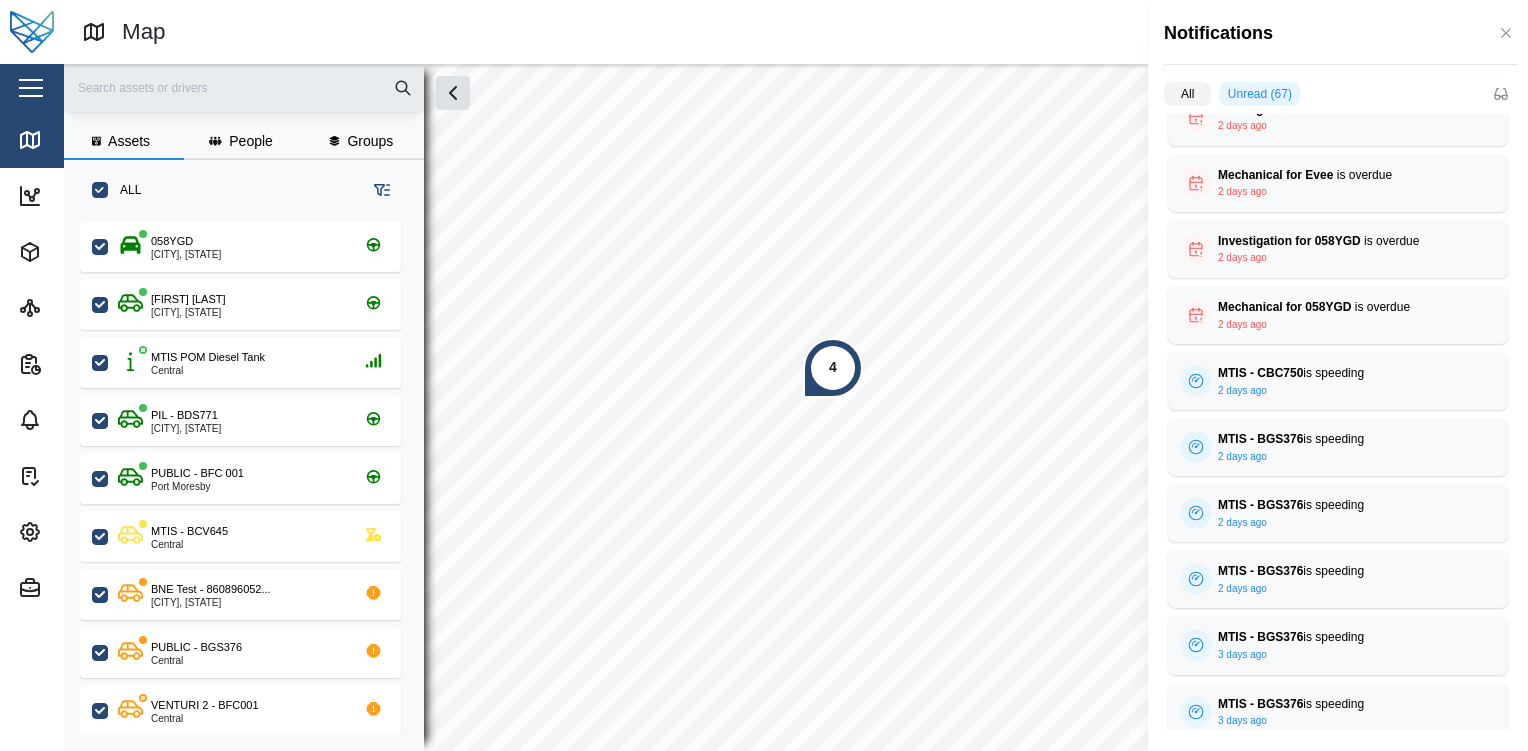 type 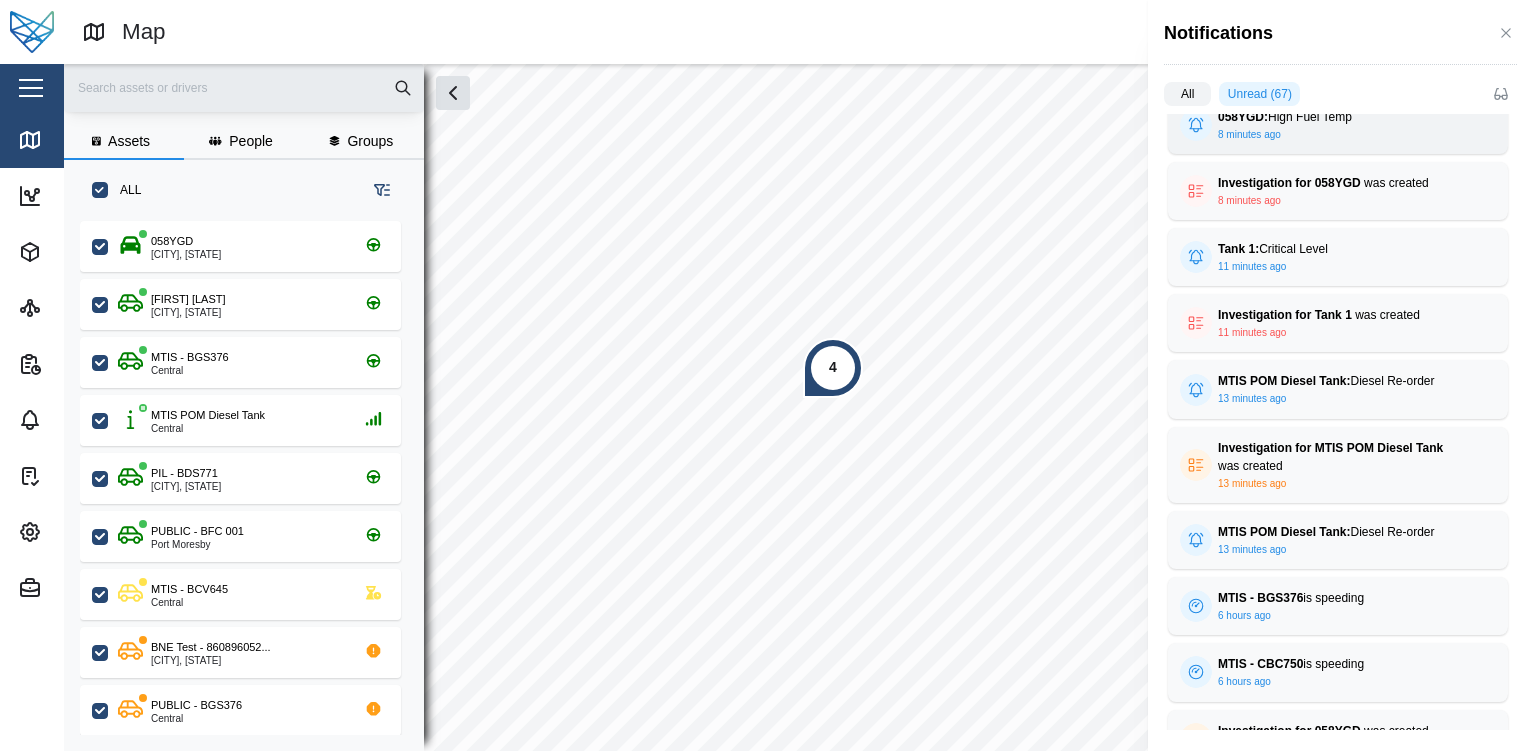 scroll, scrollTop: 0, scrollLeft: 0, axis: both 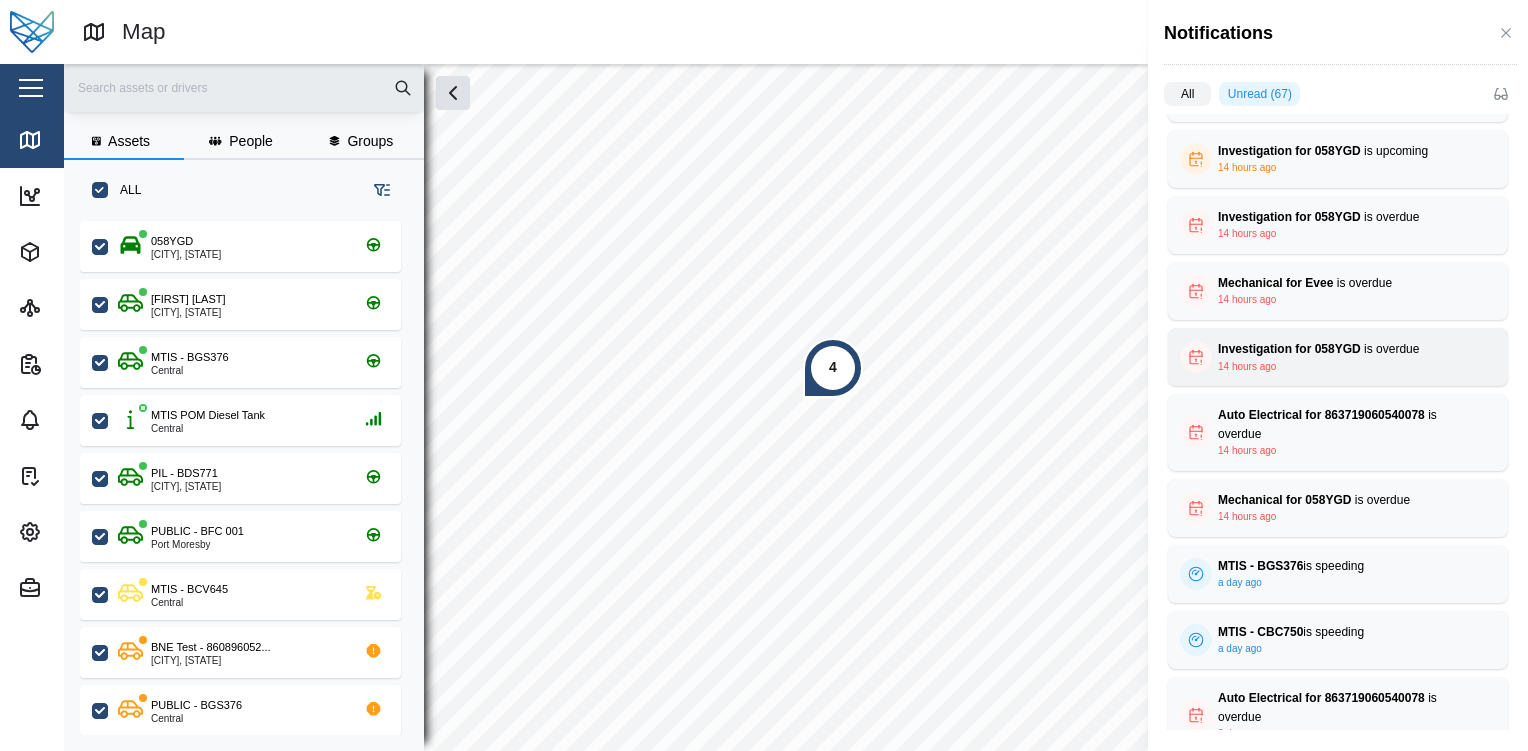 click on "Investigation for 058YGD   is overdue" at bounding box center (1338, 349) 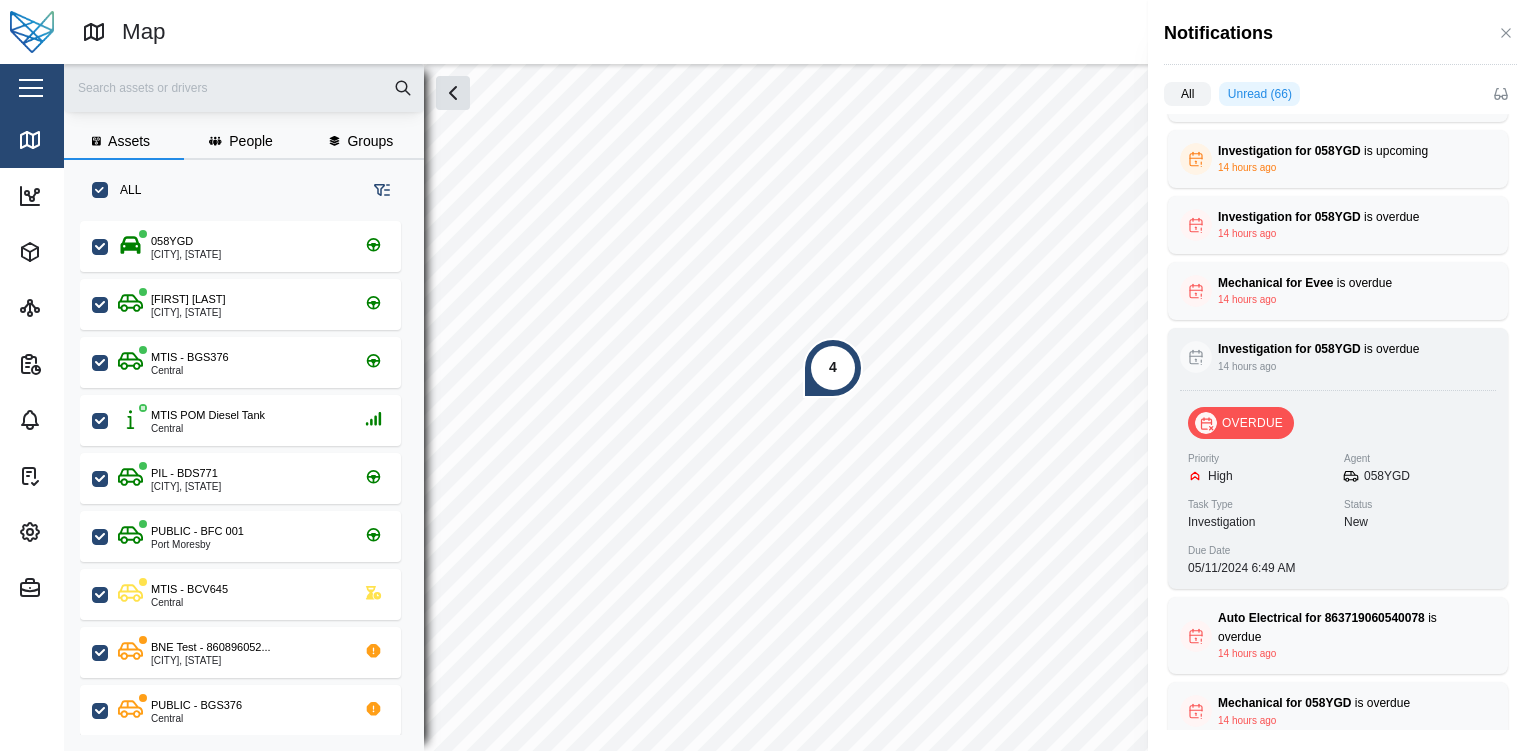 click on "Investigation for 058YGD   is overdue" at bounding box center [1338, 349] 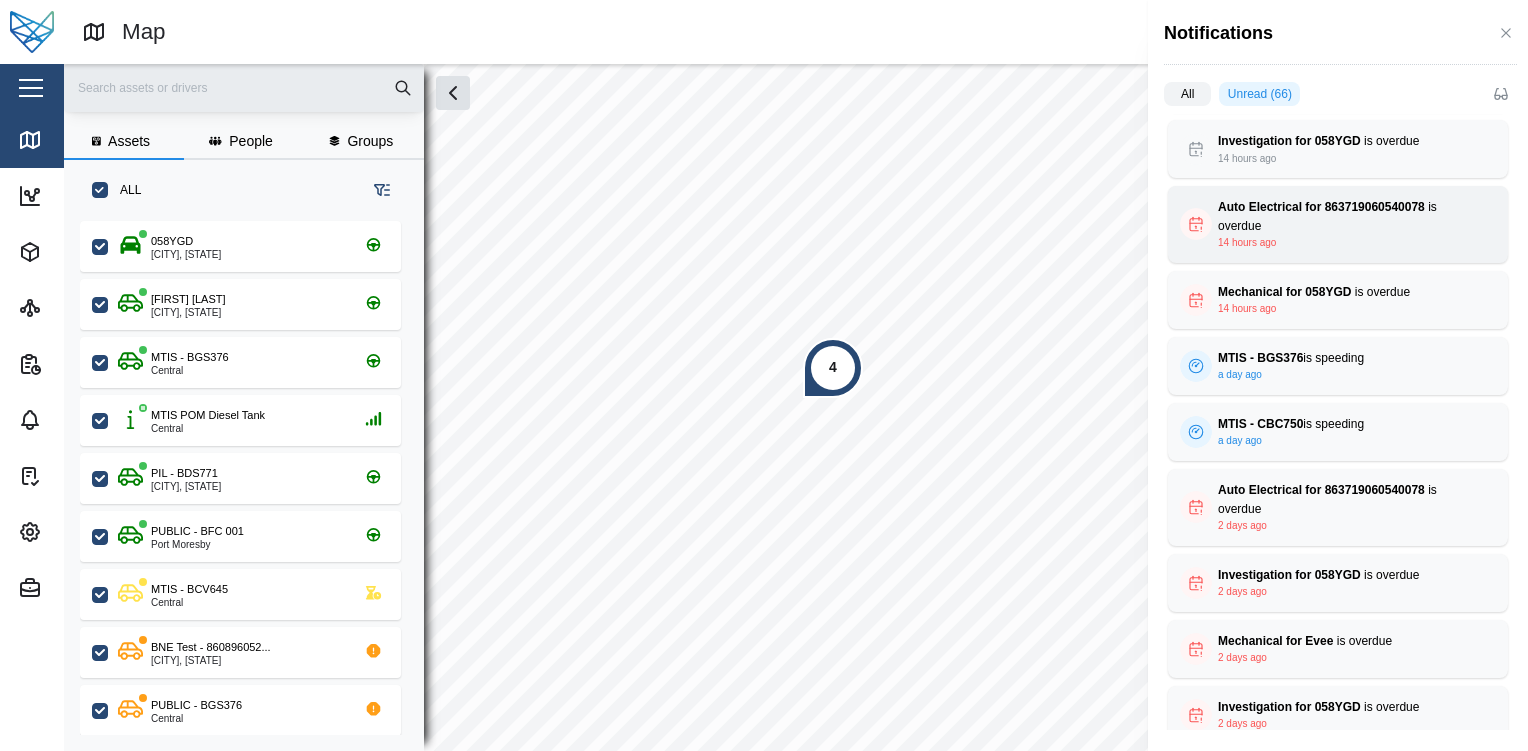 scroll, scrollTop: 732, scrollLeft: 0, axis: vertical 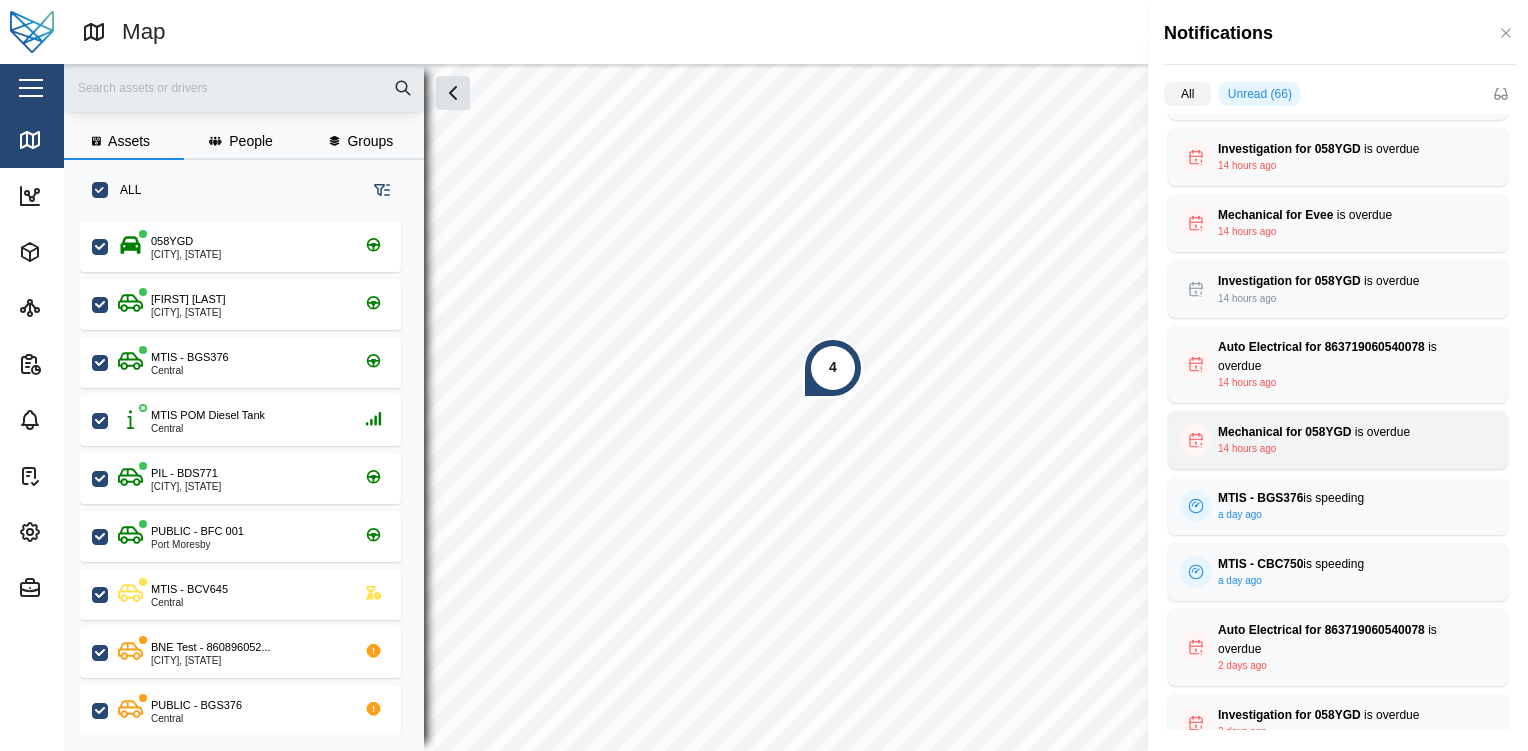 click on "Mechanical for 058YGD   is overdue" at bounding box center (1338, 432) 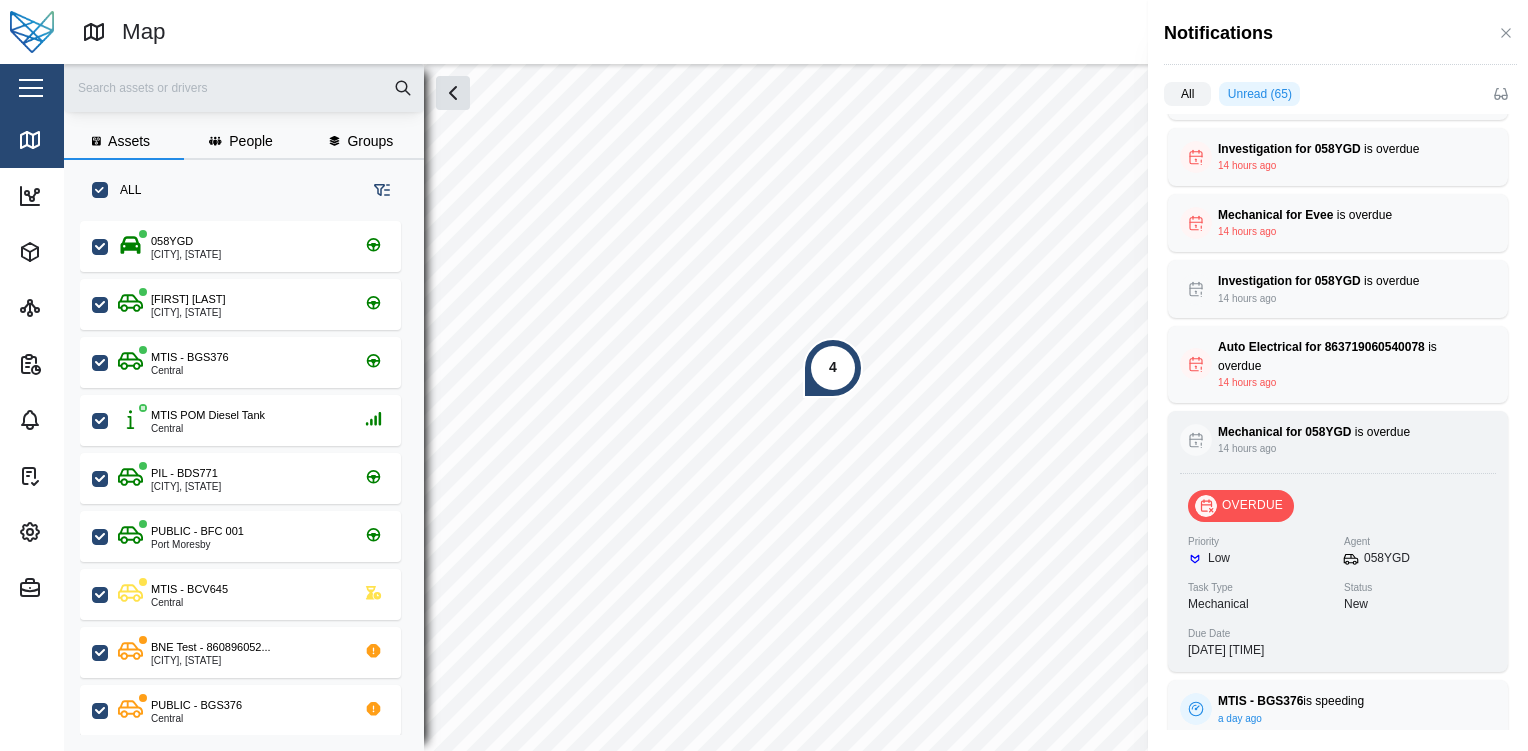 click on "Mechanical for 058YGD   is overdue" at bounding box center [1338, 432] 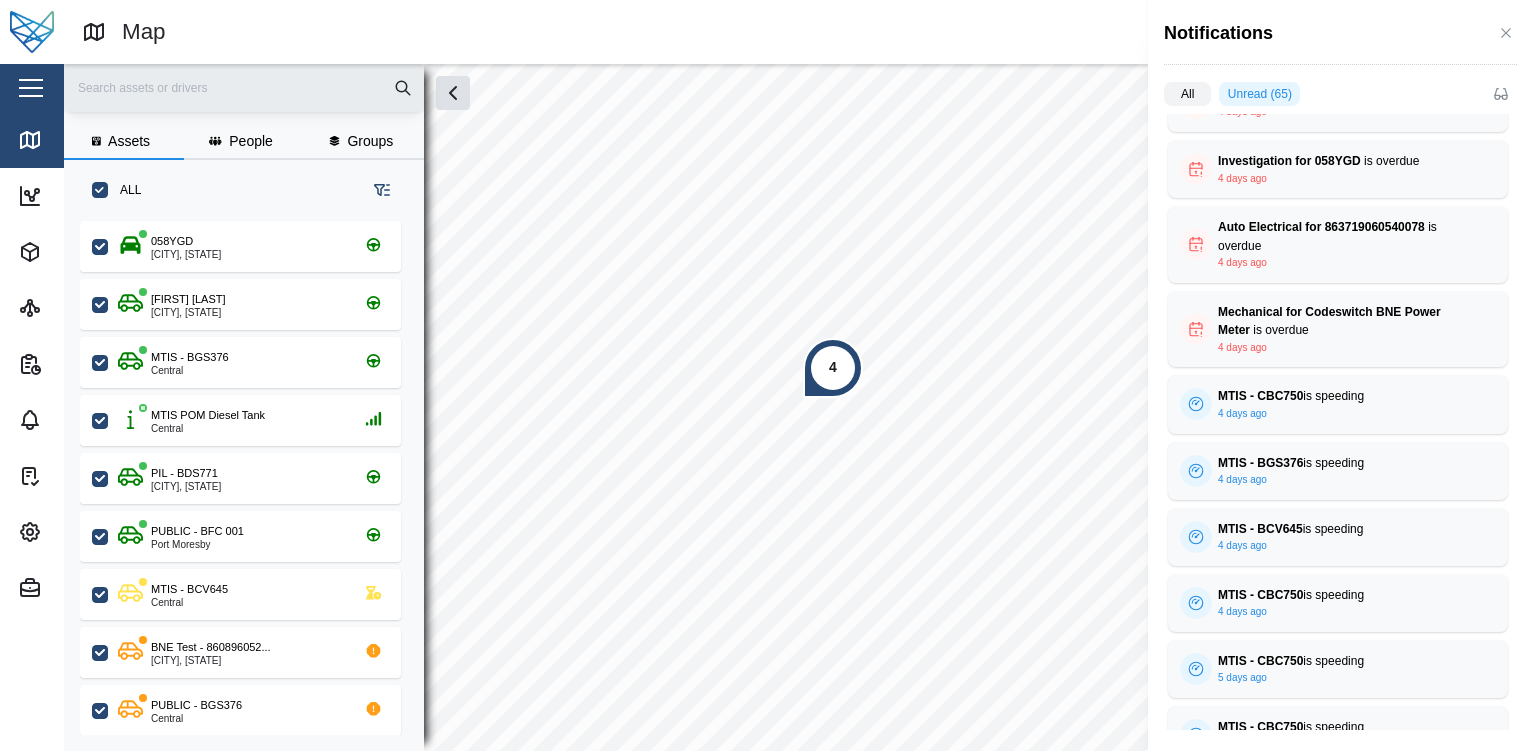 scroll, scrollTop: 2211, scrollLeft: 0, axis: vertical 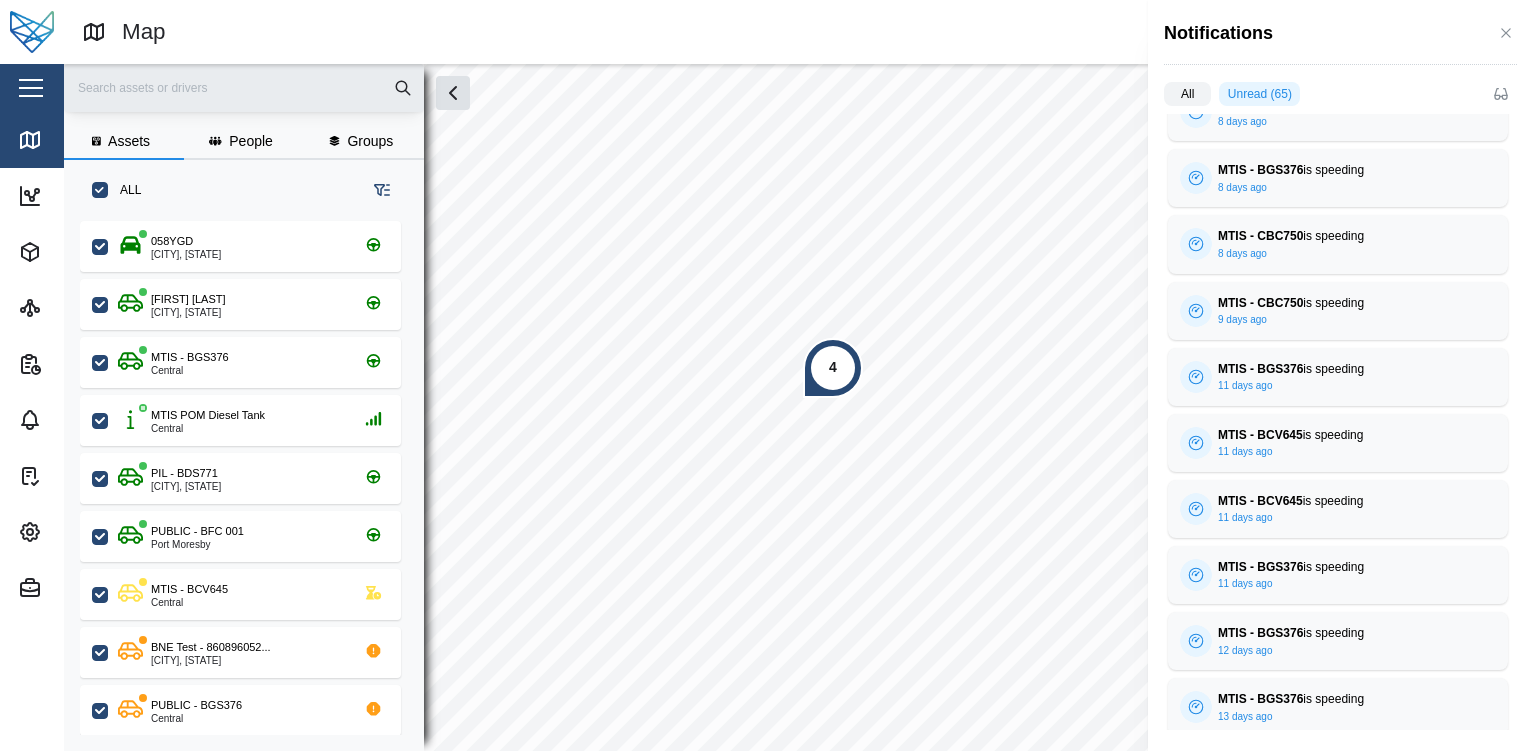 click on "All" at bounding box center [1187, 94] 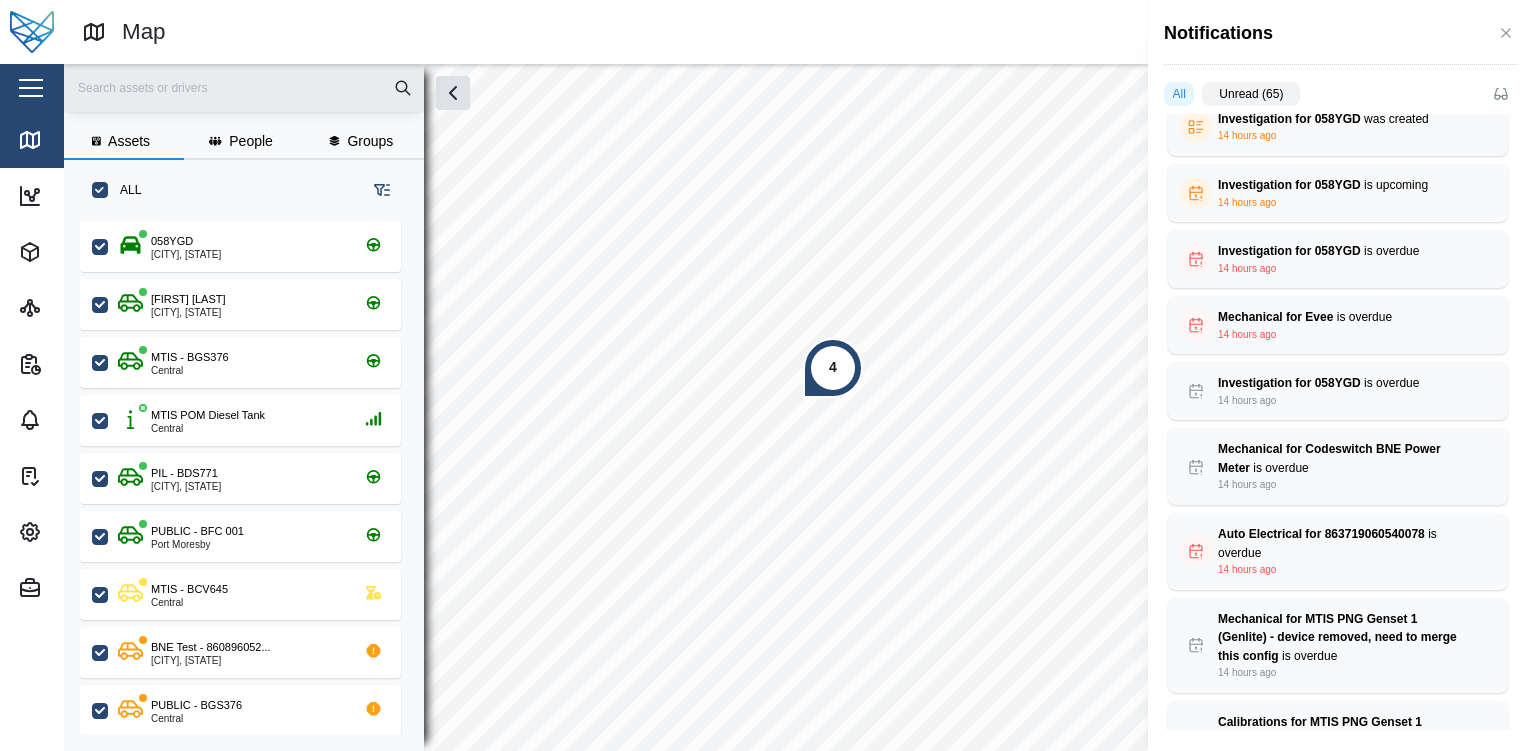scroll, scrollTop: 1022, scrollLeft: 0, axis: vertical 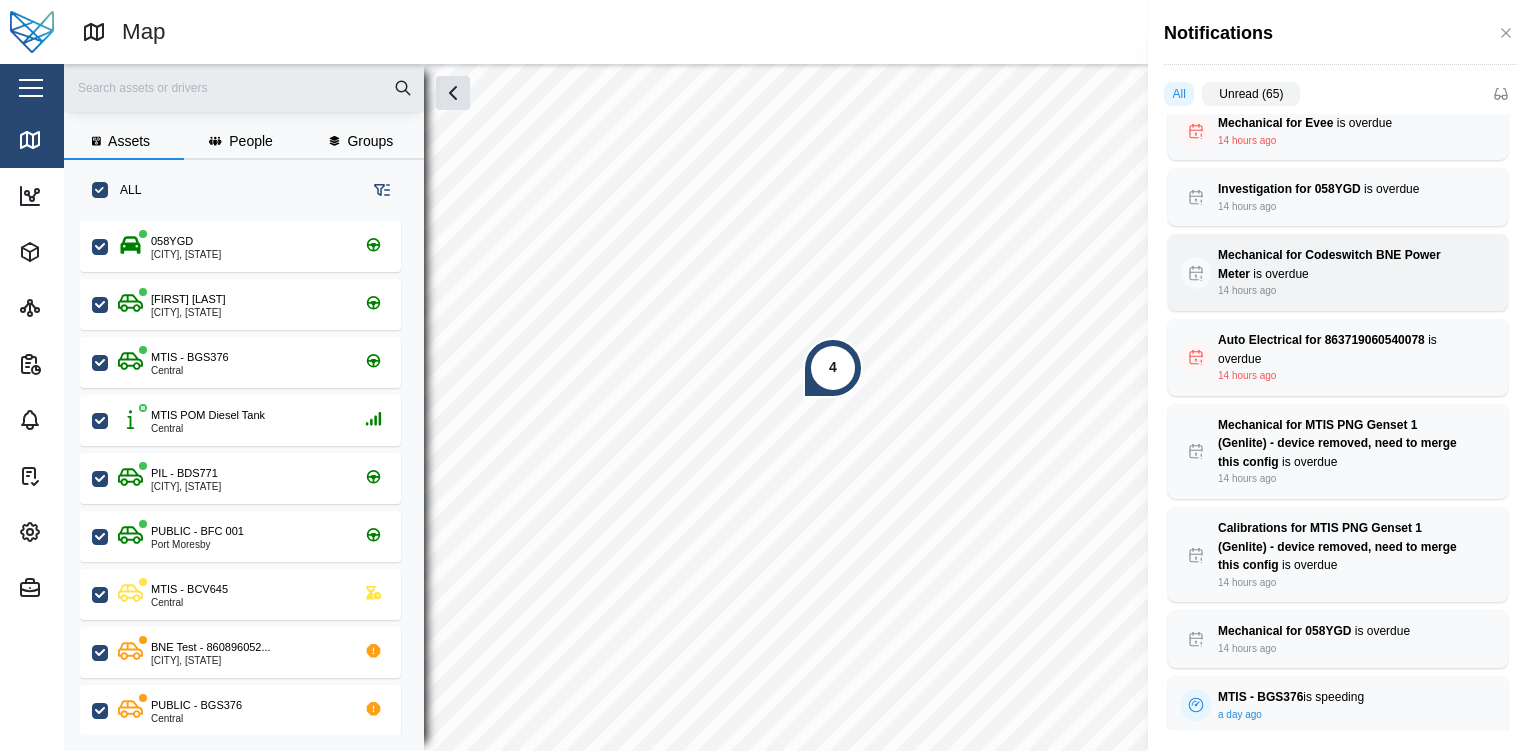 click on "Mechanical for Codeswitch BNE Power Meter" at bounding box center [1329, 264] 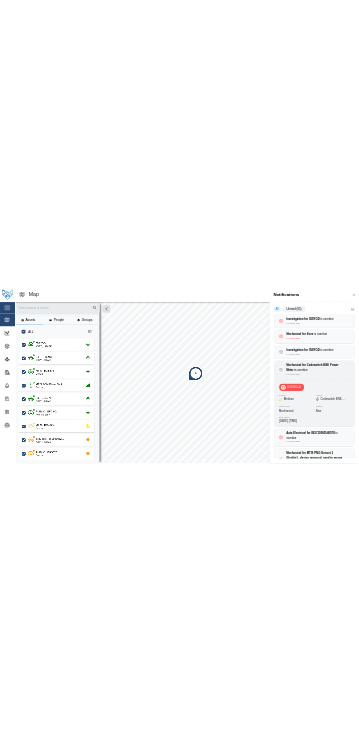 scroll, scrollTop: 942, scrollLeft: 0, axis: vertical 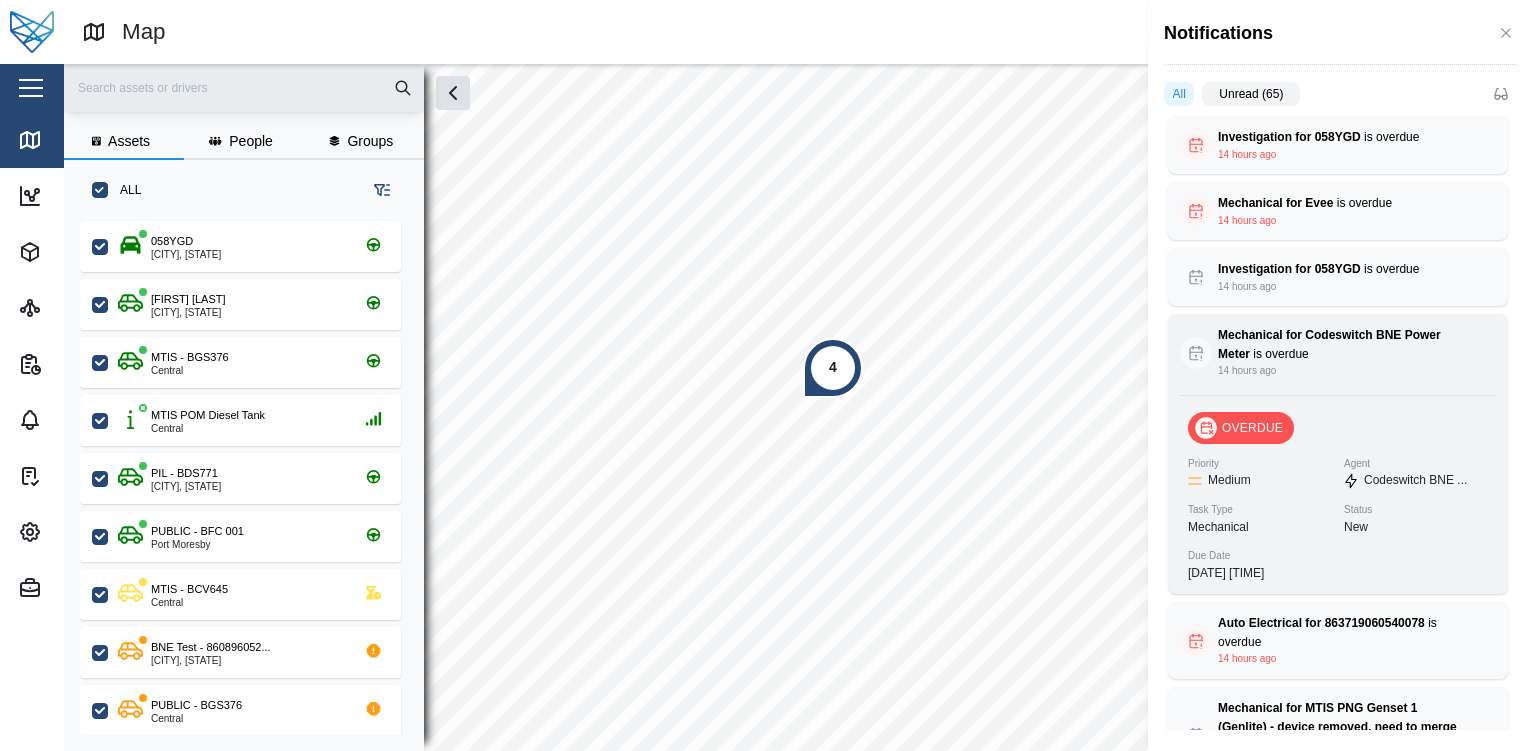 click on "Mechanical for Codeswitch BNE Power Meter   is overdue 14 hours ago" at bounding box center (1338, 352) 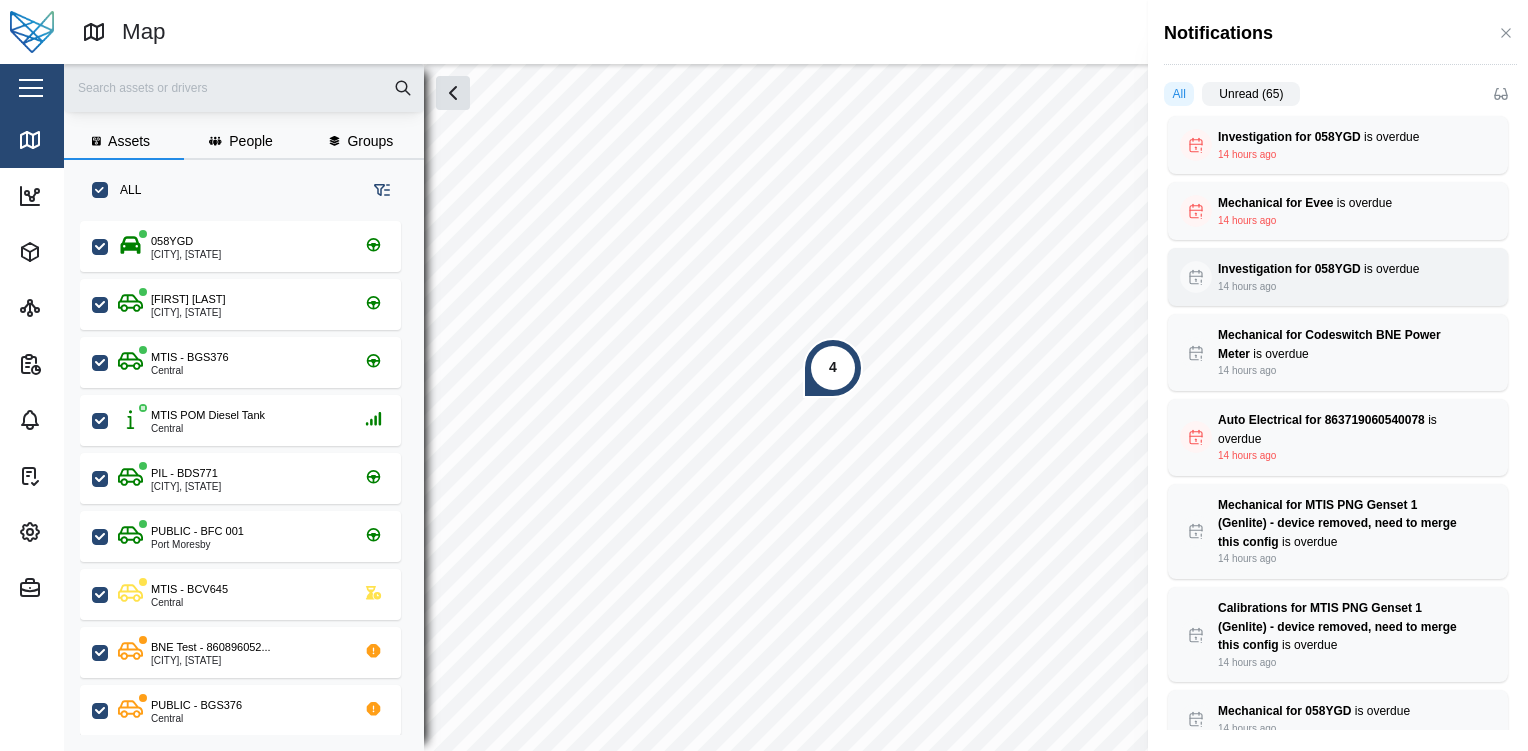 click on "Investigation for 058YGD   is overdue 14 hours ago OVERDUE Priority High Agent 058YGD Task Type Investigation Status New Due Date 05/11/2024 6:49 AM" at bounding box center [1338, 277] 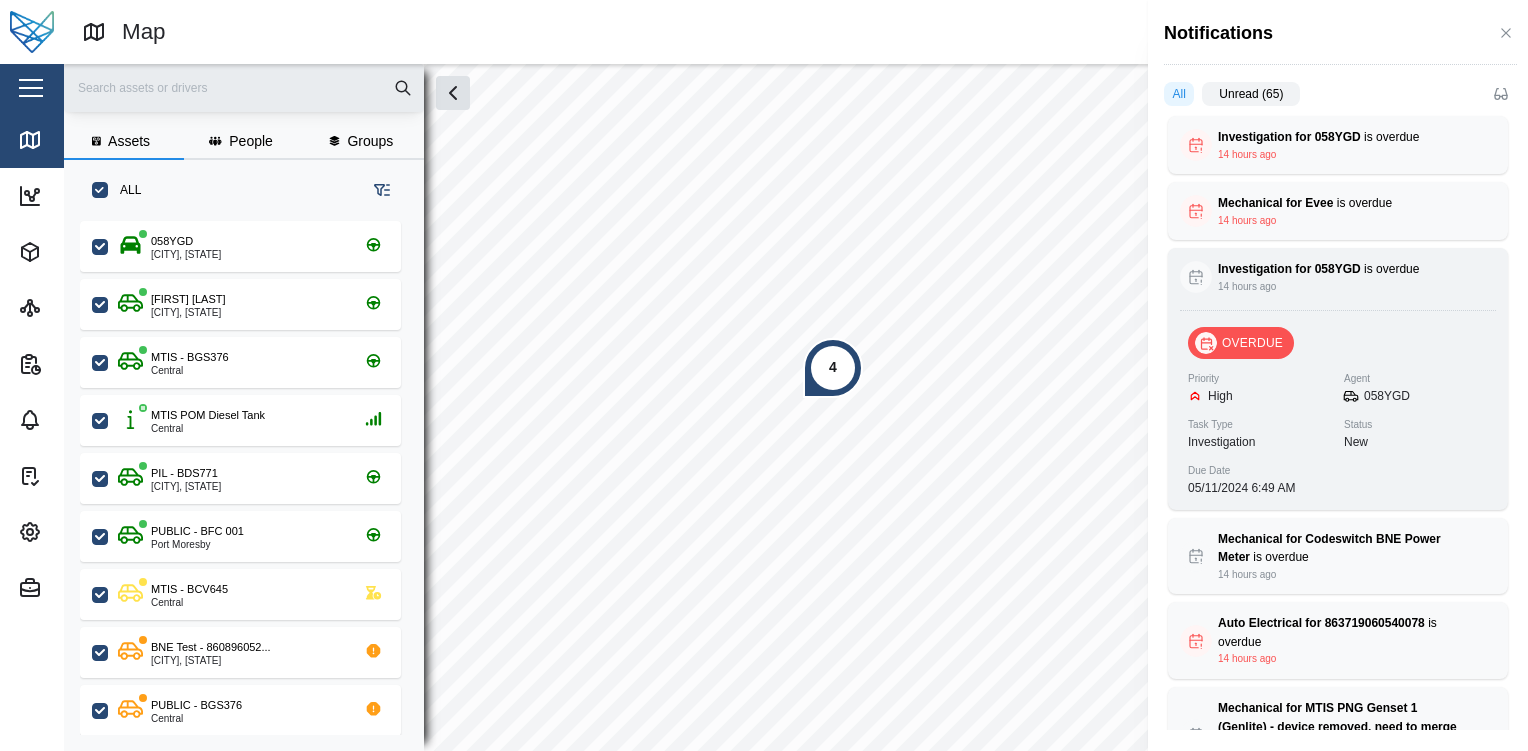 click on "Investigation for 058YGD   is overdue 14 hours ago OVERDUE Priority High Agent 058YGD Task Type Investigation Status New Due Date 05/11/2024 6:49 AM" at bounding box center [1338, 378] 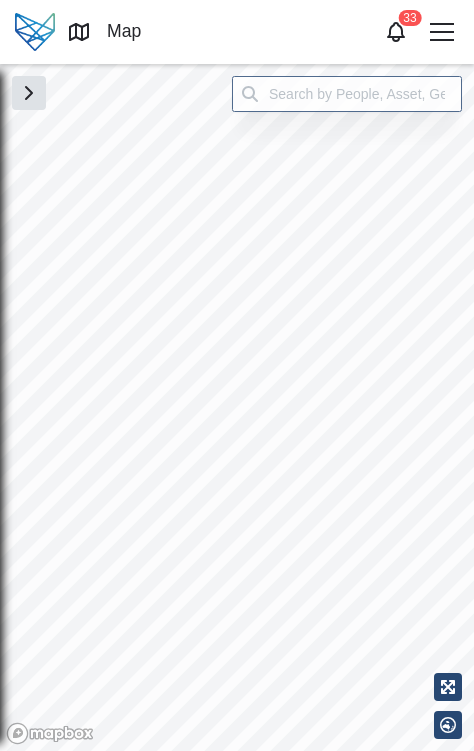 scroll, scrollTop: 0, scrollLeft: 0, axis: both 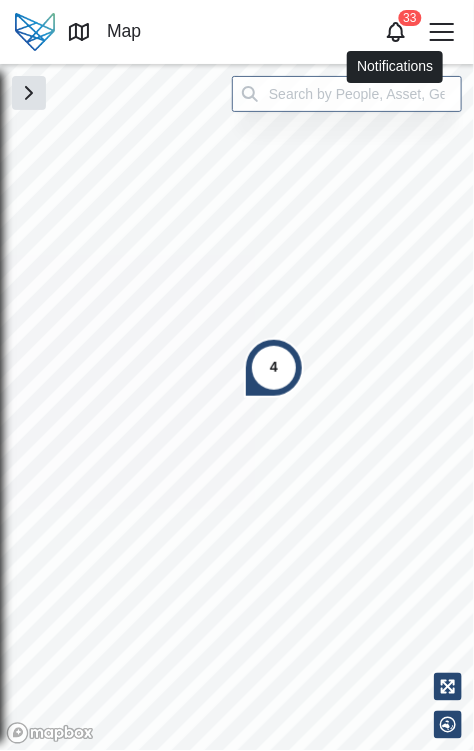 click at bounding box center (396, 32) 